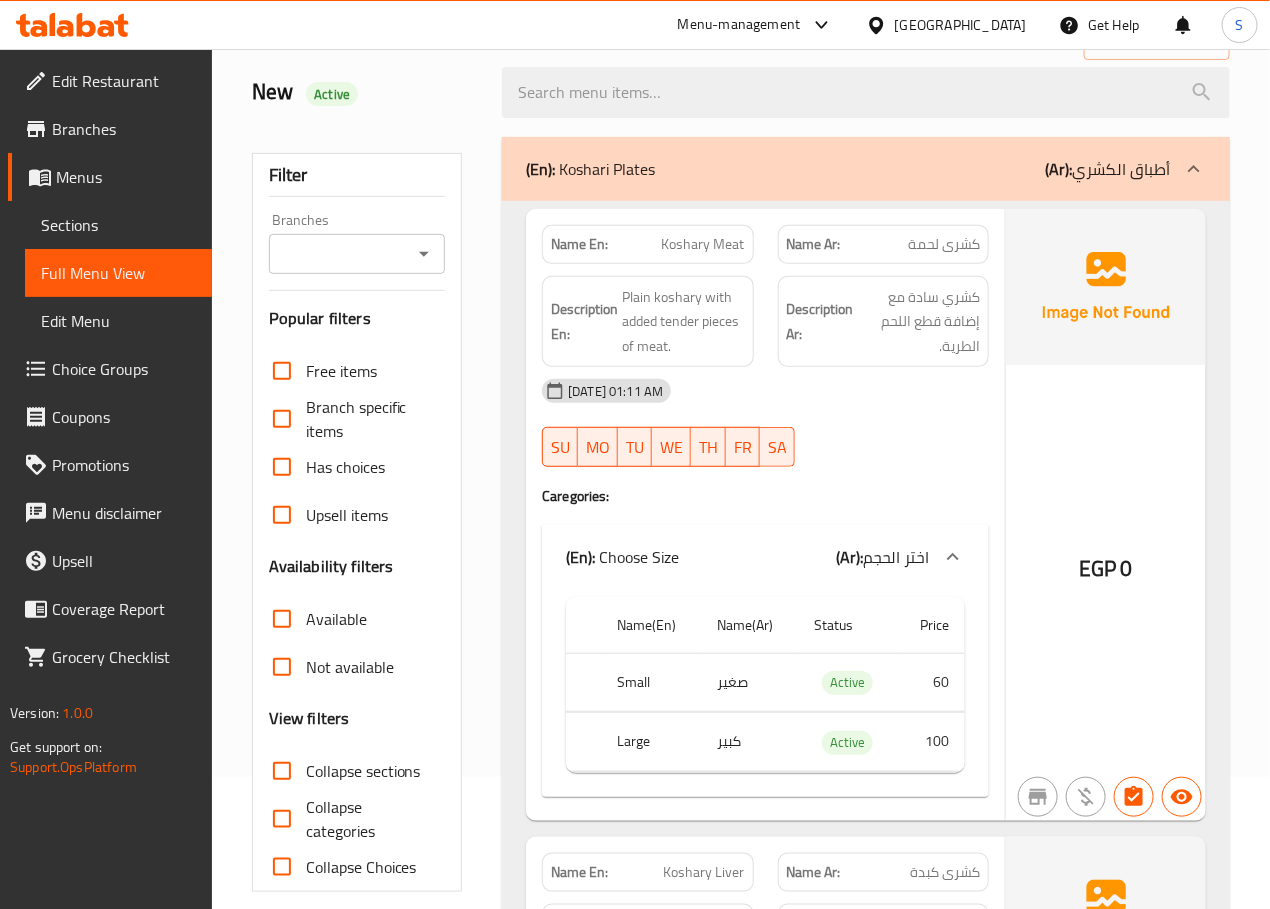 scroll, scrollTop: 132, scrollLeft: 0, axis: vertical 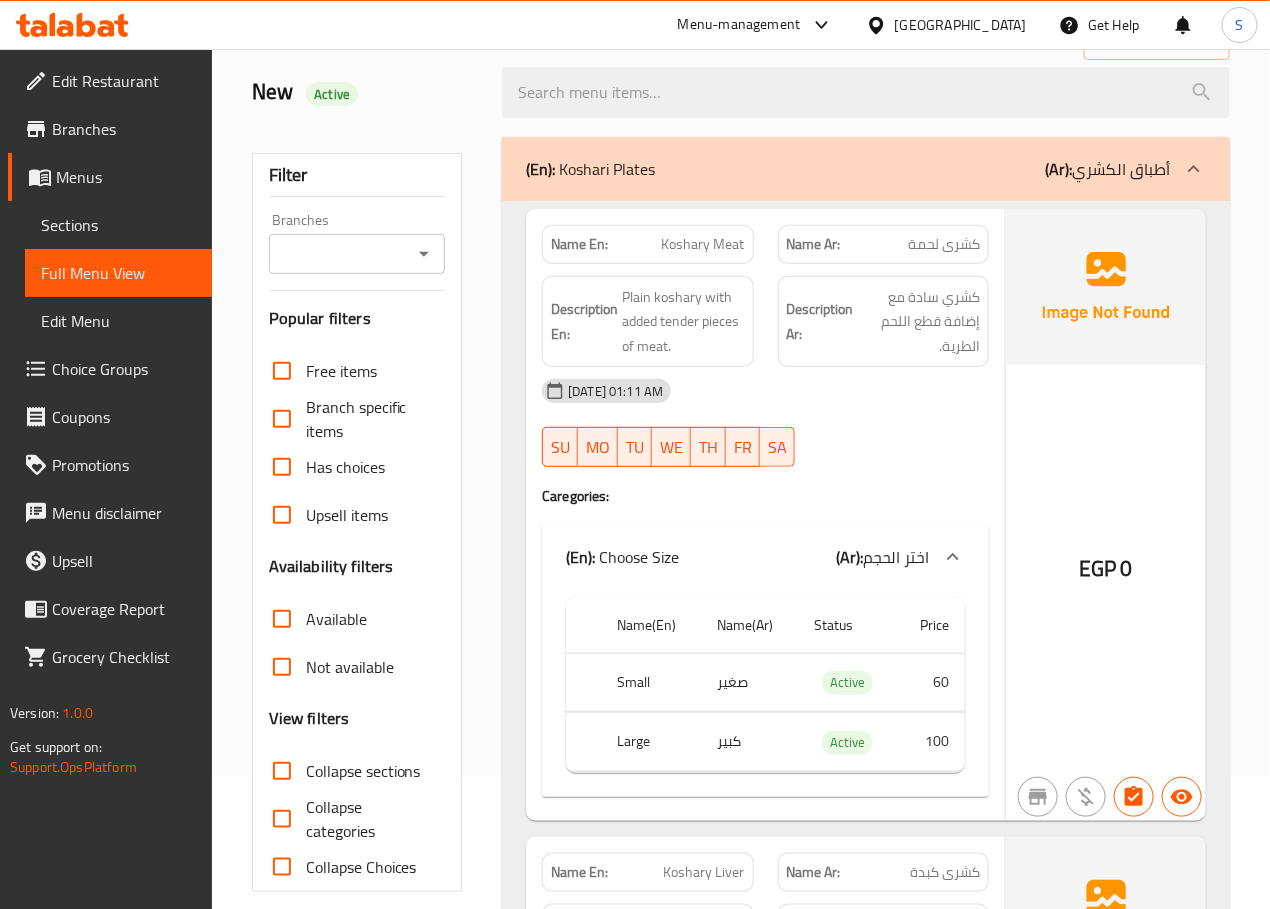 click on "Filter Branches Branches Popular filters Free items Branch specific items Has choices Upsell items Availability filters Available Not available View filters Collapse sections Collapse categories Collapse Choices" at bounding box center [365, 20014] 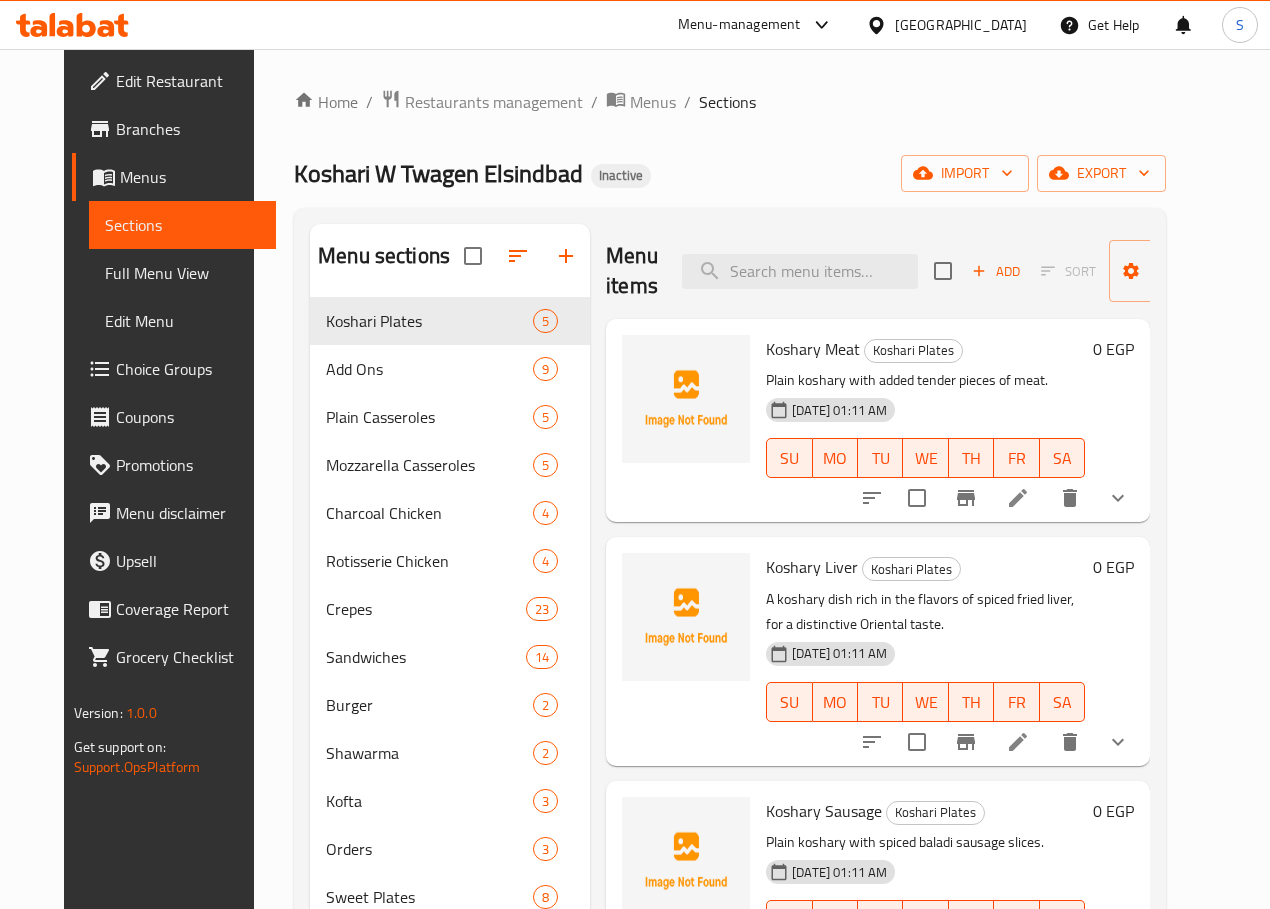 scroll, scrollTop: 0, scrollLeft: 0, axis: both 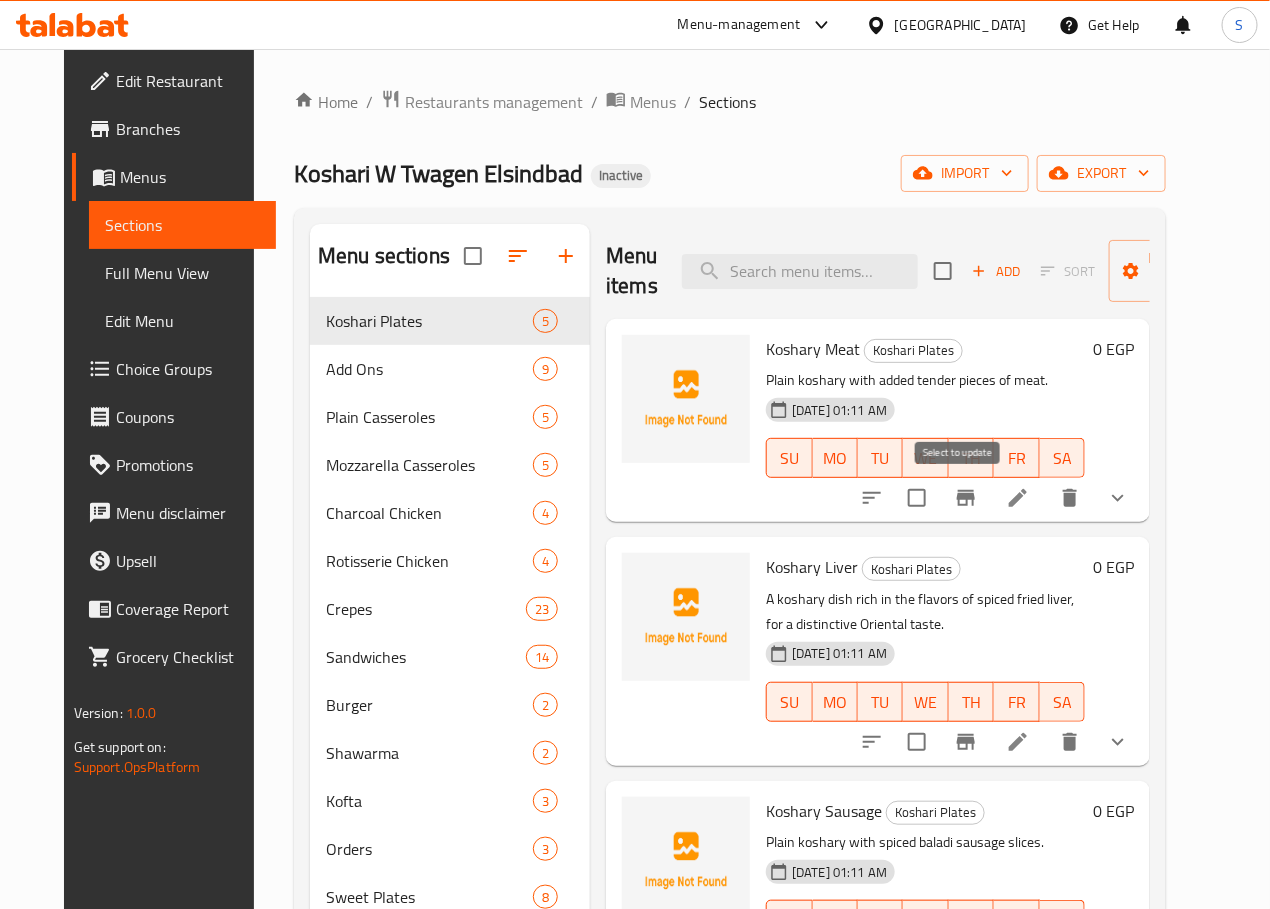 click at bounding box center [917, 498] 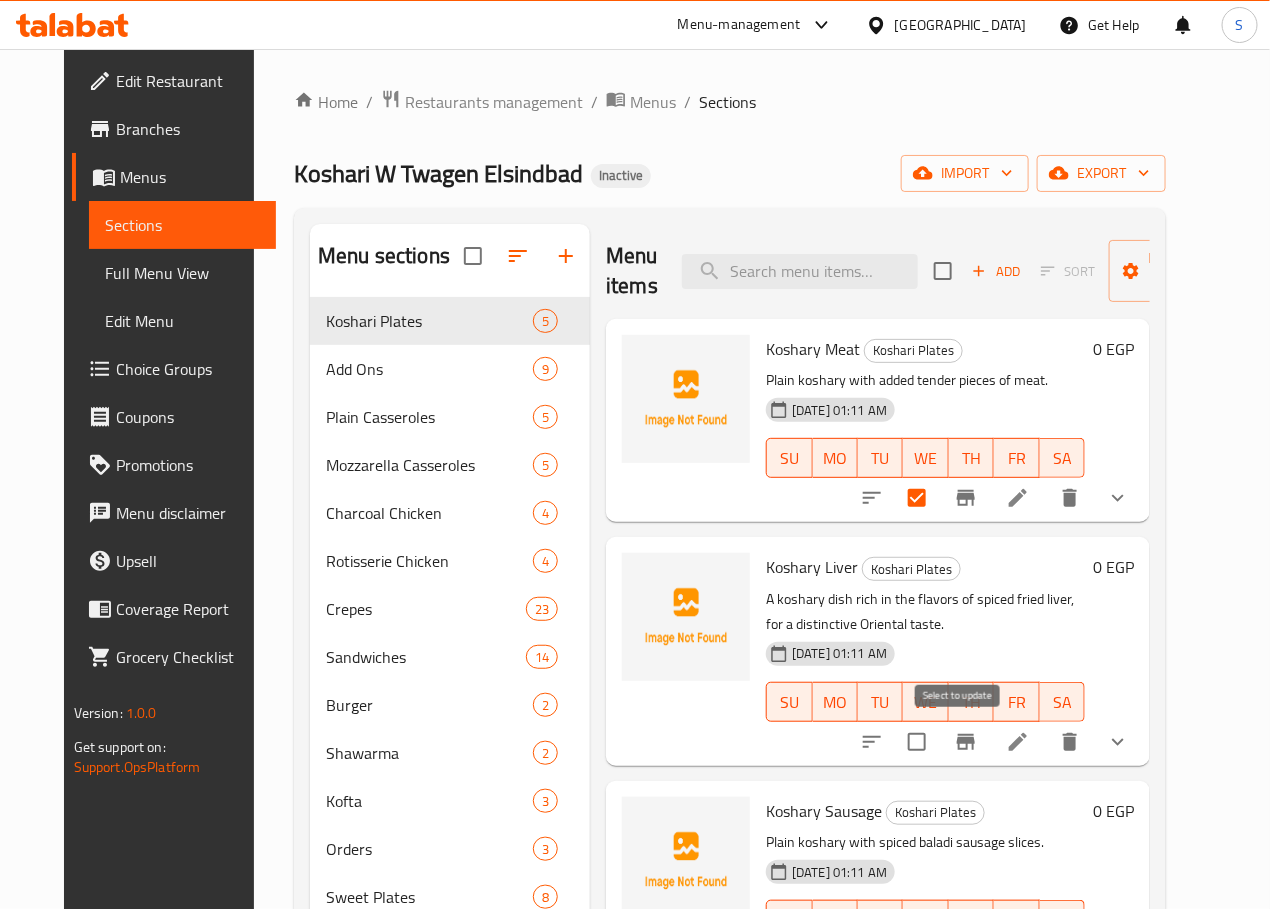 click at bounding box center [917, 742] 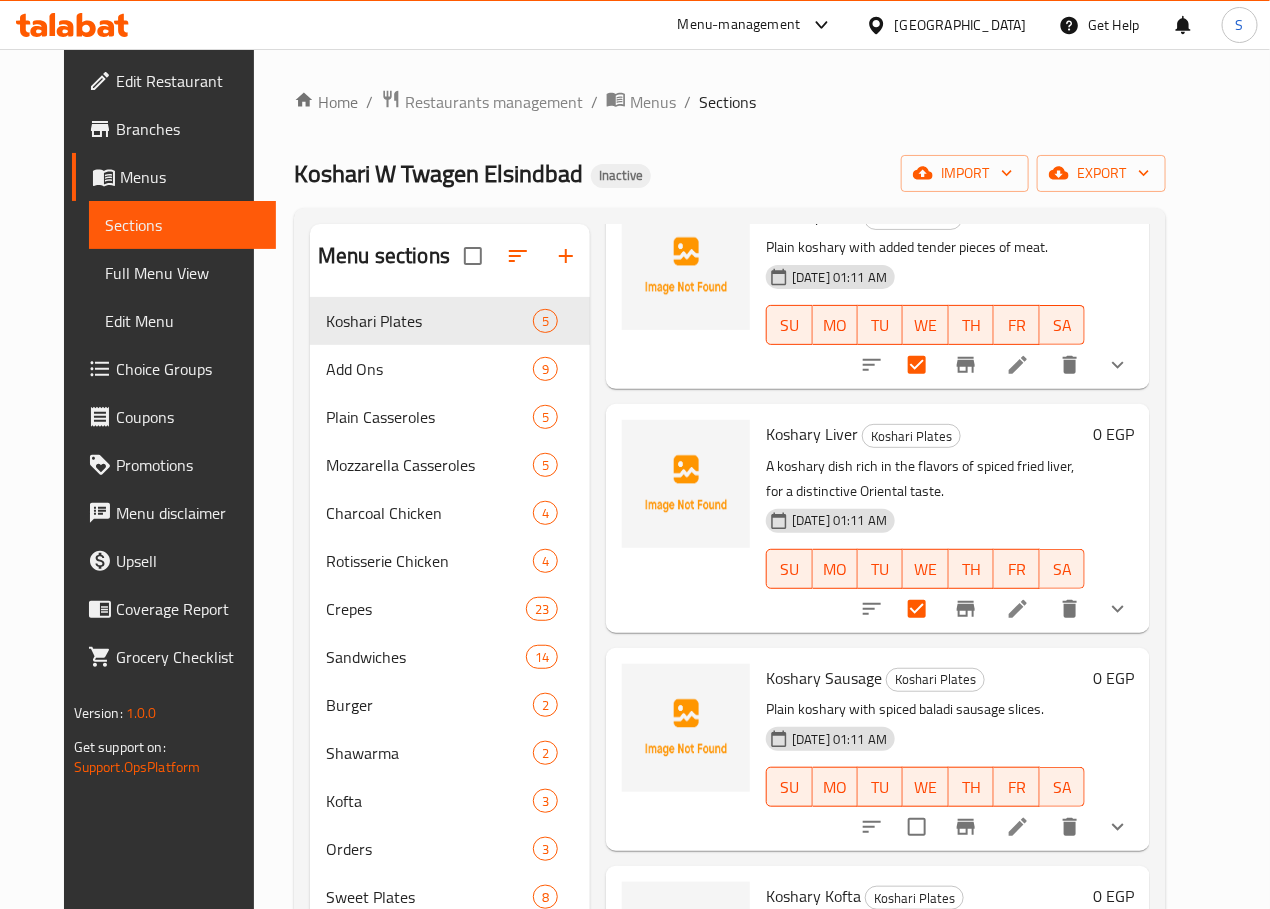 scroll, scrollTop: 148, scrollLeft: 0, axis: vertical 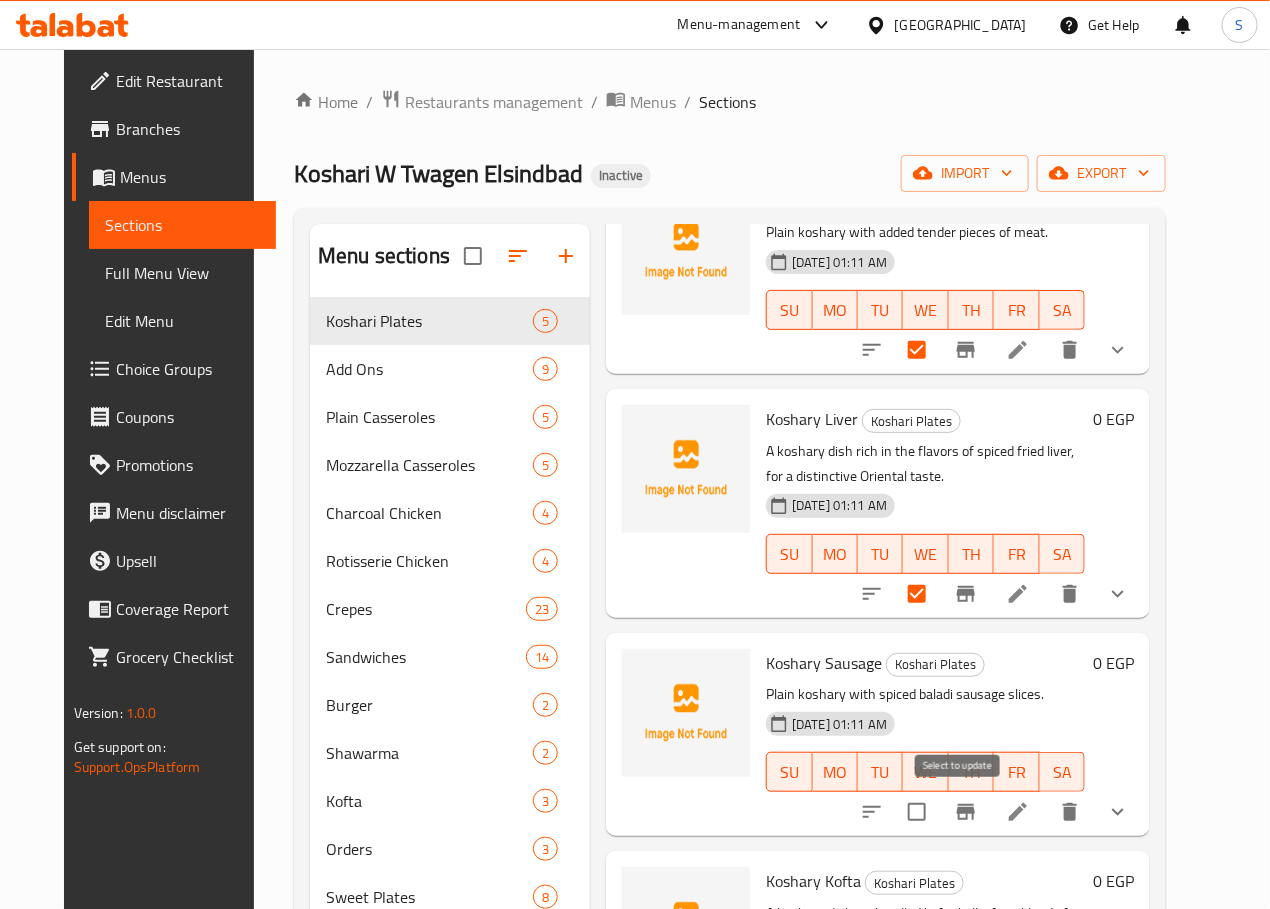 click at bounding box center [917, 812] 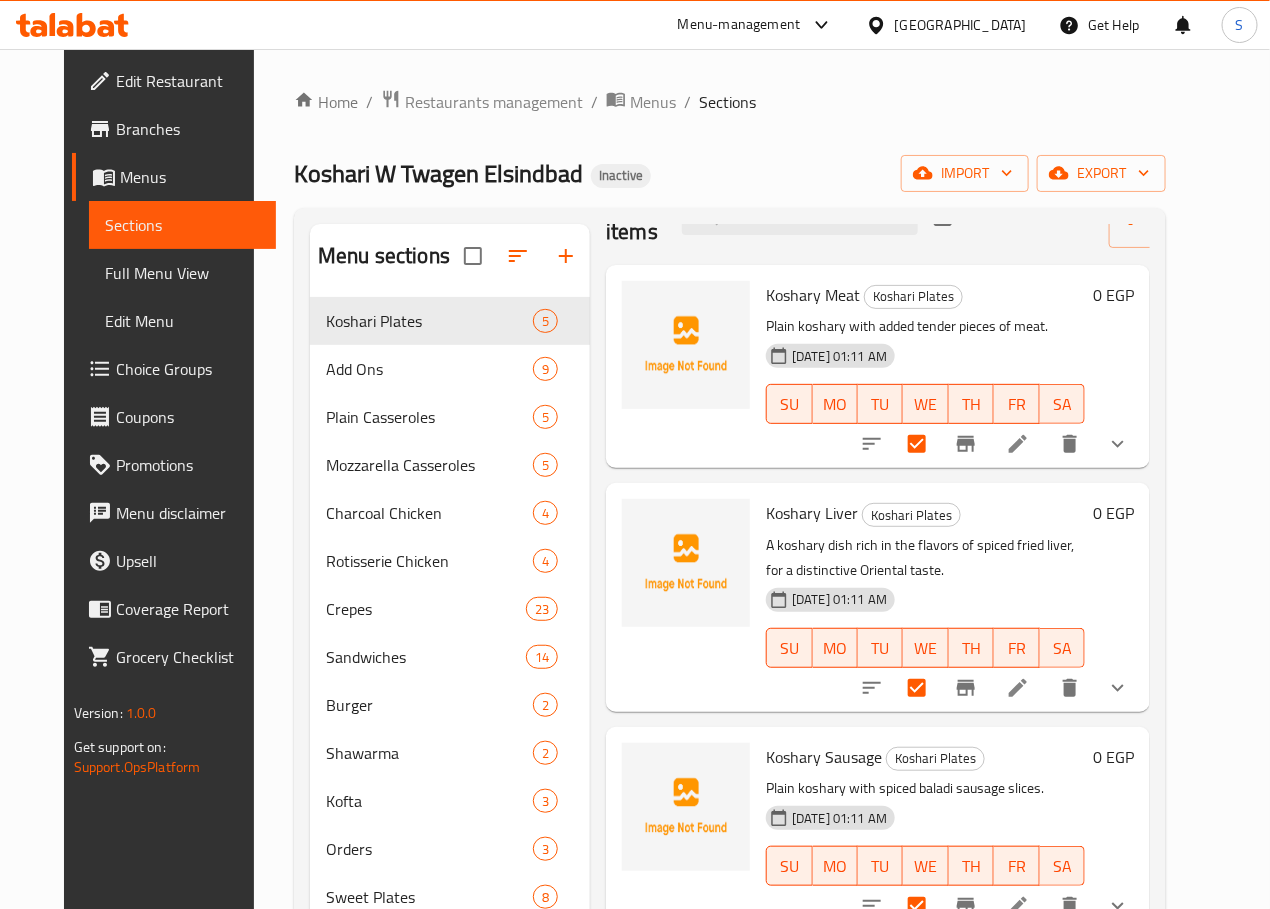 scroll, scrollTop: 0, scrollLeft: 0, axis: both 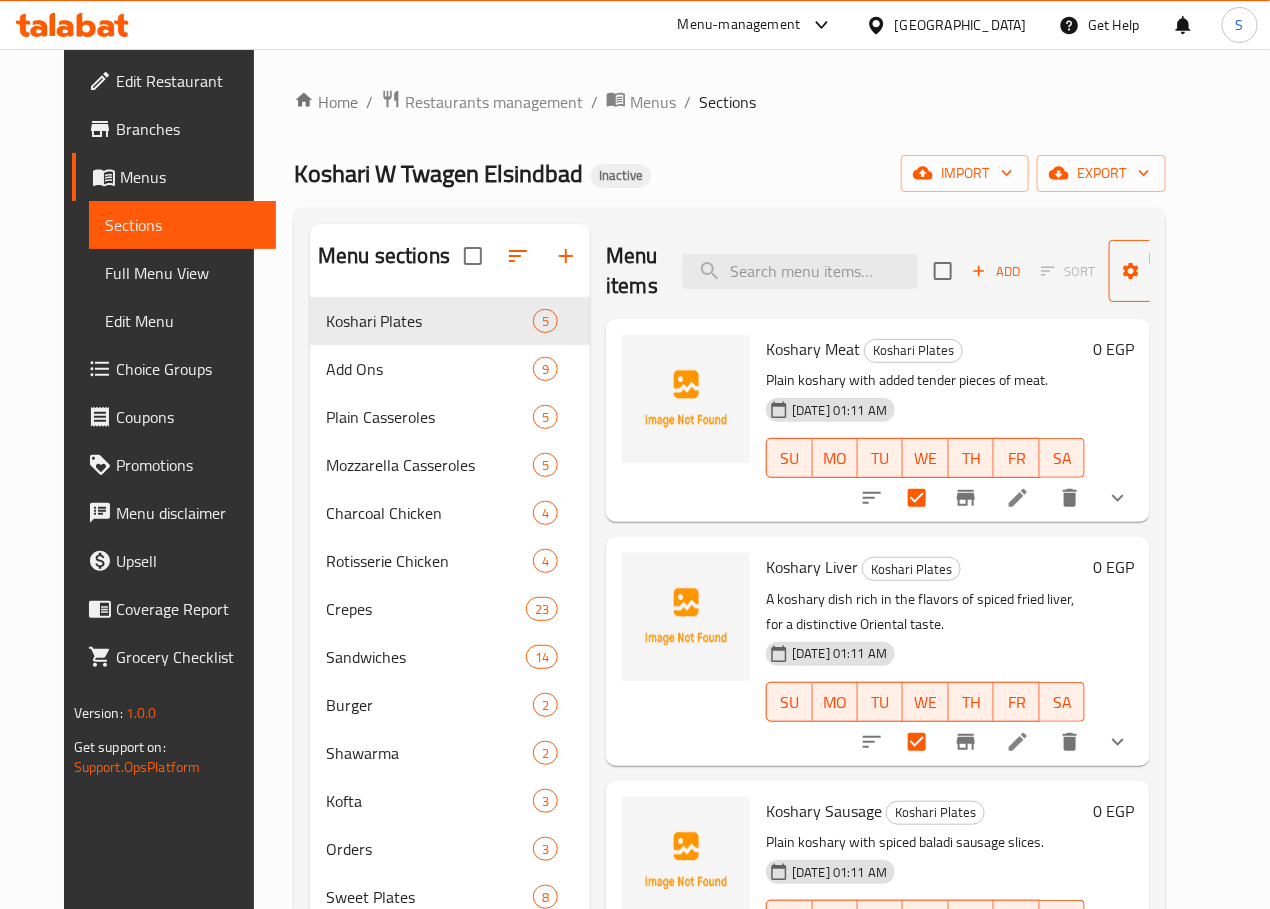 click 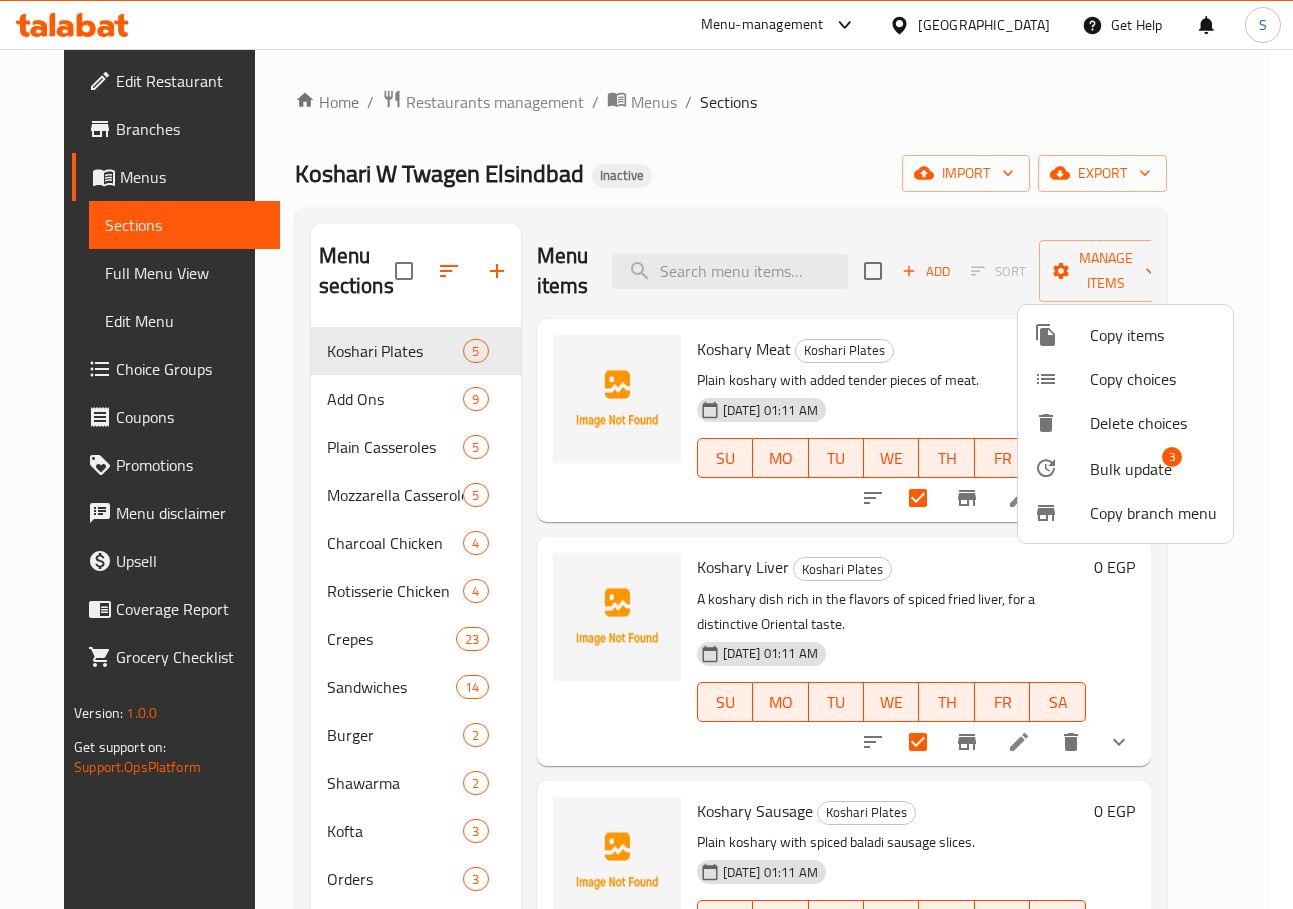 click on "Bulk update" at bounding box center [1131, 469] 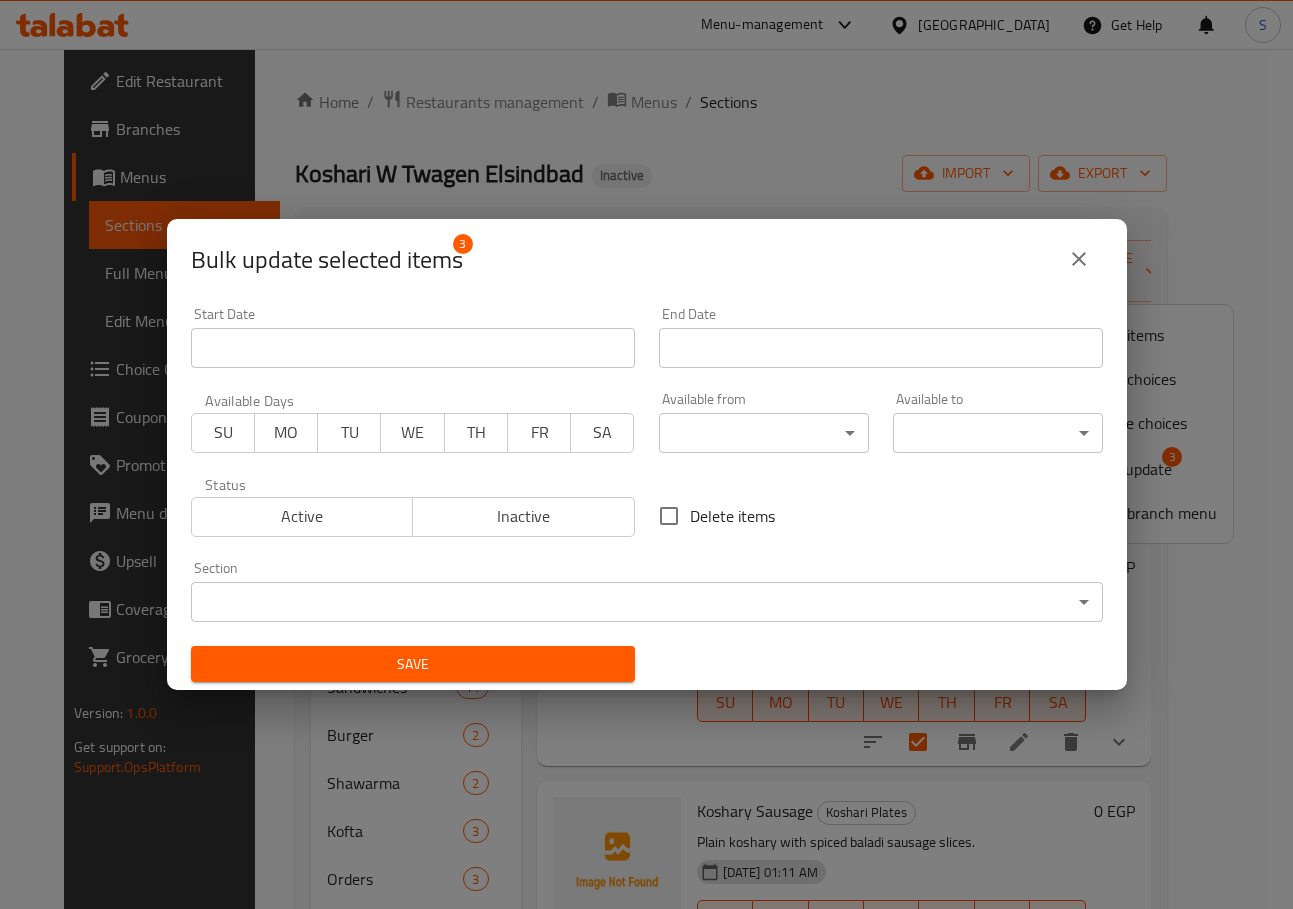 click on "Delete items" at bounding box center [669, 516] 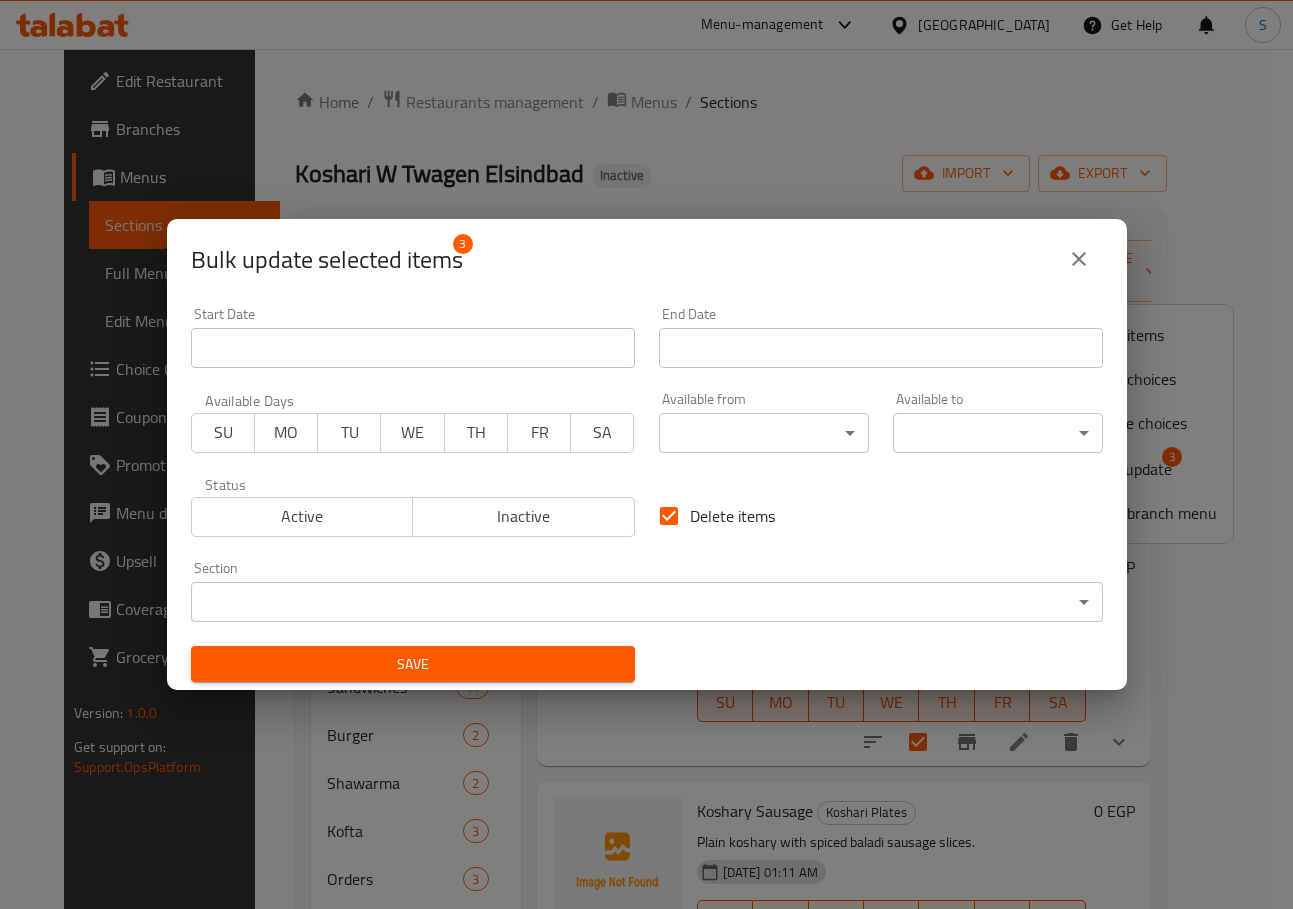 click on "Save" at bounding box center (413, 664) 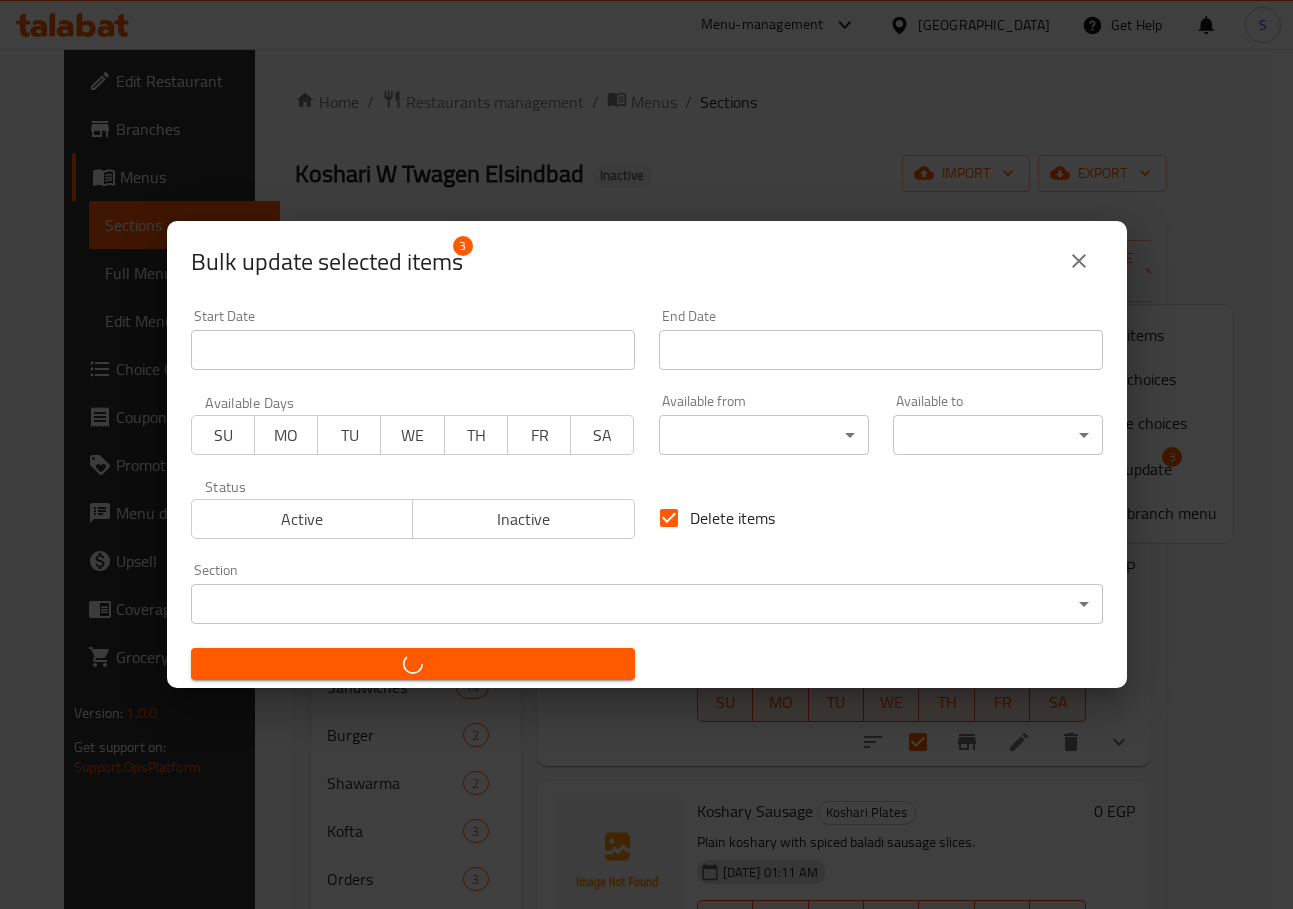 checkbox on "false" 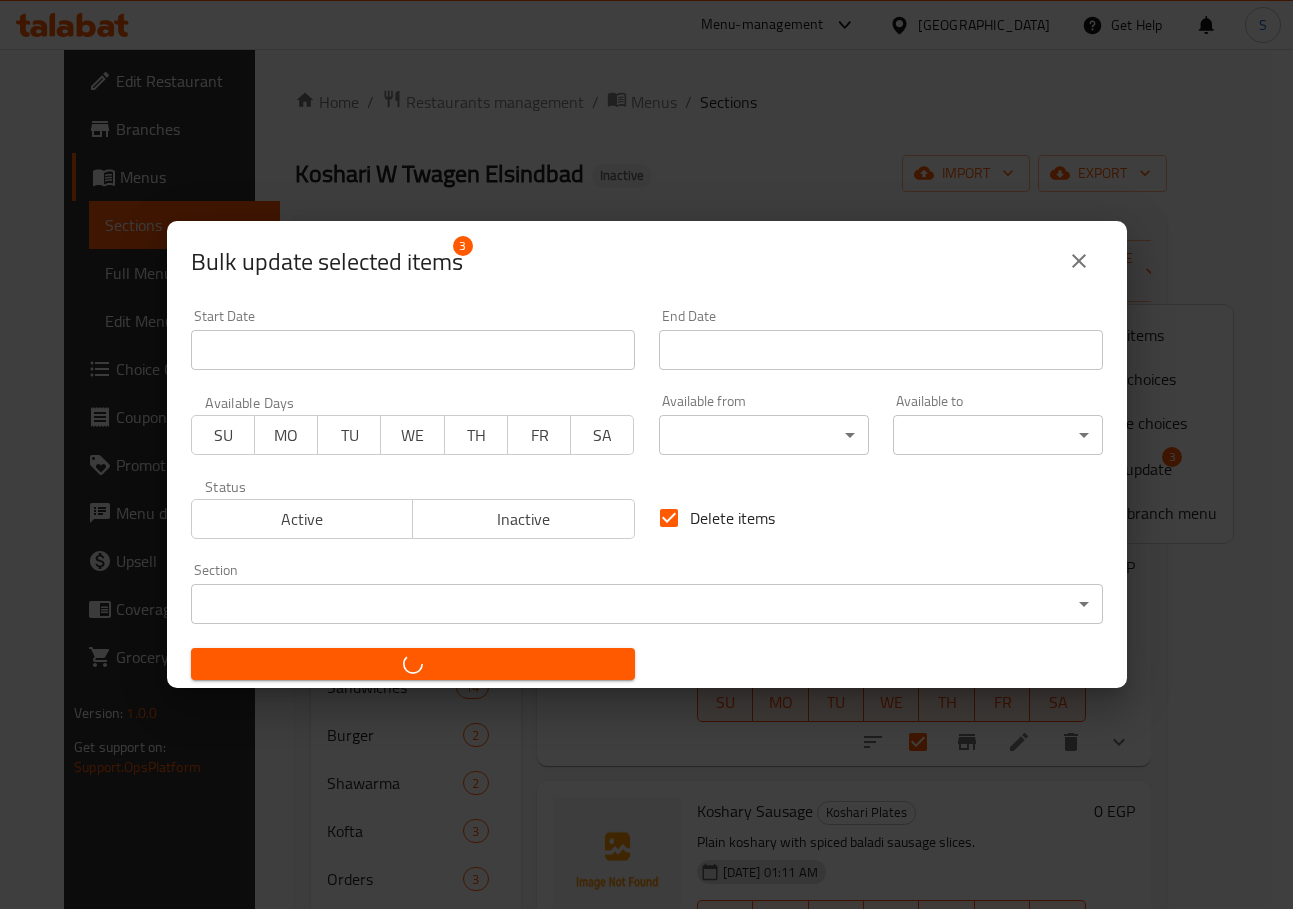 checkbox on "false" 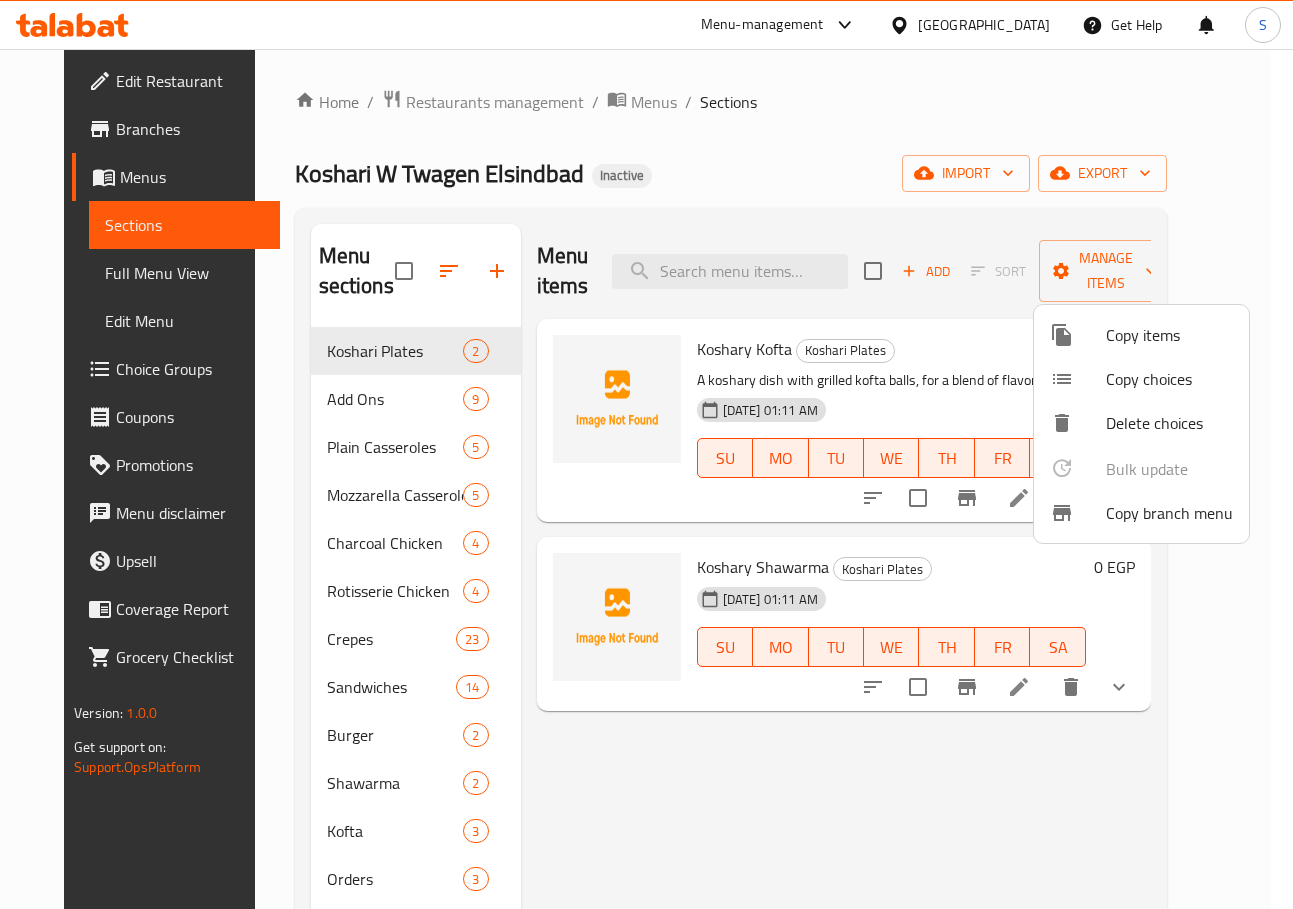 click at bounding box center [646, 454] 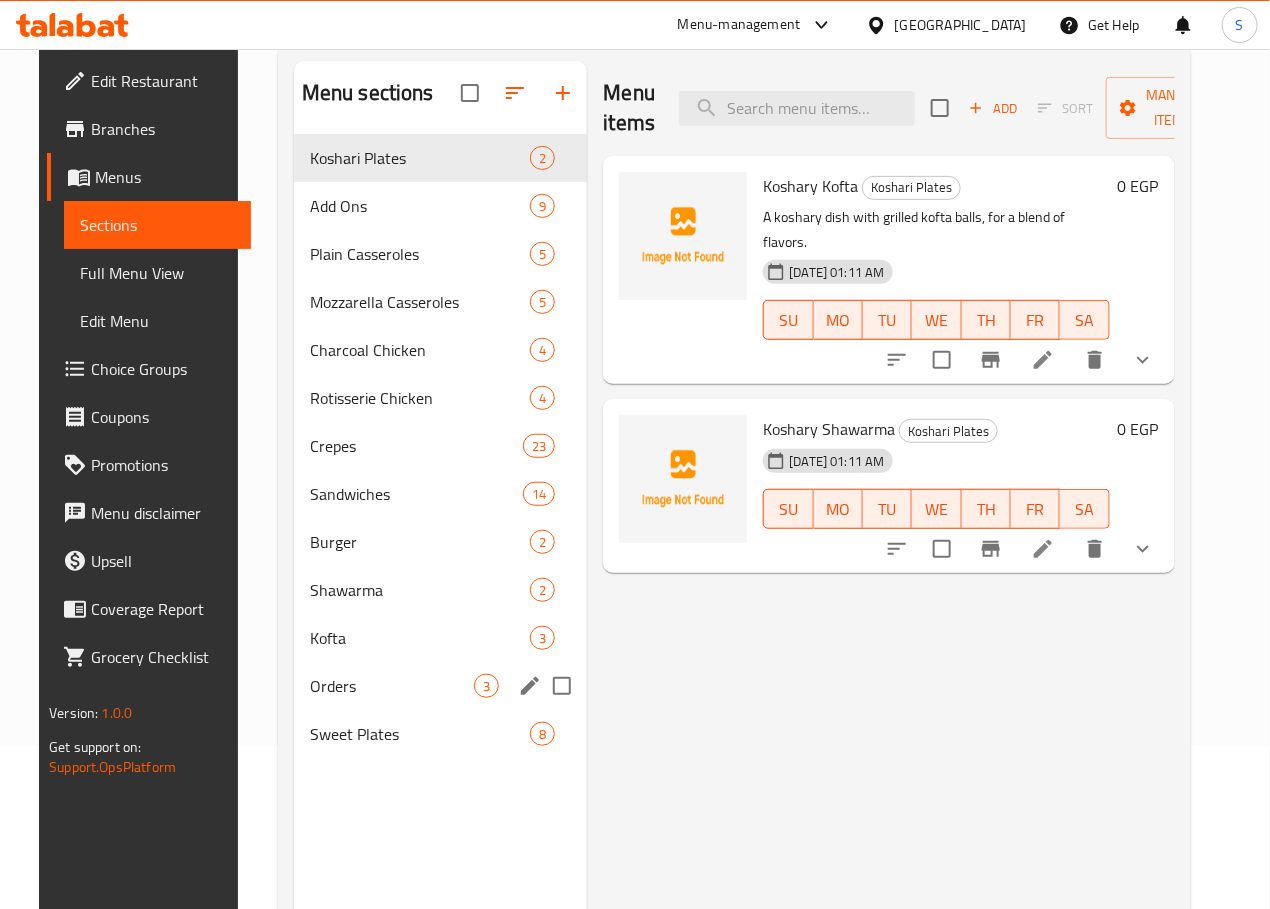scroll, scrollTop: 0, scrollLeft: 0, axis: both 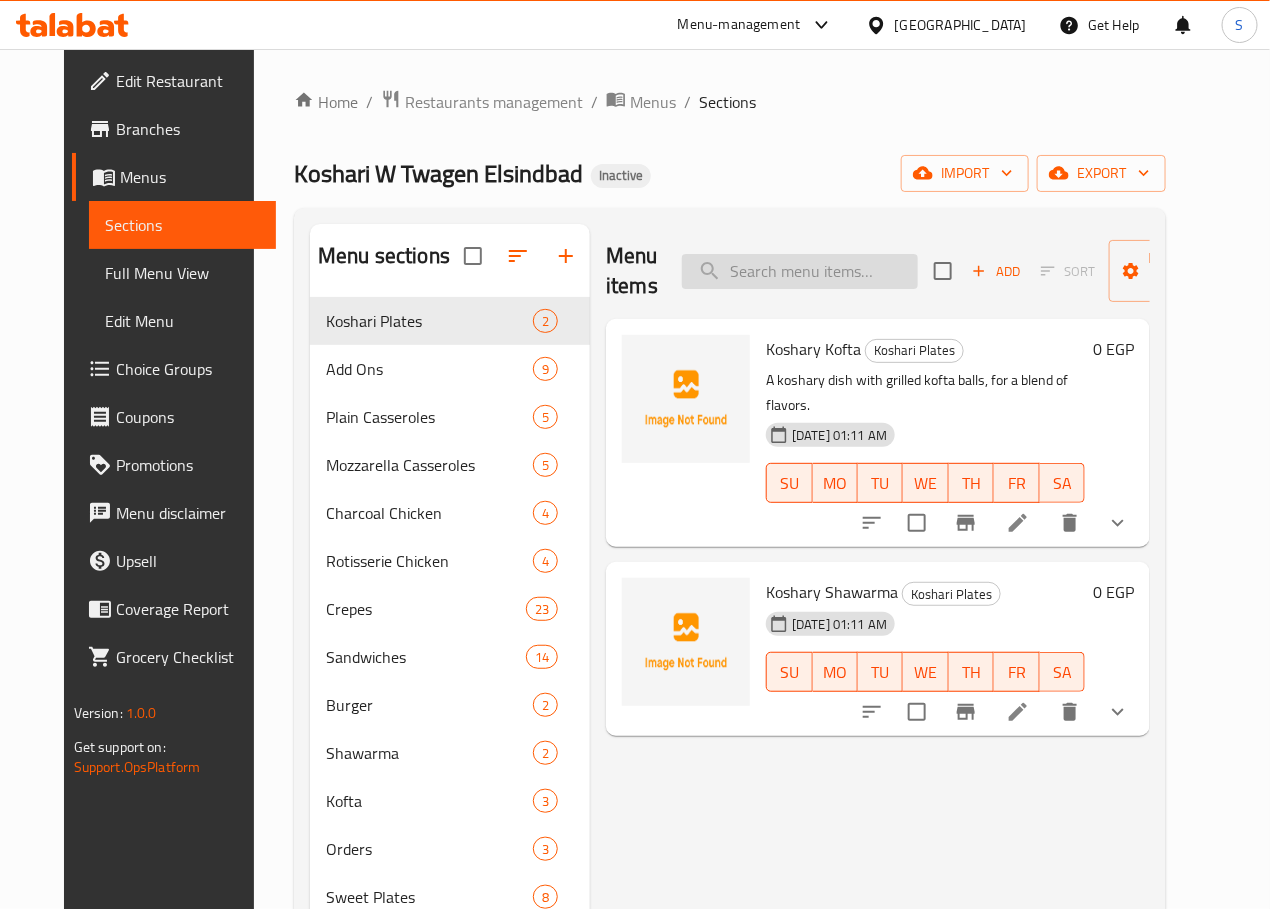 click at bounding box center (800, 271) 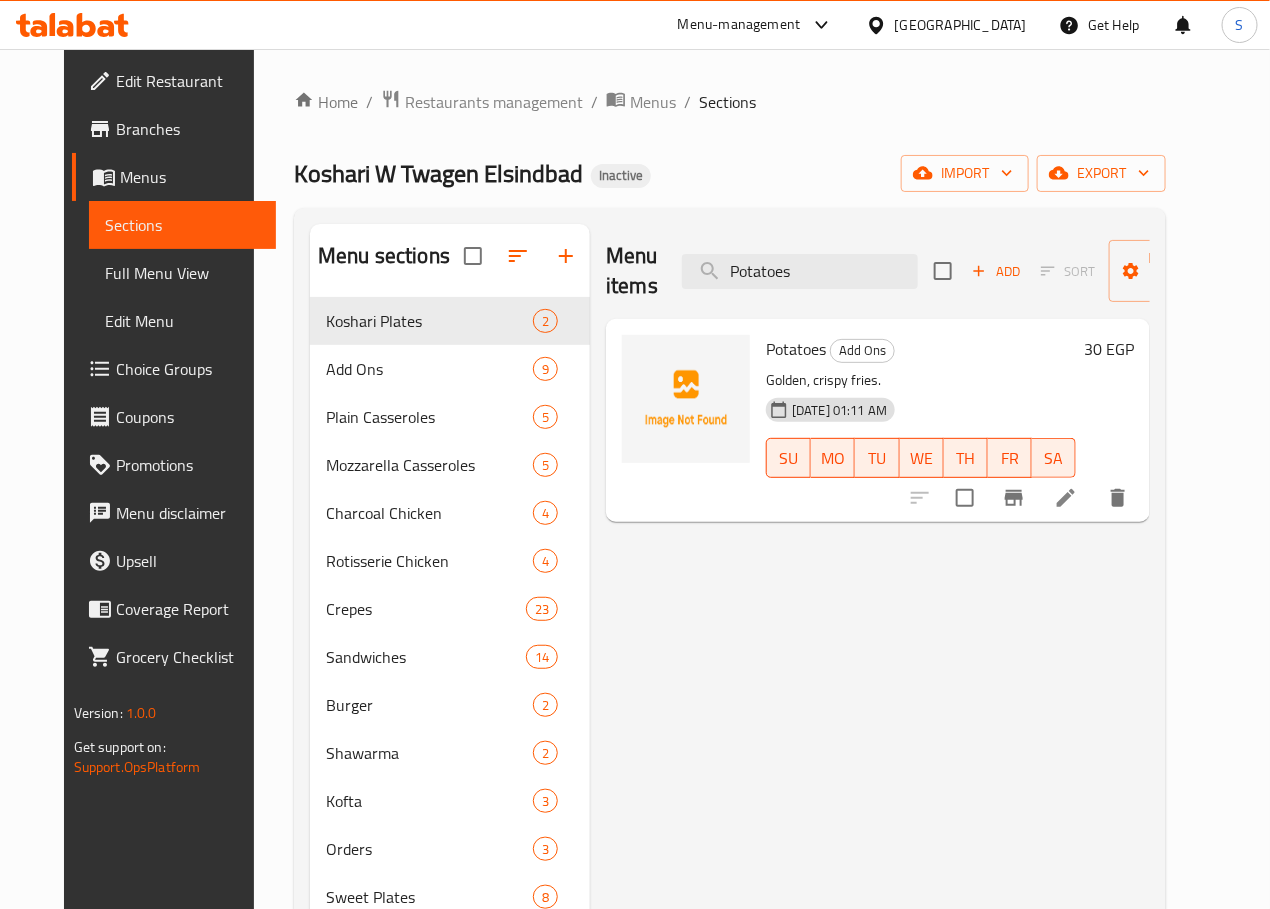 click at bounding box center (1066, 498) 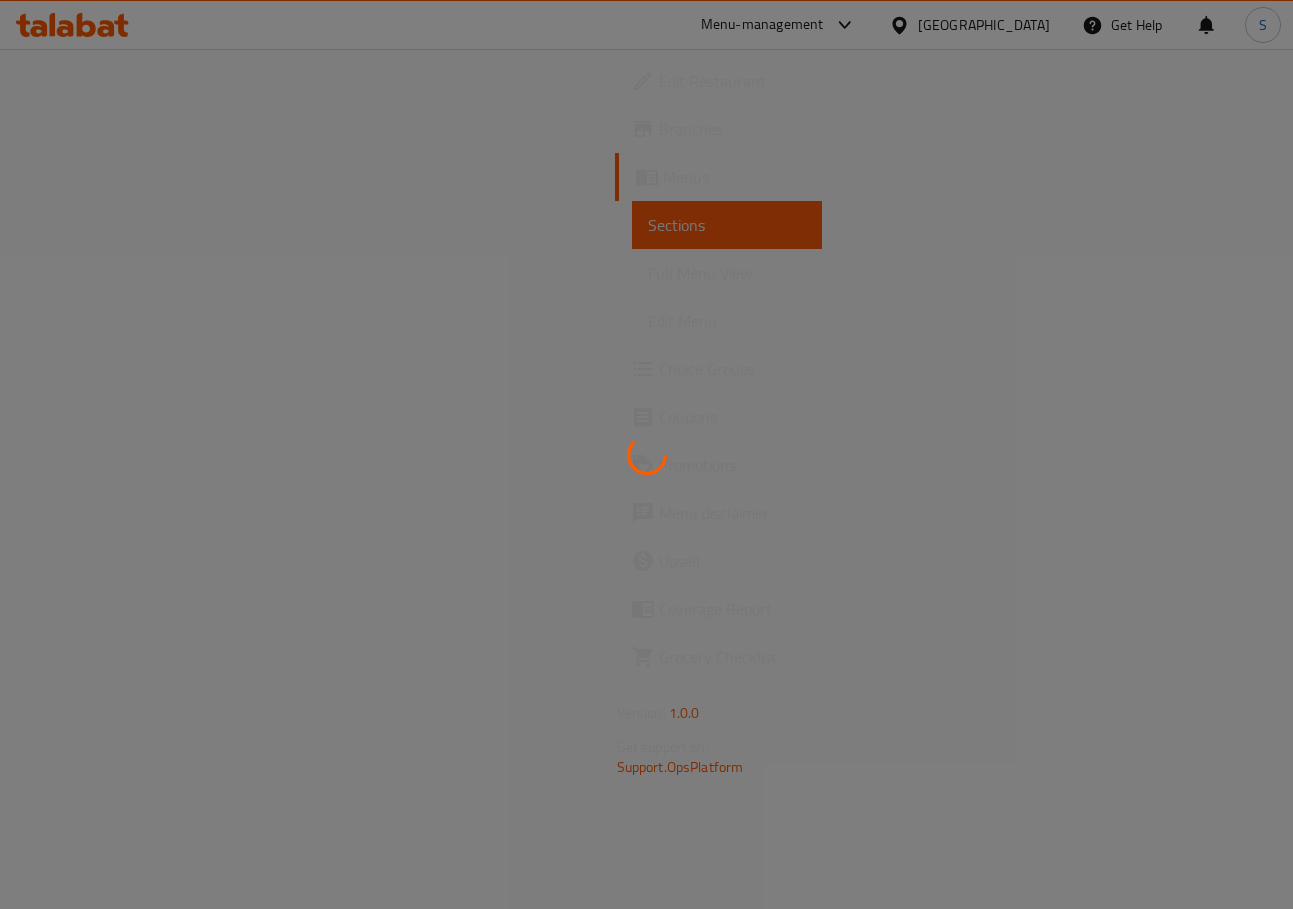 click at bounding box center (646, 454) 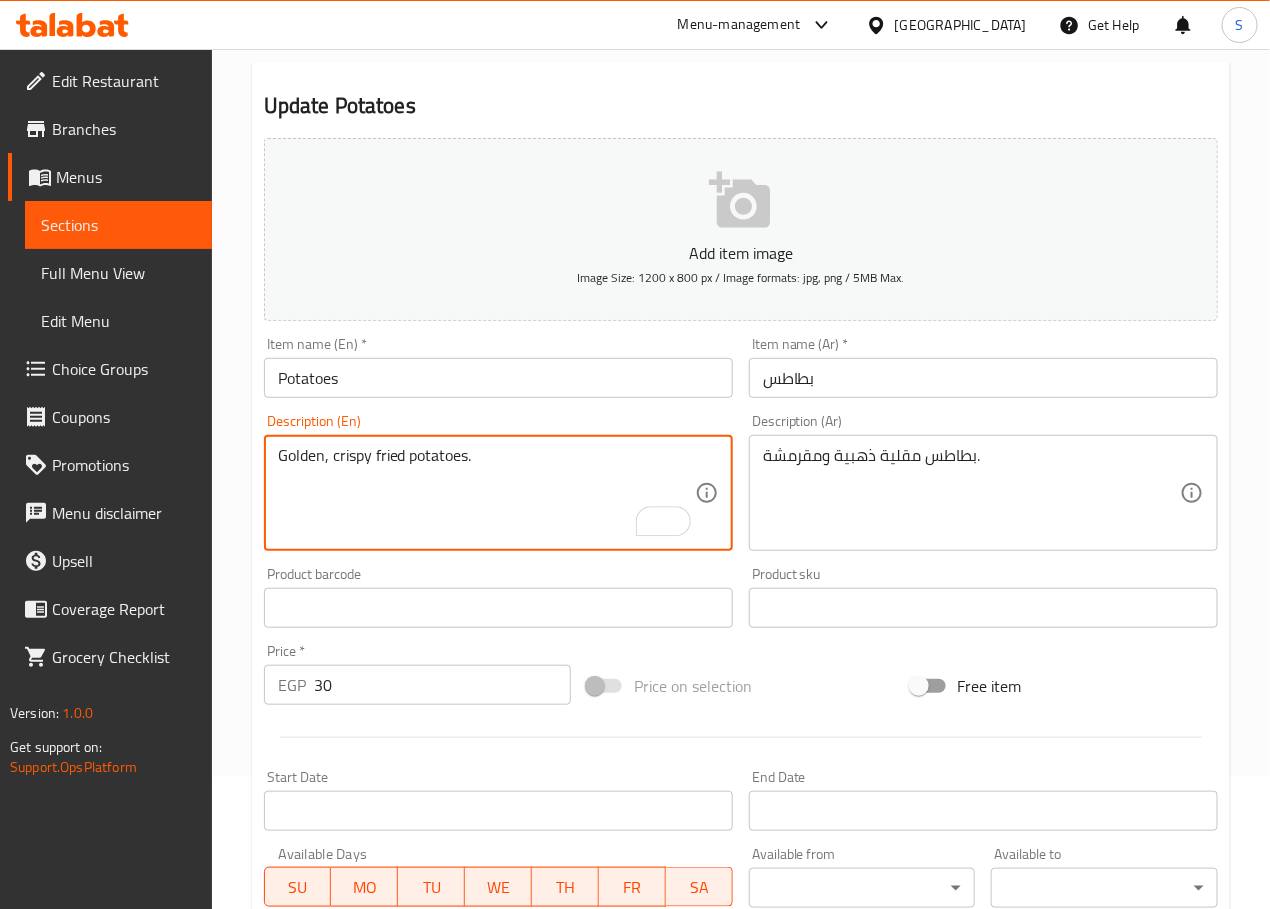 scroll, scrollTop: 502, scrollLeft: 0, axis: vertical 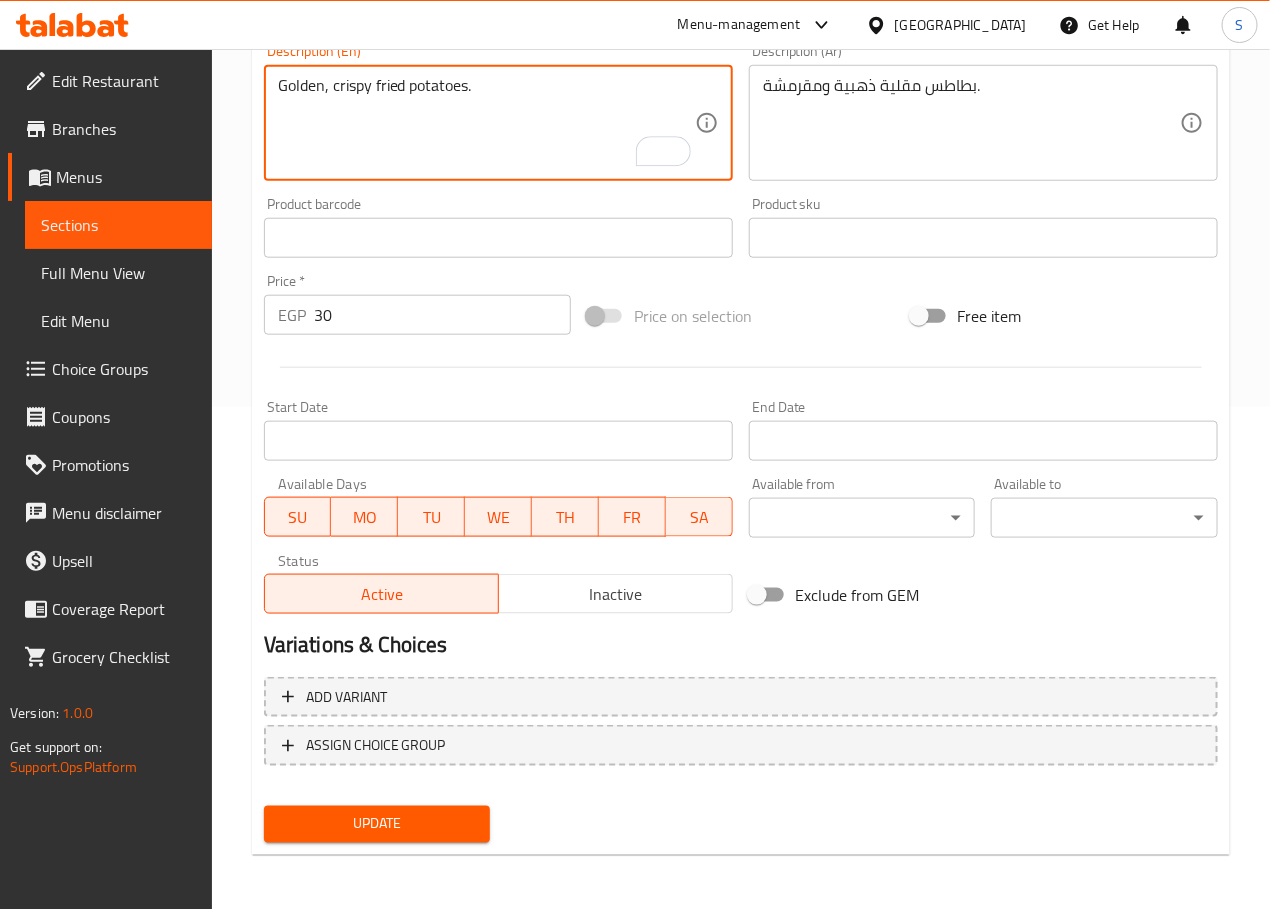 type on "Golden, crispy fried potatoes." 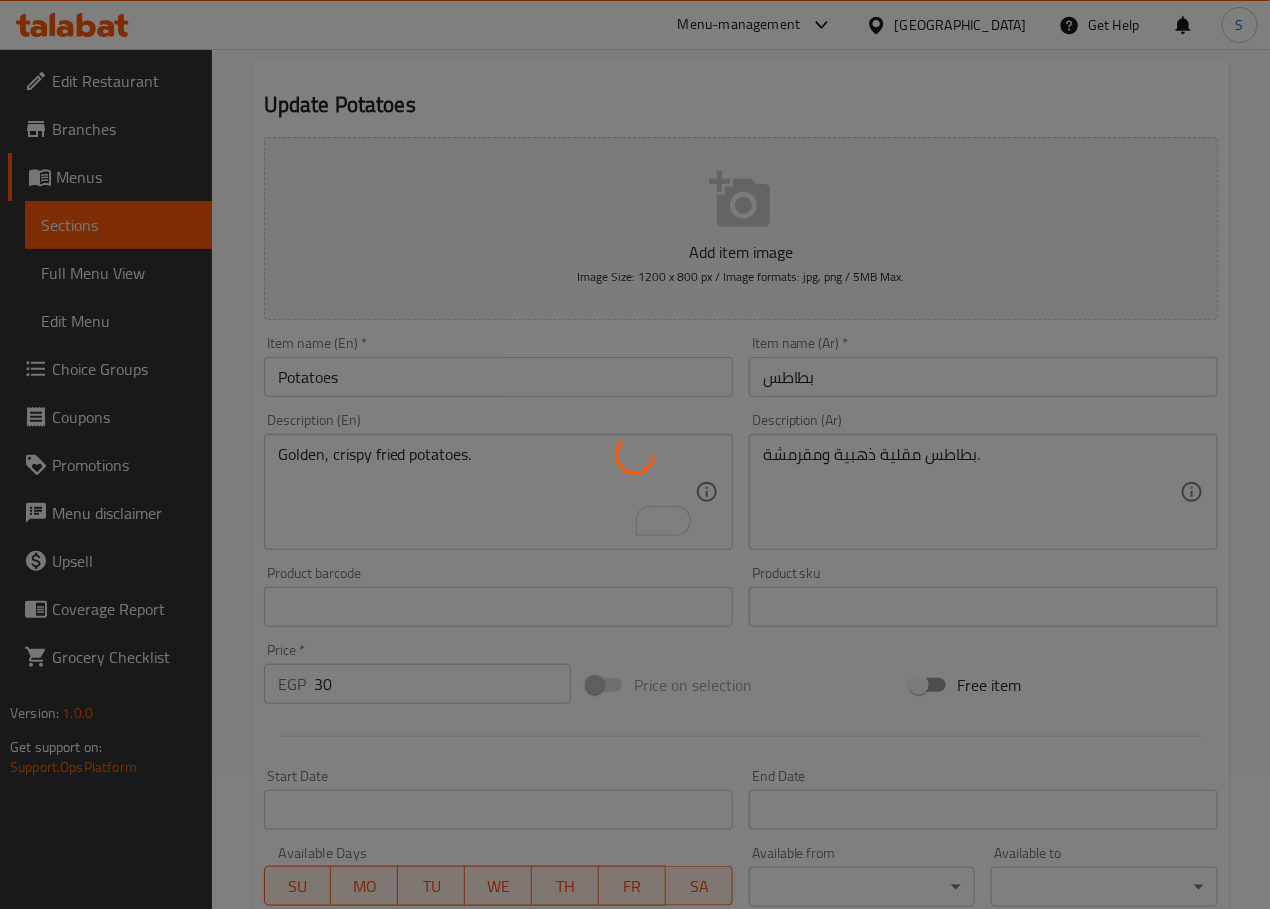 scroll, scrollTop: 0, scrollLeft: 0, axis: both 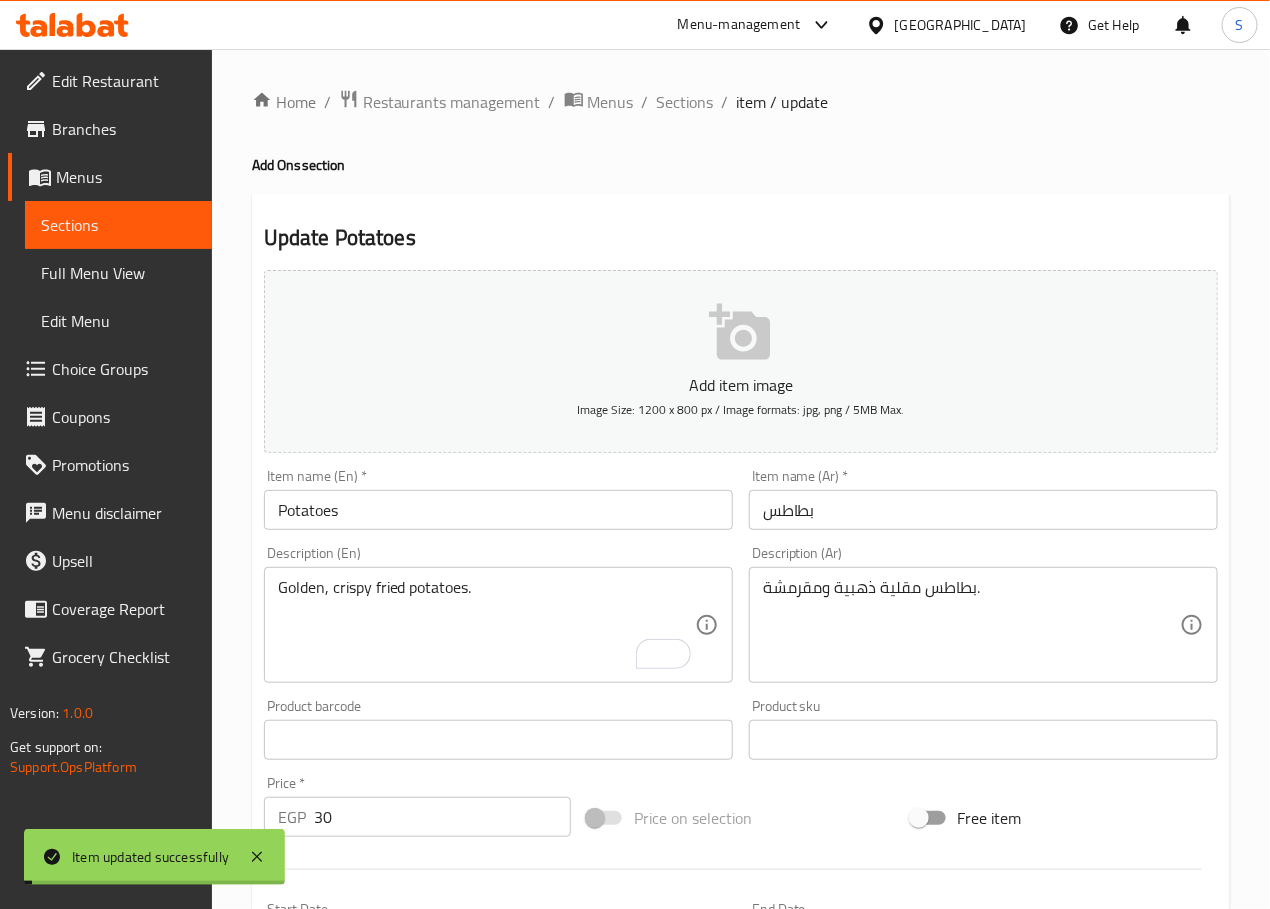 click on "Sections" at bounding box center [685, 102] 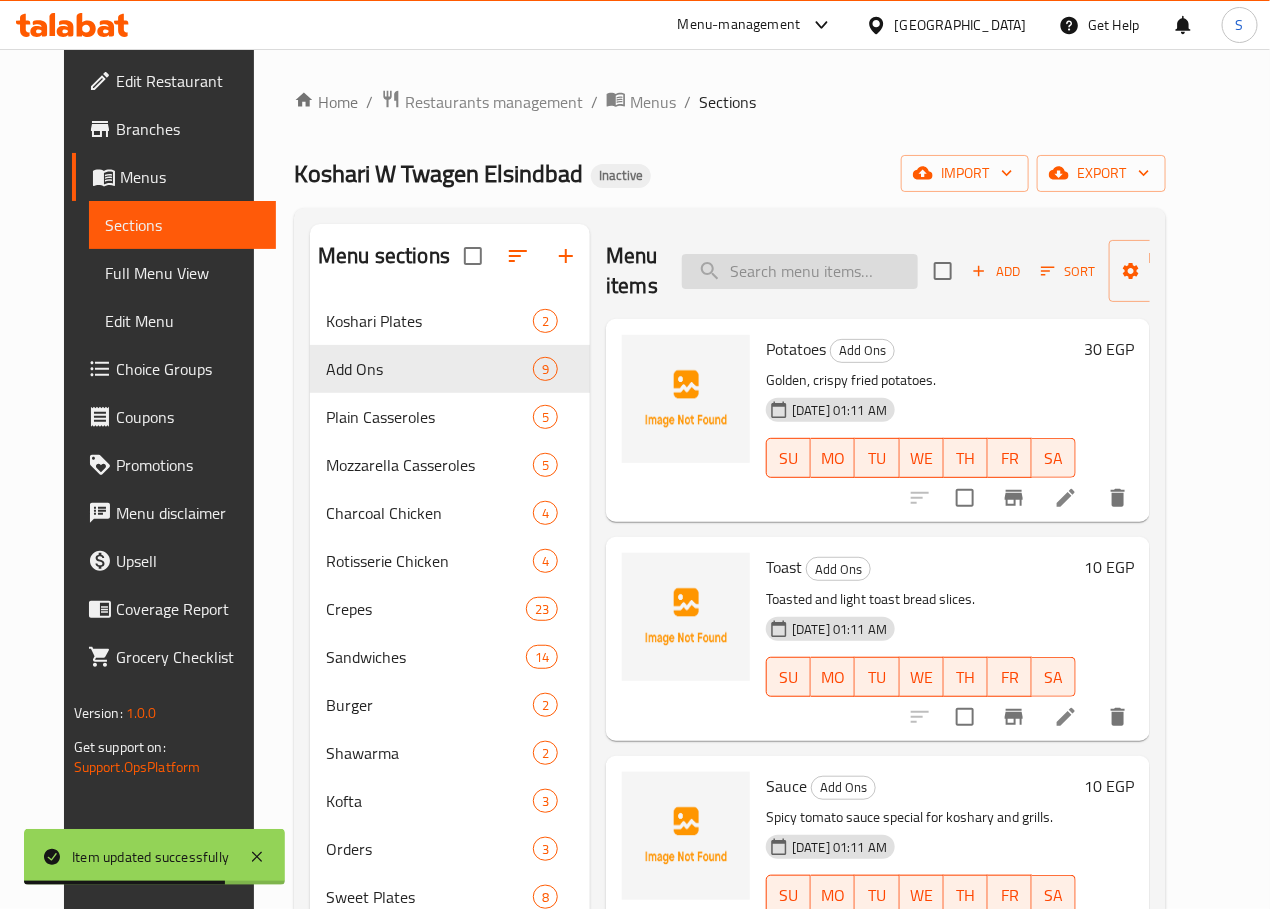 click at bounding box center (800, 271) 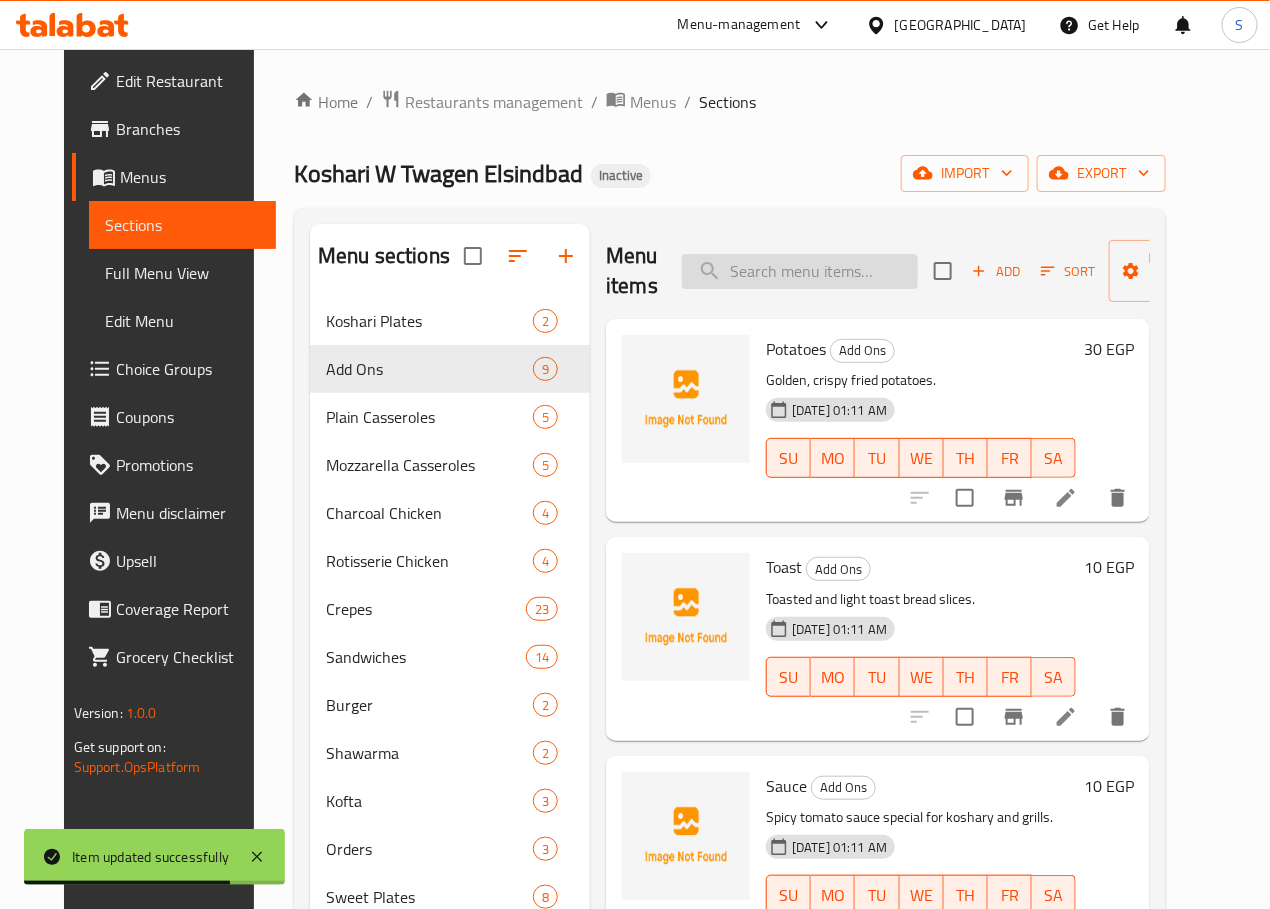 paste on "Hummus" 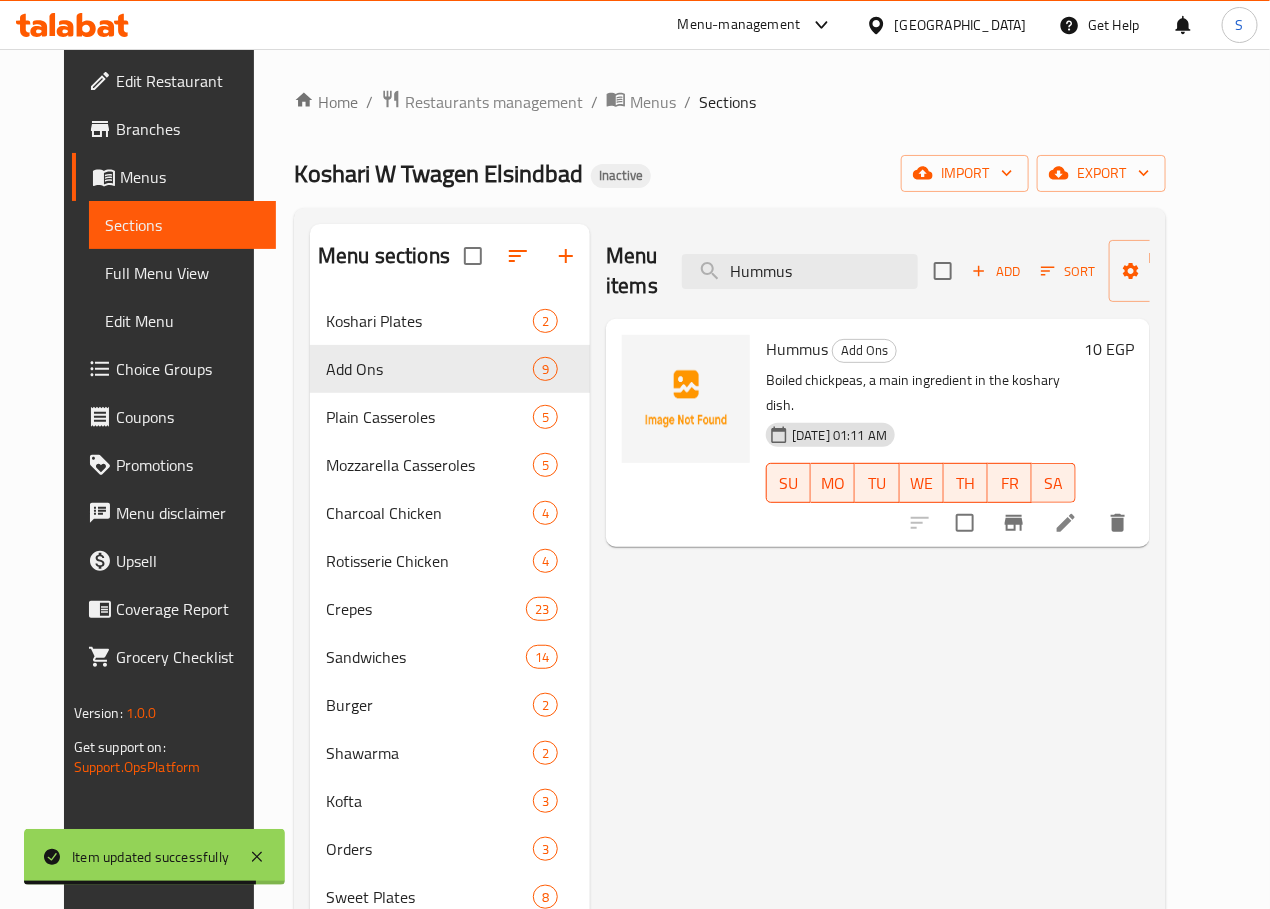 click 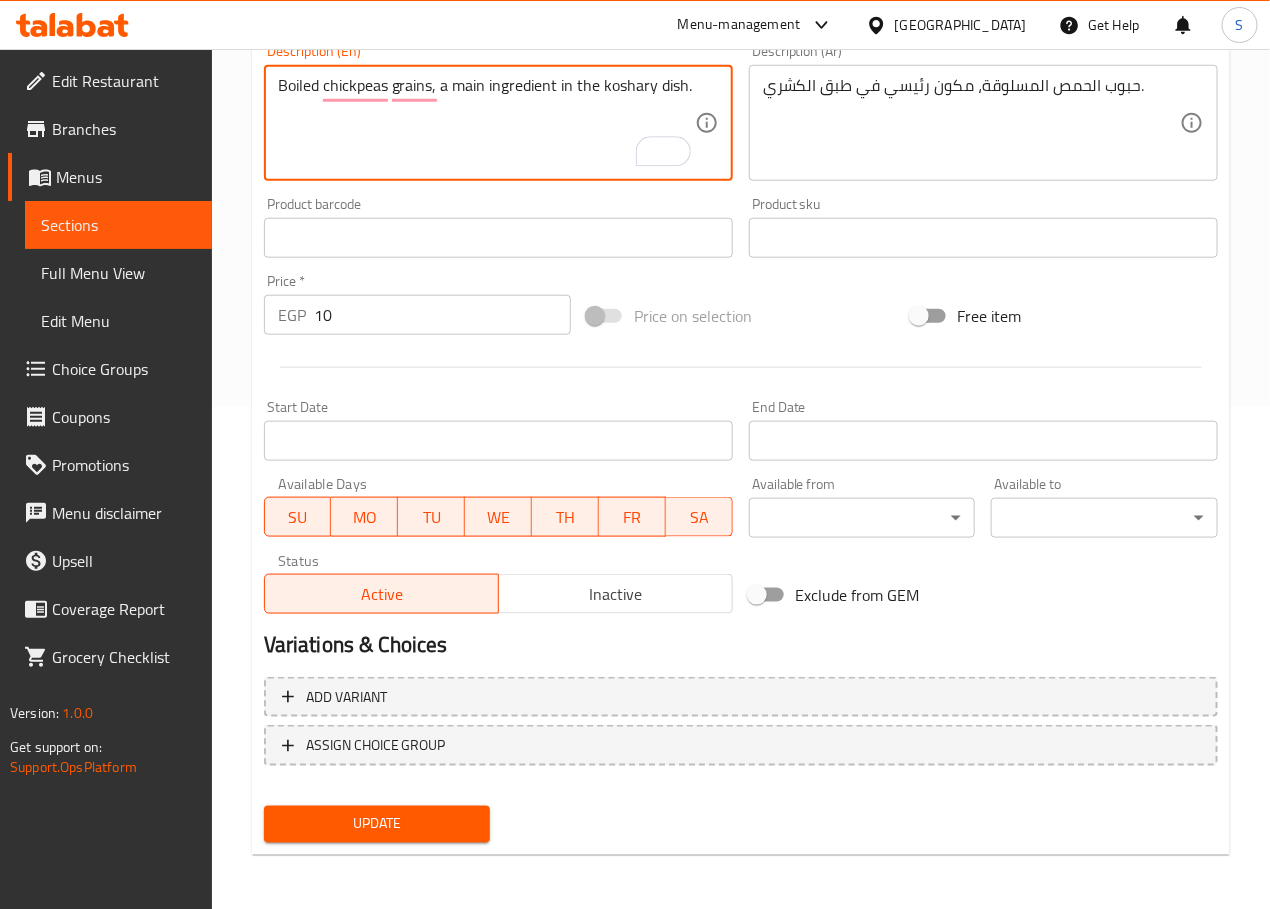 click on "Update" at bounding box center [377, 824] 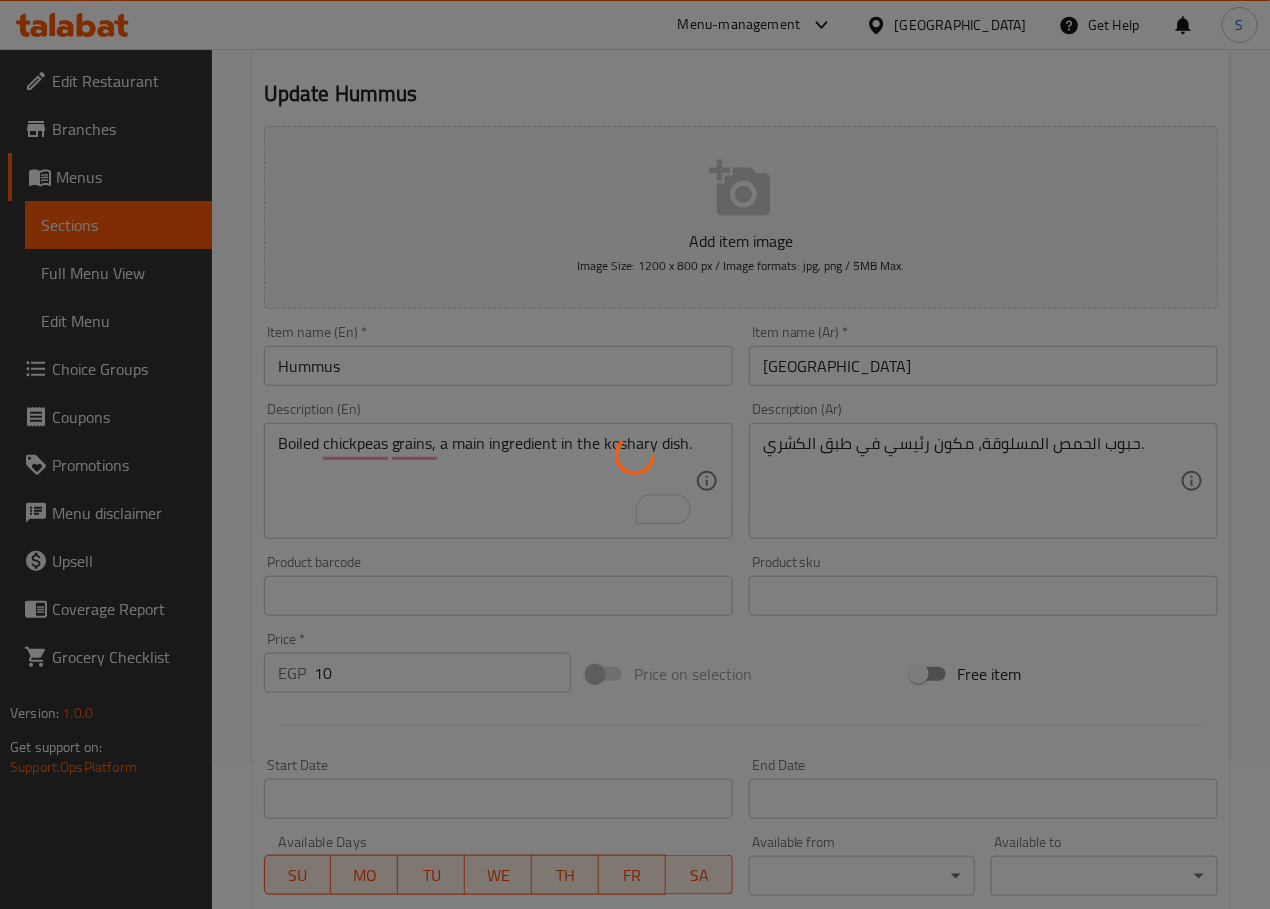 scroll, scrollTop: 0, scrollLeft: 0, axis: both 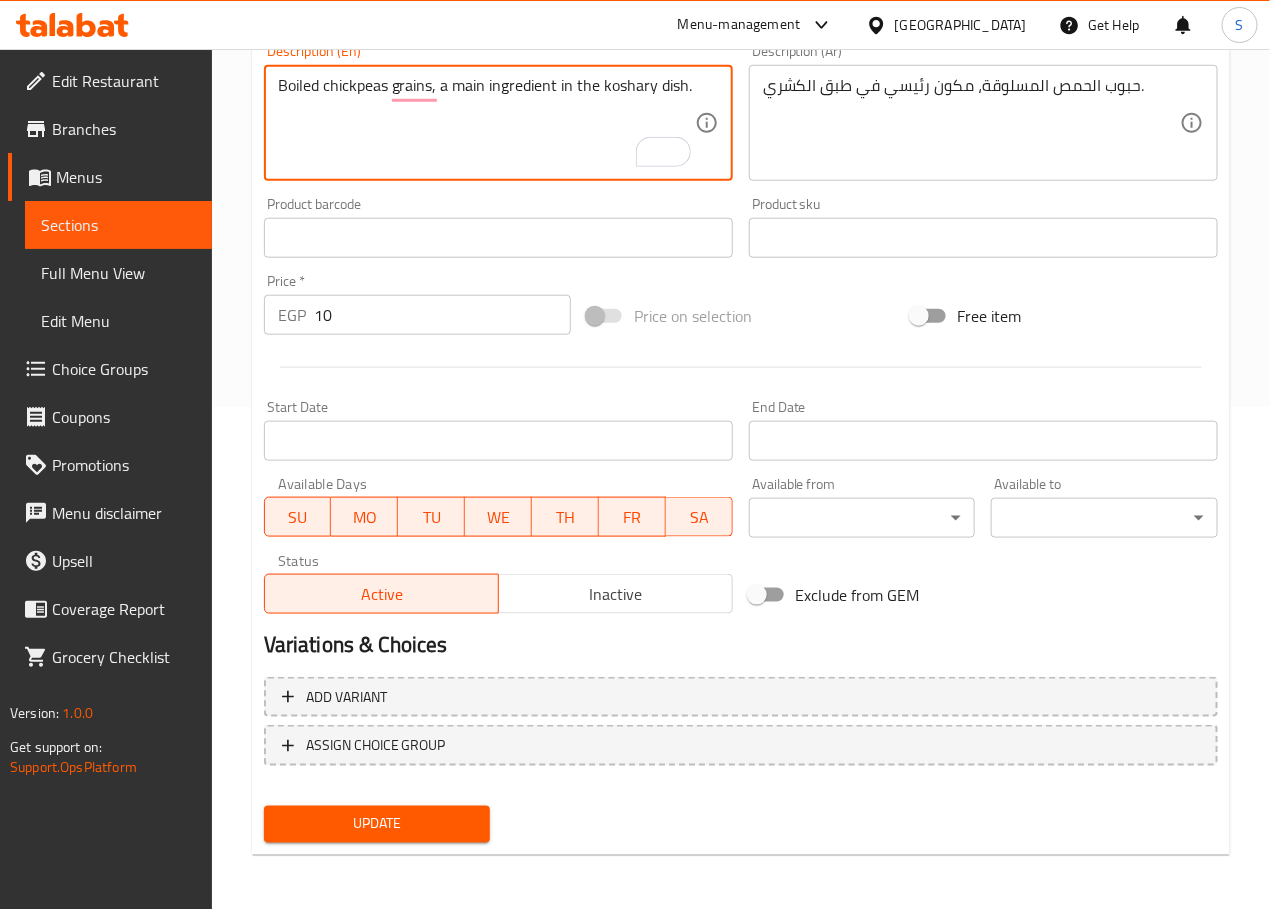 type on "Boiled chickpeas grains, a main ingredient in the koshary dish." 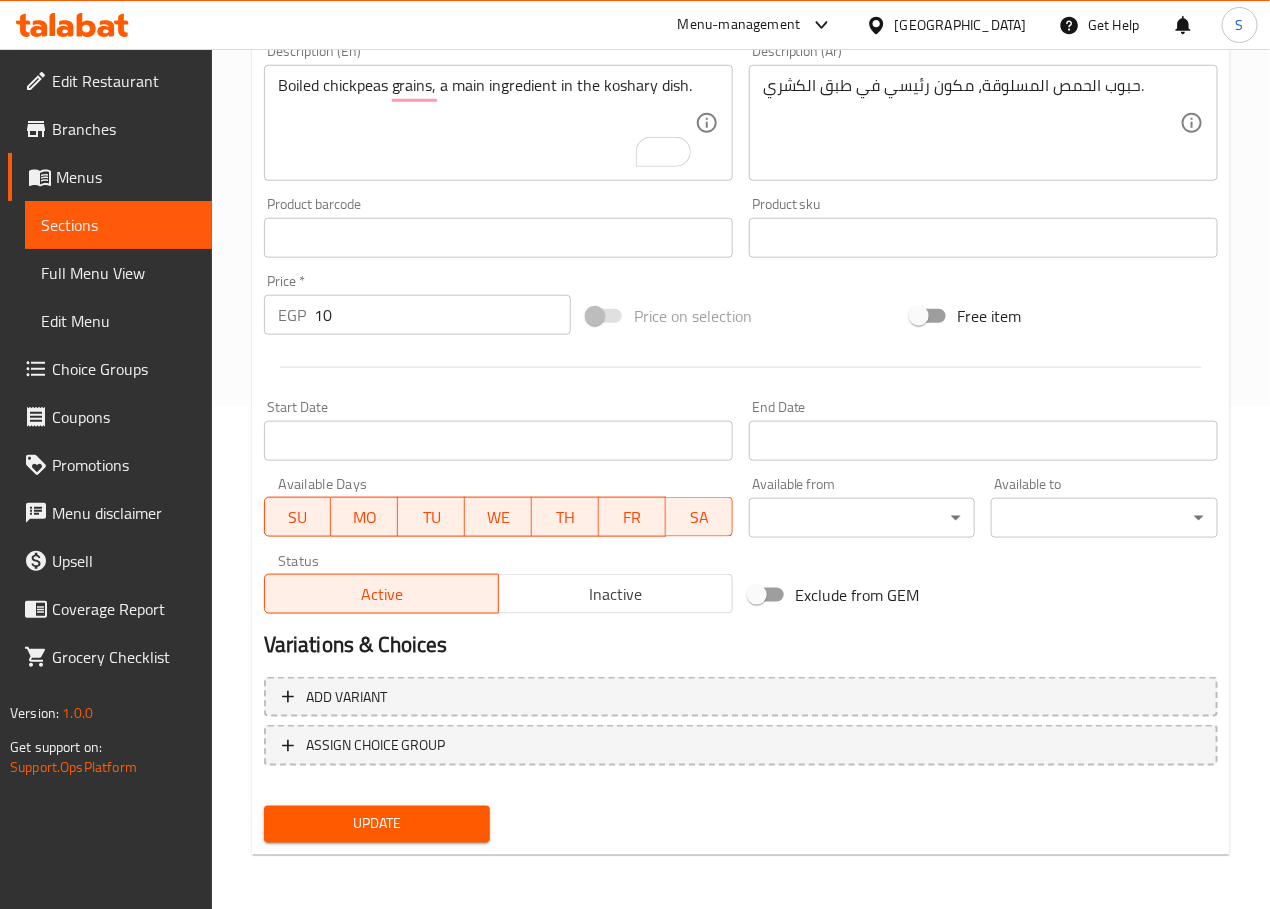 click on "Home / Restaurants management / Menus / Sections / item / update Add Ons  section Update Hummus Add item image Image Size: 1200 x 800 px / Image formats: jpg, png / 5MB Max. Item name (En)   * Hummus Item name (En)  * Item name (Ar)   * حمص Item name (Ar)  * Description (En) Boiled chickpeas grains, a main ingredient in the koshary dish. Description (En) Description (Ar) حبوب الحمص المسلوقة، مكون رئيسي في طبق الكشري. Description (Ar) Product barcode Product barcode Product sku Product sku Price   * EGP 10 Price  * Price on selection Free item Start Date Start Date End Date End Date Available Days SU MO TU WE TH FR SA Available from ​ ​ Available to ​ ​ Status Active Inactive Exclude from GEM Variations & Choices Add variant ASSIGN CHOICE GROUP Update" at bounding box center (741, 229) 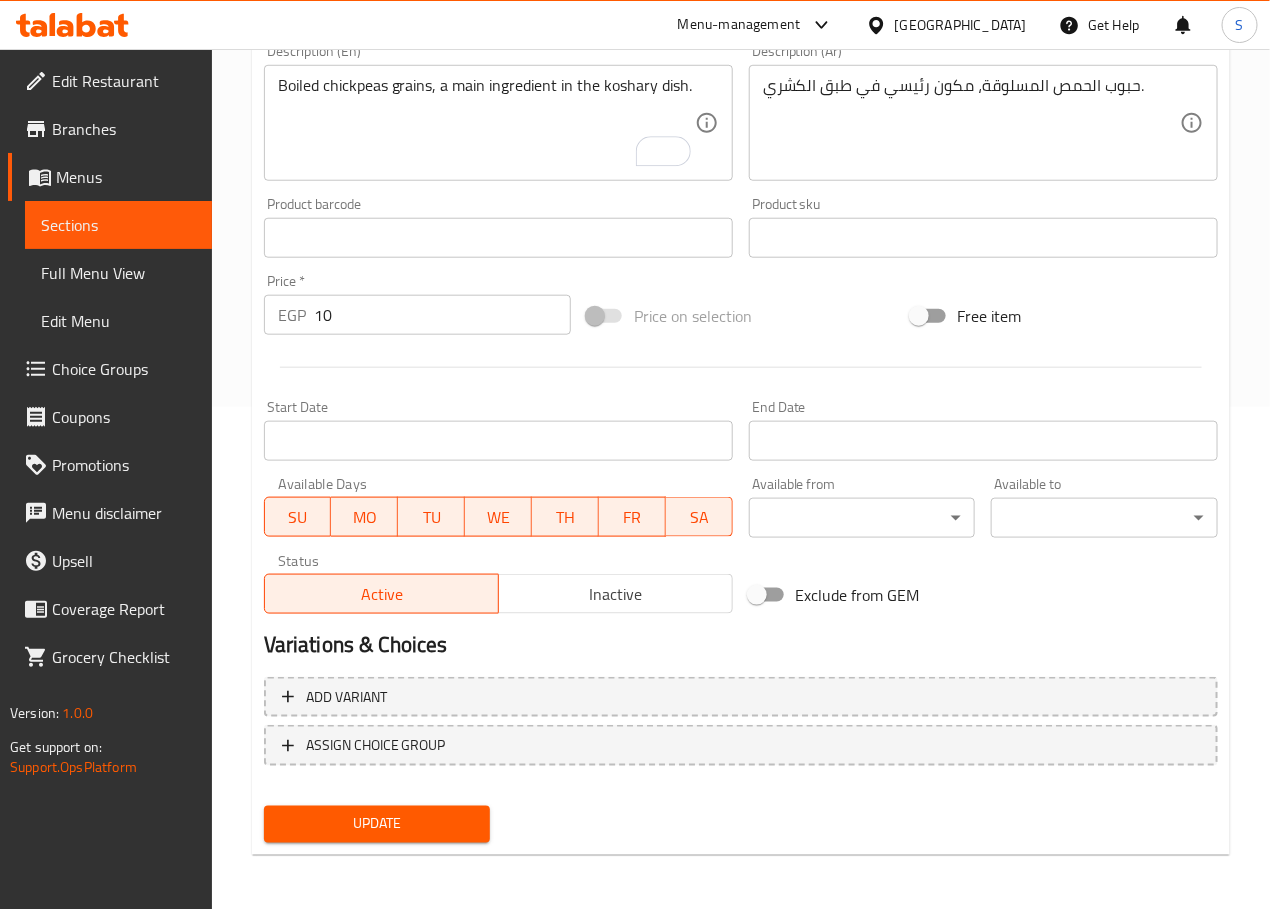 click on "Update" at bounding box center (377, 824) 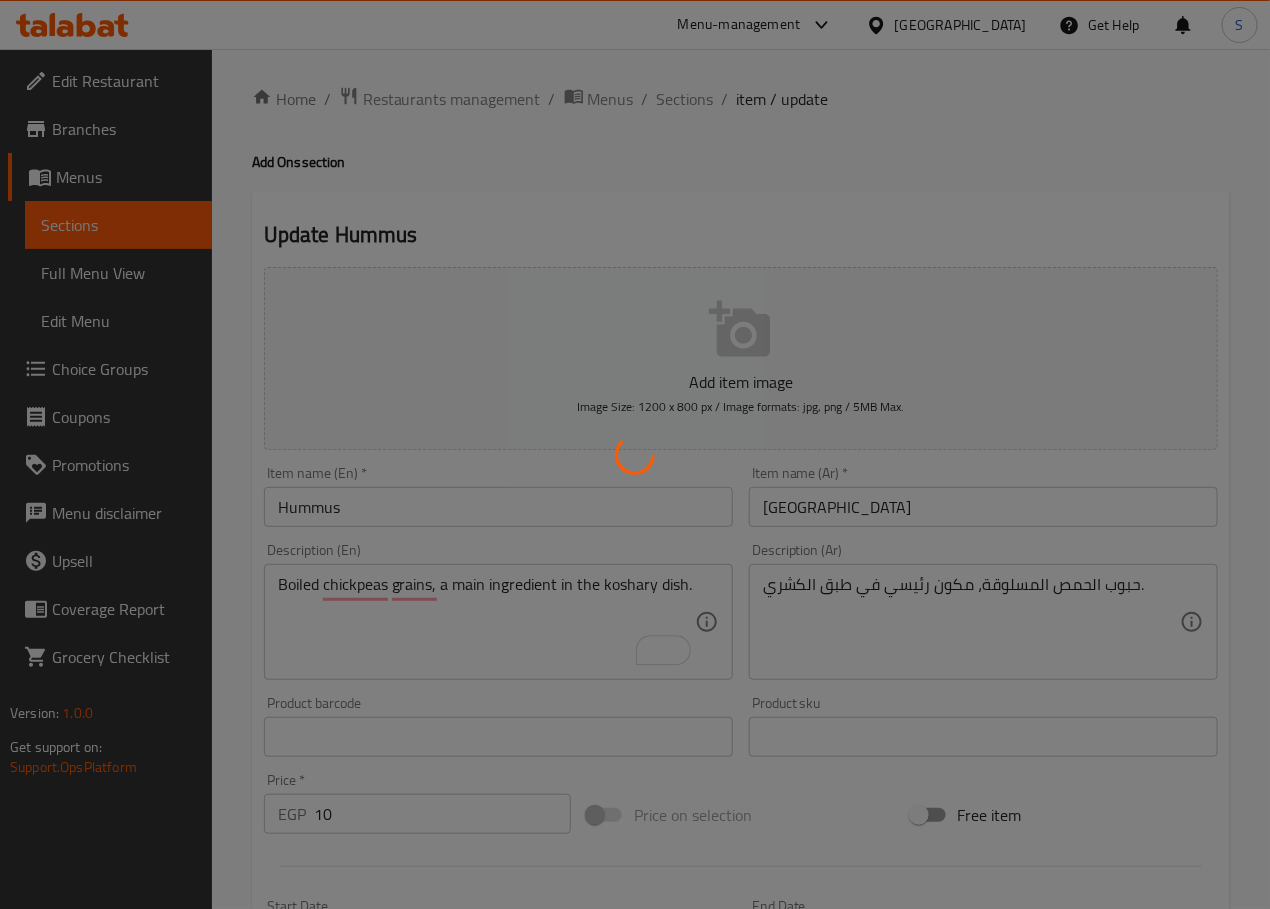 scroll, scrollTop: 0, scrollLeft: 0, axis: both 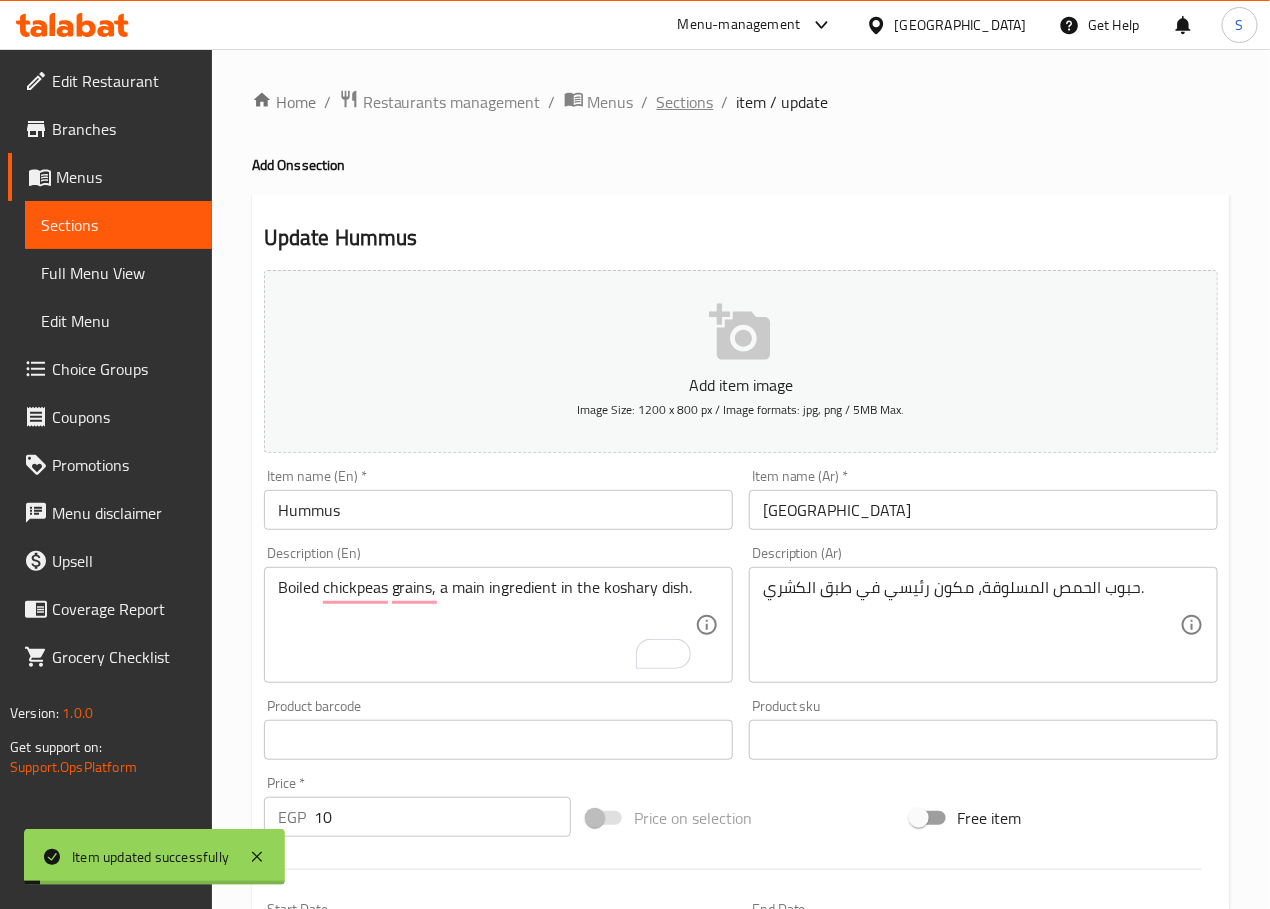 click on "Sections" at bounding box center (685, 102) 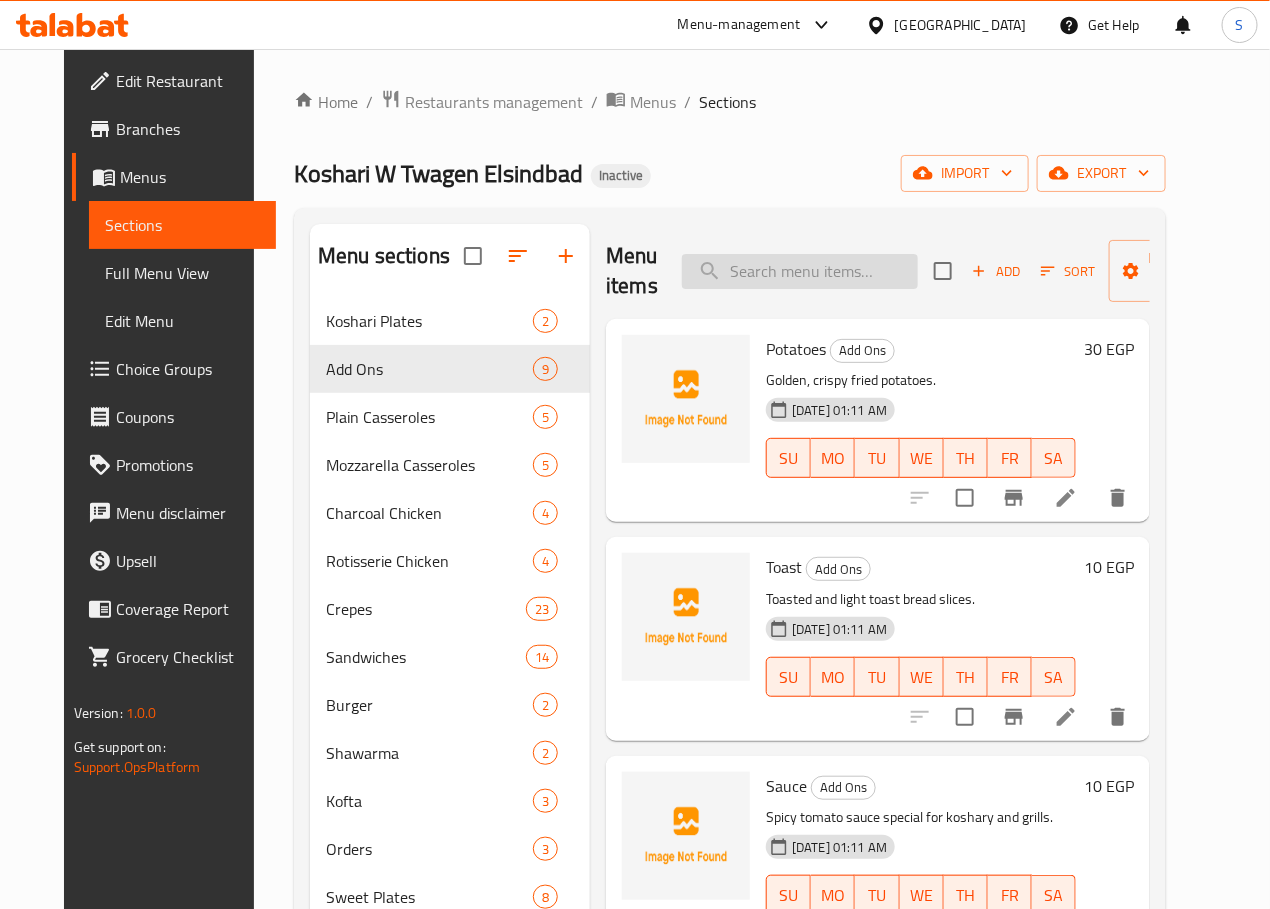click at bounding box center (800, 271) 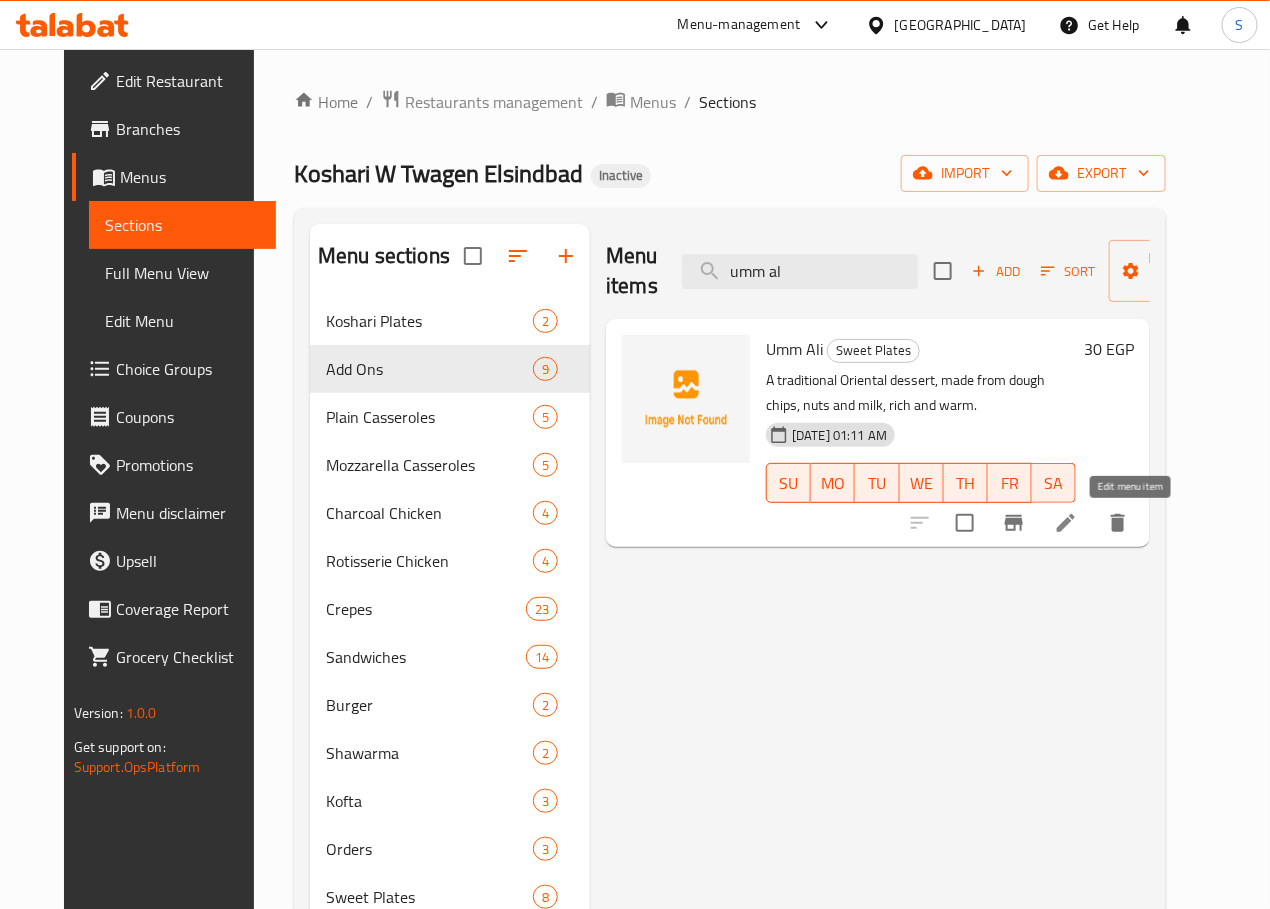 type on "umm al" 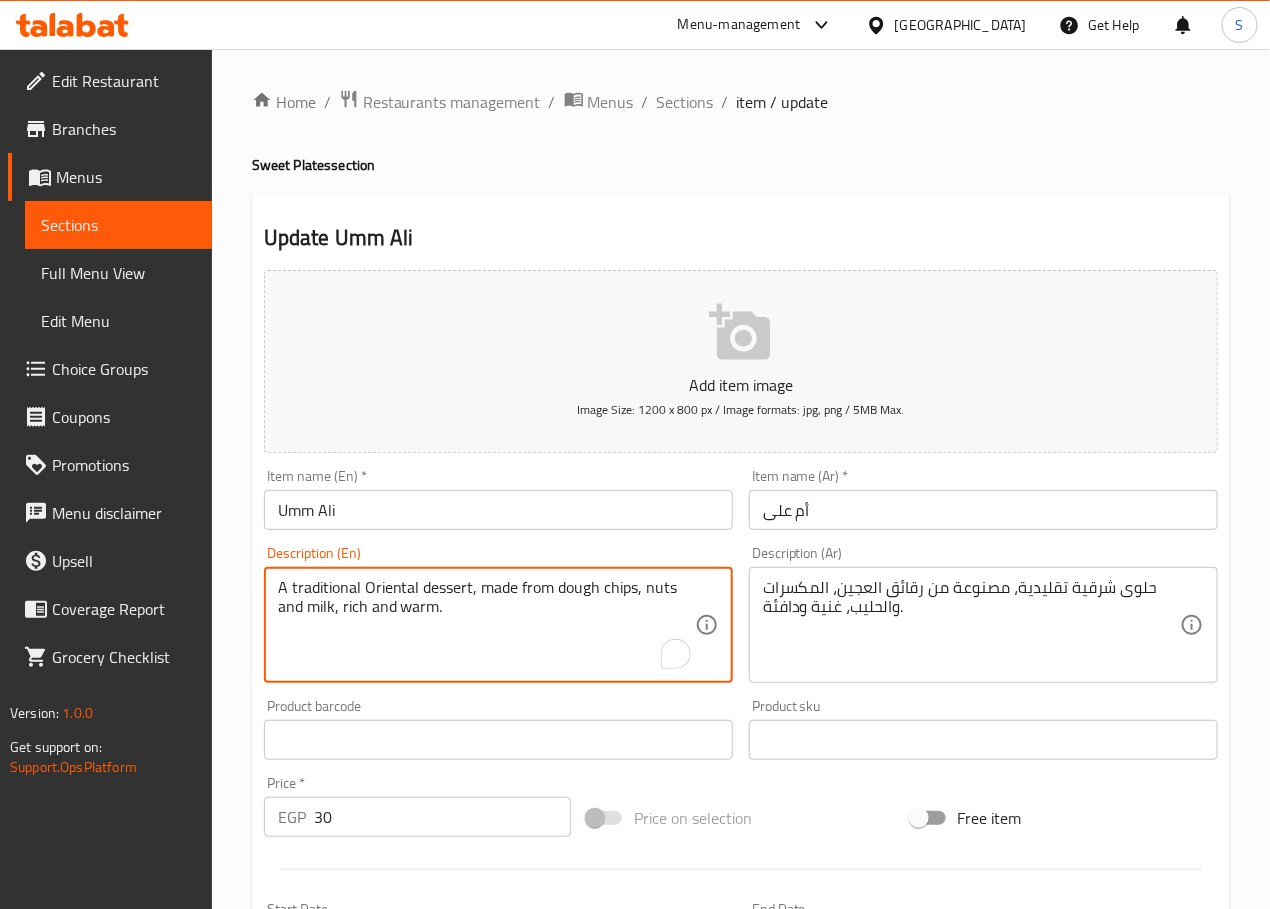 click on "A traditional Oriental dessert, made from dough chips, nuts and milk, rich and warm." at bounding box center (486, 625) 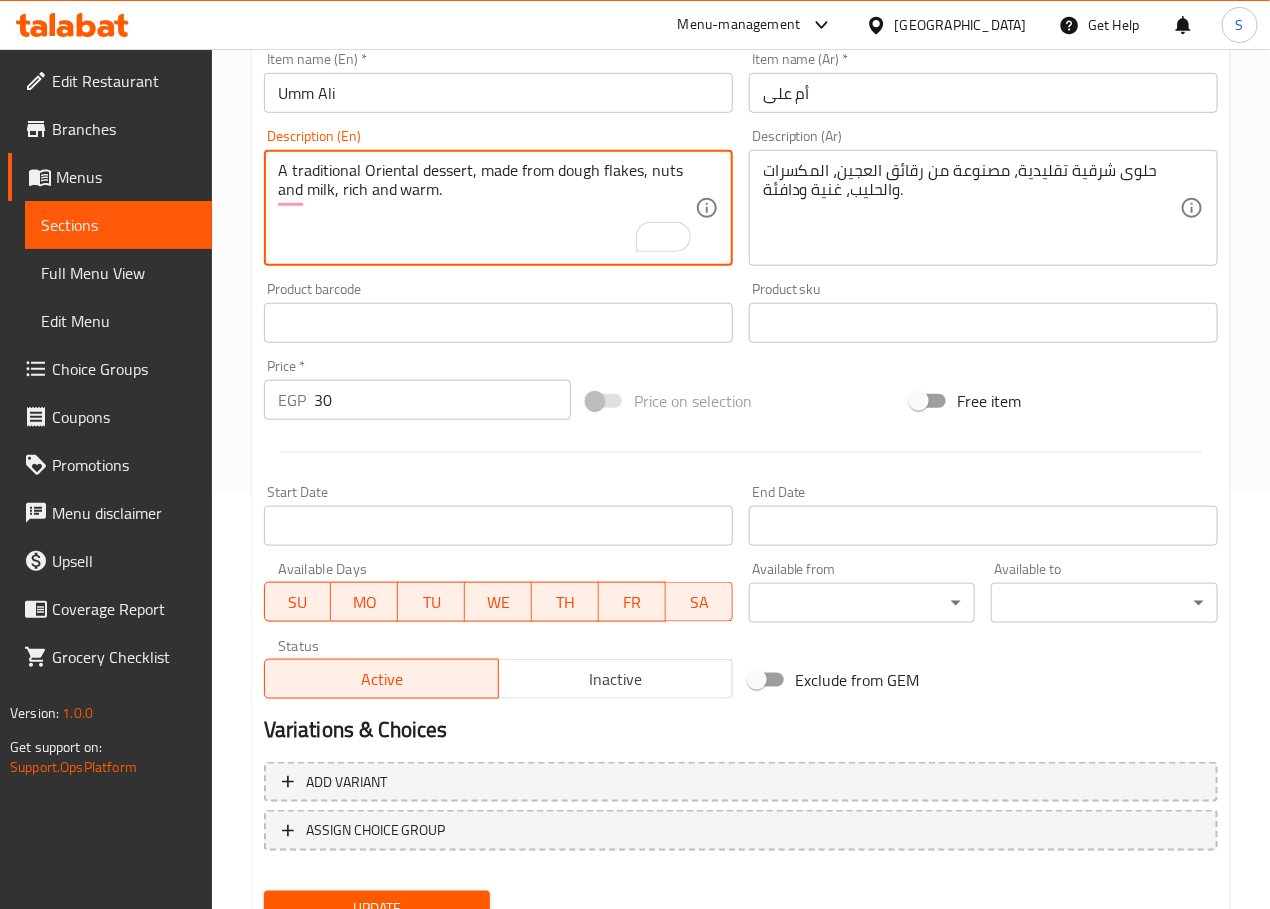 scroll, scrollTop: 502, scrollLeft: 0, axis: vertical 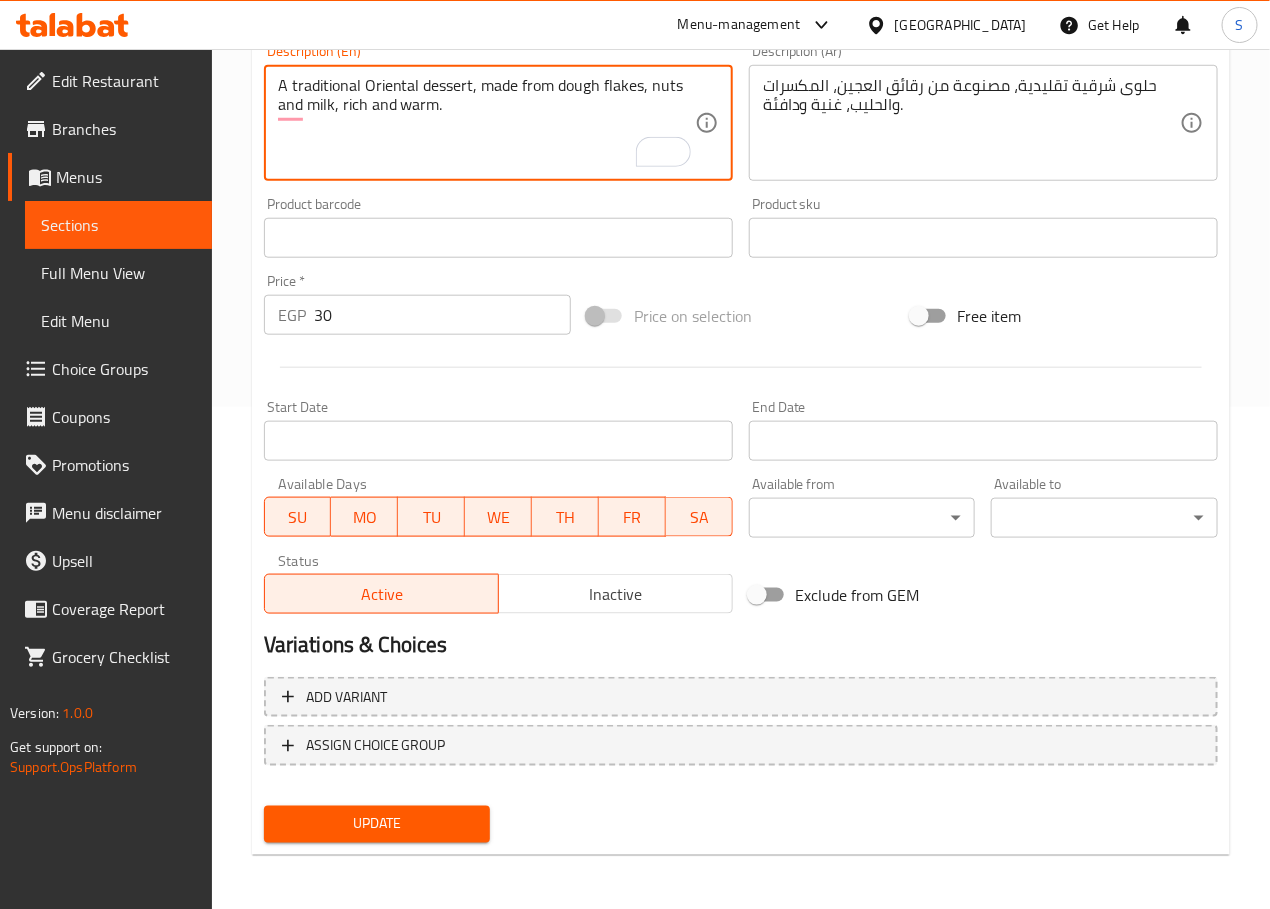 type on "A traditional Oriental dessert, made from dough flakes, nuts and milk, rich and warm." 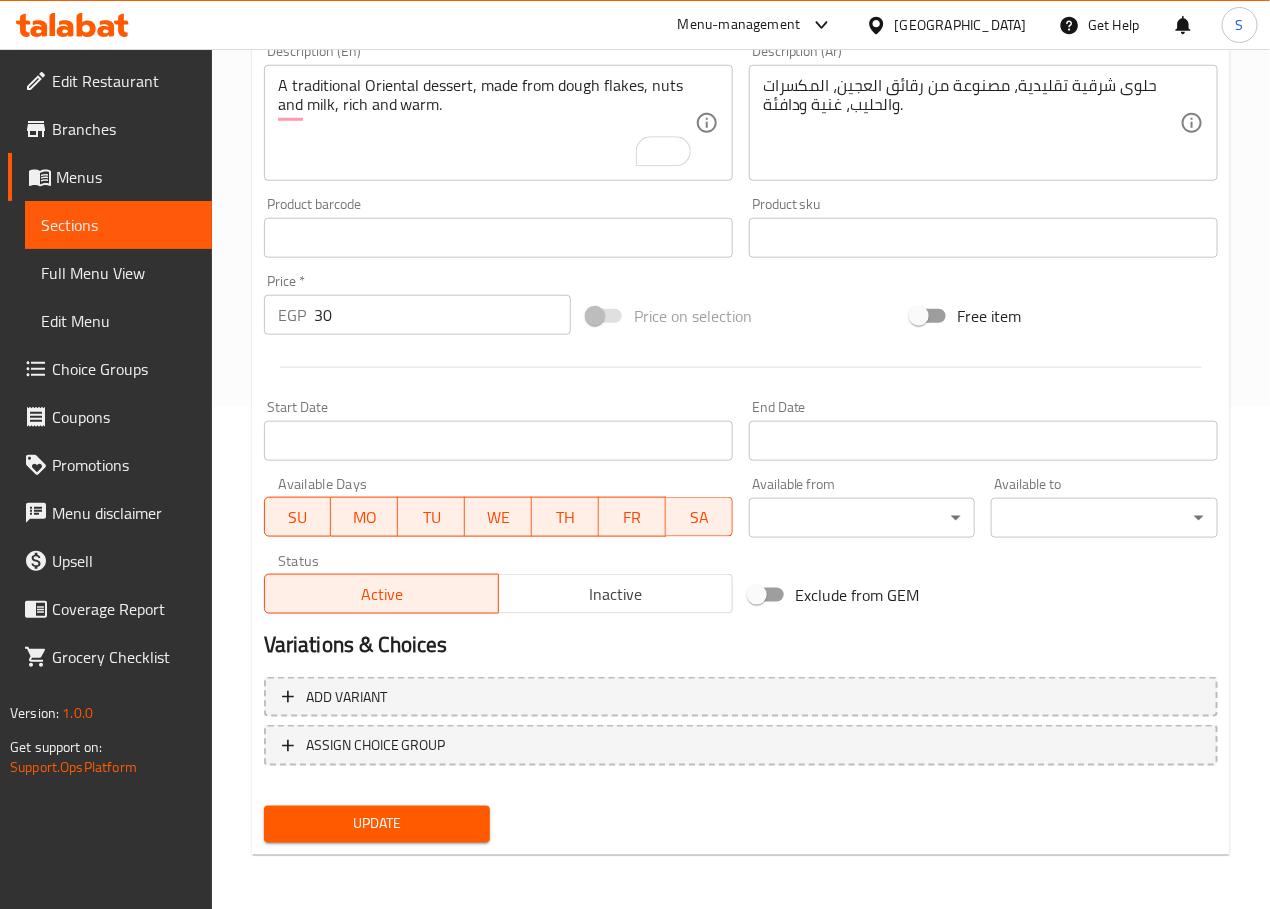 click on "Update" at bounding box center (377, 824) 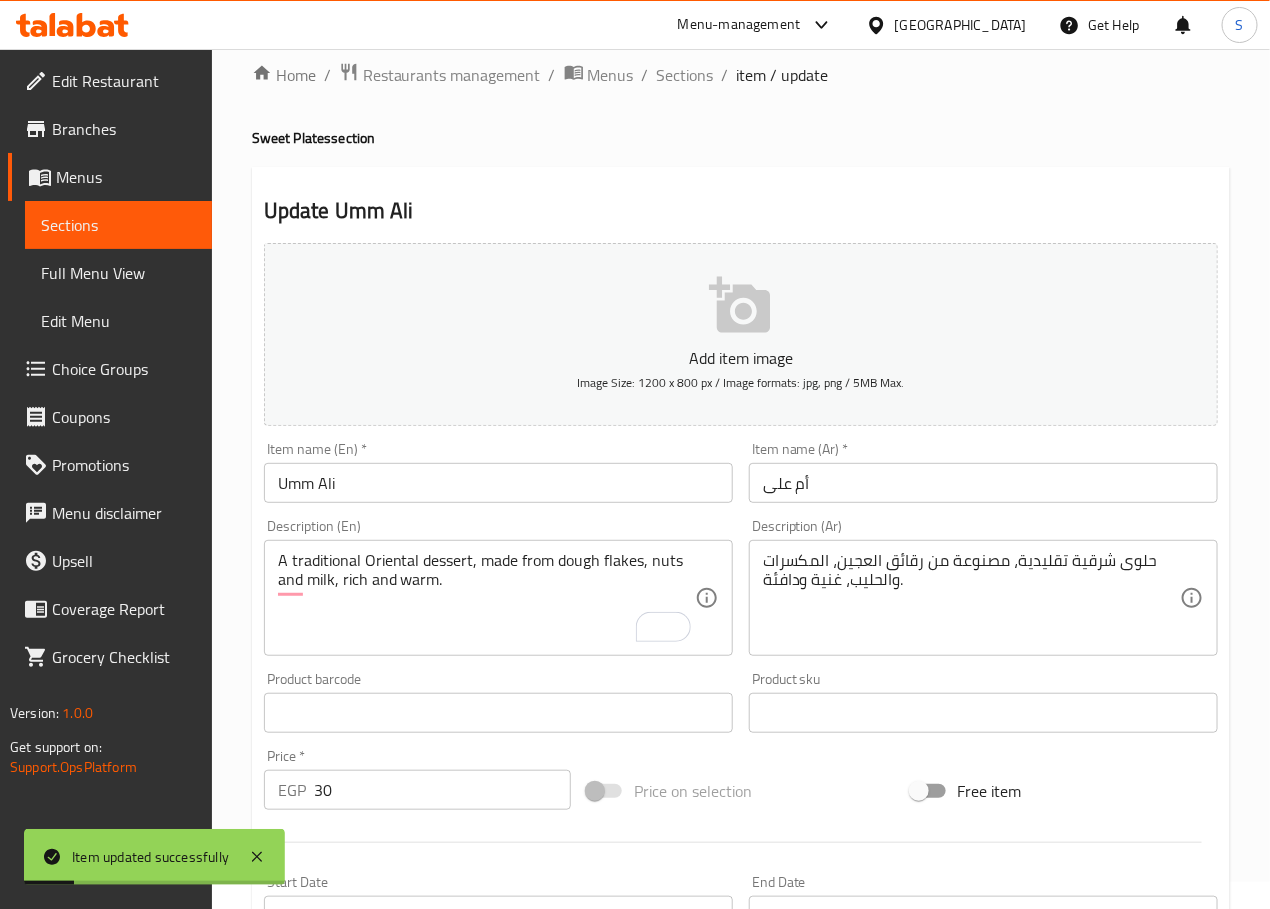 scroll, scrollTop: 0, scrollLeft: 0, axis: both 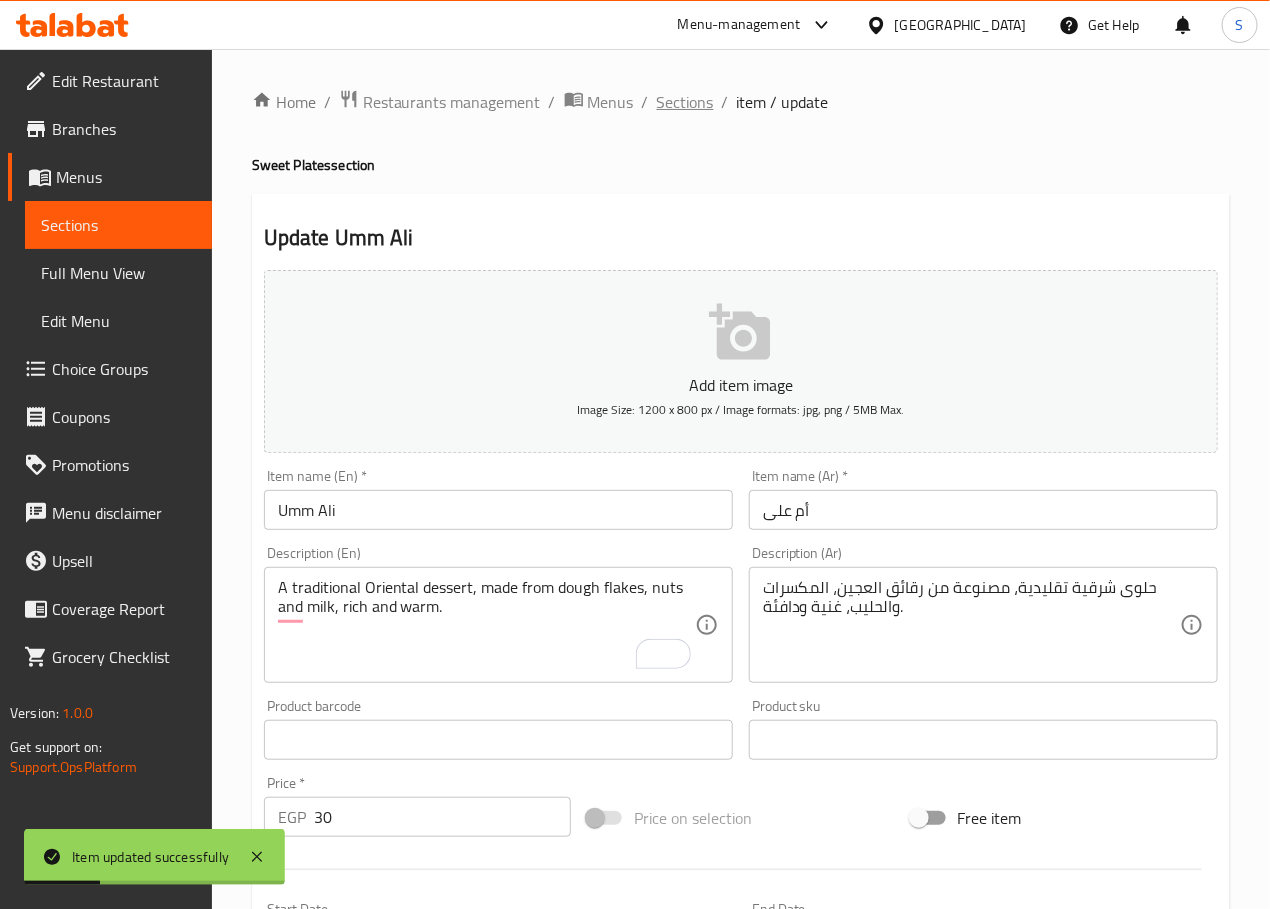 click on "Sections" at bounding box center [685, 102] 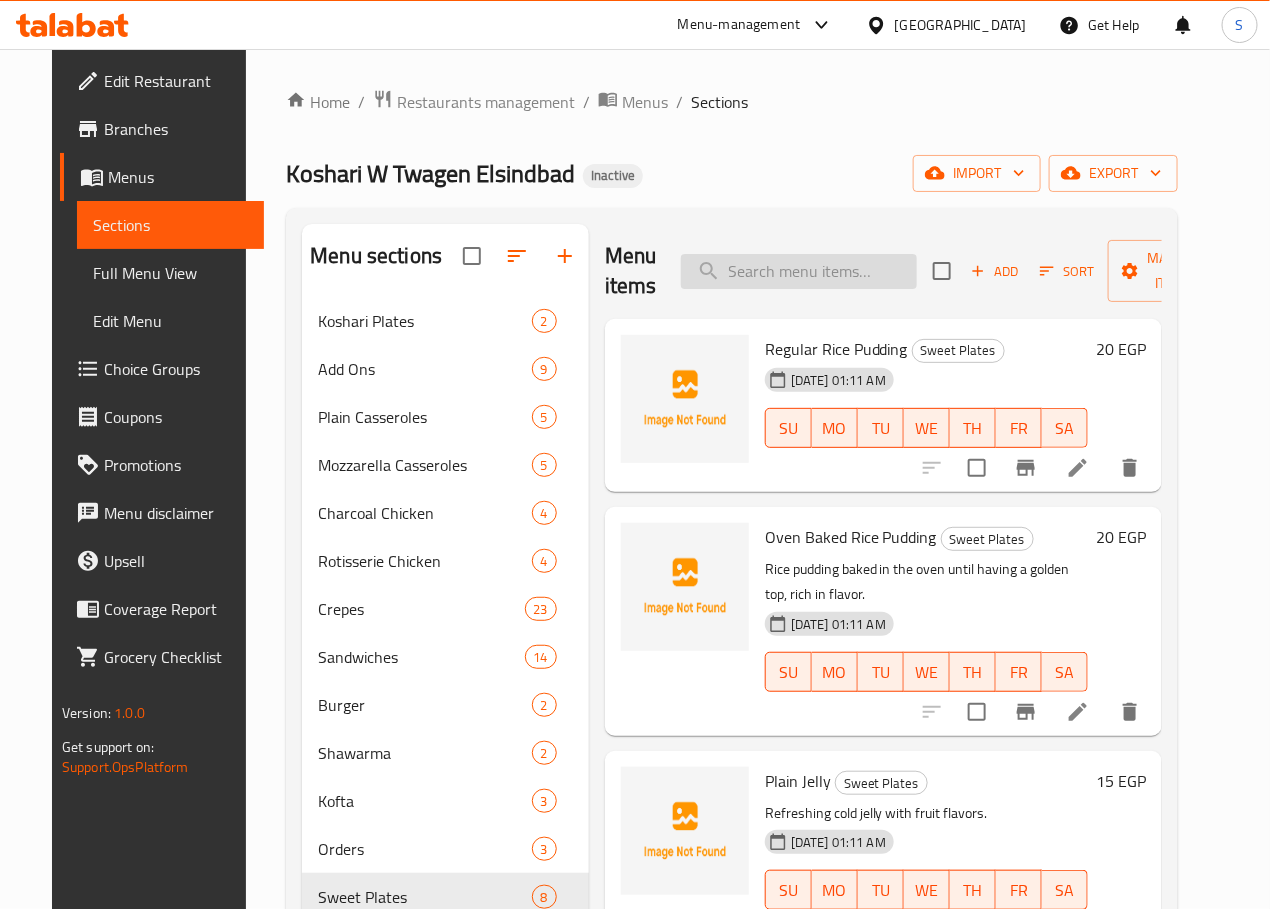 click at bounding box center [799, 271] 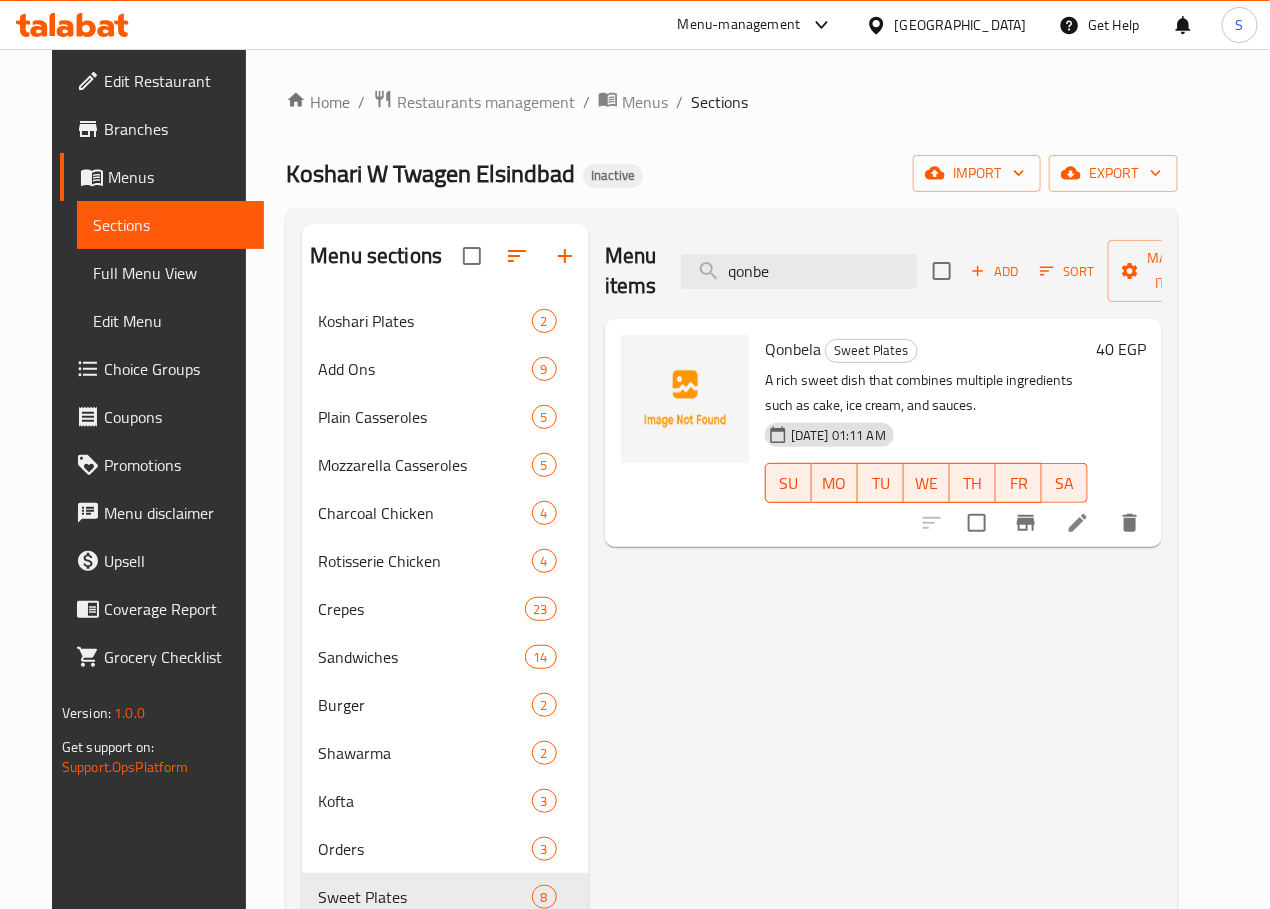 type on "qonbe" 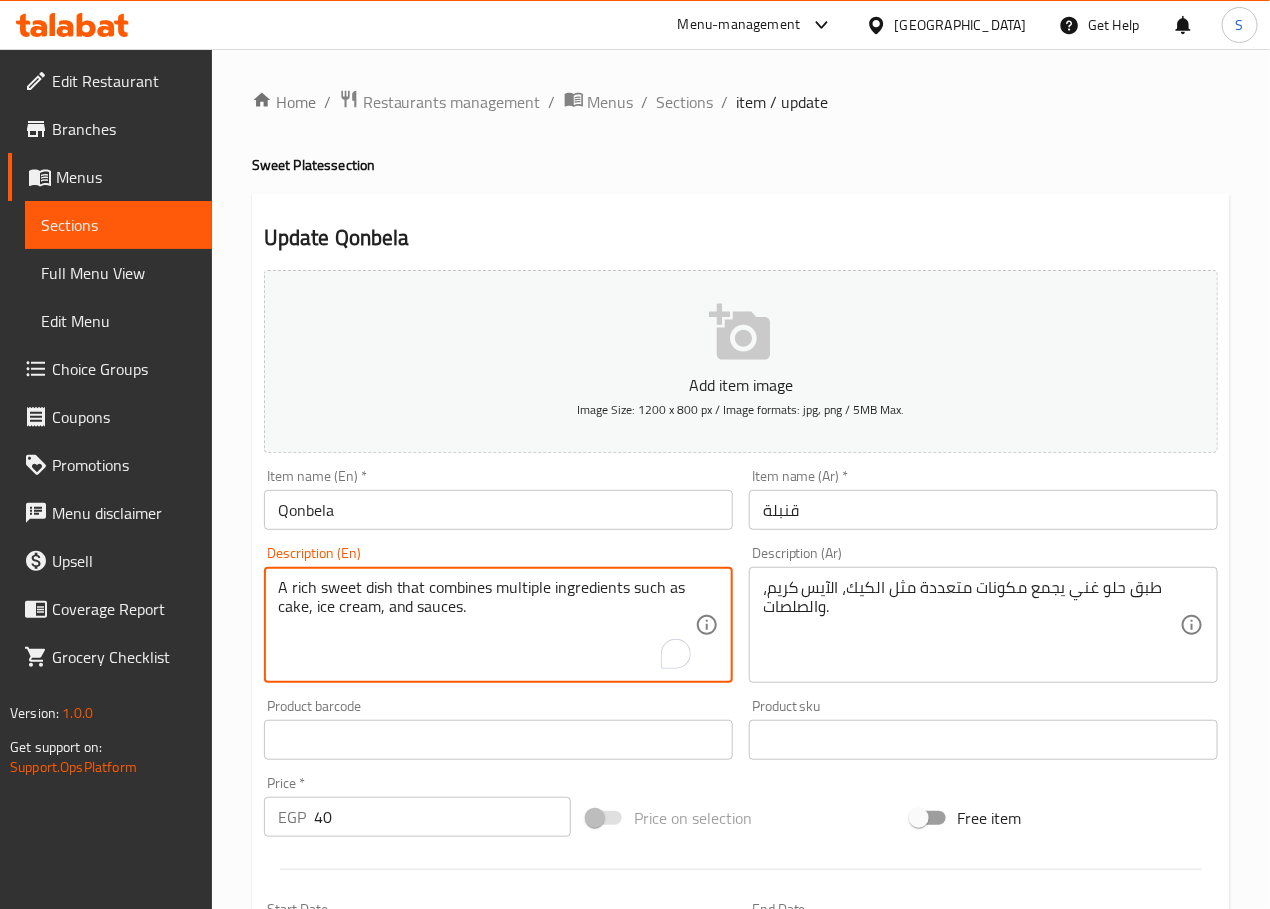 click on "A rich sweet dish that combines multiple ingredients such as cake, ice cream, and sauces." at bounding box center (486, 625) 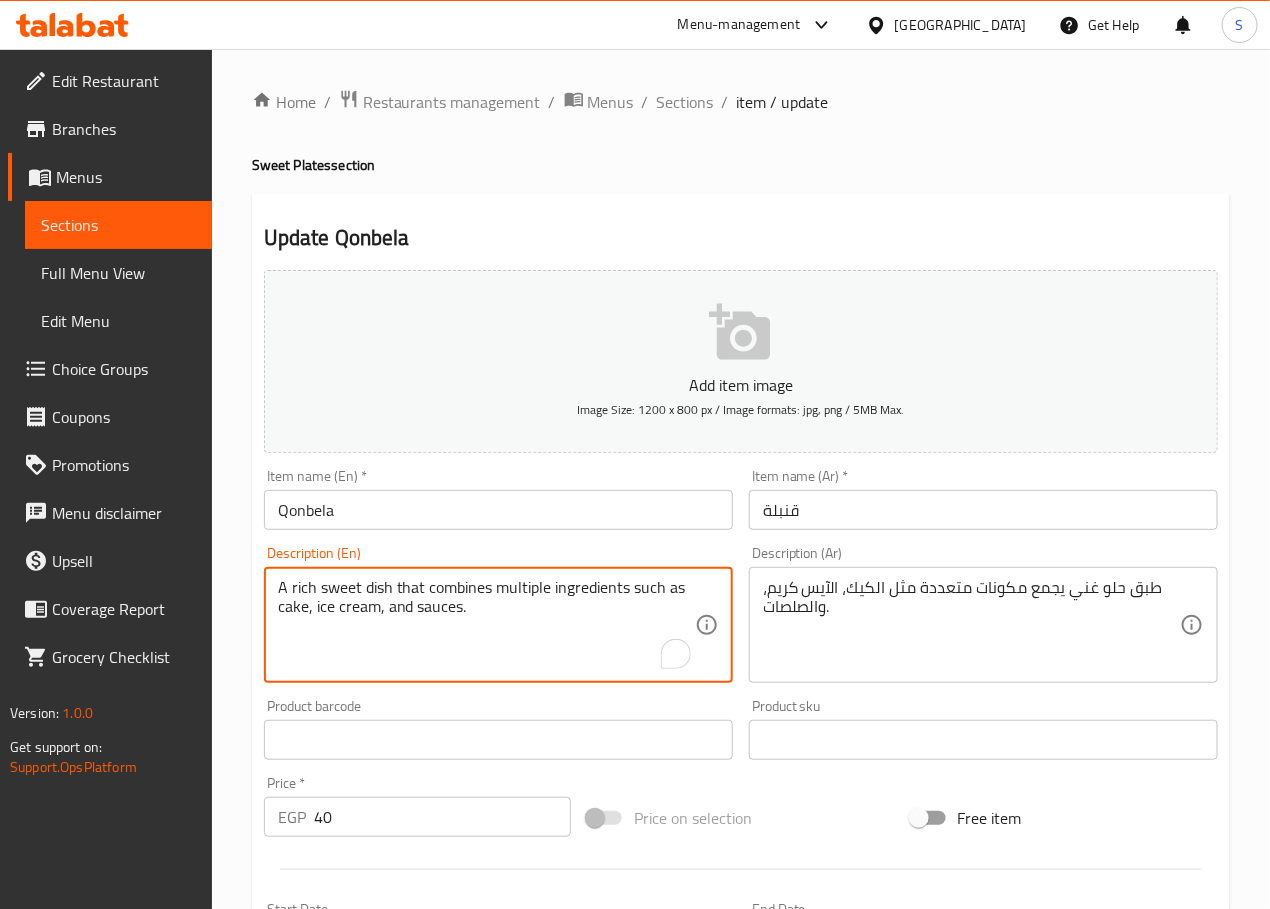 paste on "Flour, sugar, eggs, milk, butter, baking powder, salt, vanilla extract, honey, nuts, dried fruit" 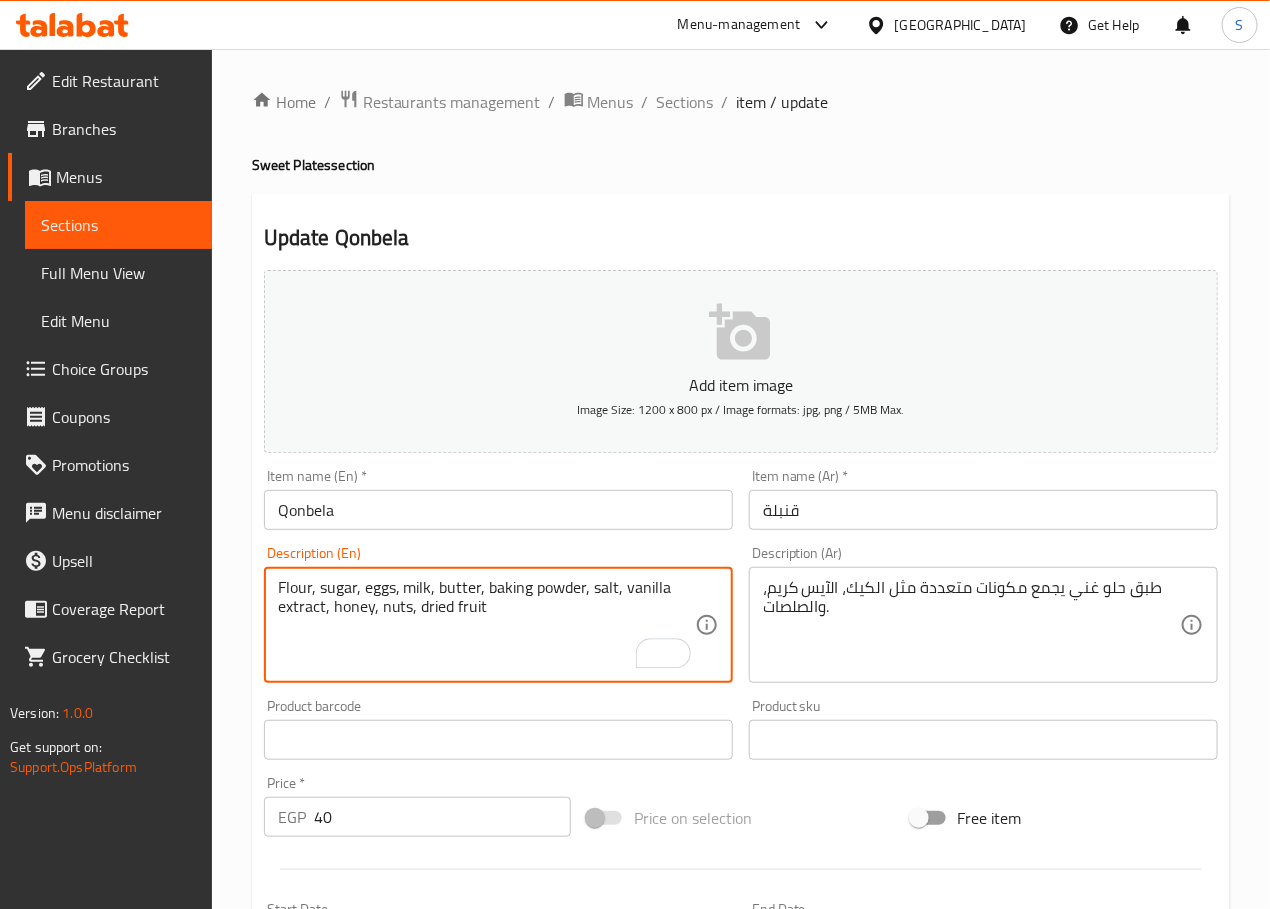 type on "Flour, sugar, eggs, milk, butter, baking powder, salt, vanilla extract, honey, nuts, dried fruit" 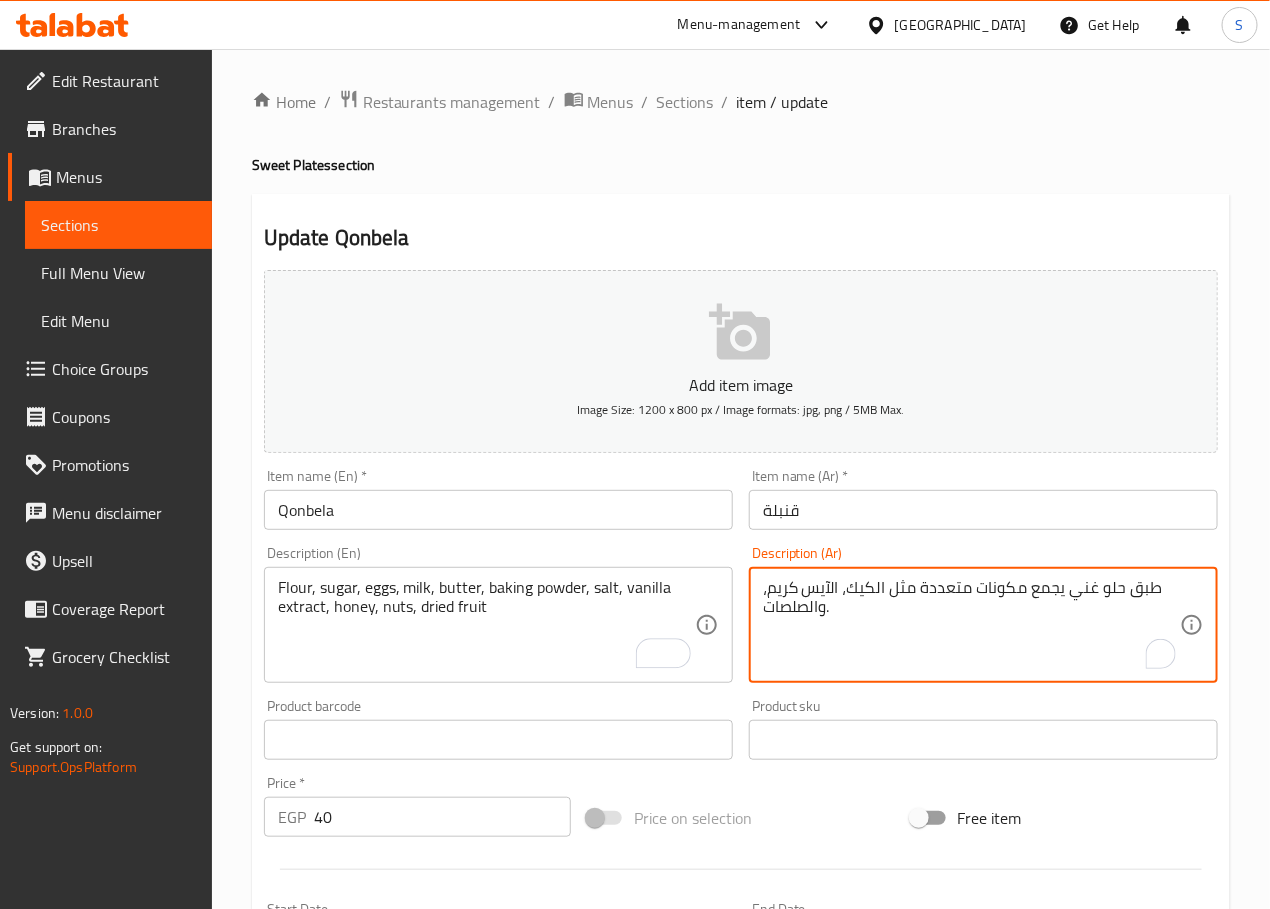 click on "طبق حلو غني يجمع مكونات متعددة مثل الكيك، الآيس كريم، والصلصات." at bounding box center [971, 625] 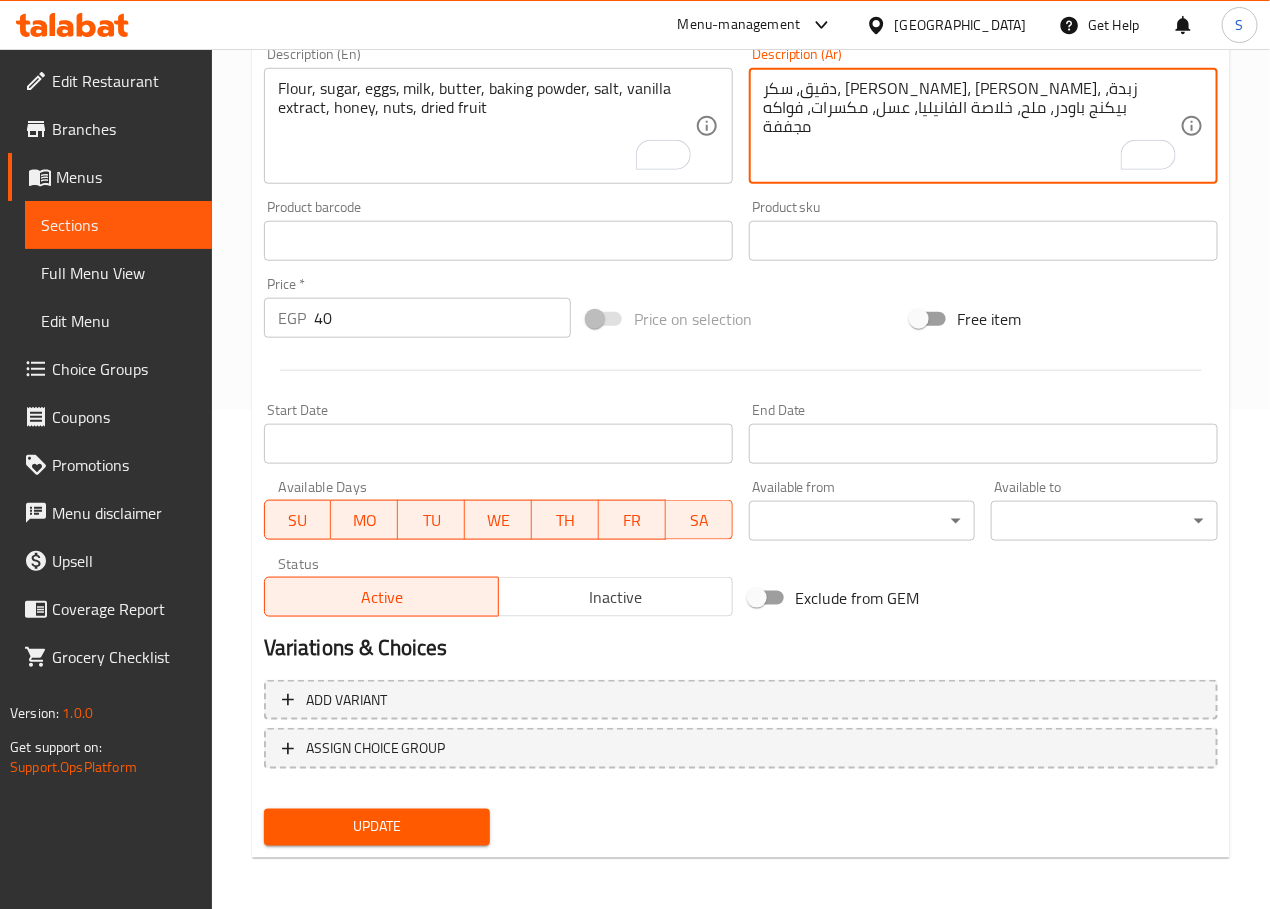 scroll, scrollTop: 502, scrollLeft: 0, axis: vertical 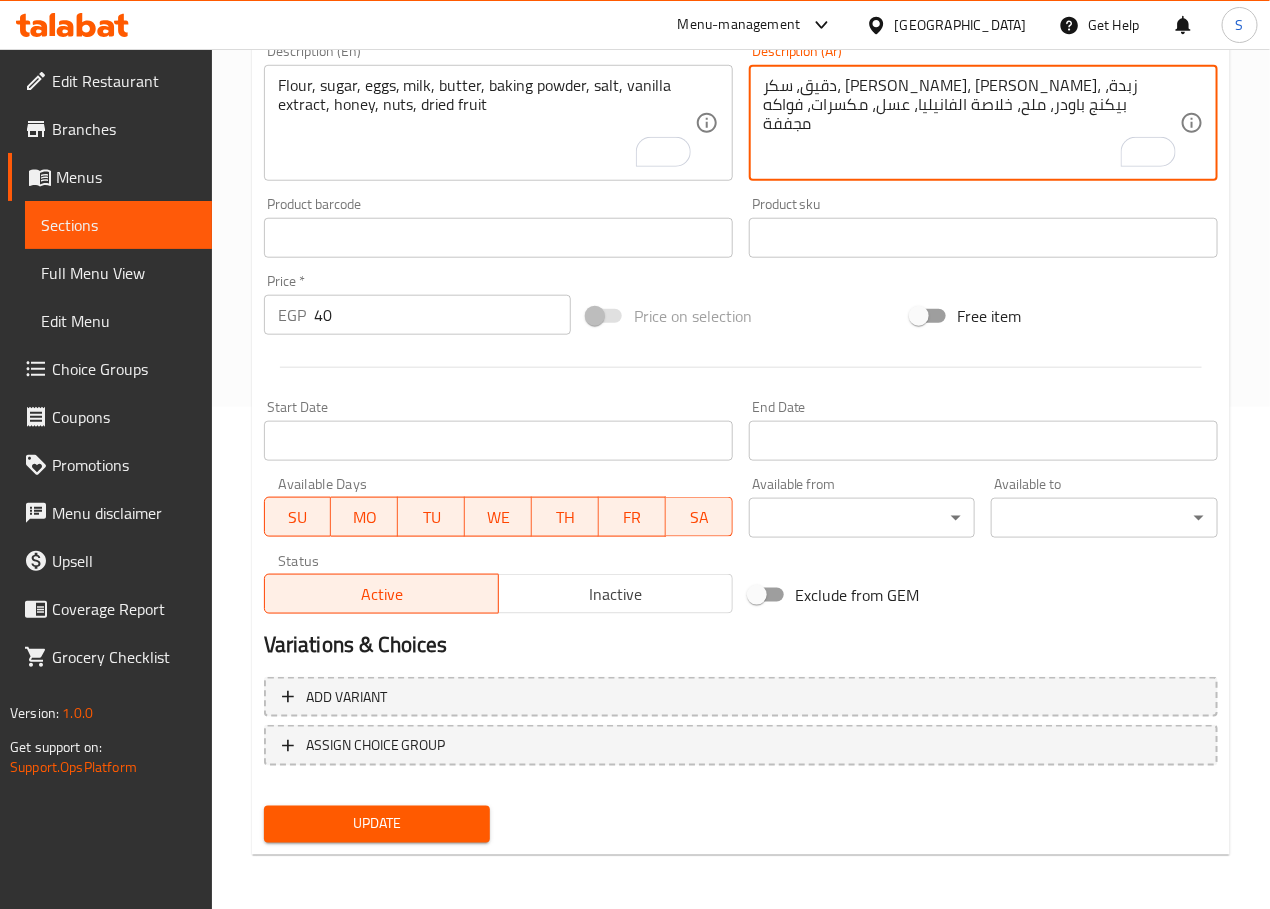type on "دقيق، سكر، بيض، حليب، زبدة، بيكنج باودر، ملح، خلاصة الفانيليا، عسل، مكسرات، فواكه مجففة" 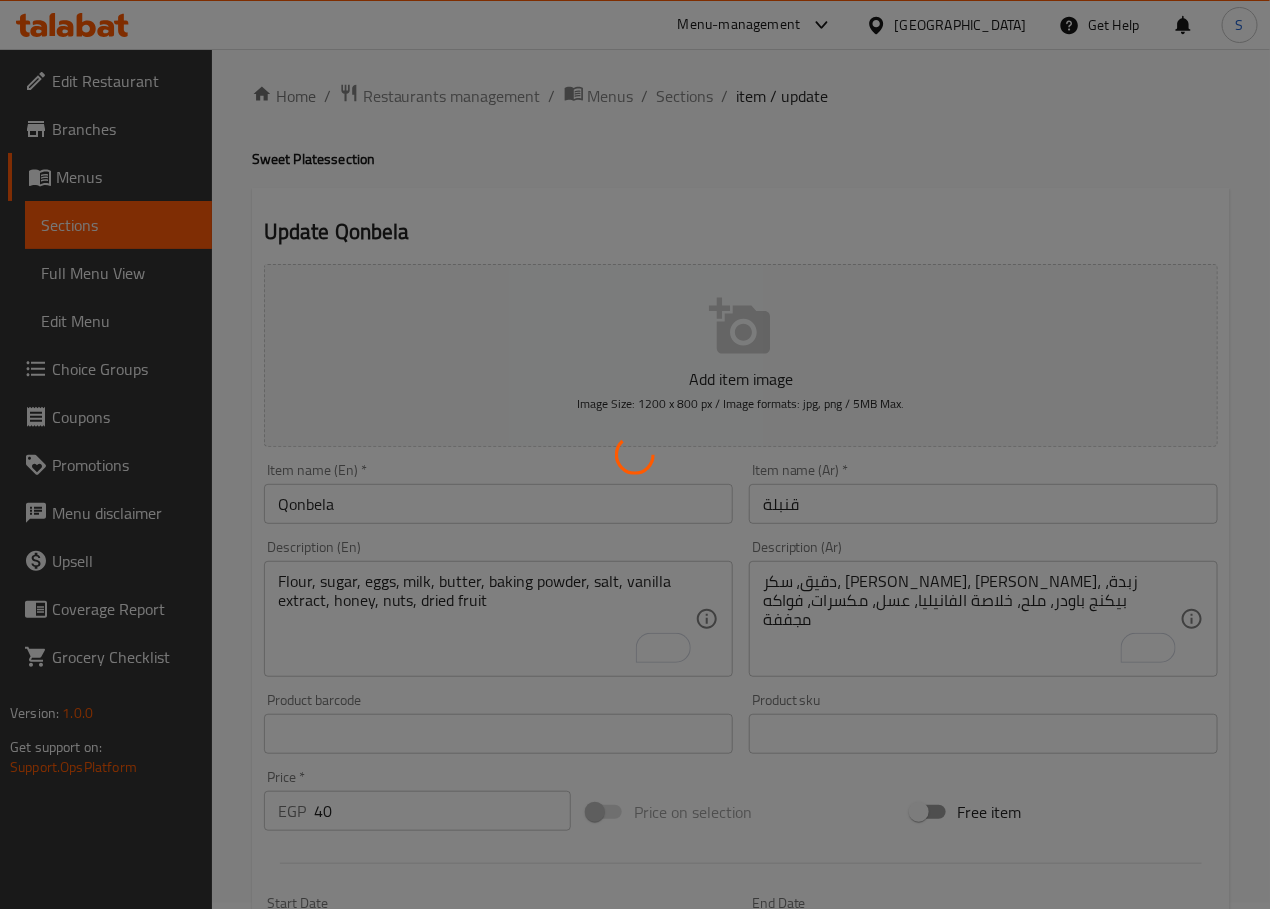 scroll, scrollTop: 0, scrollLeft: 0, axis: both 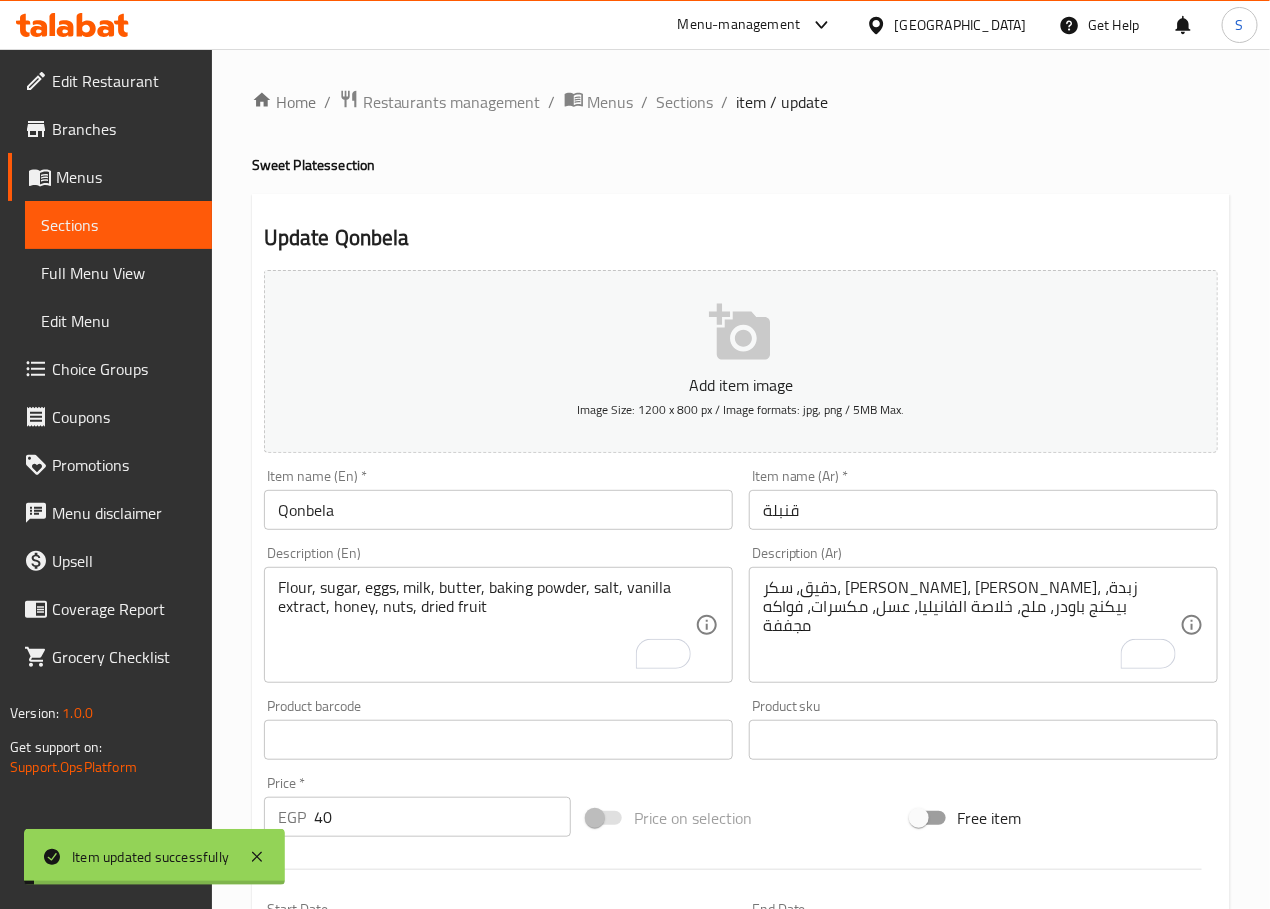 click on "Sections" at bounding box center (685, 102) 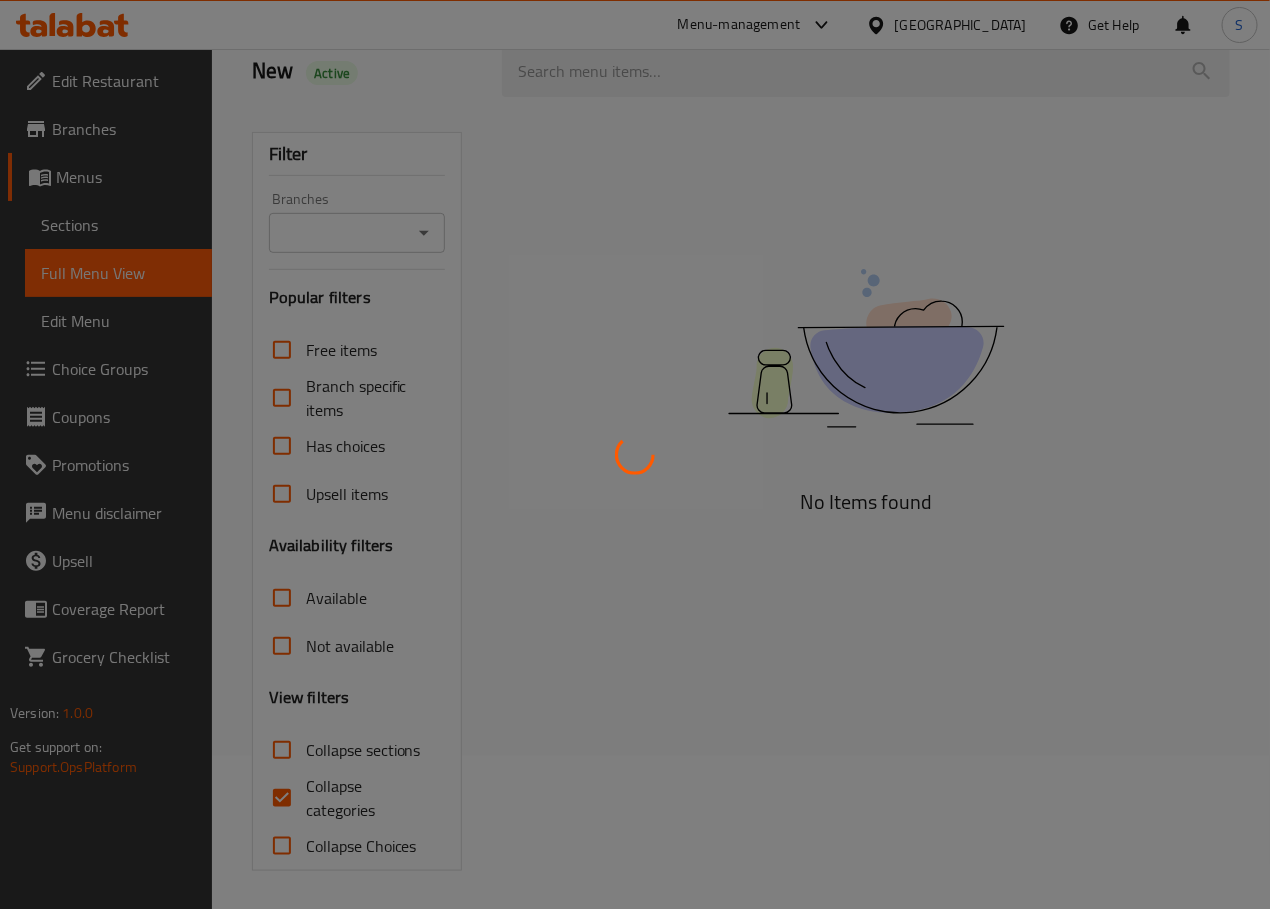 scroll, scrollTop: 157, scrollLeft: 0, axis: vertical 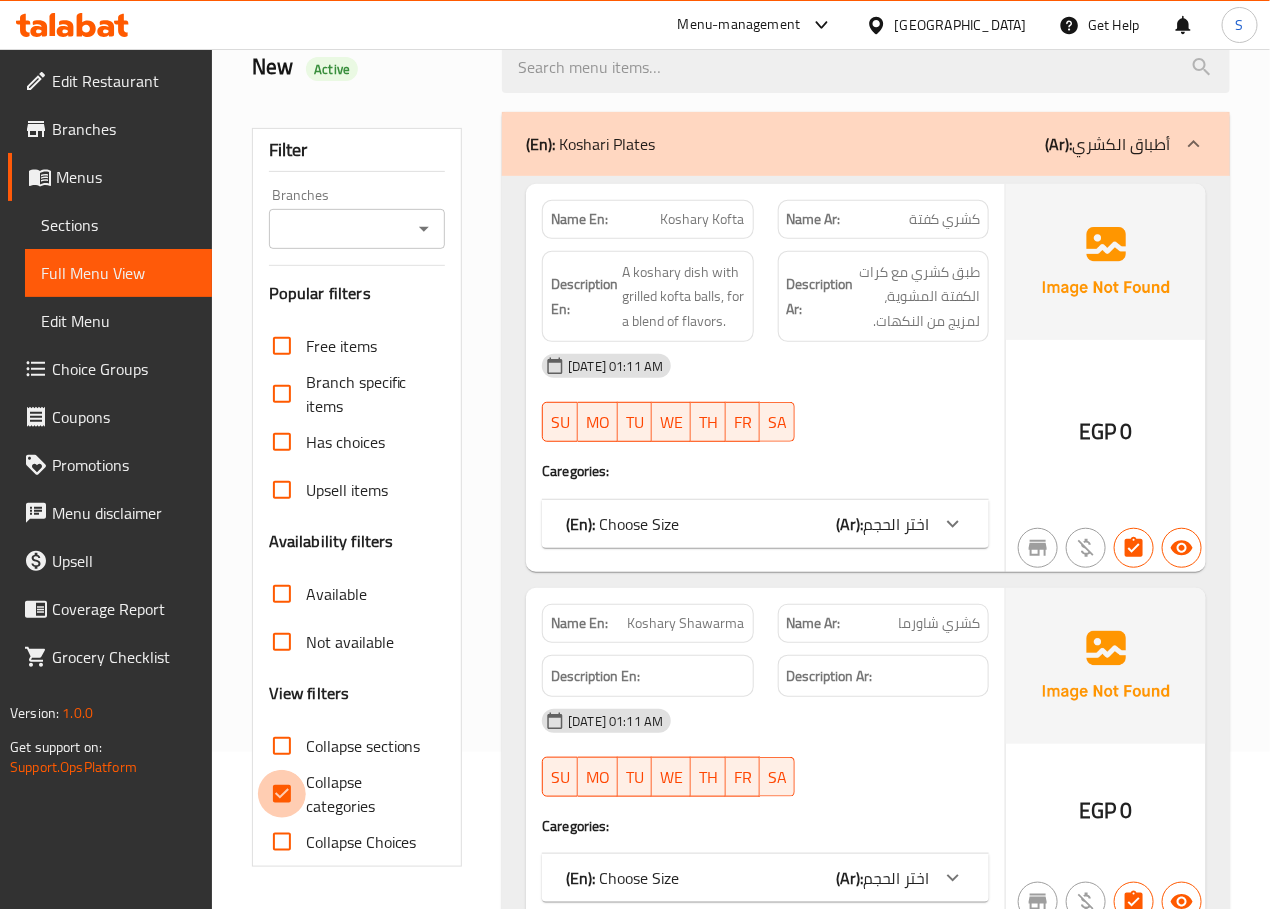 click on "Collapse categories" at bounding box center (282, 794) 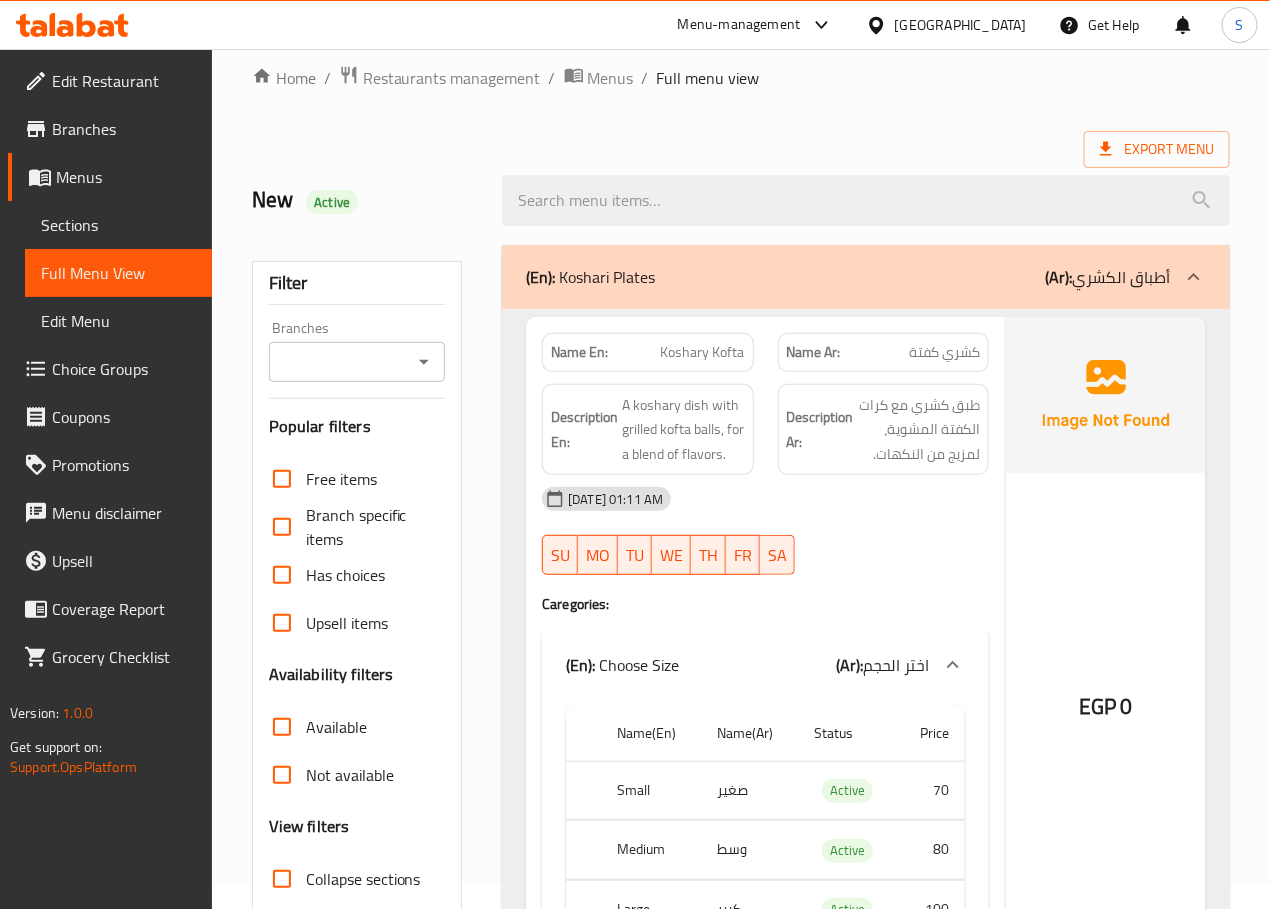 scroll, scrollTop: 0, scrollLeft: 0, axis: both 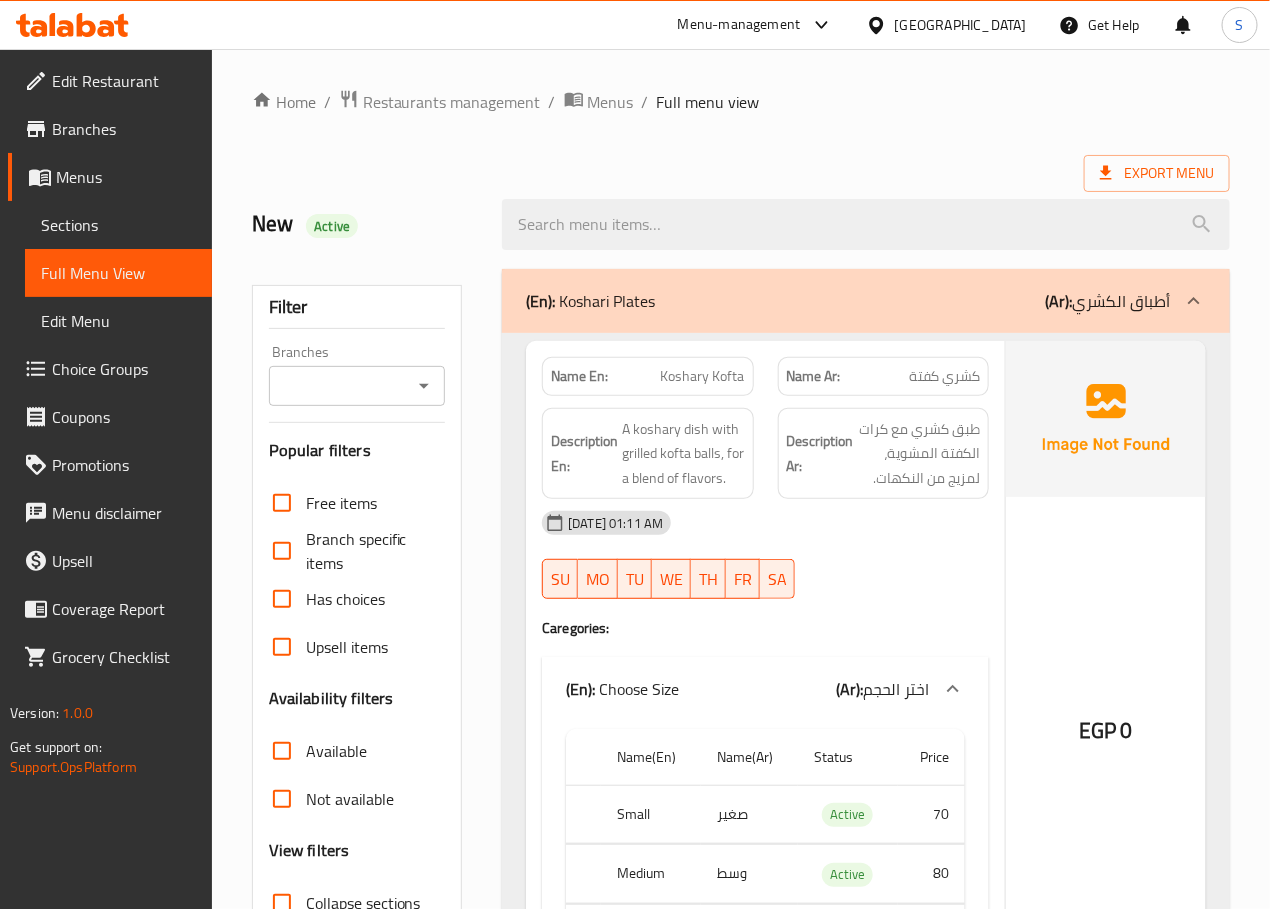 click on "Filter Branches Branches Popular filters Free items Branch specific items Has choices Upsell items Availability filters Available Not available View filters Collapse sections Collapse categories Collapse Choices" at bounding box center (365, 19180) 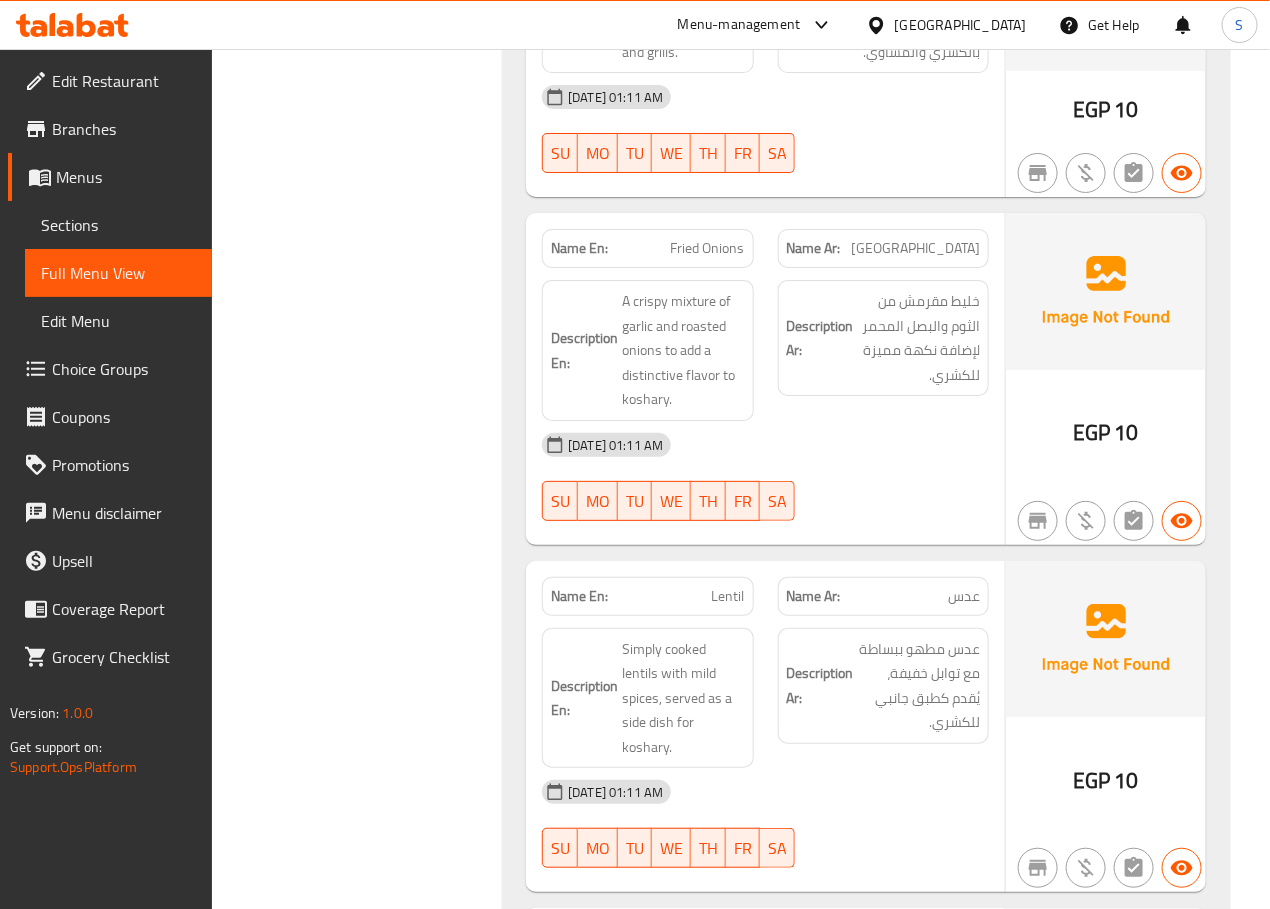 scroll, scrollTop: 2437, scrollLeft: 0, axis: vertical 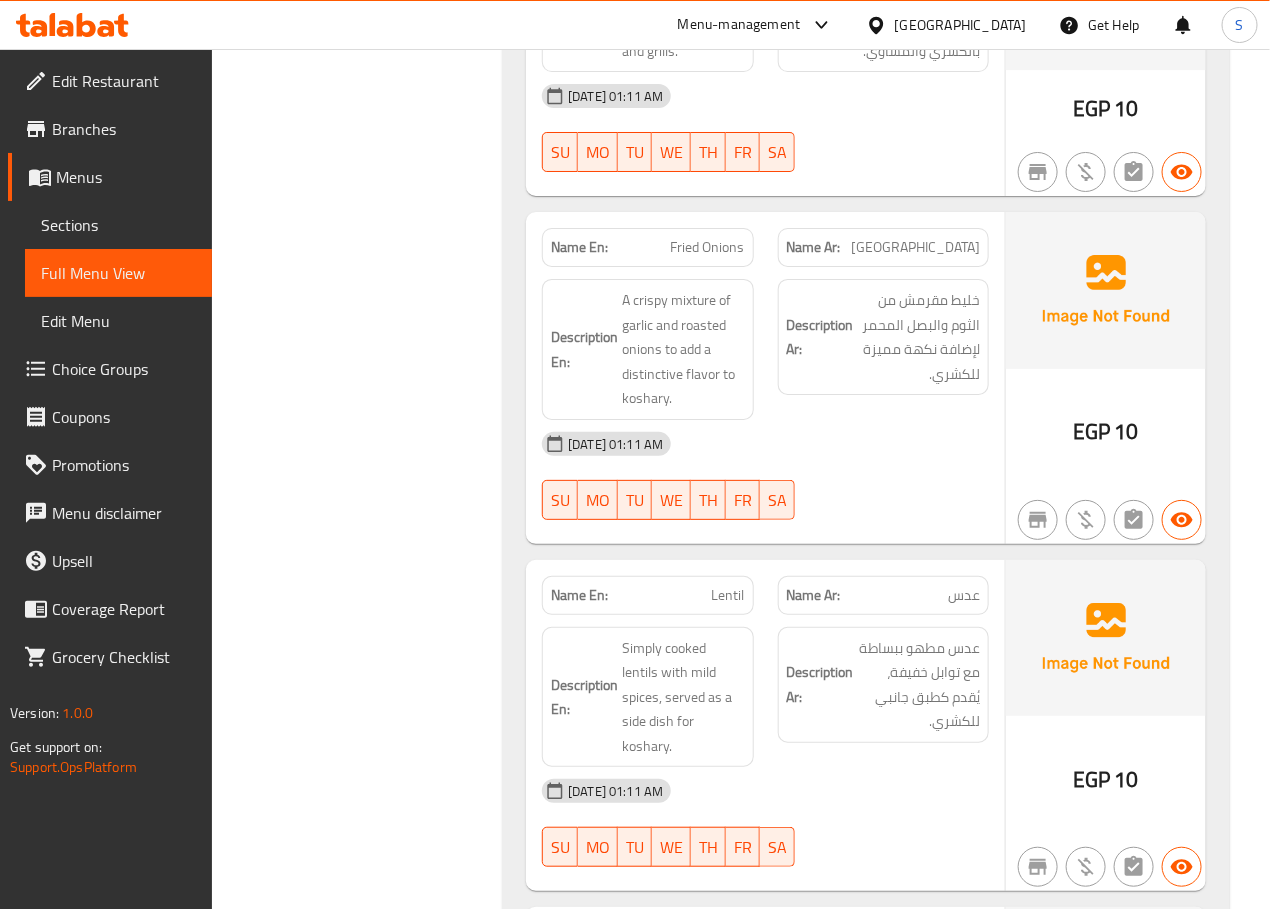 click on "تقلية" at bounding box center (915, 247) 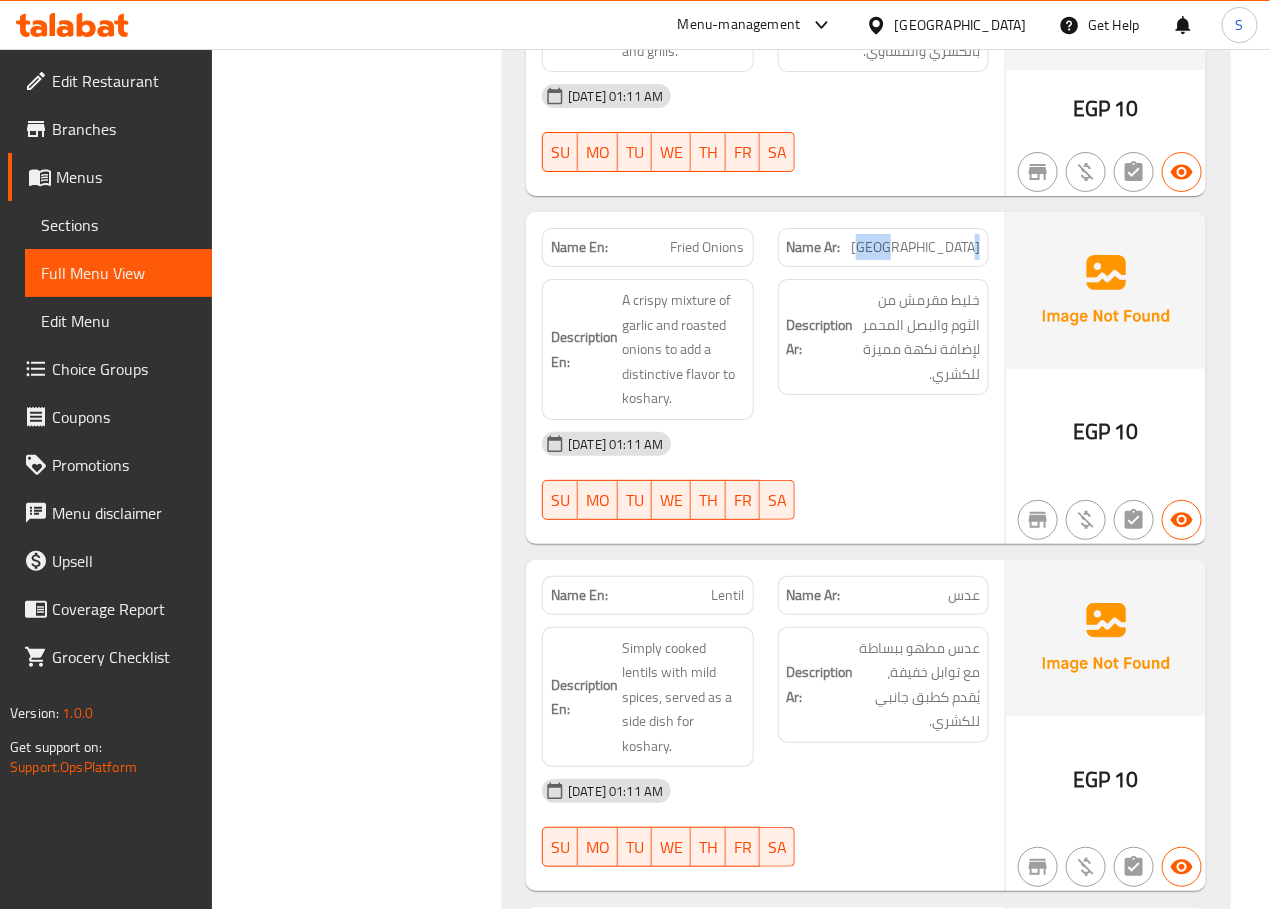 click on "تقلية" at bounding box center (915, 247) 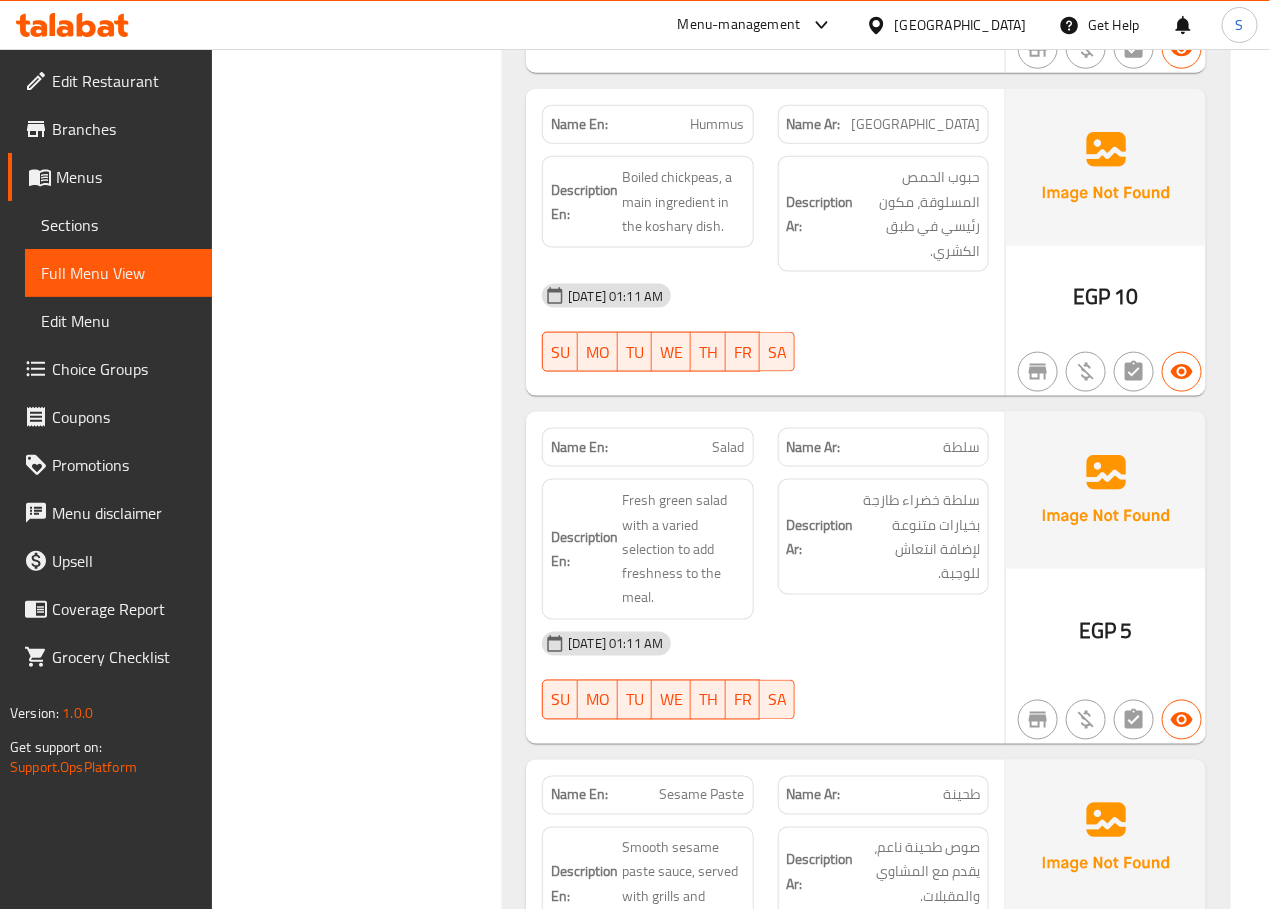scroll, scrollTop: 3327, scrollLeft: 0, axis: vertical 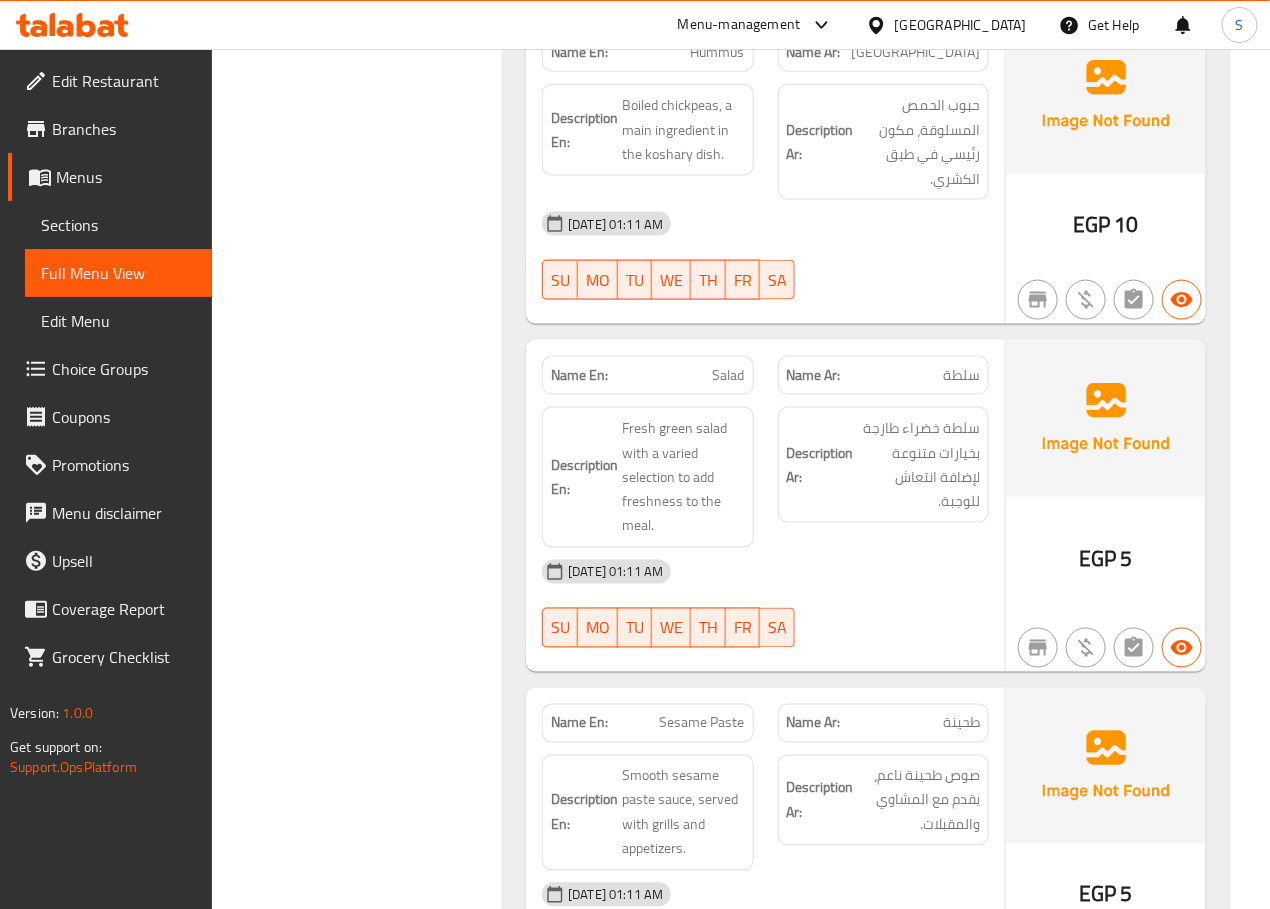 click on "Filter Branches Branches Popular filters Free items Branch specific items Has choices Upsell items Availability filters Available Not available View filters Collapse sections Collapse categories Collapse Choices" at bounding box center (365, 15853) 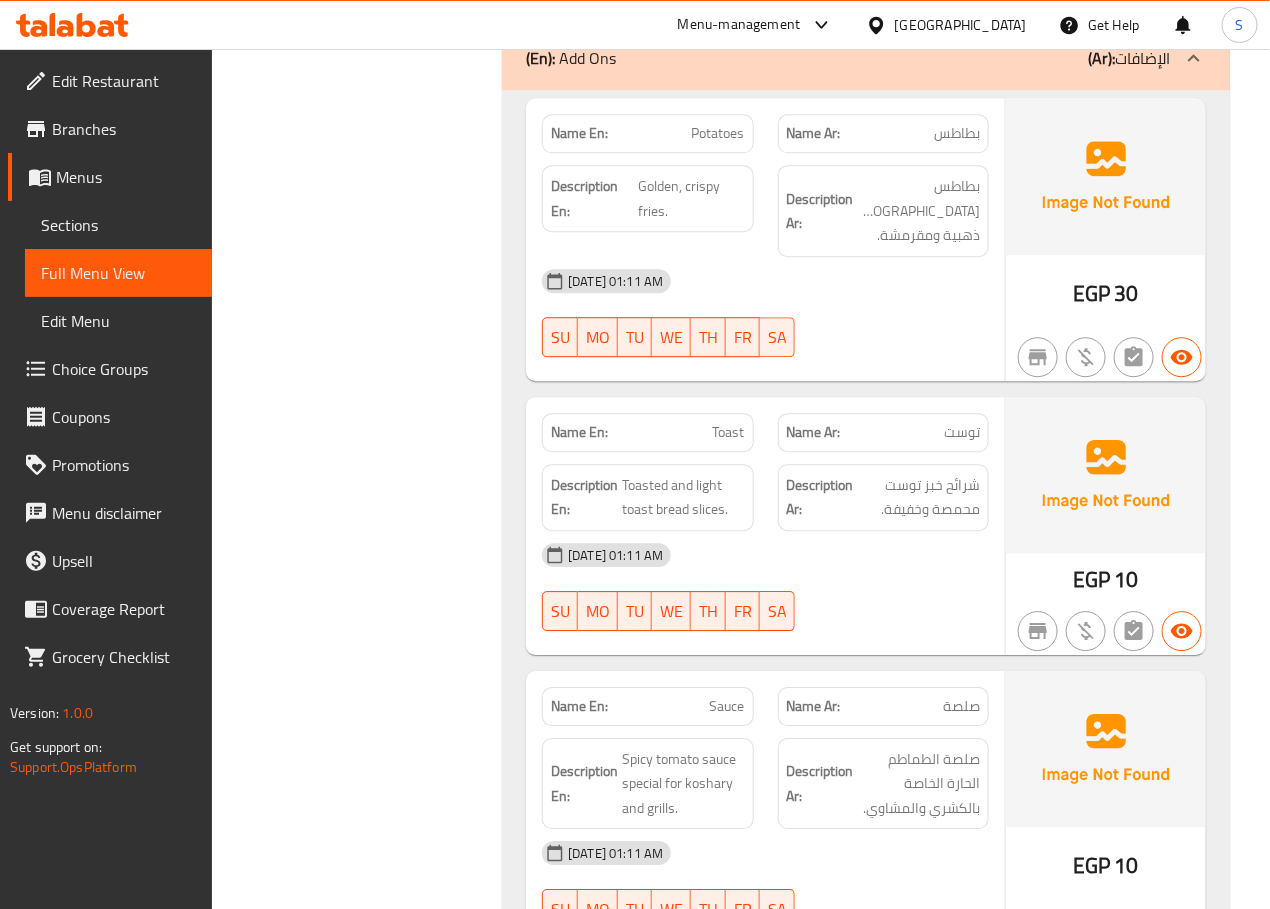 scroll, scrollTop: 1683, scrollLeft: 0, axis: vertical 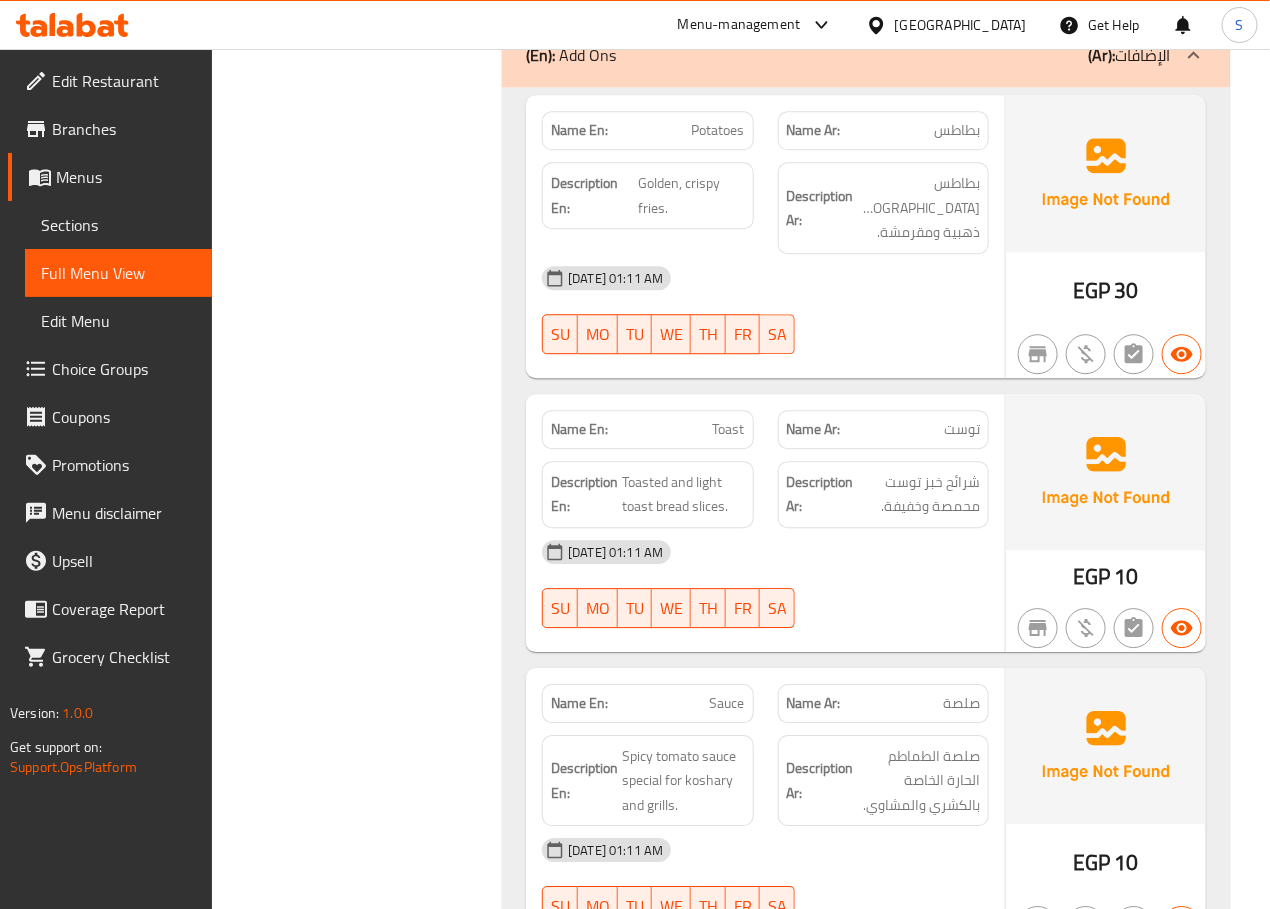 click on "Potatoes" at bounding box center (703, -1307) 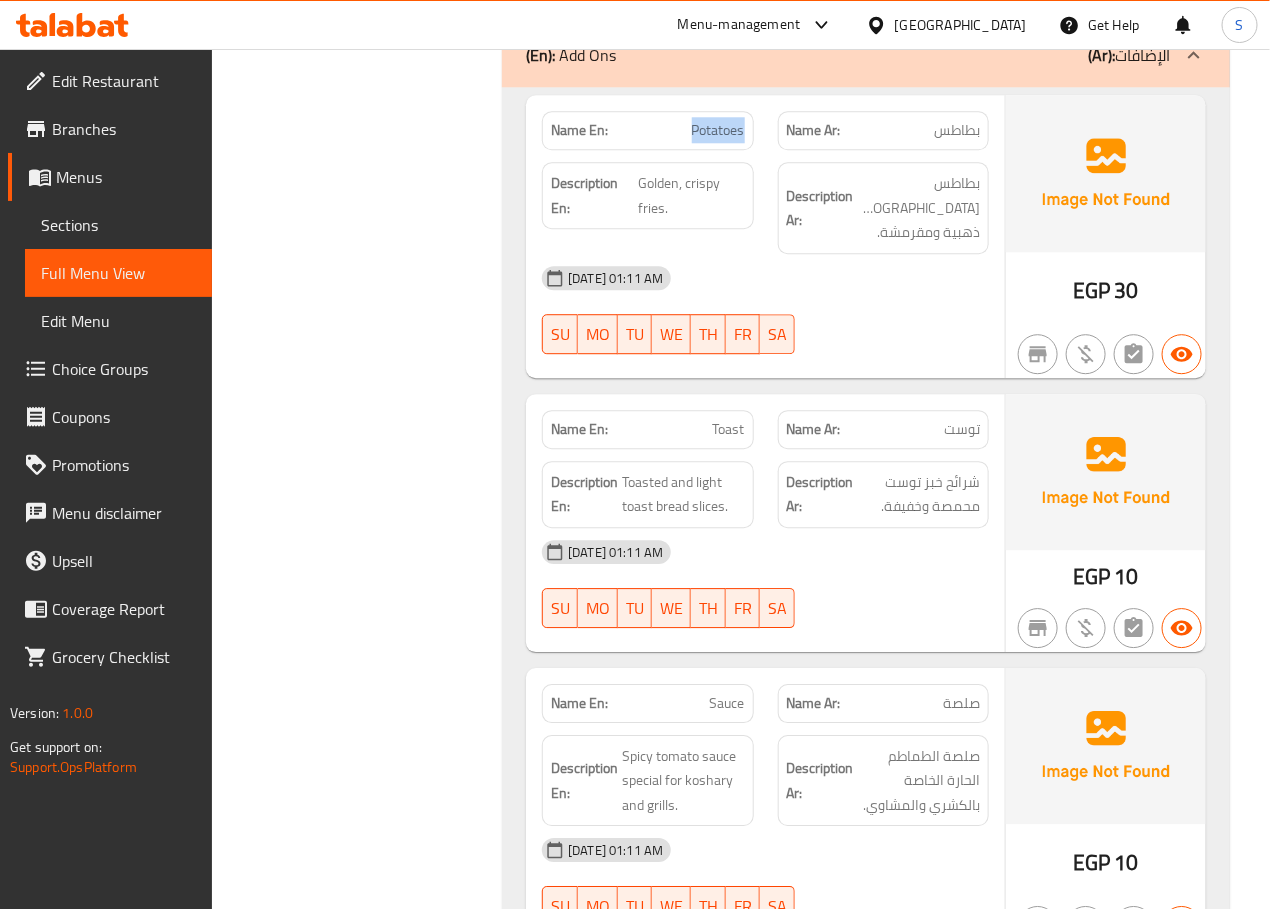 click on "Potatoes" at bounding box center [703, -1307] 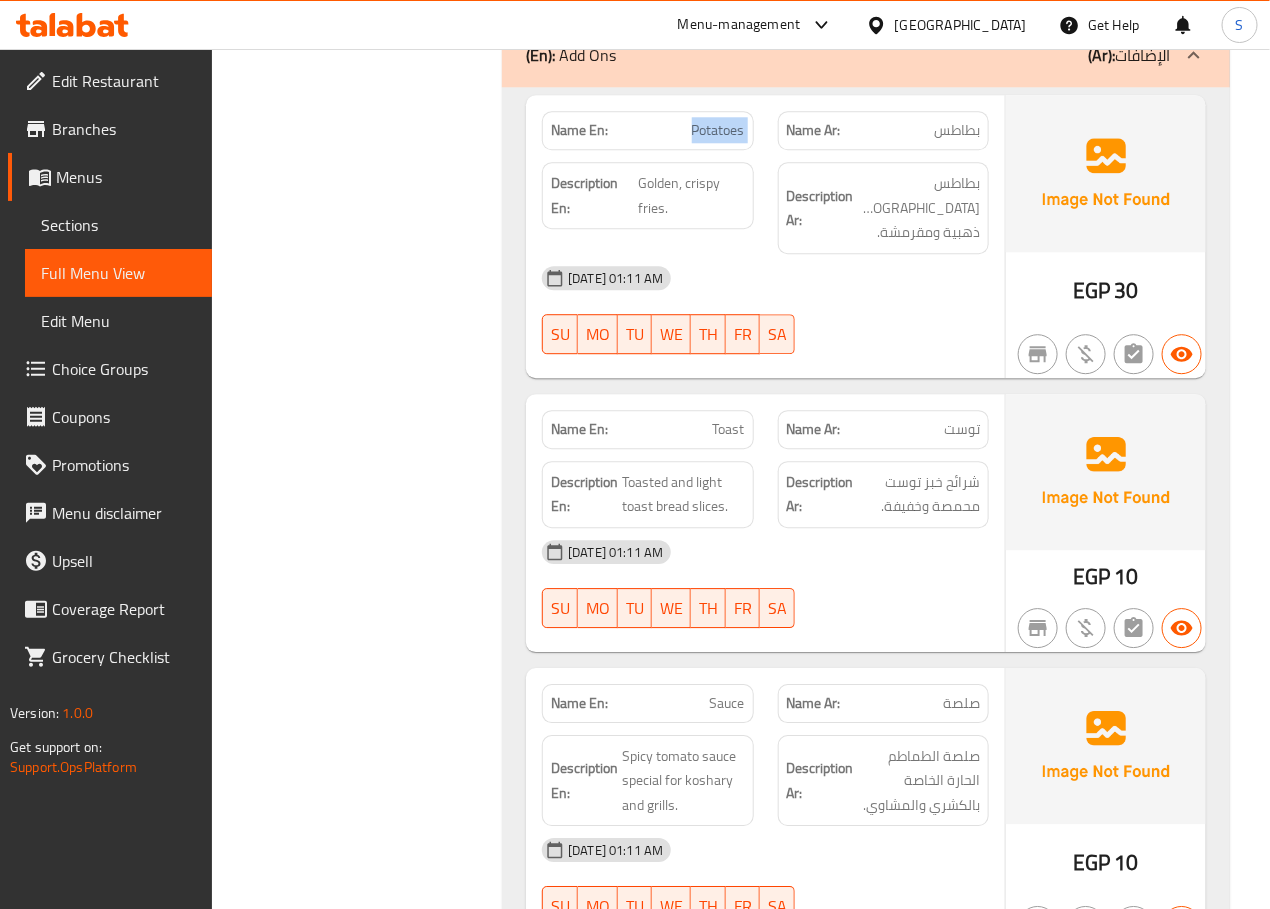 click on "Potatoes" at bounding box center [703, -1307] 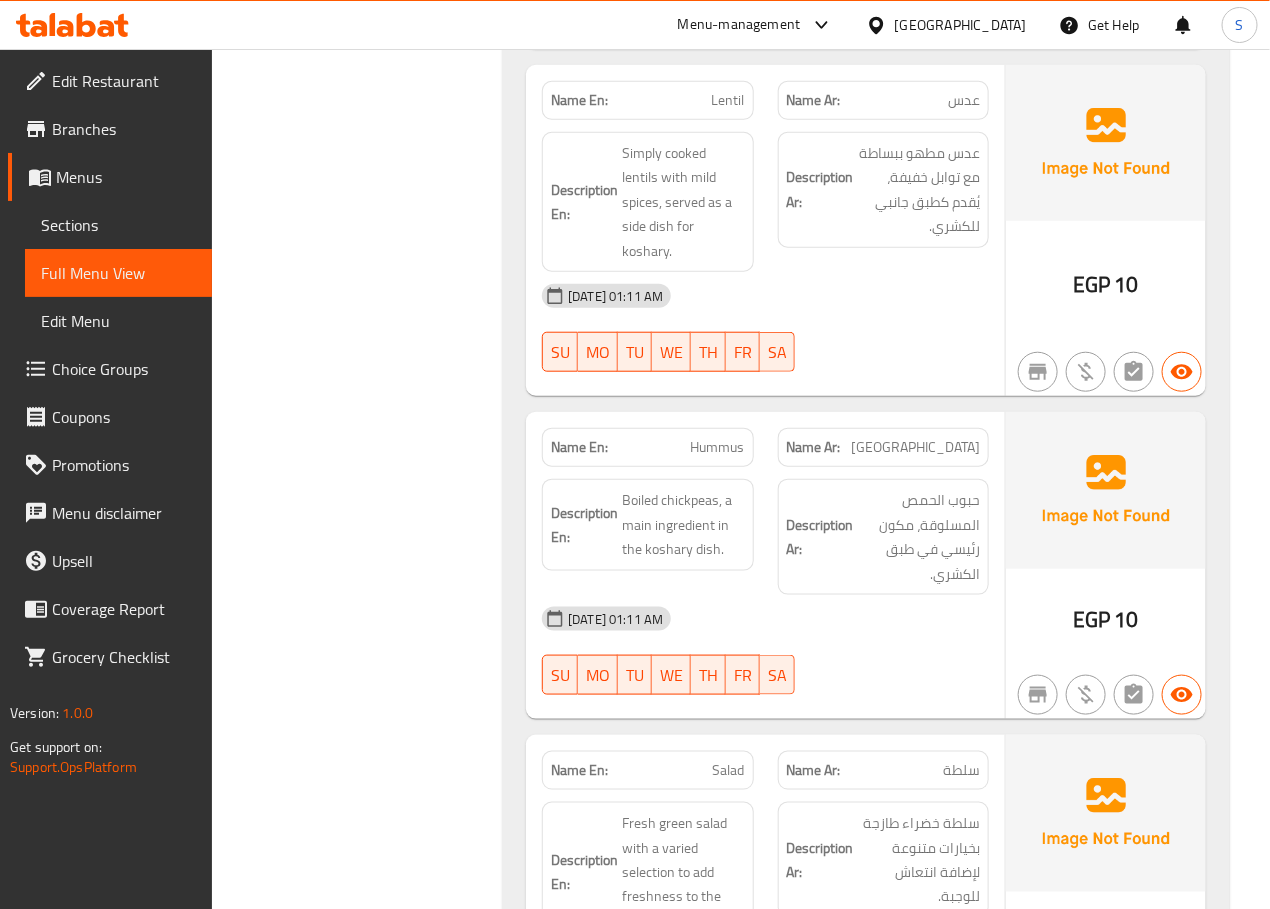 scroll, scrollTop: 2934, scrollLeft: 0, axis: vertical 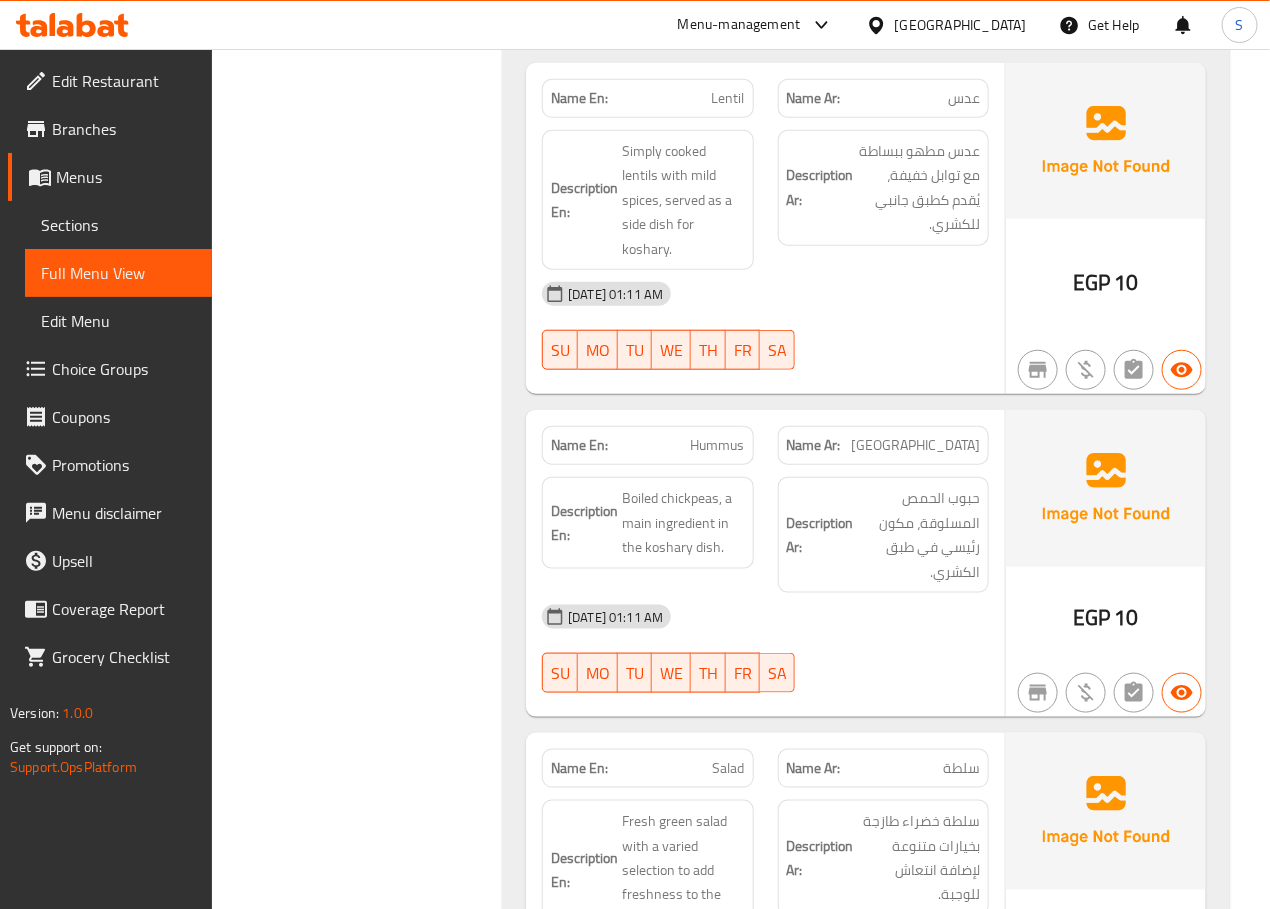 click on "Hummus" at bounding box center (718, 445) 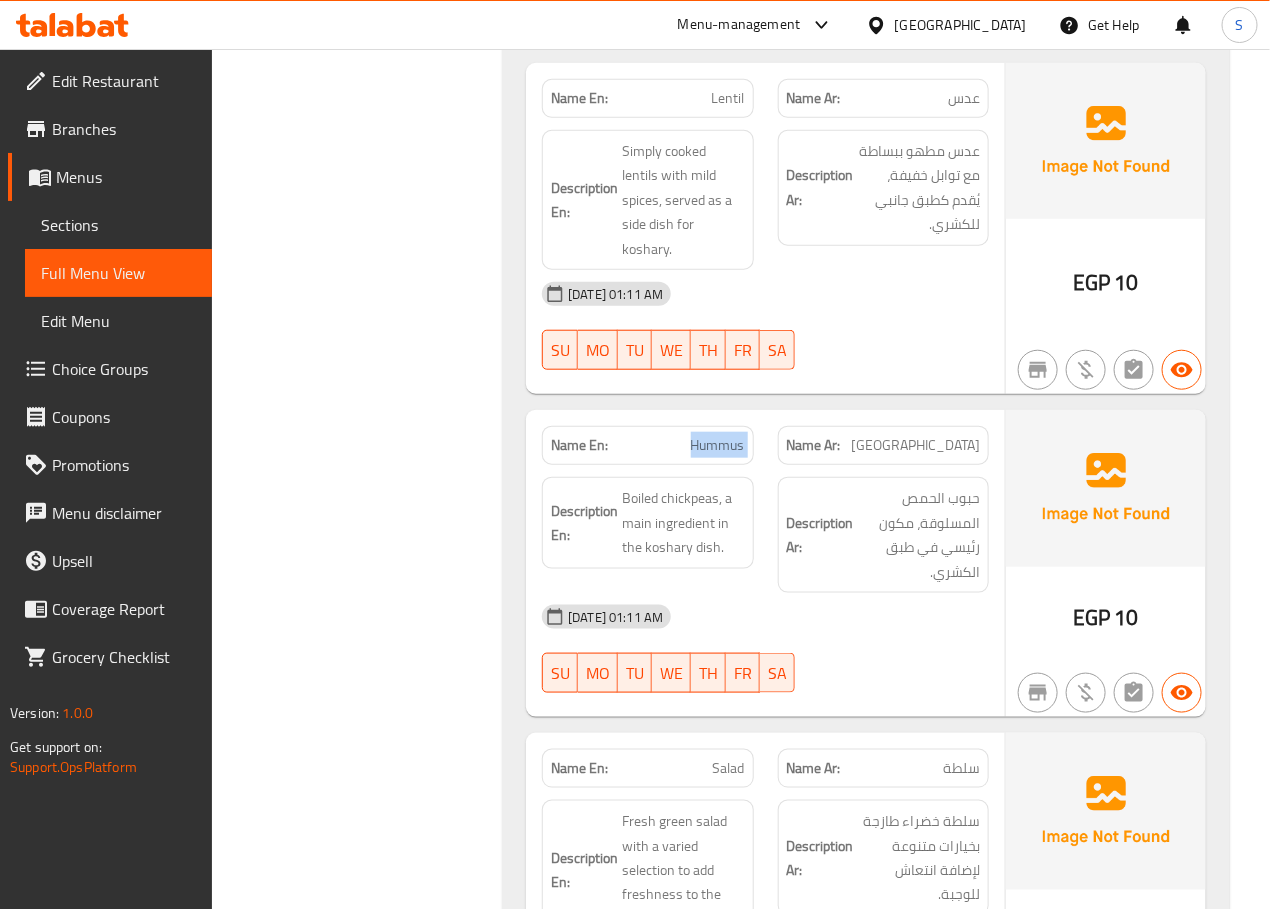 copy on "Hummus" 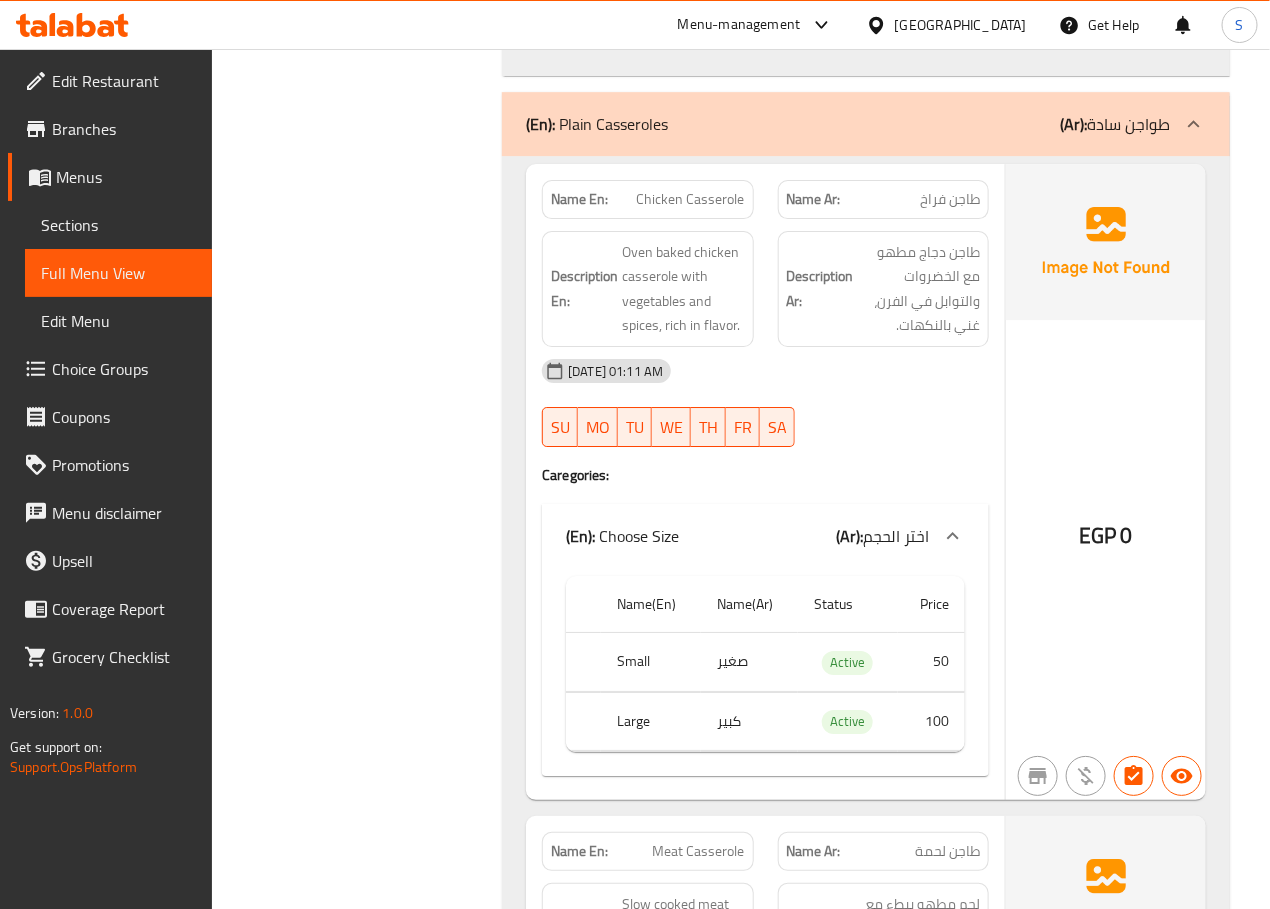 scroll, scrollTop: 4626, scrollLeft: 0, axis: vertical 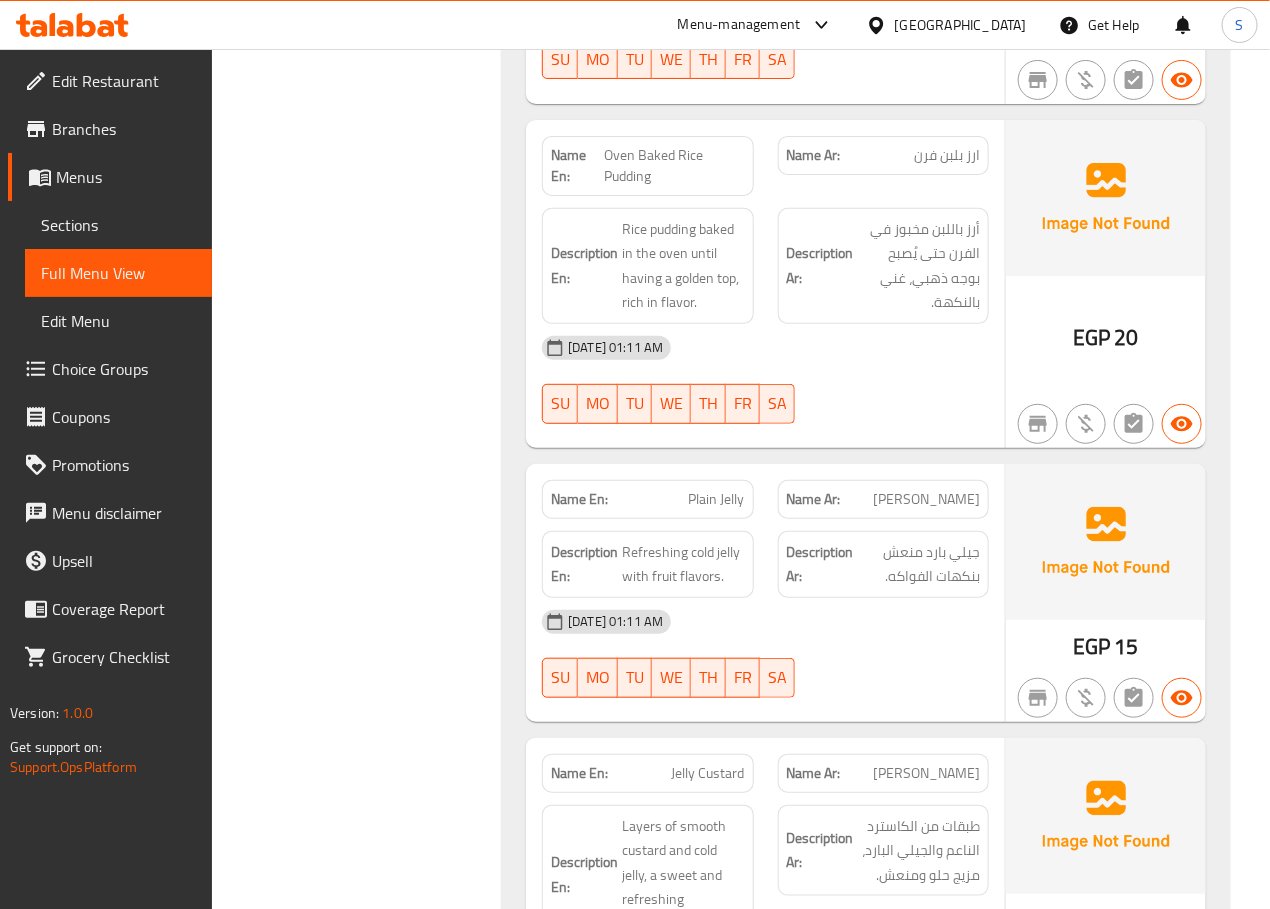 click on "Filter Branches Branches Popular filters Free items Branch specific items Has choices Upsell items Availability filters Available Not available View filters Collapse sections Collapse categories Collapse Choices" at bounding box center (365, -16511) 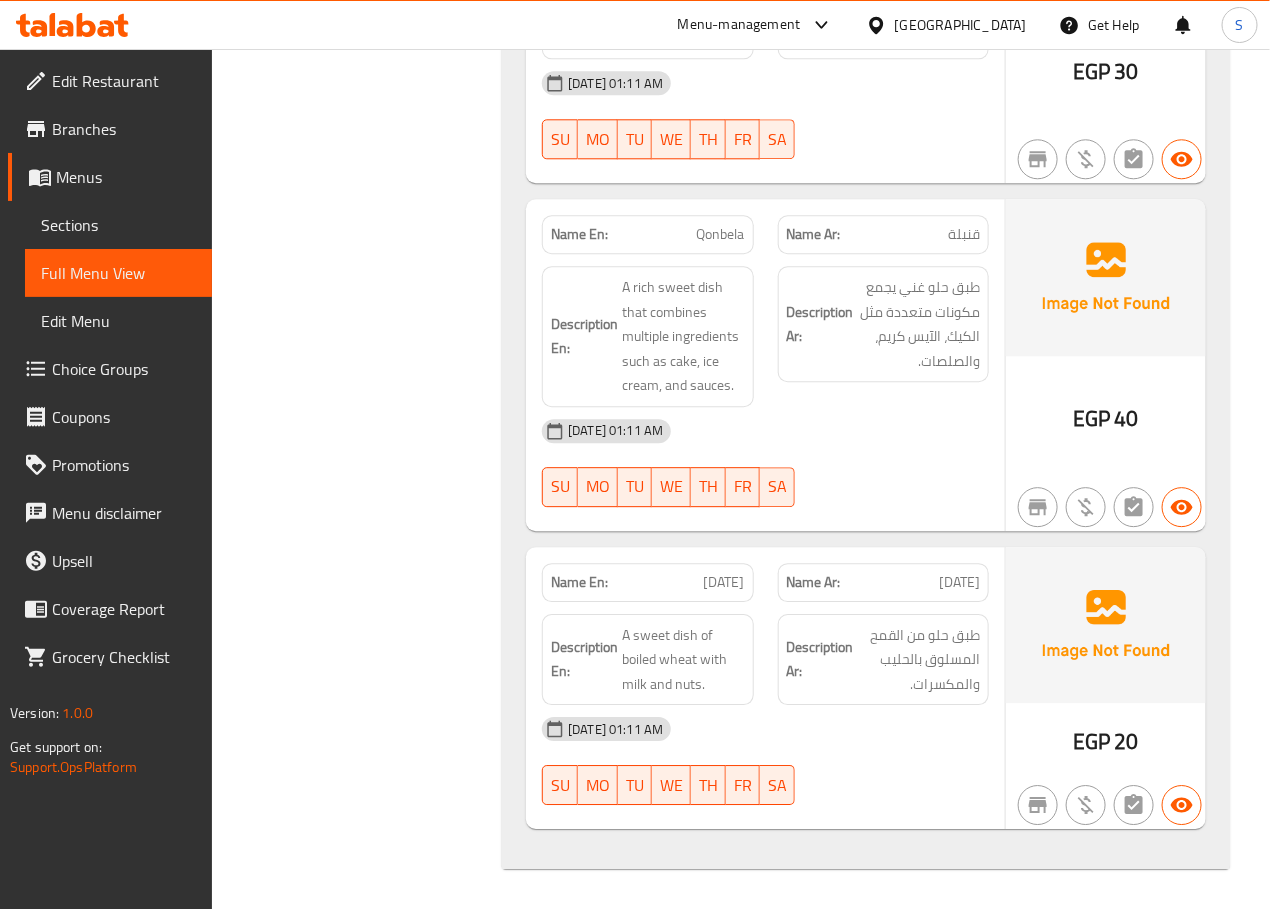 scroll, scrollTop: 37300, scrollLeft: 0, axis: vertical 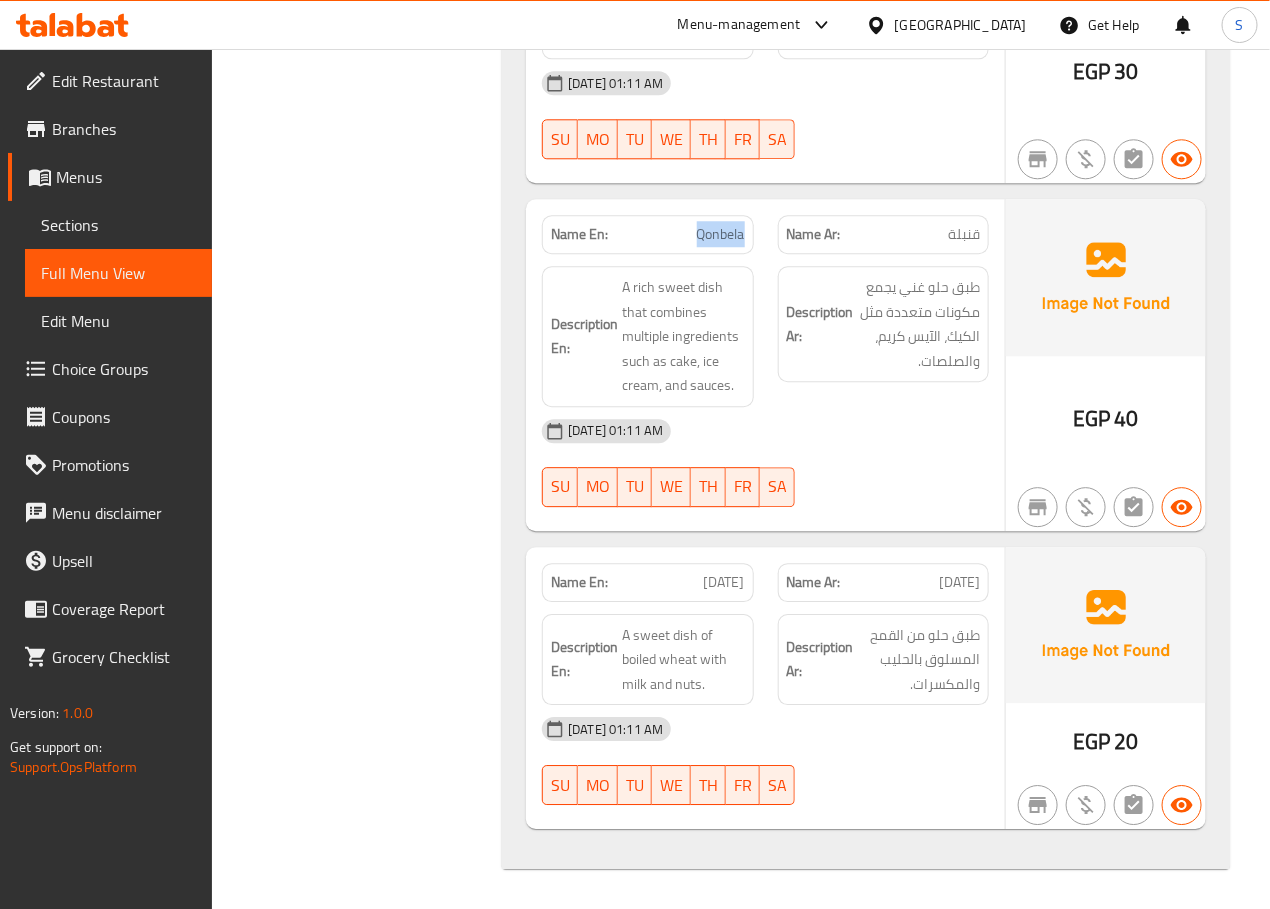 click on "Qonbela" at bounding box center [729, -33521] 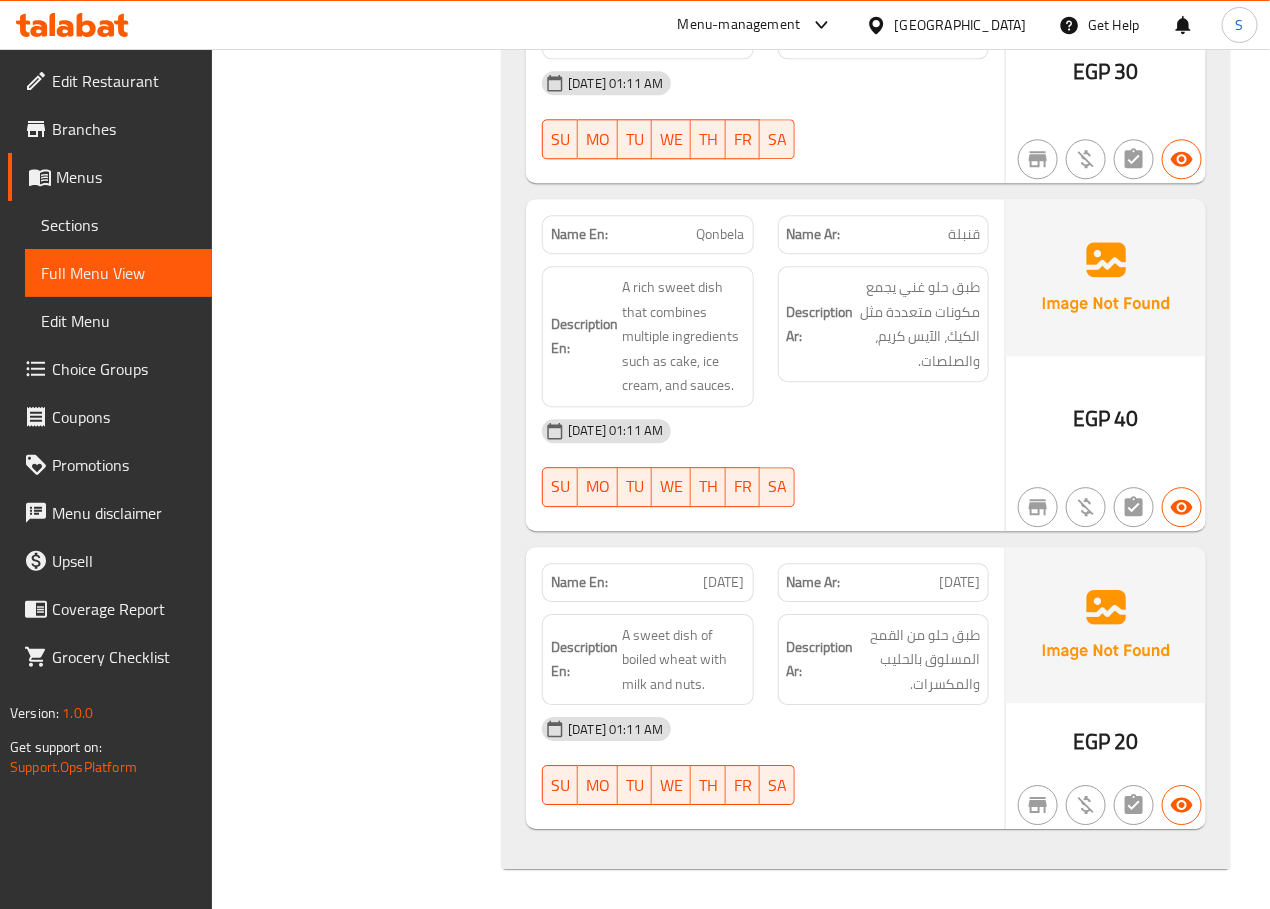click on "Filter Branches Branches Popular filters Free items Branch specific items Has choices Upsell items Availability filters Available Not available View filters Collapse sections Collapse categories Collapse Choices" at bounding box center (365, -18043) 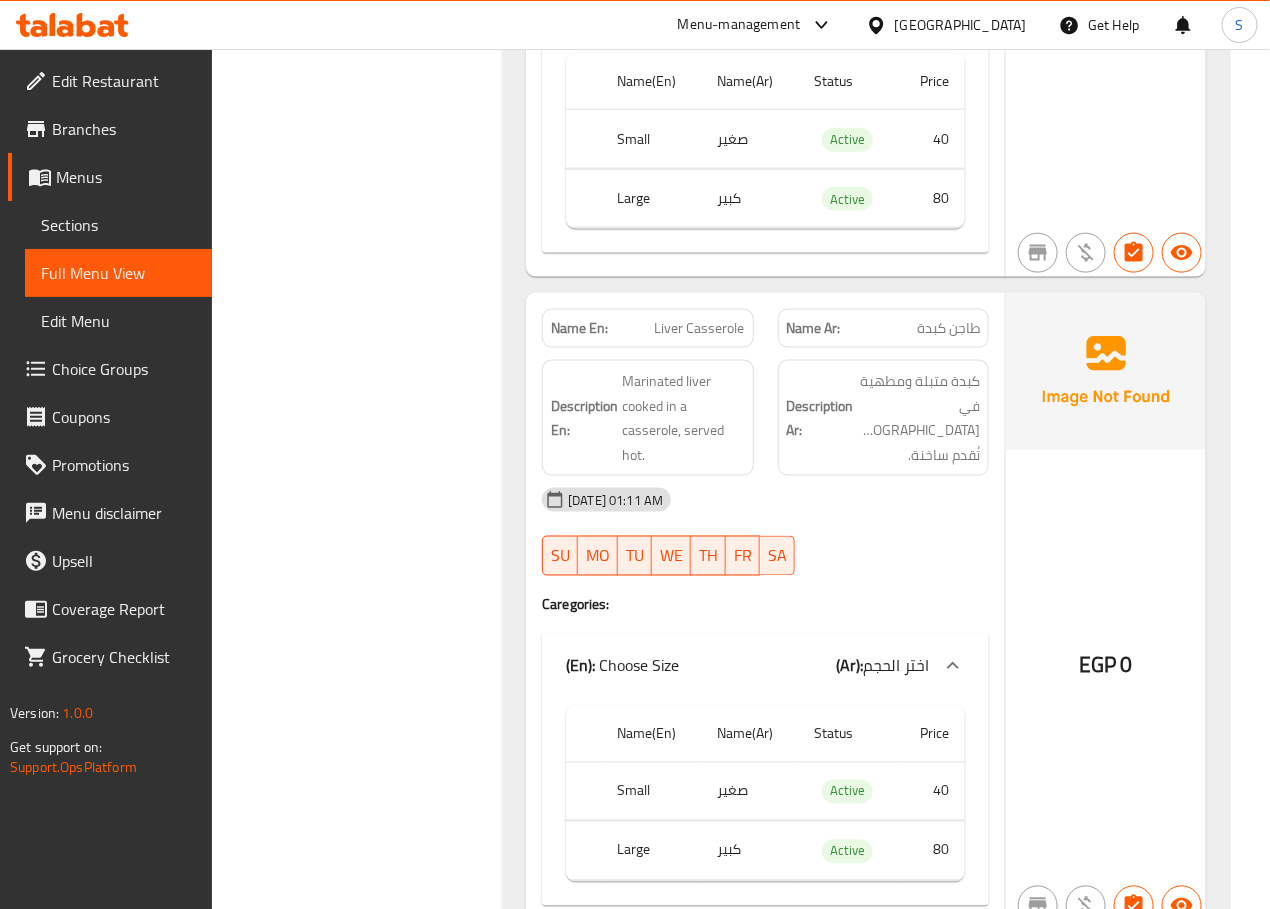 scroll, scrollTop: 4612, scrollLeft: 0, axis: vertical 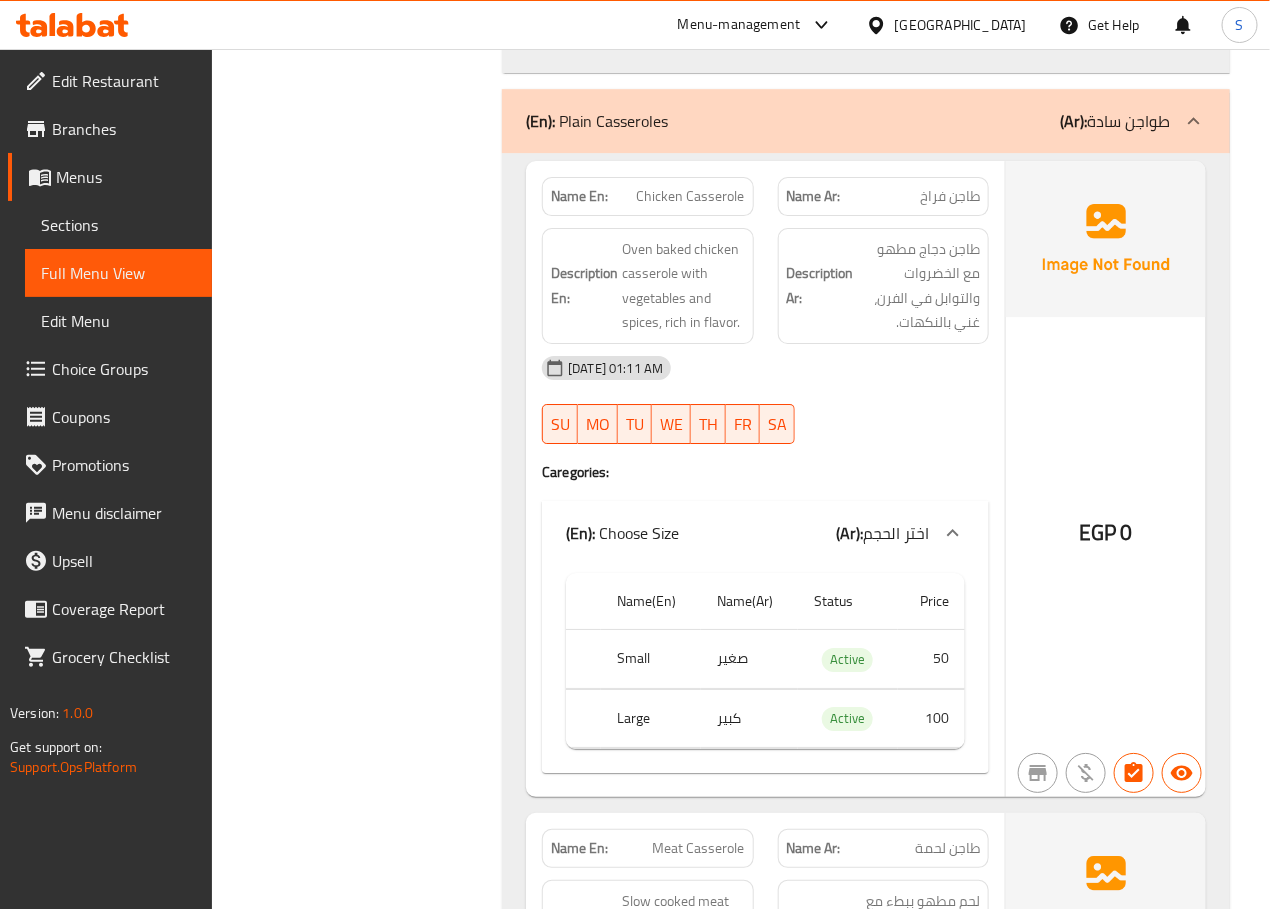 click on "Filter Branches Branches Popular filters Free items Branch specific items Has choices Upsell items Availability filters Available Not available View filters Collapse sections Collapse categories Collapse Choices" at bounding box center (365, 14570) 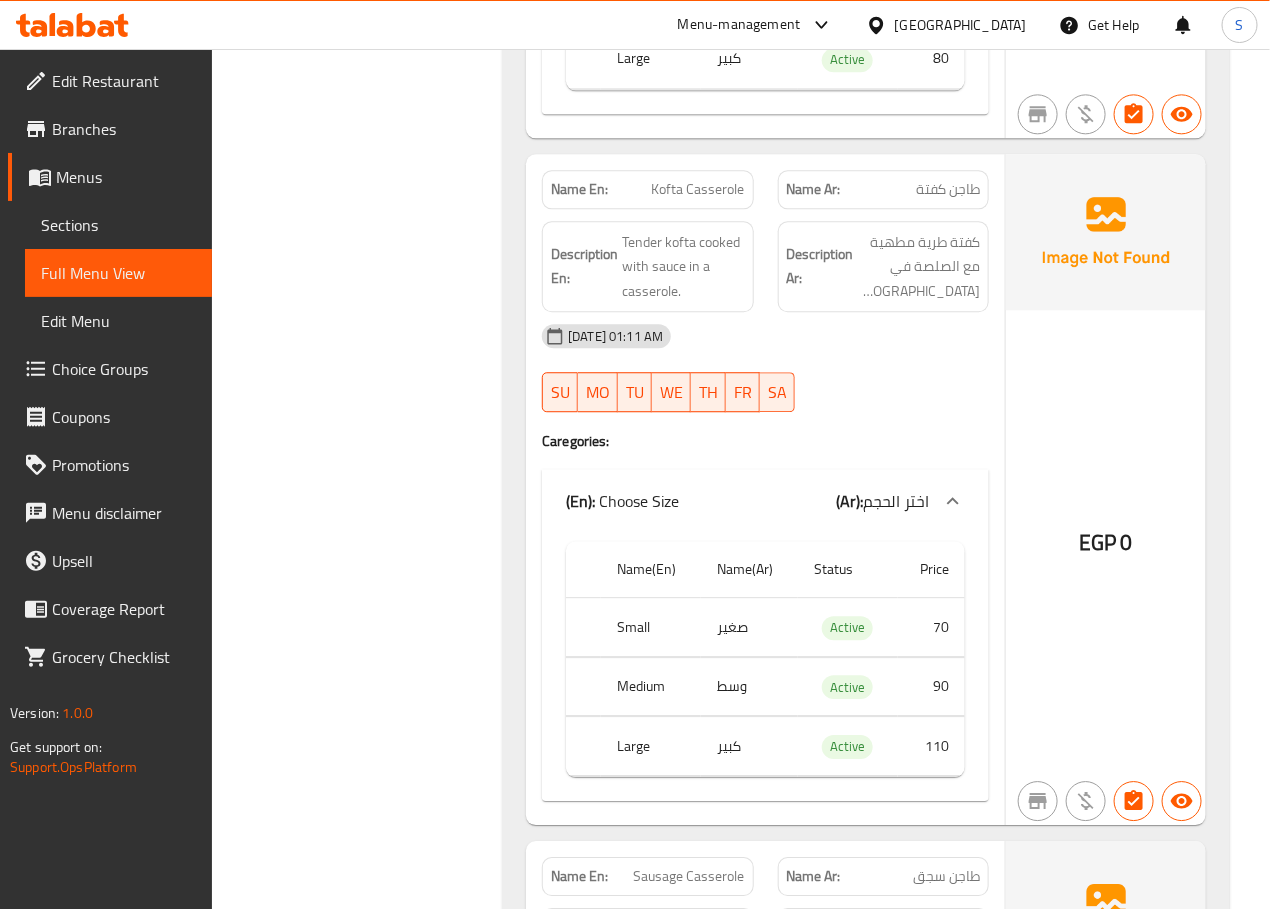 scroll, scrollTop: 6612, scrollLeft: 0, axis: vertical 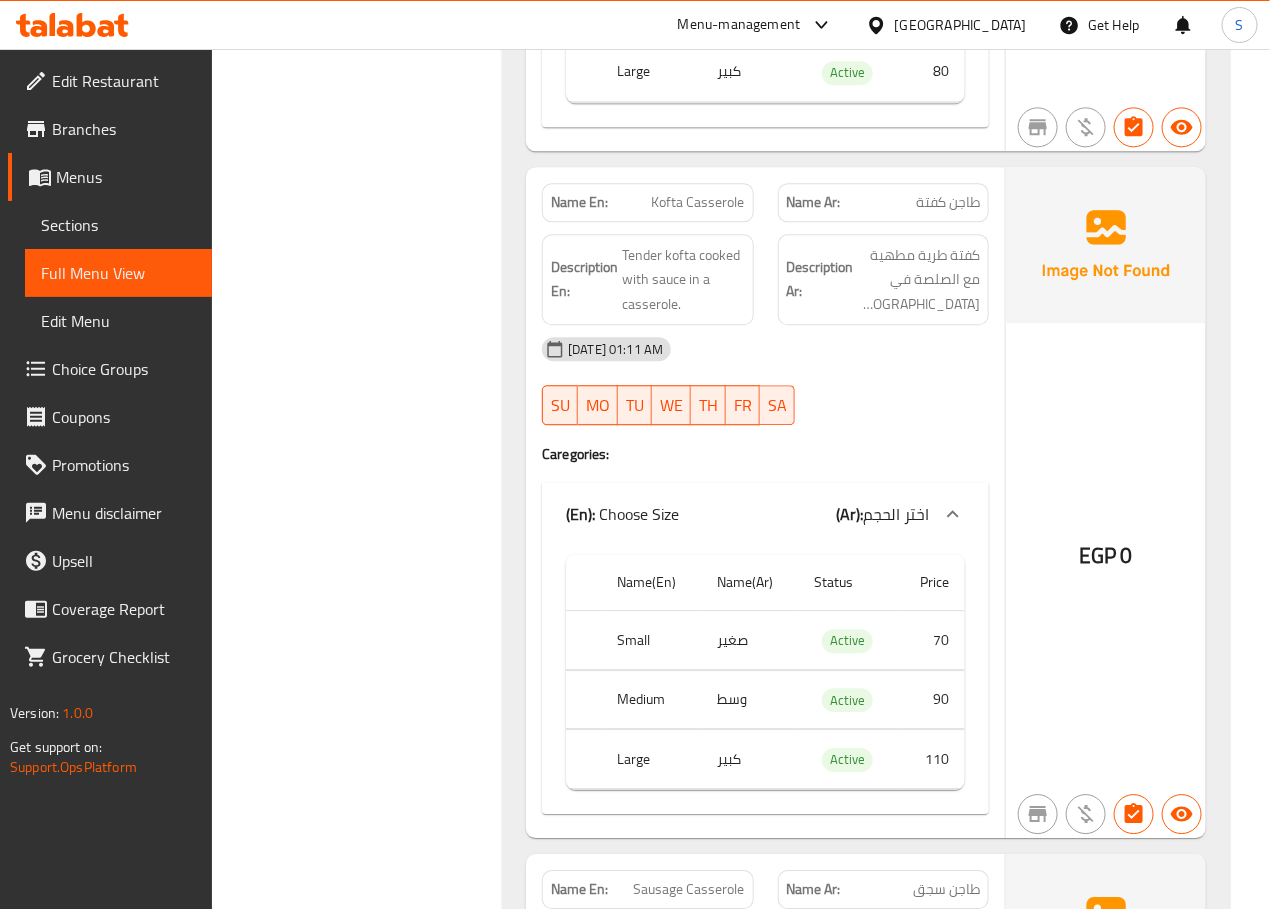 click on "Kofta Casserole" at bounding box center (708, -3928) 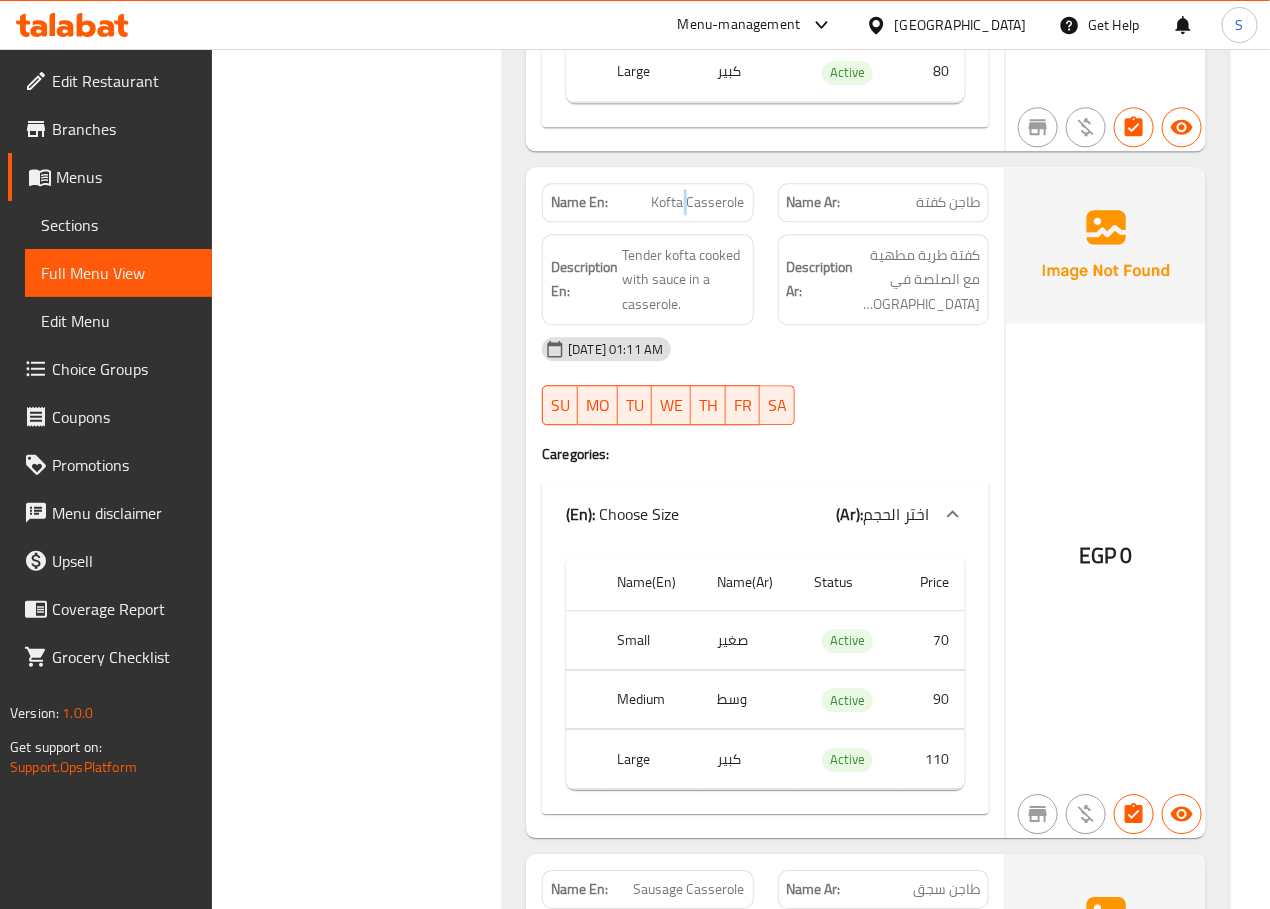 click on "Kofta Casserole" at bounding box center [708, -3928] 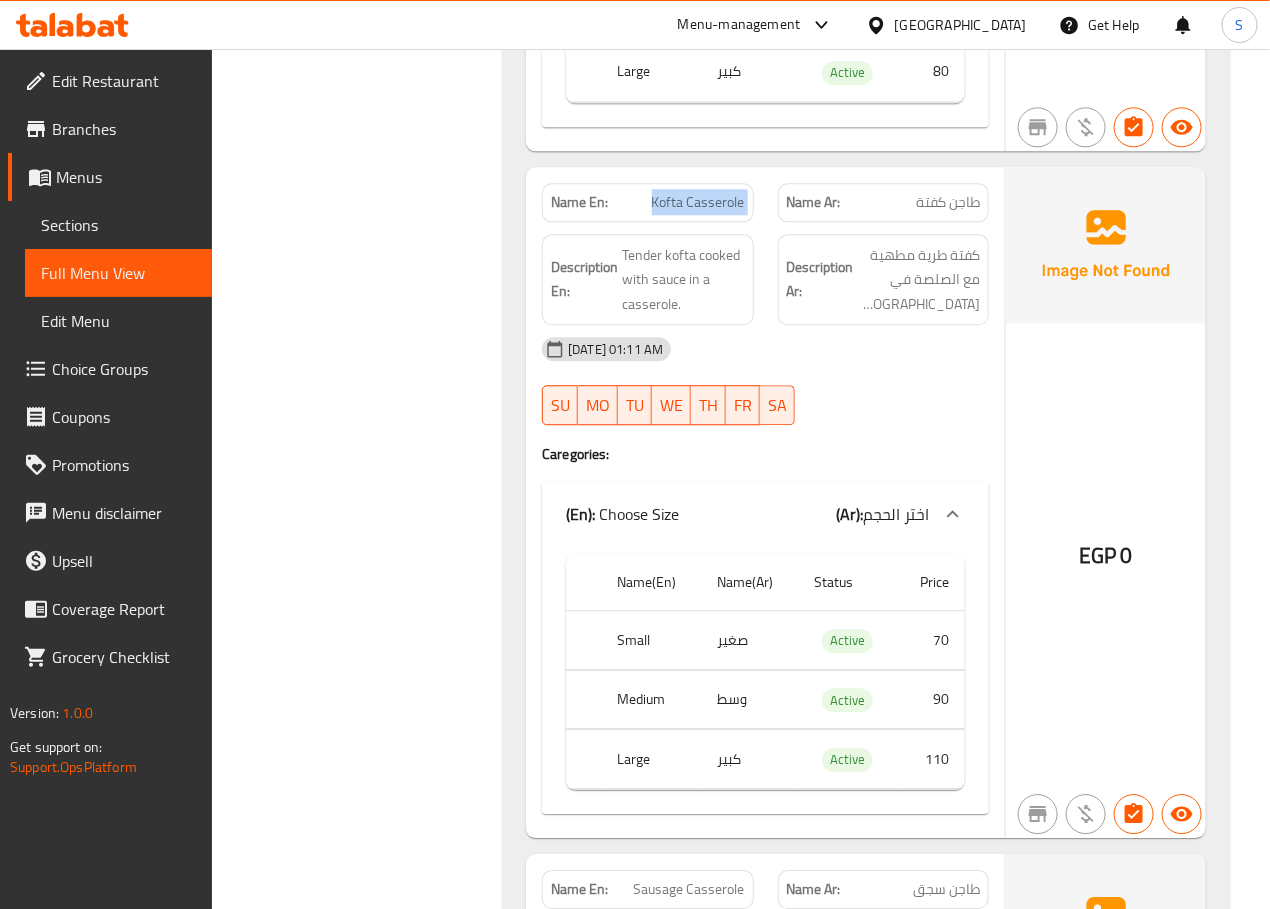 click on "Kofta Casserole" at bounding box center [708, -3928] 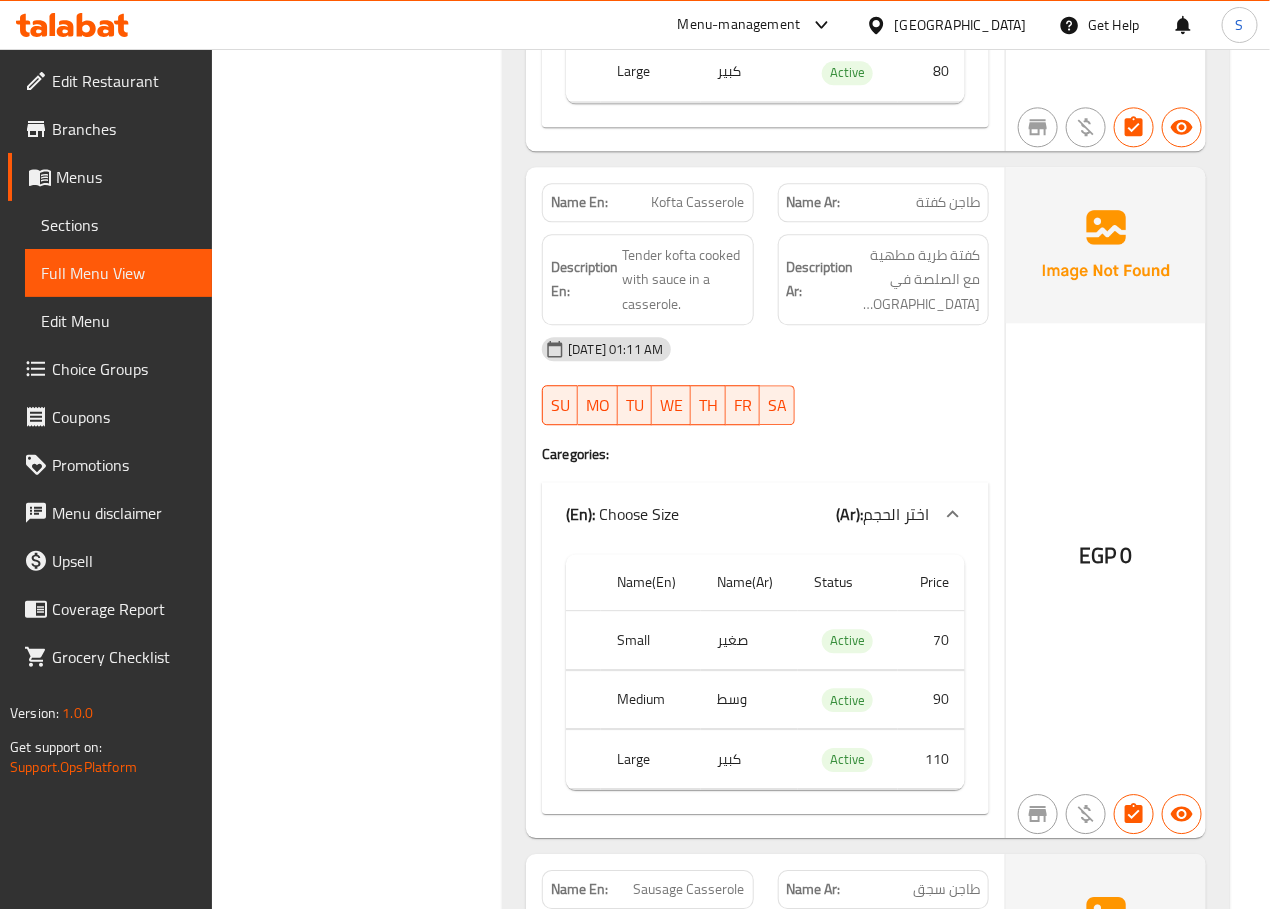 click on "Filter Branches Branches Popular filters Free items Branch specific items Has choices Upsell items Availability filters Available Not available View filters Collapse sections Collapse categories Collapse Choices" at bounding box center (365, 12570) 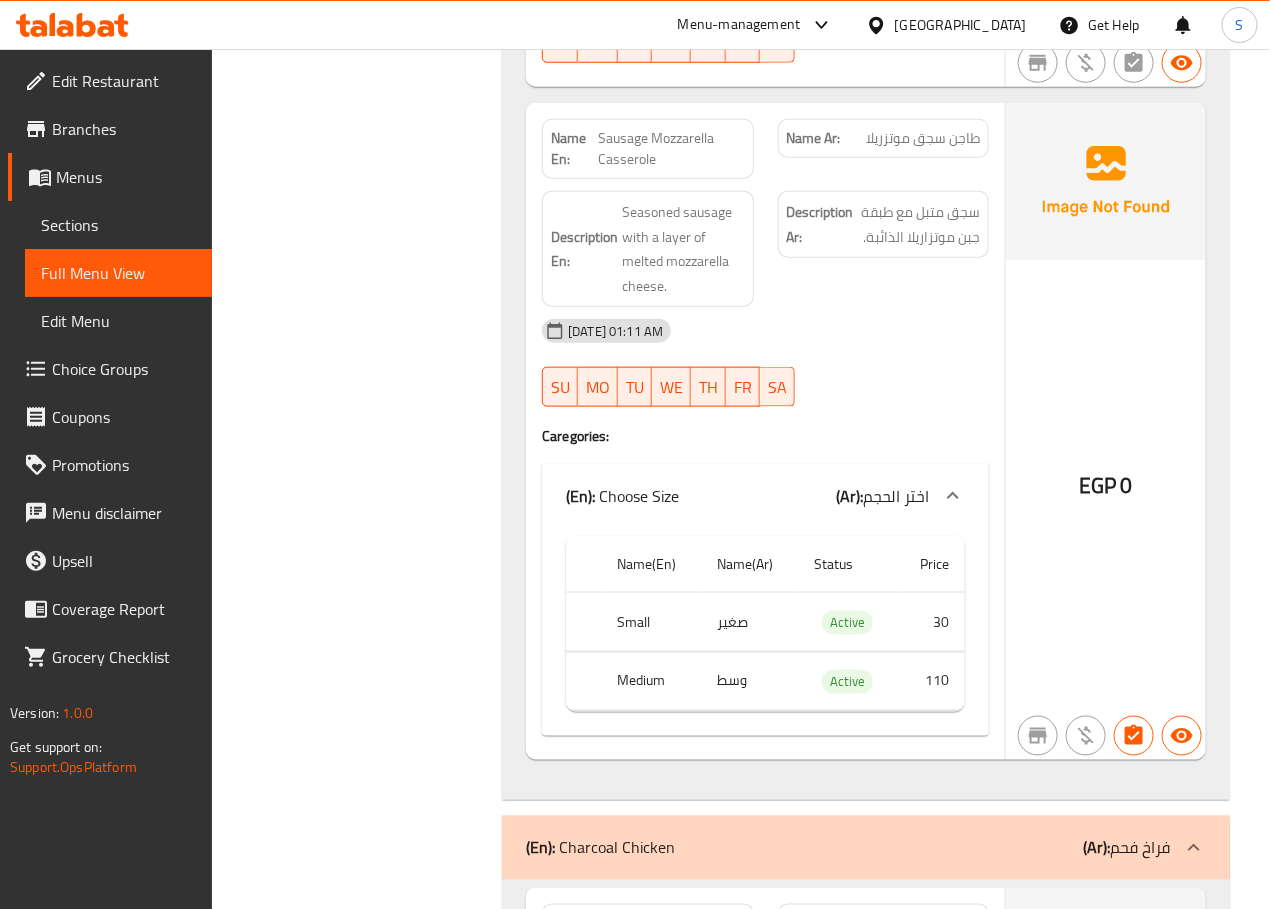 scroll, scrollTop: 10723, scrollLeft: 0, axis: vertical 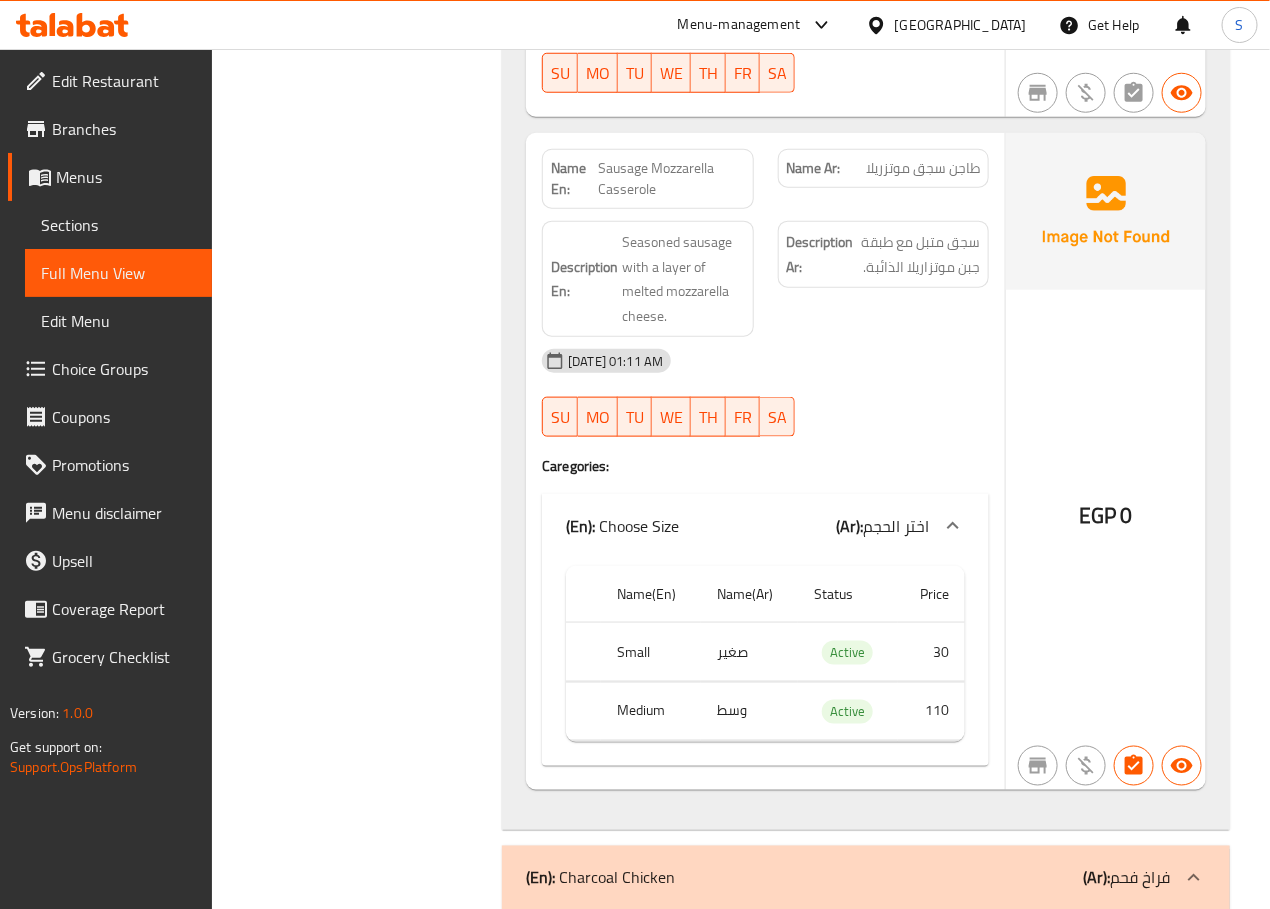 click on "Sausage Mozzarella Casserole" at bounding box center (728, -7691) 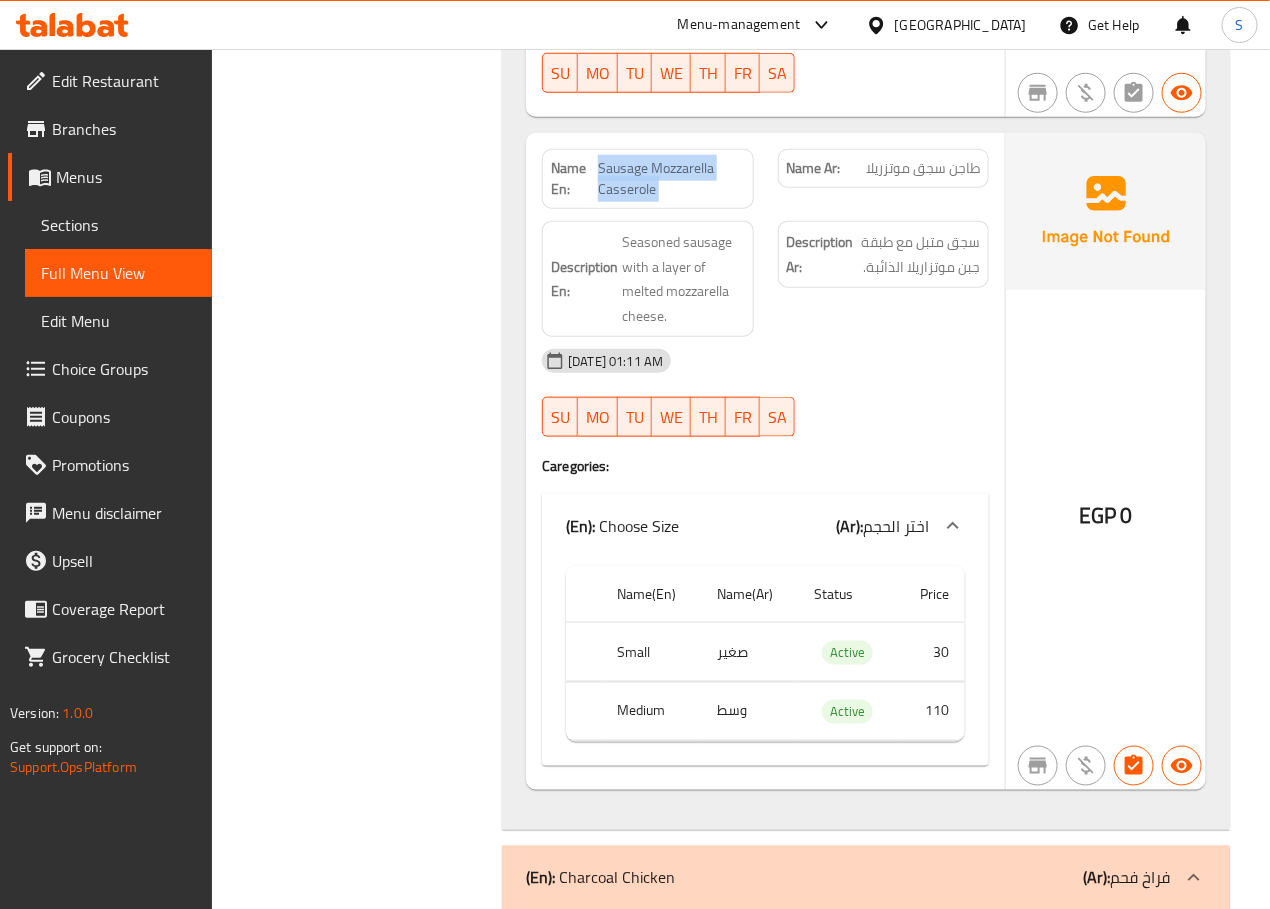 click on "Sausage Mozzarella Casserole" at bounding box center [728, -7691] 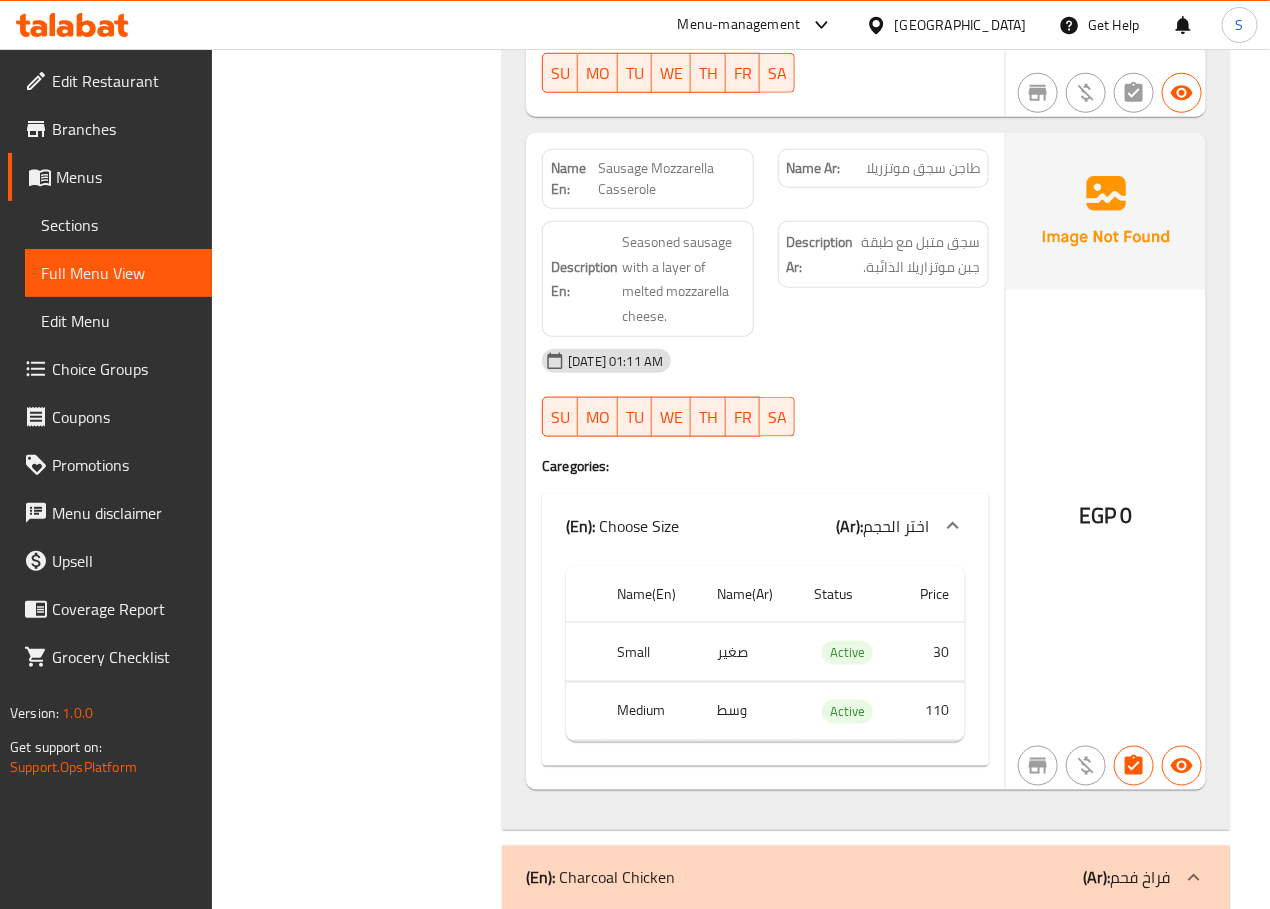 click on "Filter Branches Branches Popular filters Free items Branch specific items Has choices Upsell items Availability filters Available Not available View filters Collapse sections Collapse categories Collapse Choices" at bounding box center (365, 8459) 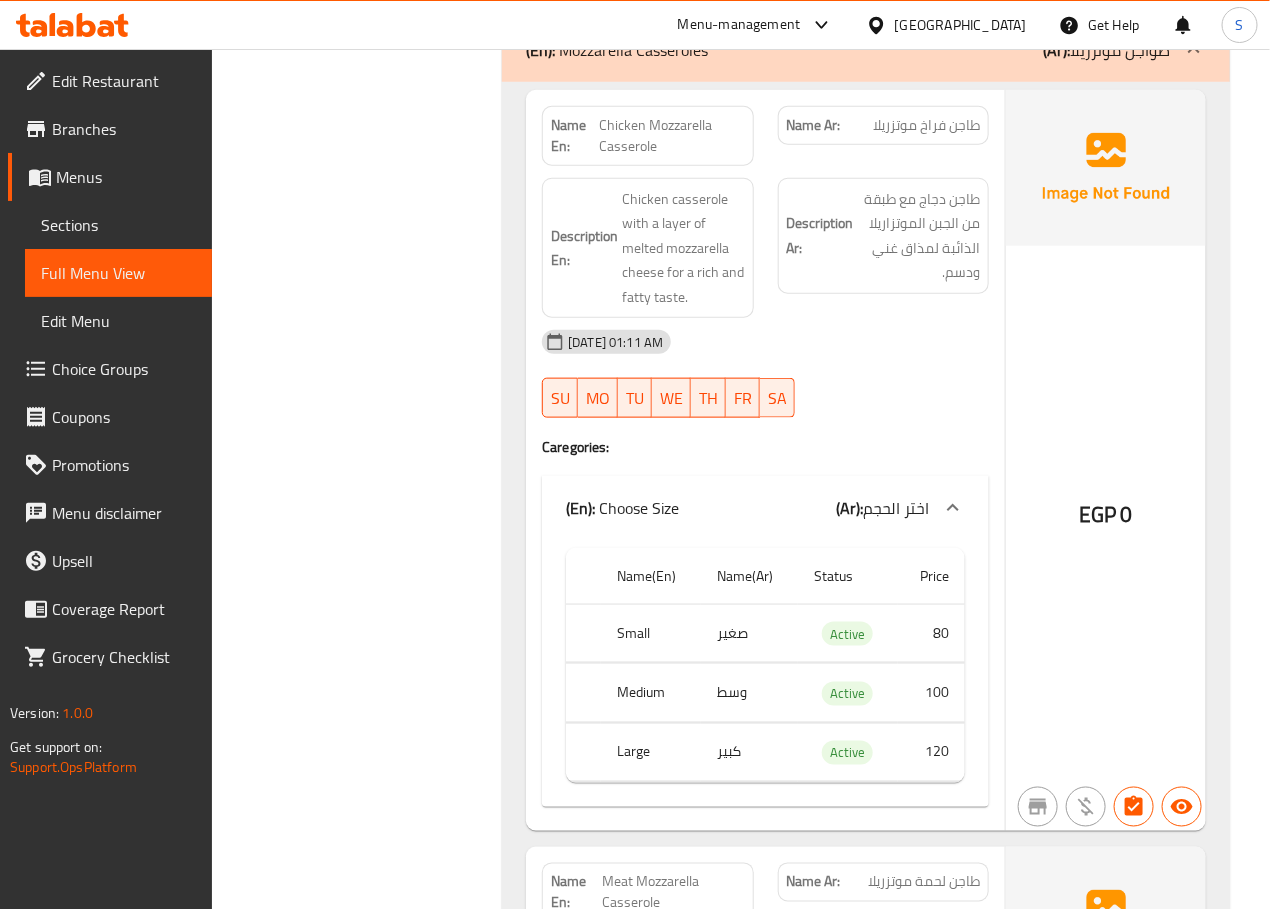 scroll, scrollTop: 8236, scrollLeft: 0, axis: vertical 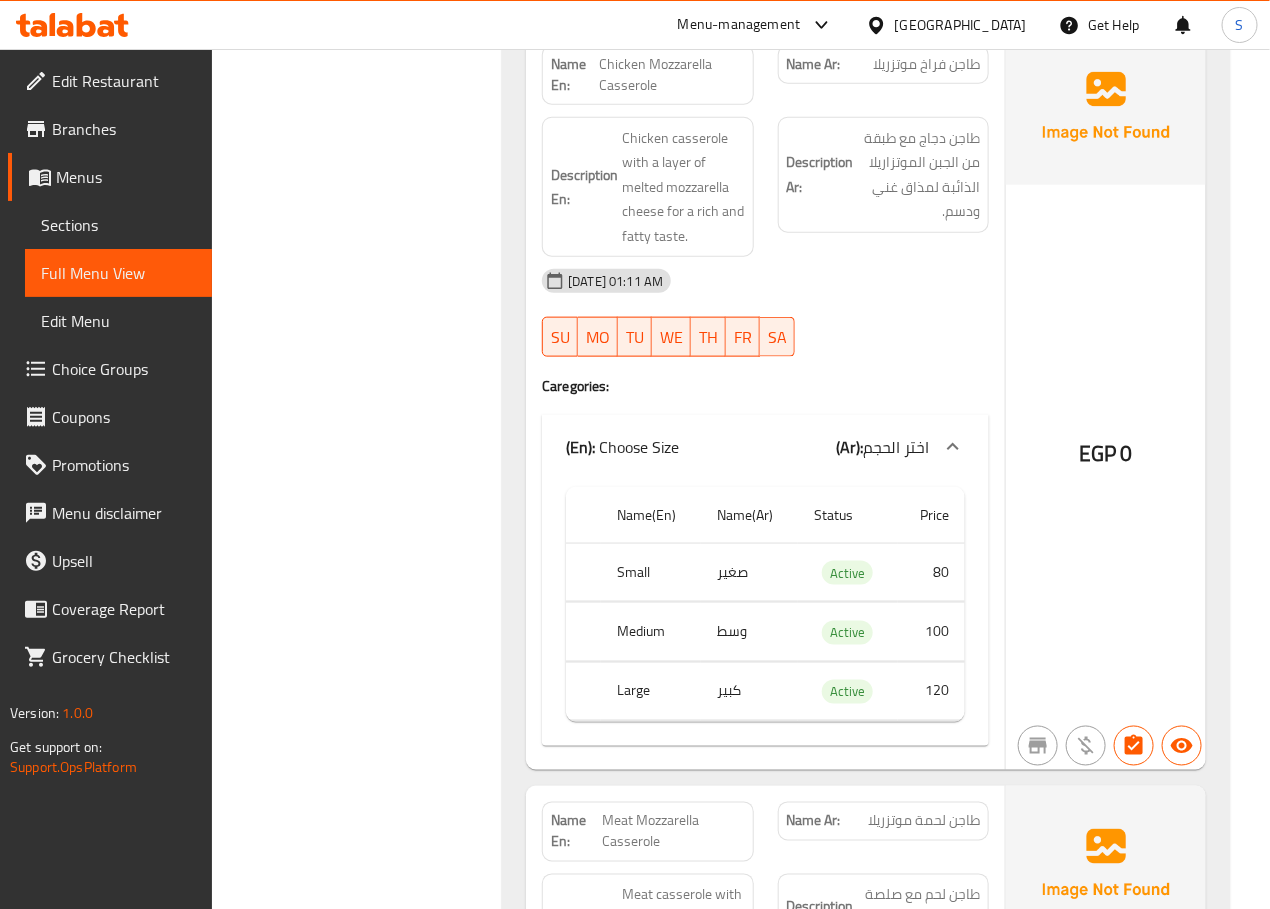 click on "Filter Branches Branches Popular filters Free items Branch specific items Has choices Upsell items Availability filters Available Not available View filters Collapse sections Collapse categories Collapse Choices" at bounding box center [365, 10946] 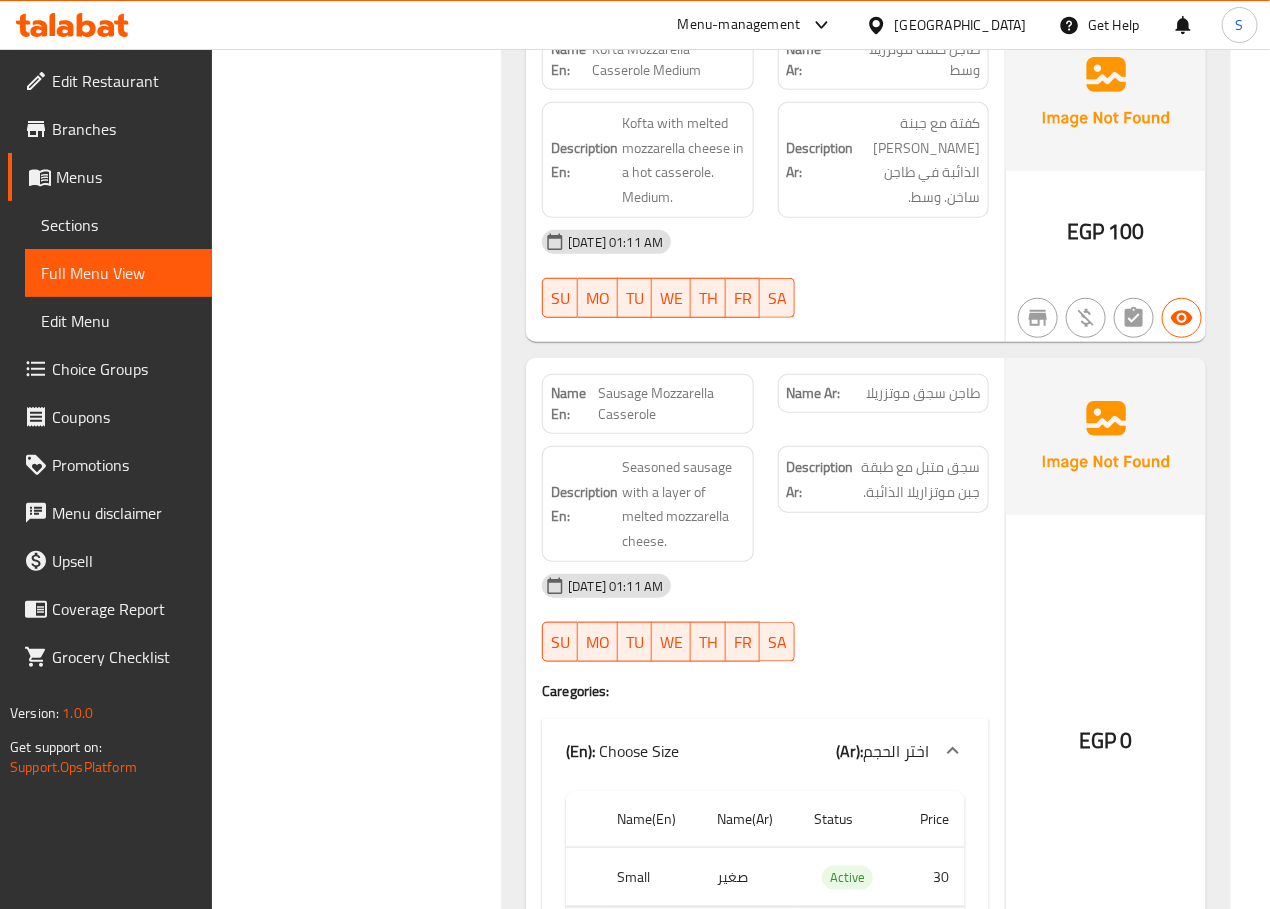 scroll, scrollTop: 10482, scrollLeft: 0, axis: vertical 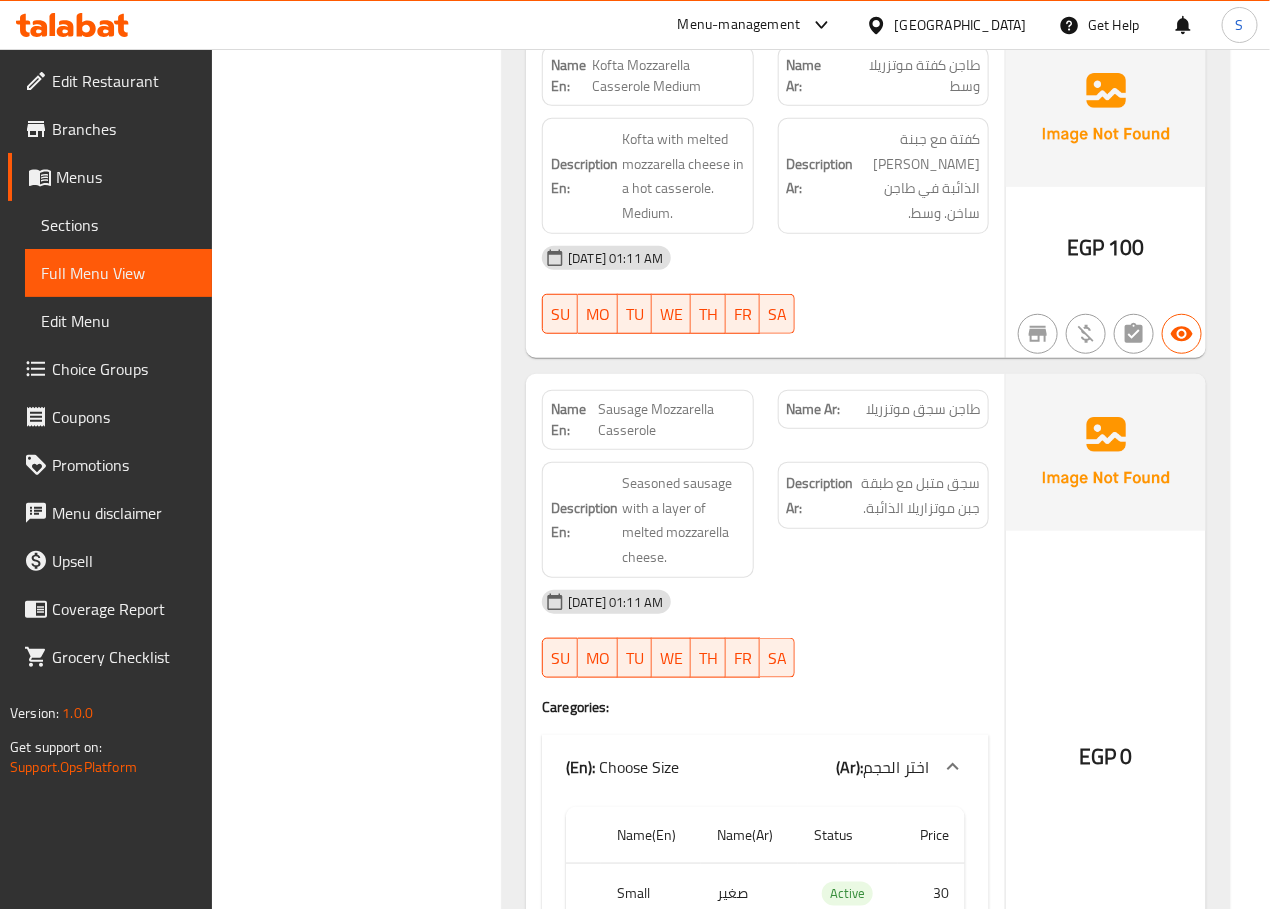 click on "Kofta Mozzarella Casserole Medium" at bounding box center [708, -7798] 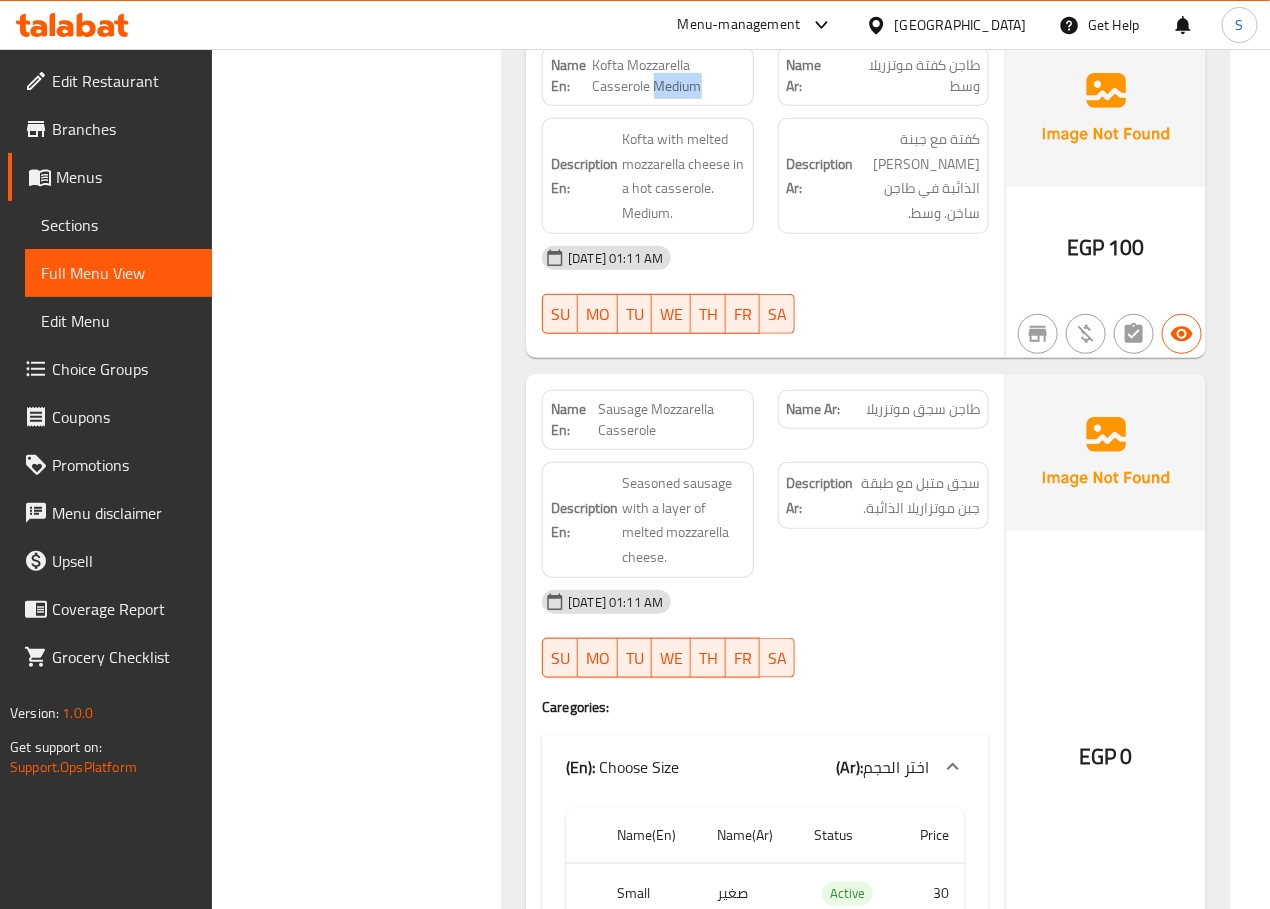 click on "Kofta Mozzarella Casserole Medium" at bounding box center (708, -7798) 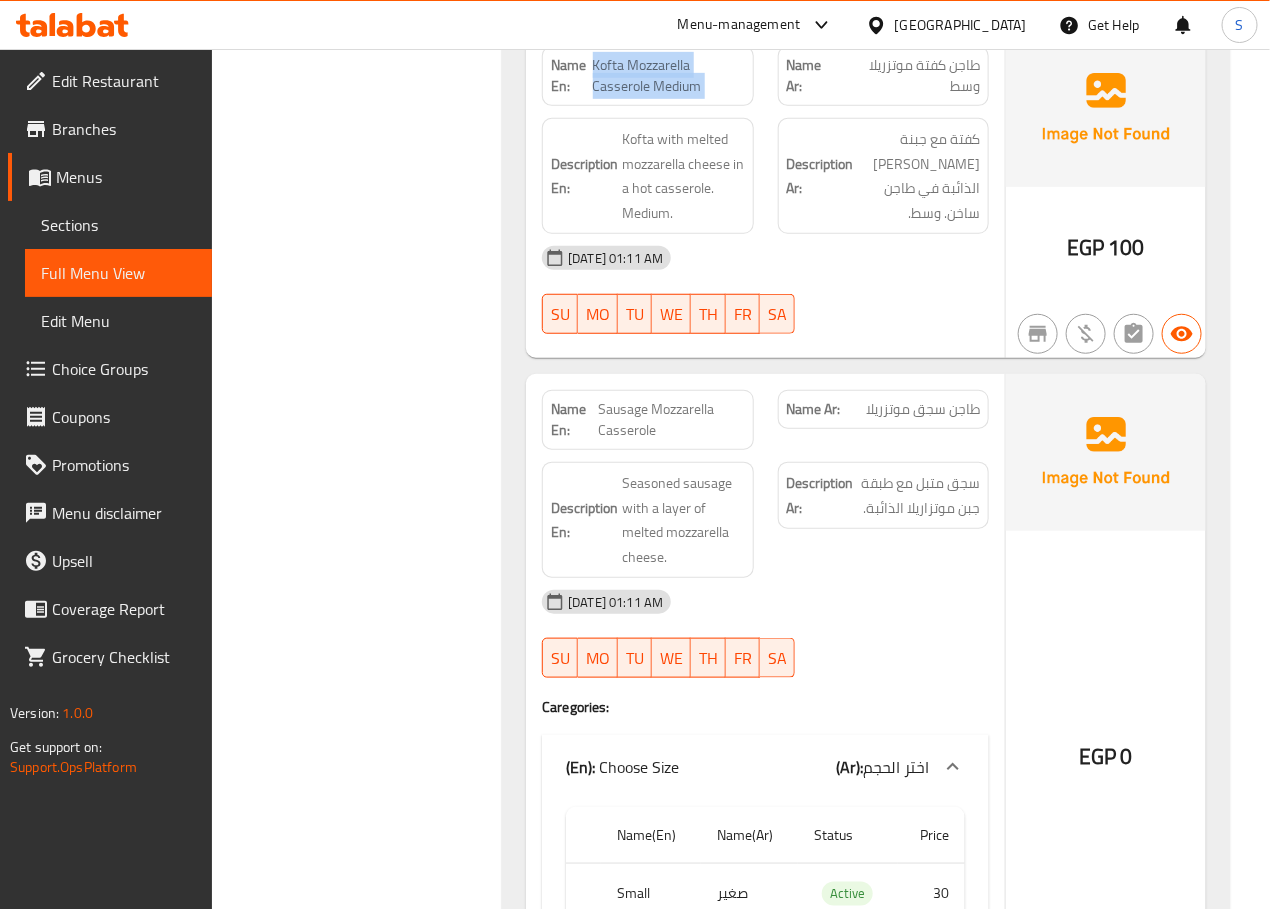 click on "Kofta Mozzarella Casserole Medium" at bounding box center [708, -7798] 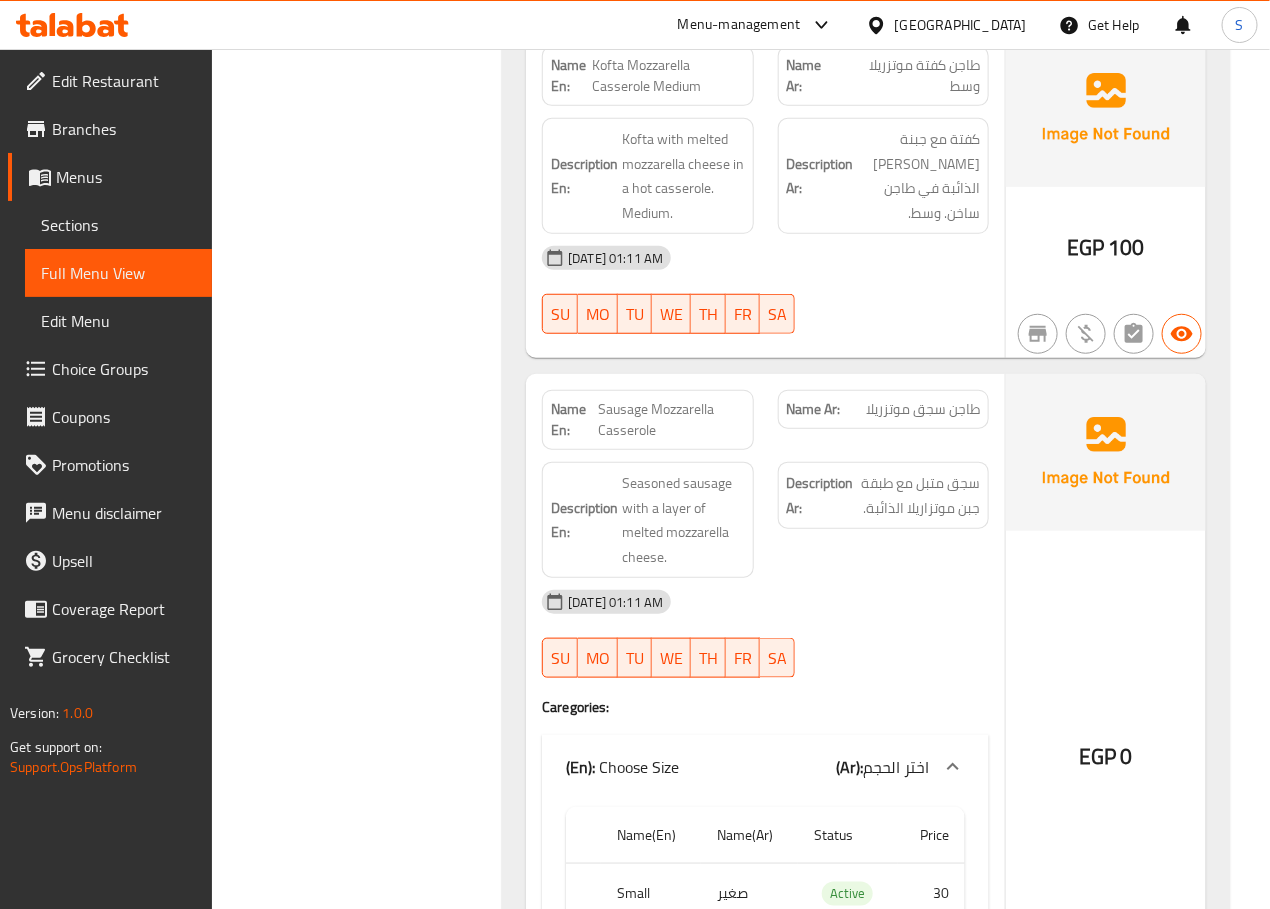 click on "Description En: Kofta with melted mozzarella cheese in a hot casserole. Medium." at bounding box center [647, -7696] 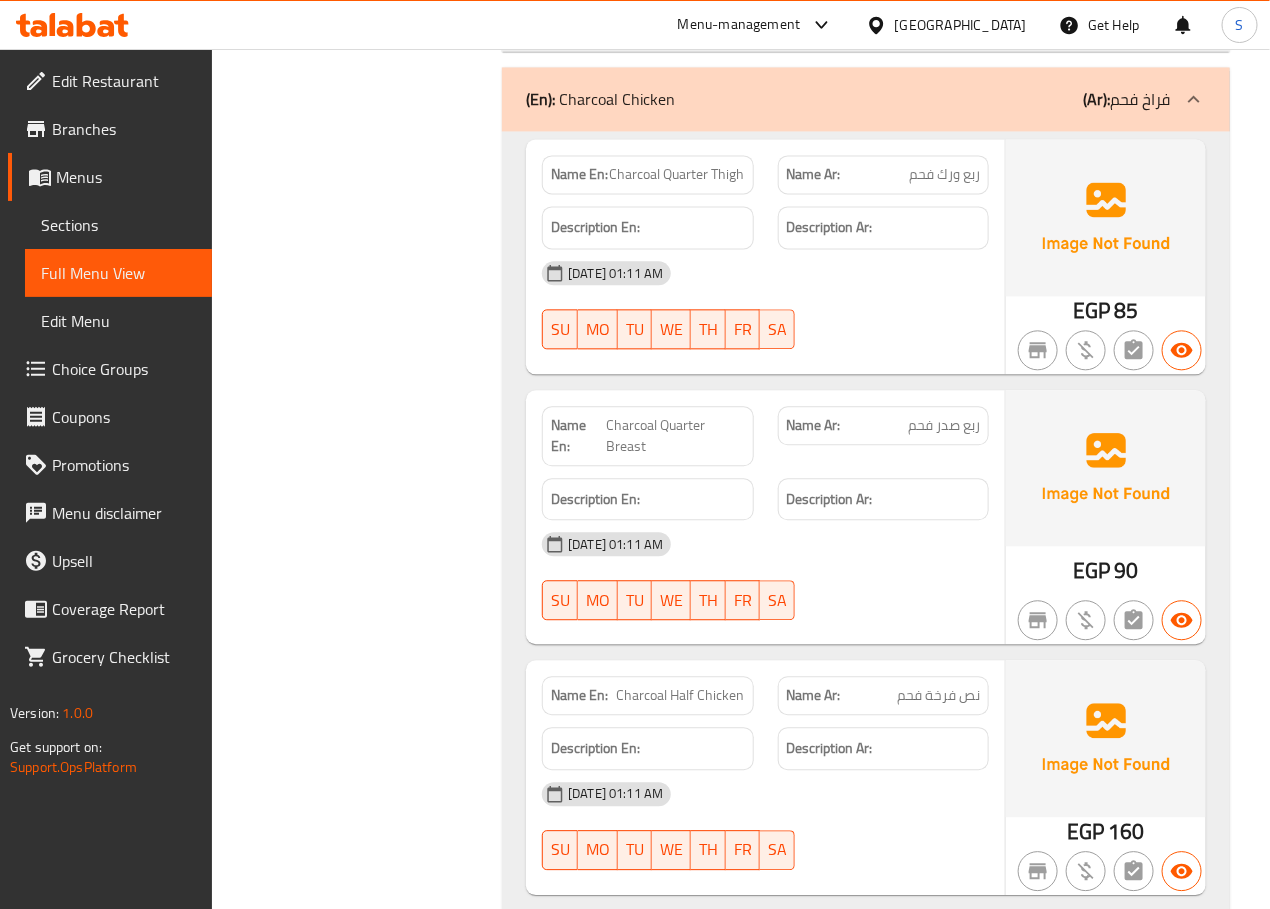 scroll, scrollTop: 11544, scrollLeft: 0, axis: vertical 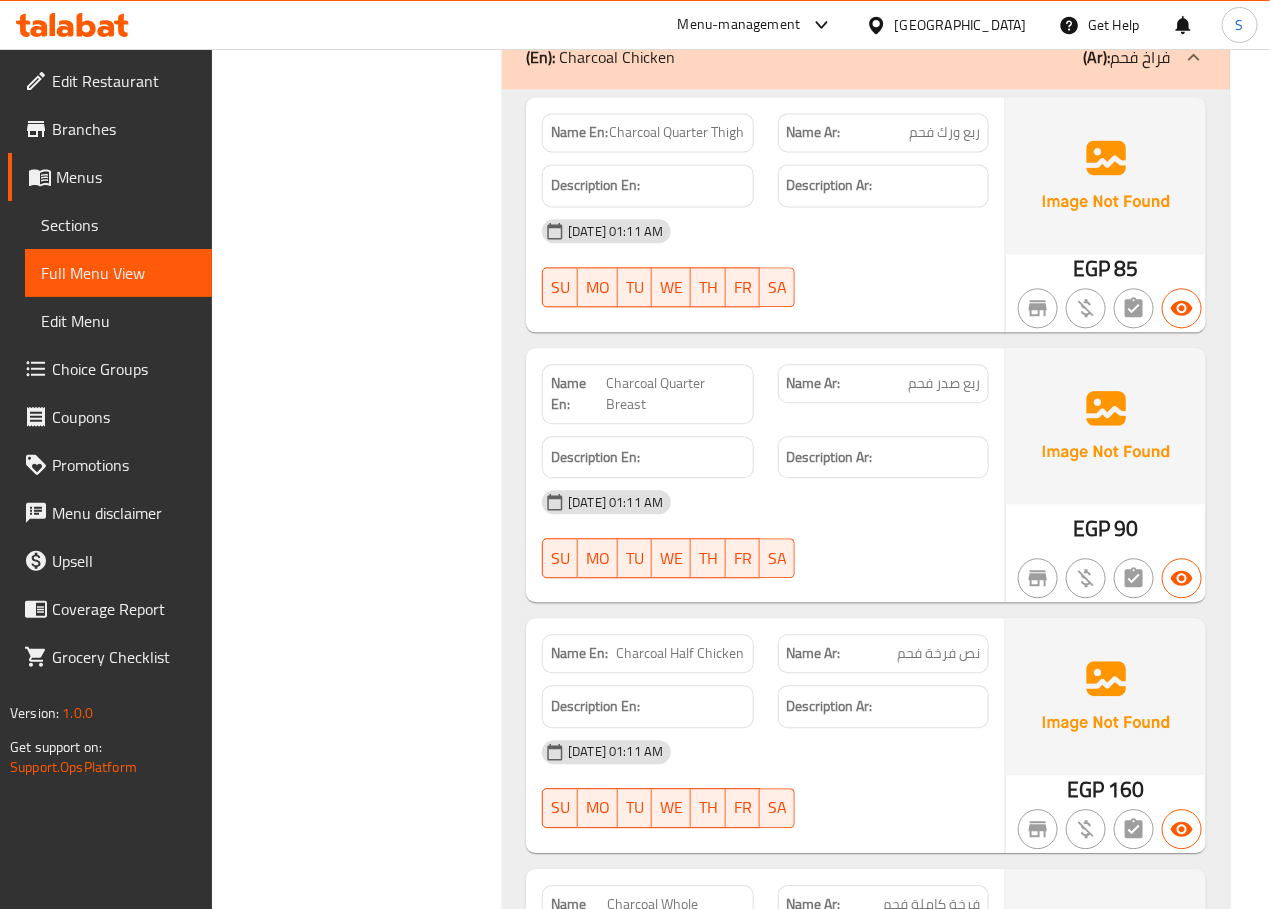 click on "Filter Branches Branches Popular filters Free items Branch specific items Has choices Upsell items Availability filters Available Not available View filters Collapse sections Collapse categories Collapse Choices" at bounding box center [365, 7638] 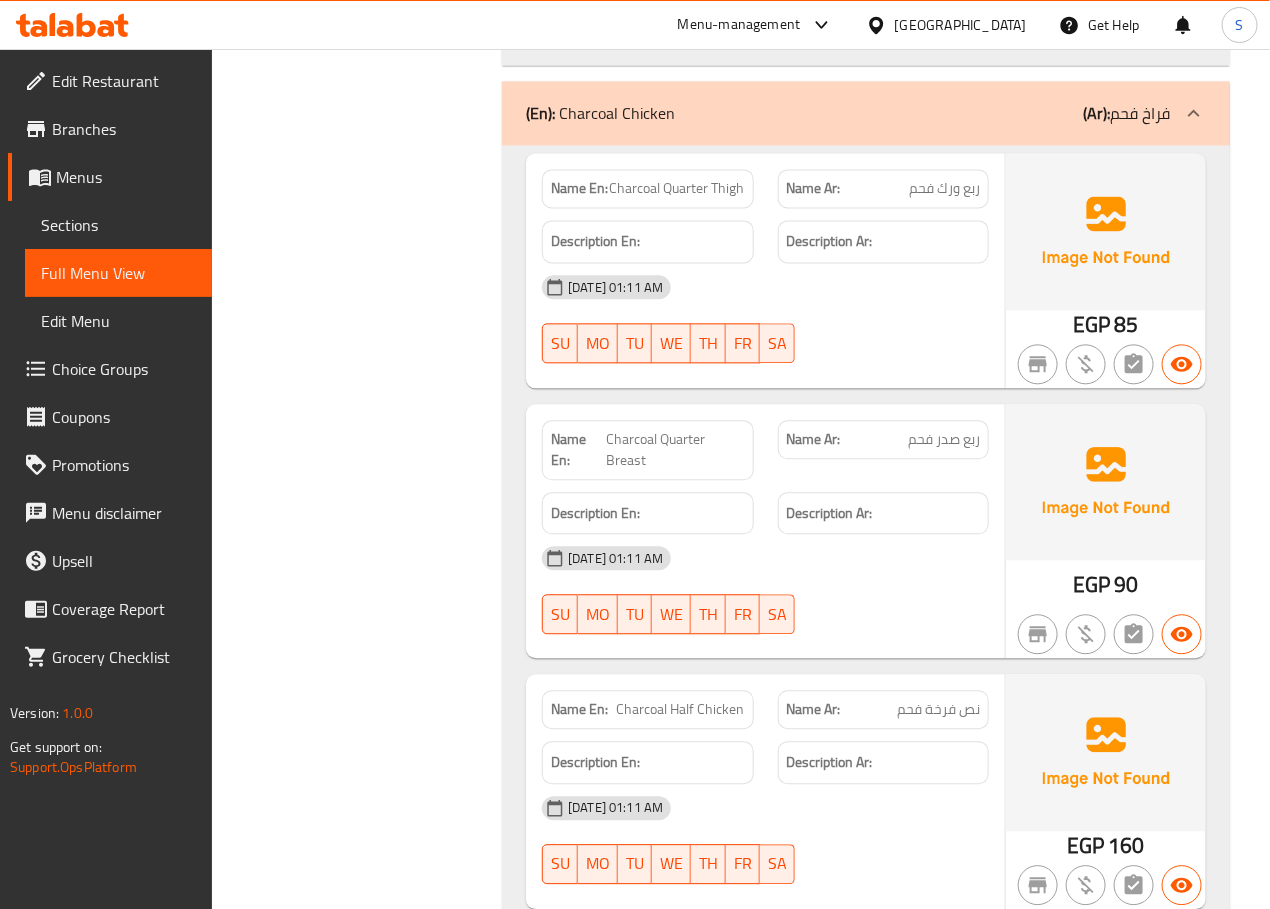 scroll, scrollTop: 11548, scrollLeft: 0, axis: vertical 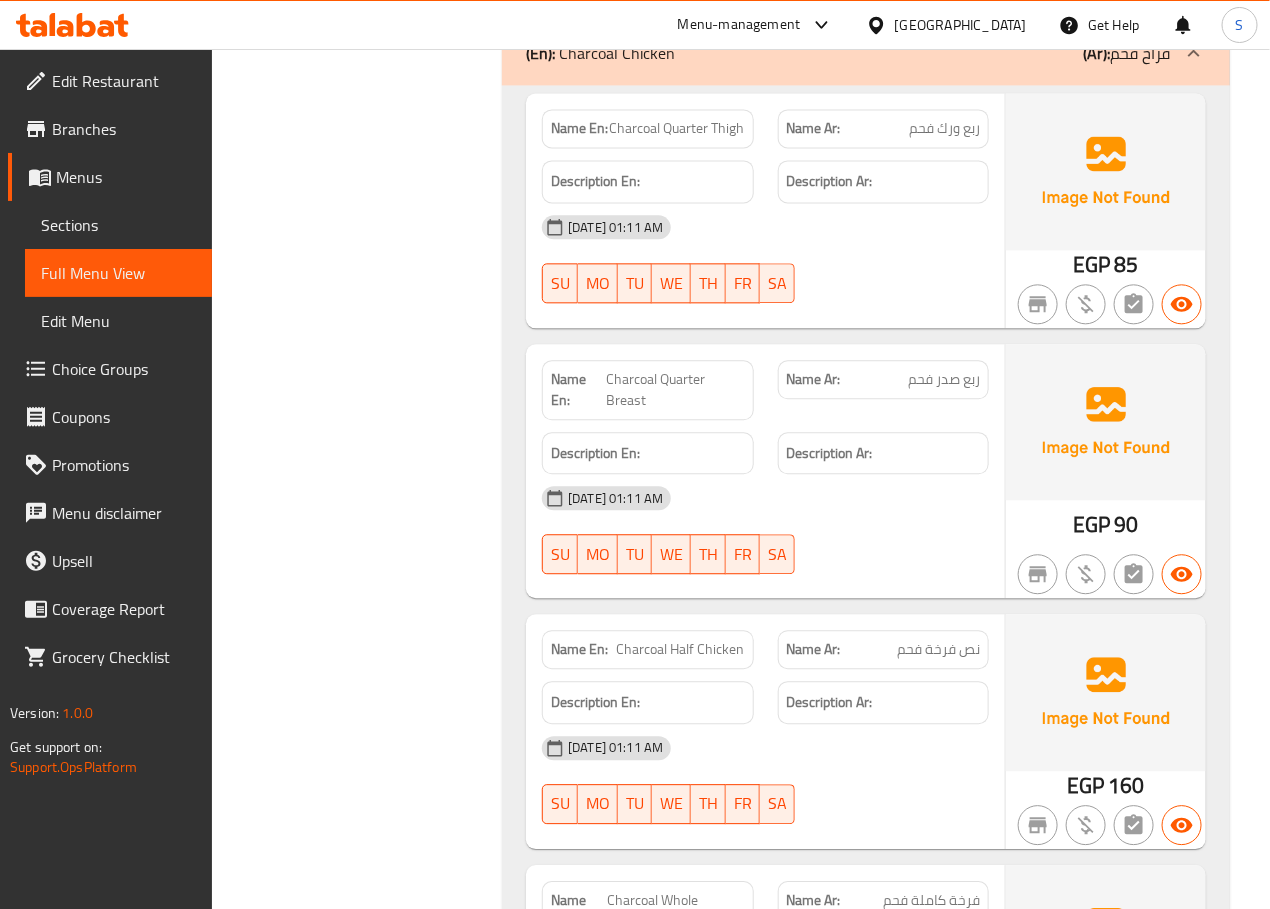 click on "Filter Branches Branches Popular filters Free items Branch specific items Has choices Upsell items Availability filters Available Not available View filters Collapse sections Collapse categories Collapse Choices" at bounding box center [365, 7634] 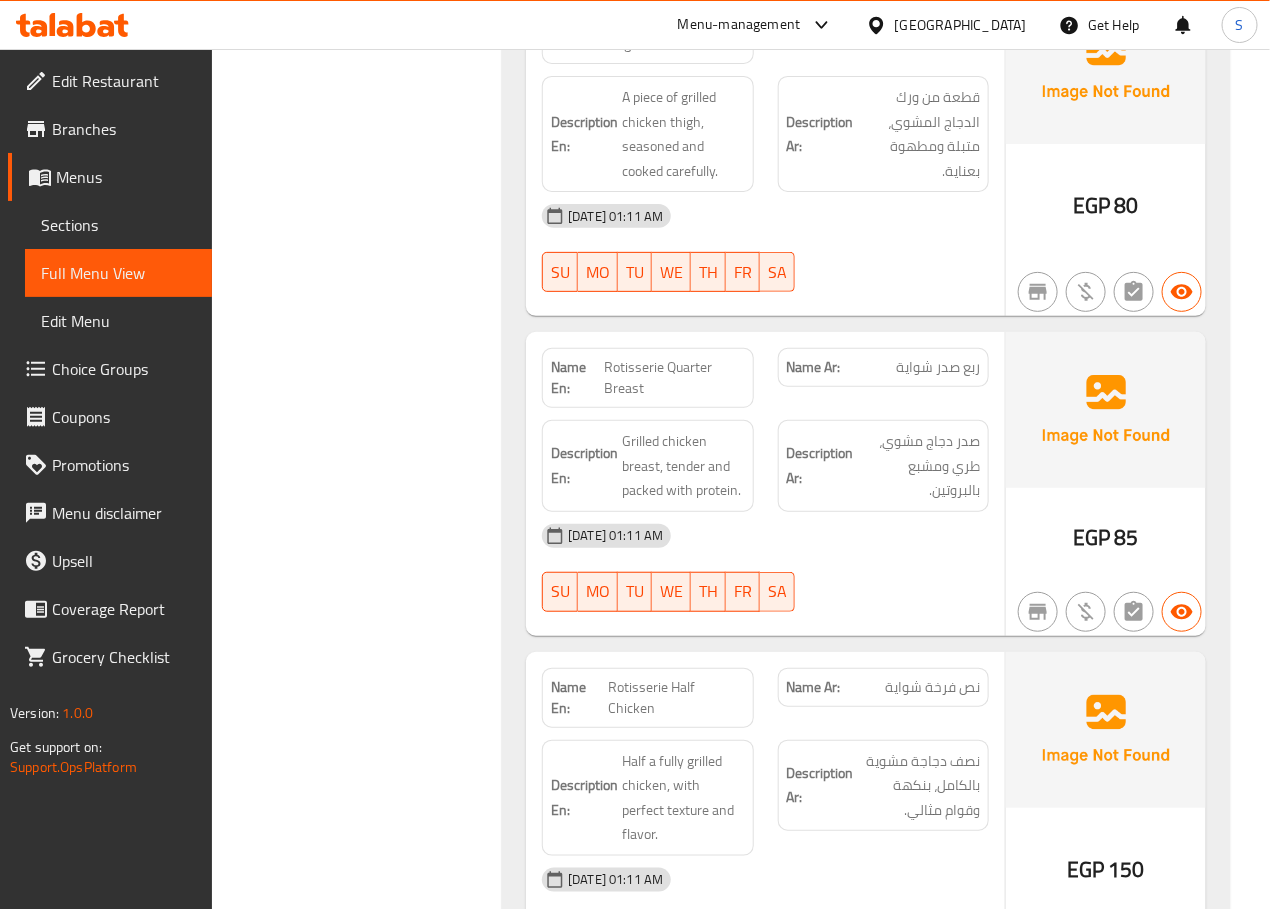 scroll, scrollTop: 12687, scrollLeft: 0, axis: vertical 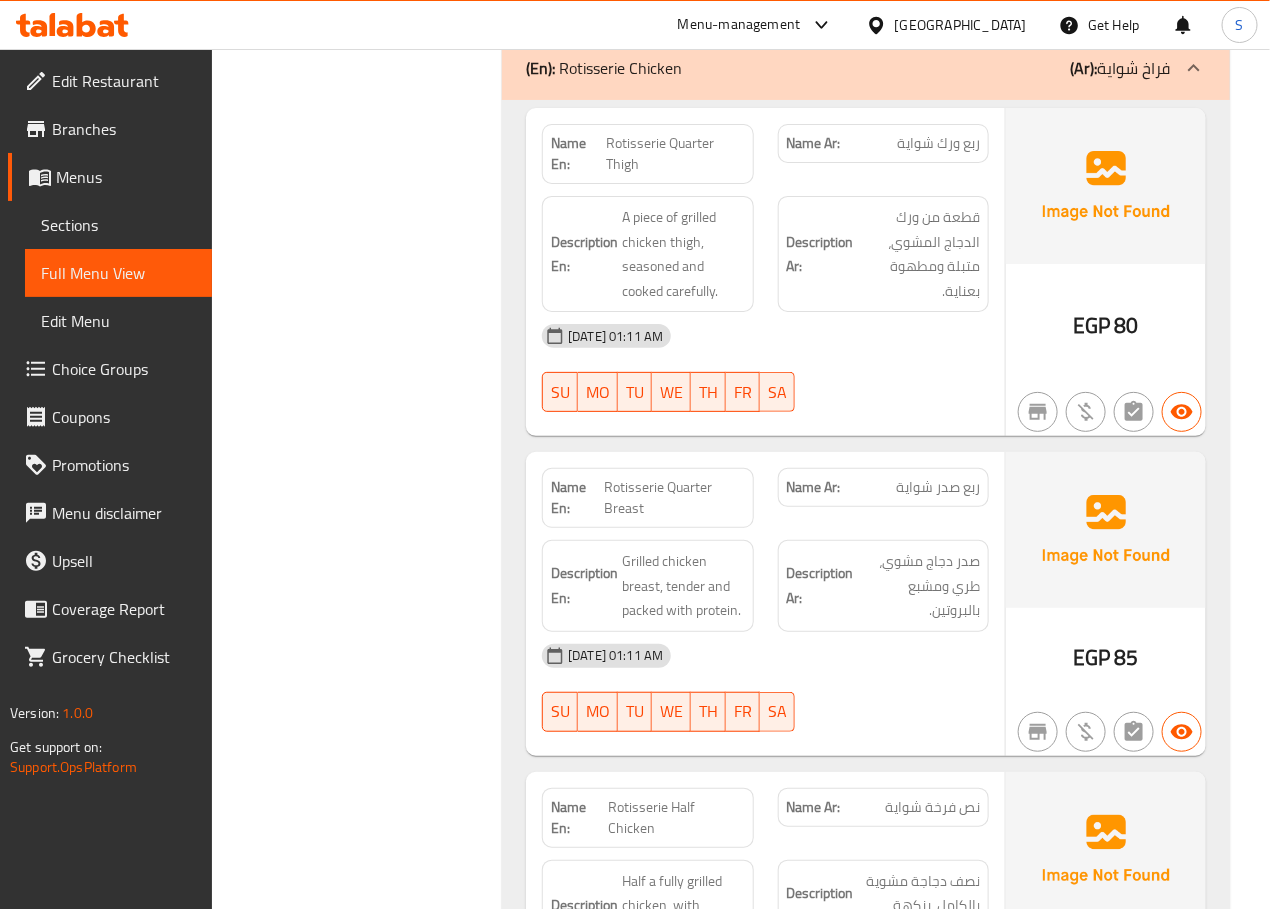 click on "Filter Branches Branches Popular filters Free items Branch specific items Has choices Upsell items Availability filters Available Not available View filters Collapse sections Collapse categories Collapse Choices" at bounding box center (365, 6495) 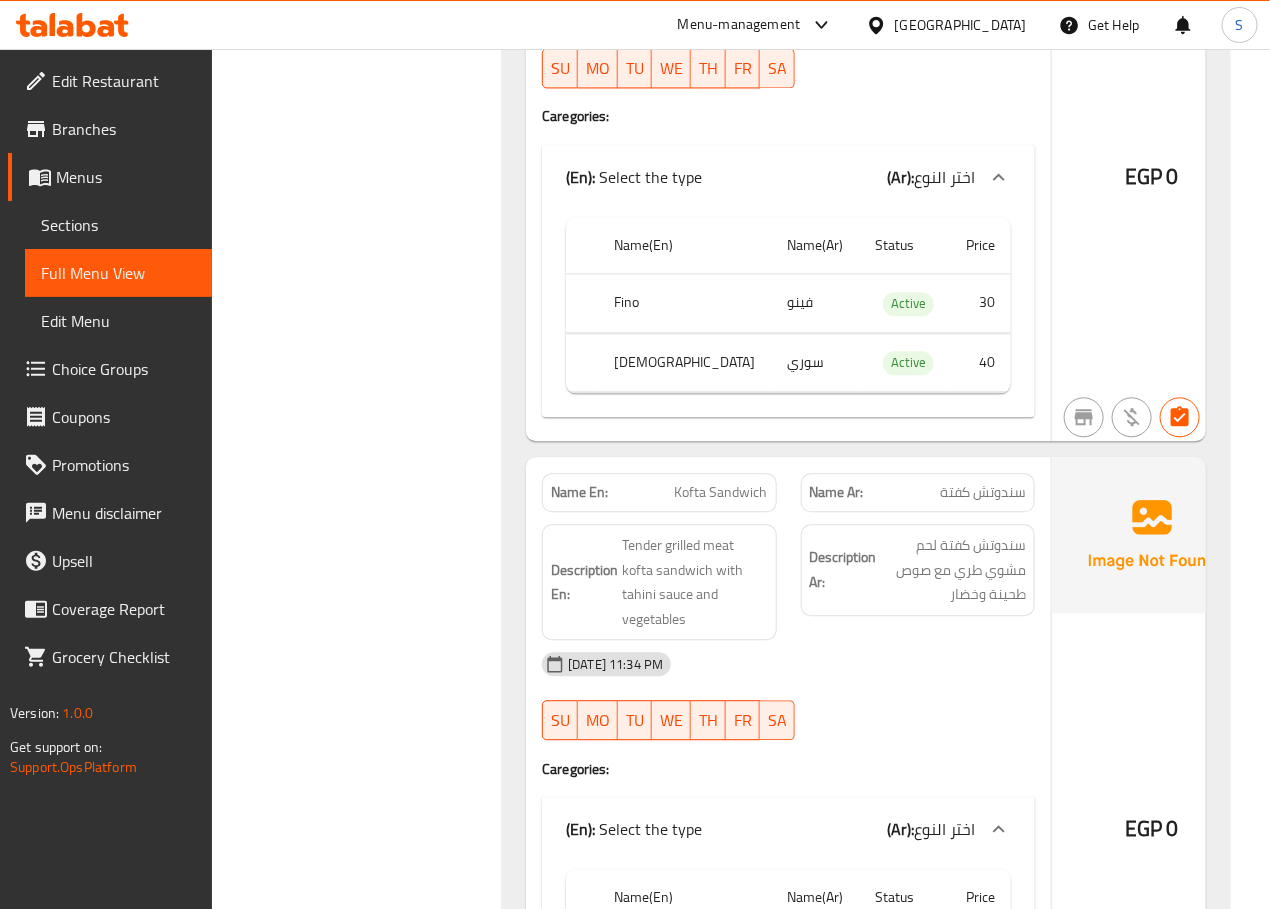 scroll, scrollTop: 21687, scrollLeft: 0, axis: vertical 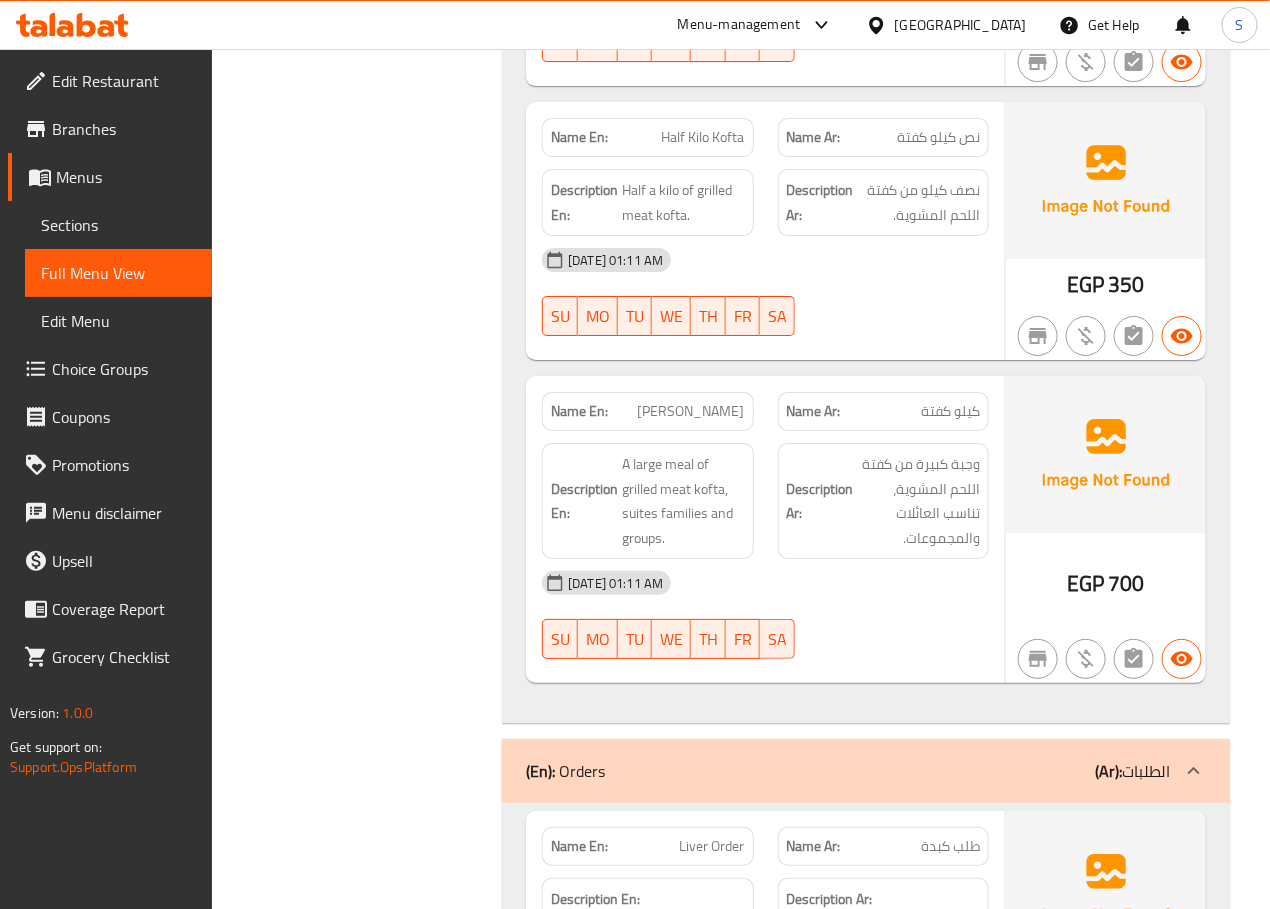 click on "Filter Branches Branches Popular filters Free items Branch specific items Has choices Upsell items Availability filters Available Not available View filters Collapse sections Collapse categories Collapse Choices" at bounding box center [365, -13604] 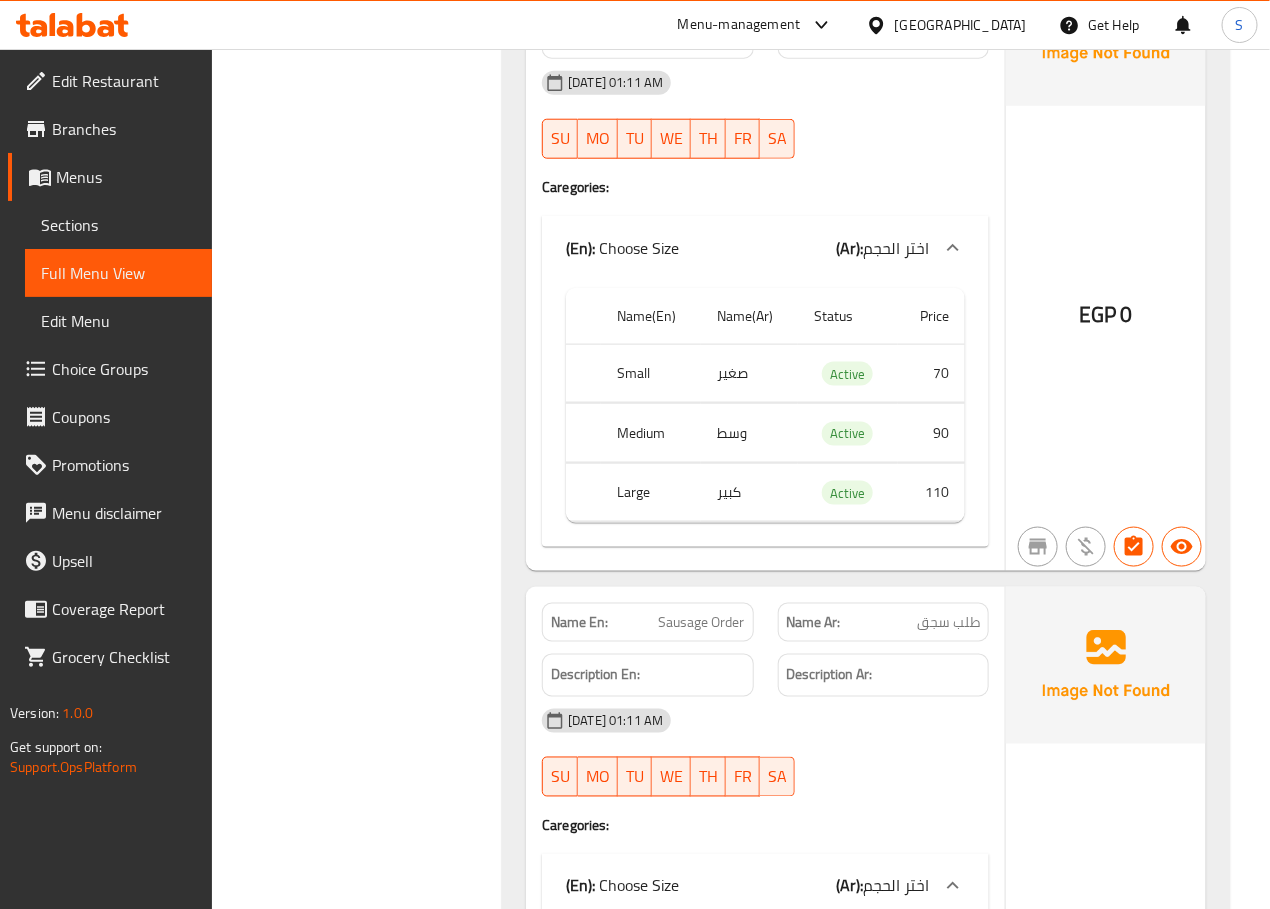 scroll, scrollTop: 33654, scrollLeft: 0, axis: vertical 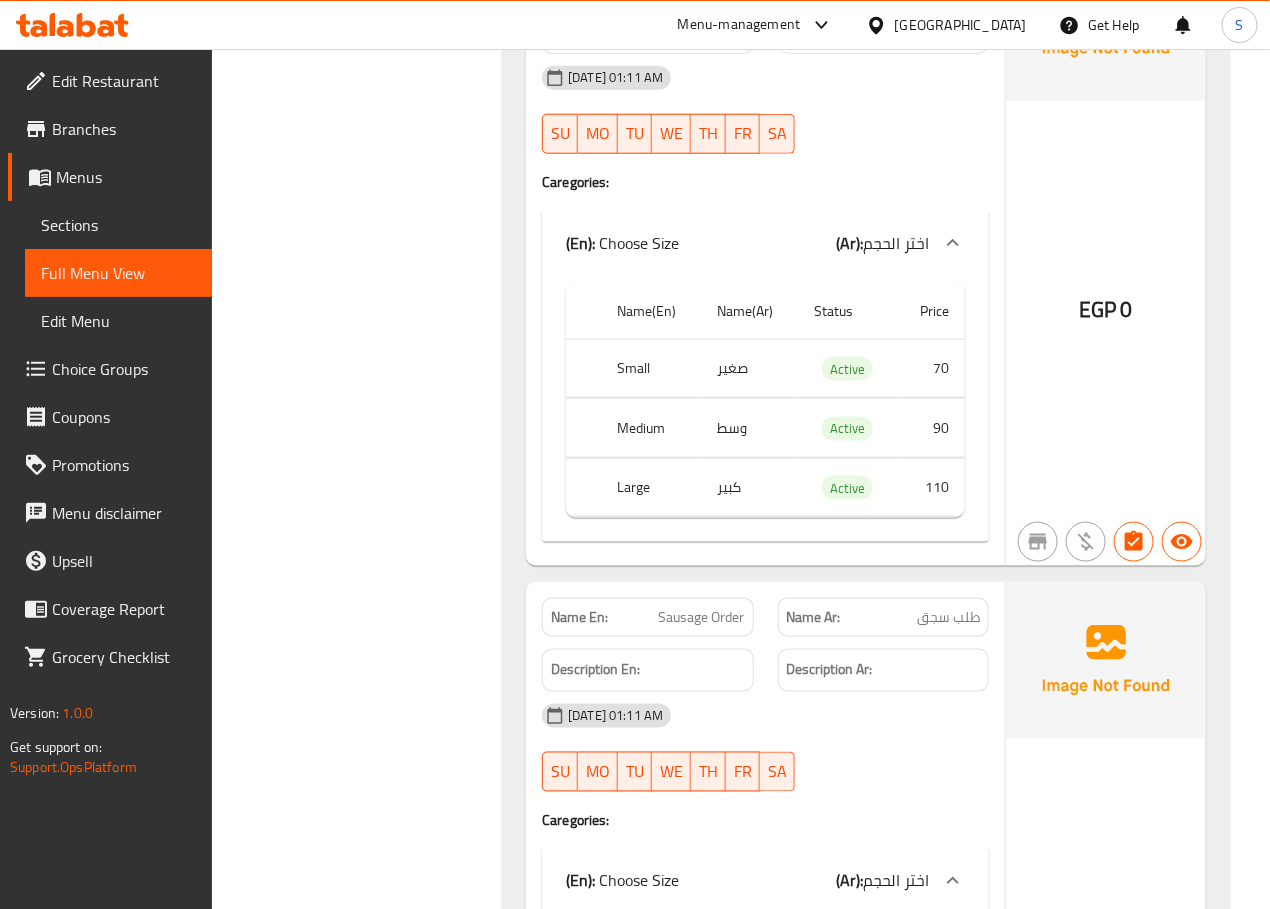 click on "Filter Branches Branches Popular filters Free items Branch specific items Has choices Upsell items Availability filters Available Not available View filters Collapse sections Collapse categories Collapse Choices" at bounding box center (365, -14471) 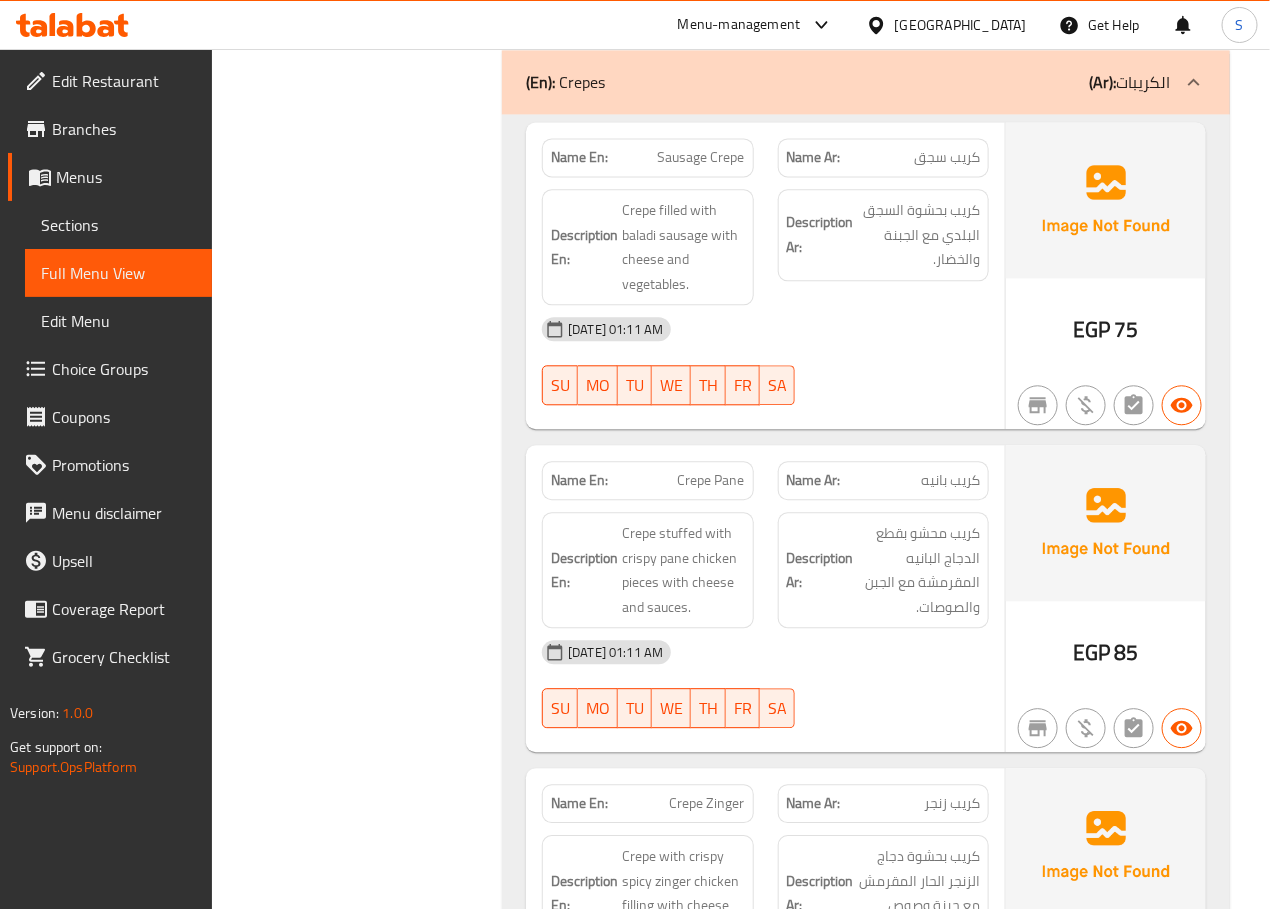 scroll, scrollTop: 14104, scrollLeft: 0, axis: vertical 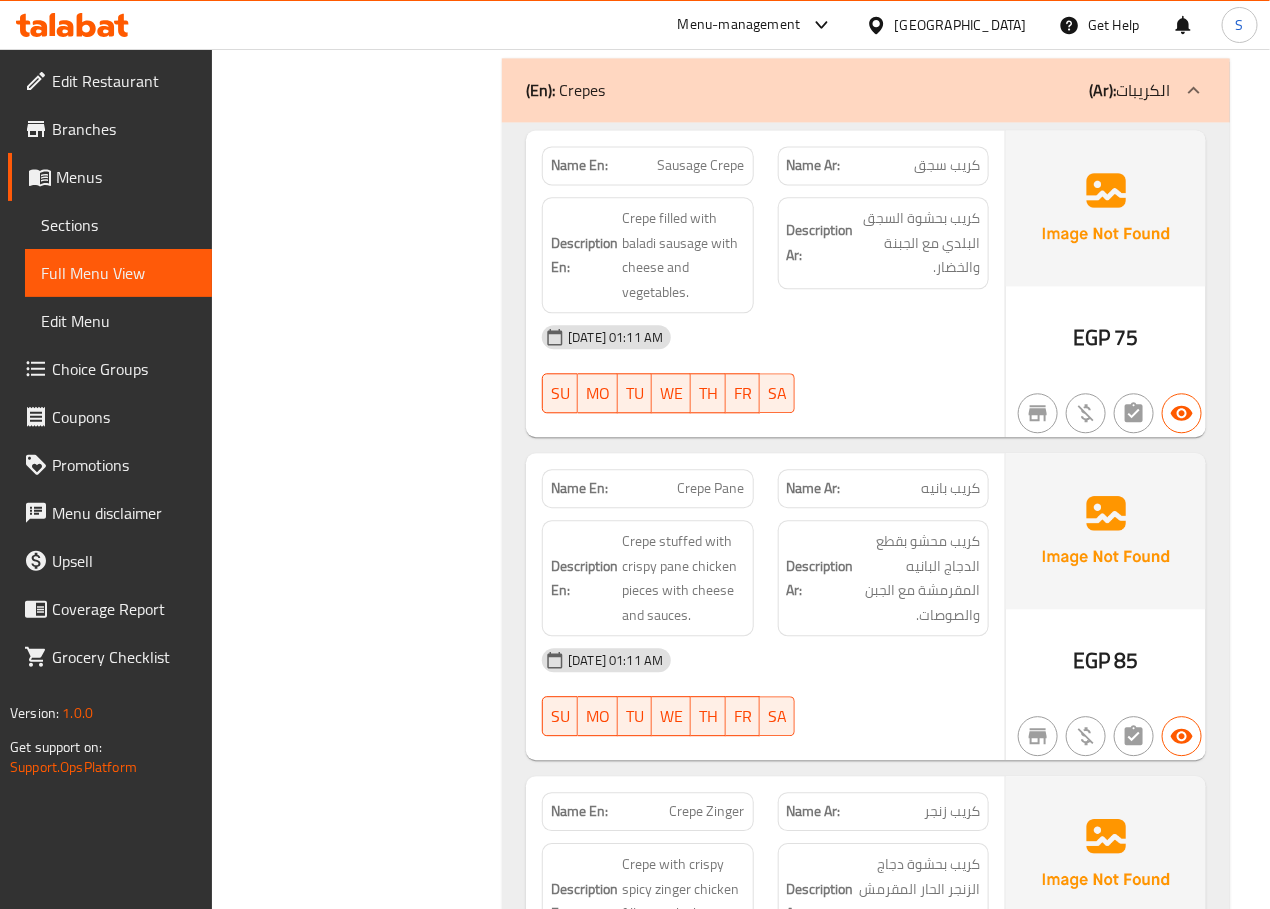 click on "Filter Branches Branches Popular filters Free items Branch specific items Has choices Upsell items Availability filters Available Not available View filters Collapse sections Collapse categories Collapse Choices" at bounding box center [365, 5079] 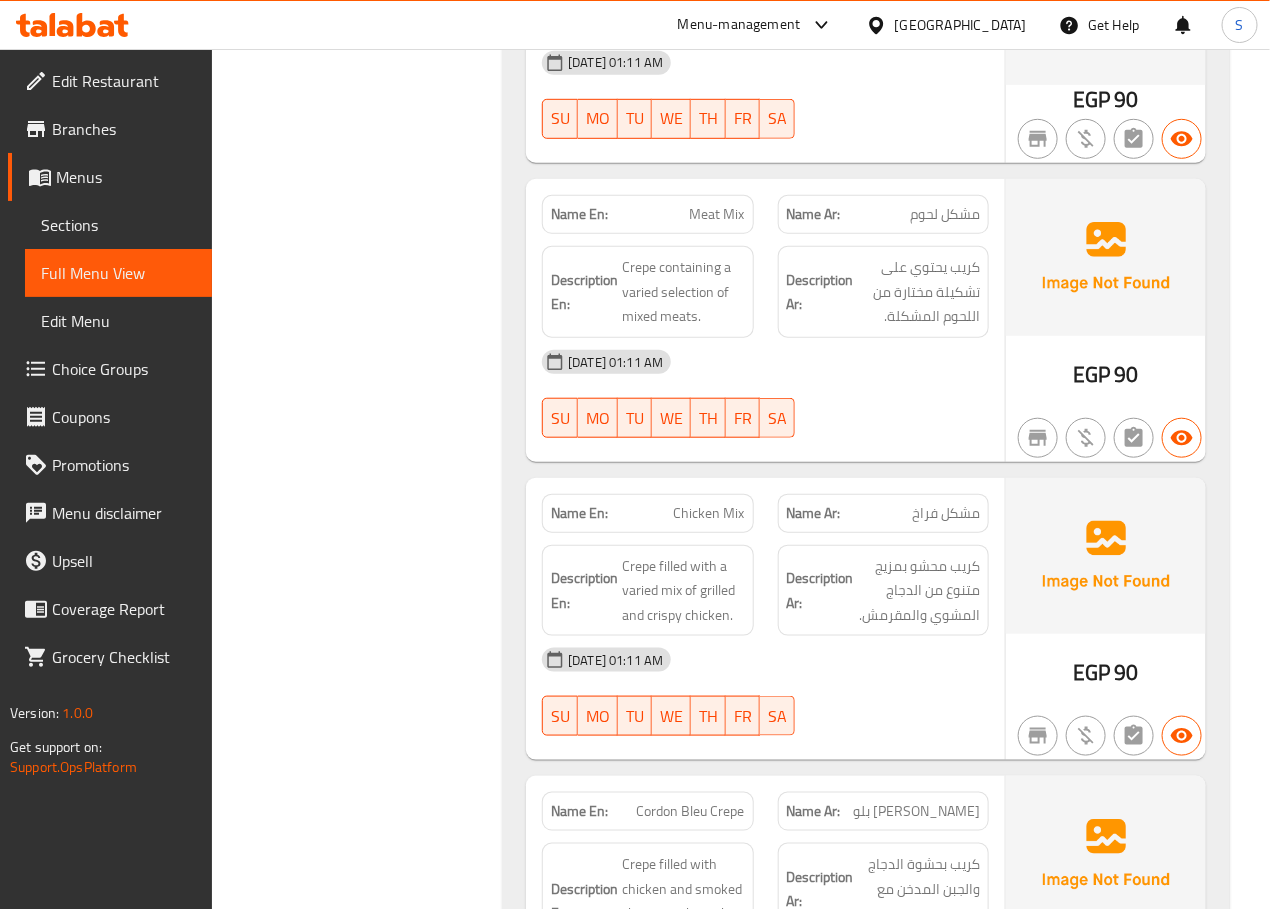 scroll, scrollTop: 15618, scrollLeft: 0, axis: vertical 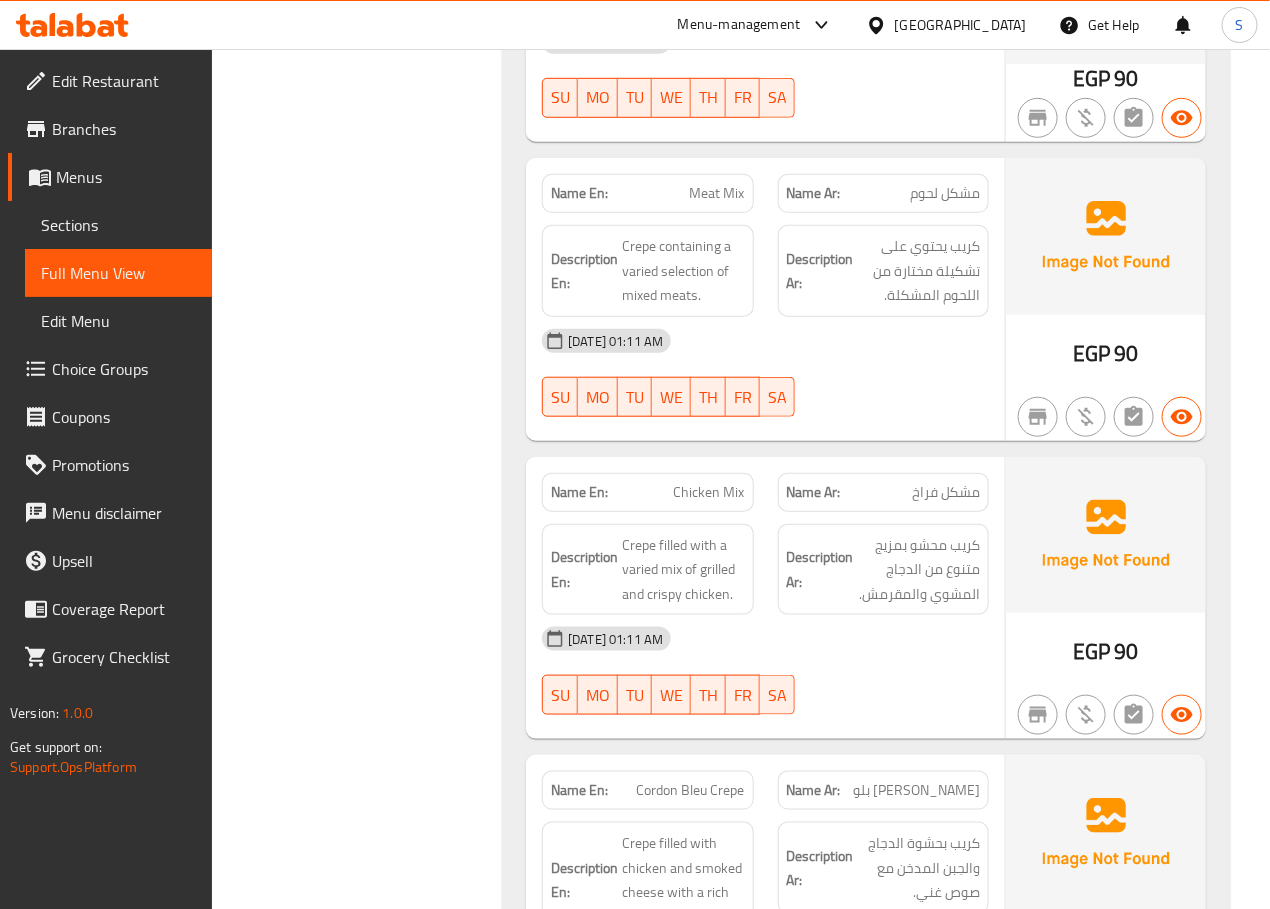 click on "Name En: Meat Mix" at bounding box center [647, -12239] 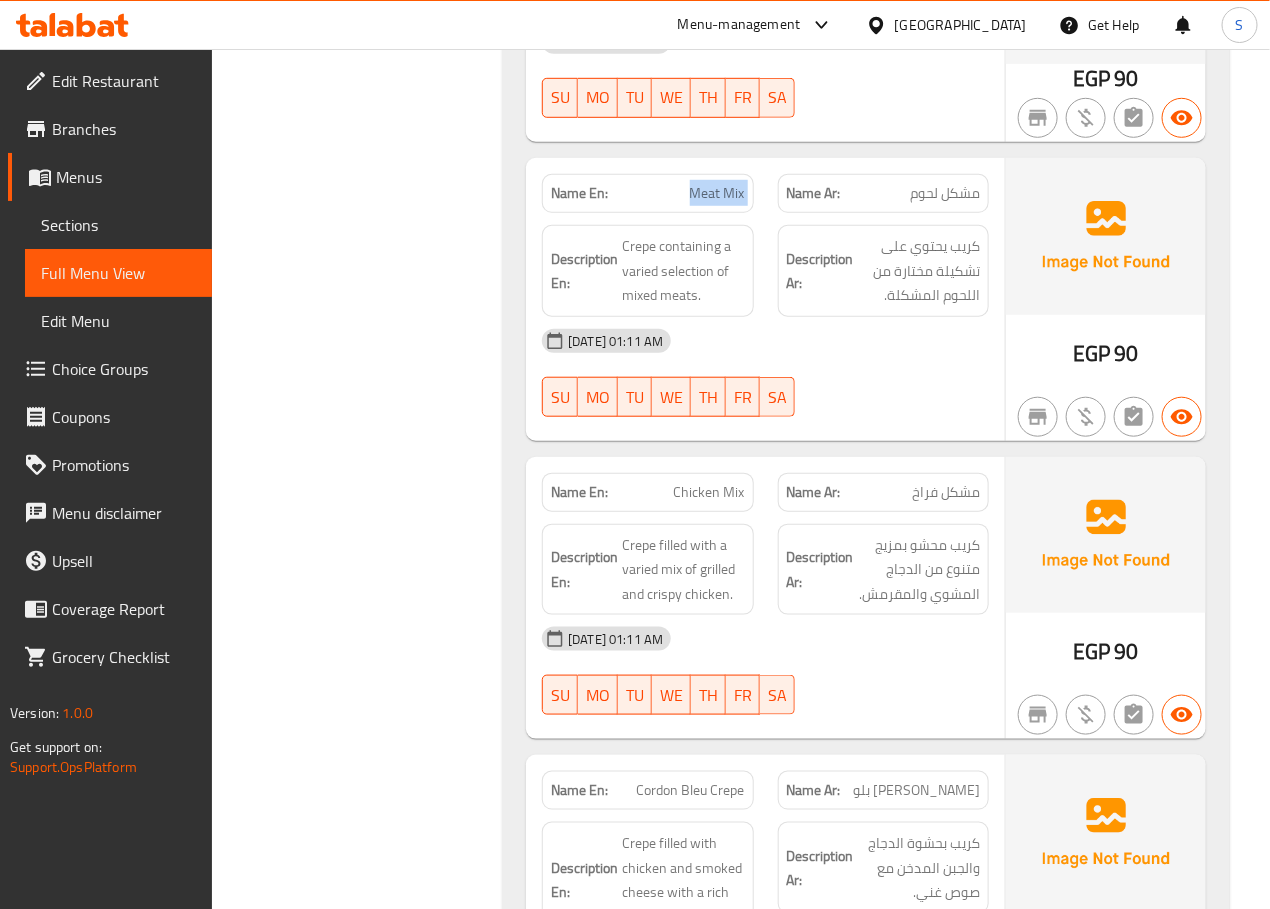 click on "Meat Mix" at bounding box center [718, -12239] 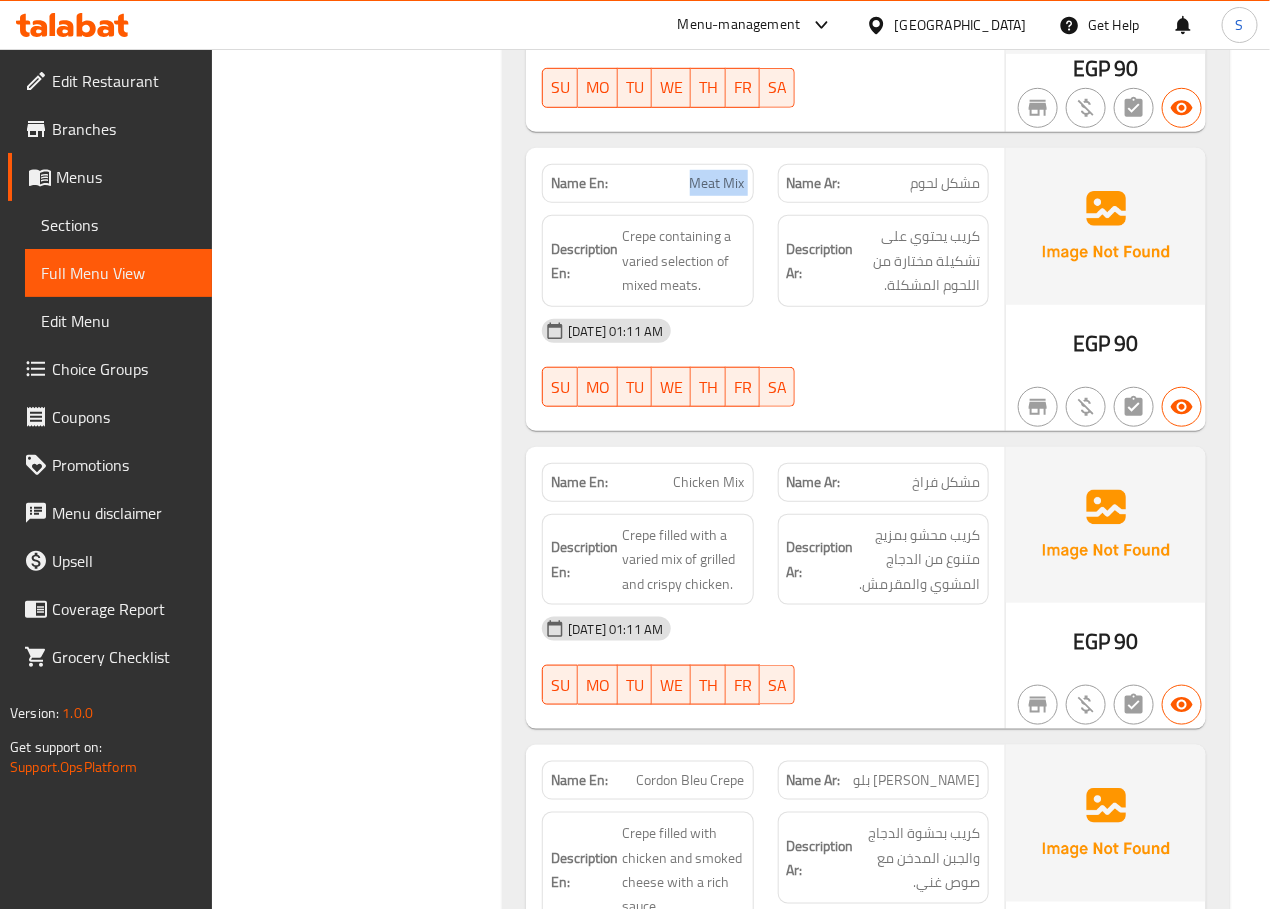 scroll, scrollTop: 15633, scrollLeft: 0, axis: vertical 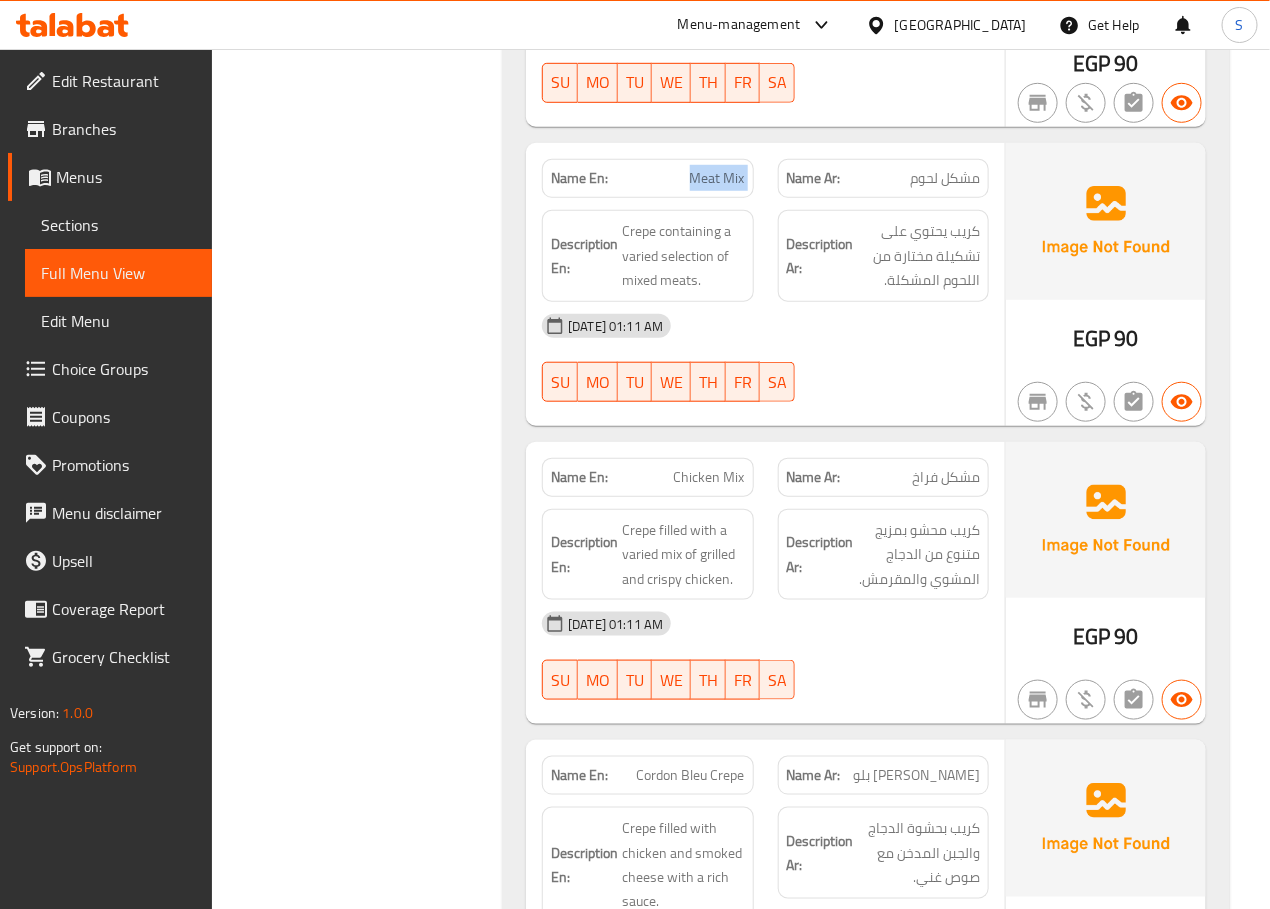 click on "Filter Branches Branches Popular filters Free items Branch specific items Has choices Upsell items Availability filters Available Not available View filters Collapse sections Collapse categories Collapse Choices" at bounding box center [365, 3550] 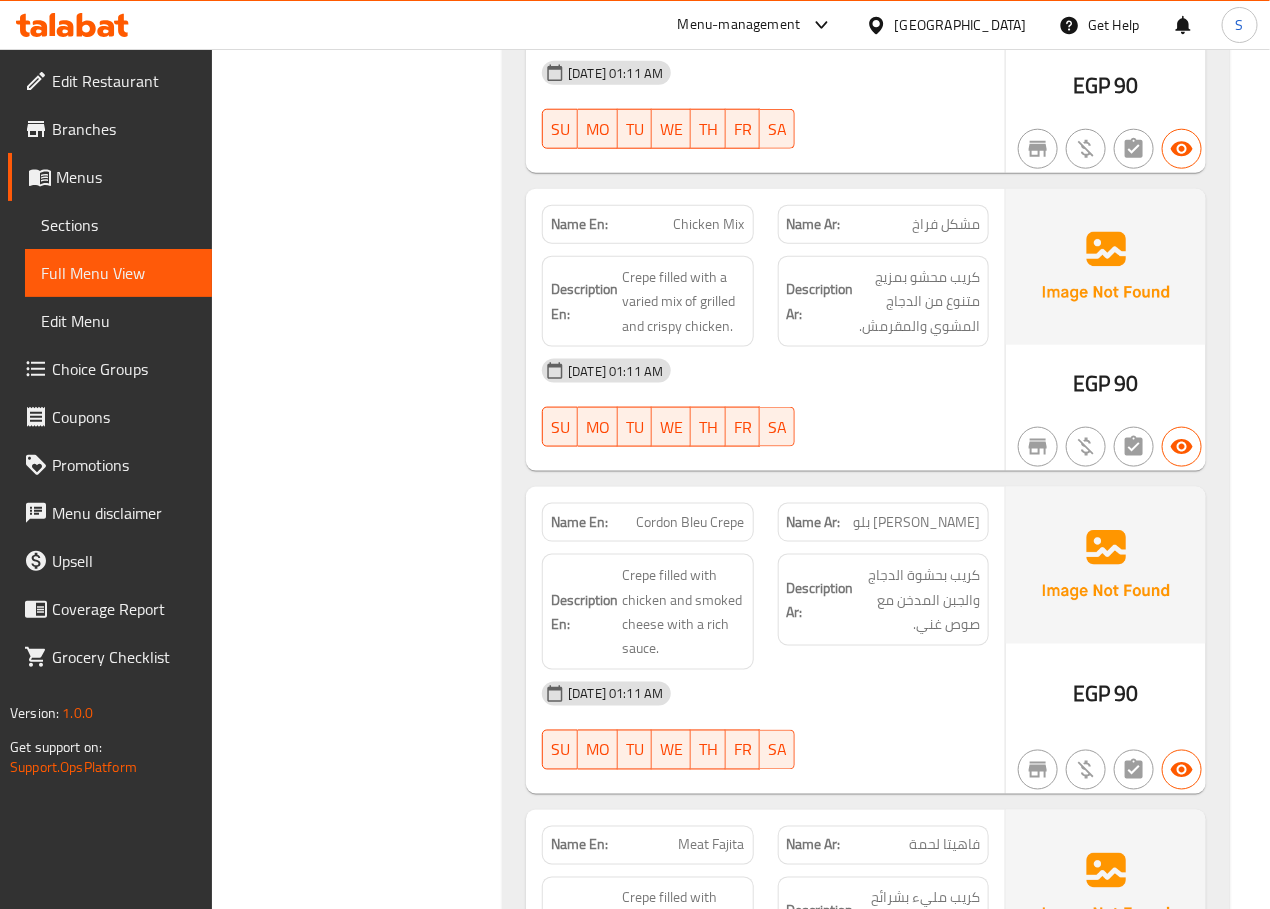 scroll, scrollTop: 15946, scrollLeft: 0, axis: vertical 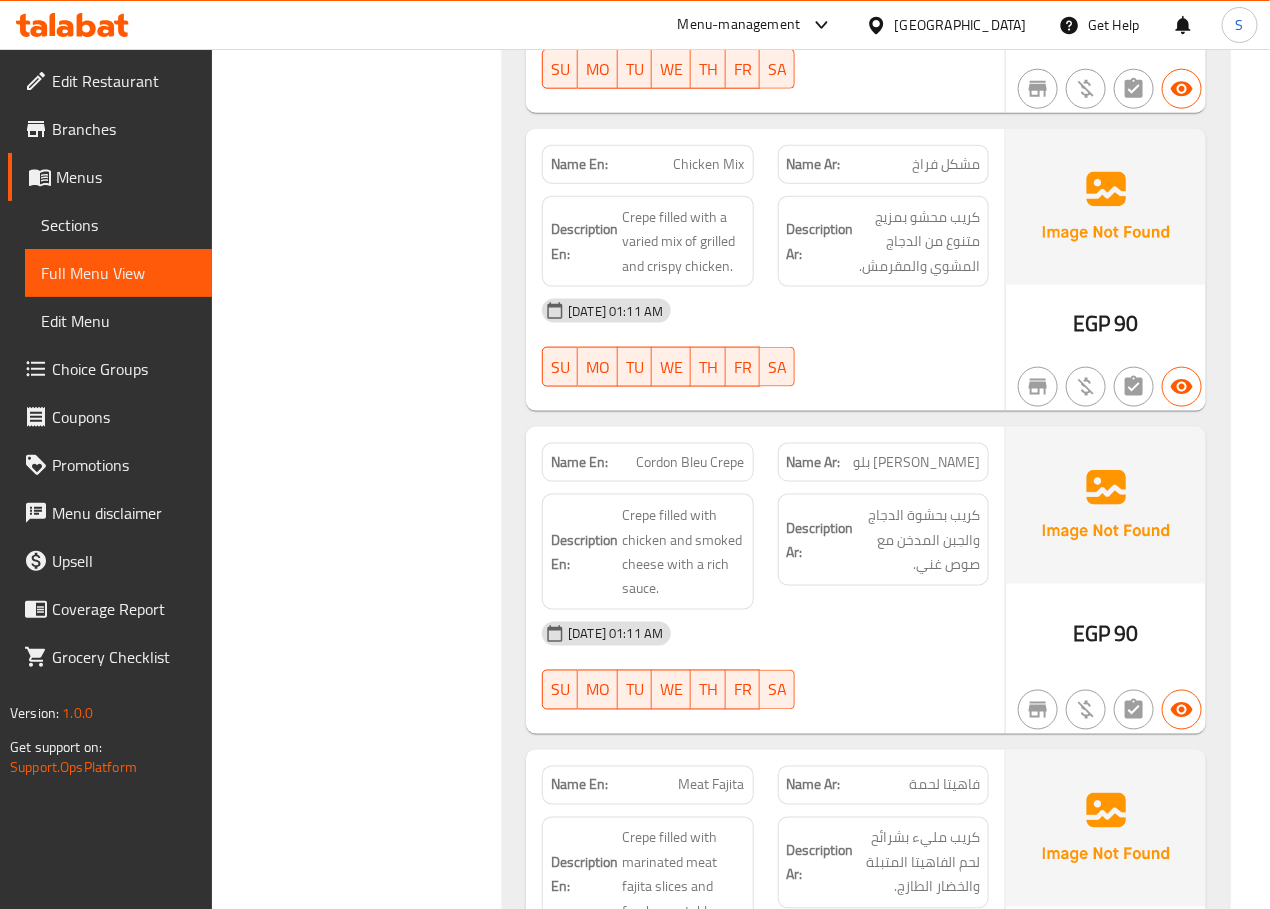 click on "مشكل فراخ" at bounding box center (961, -12244) 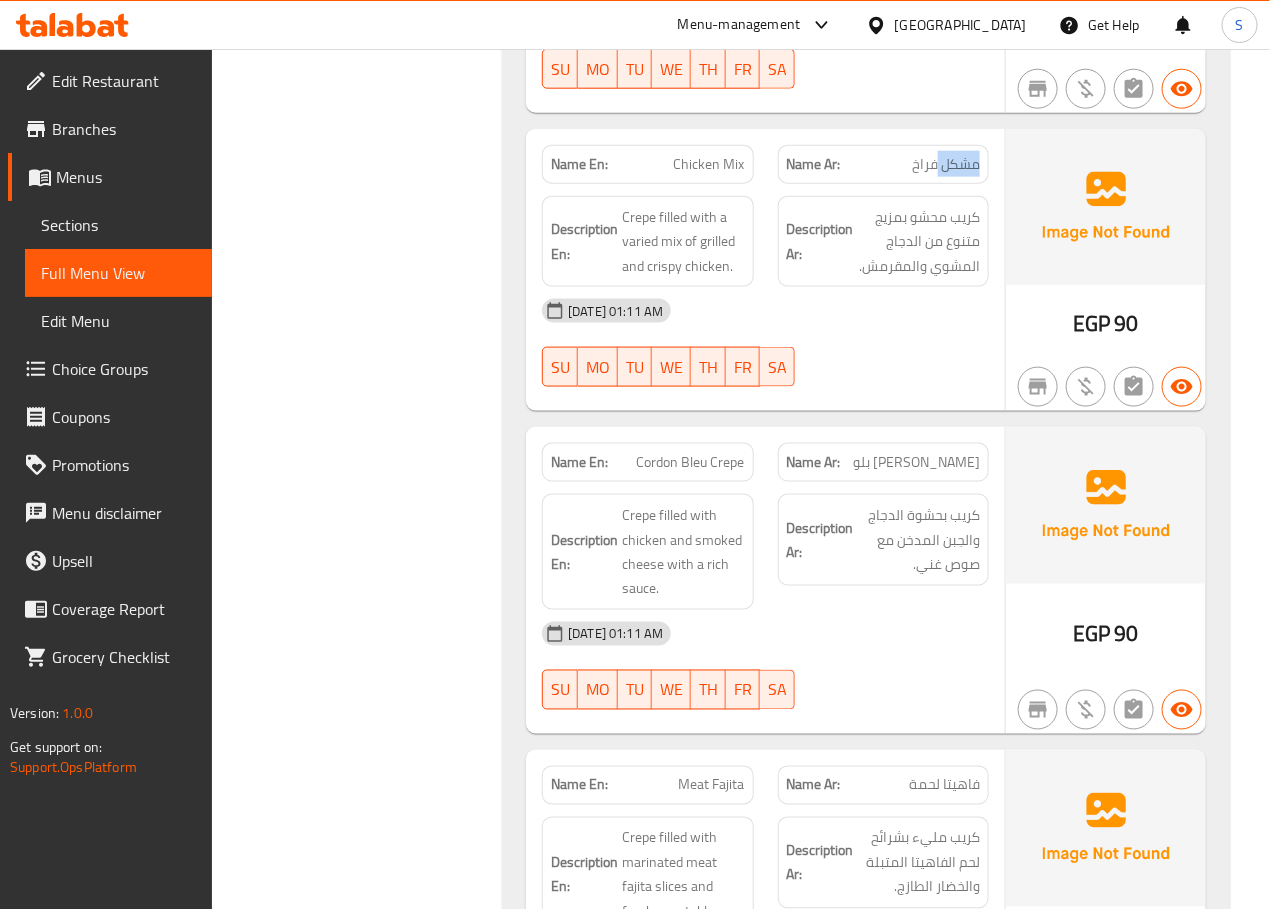 click on "مشكل فراخ" at bounding box center [961, -12244] 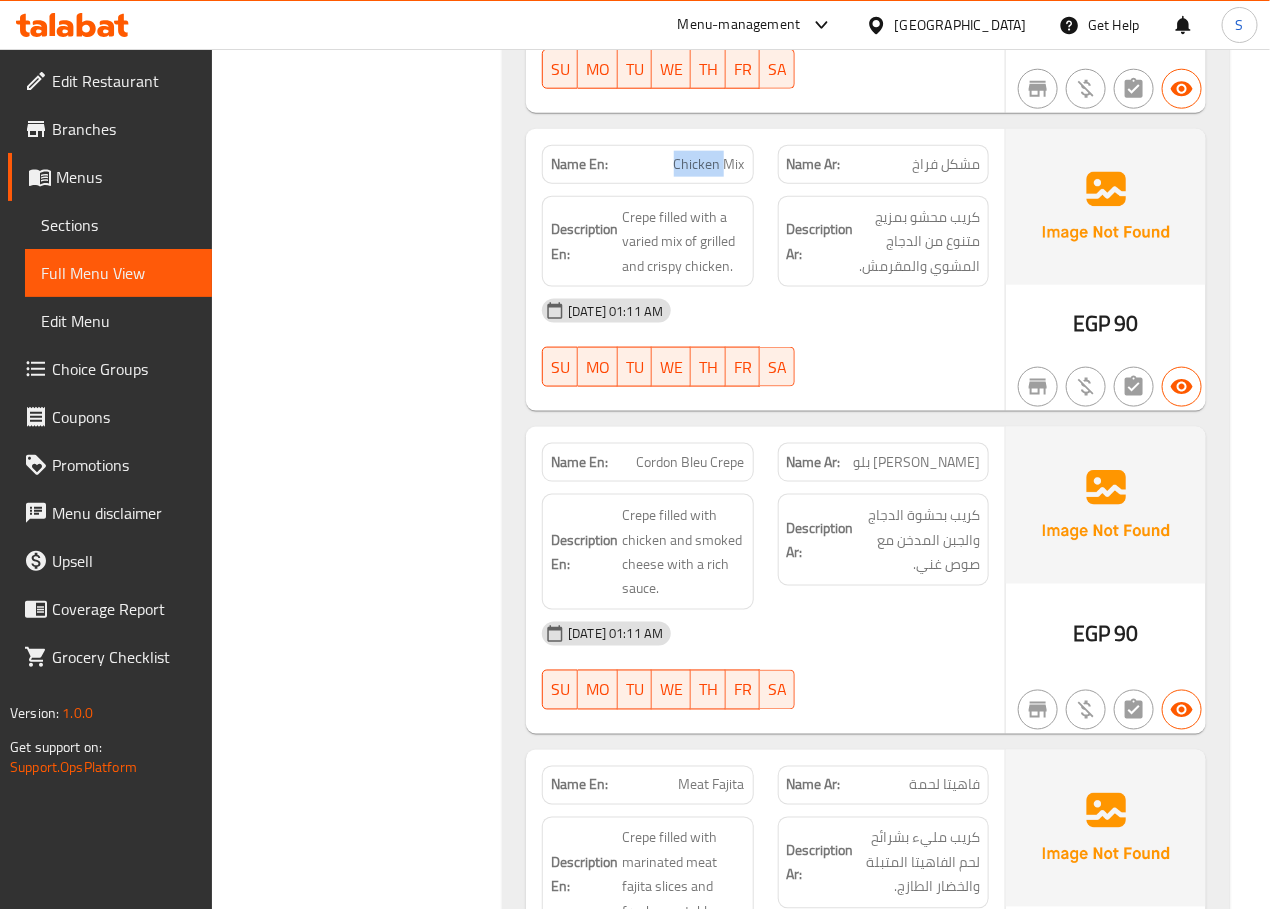 click on "Chicken Mix" at bounding box center (729, -12244) 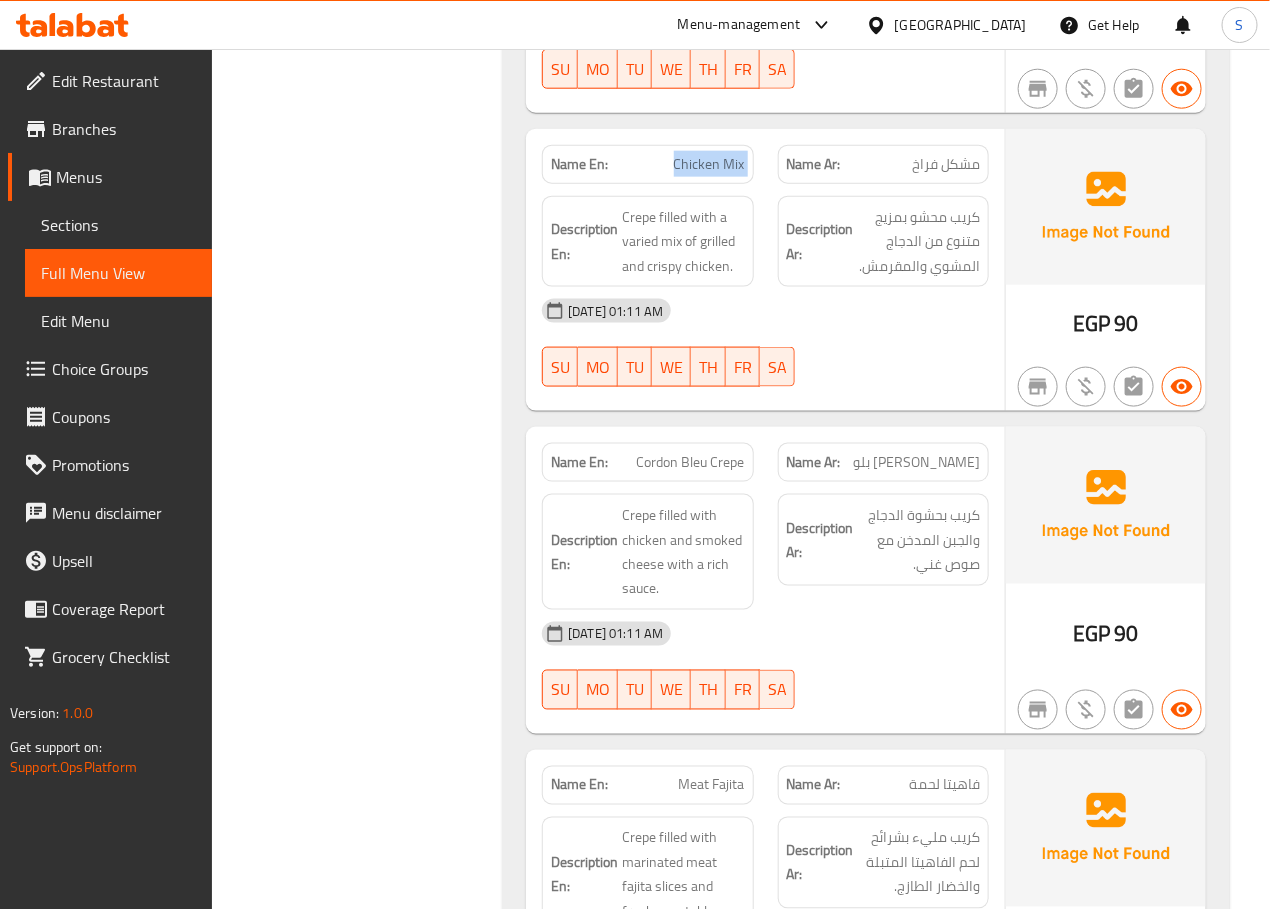 click on "Chicken Mix" at bounding box center [729, -12244] 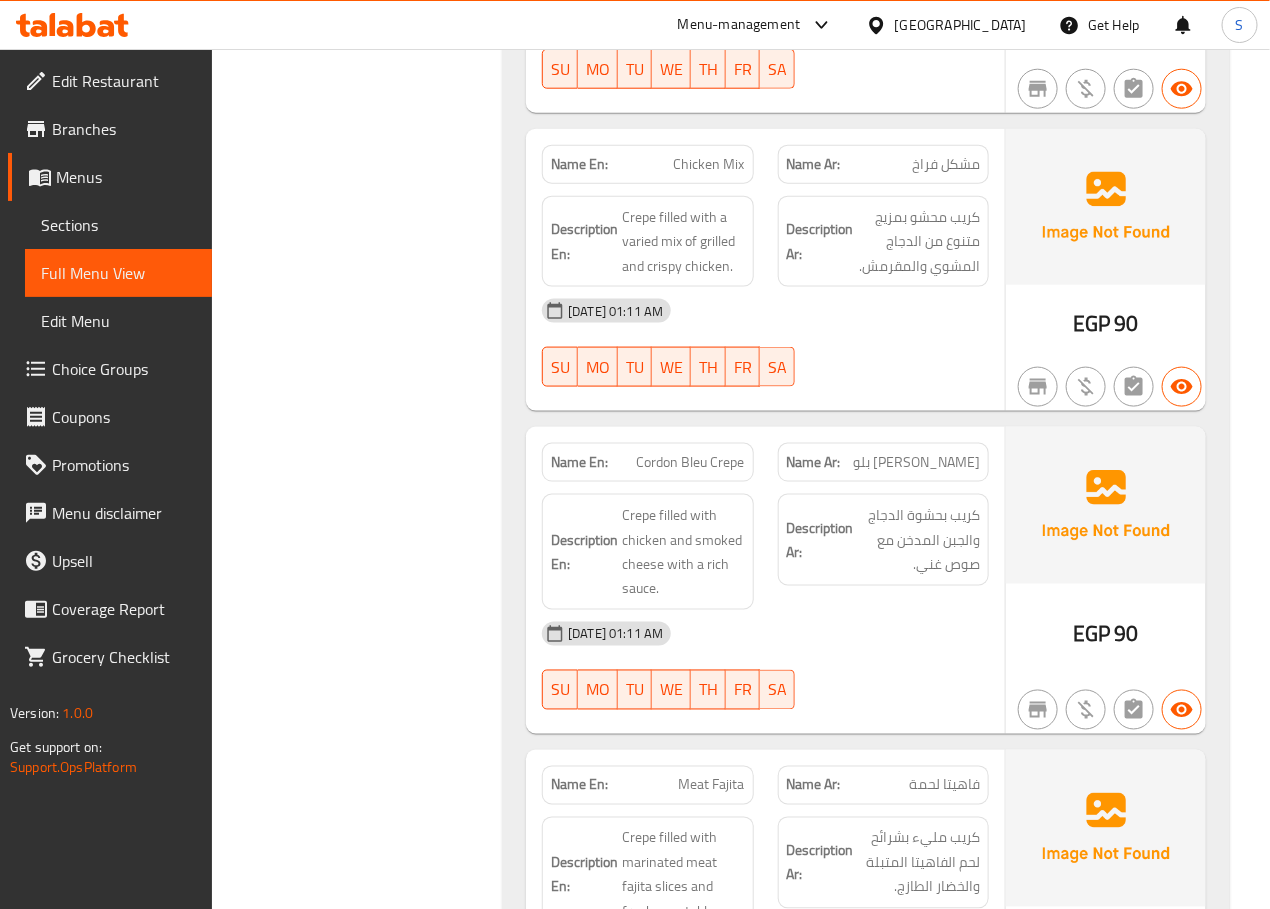 click on "Filter Branches Branches Popular filters Free items Branch specific items Has choices Upsell items Availability filters Available Not available View filters Collapse sections Collapse categories Collapse Choices" at bounding box center [365, 3237] 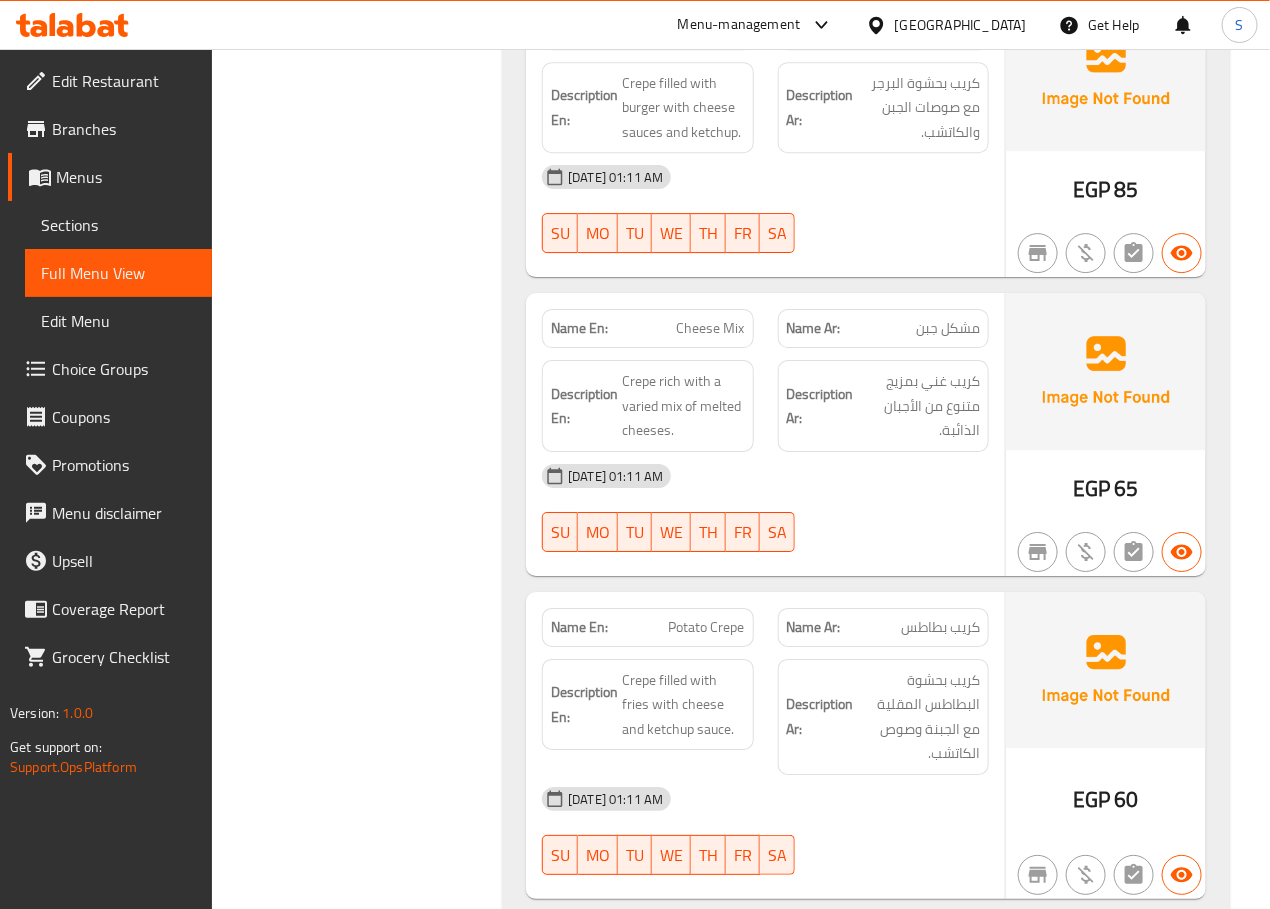 scroll, scrollTop: 19878, scrollLeft: 0, axis: vertical 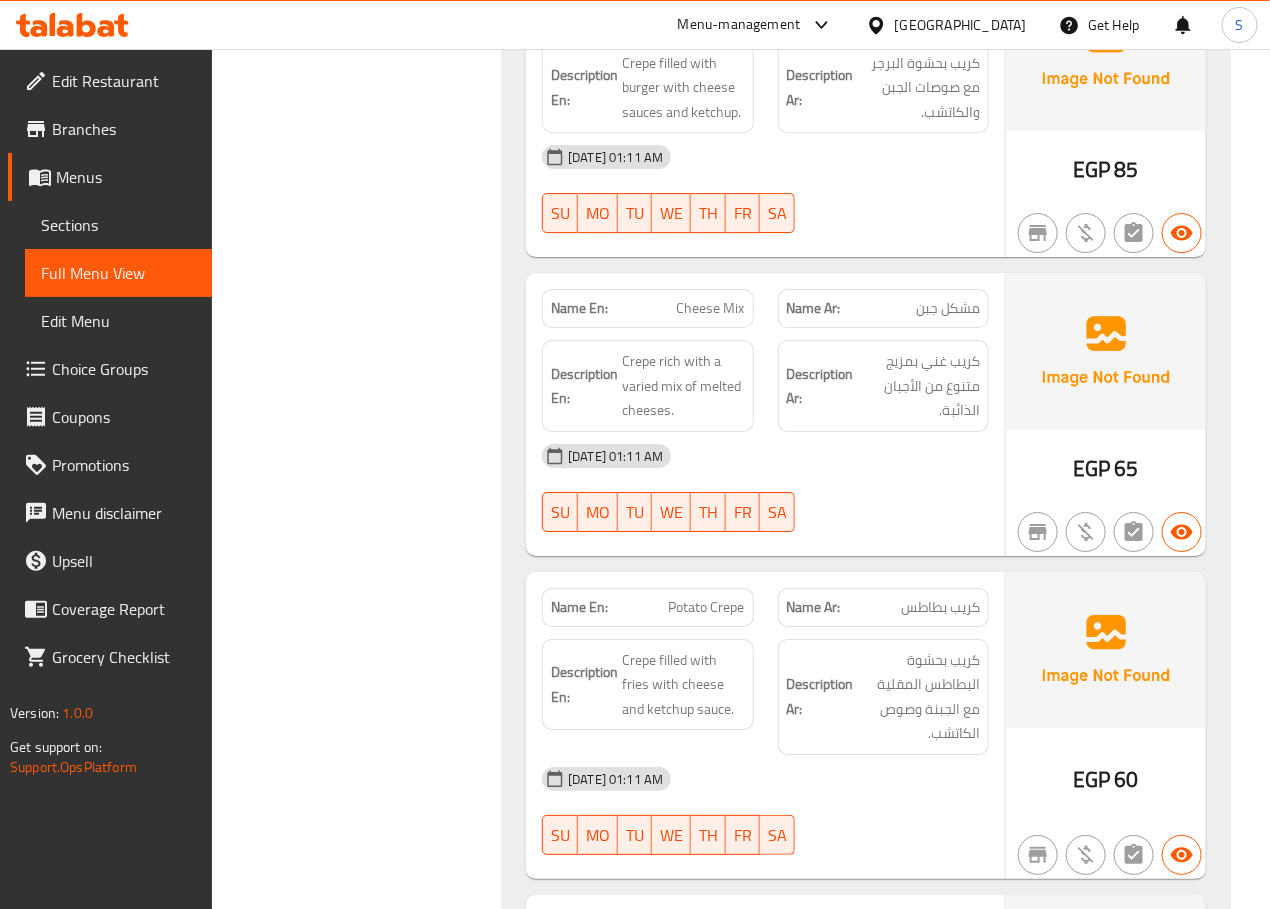click on "Cheese Mix" at bounding box center (711, 308) 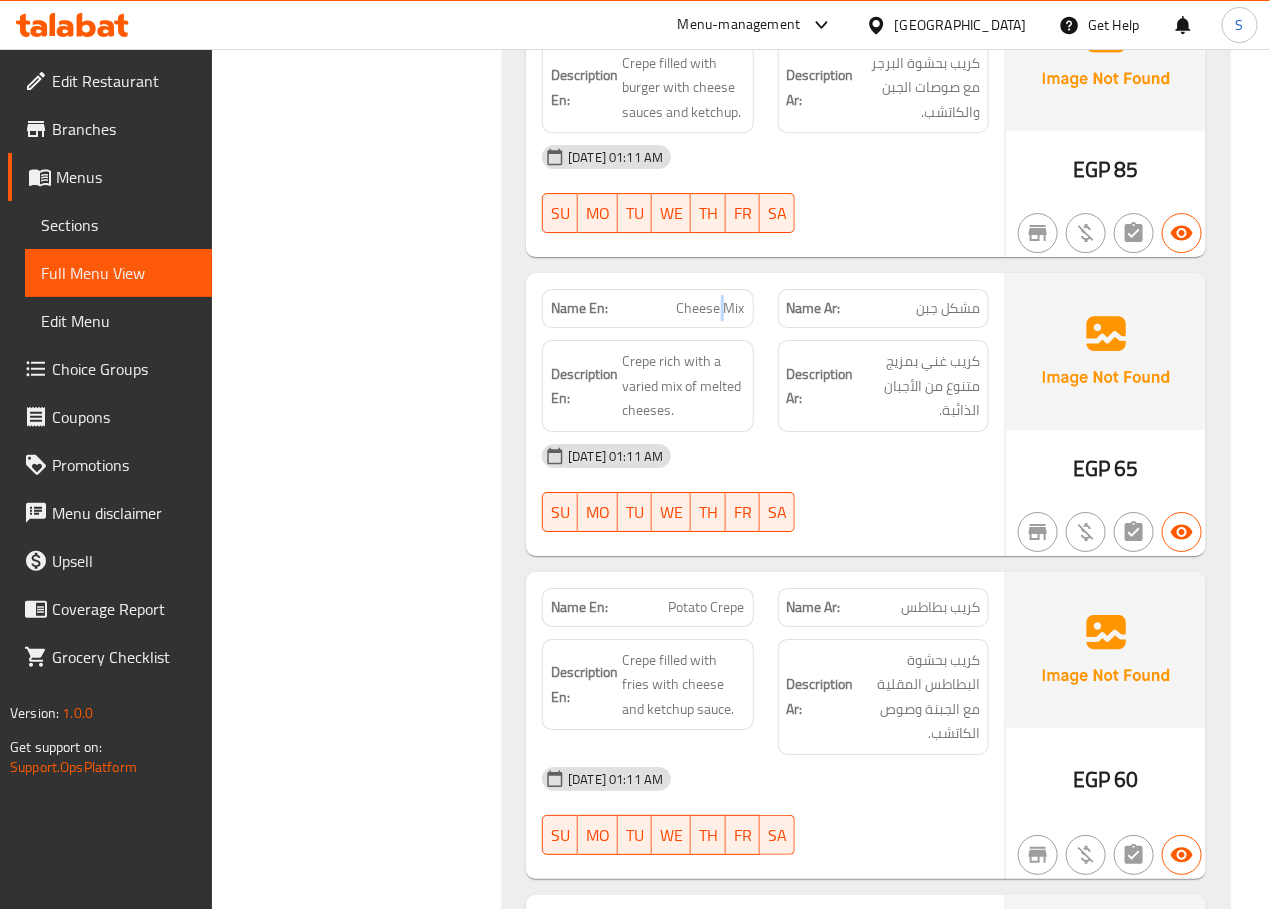 click on "Cheese Mix" at bounding box center [711, 308] 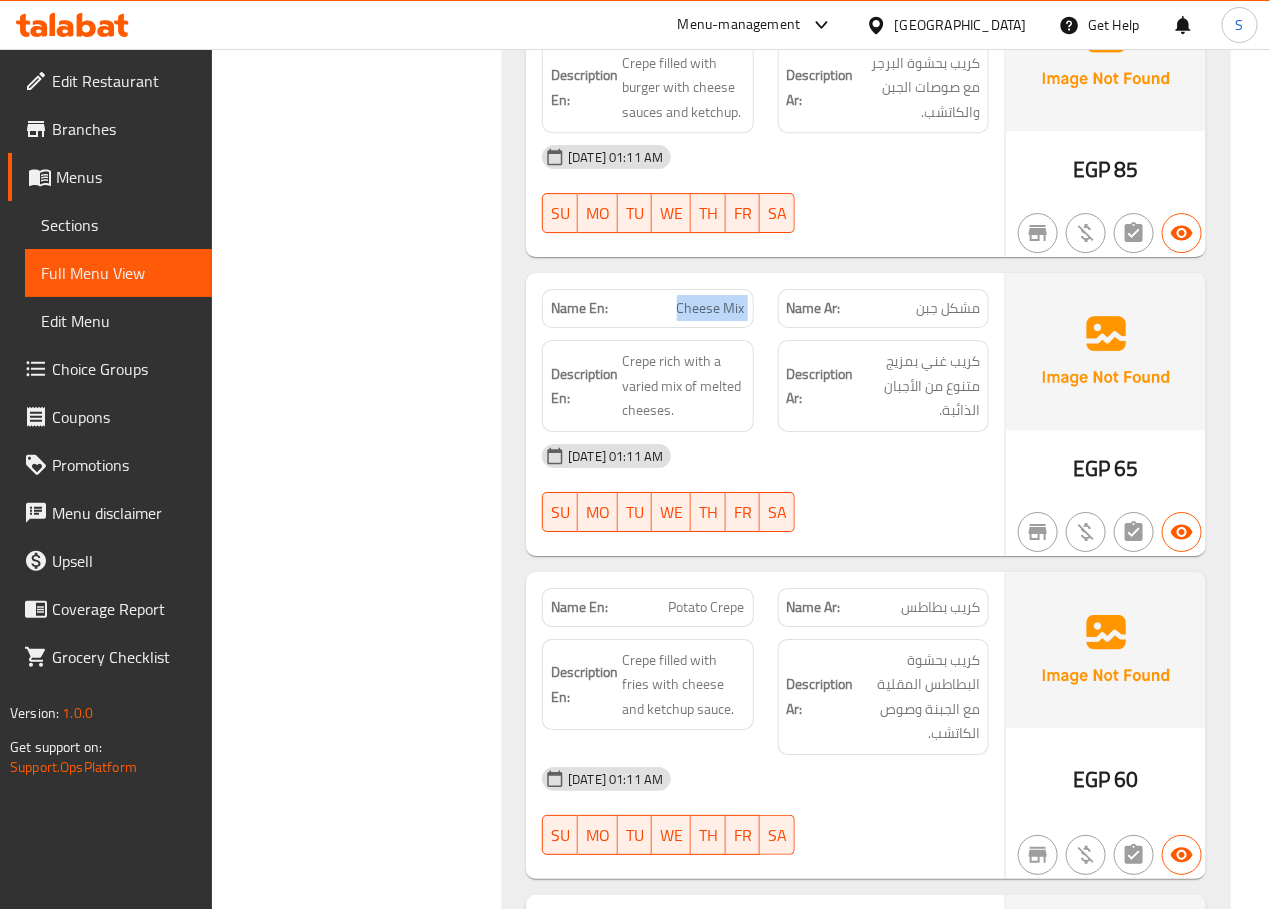 click on "Cheese Mix" at bounding box center (711, 308) 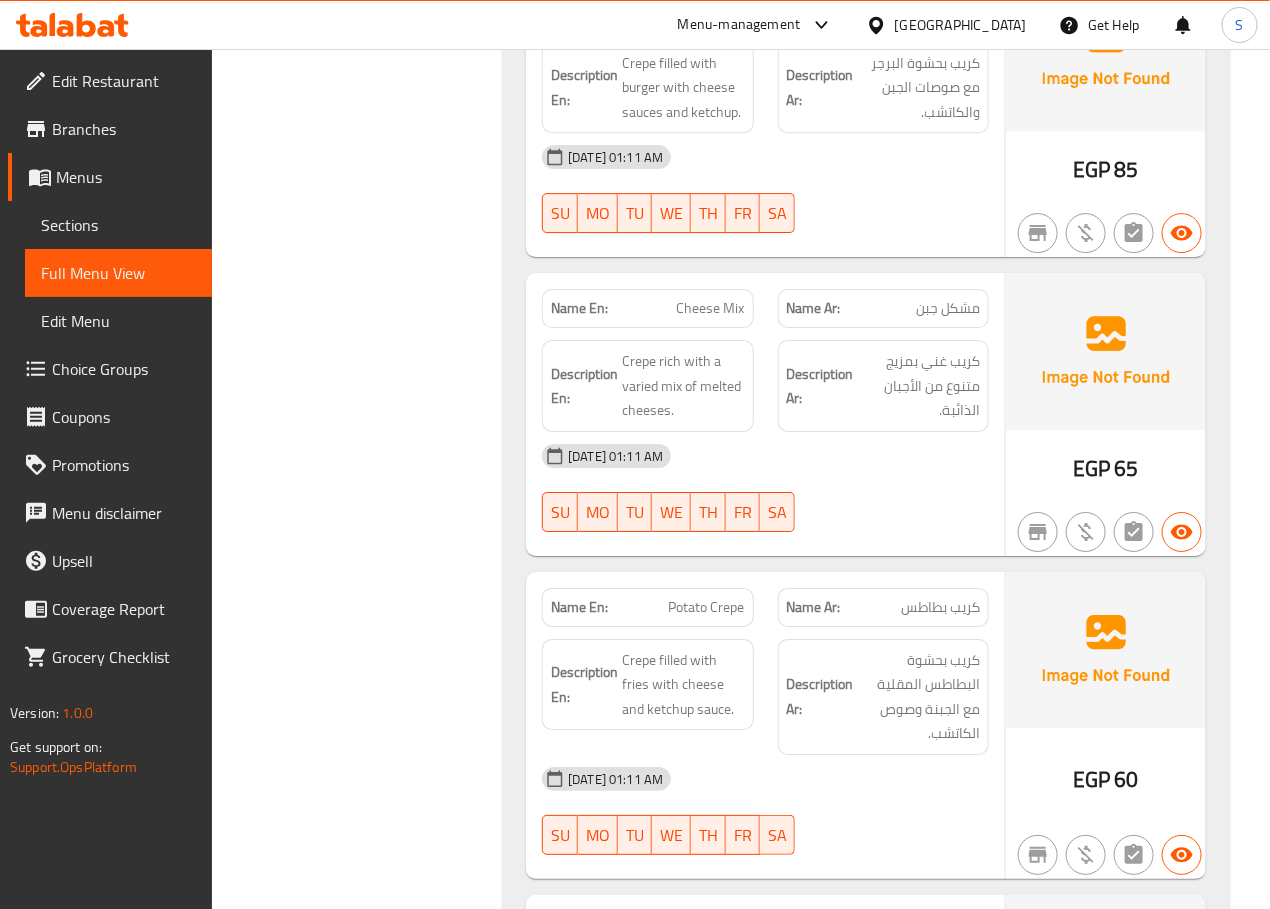 click on "Filter Branches Branches Popular filters Free items Branch specific items Has choices Upsell items Availability filters Available Not available View filters Collapse sections Collapse categories Collapse Choices" at bounding box center [365, -695] 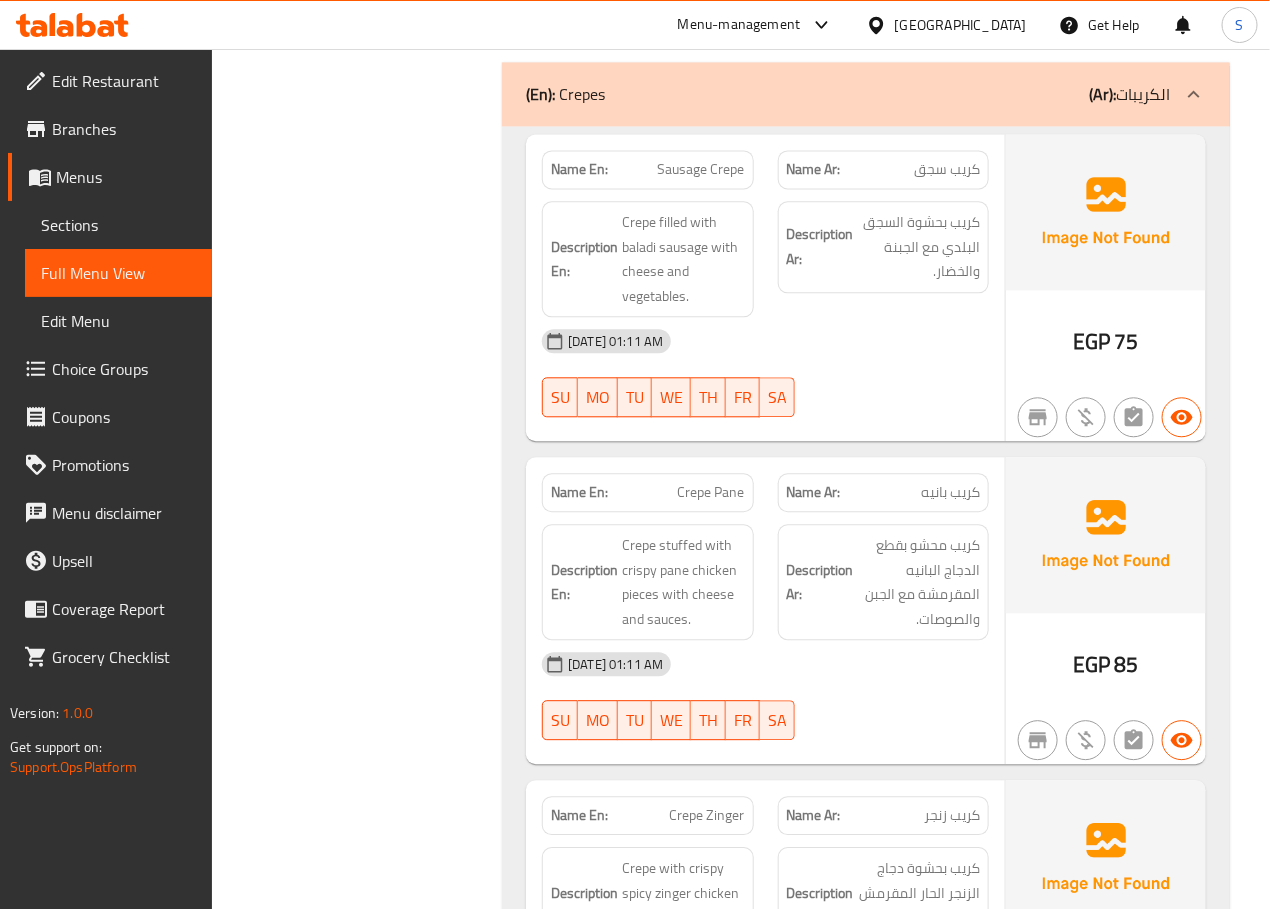 scroll, scrollTop: 14101, scrollLeft: 0, axis: vertical 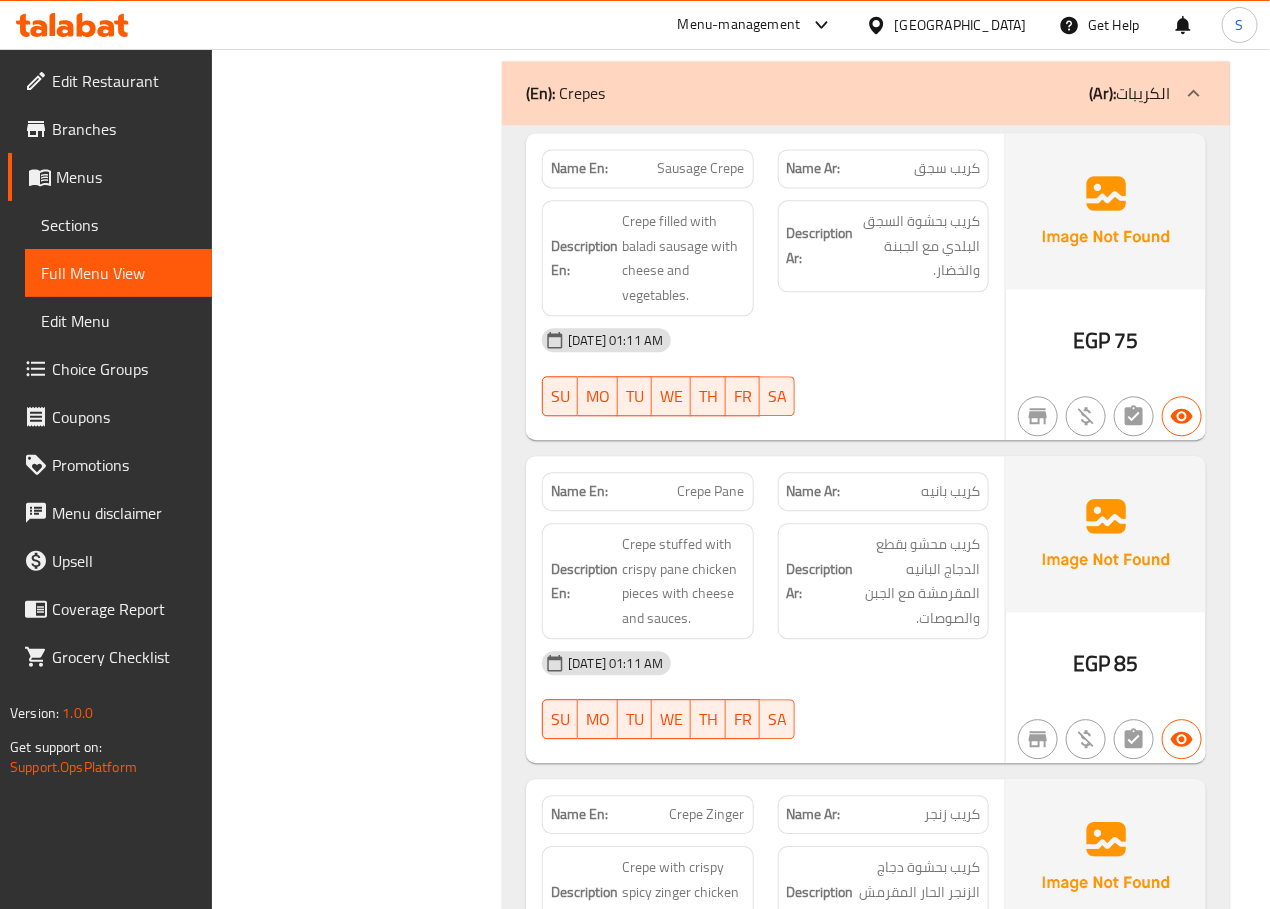 click on "Filter Branches Branches Popular filters Free items Branch specific items Has choices Upsell items Availability filters Available Not available View filters Collapse sections Collapse categories Collapse Choices" at bounding box center (365, 5082) 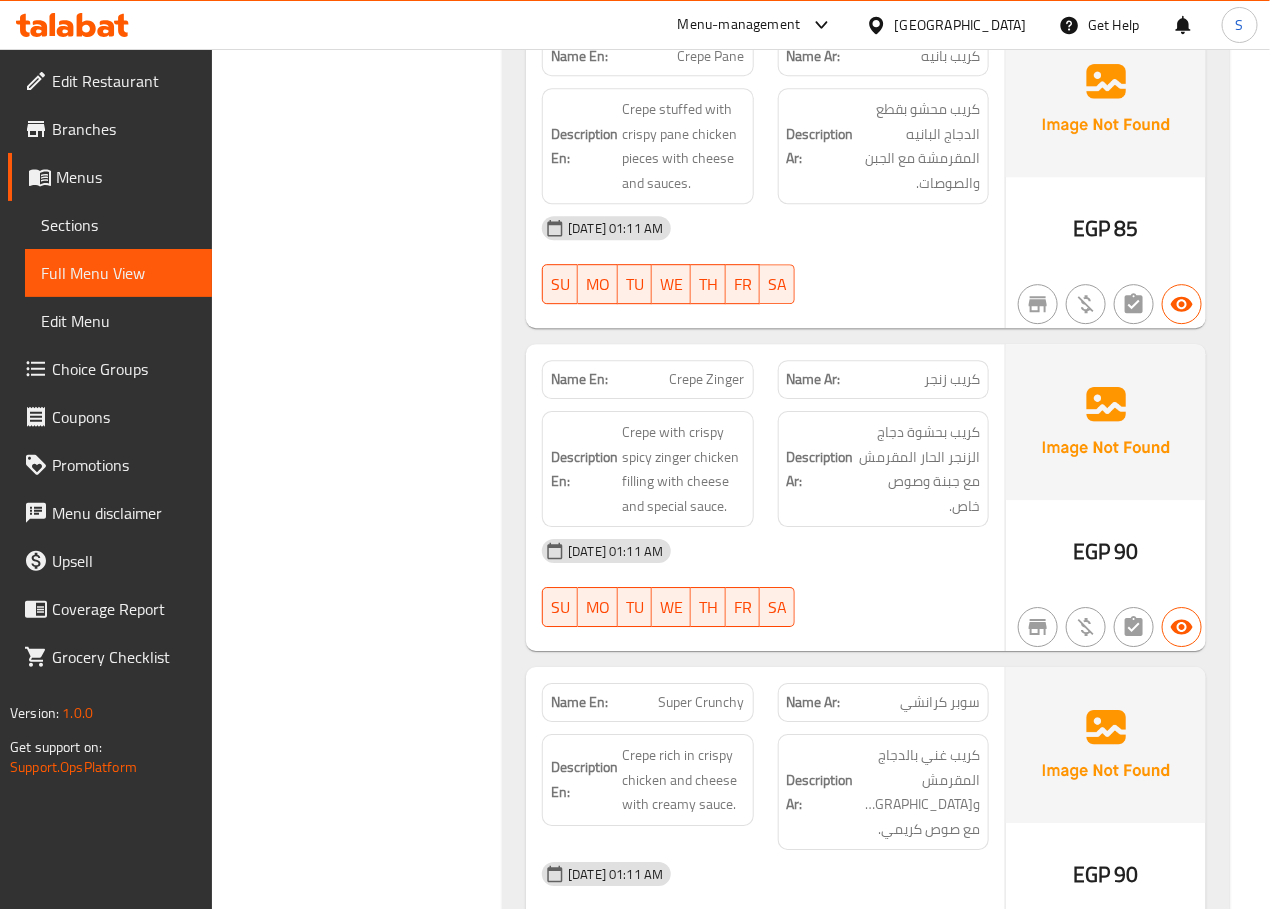 scroll, scrollTop: 14530, scrollLeft: 0, axis: vertical 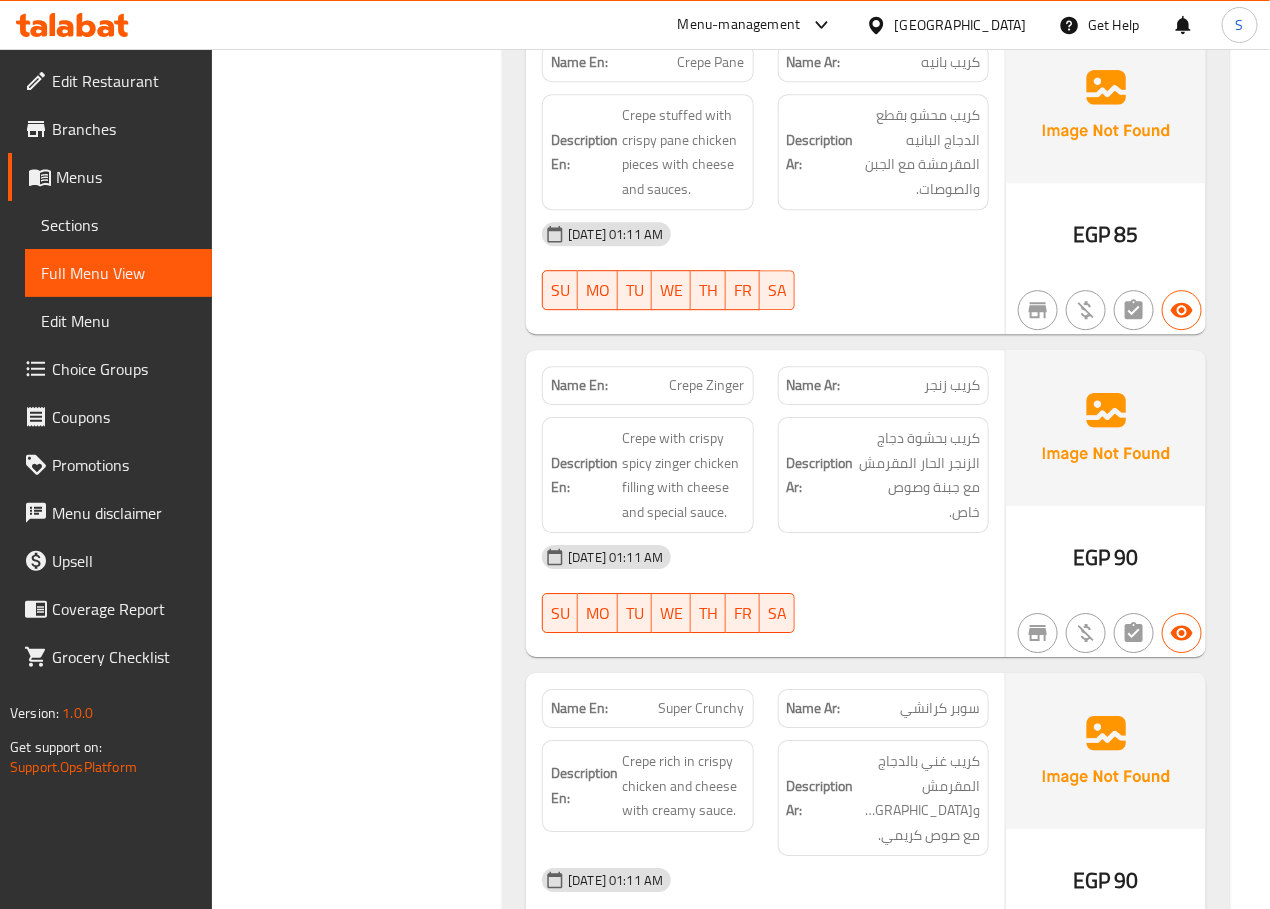 click on "Filter Branches Branches Popular filters Free items Branch specific items Has choices Upsell items Availability filters Available Not available View filters Collapse sections Collapse categories Collapse Choices" at bounding box center (365, 4653) 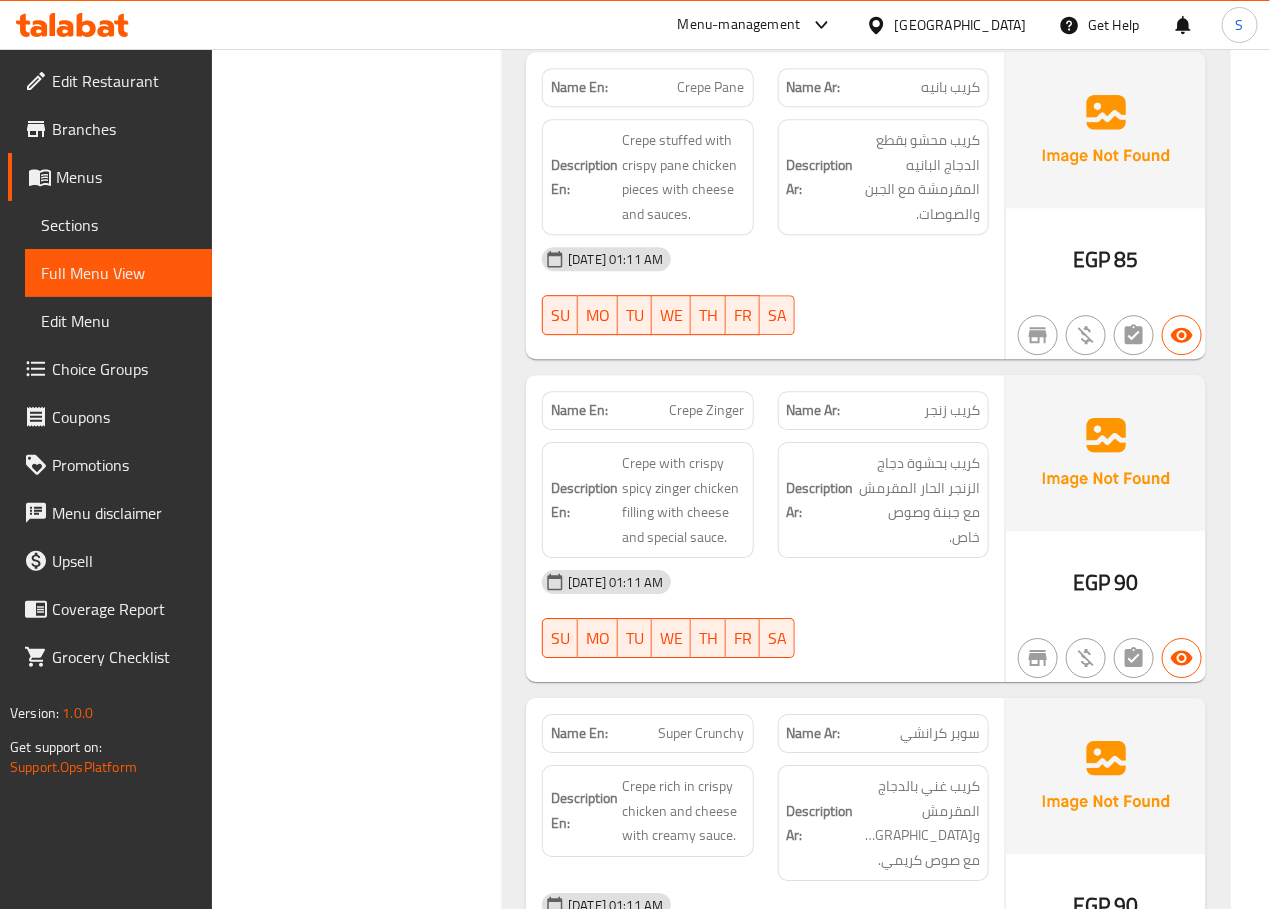 scroll, scrollTop: 14490, scrollLeft: 0, axis: vertical 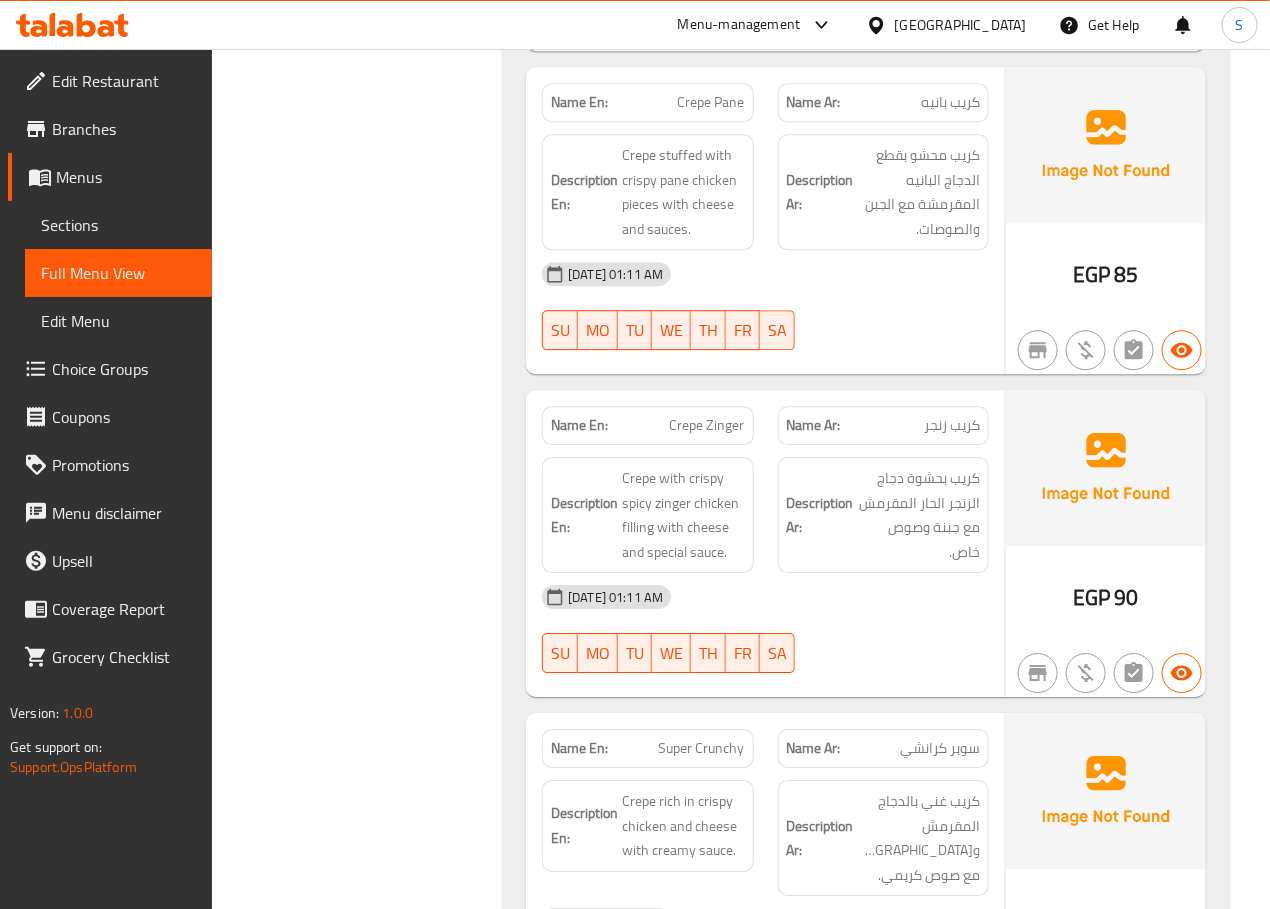 click on "Filter Branches Branches Popular filters Free items Branch specific items Has choices Upsell items Availability filters Available Not available View filters Collapse sections Collapse categories Collapse Choices" at bounding box center [365, 4693] 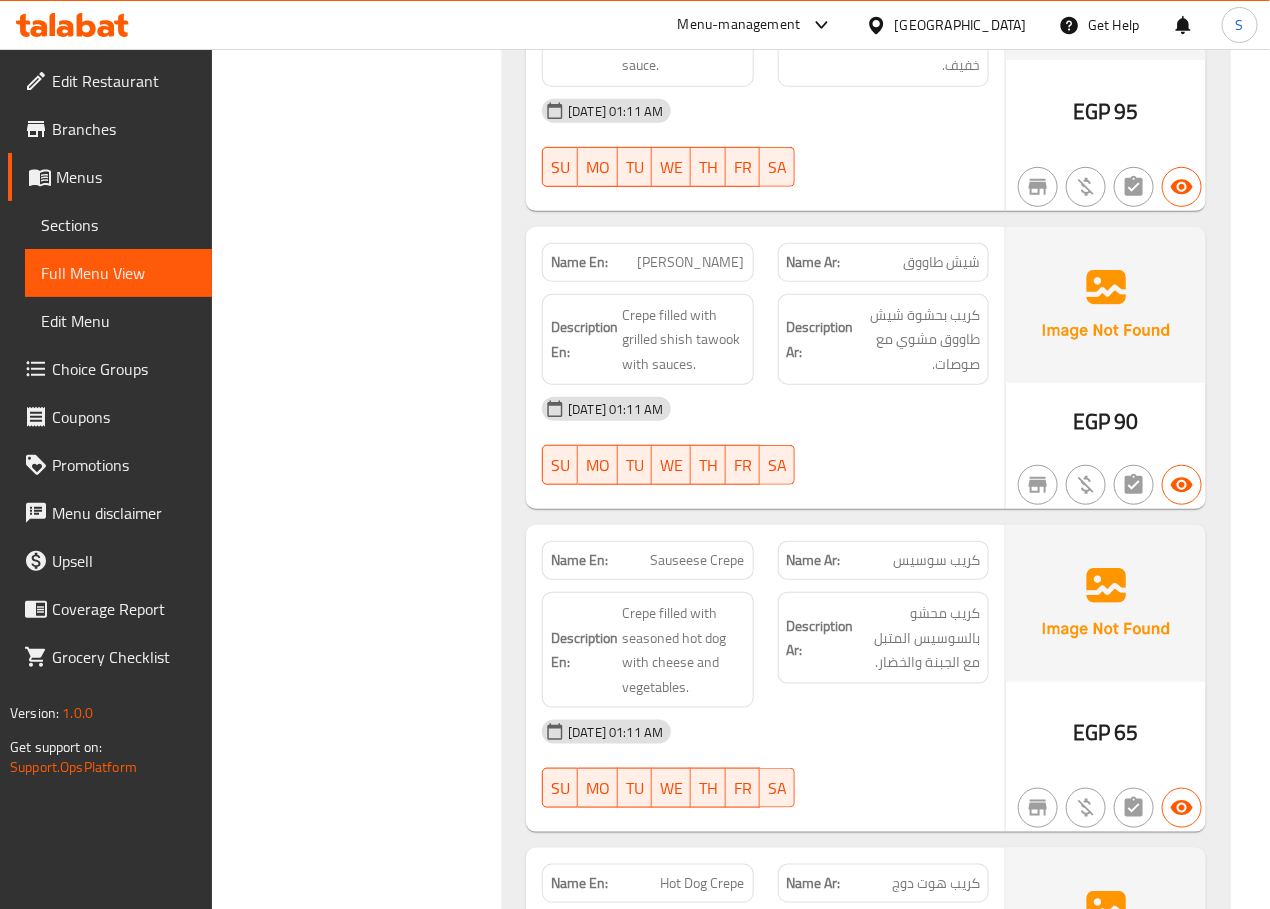 scroll, scrollTop: 18061, scrollLeft: 0, axis: vertical 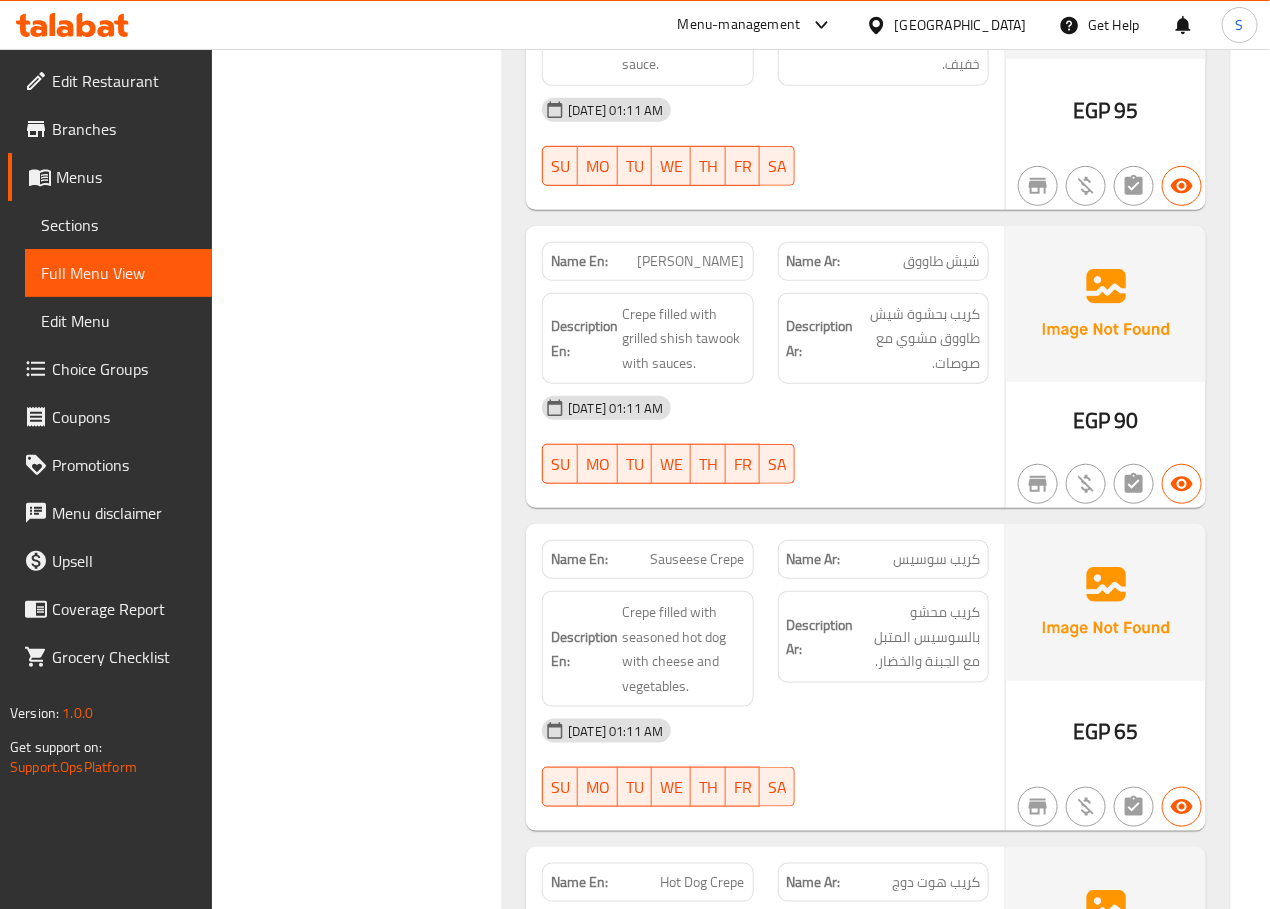 click on "Filter Branches Branches Popular filters Free items Branch specific items Has choices Upsell items Availability filters Available Not available View filters Collapse sections Collapse categories Collapse Choices" at bounding box center [365, 1122] 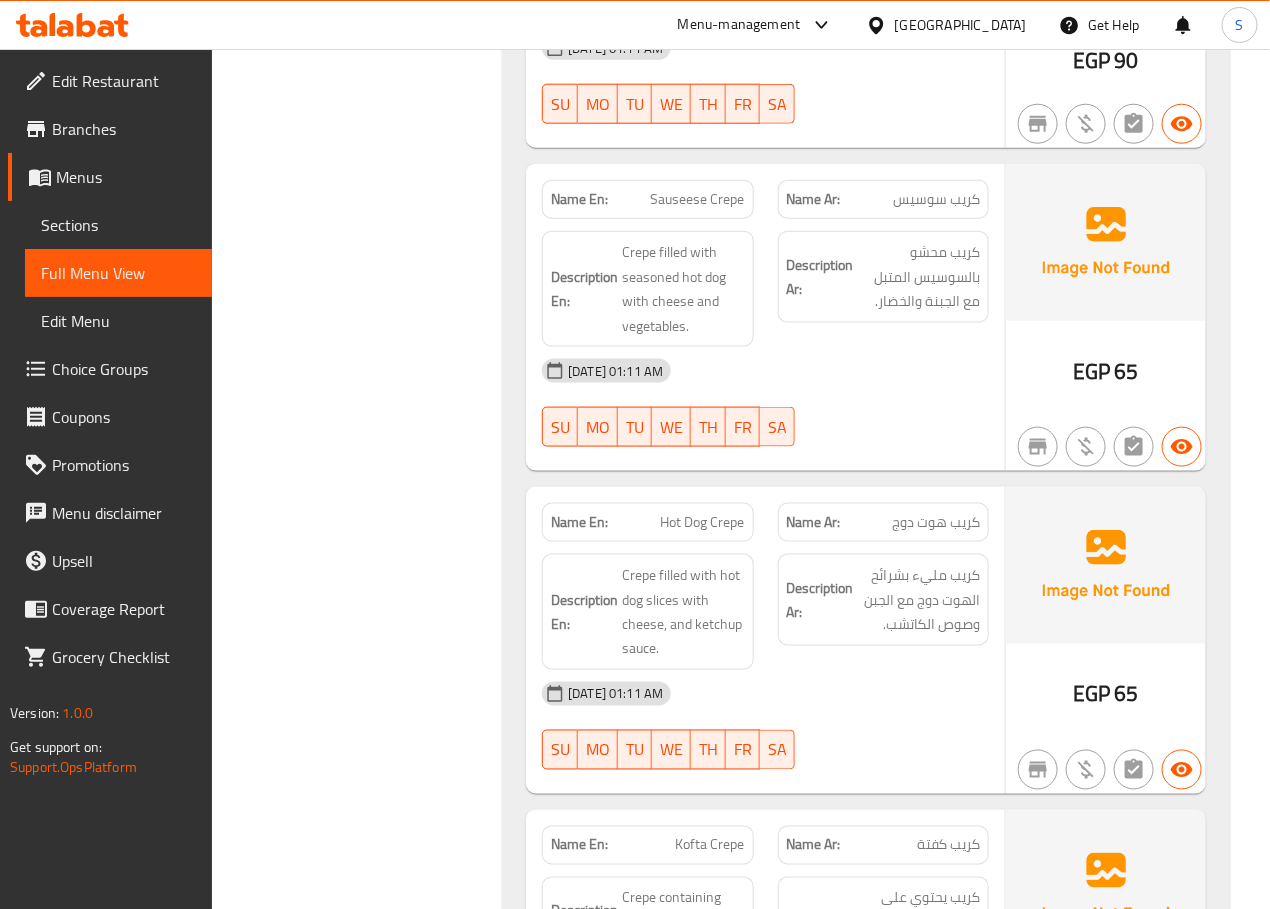 scroll, scrollTop: 18423, scrollLeft: 0, axis: vertical 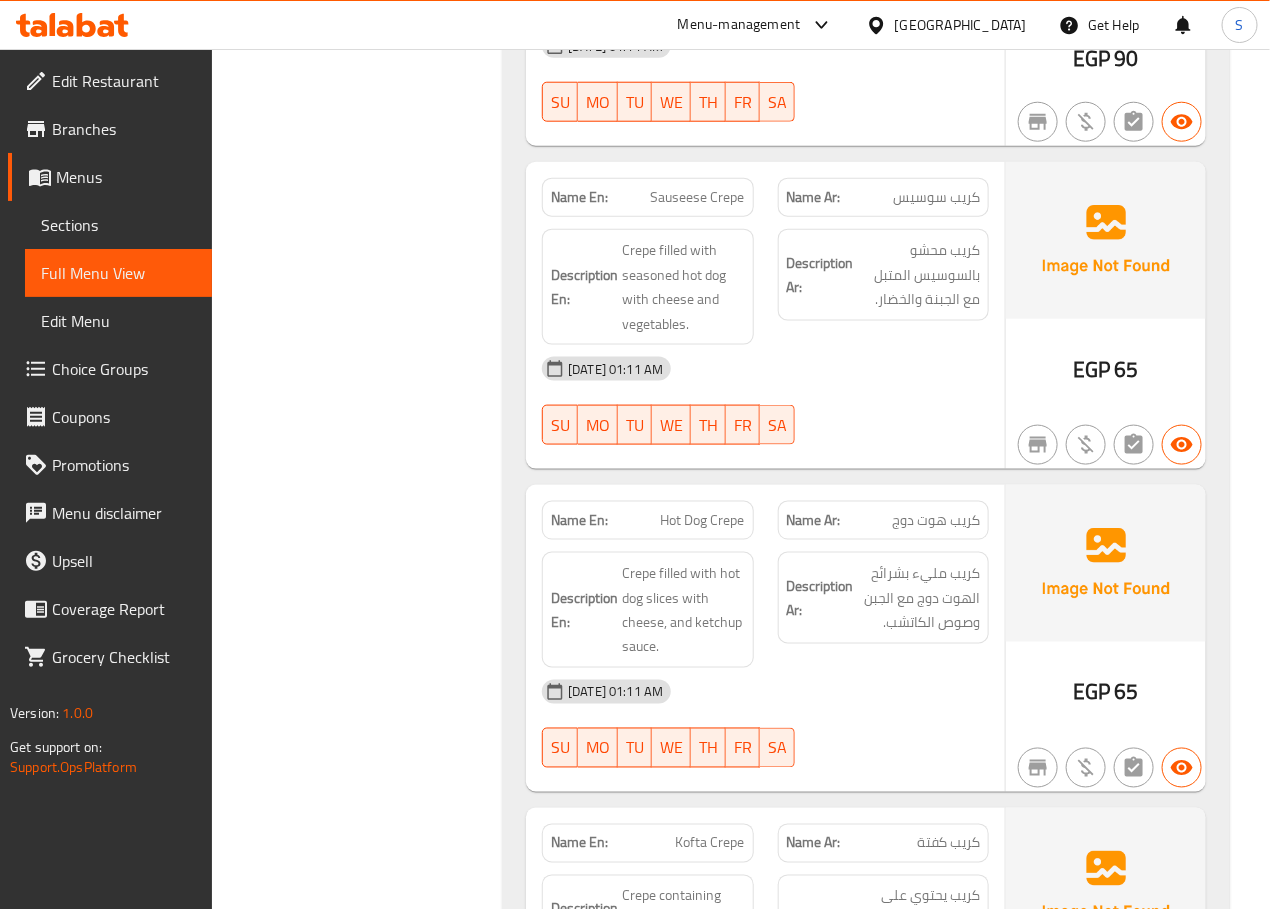 click on "Sauseese Crepe" at bounding box center (698, 197) 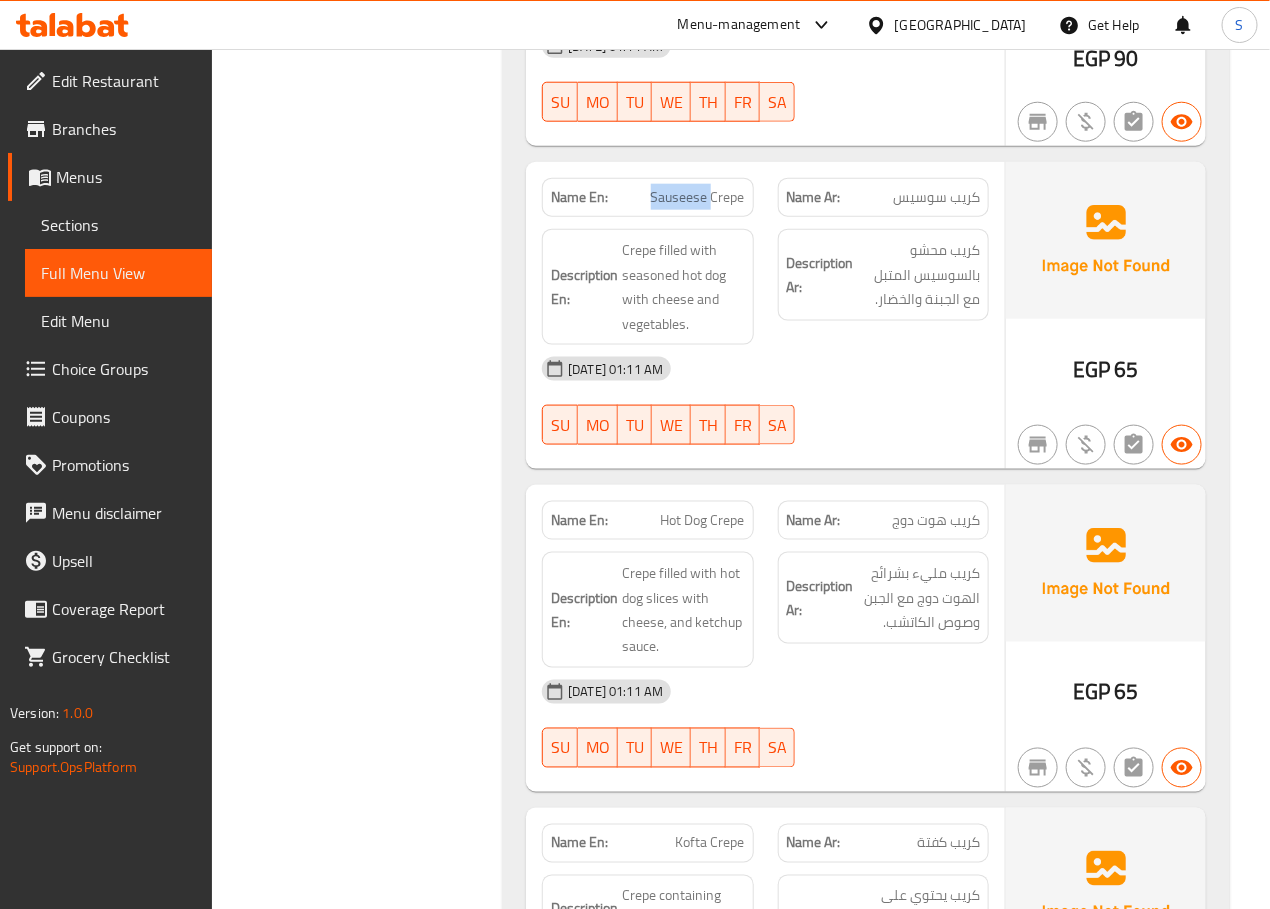 click on "Sauseese Crepe" at bounding box center (698, 197) 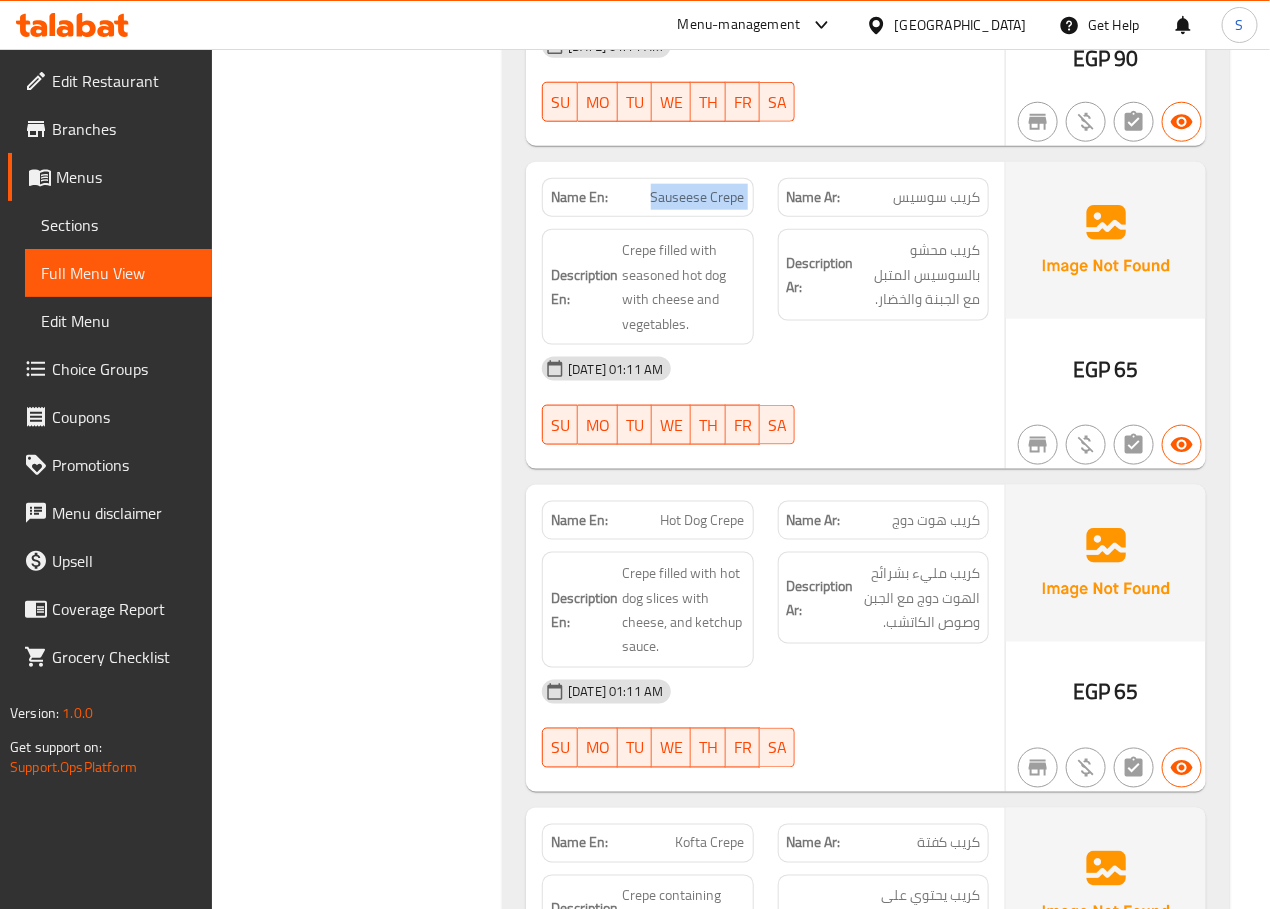 click on "Sauseese Crepe" at bounding box center (698, 197) 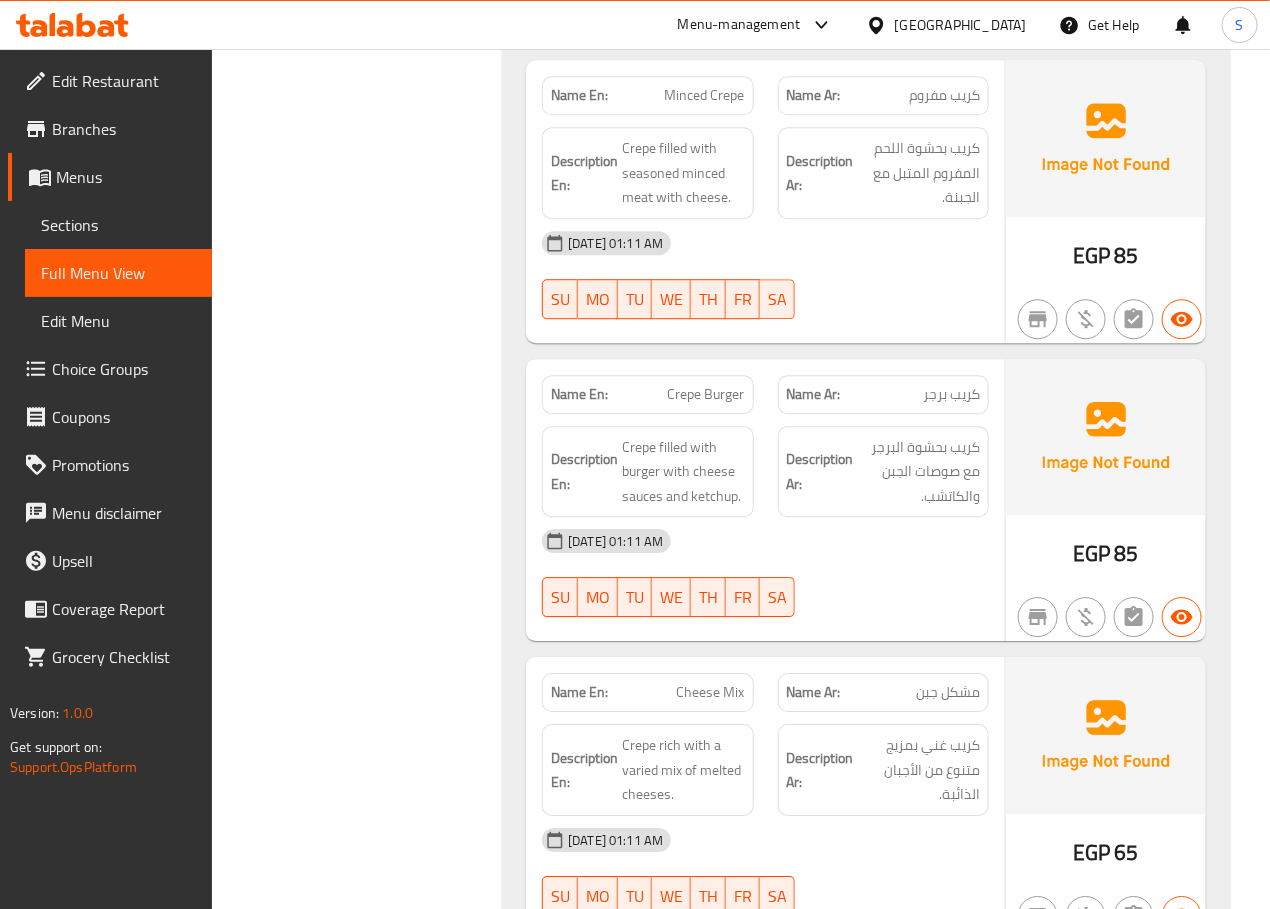 scroll, scrollTop: 19495, scrollLeft: 0, axis: vertical 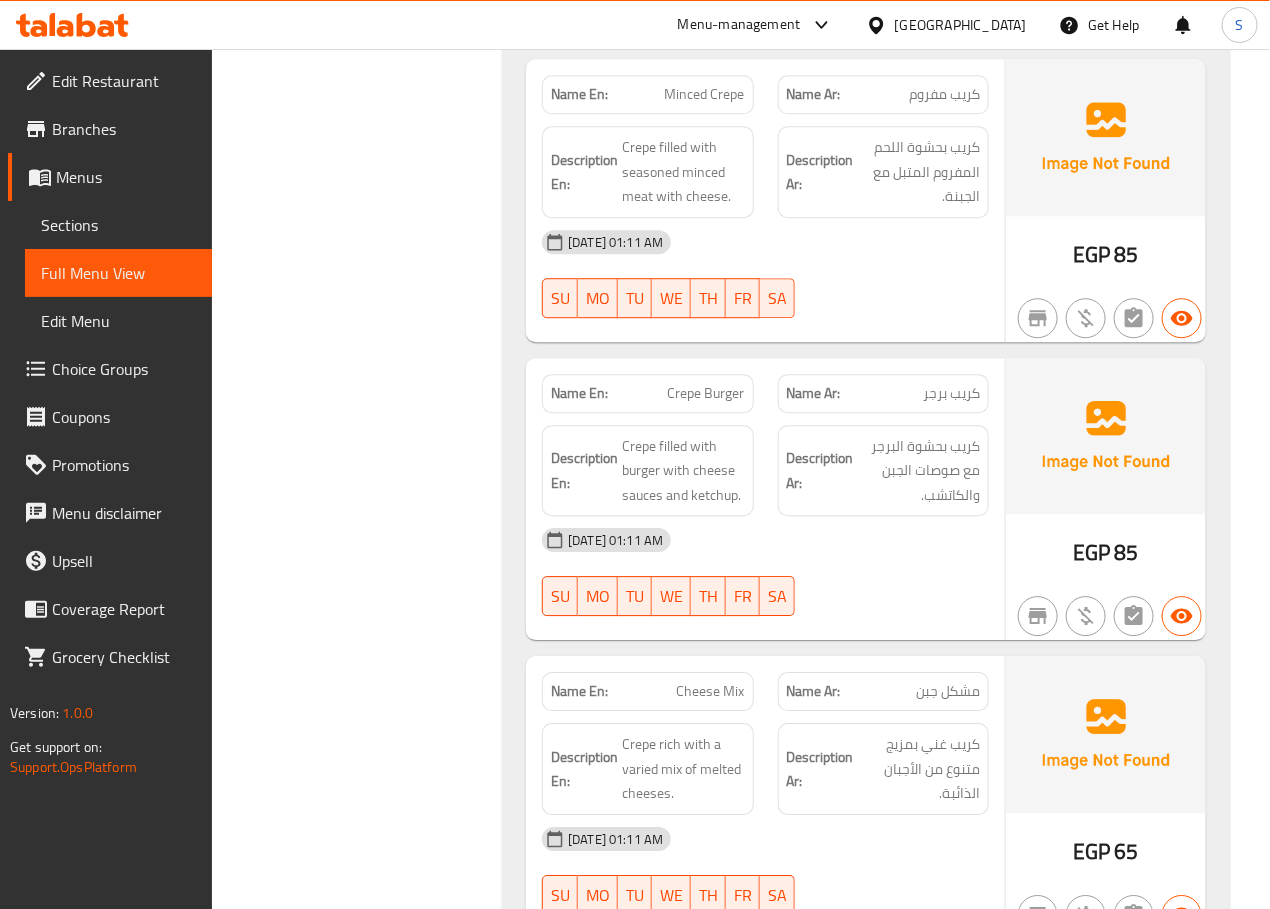 click on "Filter Branches Branches Popular filters Free items Branch specific items Has choices Upsell items Availability filters Available Not available View filters Collapse sections Collapse categories Collapse Choices" at bounding box center [365, -312] 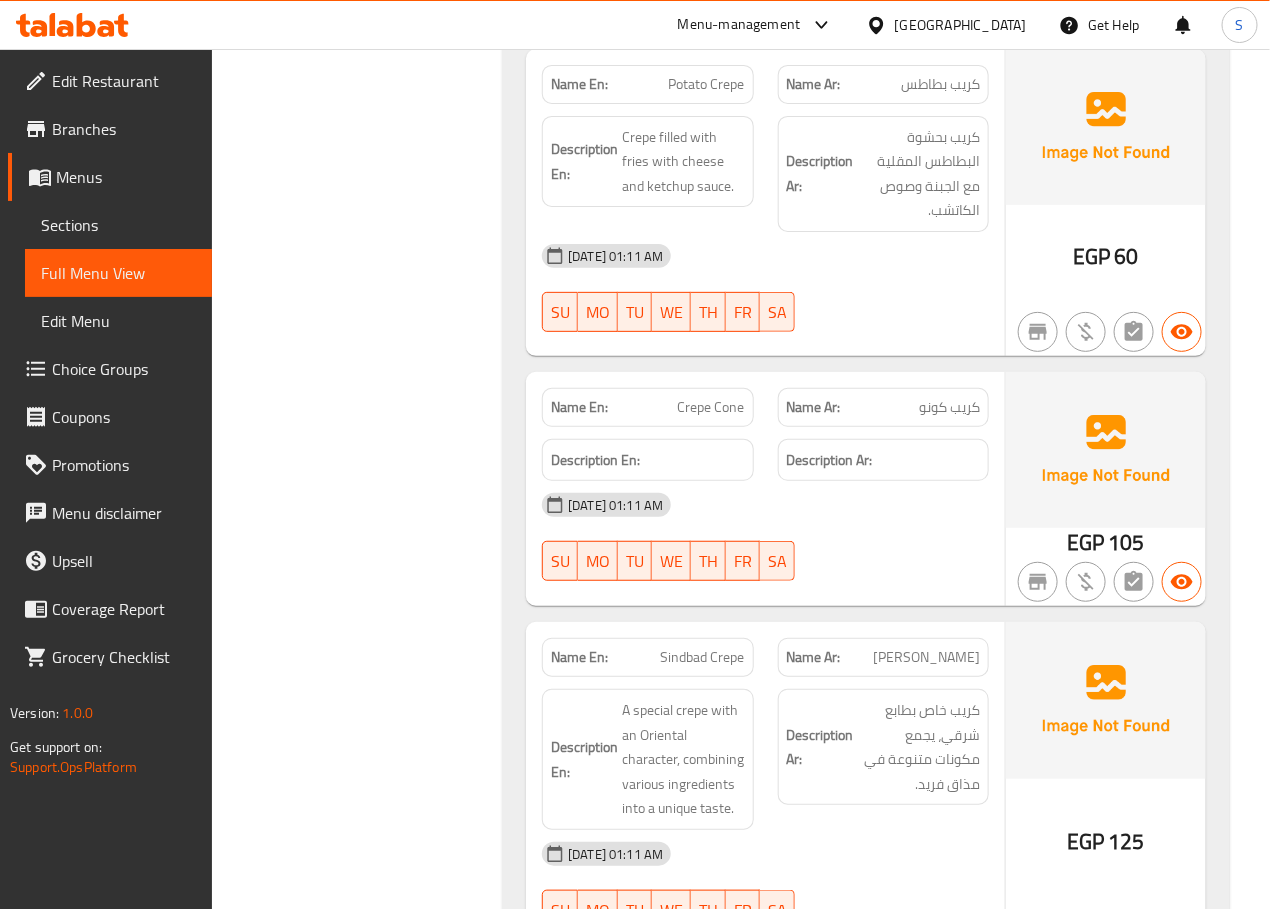 scroll, scrollTop: 20400, scrollLeft: 0, axis: vertical 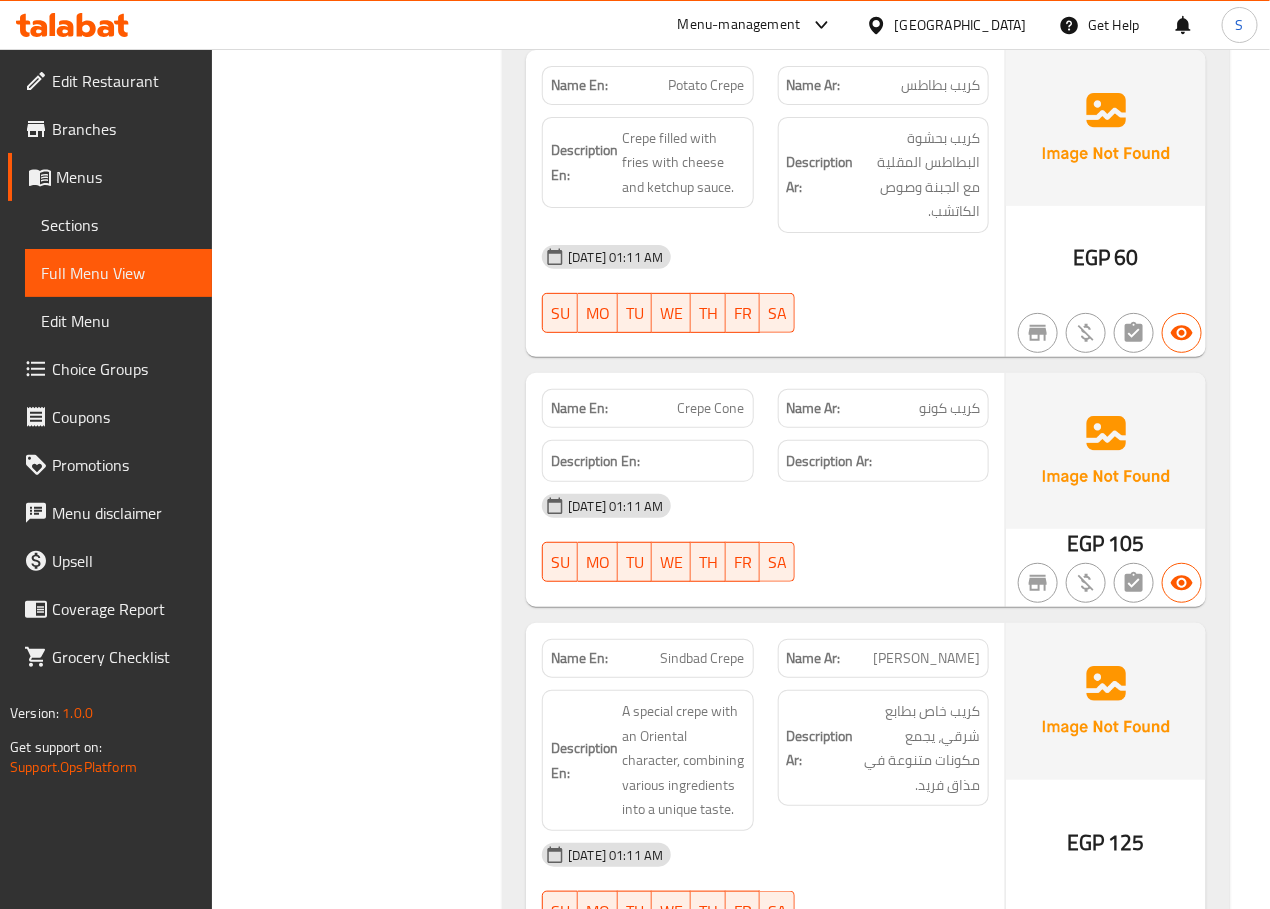 click on "Potato Crepe" at bounding box center (707, 85) 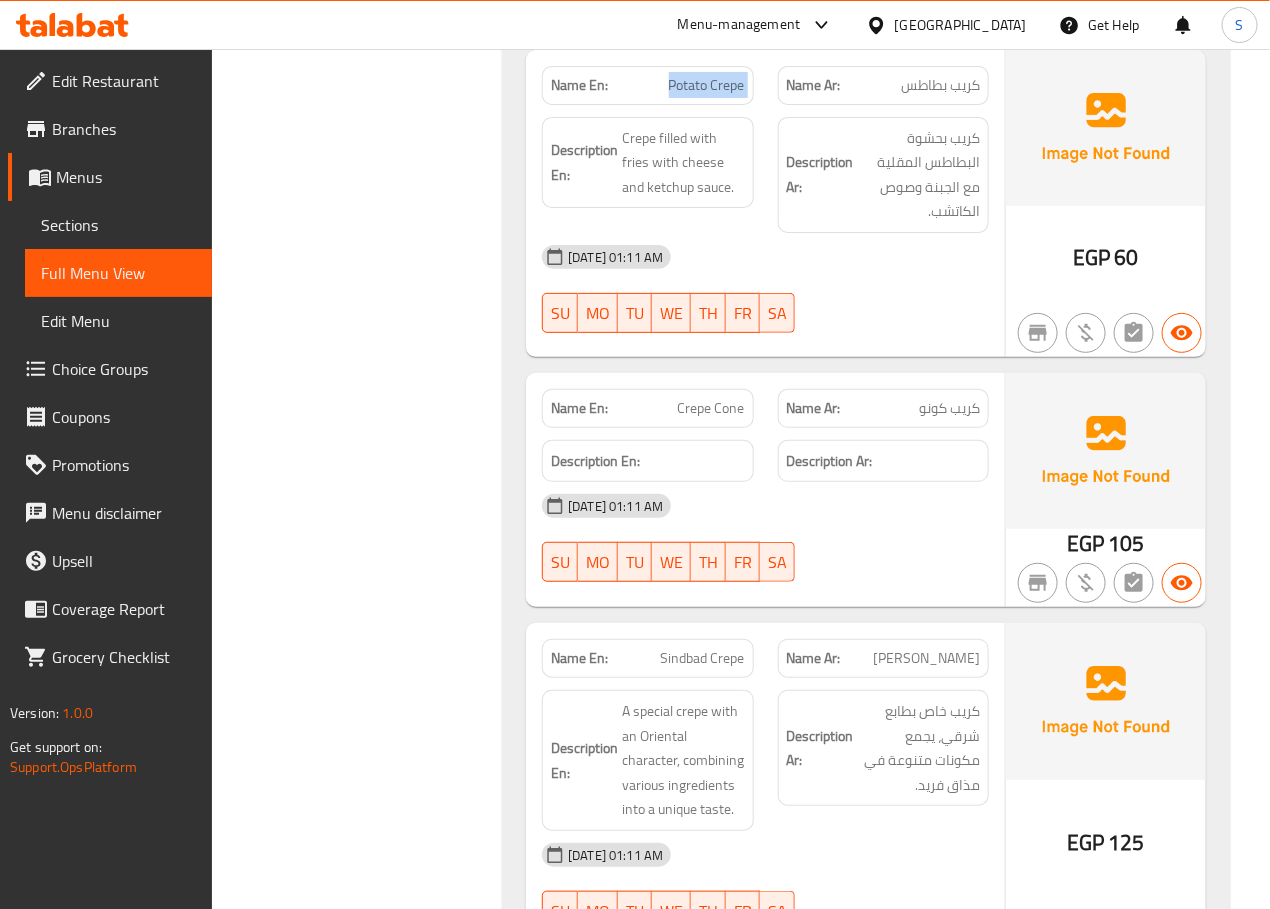 click on "Potato Crepe" at bounding box center [707, 85] 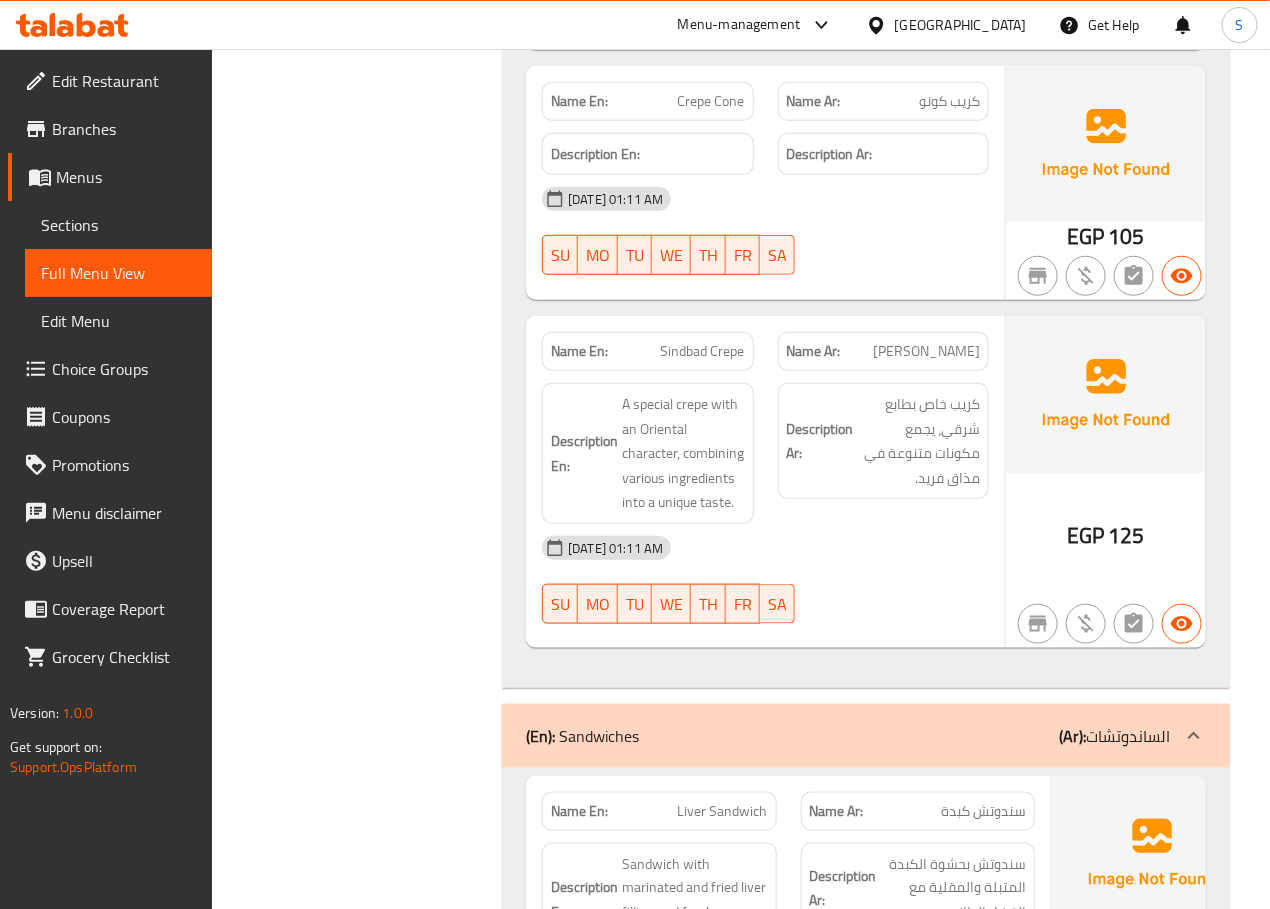 scroll, scrollTop: 20709, scrollLeft: 0, axis: vertical 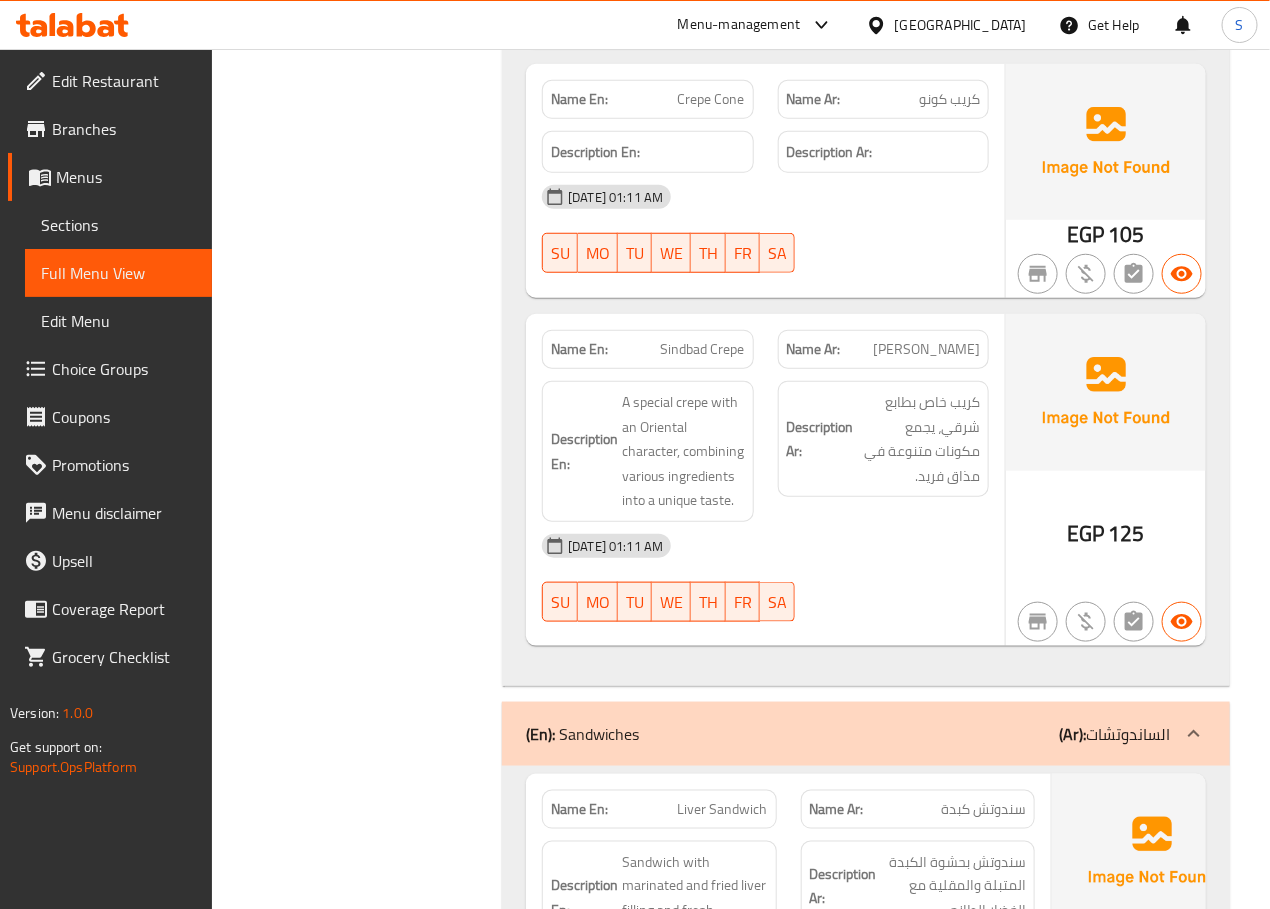 click on "Filter Branches Branches Popular filters Free items Branch specific items Has choices Upsell items Availability filters Available Not available View filters Collapse sections Collapse categories Collapse Choices" at bounding box center (365, -1526) 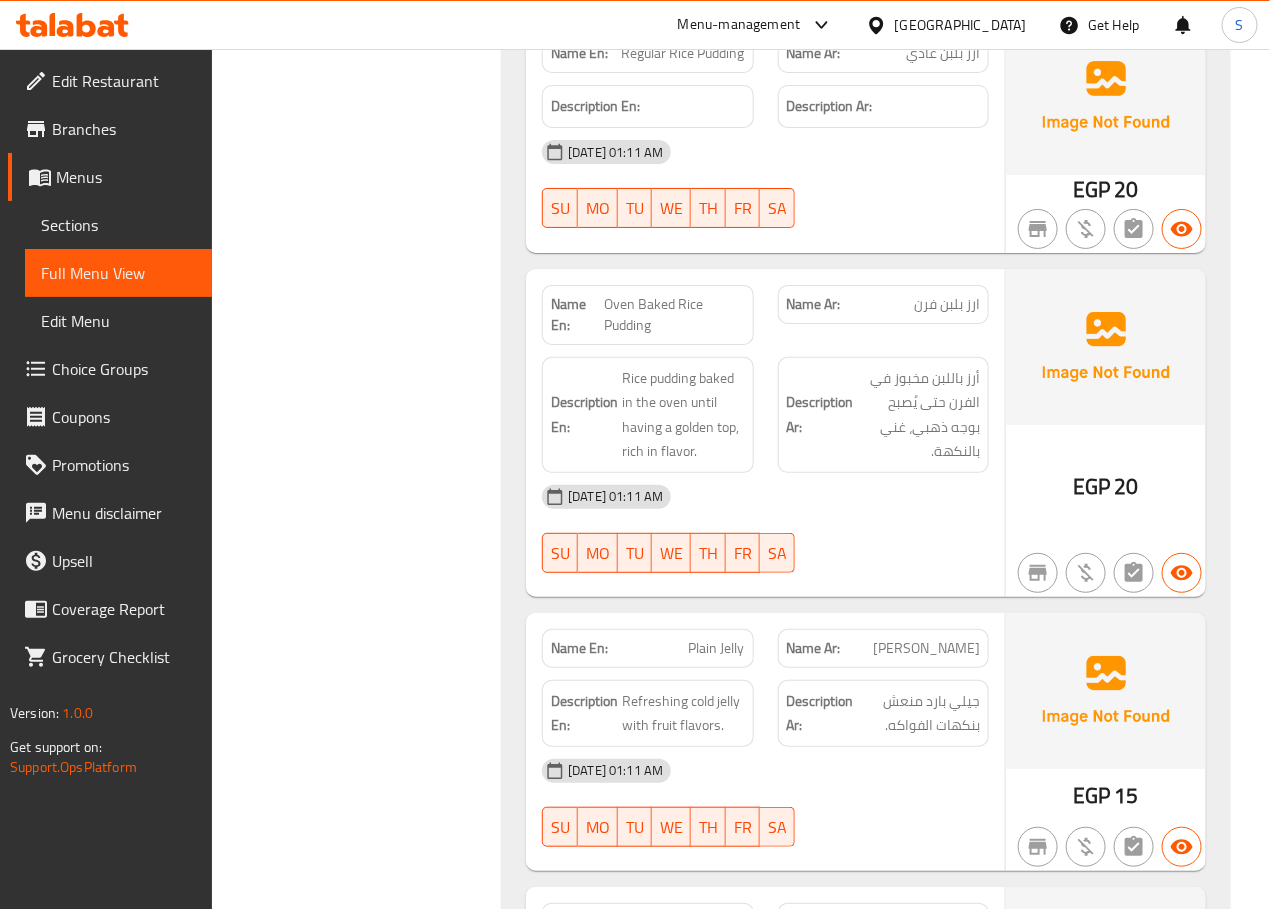 scroll, scrollTop: 35545, scrollLeft: 0, axis: vertical 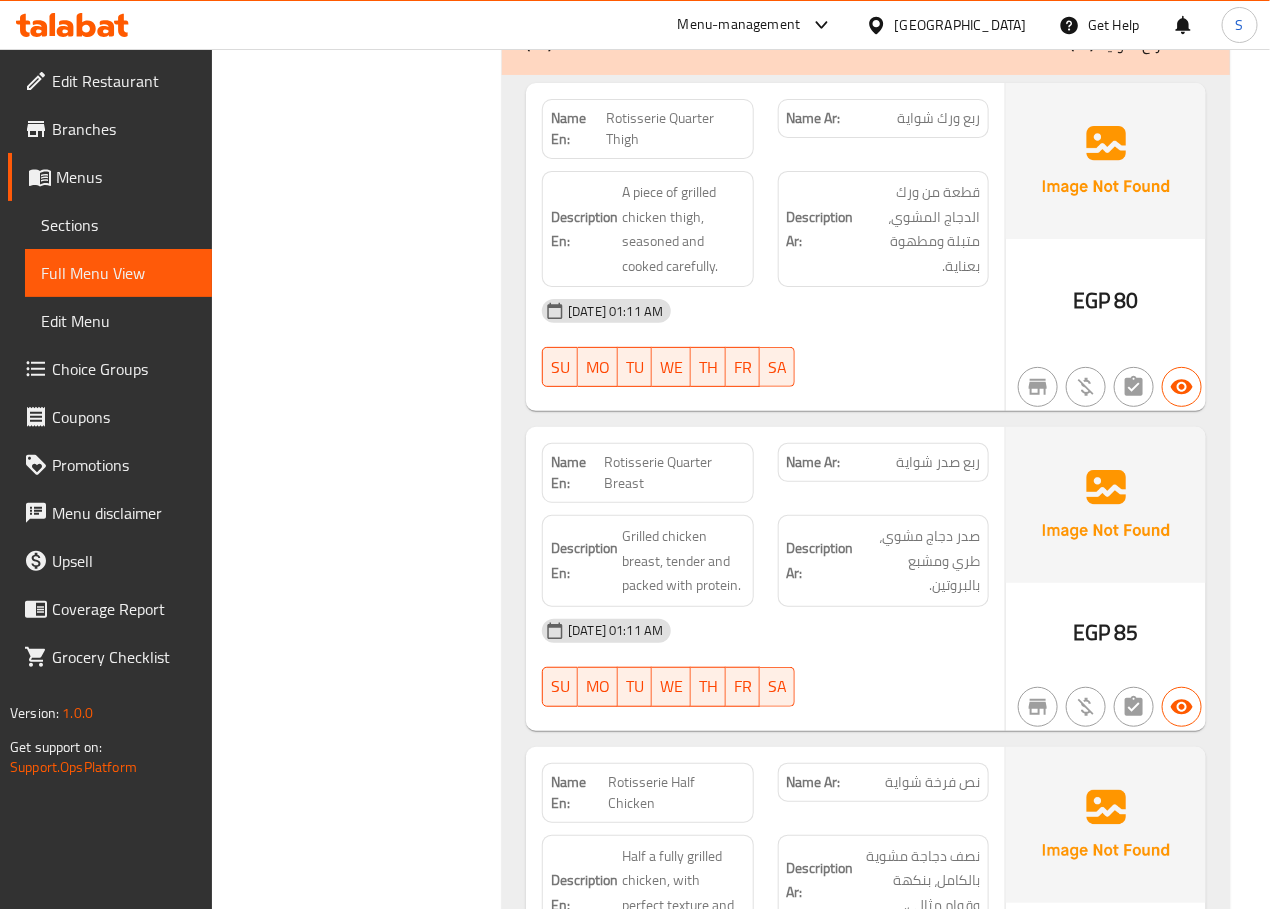 click on "Filter Branches Branches Popular filters Free items Branch specific items Has choices Upsell items Availability filters Available Not available View filters Collapse sections Collapse categories Collapse Choices" at bounding box center (365, 6471) 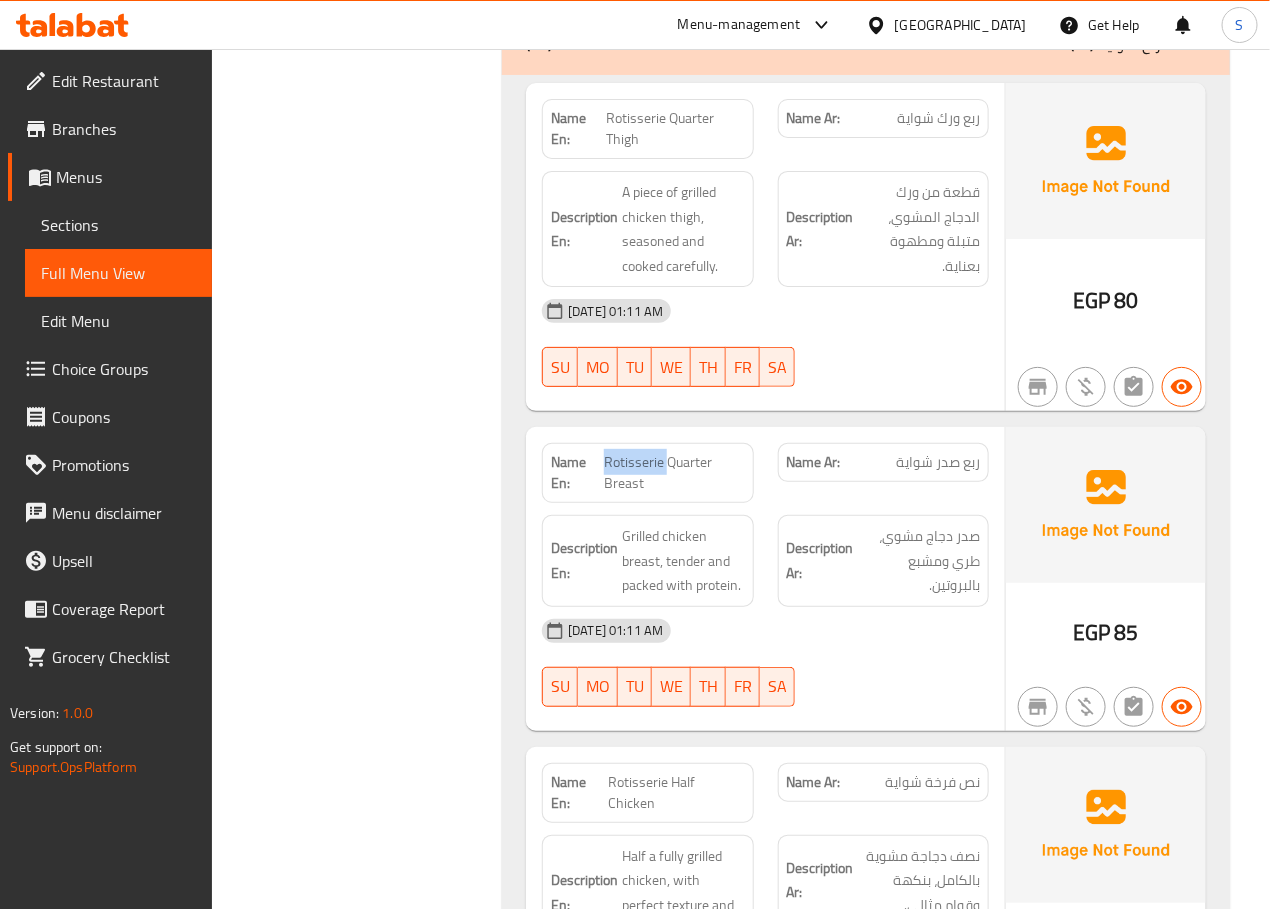 click on "Rotisserie Quarter Breast" at bounding box center (686, -11649) 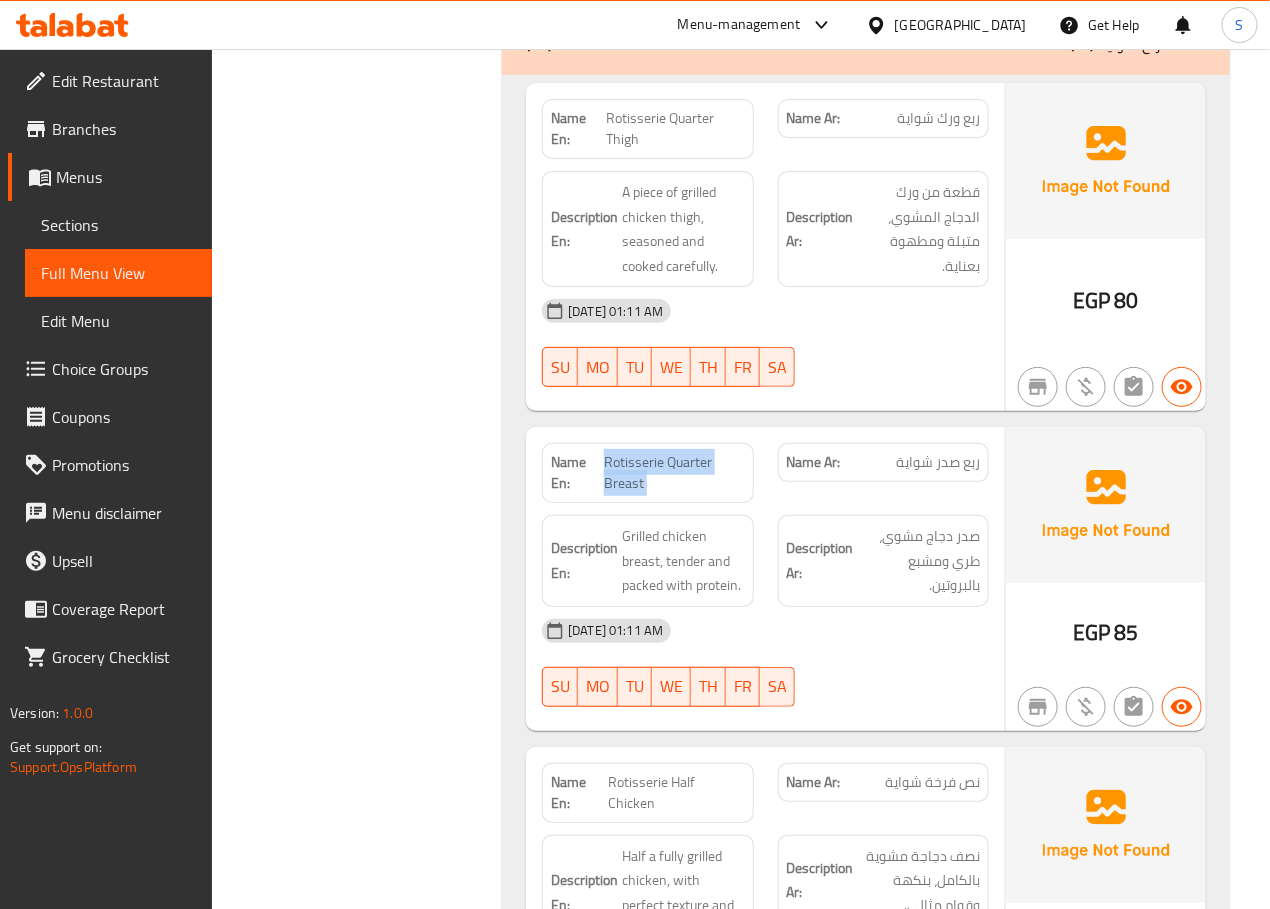 click on "Rotisserie Quarter Breast" at bounding box center (686, -11649) 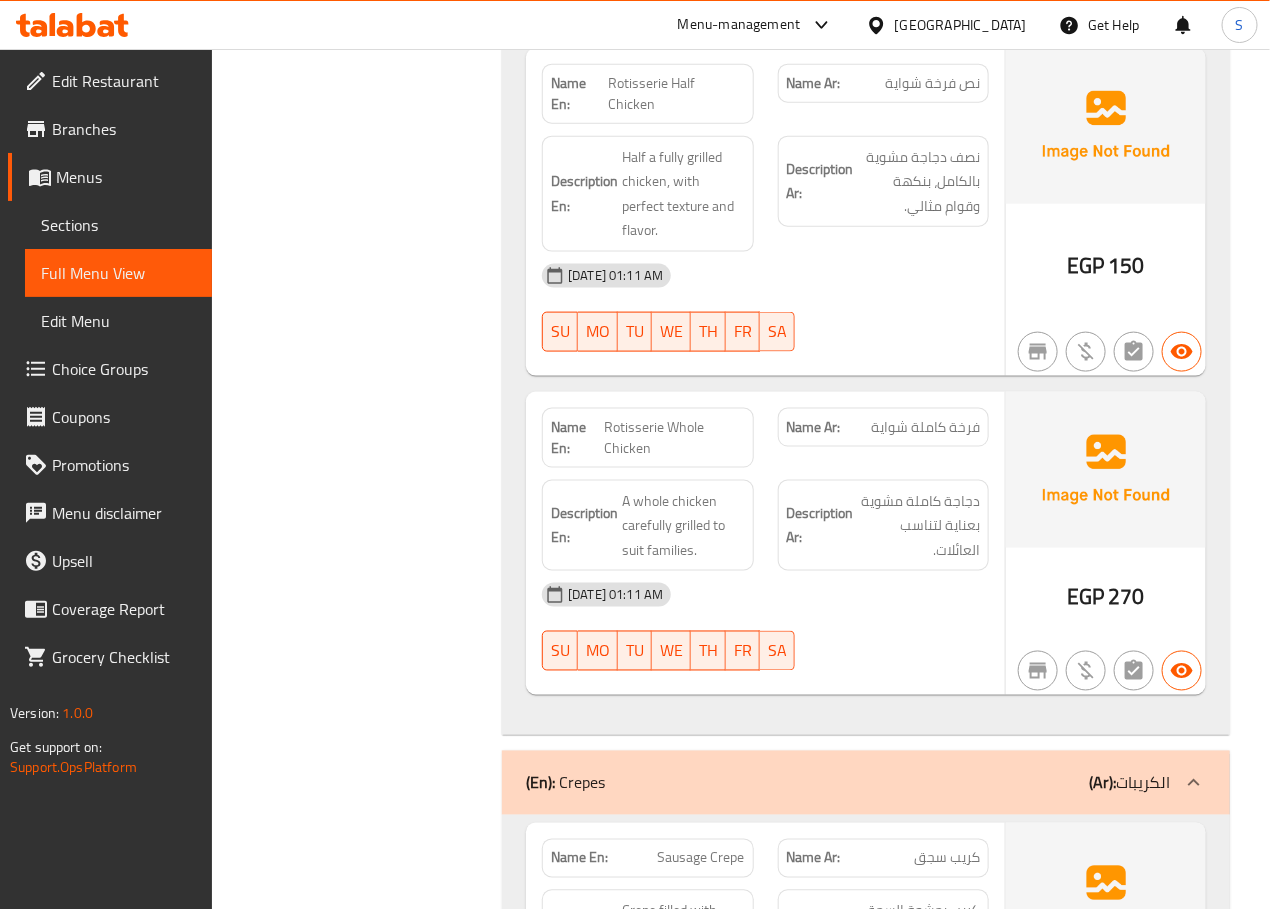 scroll, scrollTop: 13416, scrollLeft: 0, axis: vertical 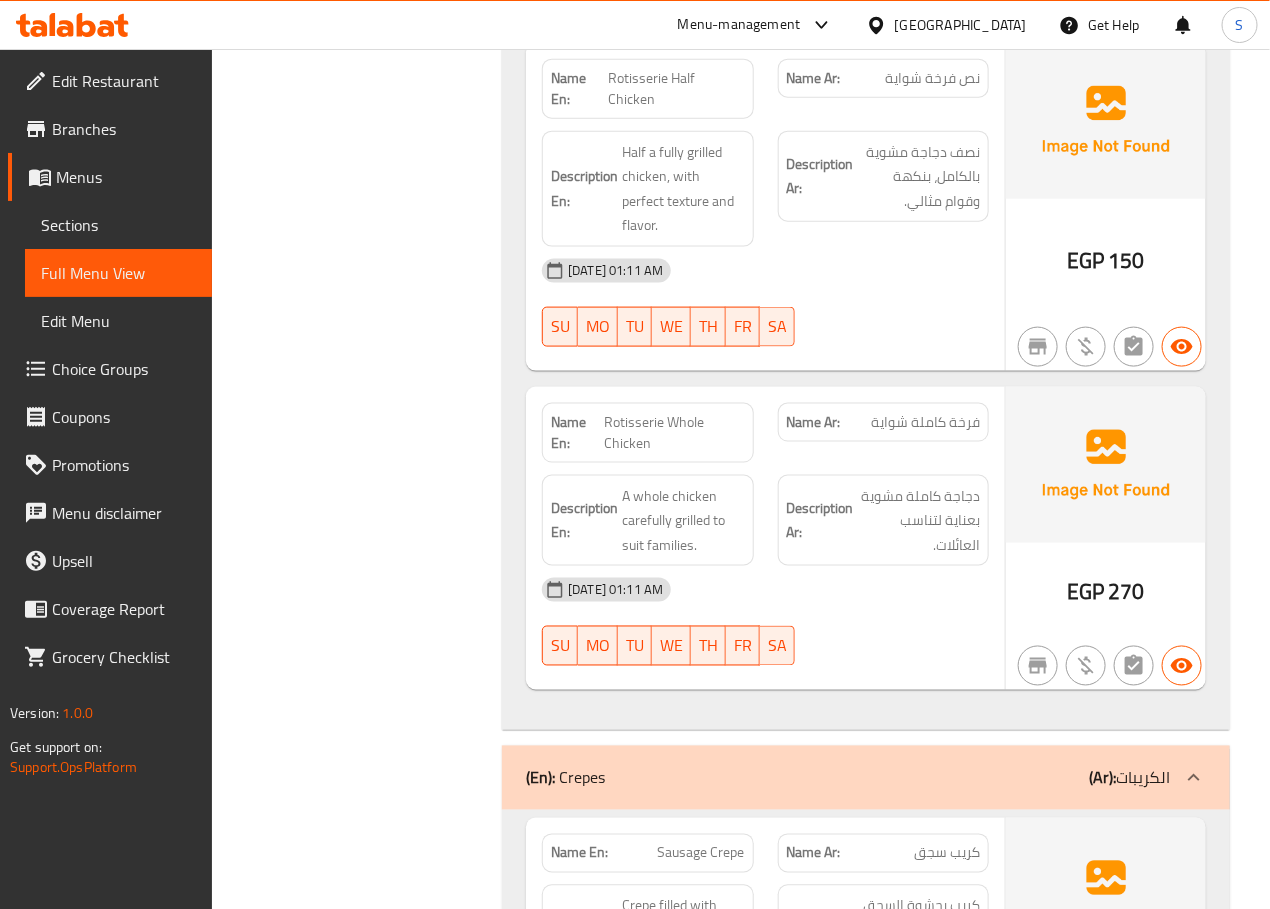 click on "Rotisserie Half Chicken" at bounding box center (727, -11030) 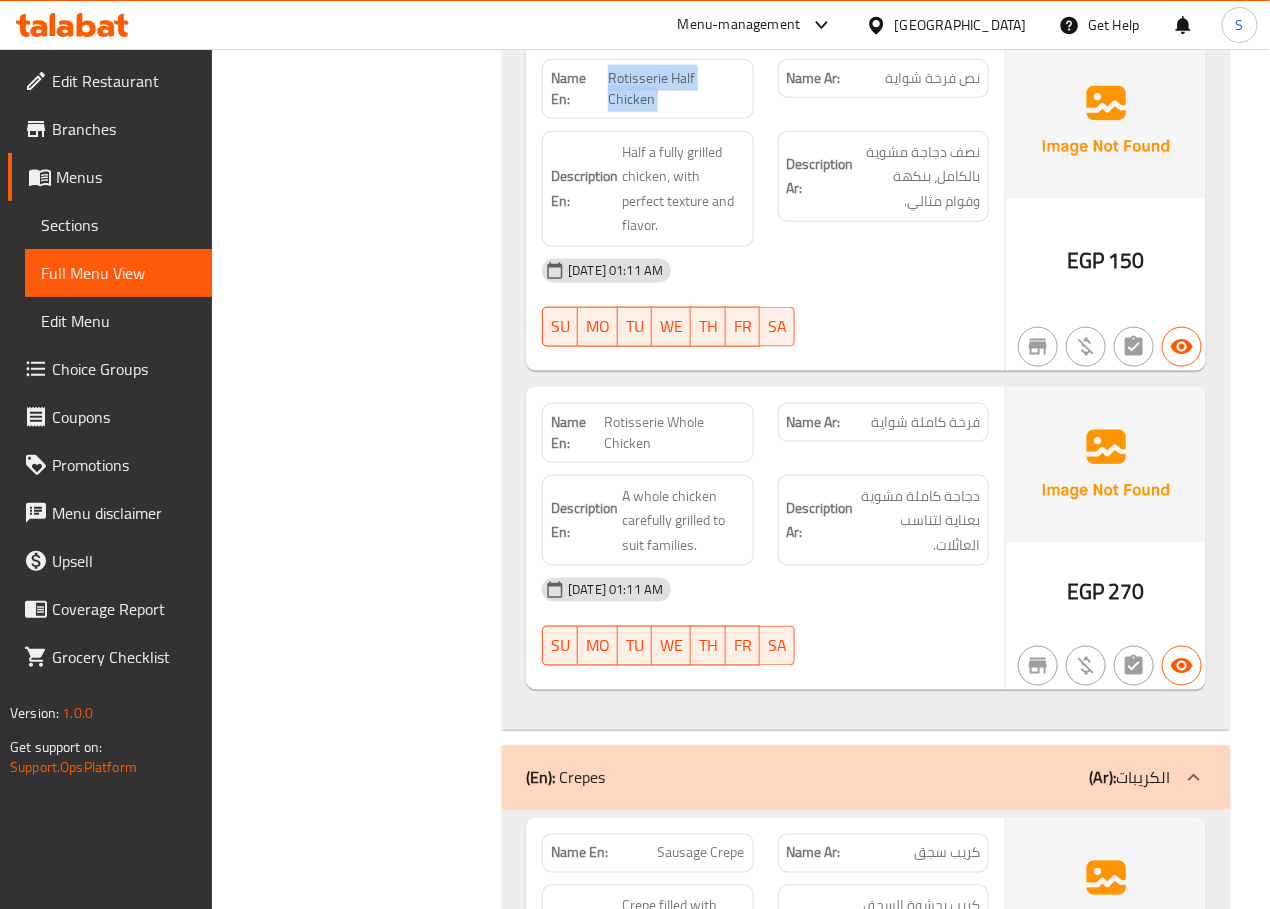 click on "Rotisserie Half Chicken" at bounding box center [727, -11030] 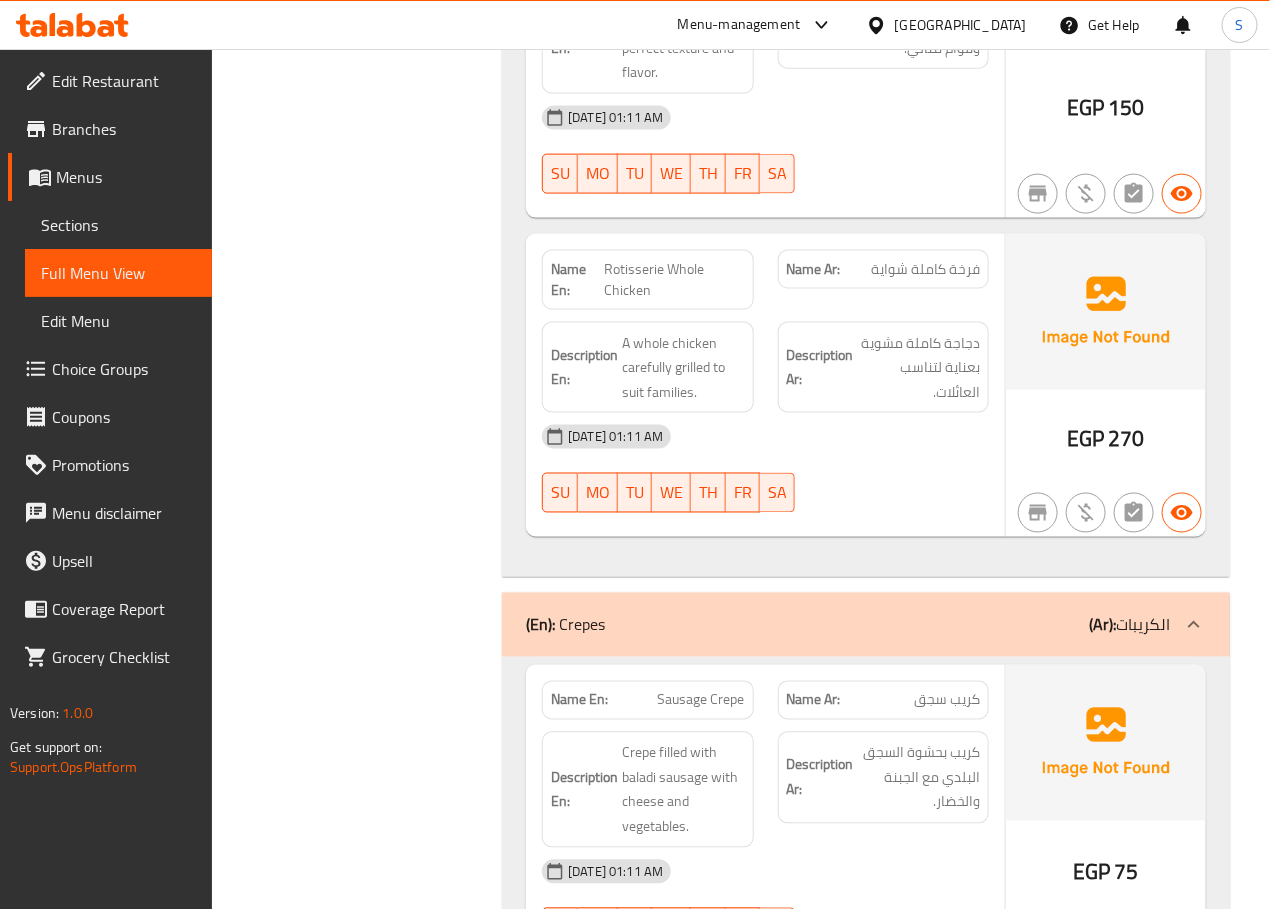 scroll, scrollTop: 13585, scrollLeft: 0, axis: vertical 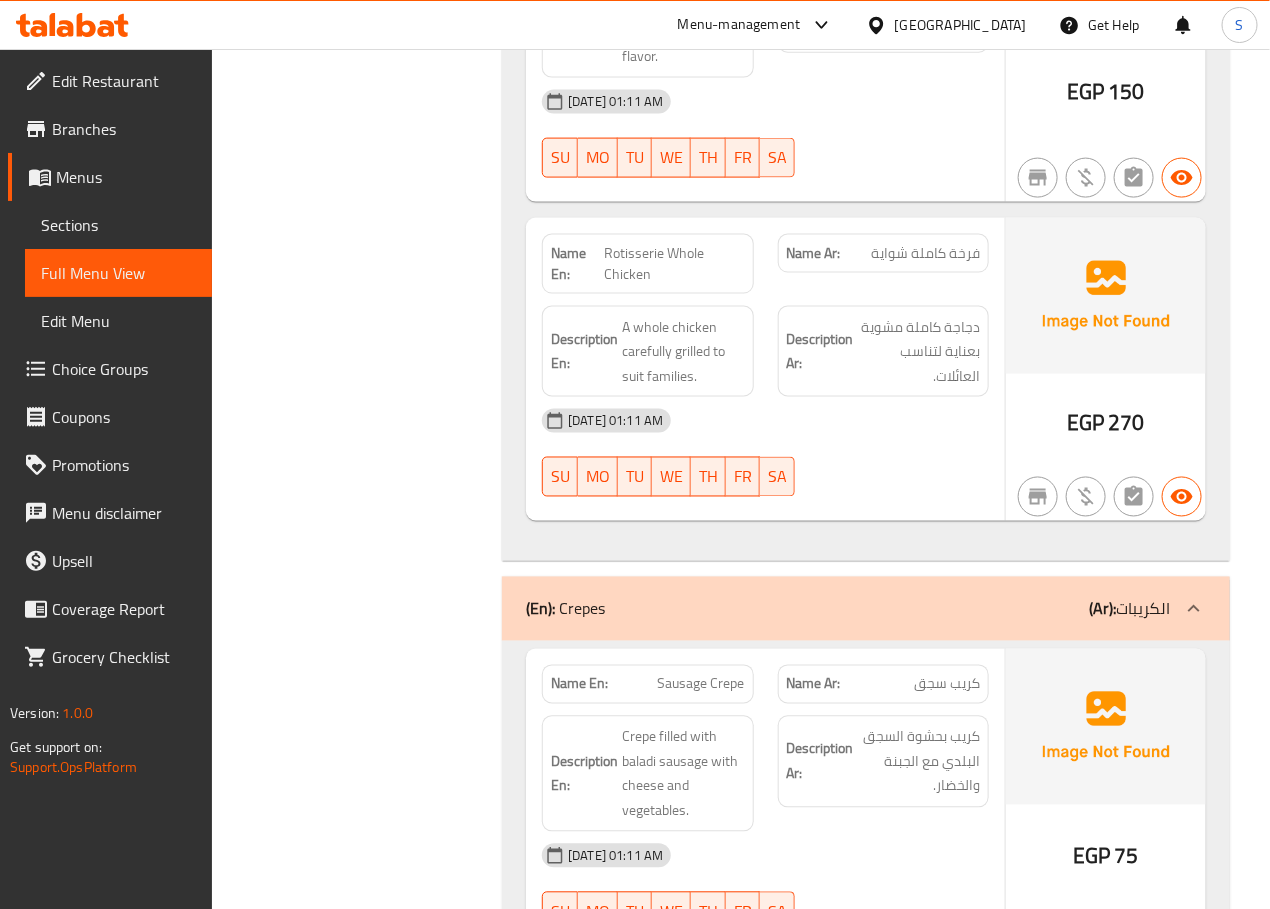 click on "فرخة كاملة شواية" at bounding box center (915, -10901) 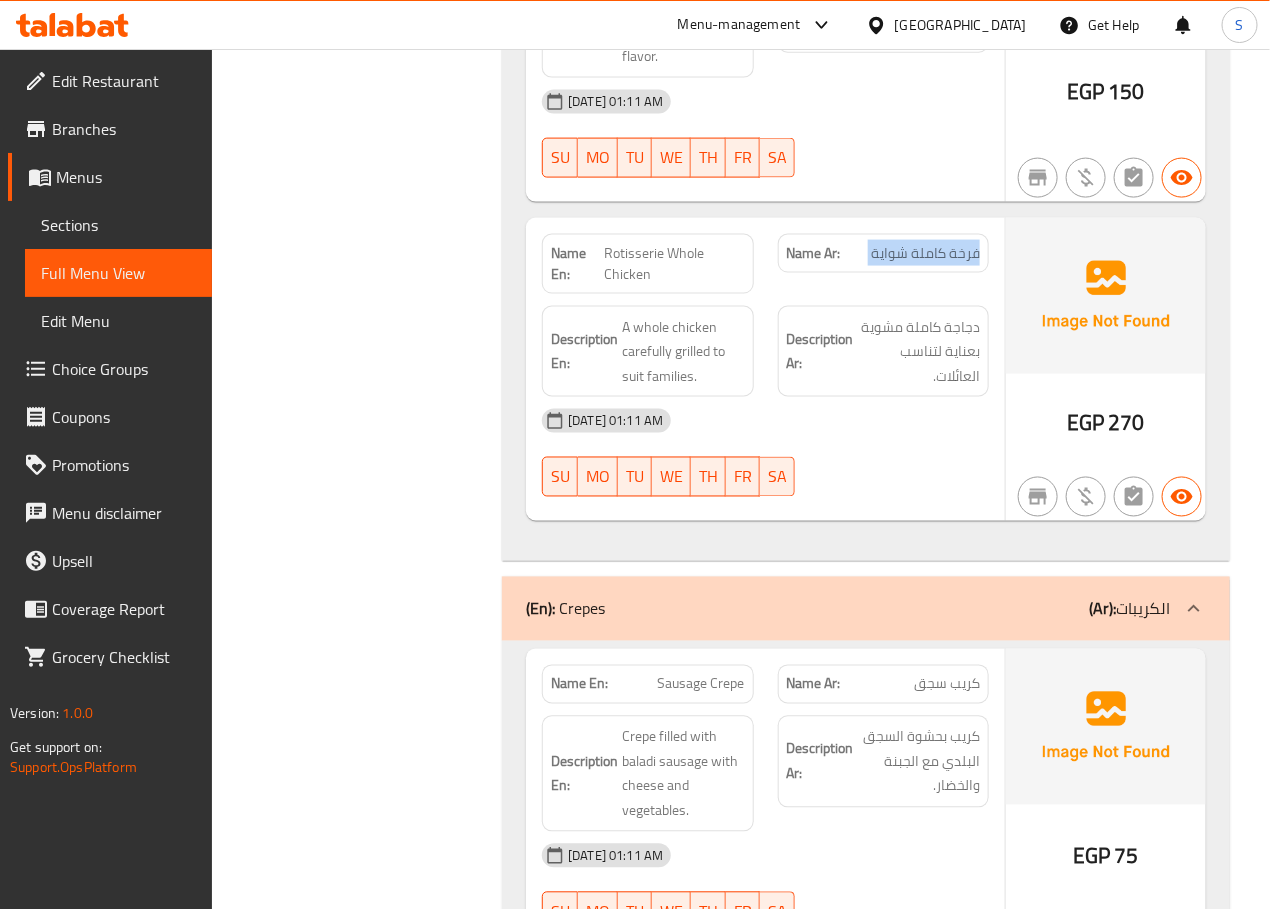 click on "فرخة كاملة شواية" at bounding box center [915, -10901] 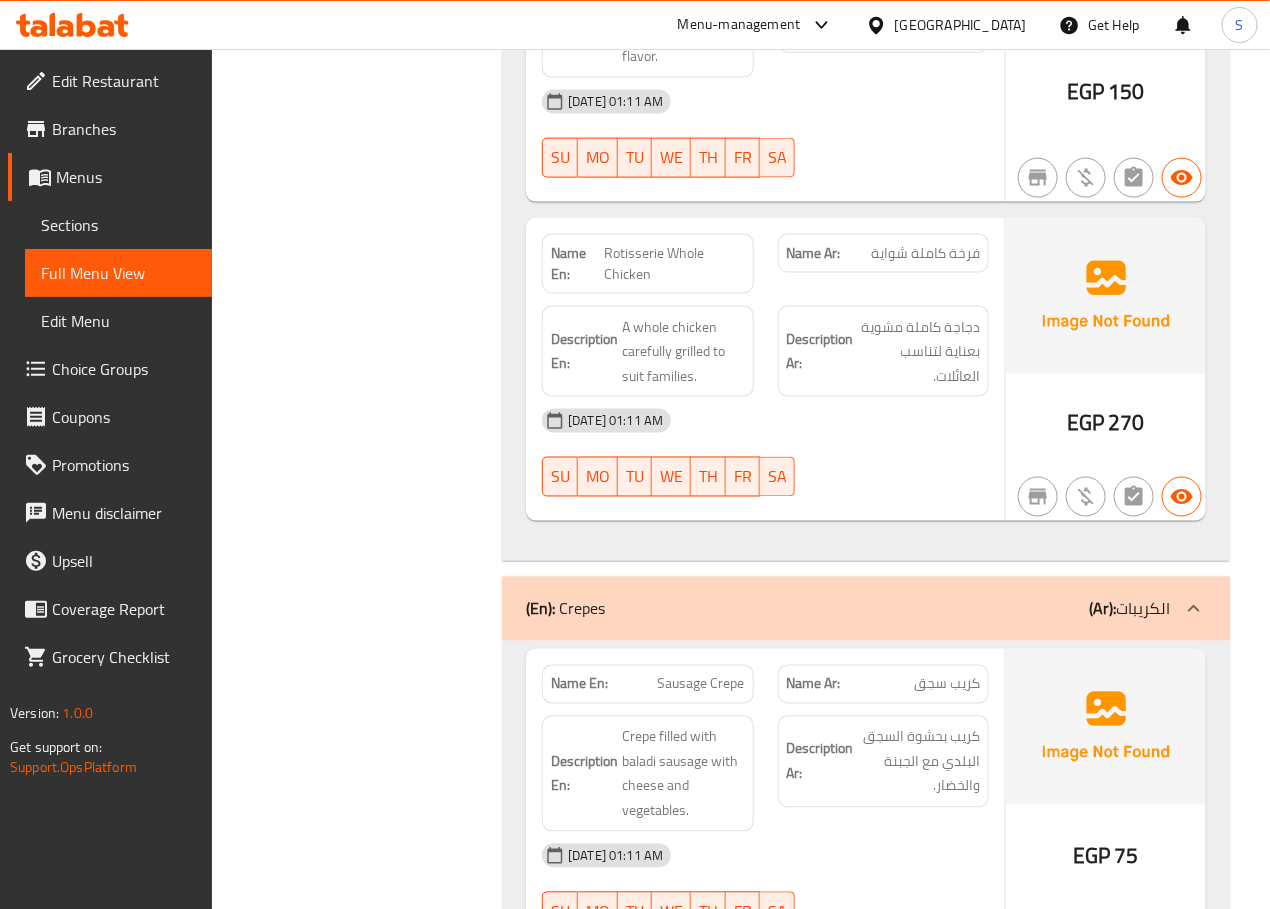 click on "Filter Branches Branches Popular filters Free items Branch specific items Has choices Upsell items Availability filters Available Not available View filters Collapse sections Collapse categories Collapse Choices" at bounding box center (365, 5598) 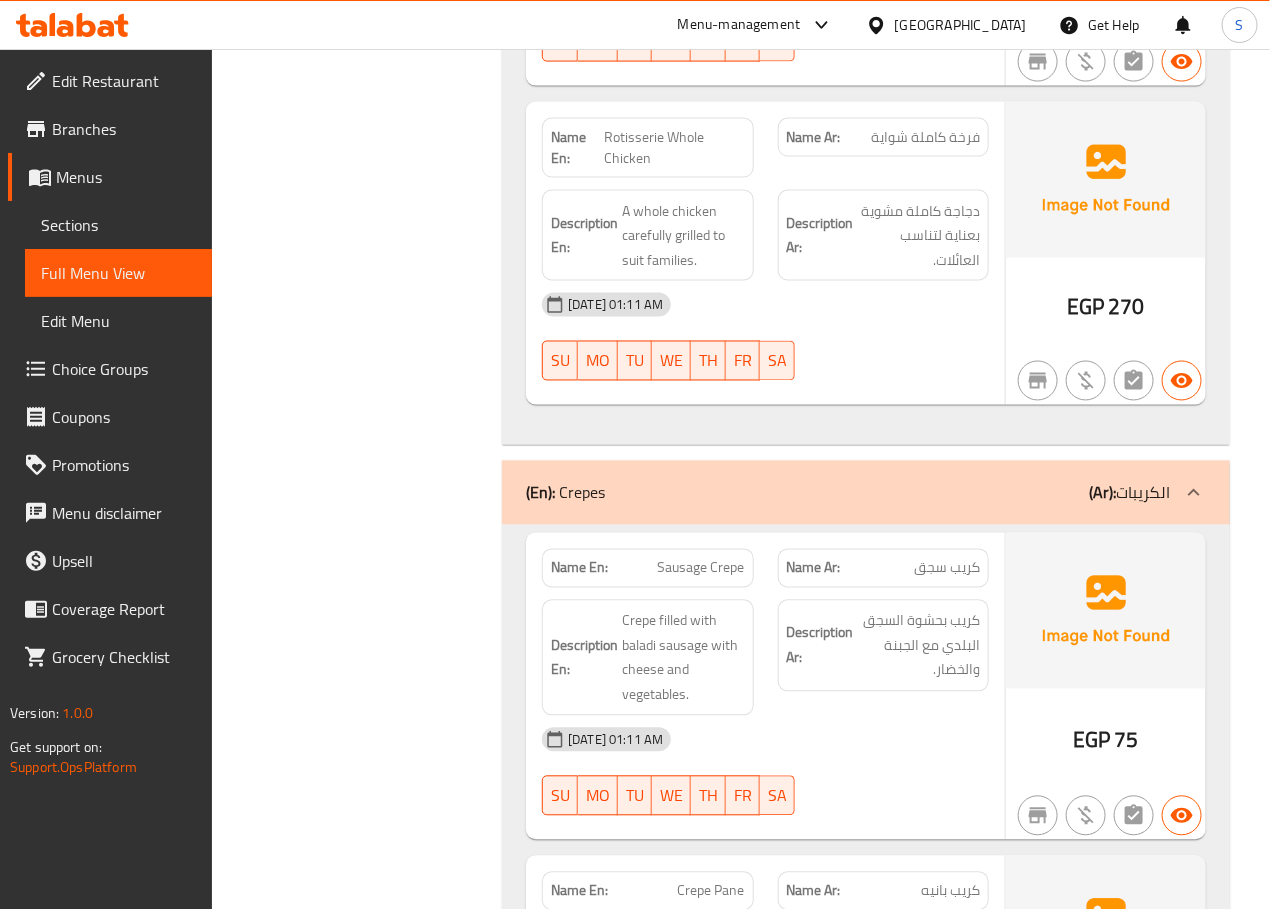 scroll, scrollTop: 13702, scrollLeft: 0, axis: vertical 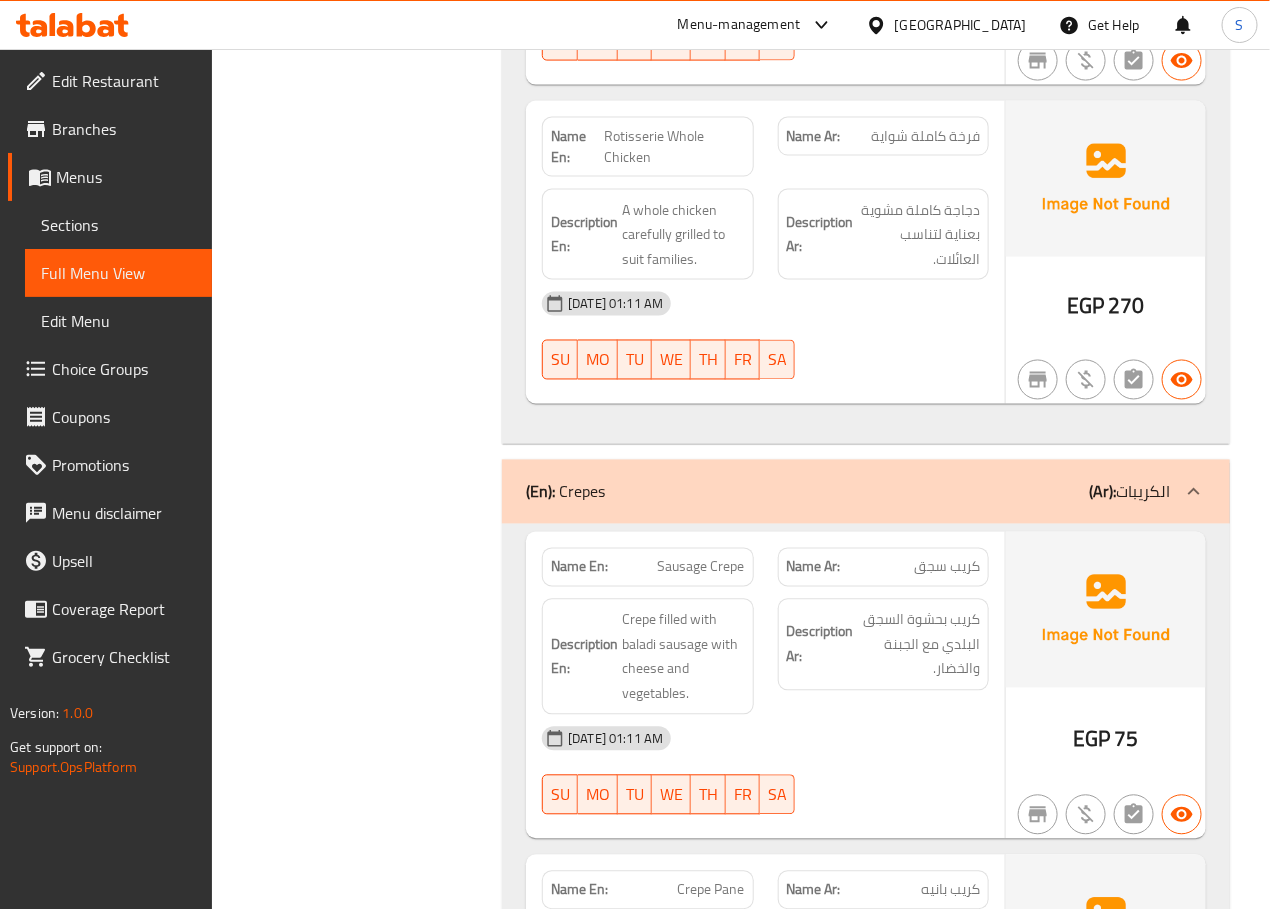 click on "Rotisserie Whole Chicken" at bounding box center [708, -11018] 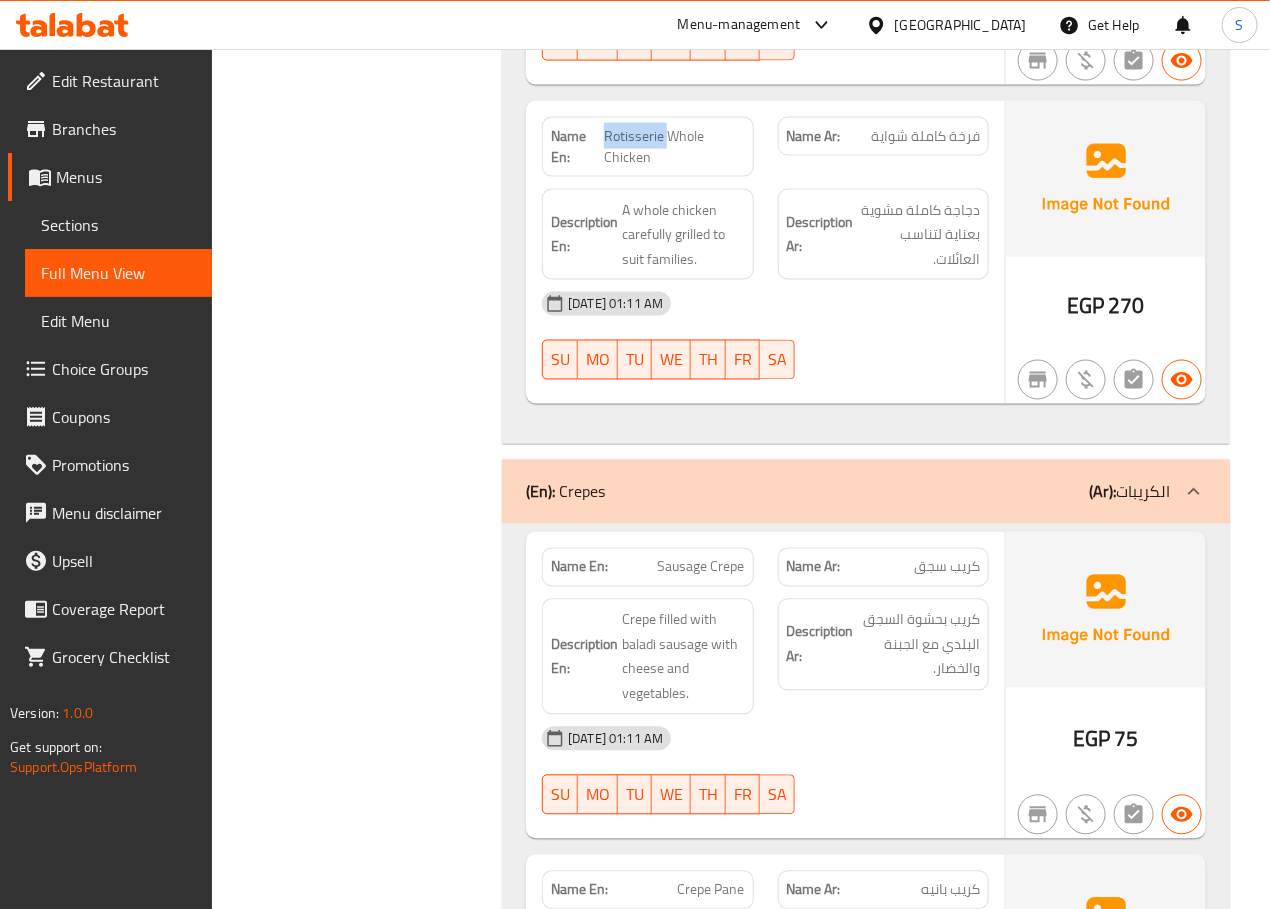 click on "Rotisserie Whole Chicken" at bounding box center (708, -11018) 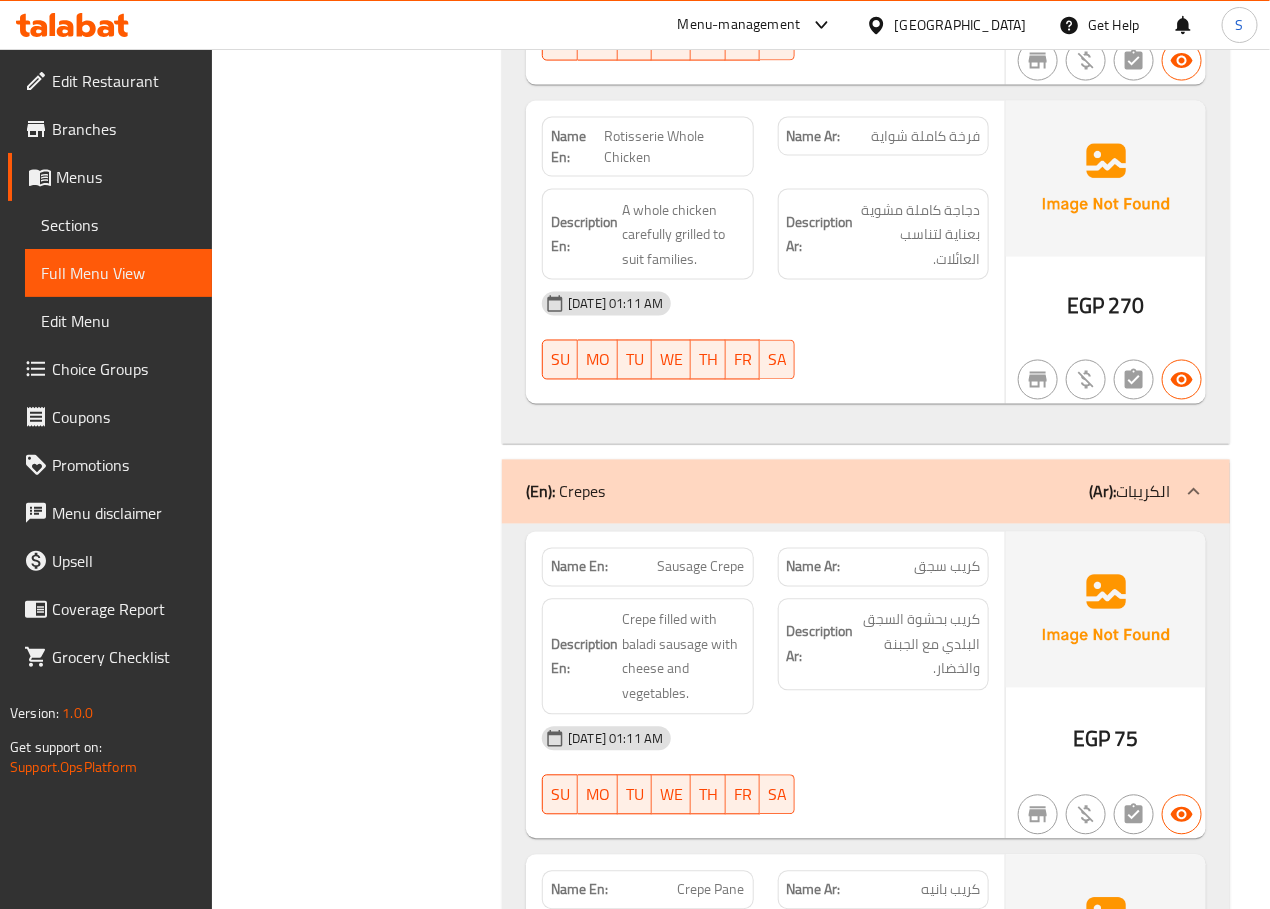 click on "Filter Branches Branches Popular filters Free items Branch specific items Has choices Upsell items Availability filters Available Not available View filters Collapse sections Collapse categories Collapse Choices" at bounding box center [365, 5481] 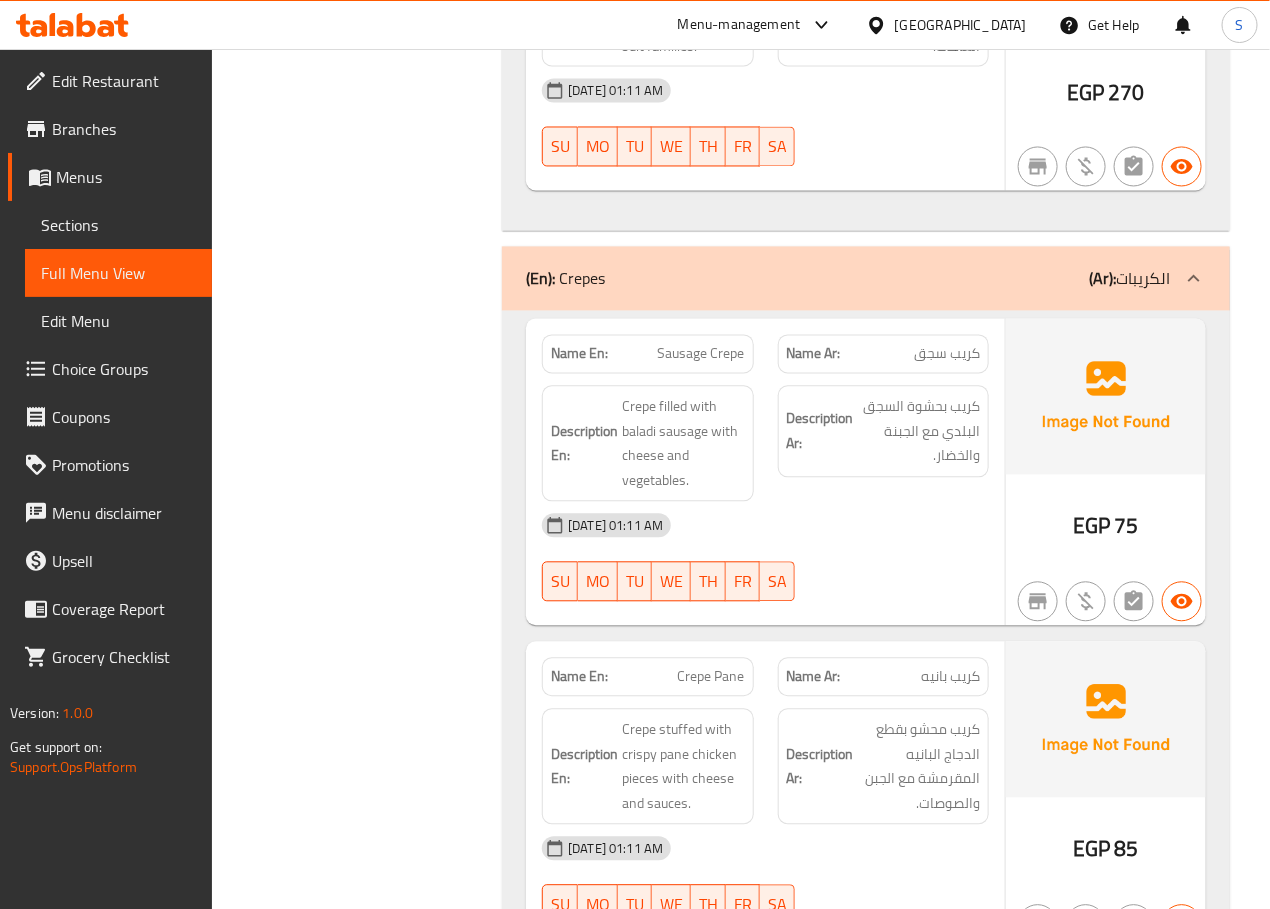 scroll, scrollTop: 13911, scrollLeft: 0, axis: vertical 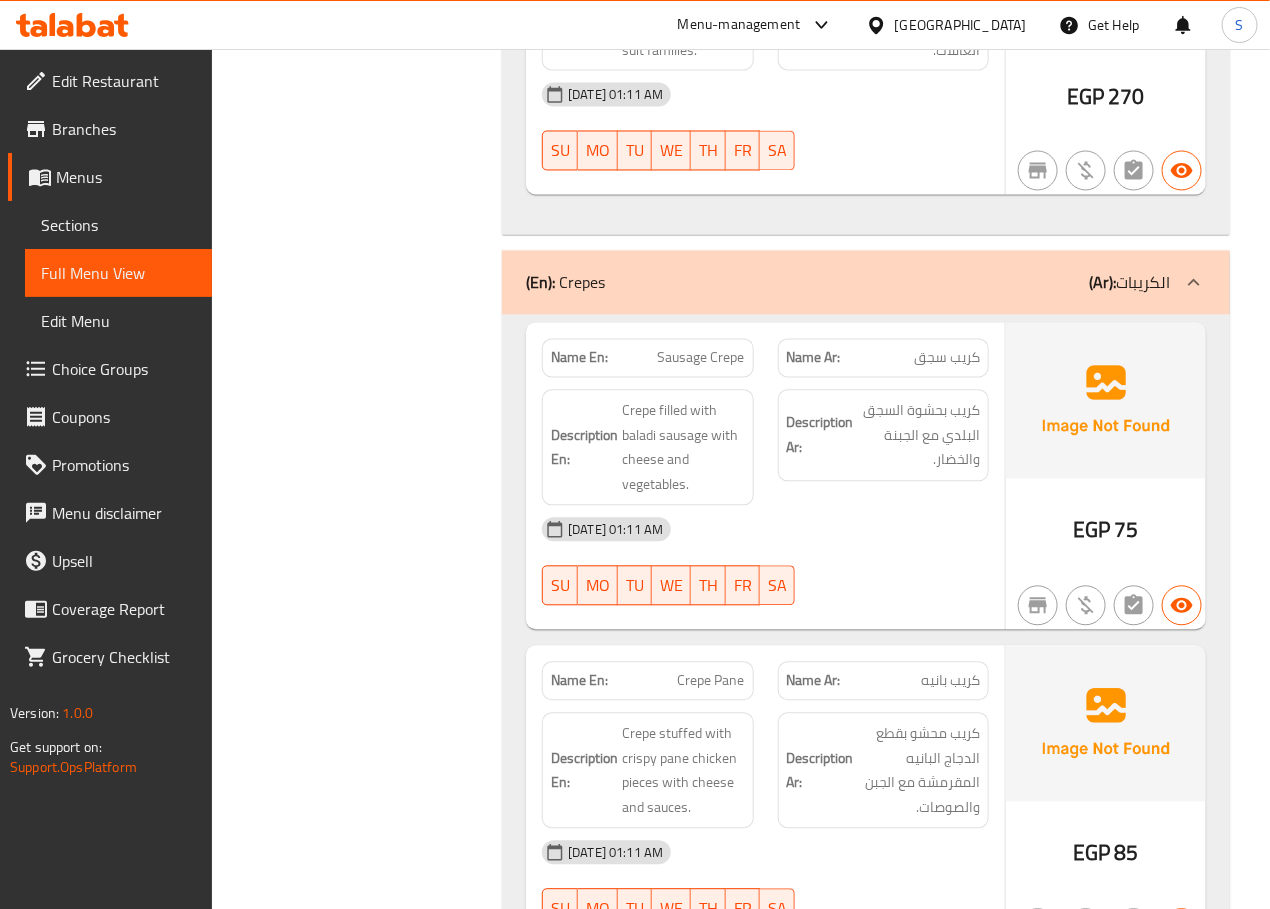 click on "Filter Branches Branches Popular filters Free items Branch specific items Has choices Upsell items Availability filters Available Not available View filters Collapse sections Collapse categories Collapse Choices" at bounding box center [365, 5272] 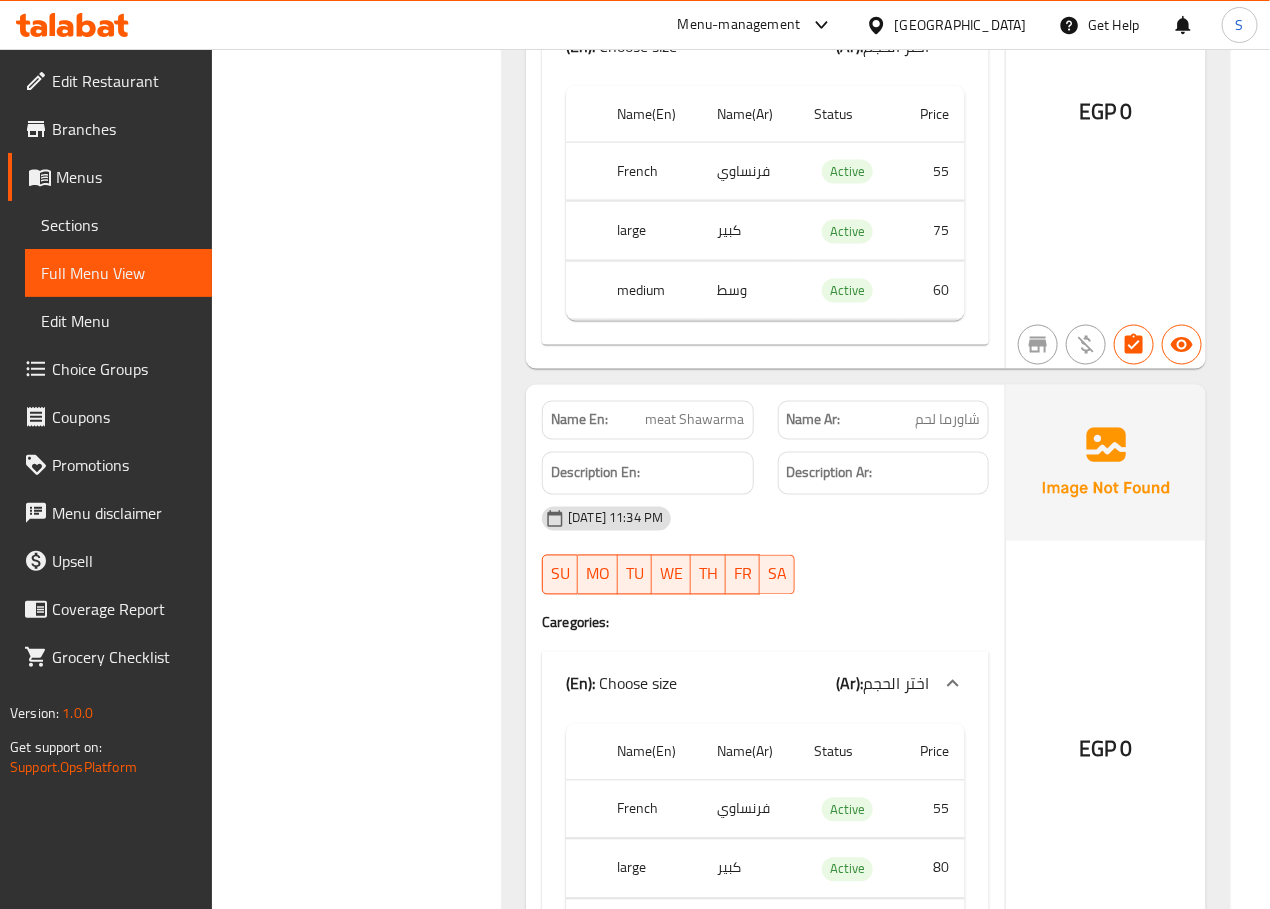 scroll, scrollTop: 31614, scrollLeft: 0, axis: vertical 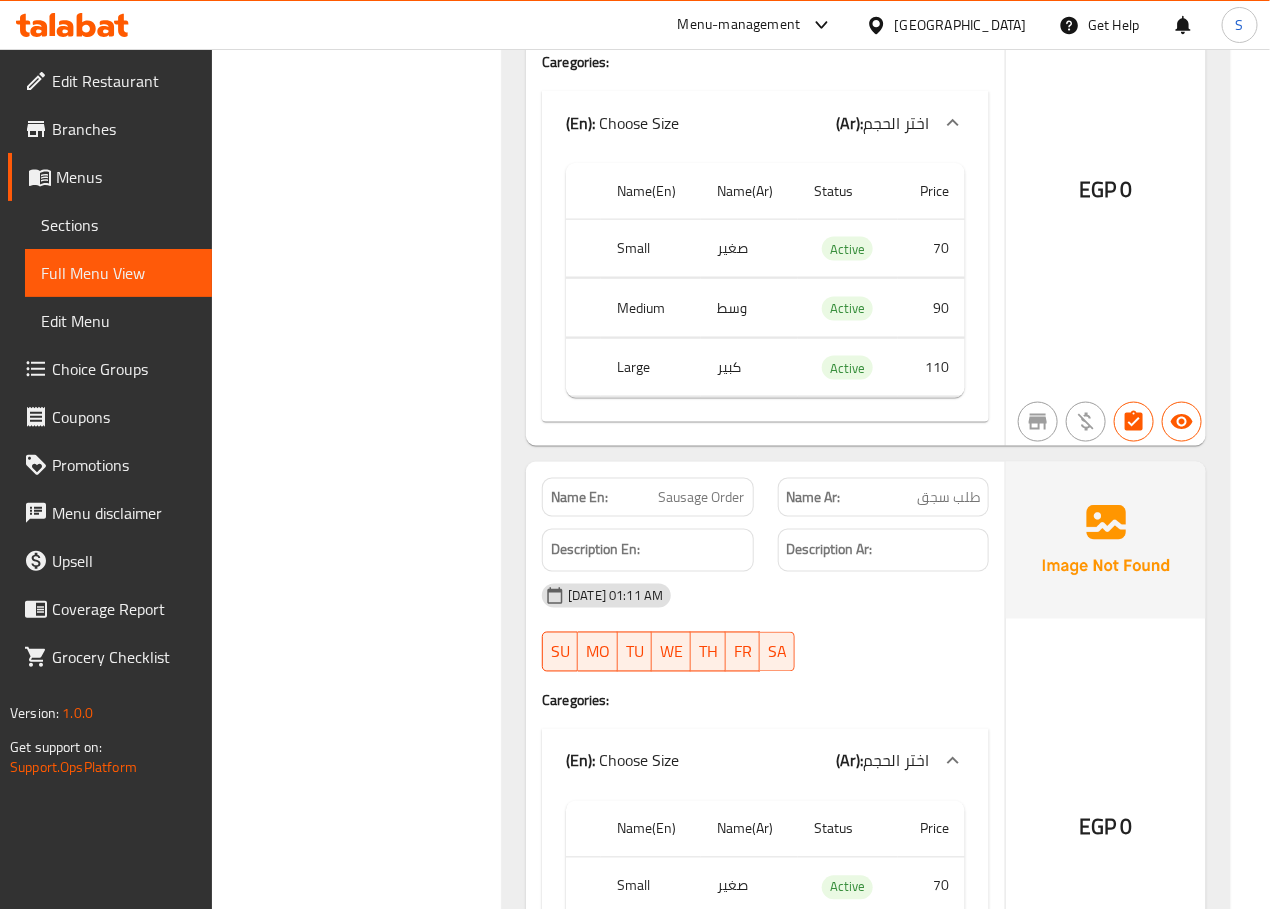 click on "Filter Branches Branches Popular filters Free items Branch specific items Has choices Upsell items Availability filters Available Not available View filters Collapse sections Collapse categories Collapse Choices" at bounding box center [365, -14591] 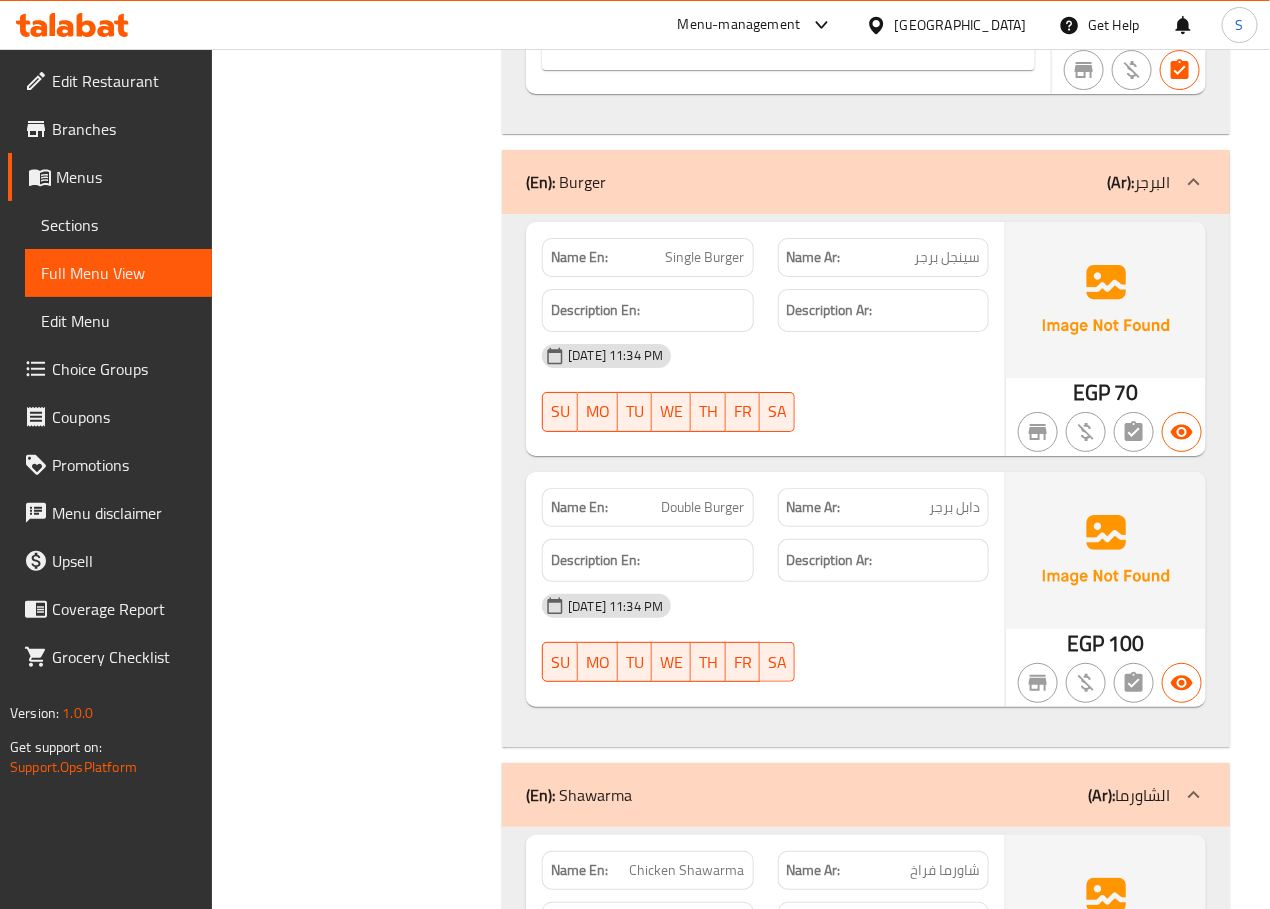 scroll, scrollTop: 30511, scrollLeft: 0, axis: vertical 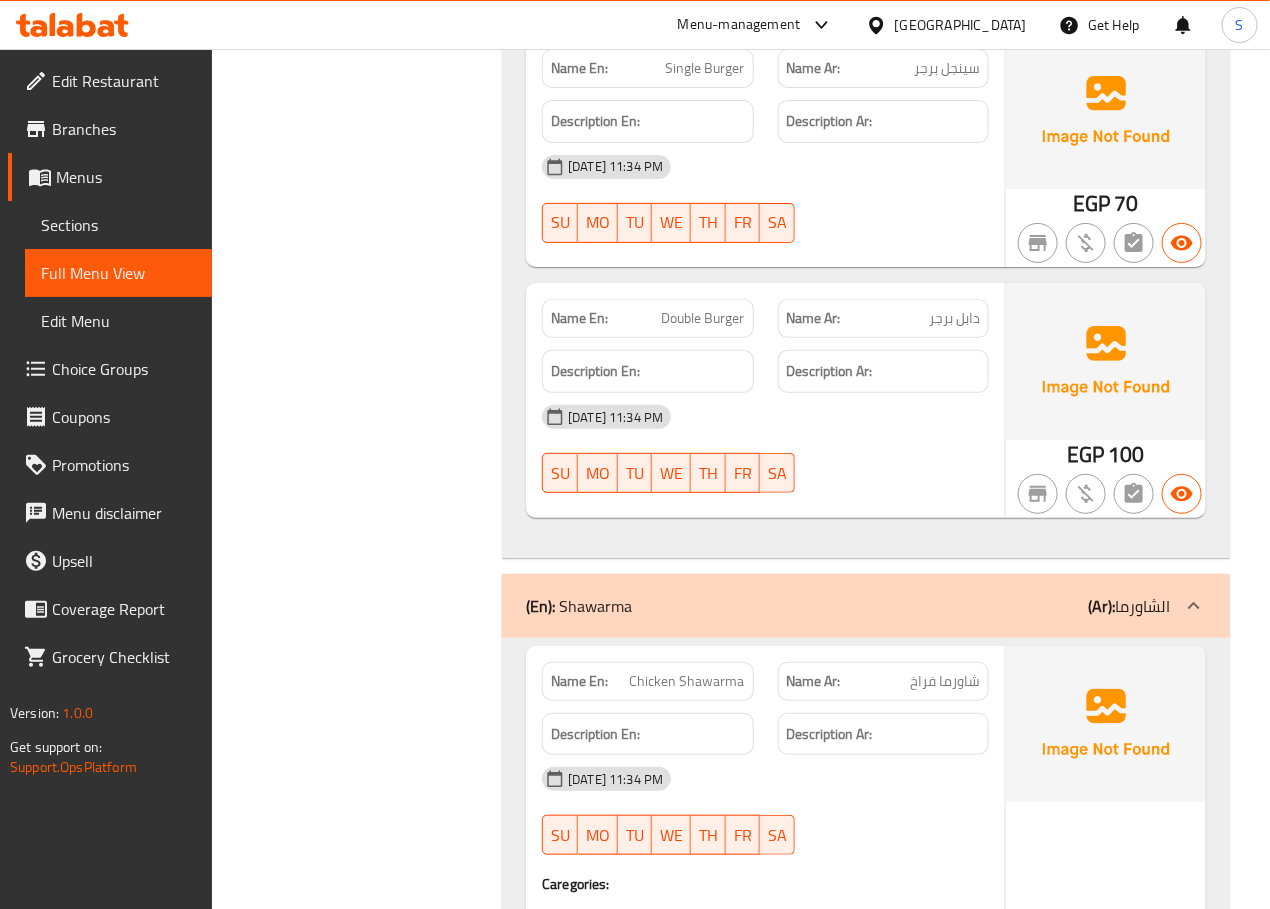 drag, startPoint x: 334, startPoint y: 468, endPoint x: 291, endPoint y: 468, distance: 43 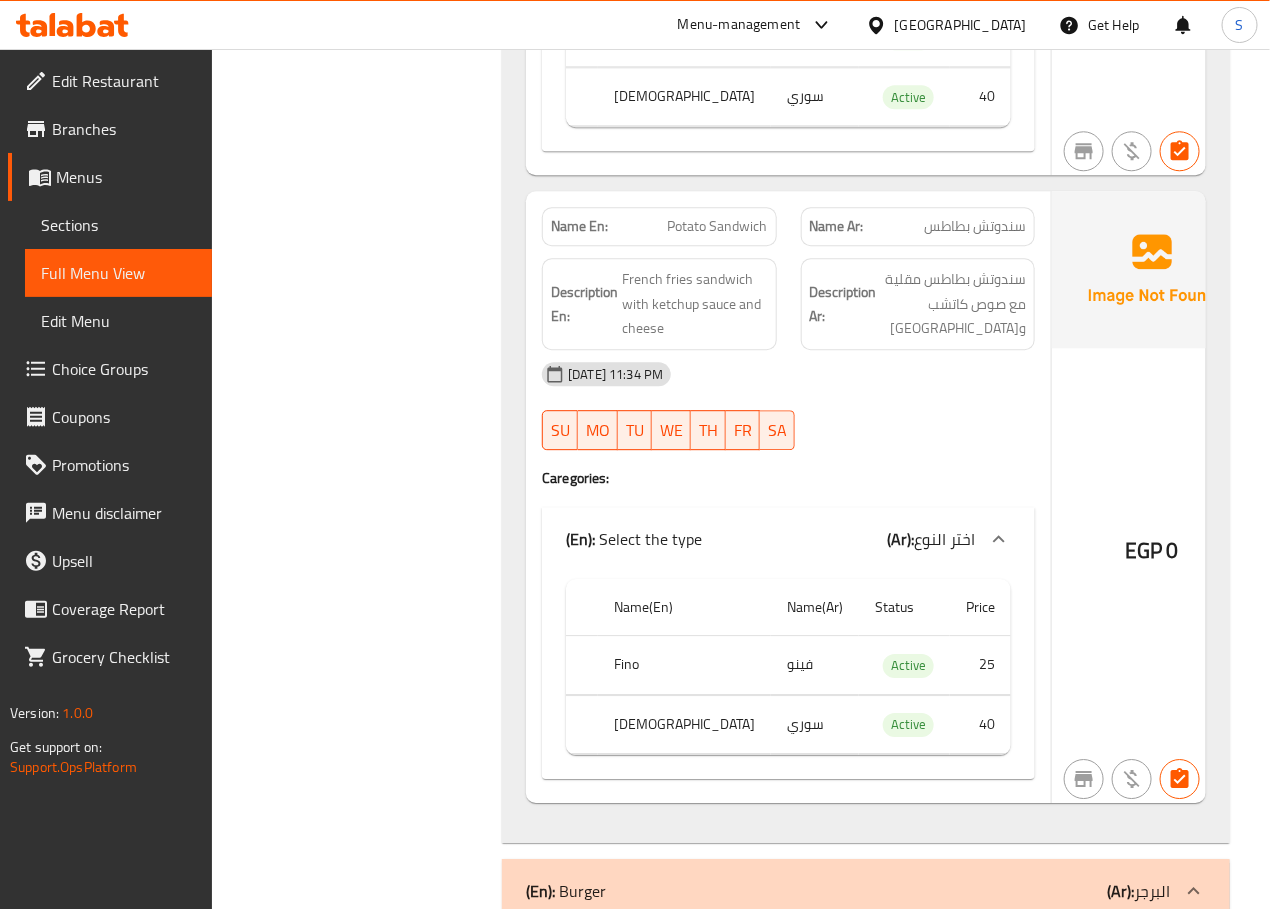 scroll, scrollTop: 29611, scrollLeft: 0, axis: vertical 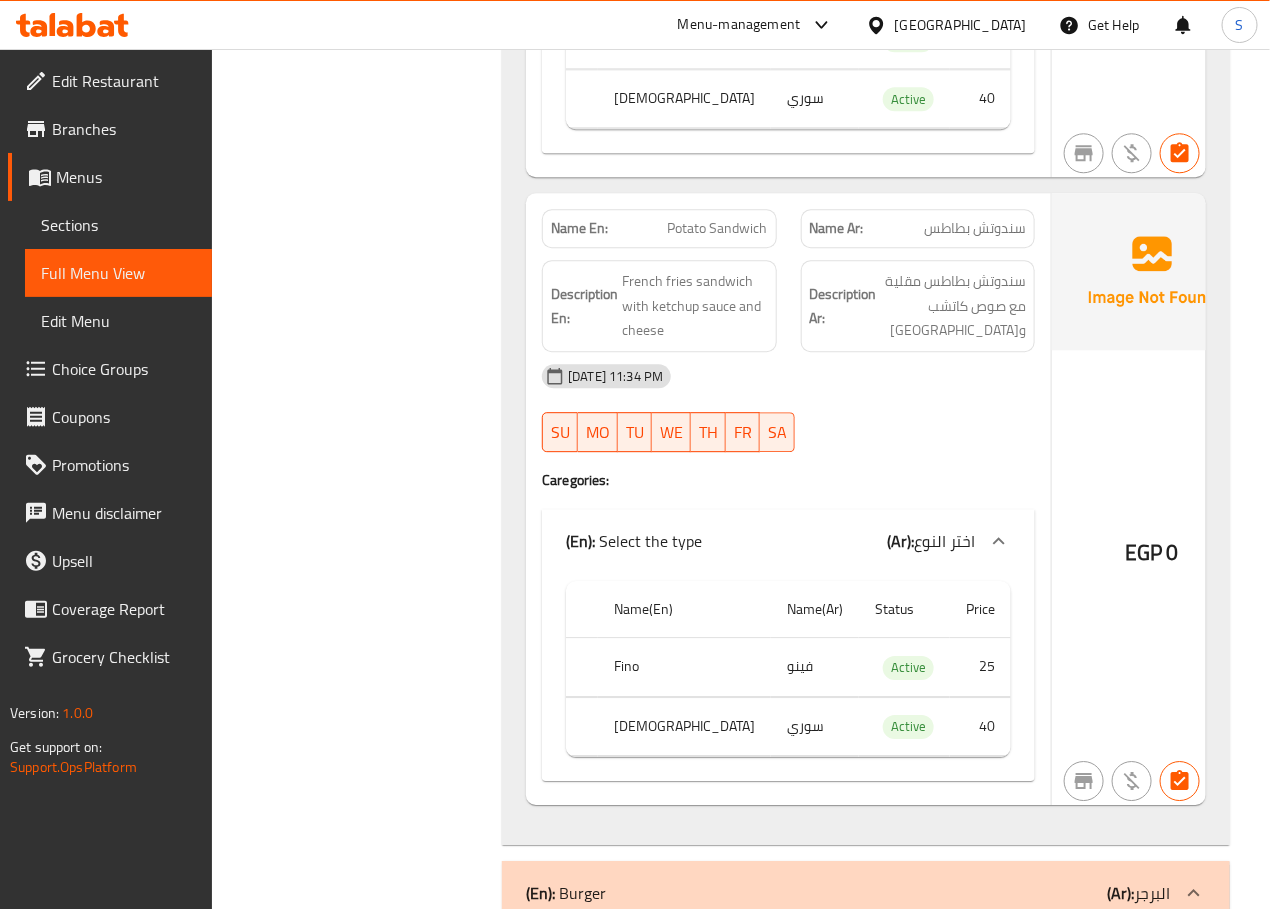 click on "Filter Branches Branches Popular filters Free items Branch specific items Has choices Upsell items Availability filters Available Not available View filters Collapse sections Collapse categories Collapse Choices" at bounding box center (365, -10428) 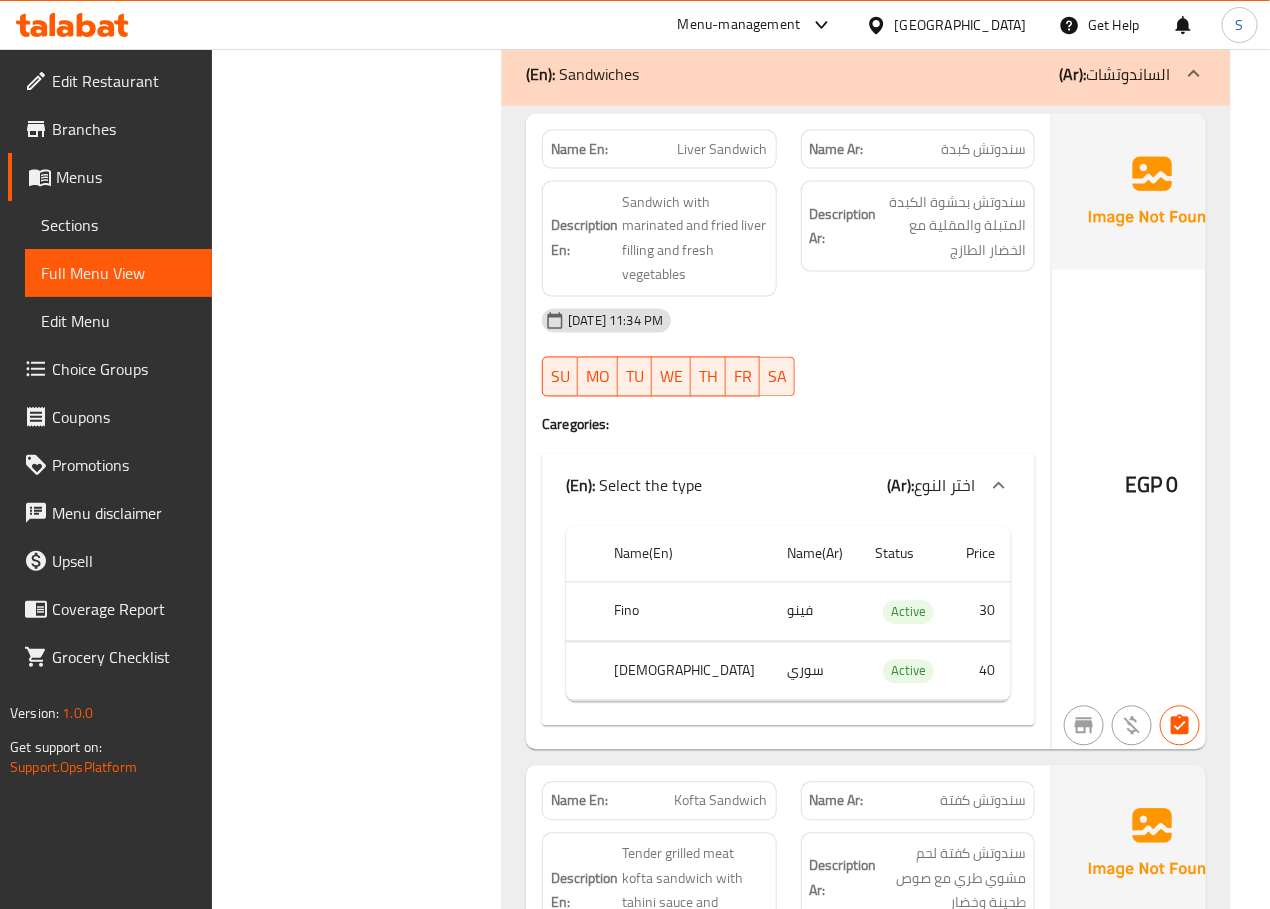 scroll, scrollTop: 21373, scrollLeft: 0, axis: vertical 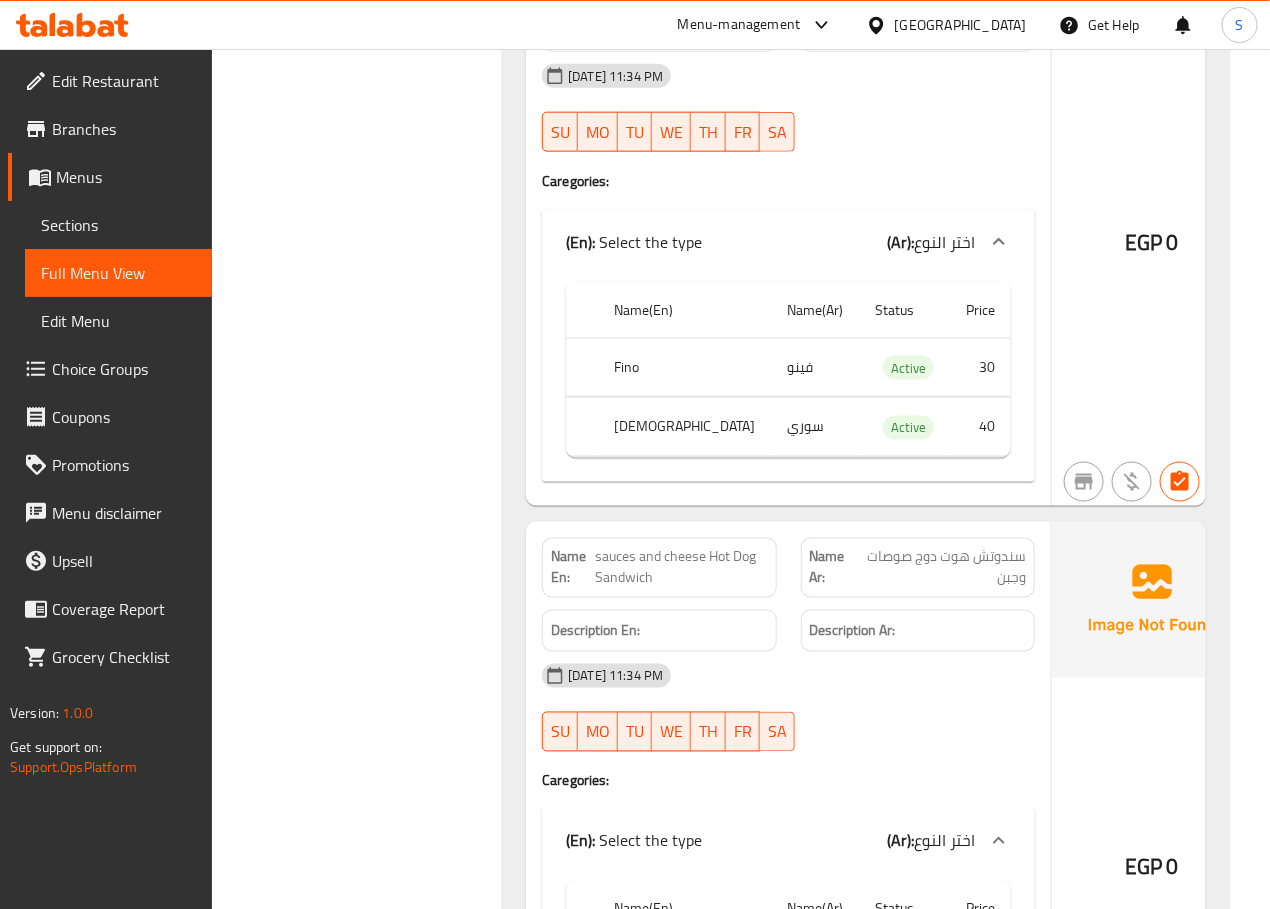 click on "Filter Branches Branches Popular filters Free items Branch specific items Has choices Upsell items Availability filters Available Not available View filters Collapse sections Collapse categories Collapse Choices" at bounding box center (365, -9500) 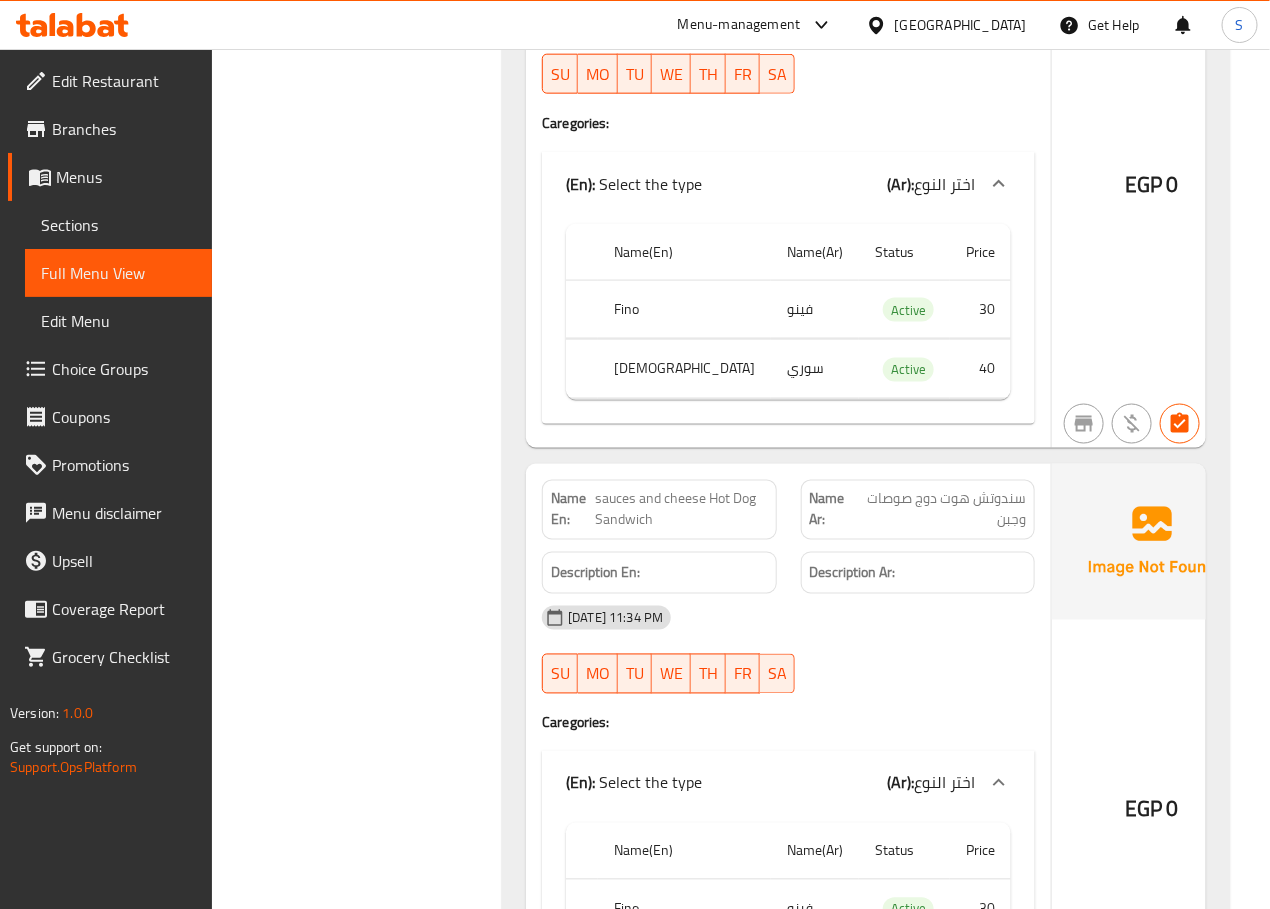 scroll, scrollTop: 28740, scrollLeft: 0, axis: vertical 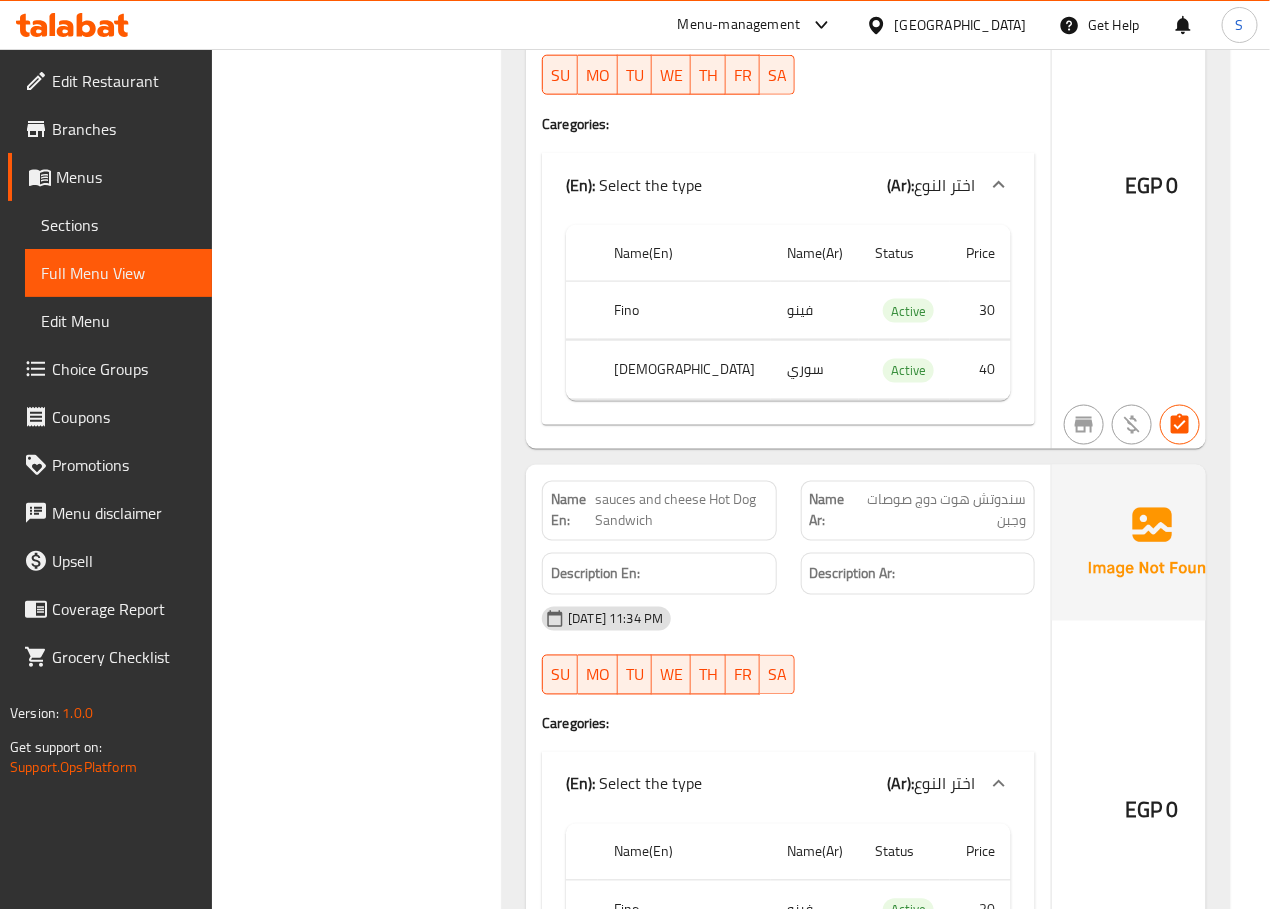 click on "sauces and cheese Hot Dog Sandwich" at bounding box center [701, -10741] 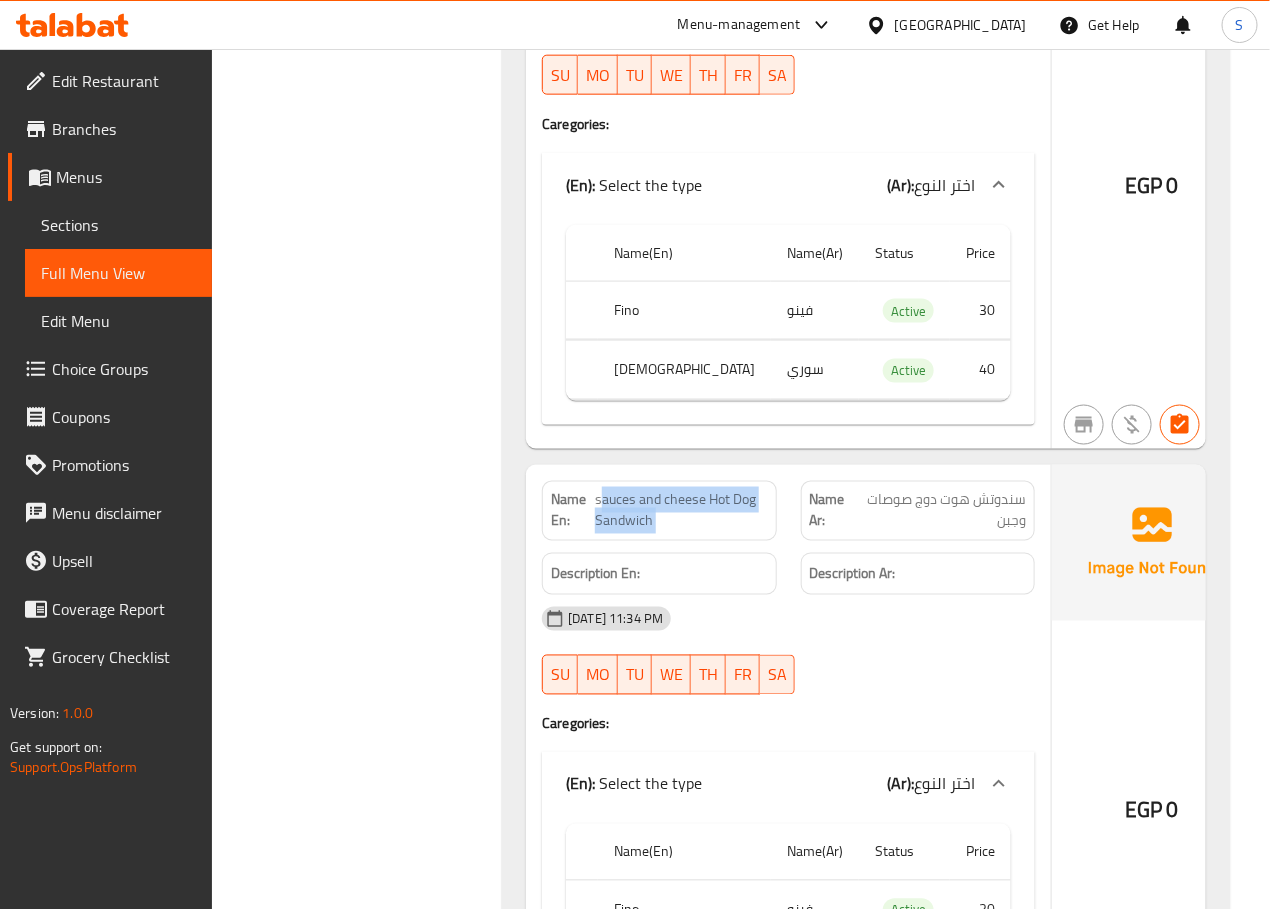 click on "sauces and cheese Hot Dog Sandwich" at bounding box center (701, -10741) 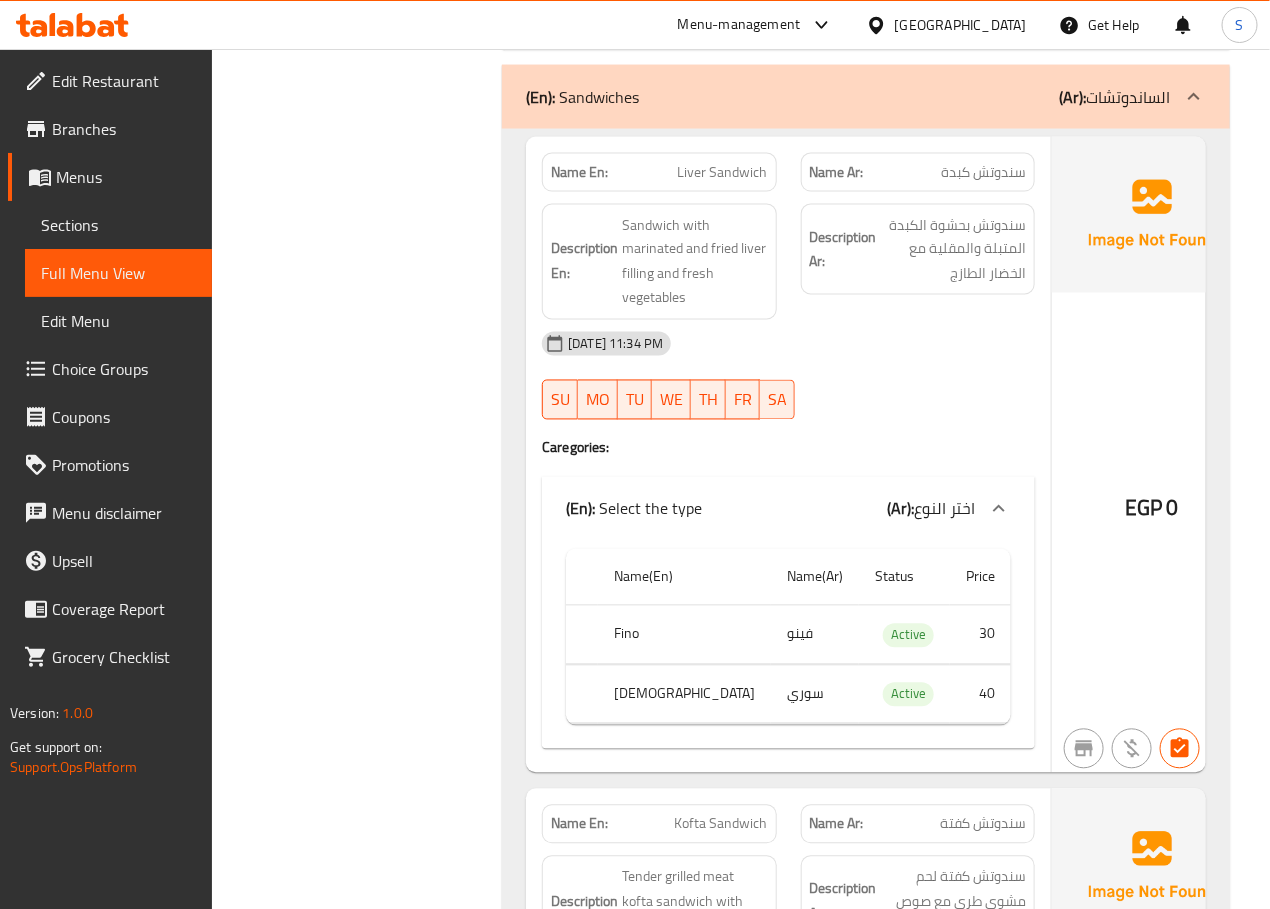 scroll, scrollTop: 21441, scrollLeft: 0, axis: vertical 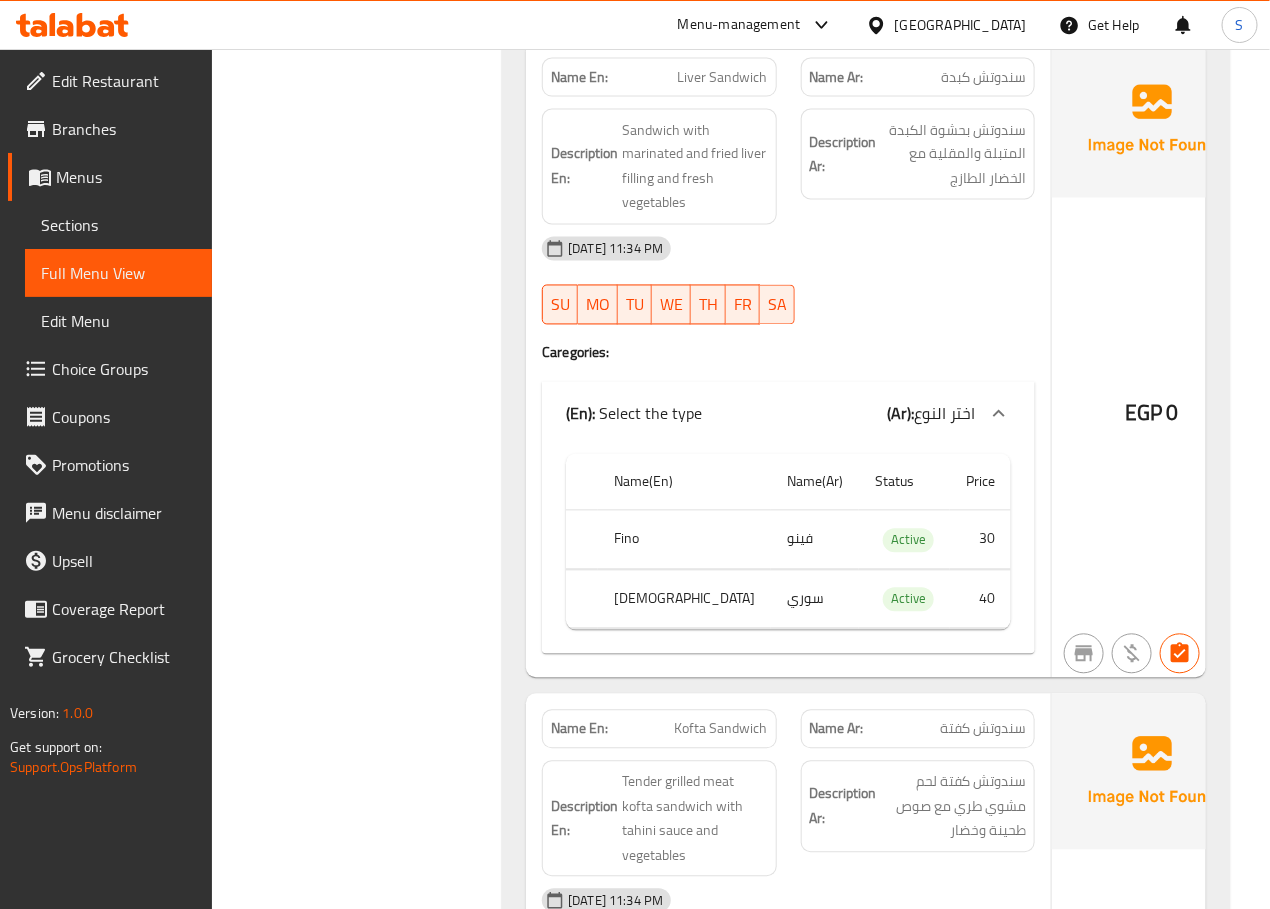 click on "Filter Branches Branches Popular filters Free items Branch specific items Has choices Upsell items Availability filters Available Not available View filters Collapse sections Collapse categories Collapse Choices" at bounding box center (365, -2258) 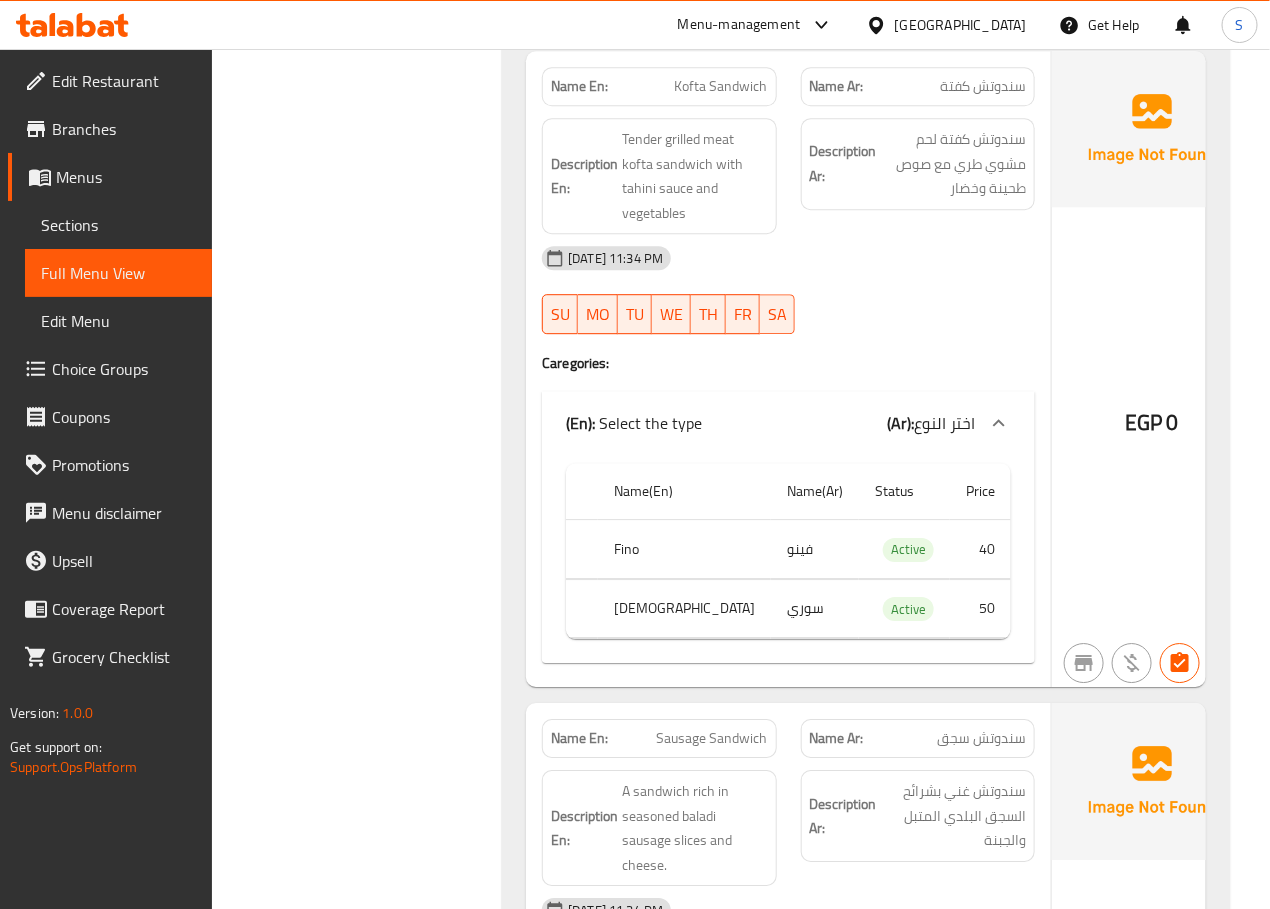 scroll, scrollTop: 22086, scrollLeft: 0, axis: vertical 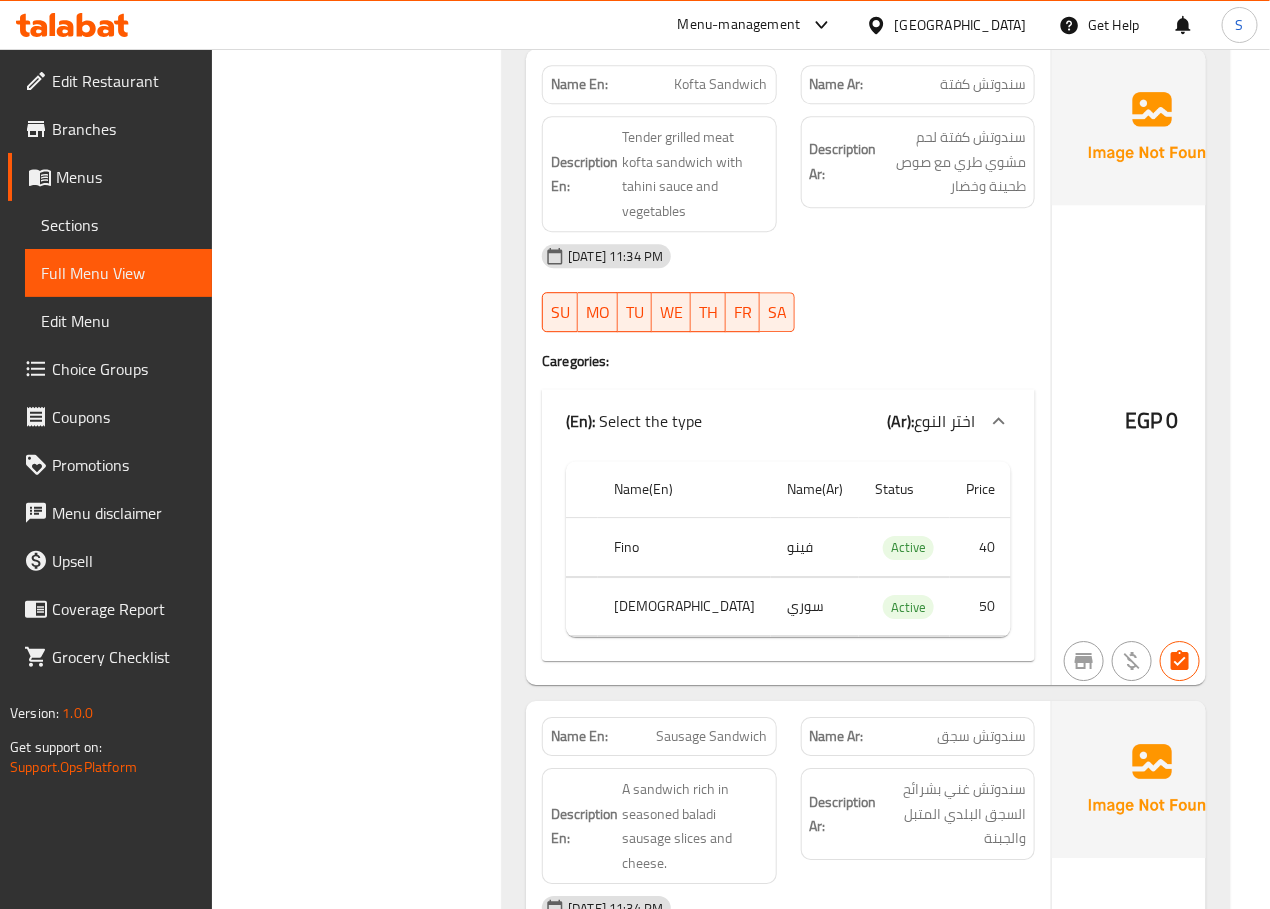 click on "Kofta Sandwich" at bounding box center [686, -21023] 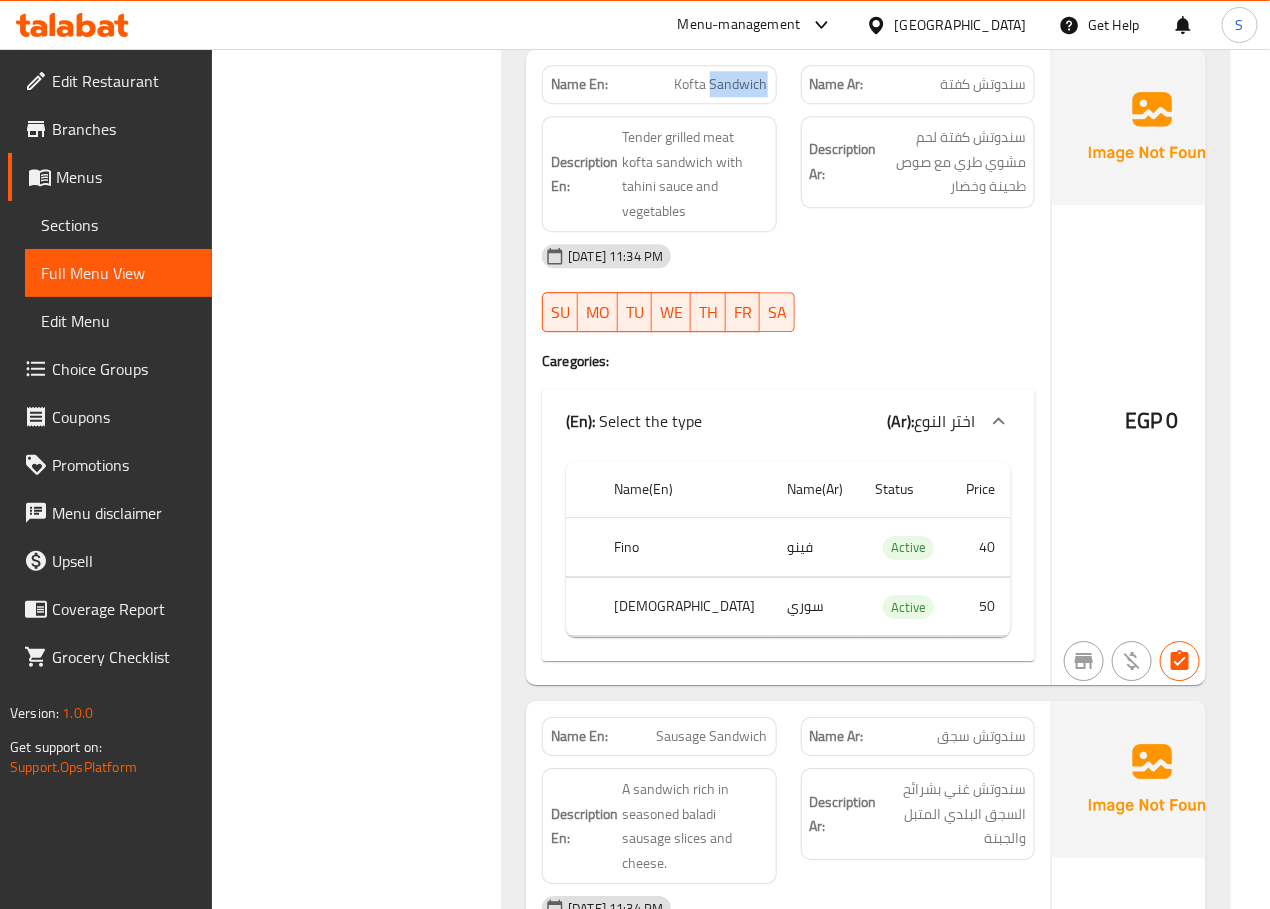 click on "Kofta Sandwich" at bounding box center (686, -21023) 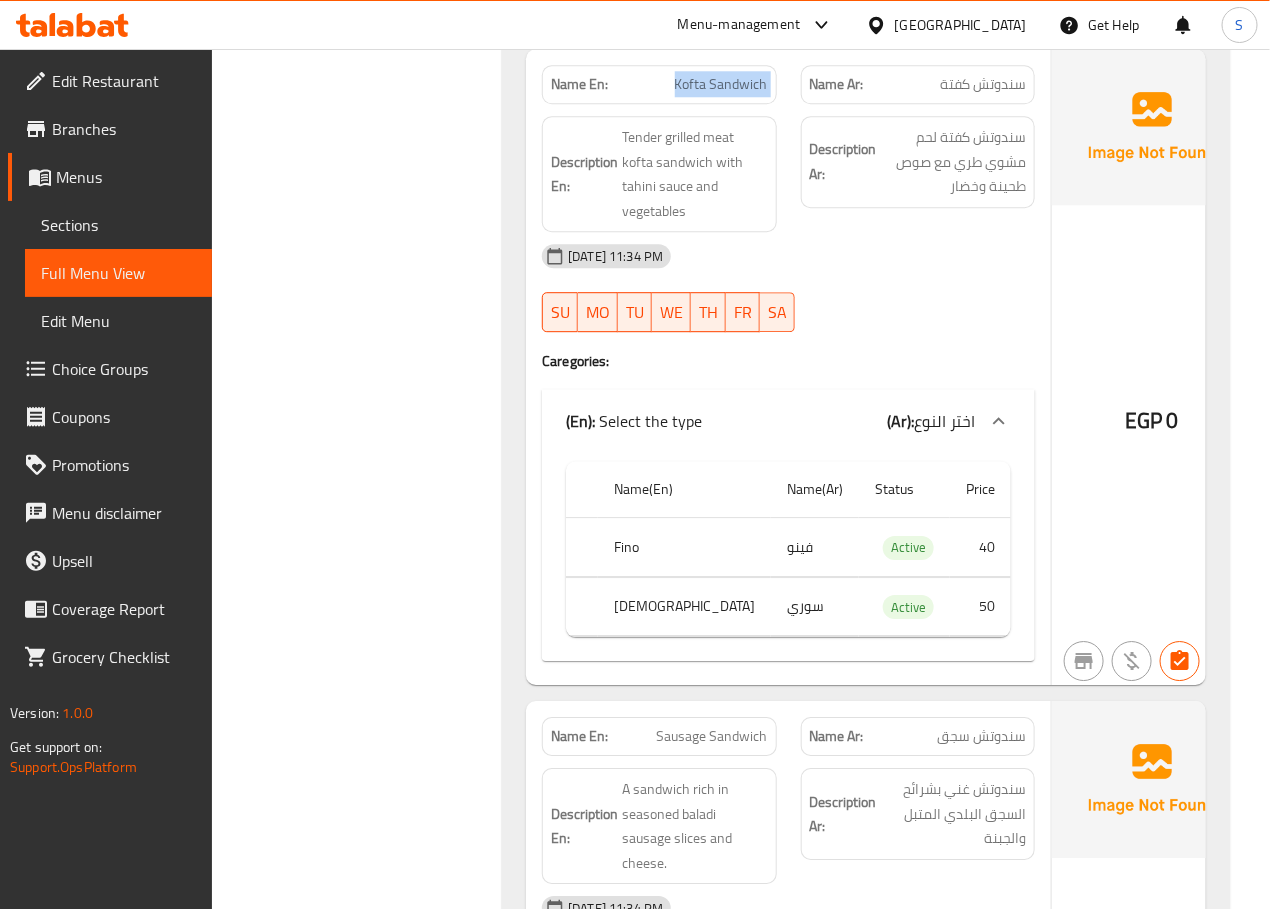 click on "Kofta Sandwich" at bounding box center (686, -21023) 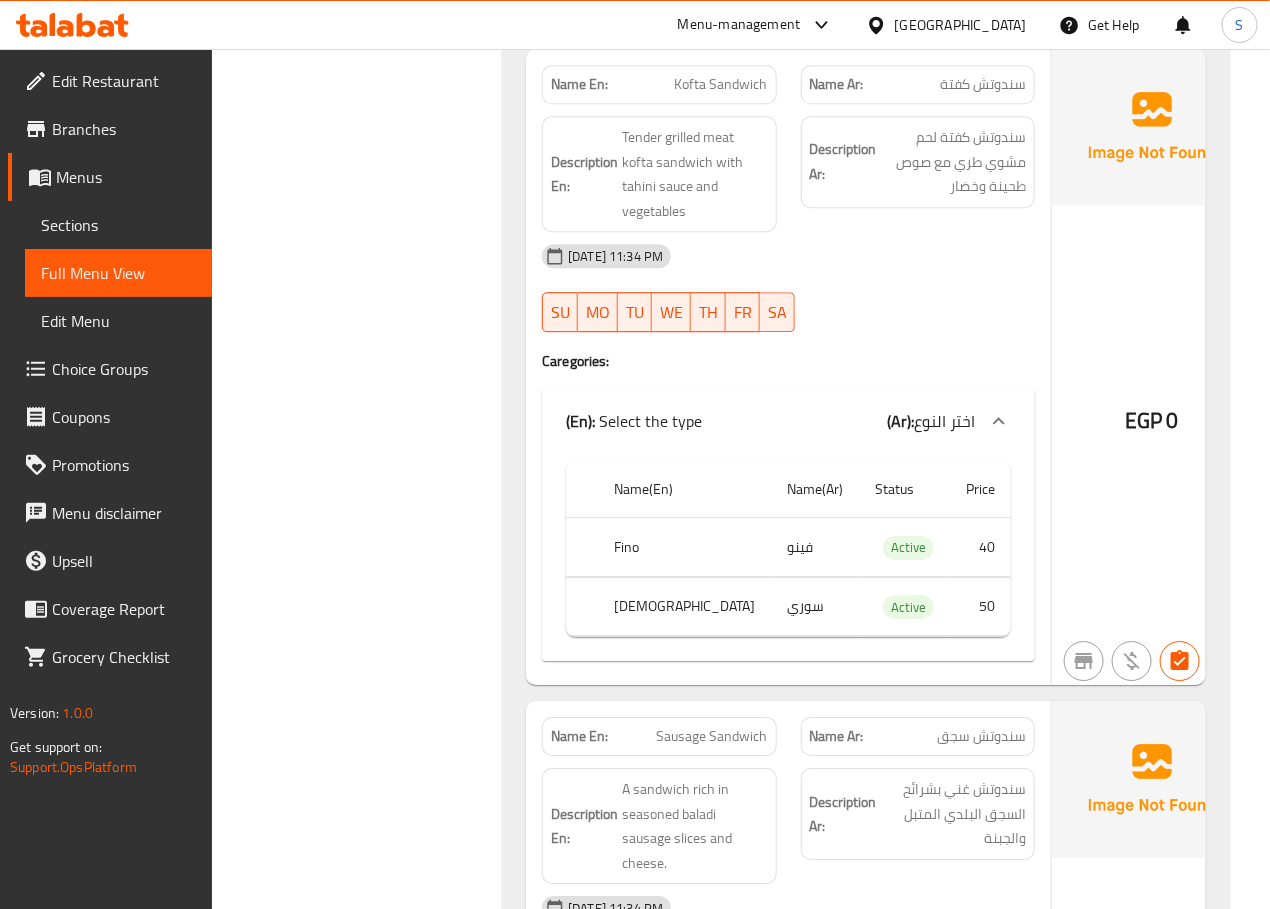 click on "Filter Branches Branches Popular filters Free items Branch specific items Has choices Upsell items Availability filters Available Not available View filters Collapse sections Collapse categories Collapse Choices" at bounding box center (365, -2903) 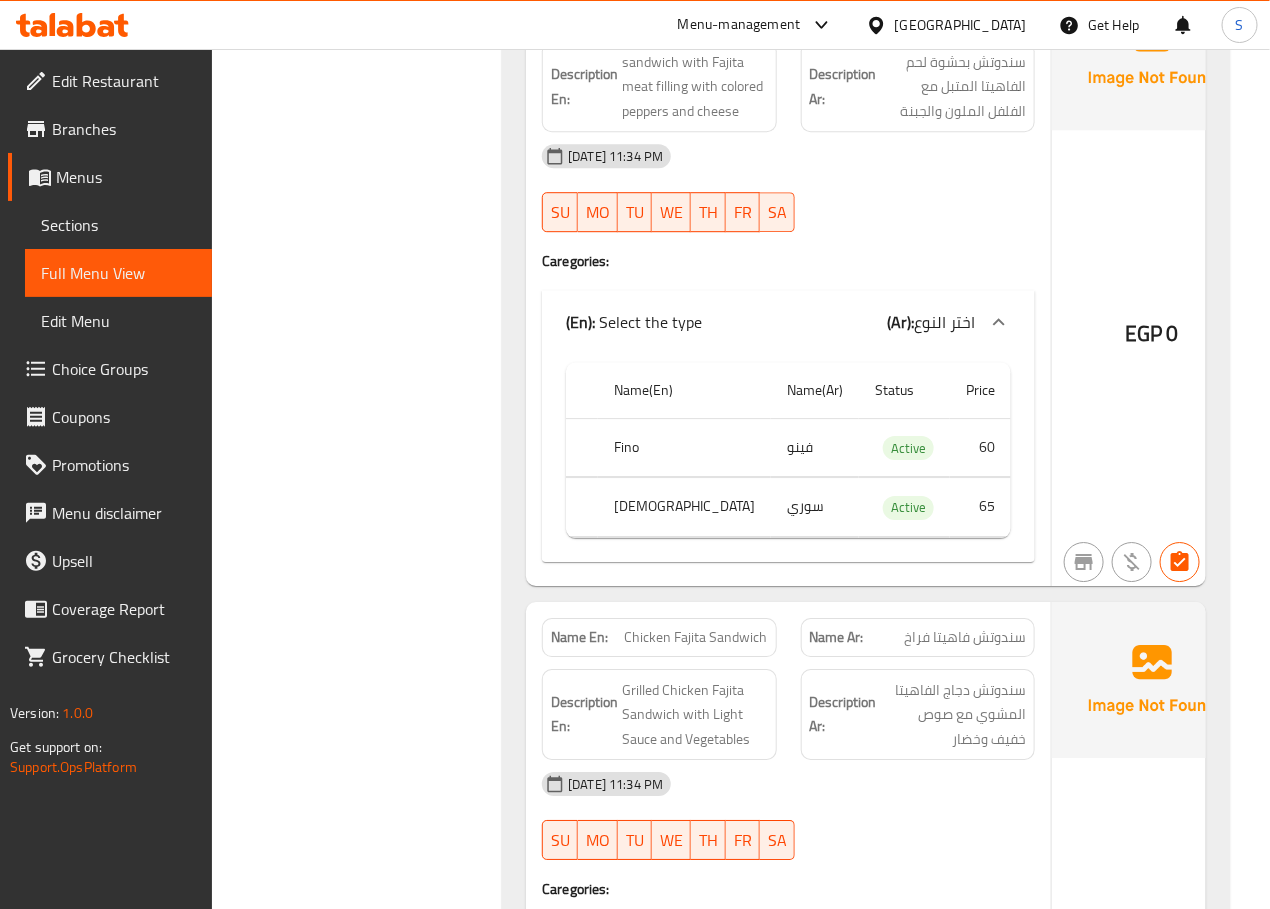 scroll, scrollTop: 24724, scrollLeft: 0, axis: vertical 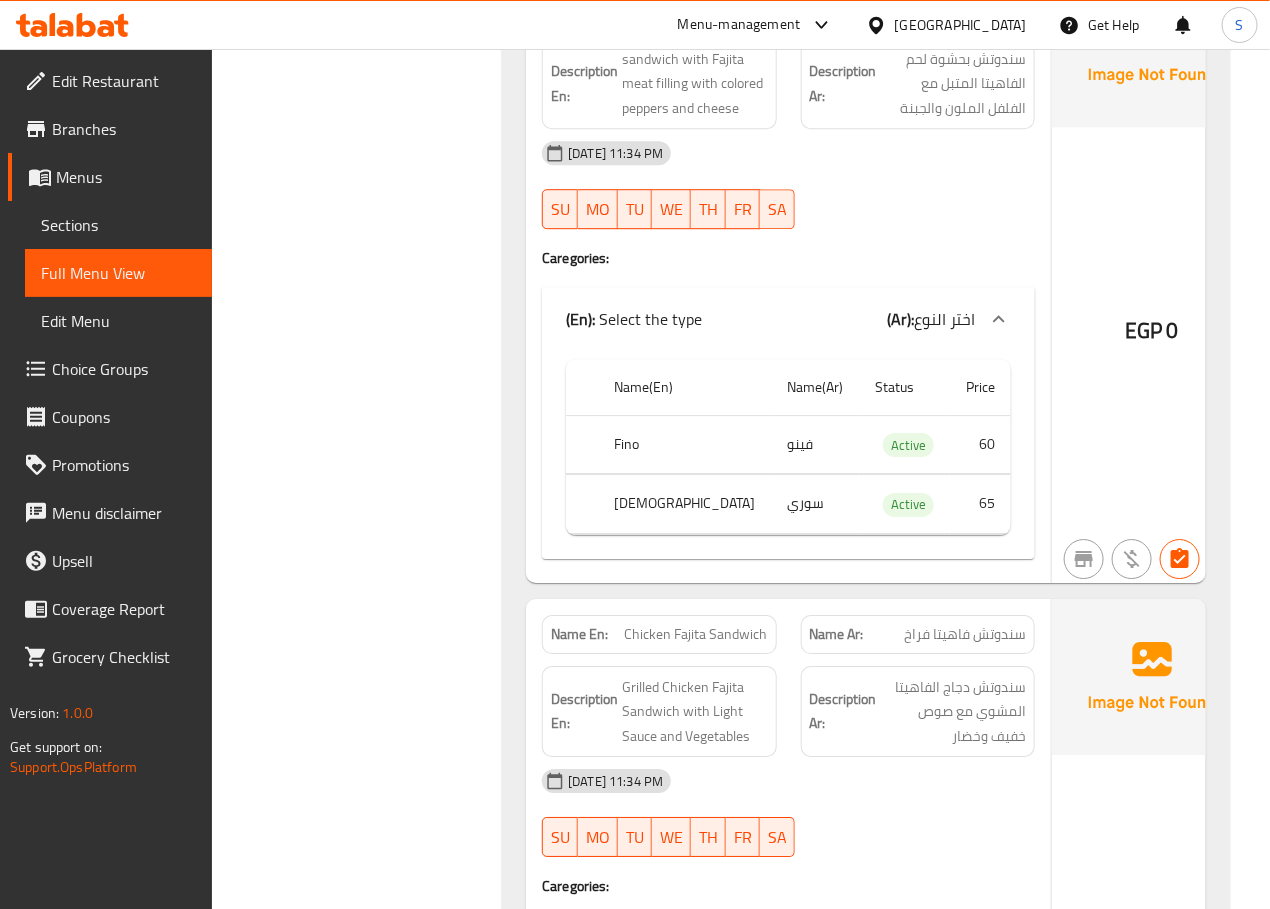 click on "Meat Fajita Sandwich" at bounding box center (718, -21345) 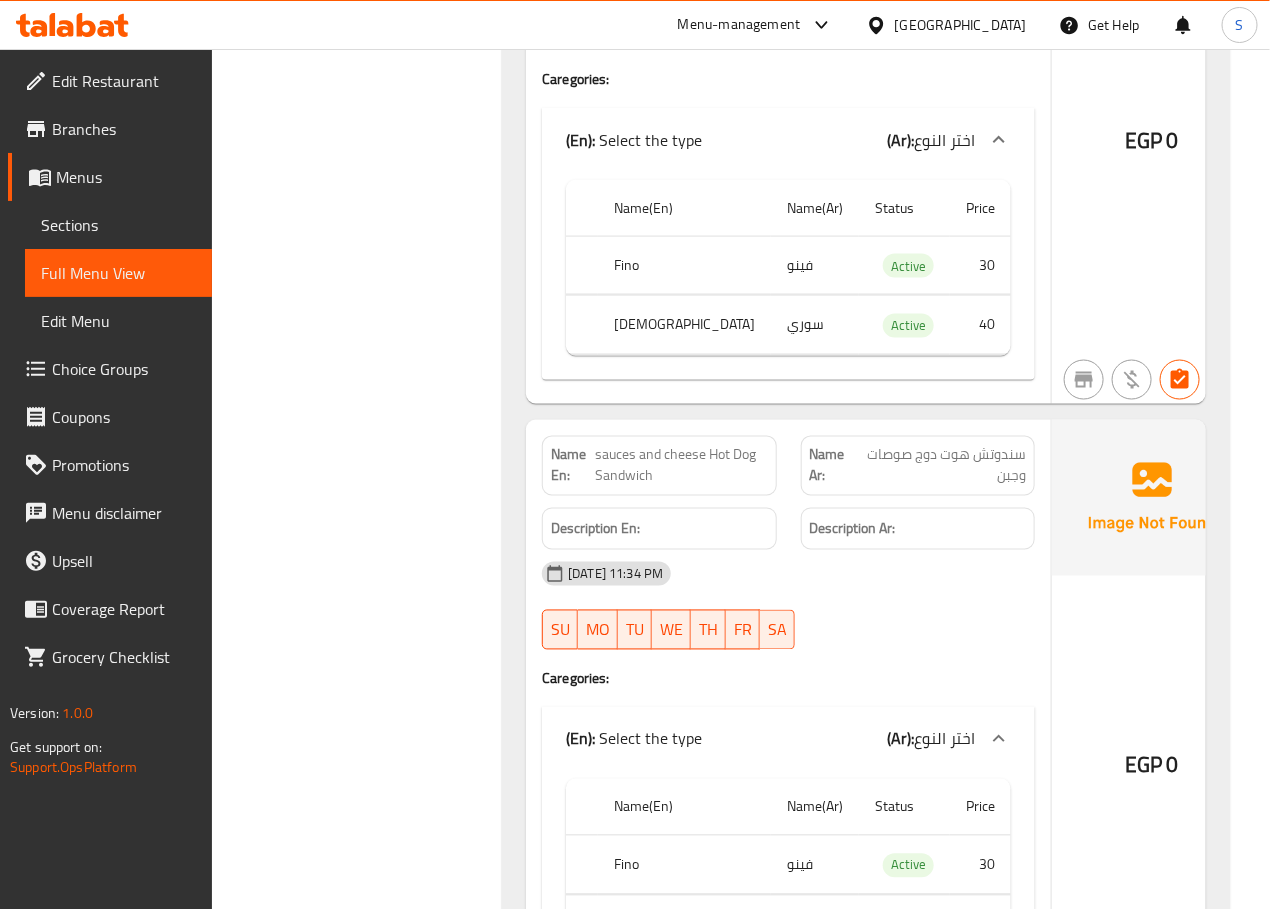 scroll, scrollTop: 28755, scrollLeft: 0, axis: vertical 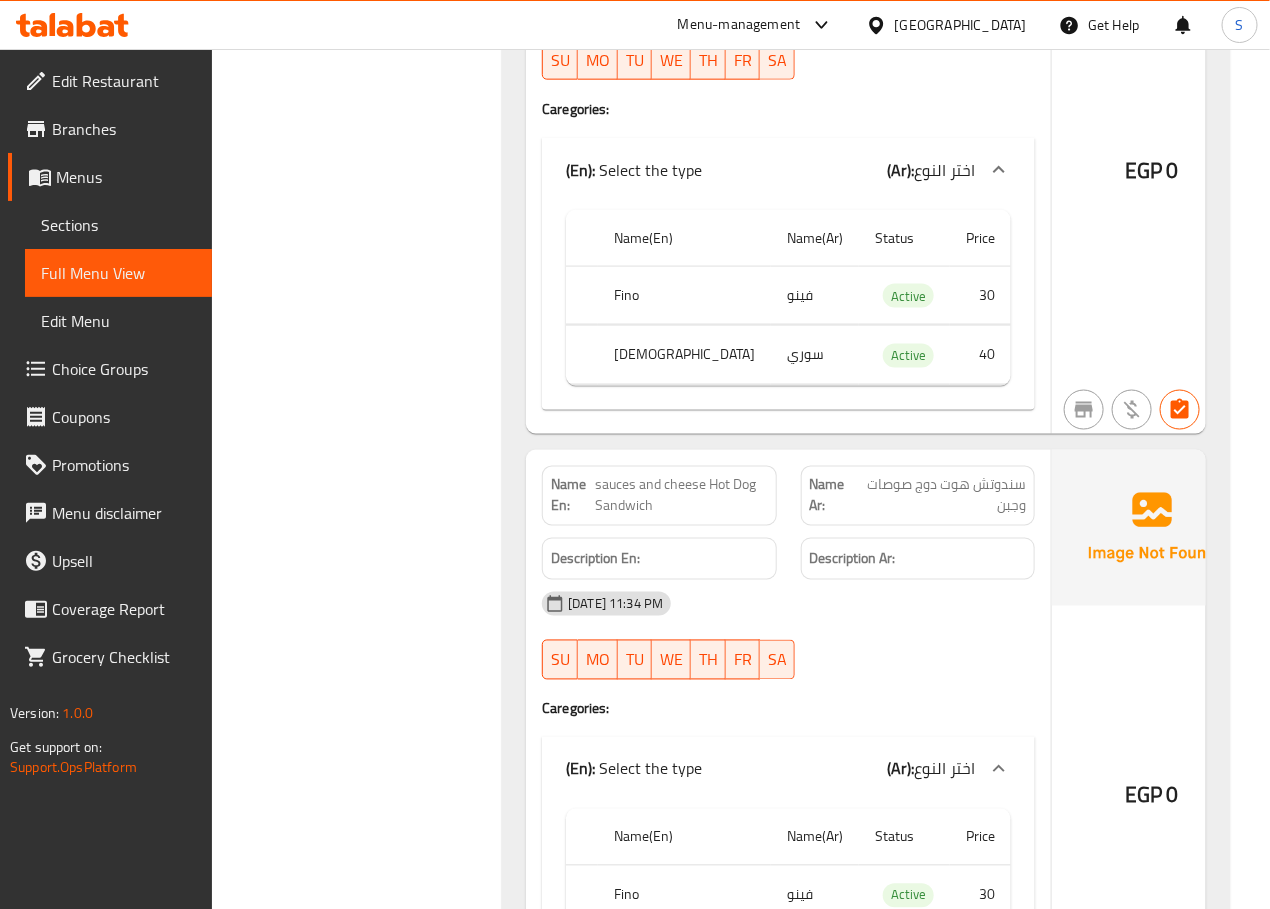 click on "Filter Branches Branches Popular filters Free items Branch specific items Has choices Upsell items Availability filters Available Not available View filters Collapse sections Collapse categories Collapse Choices" at bounding box center (365, -9572) 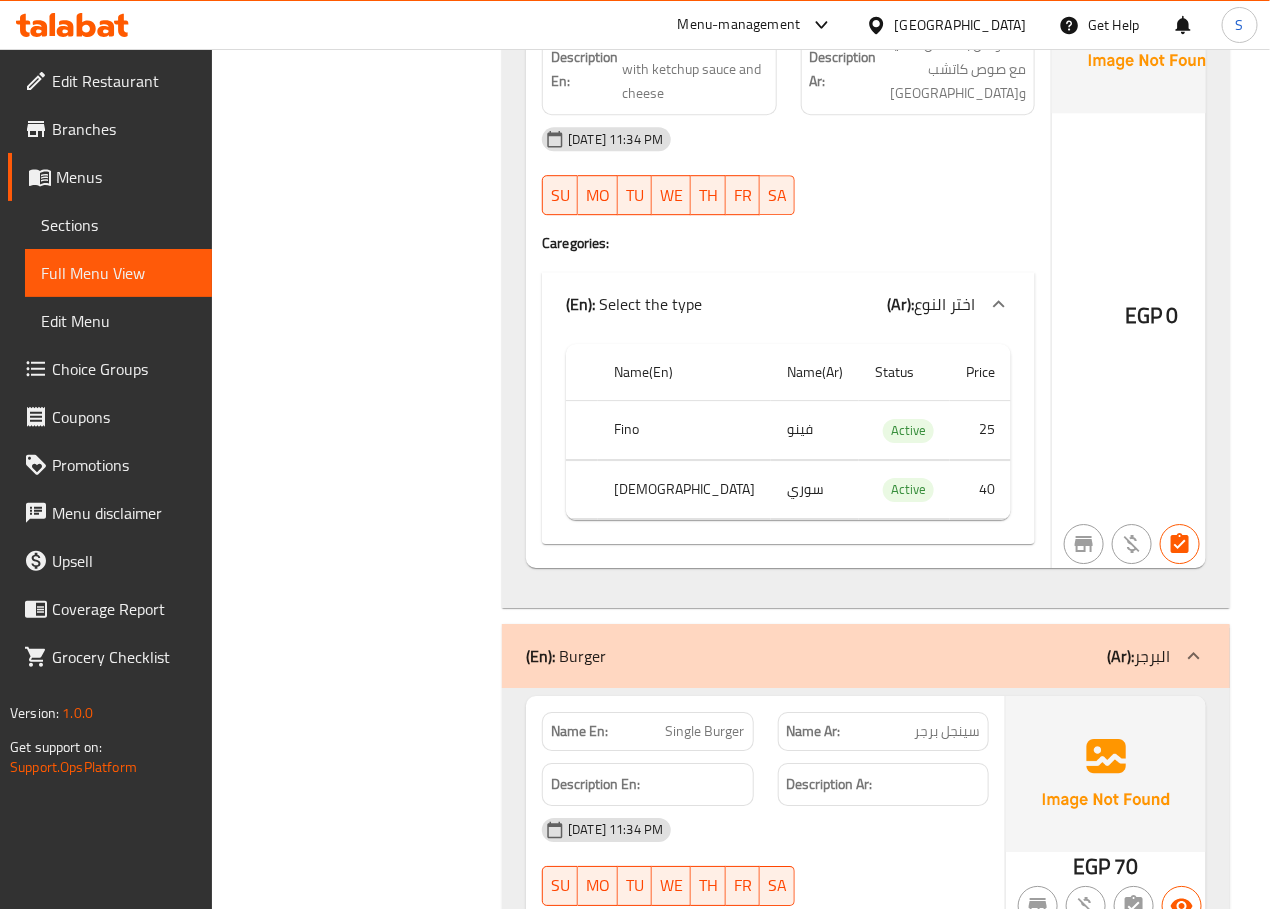 scroll, scrollTop: 29868, scrollLeft: 0, axis: vertical 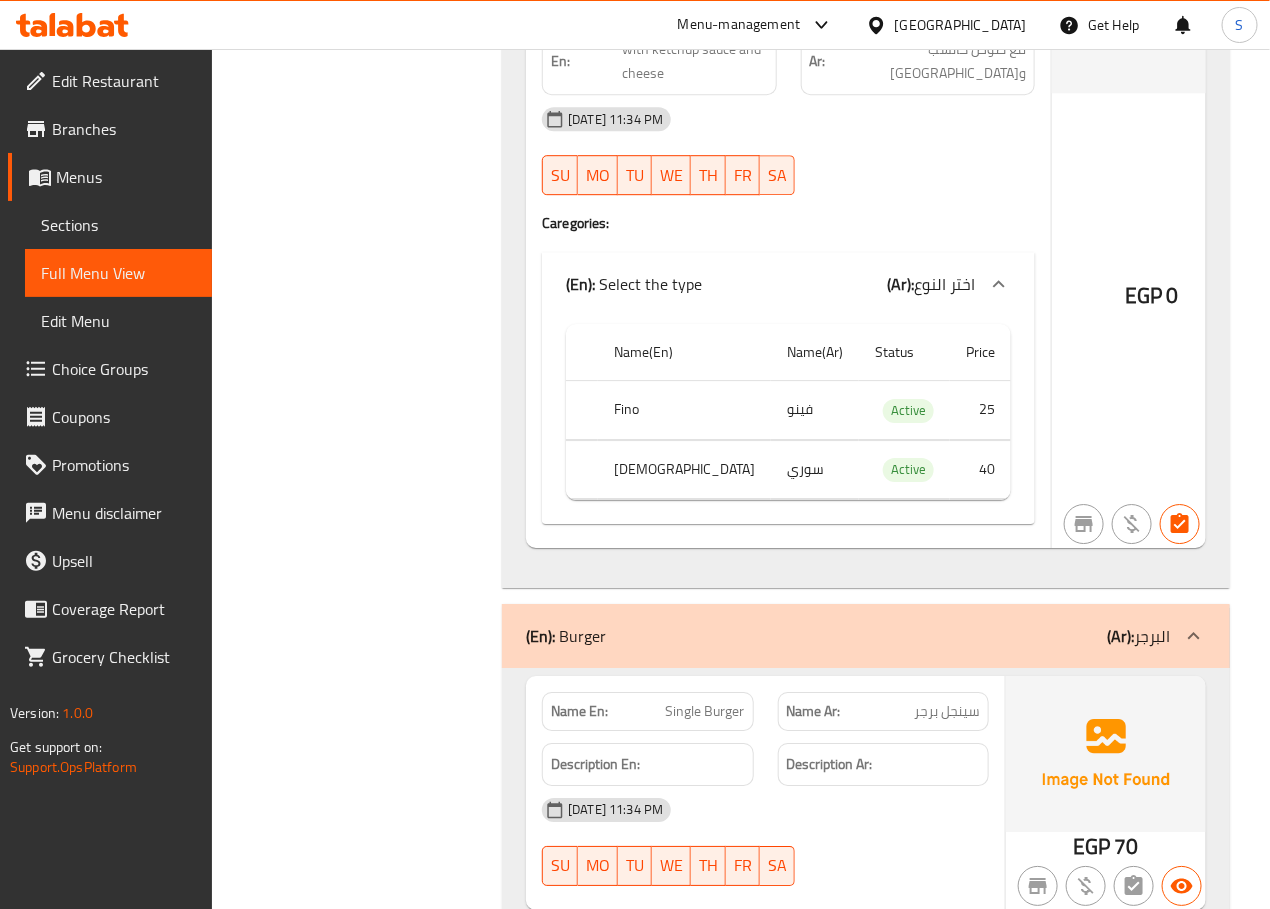 click on "Potato Sandwich" at bounding box center (691, -11546) 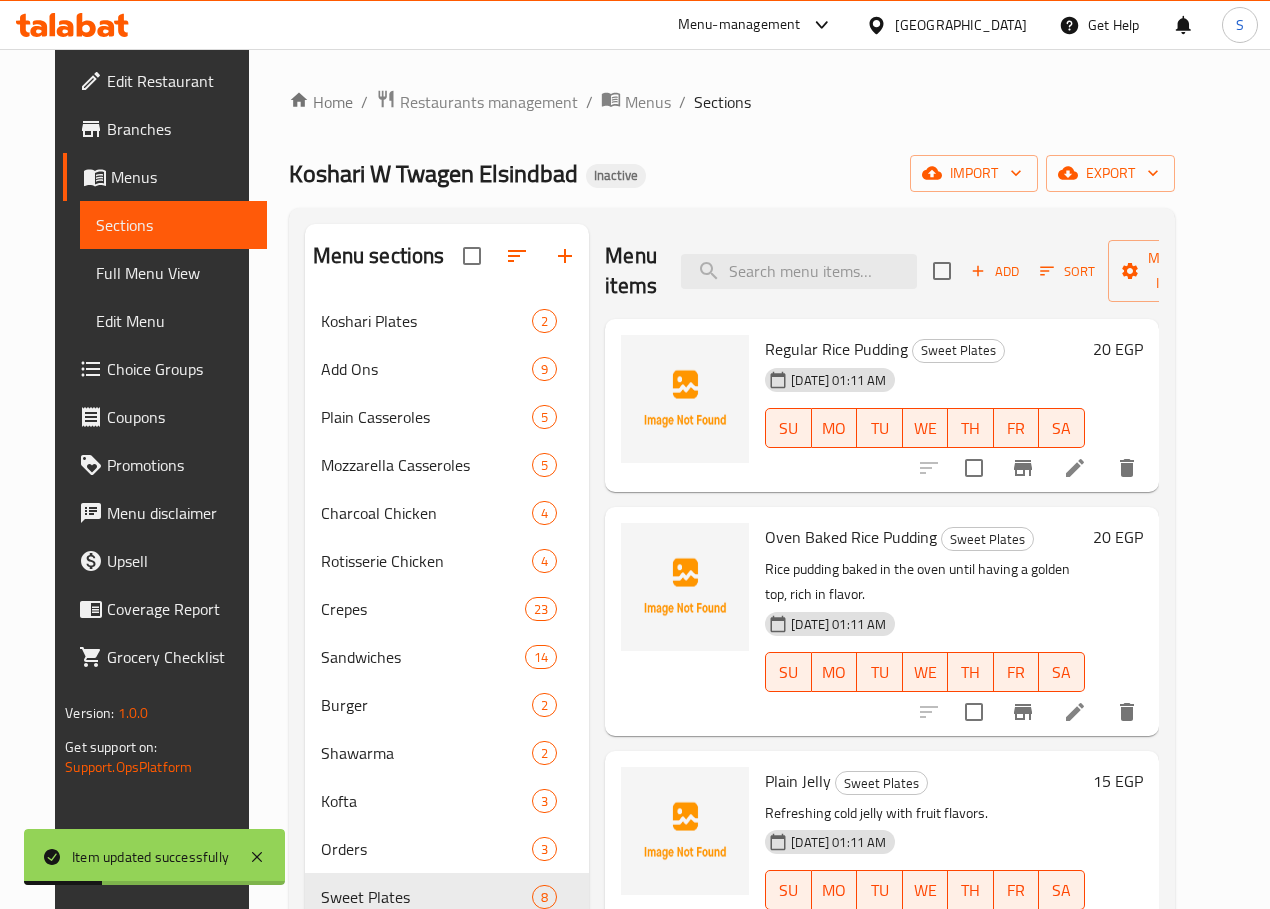 scroll, scrollTop: 0, scrollLeft: 0, axis: both 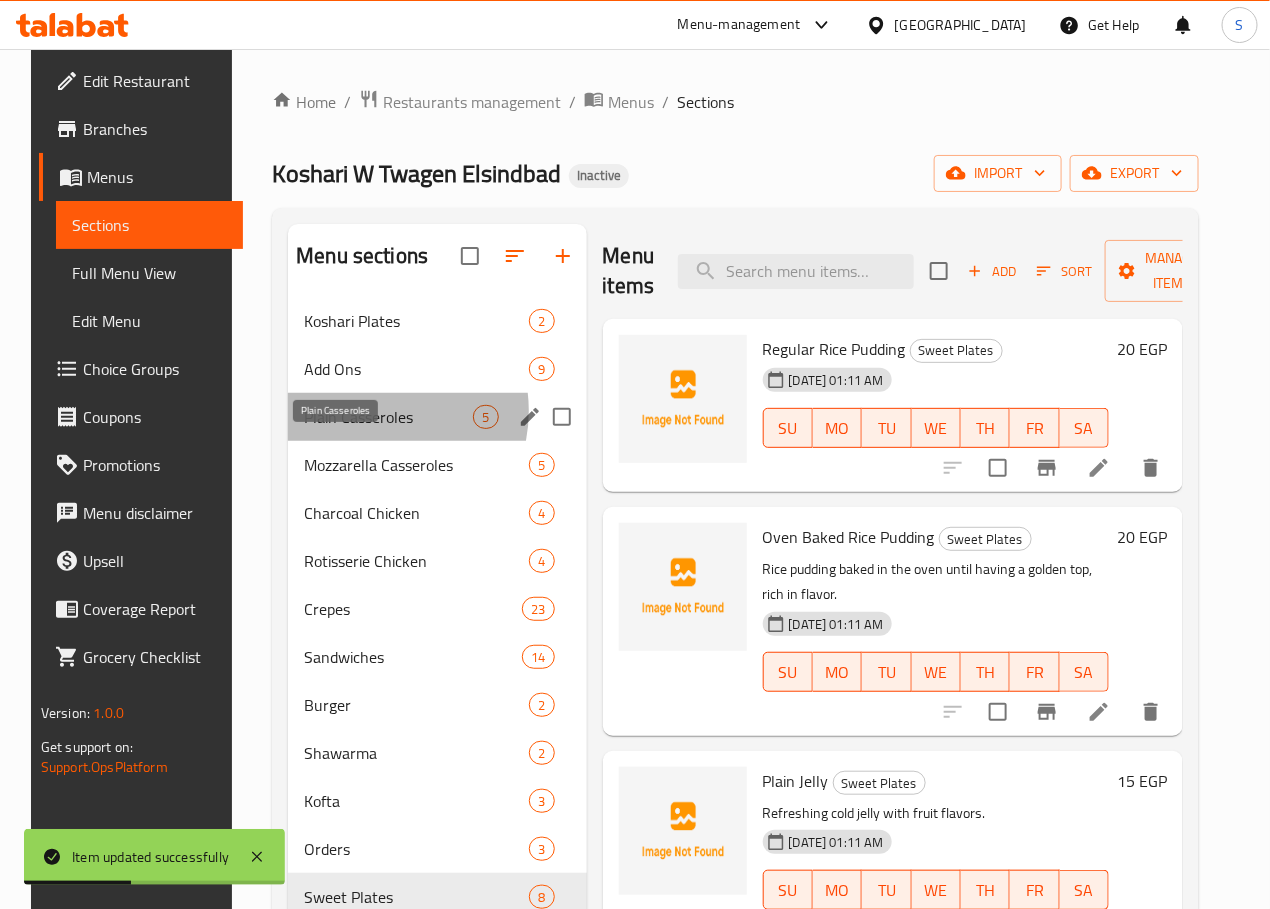 click on "Plain Casseroles" at bounding box center (388, 417) 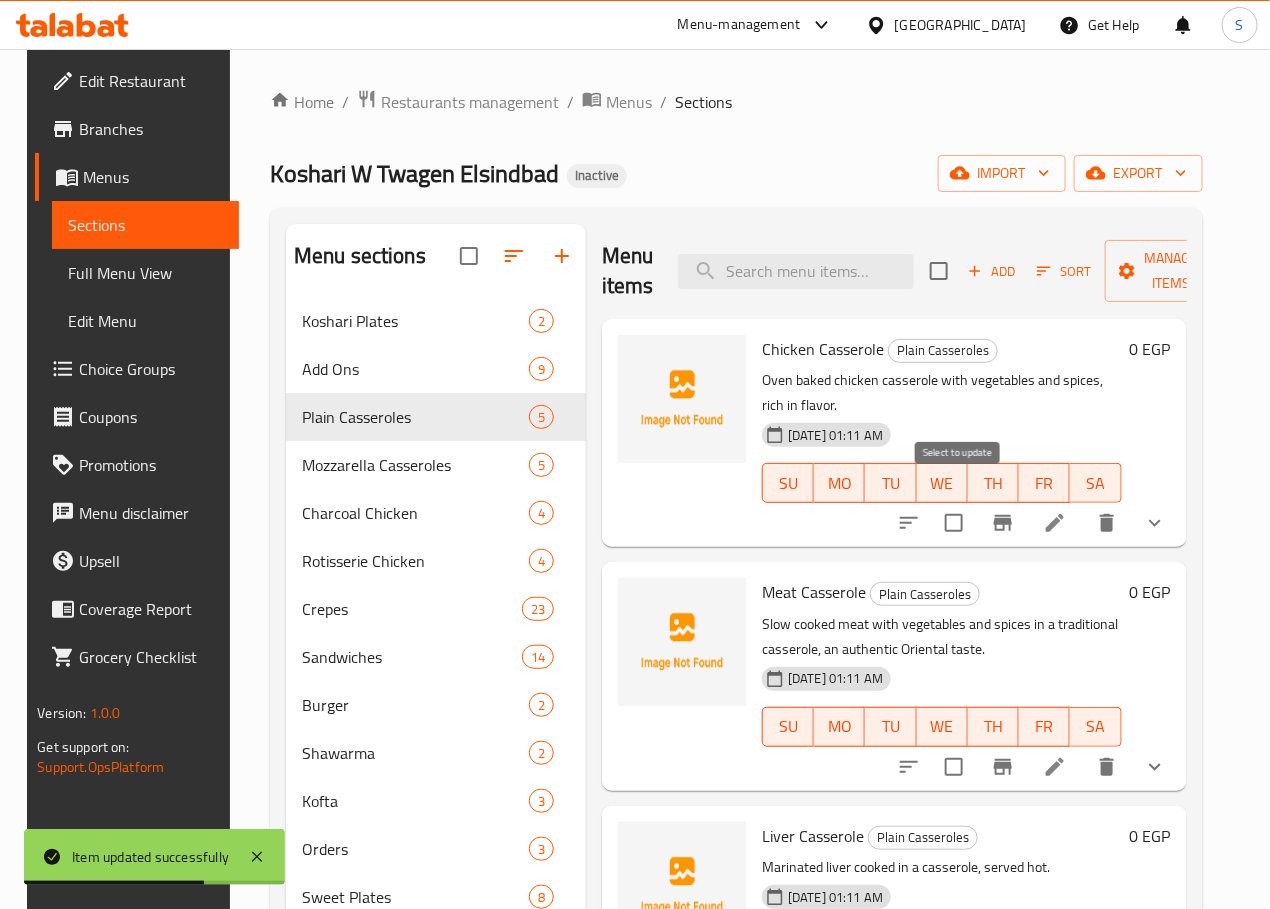 click at bounding box center [954, 523] 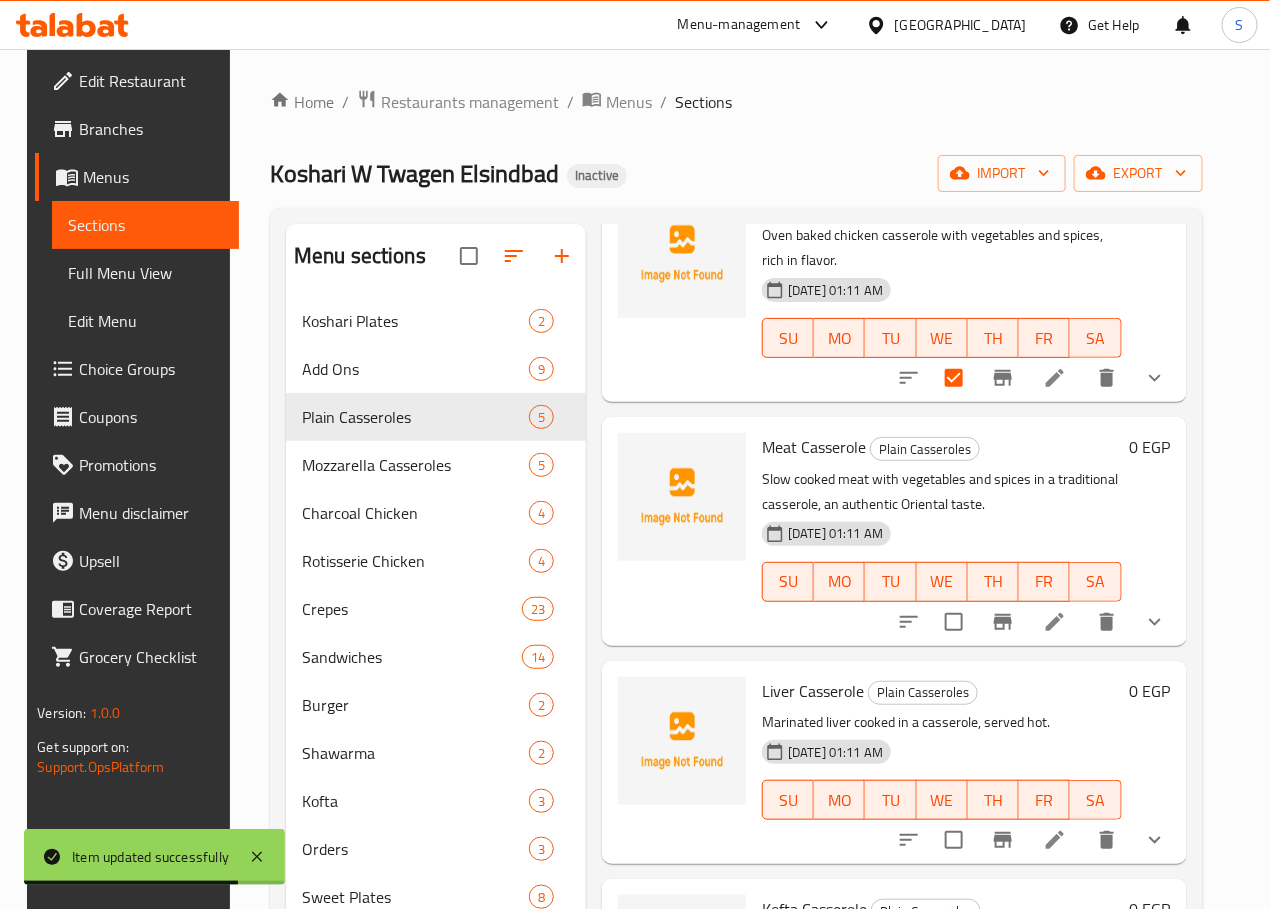scroll, scrollTop: 153, scrollLeft: 0, axis: vertical 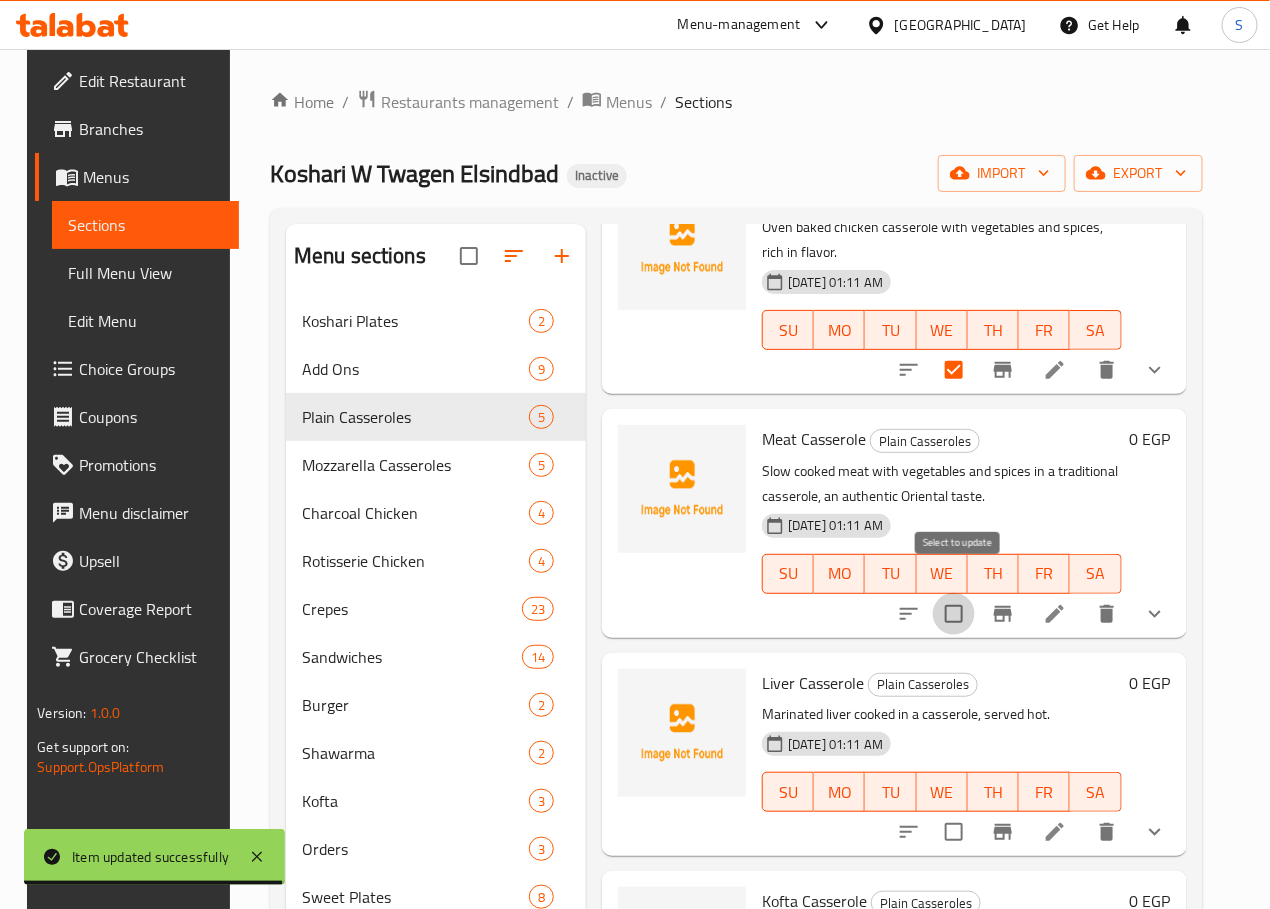 click at bounding box center [954, 614] 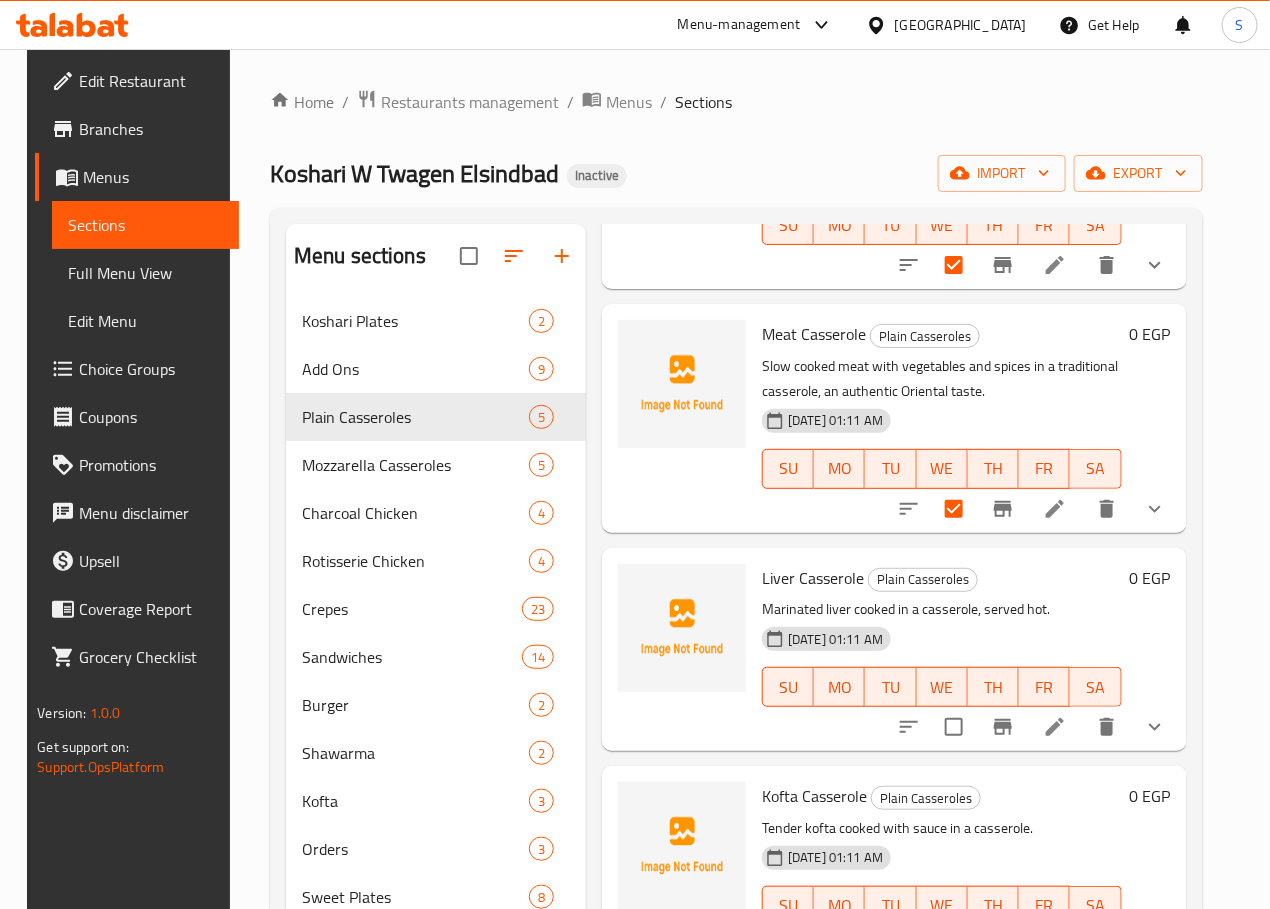 scroll, scrollTop: 259, scrollLeft: 0, axis: vertical 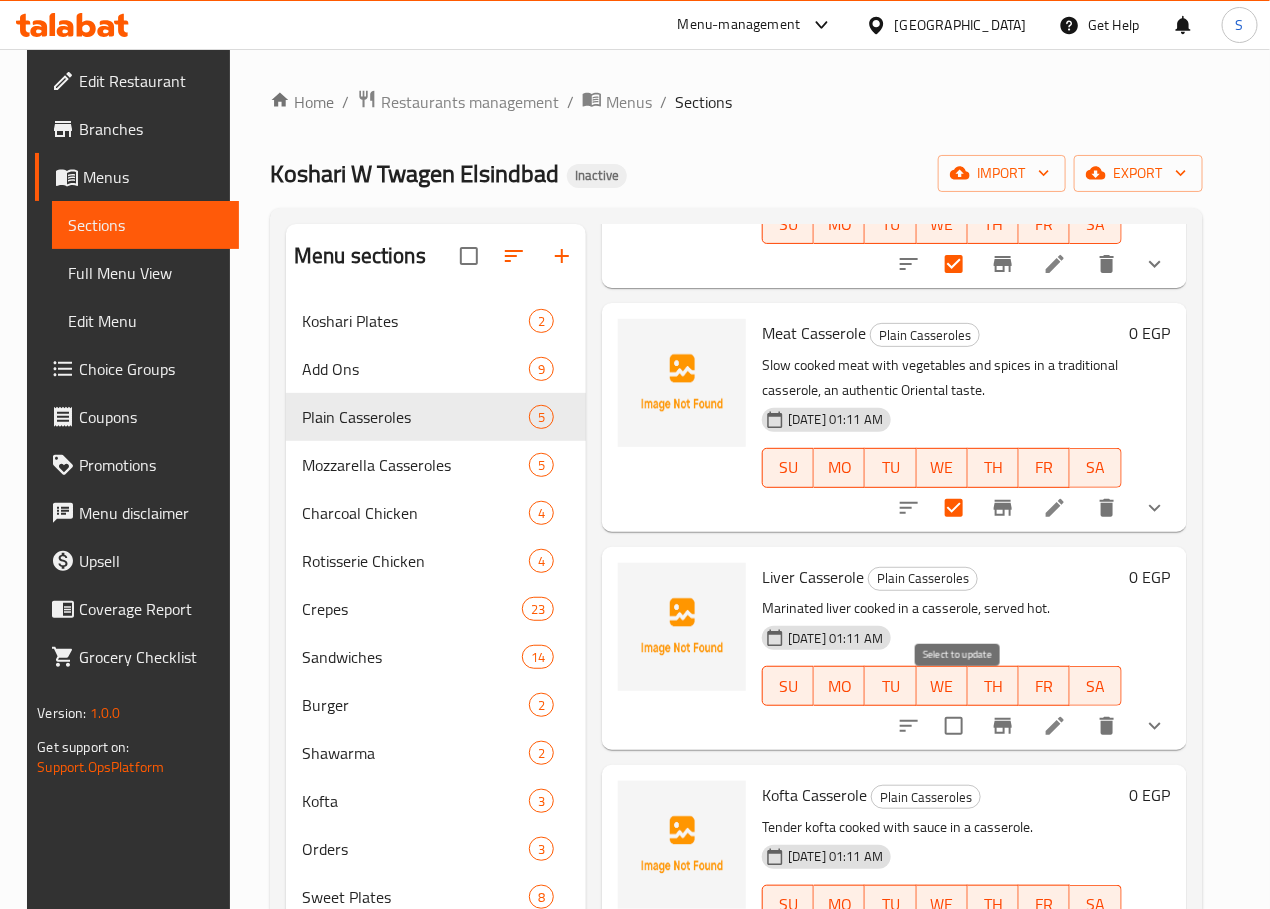 click at bounding box center (954, 726) 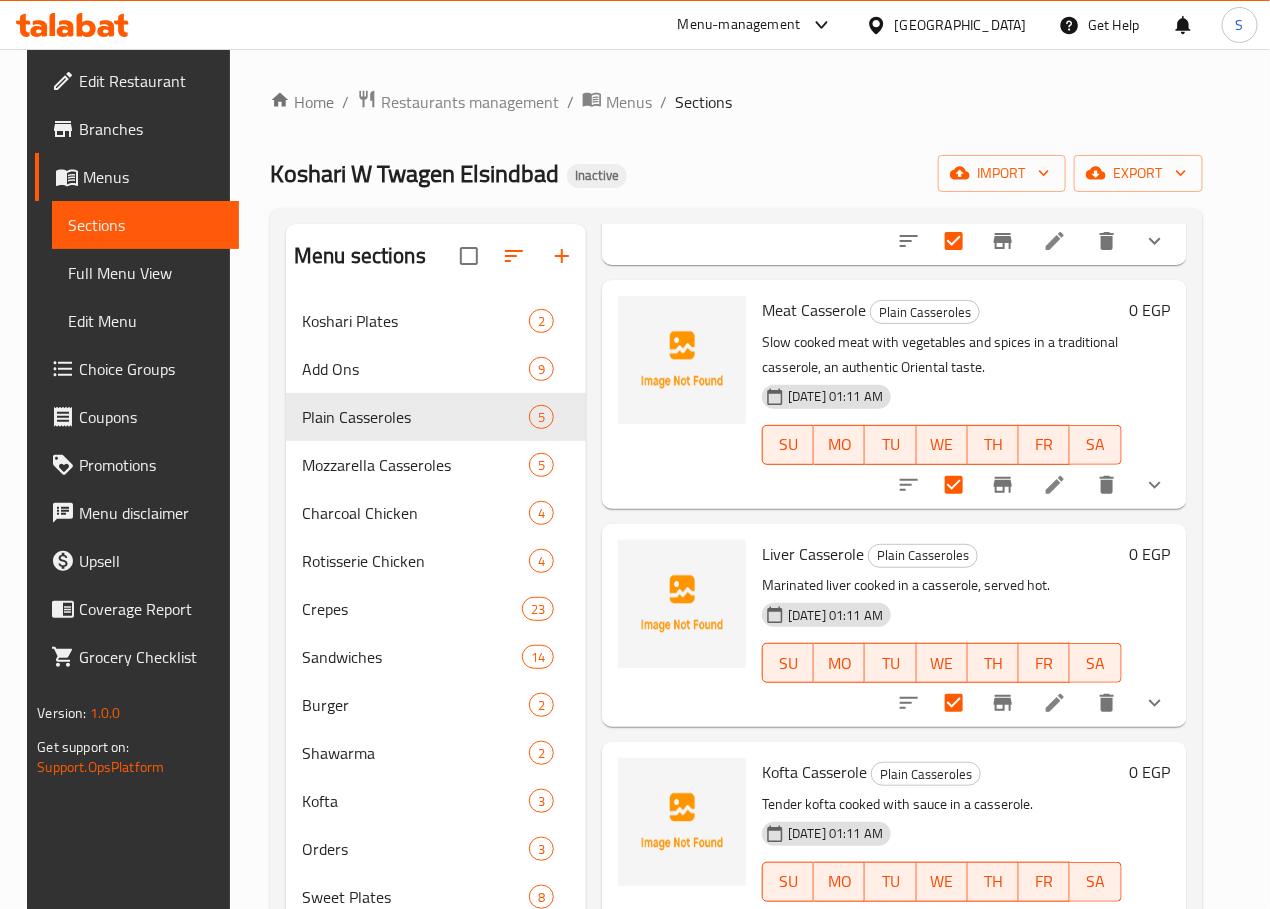 scroll, scrollTop: 288, scrollLeft: 0, axis: vertical 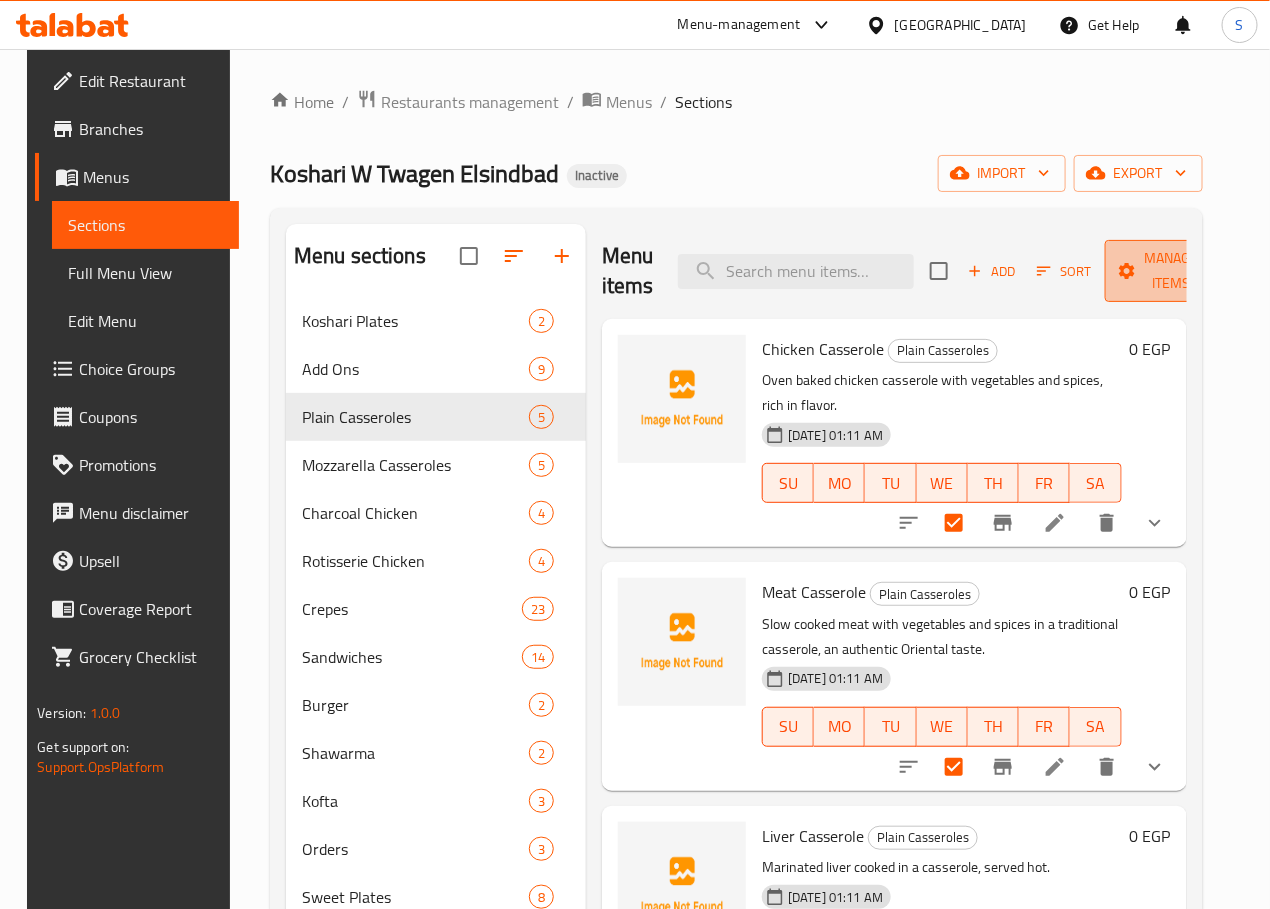 click on "Manage items" at bounding box center [1172, 271] 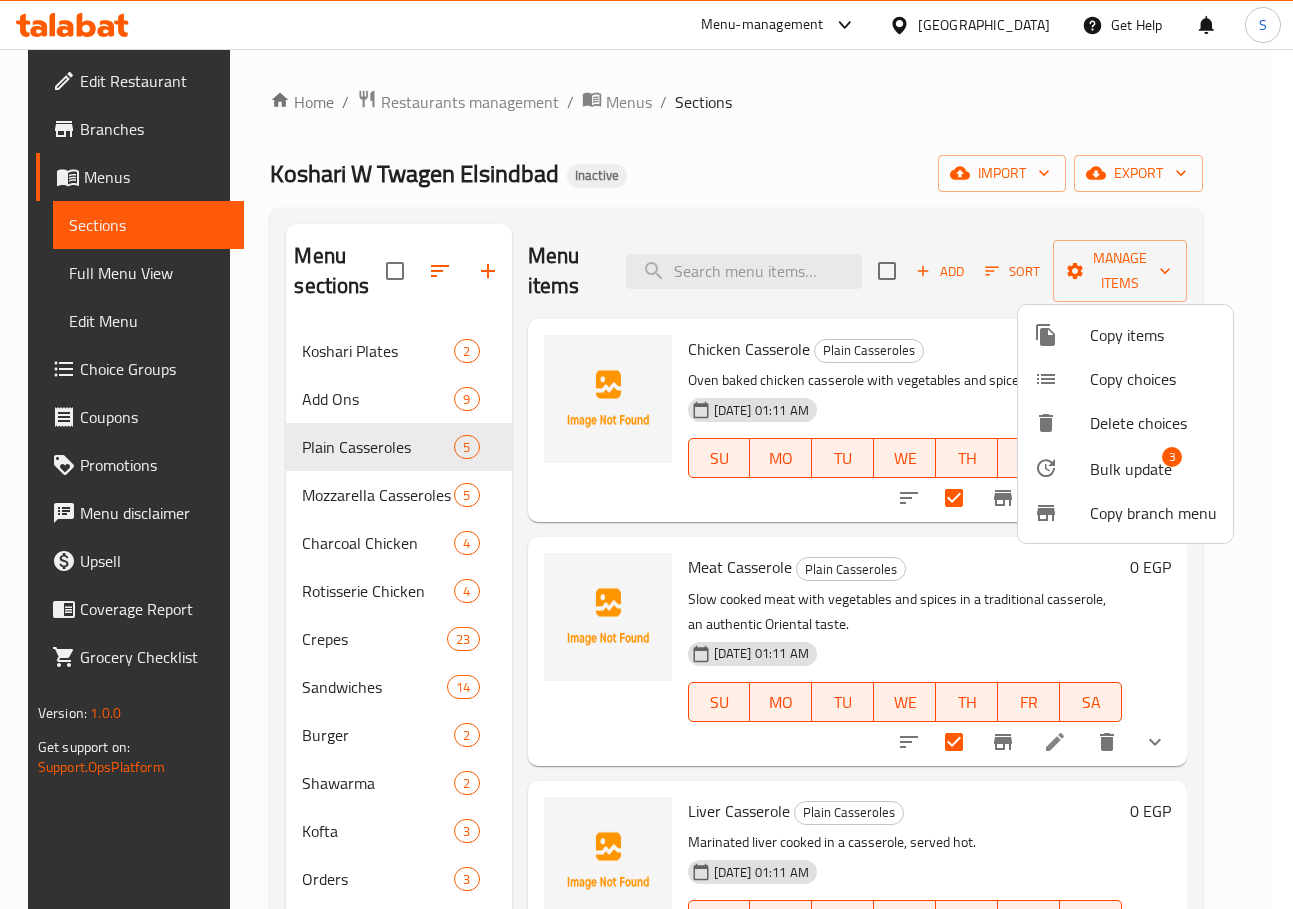 click at bounding box center (1062, 468) 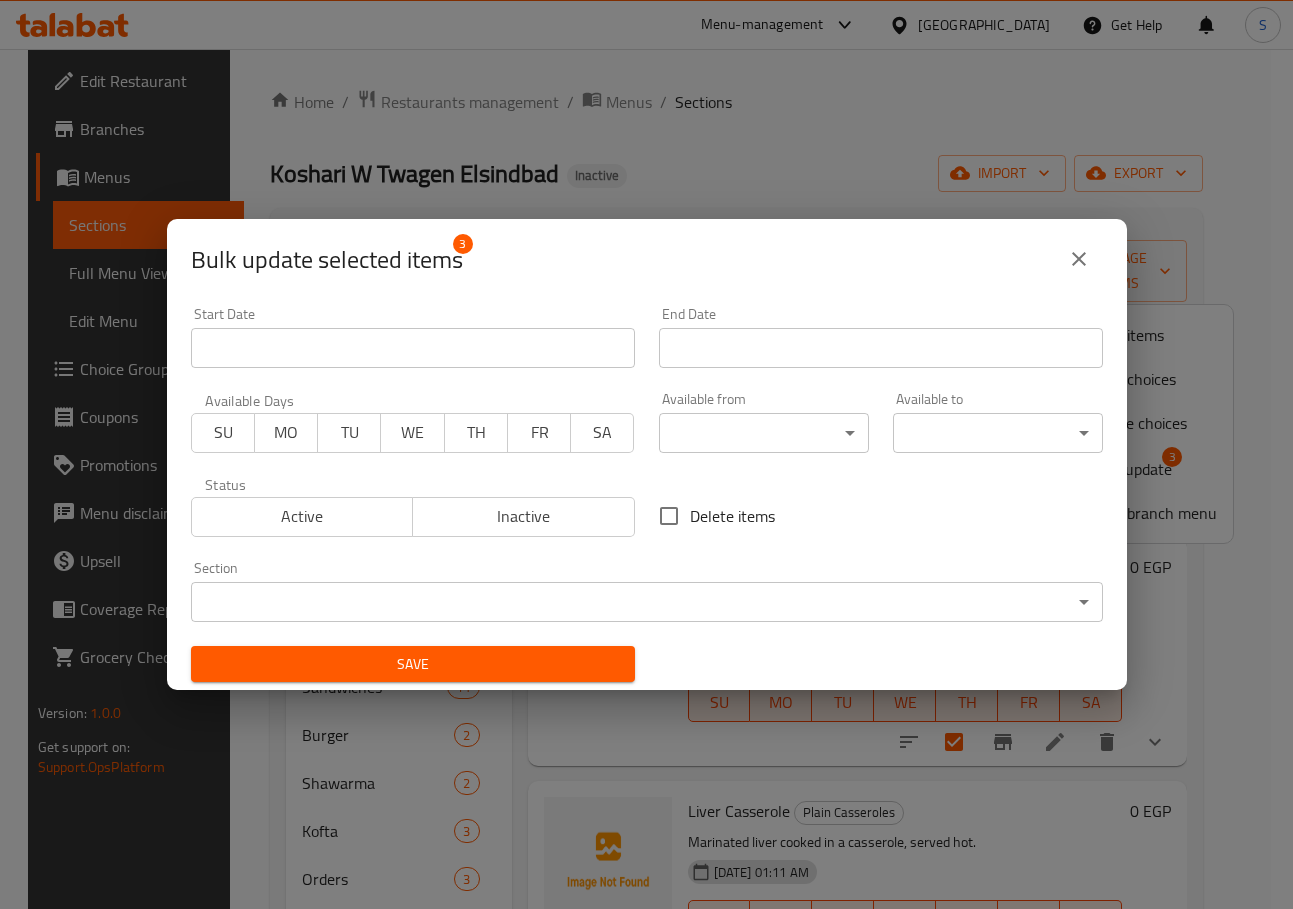 click on "Delete items" at bounding box center (732, 516) 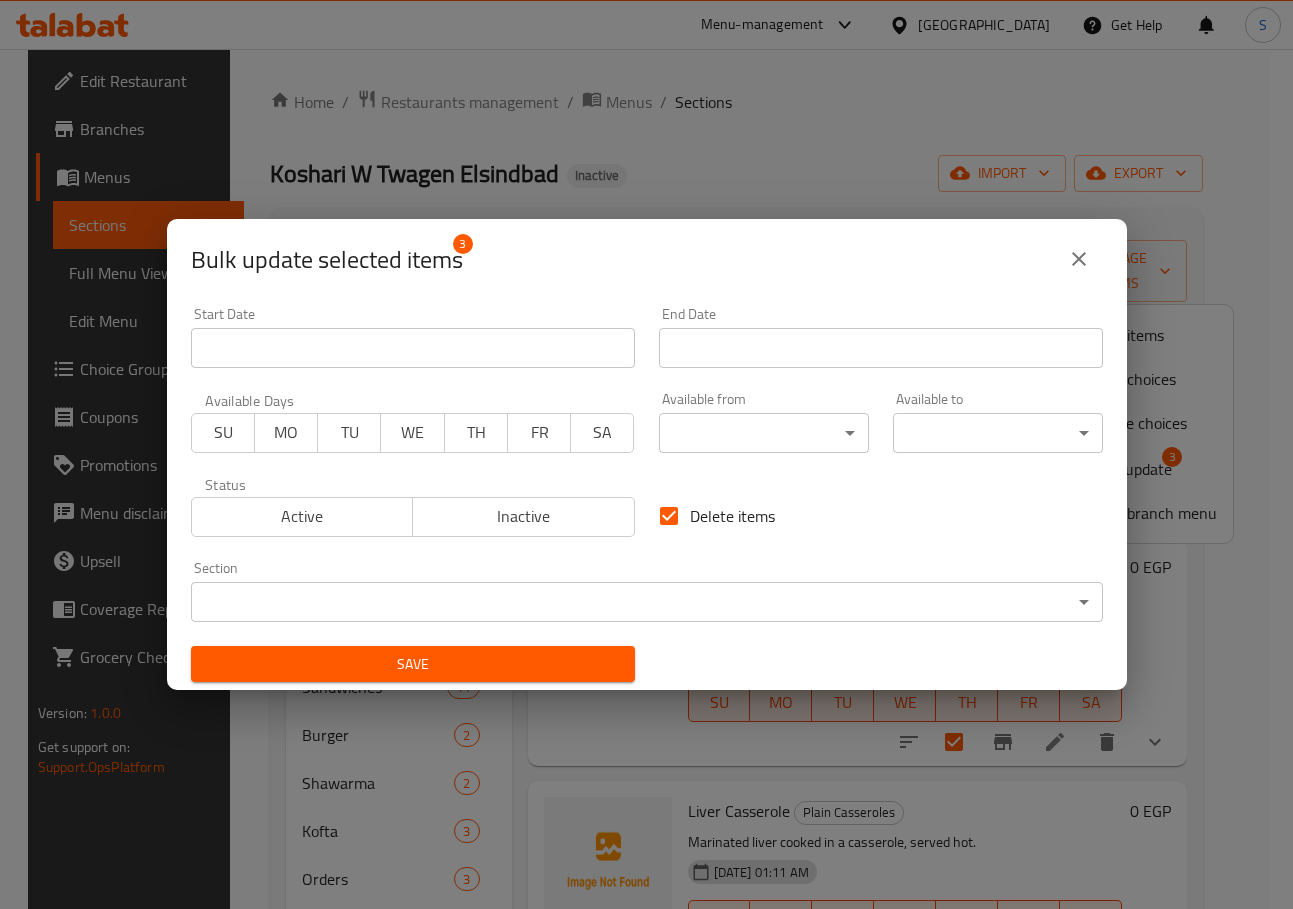 click on "Save" at bounding box center [413, 664] 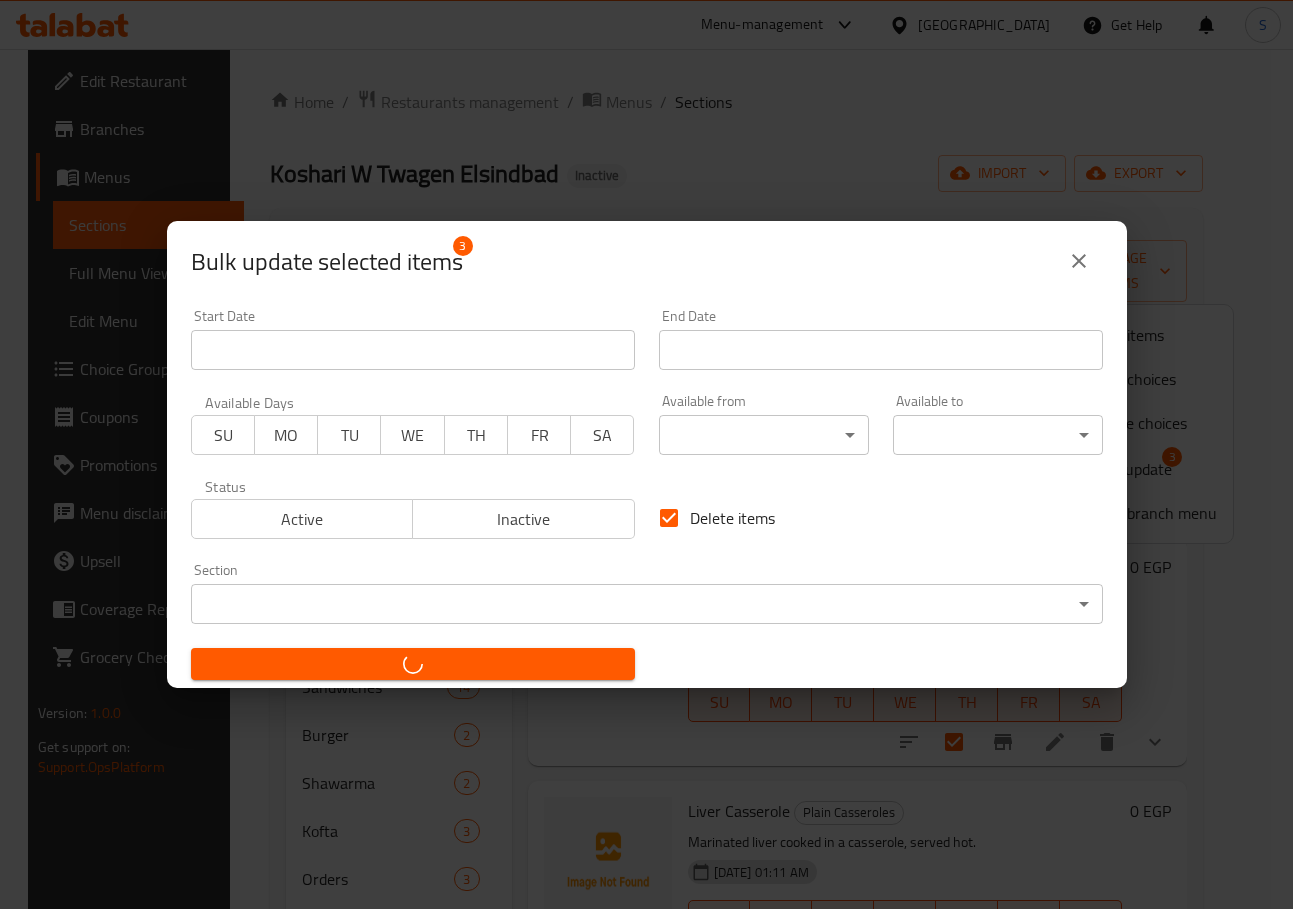 checkbox on "false" 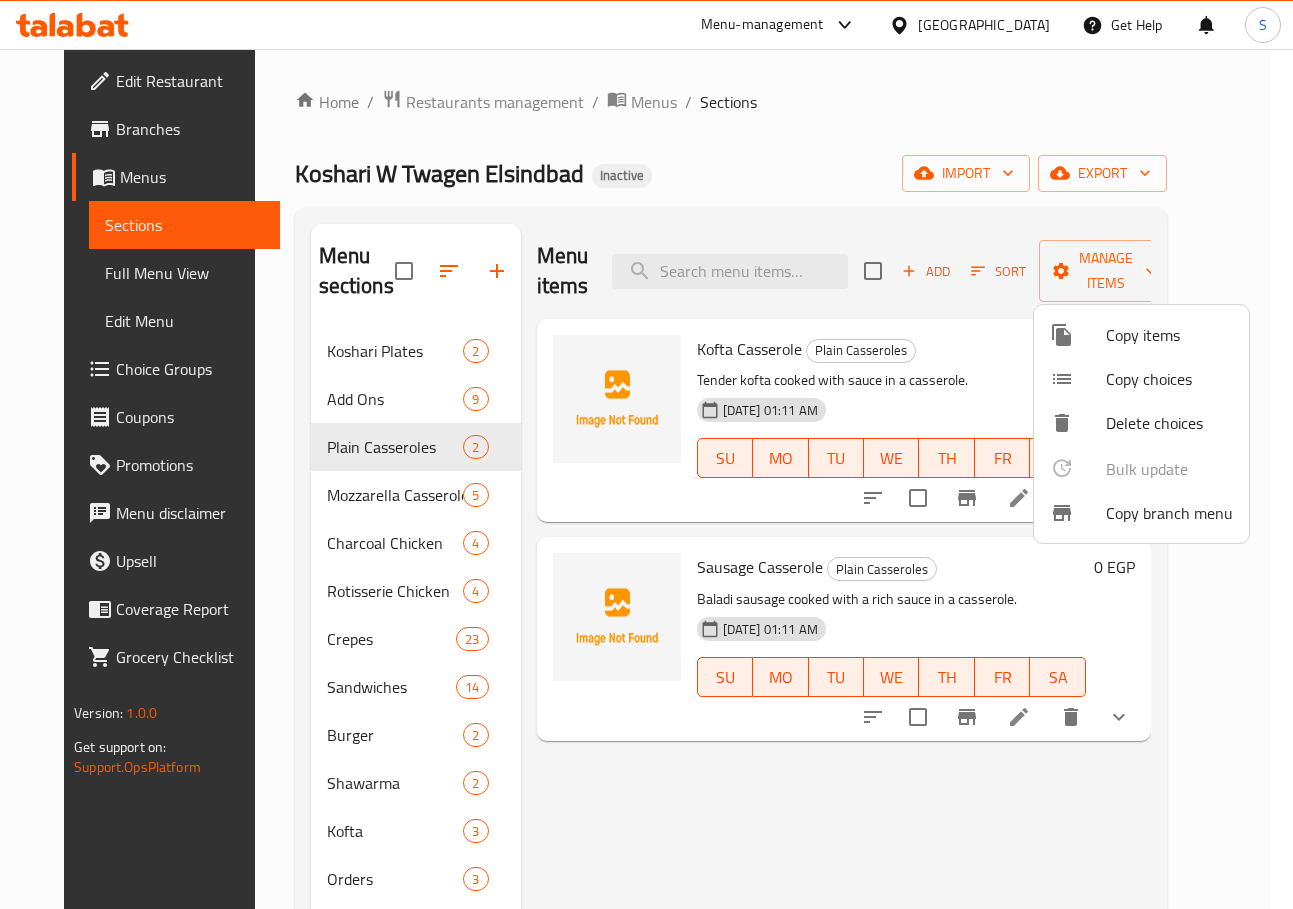 click at bounding box center [646, 454] 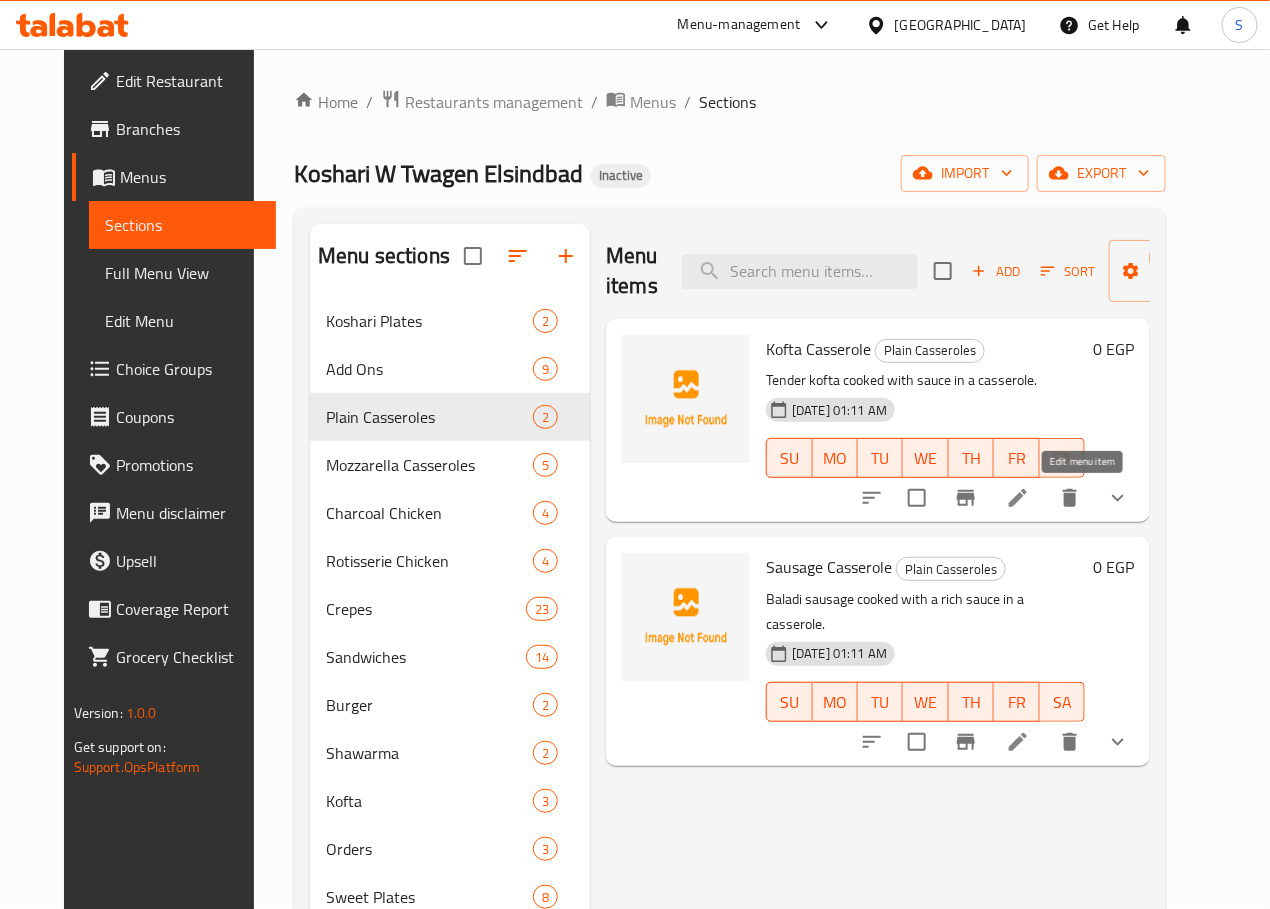 click 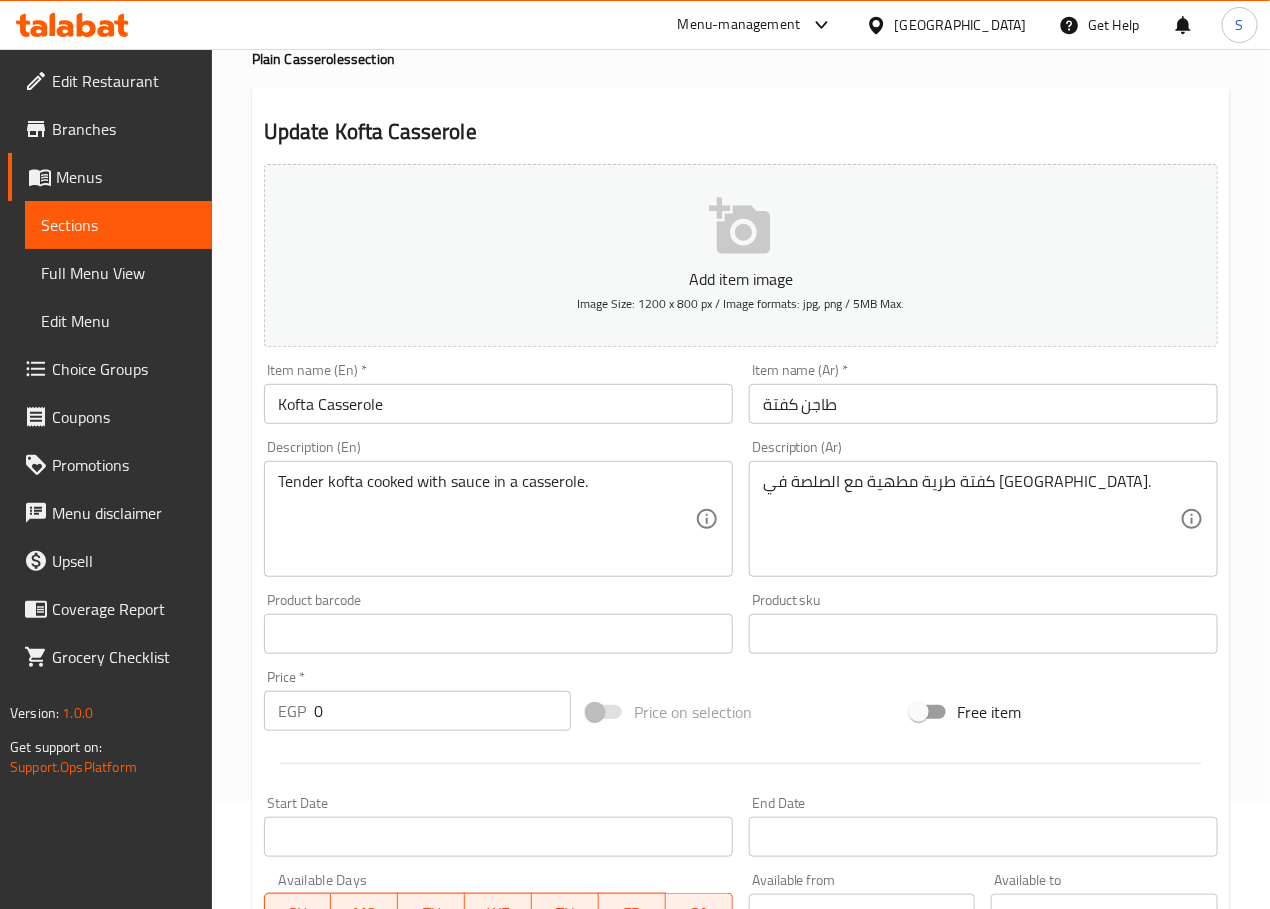 scroll, scrollTop: 0, scrollLeft: 0, axis: both 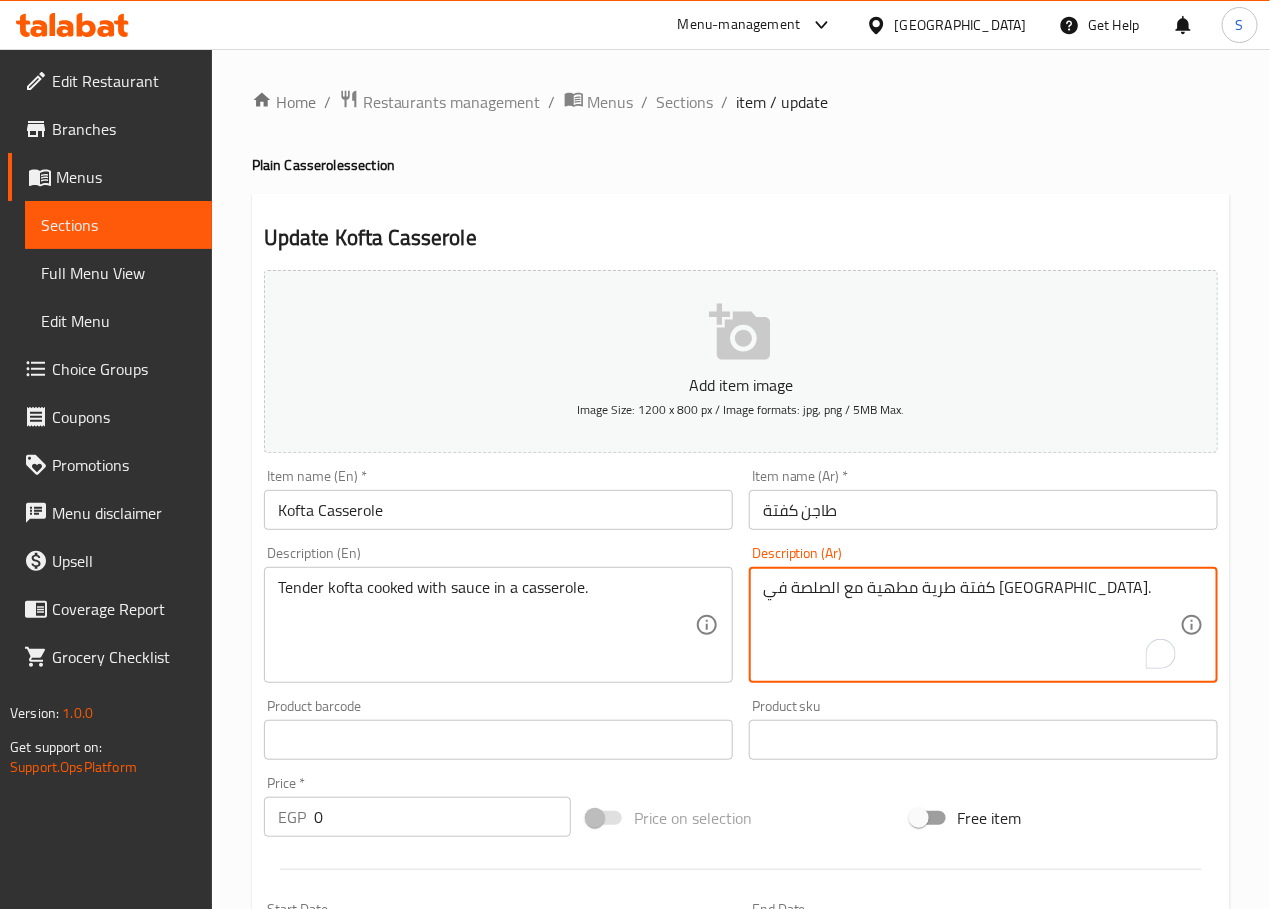 click on "كفتة طرية مطهية مع الصلصة في [GEOGRAPHIC_DATA]." at bounding box center [971, 625] 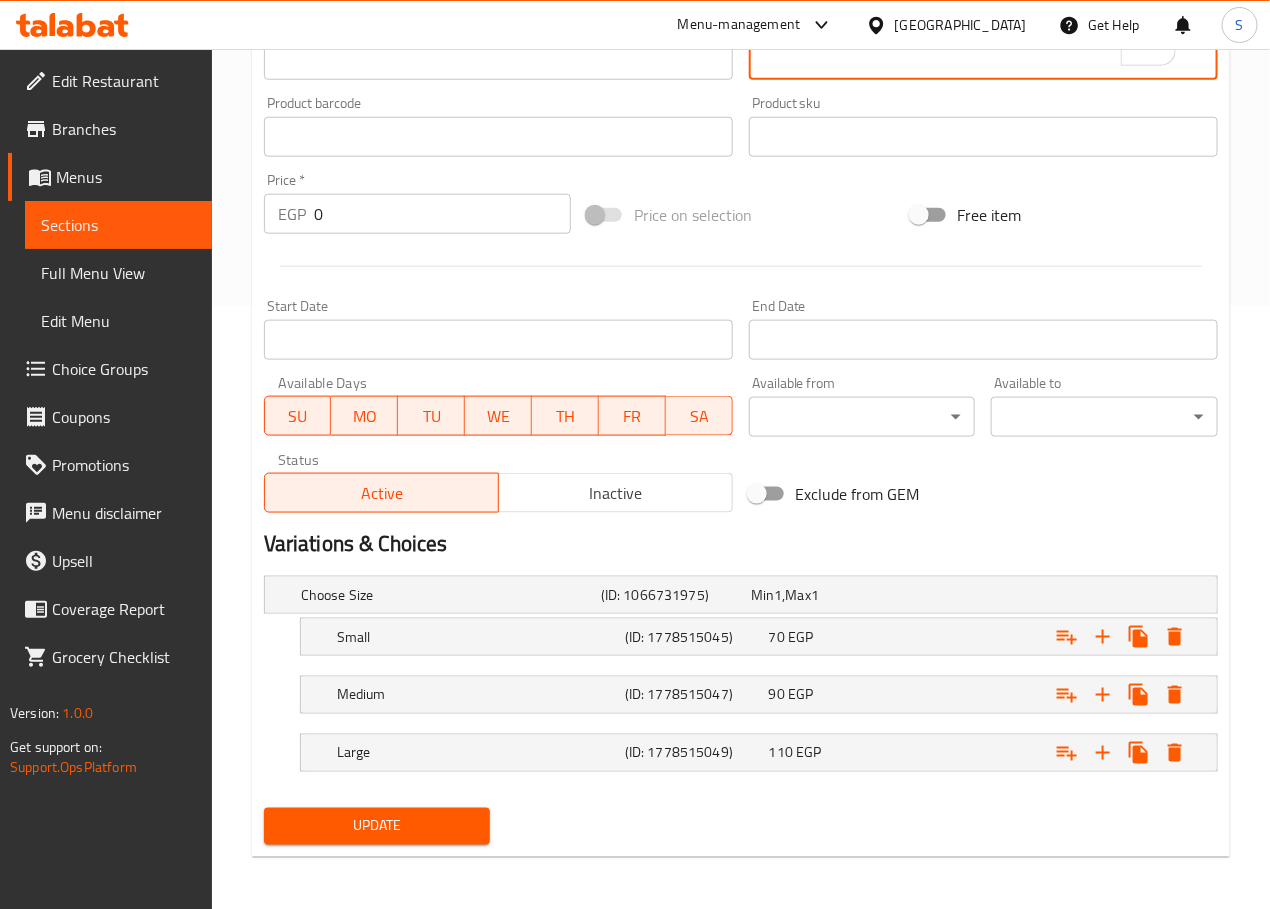 scroll, scrollTop: 610, scrollLeft: 0, axis: vertical 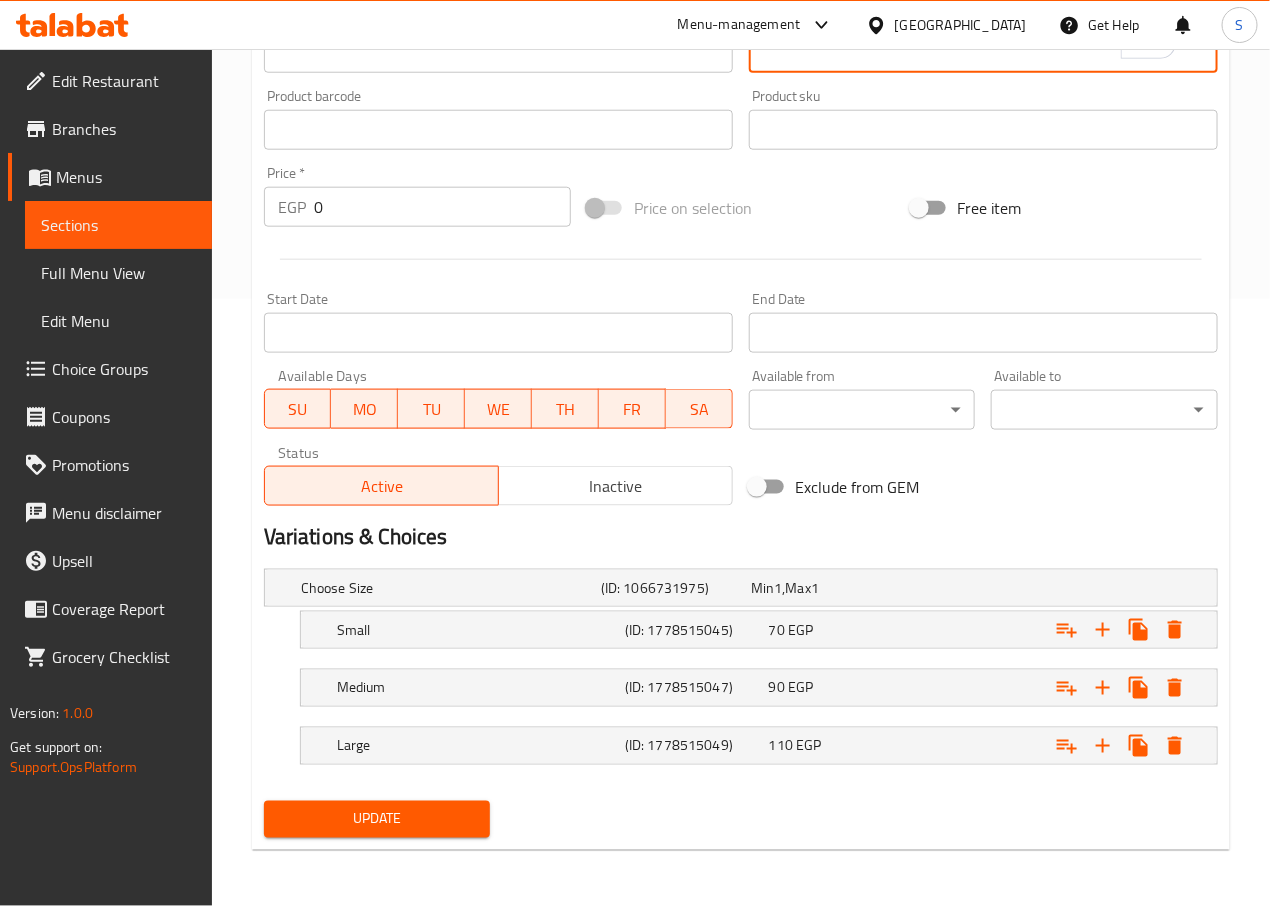 type on "كفتة تندر مطهية مع الصلصة في [GEOGRAPHIC_DATA]." 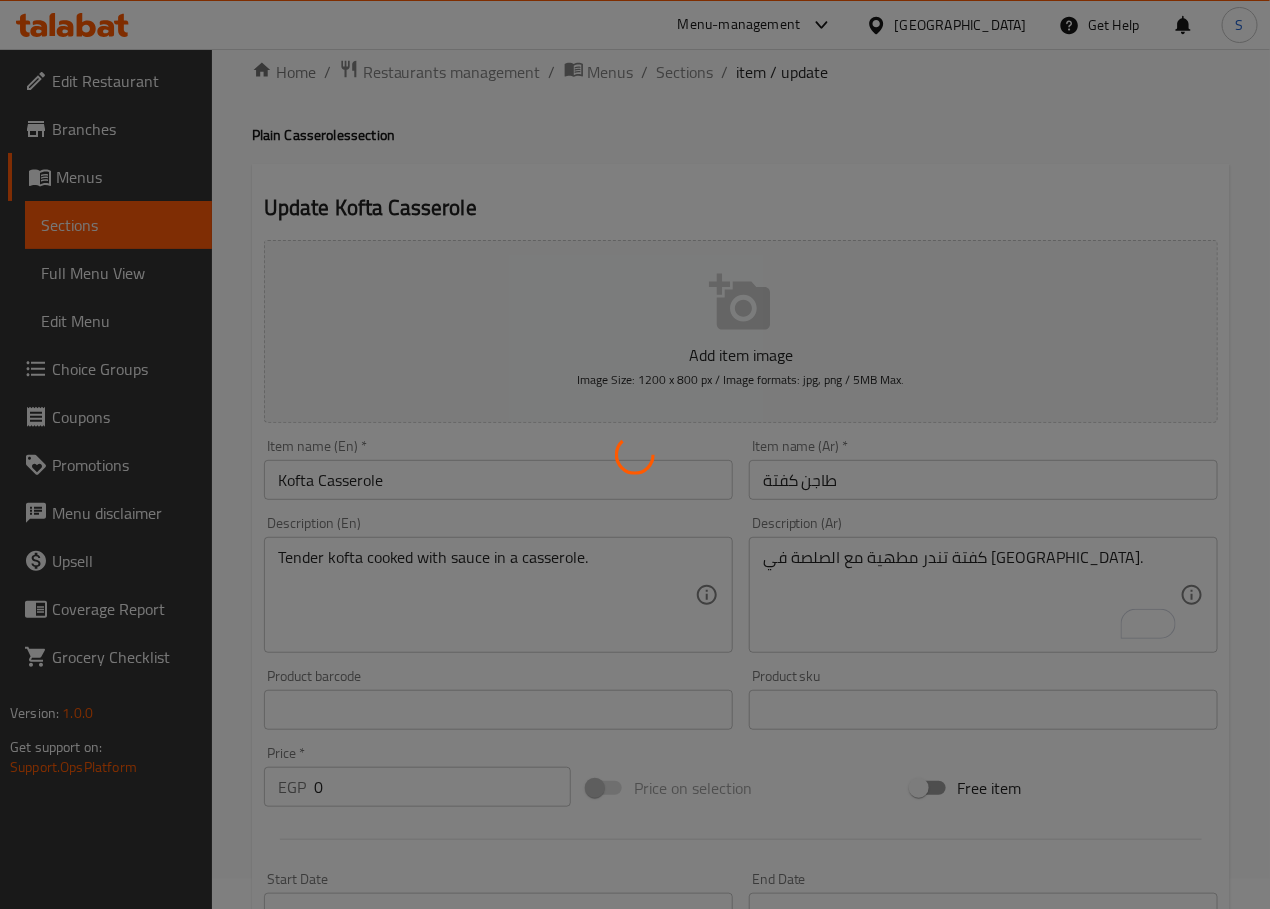 scroll, scrollTop: 19, scrollLeft: 0, axis: vertical 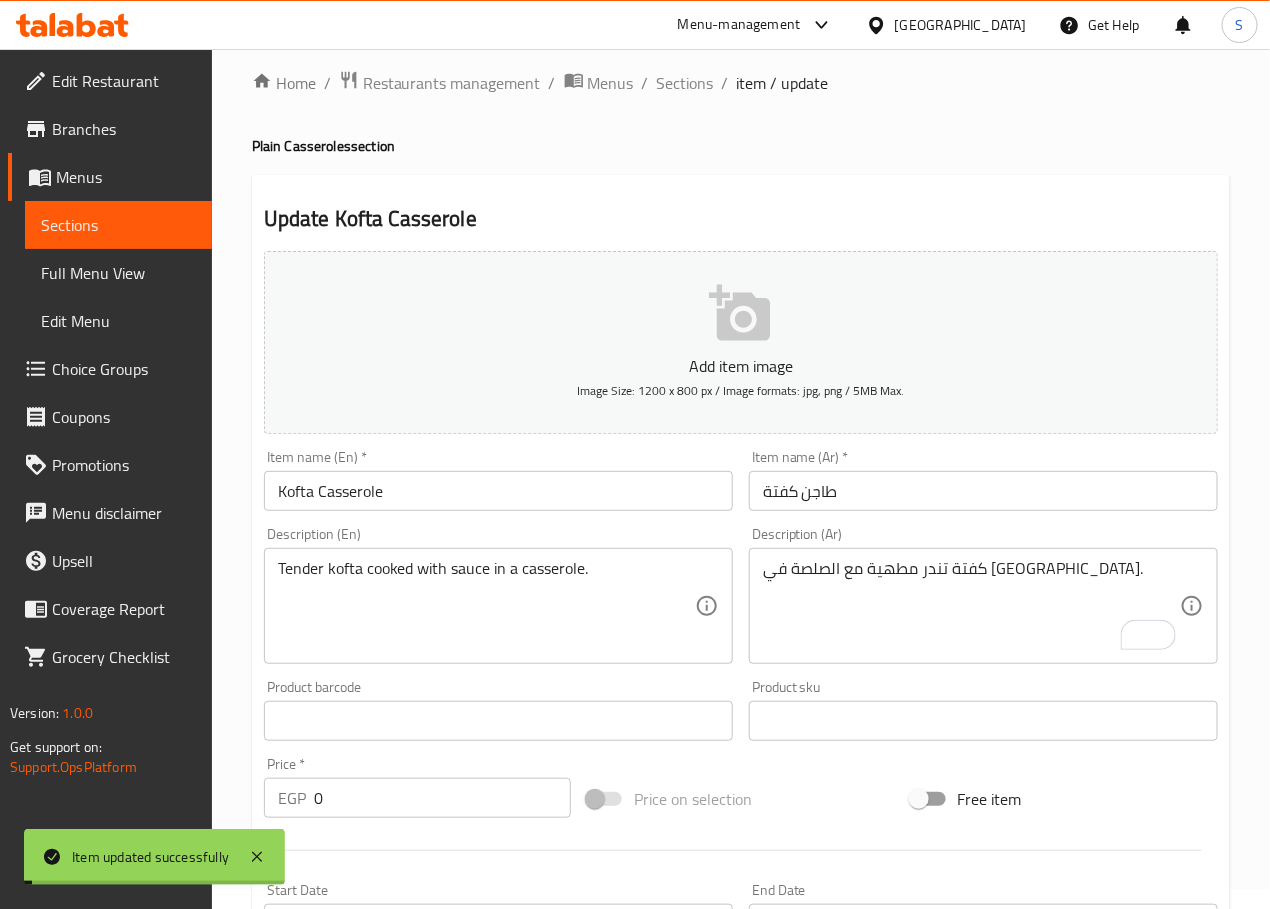 click on "Sections" at bounding box center (685, 83) 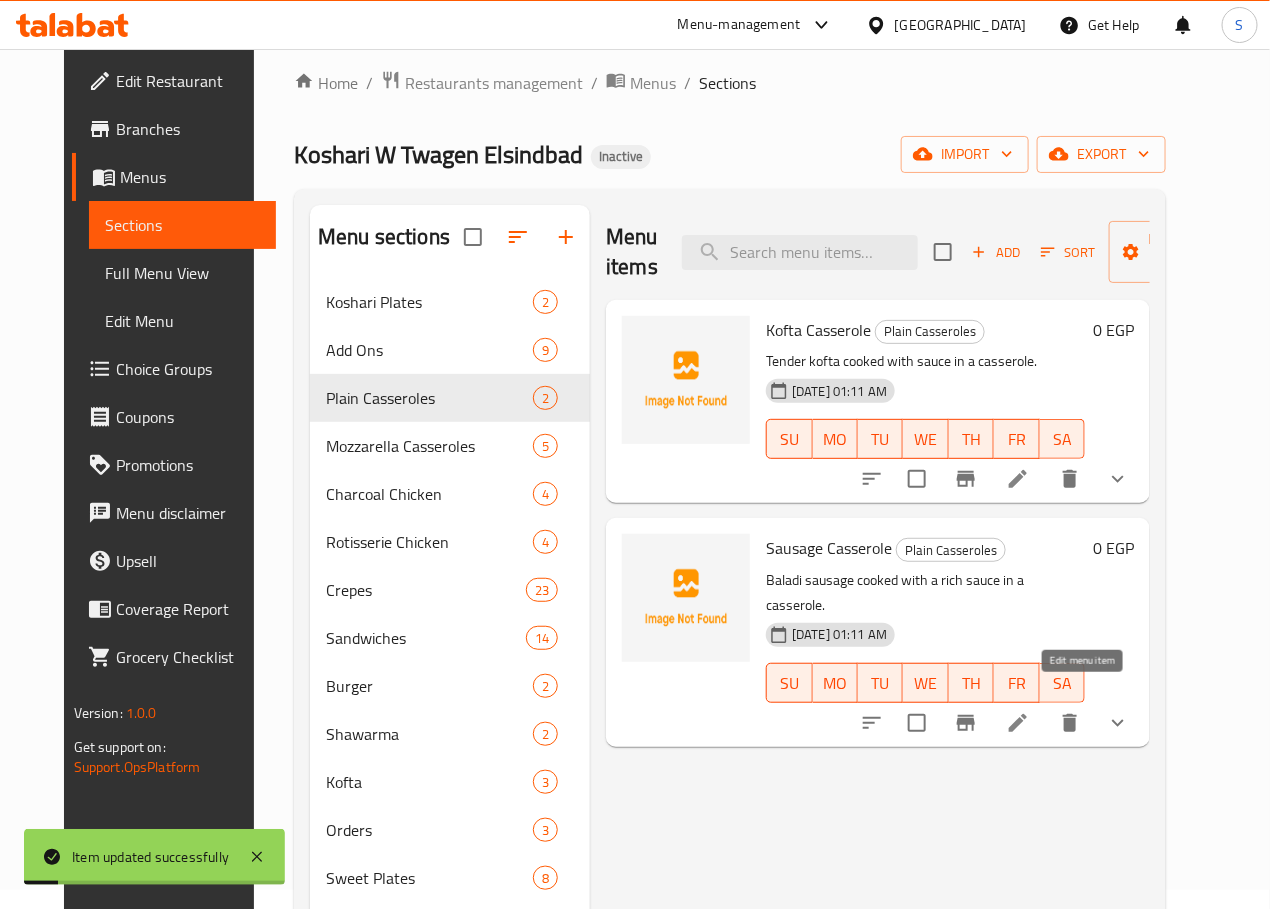 click 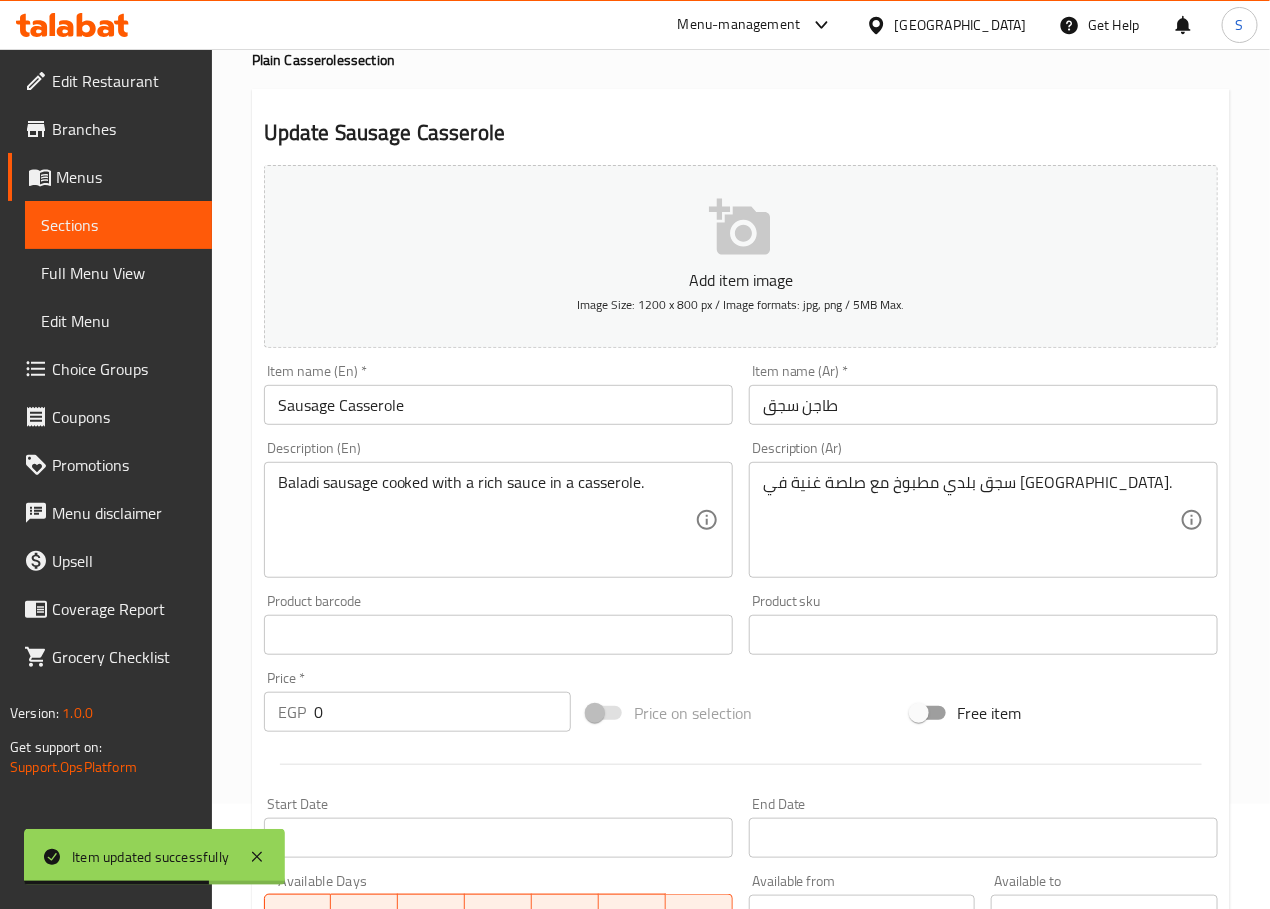 scroll, scrollTop: 0, scrollLeft: 0, axis: both 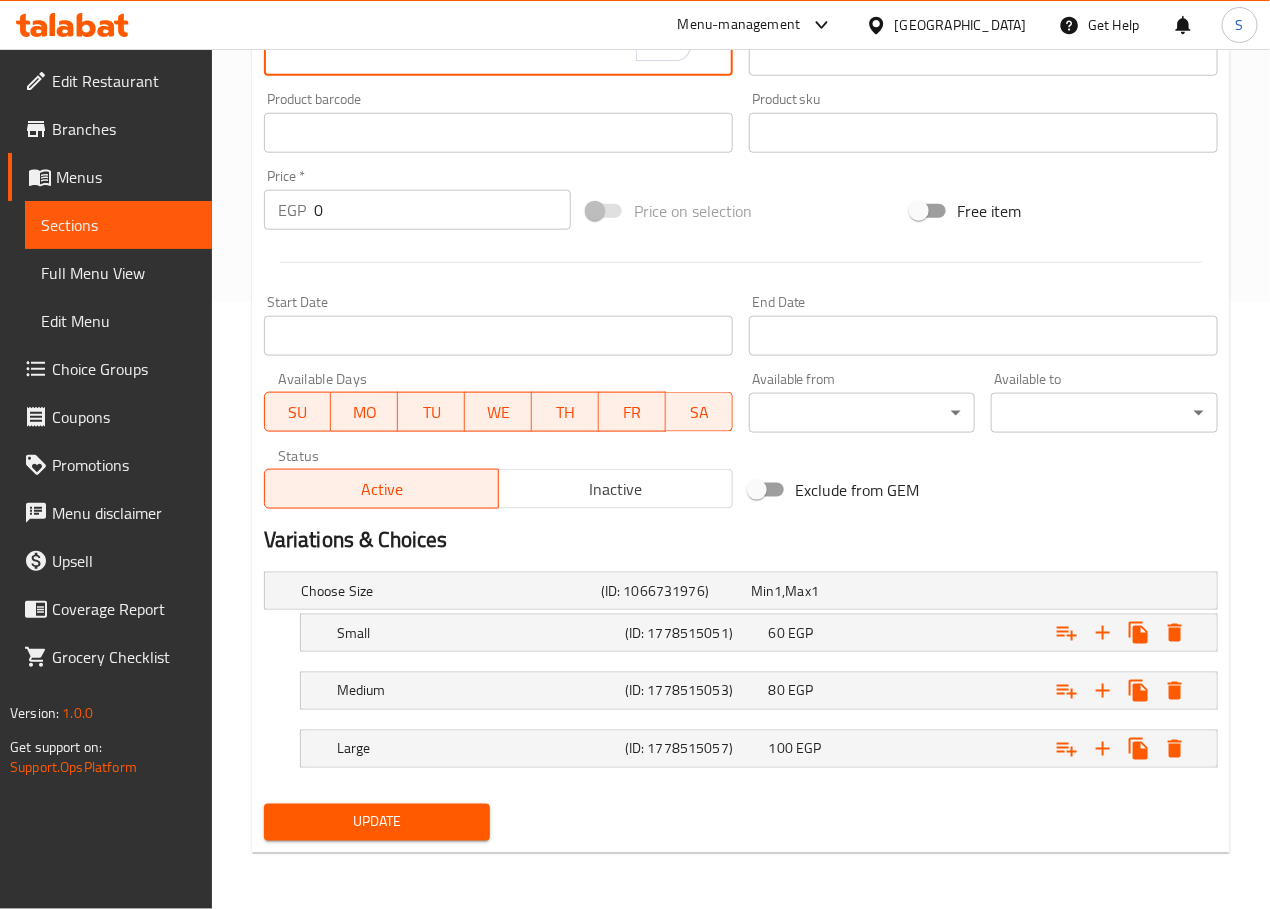 click on "Update" at bounding box center [377, 822] 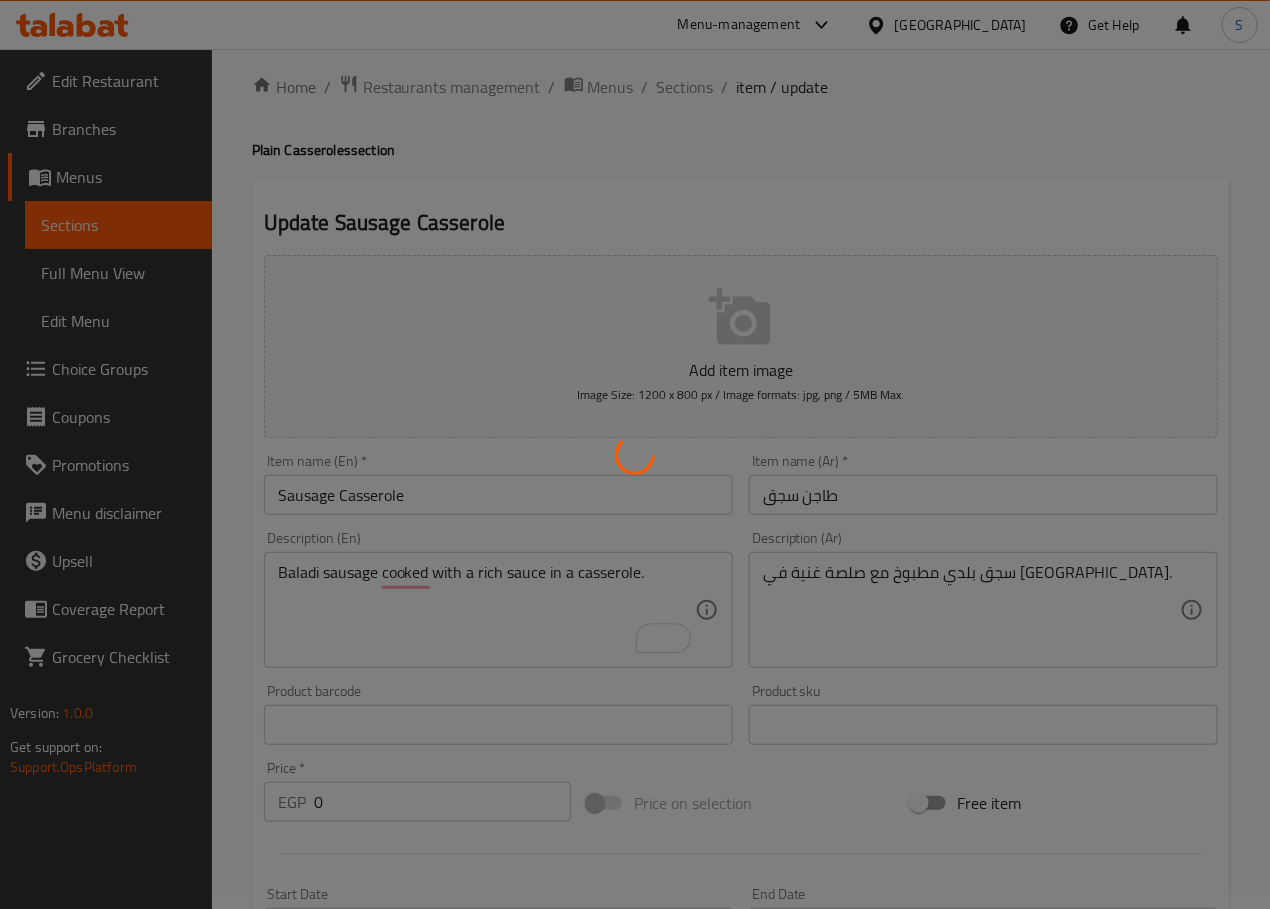 scroll, scrollTop: 0, scrollLeft: 0, axis: both 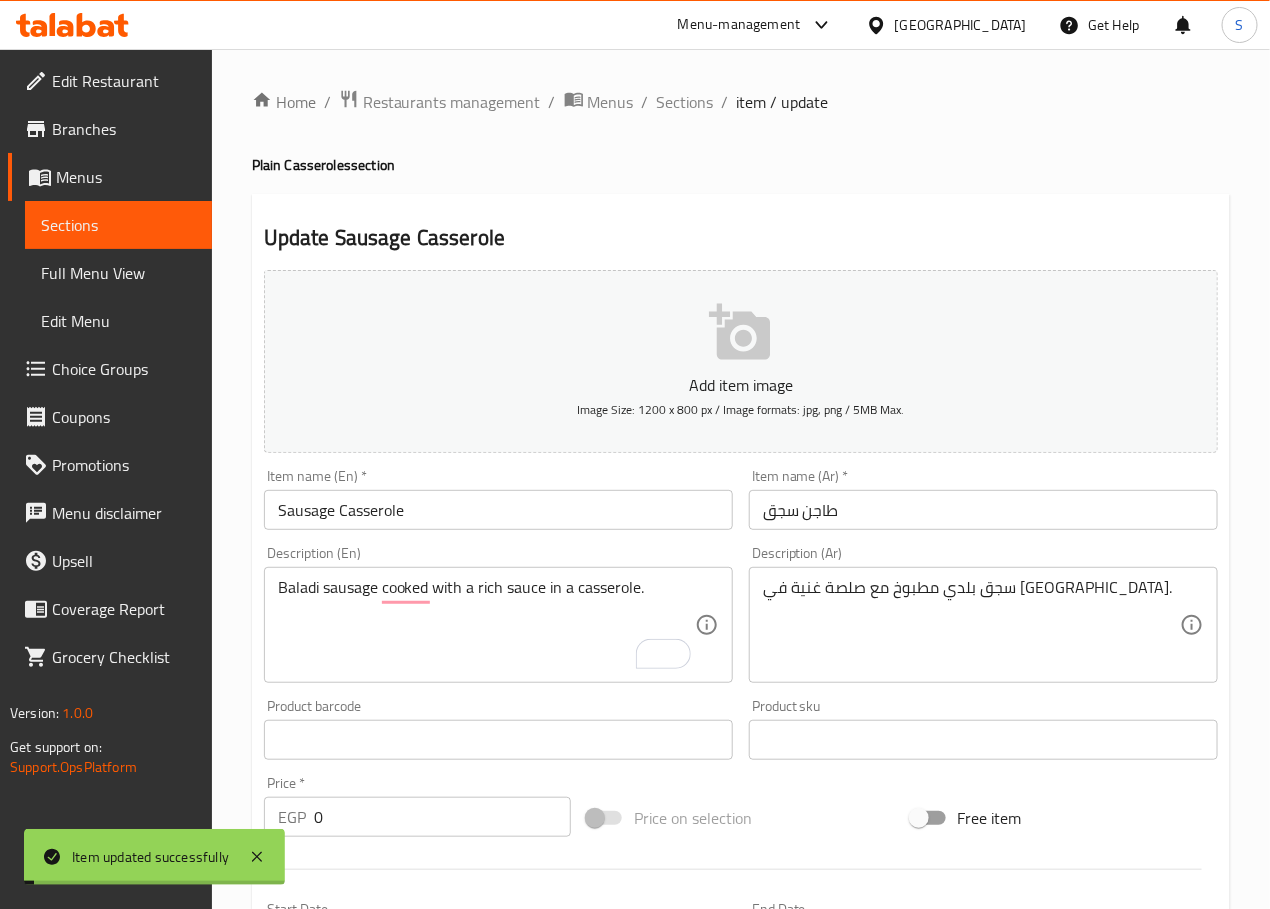 click on "Sections" at bounding box center (685, 102) 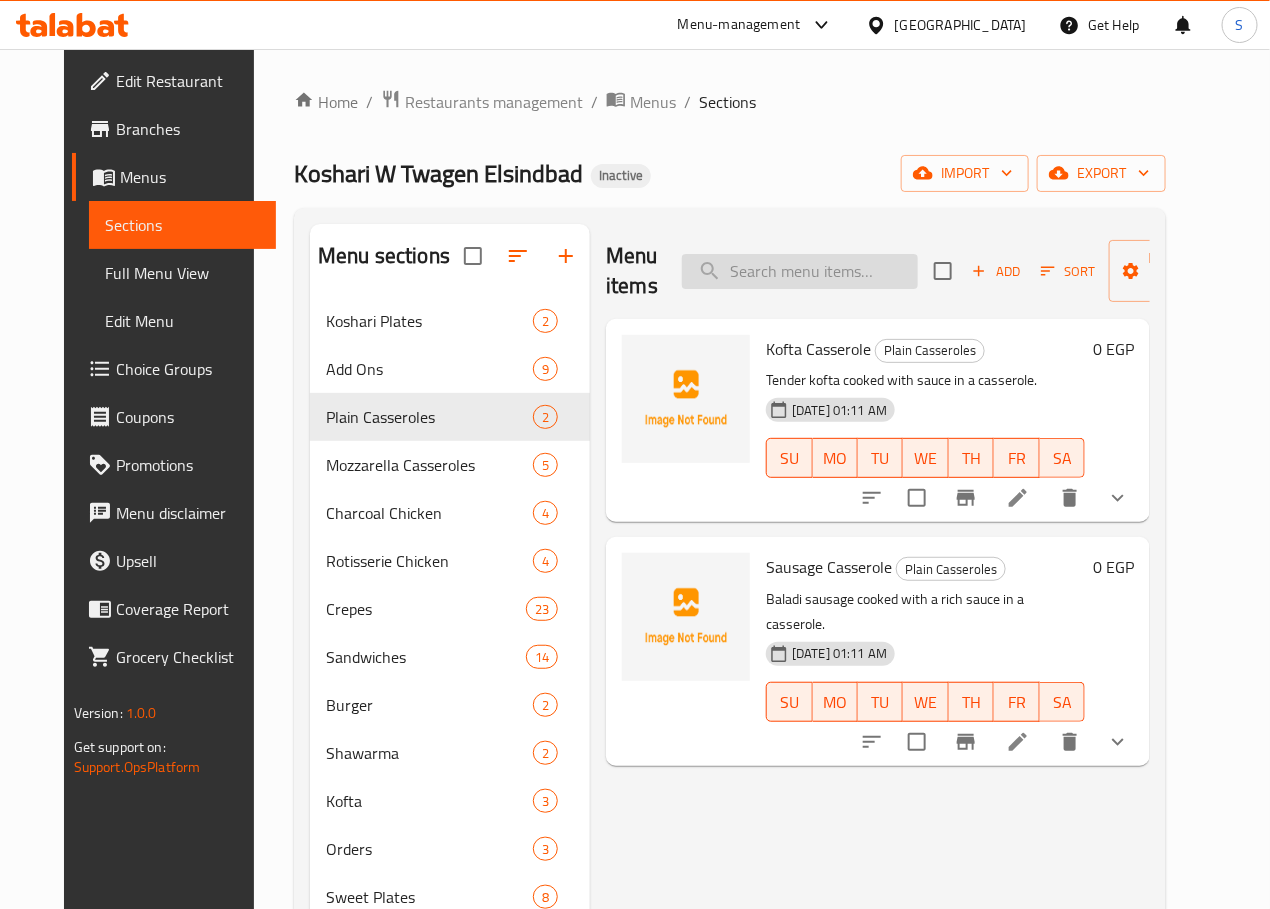 click at bounding box center (800, 271) 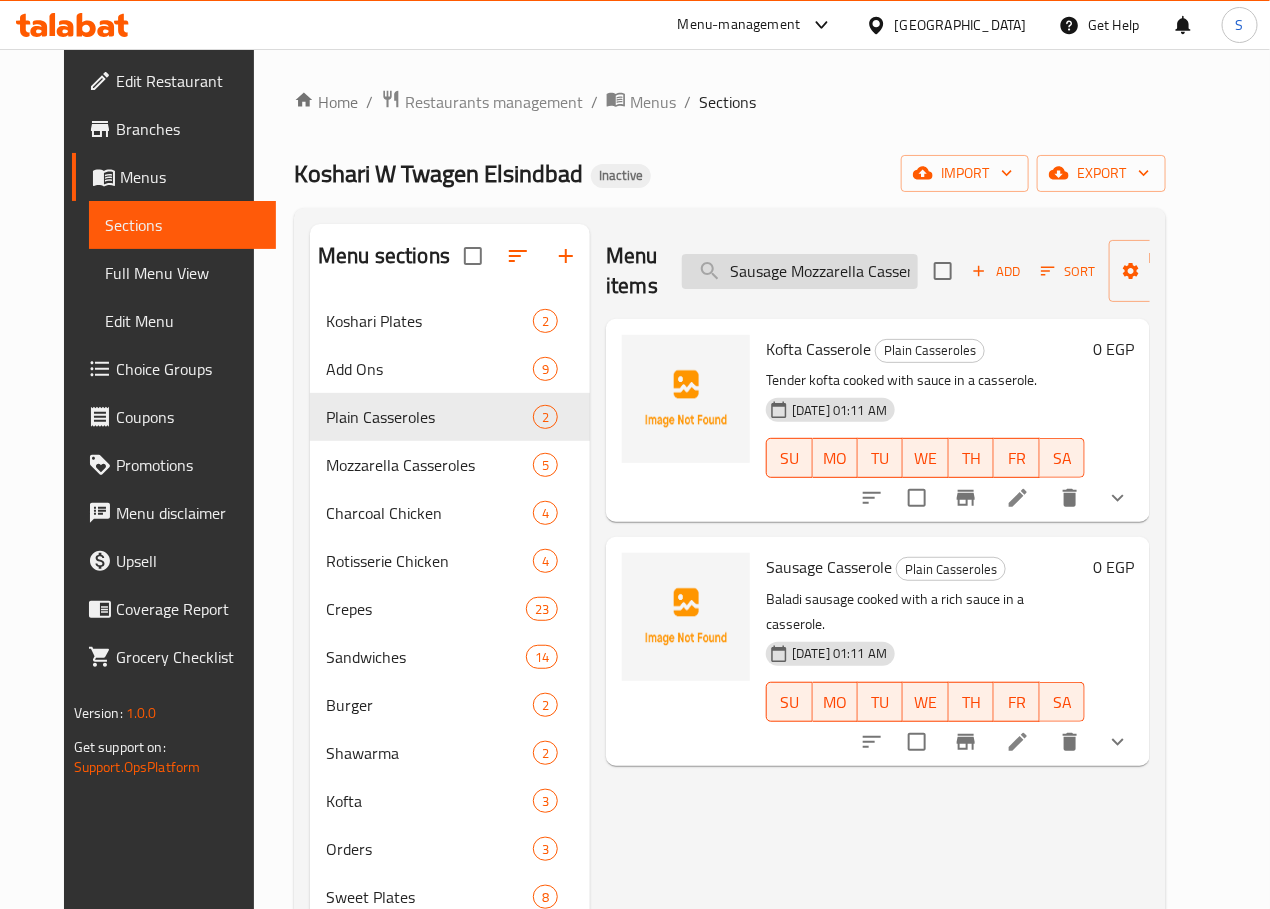 scroll, scrollTop: 0, scrollLeft: 22, axis: horizontal 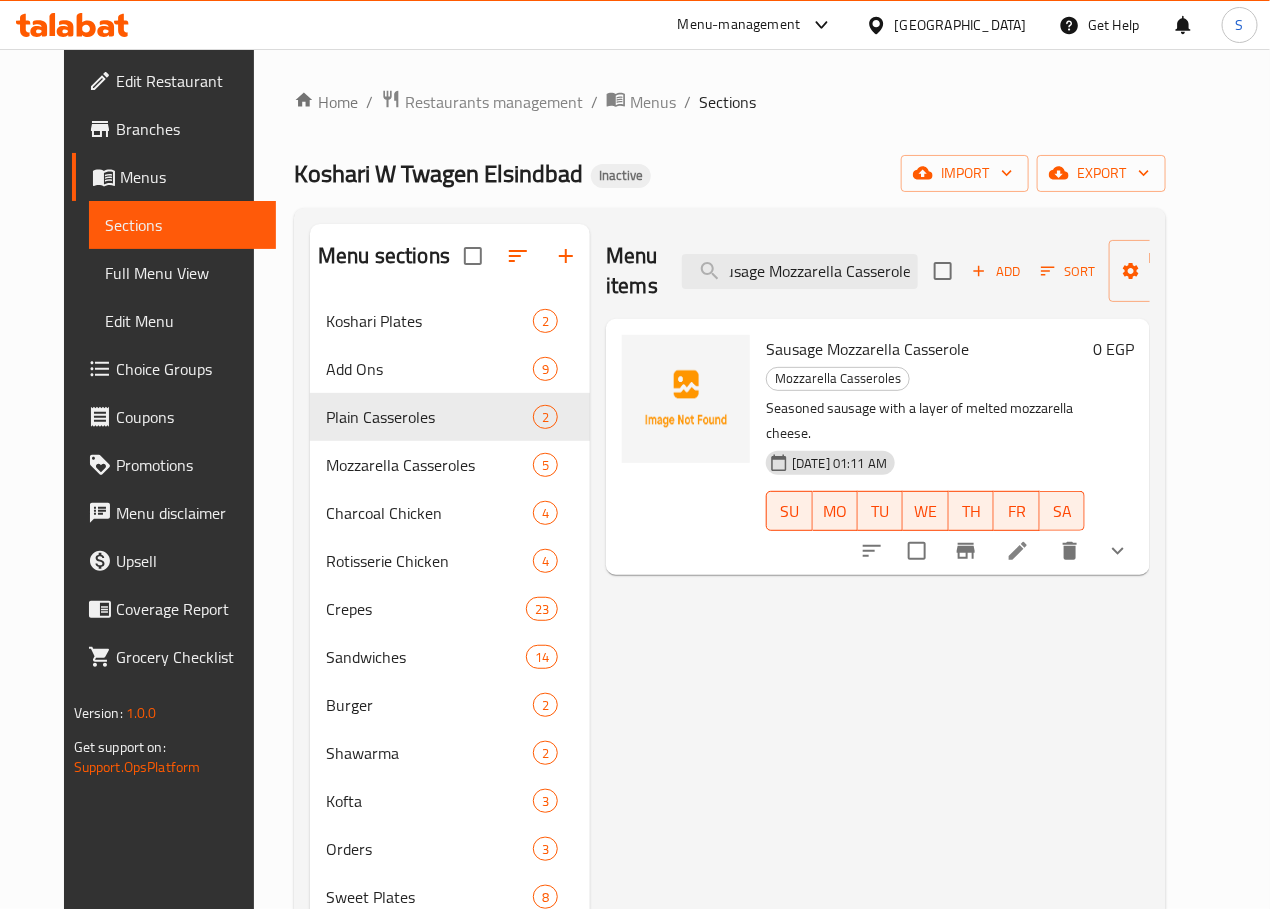 type on "Sausage Mozzarella Casserole" 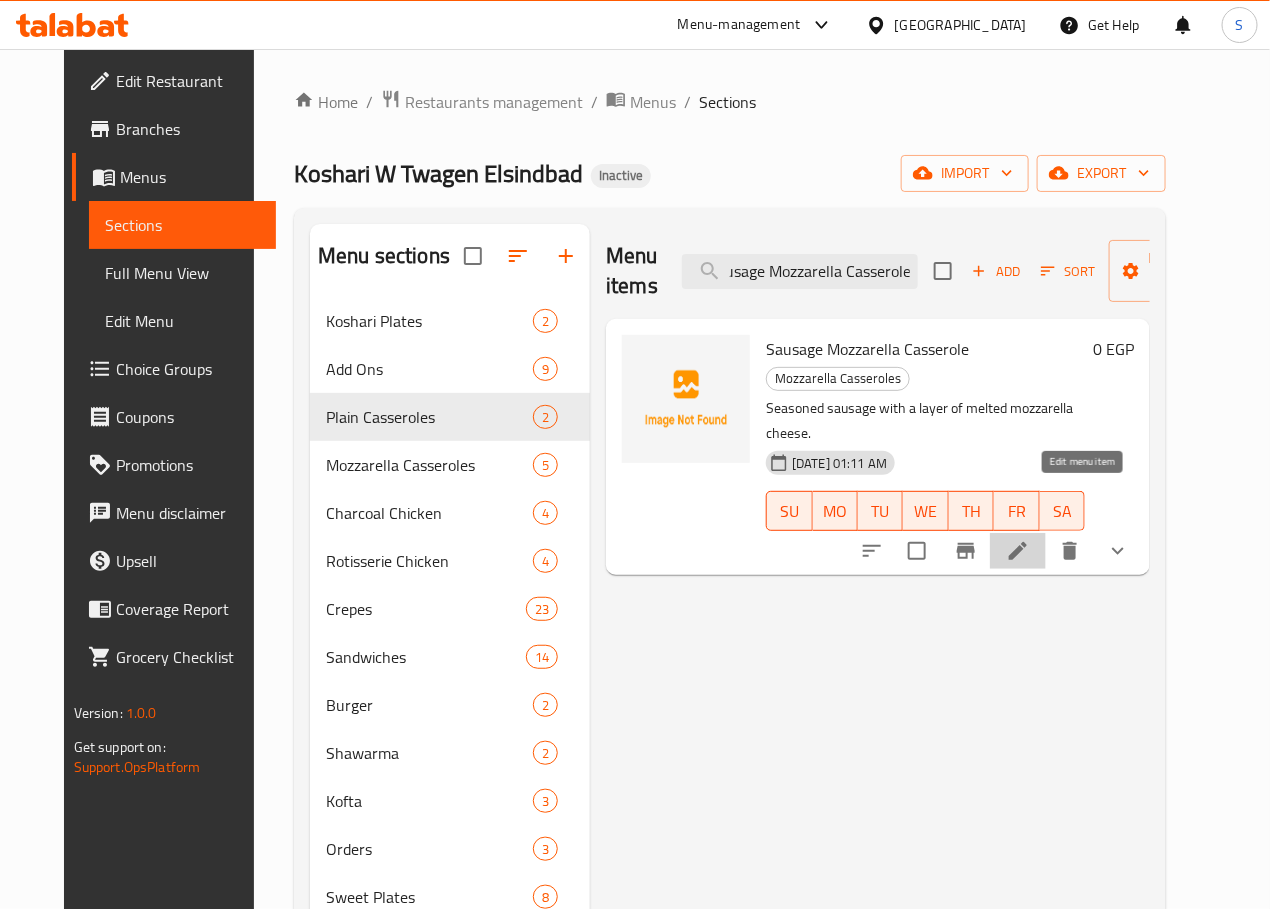 click 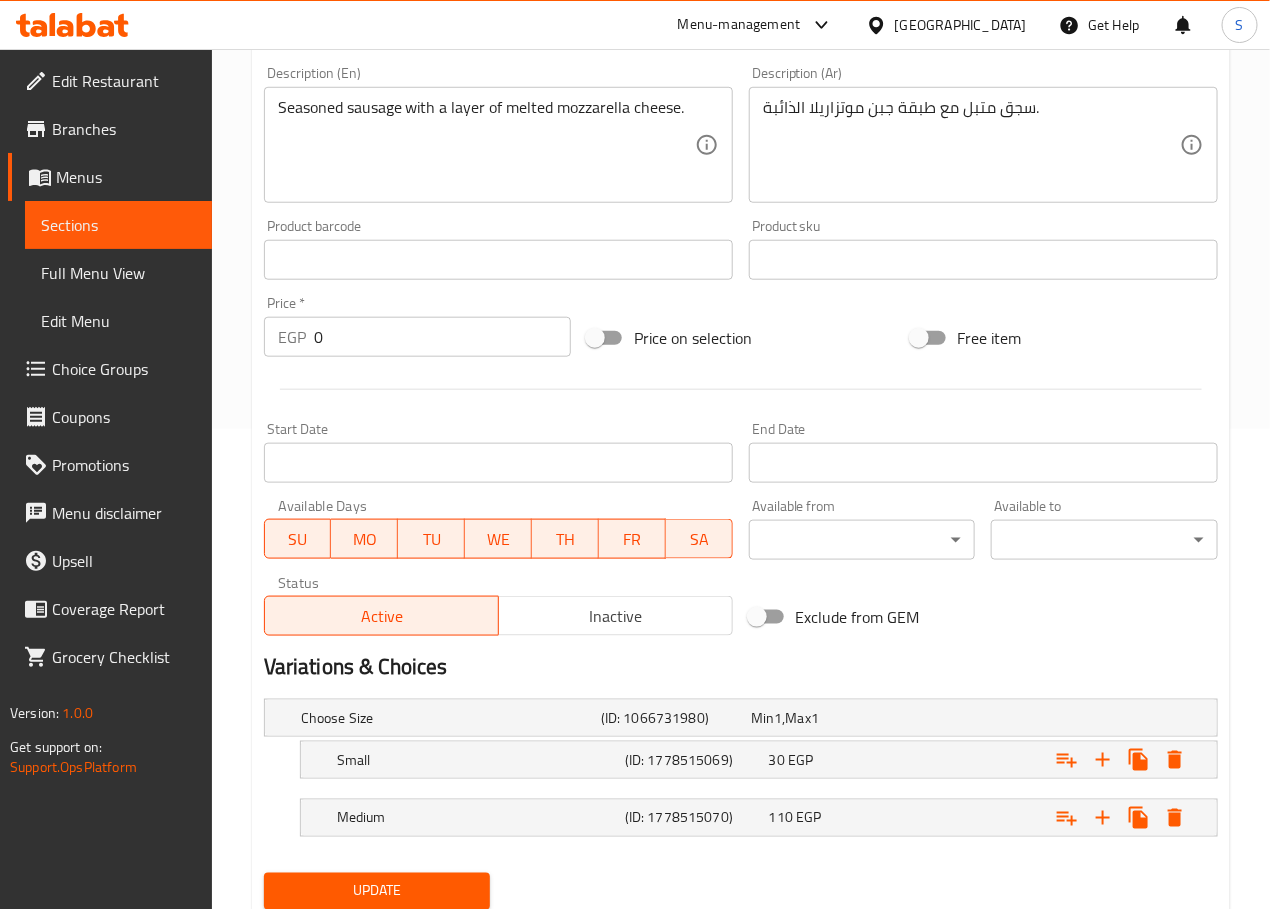 scroll, scrollTop: 552, scrollLeft: 0, axis: vertical 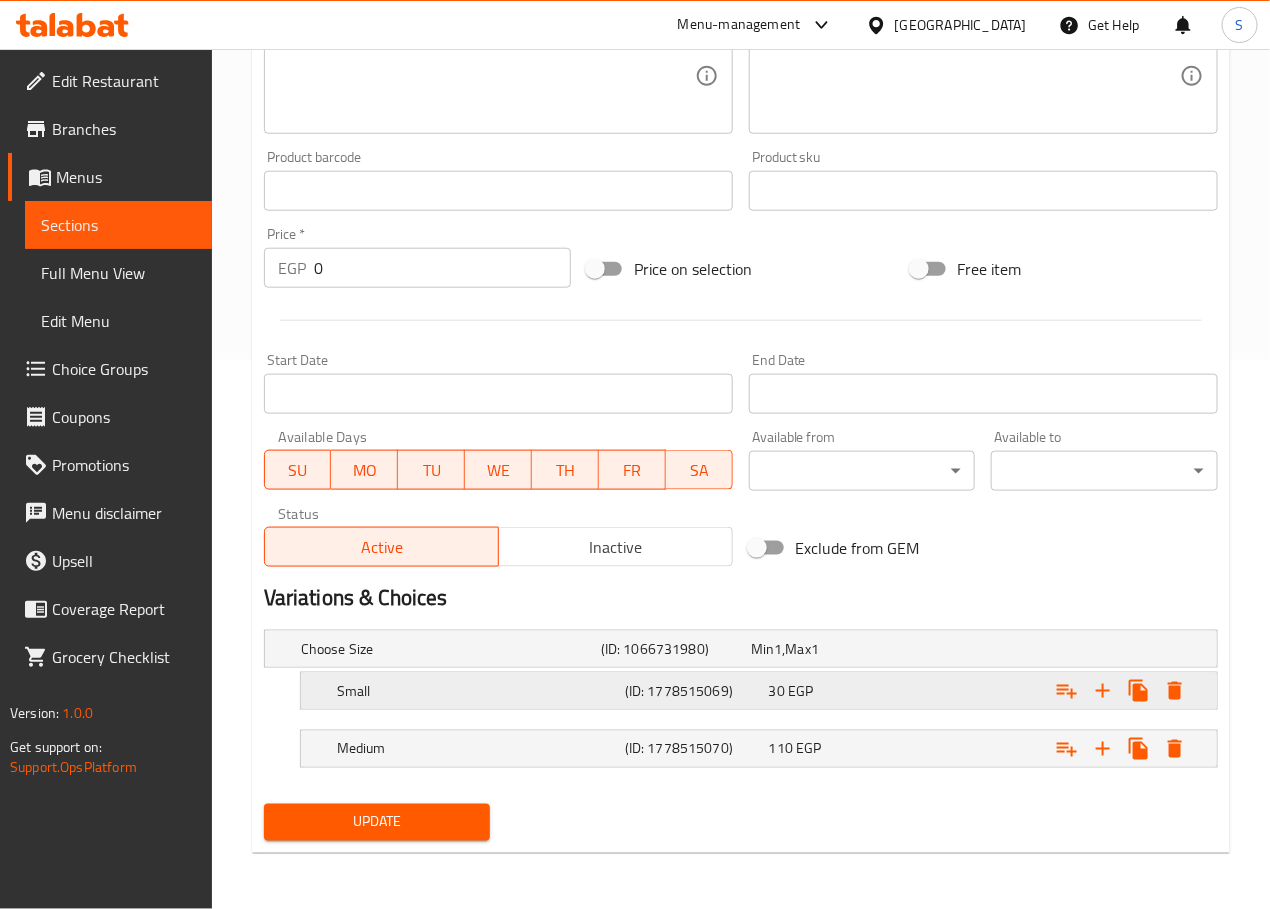 click on "Small" at bounding box center [447, 649] 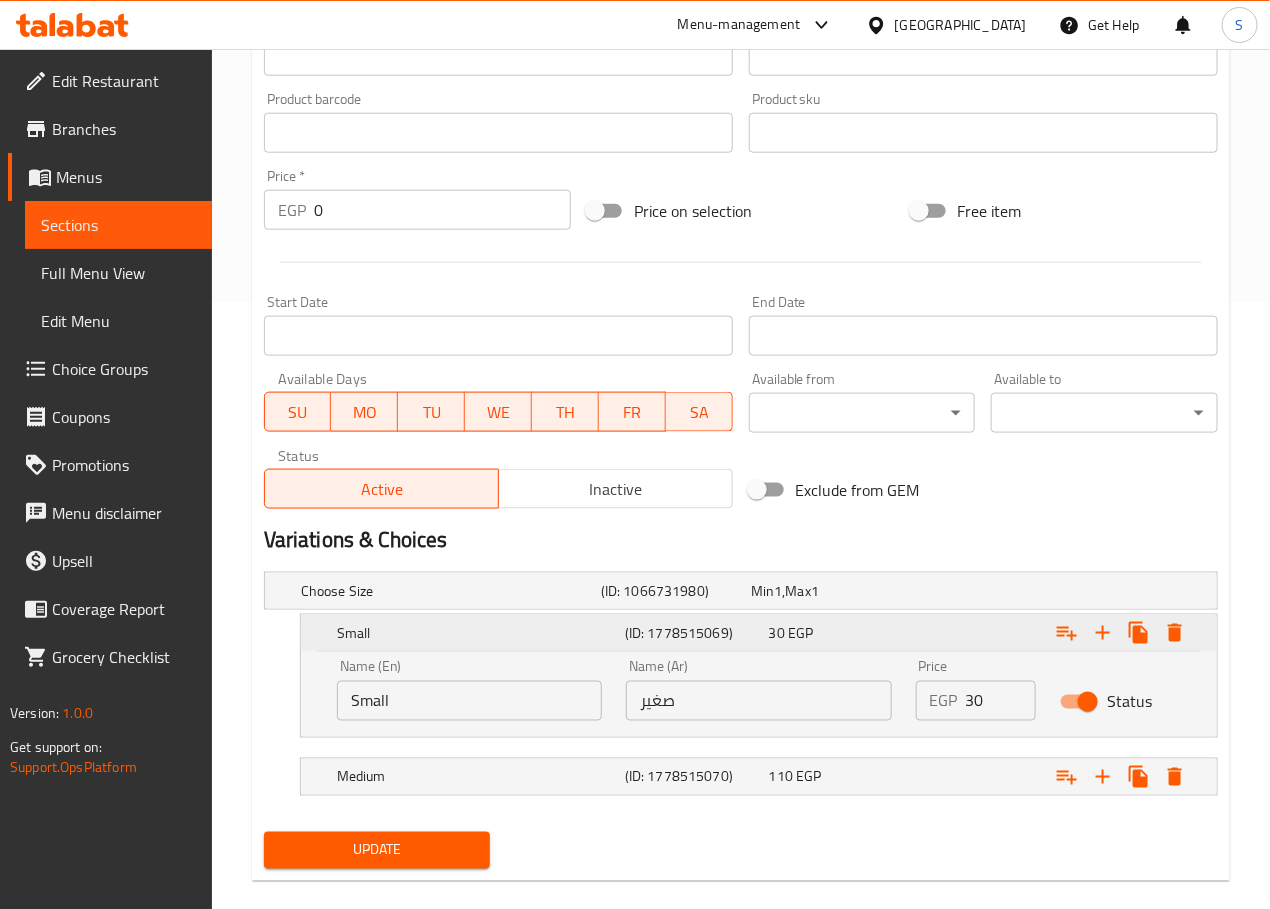 scroll, scrollTop: 637, scrollLeft: 0, axis: vertical 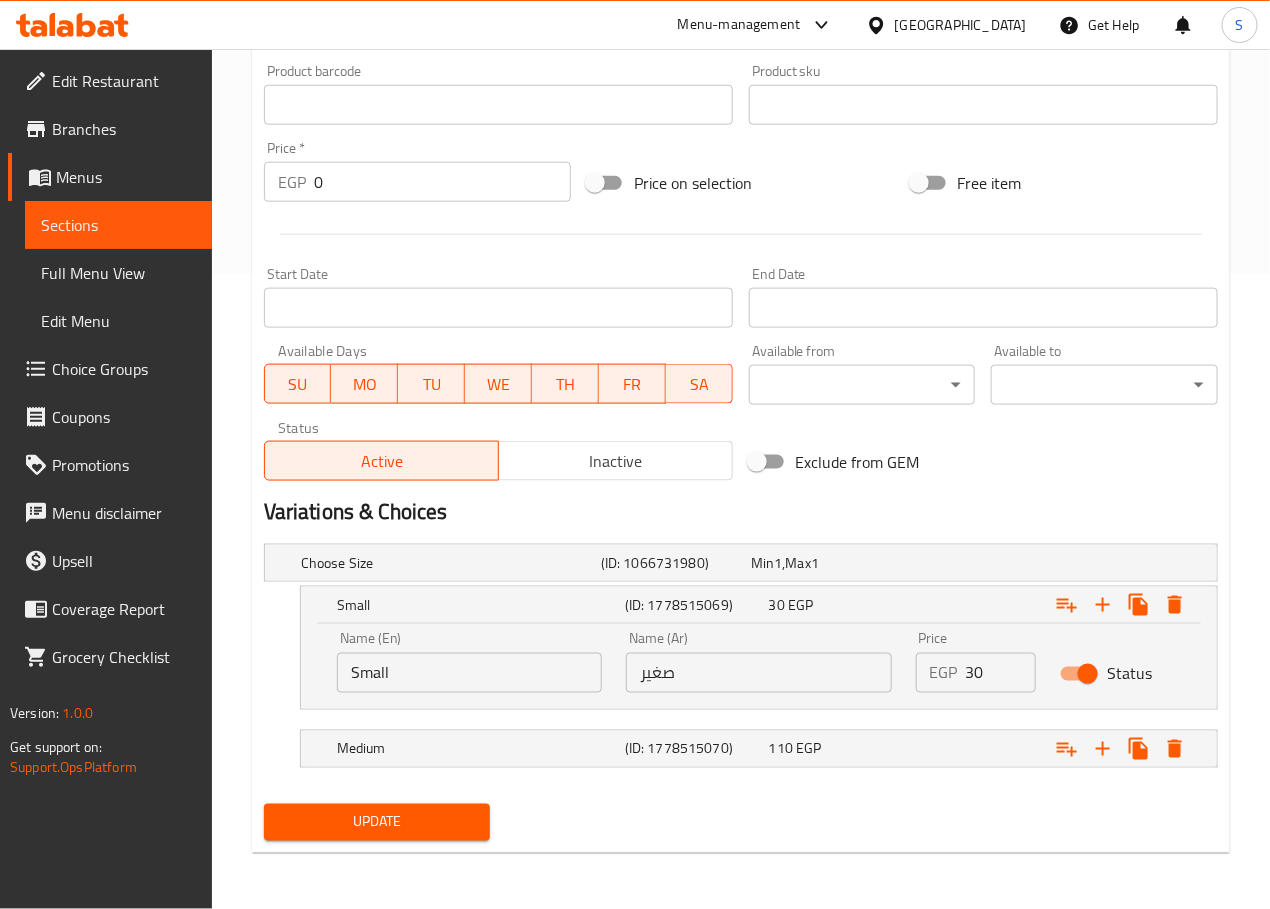 click on "30" at bounding box center (1001, 673) 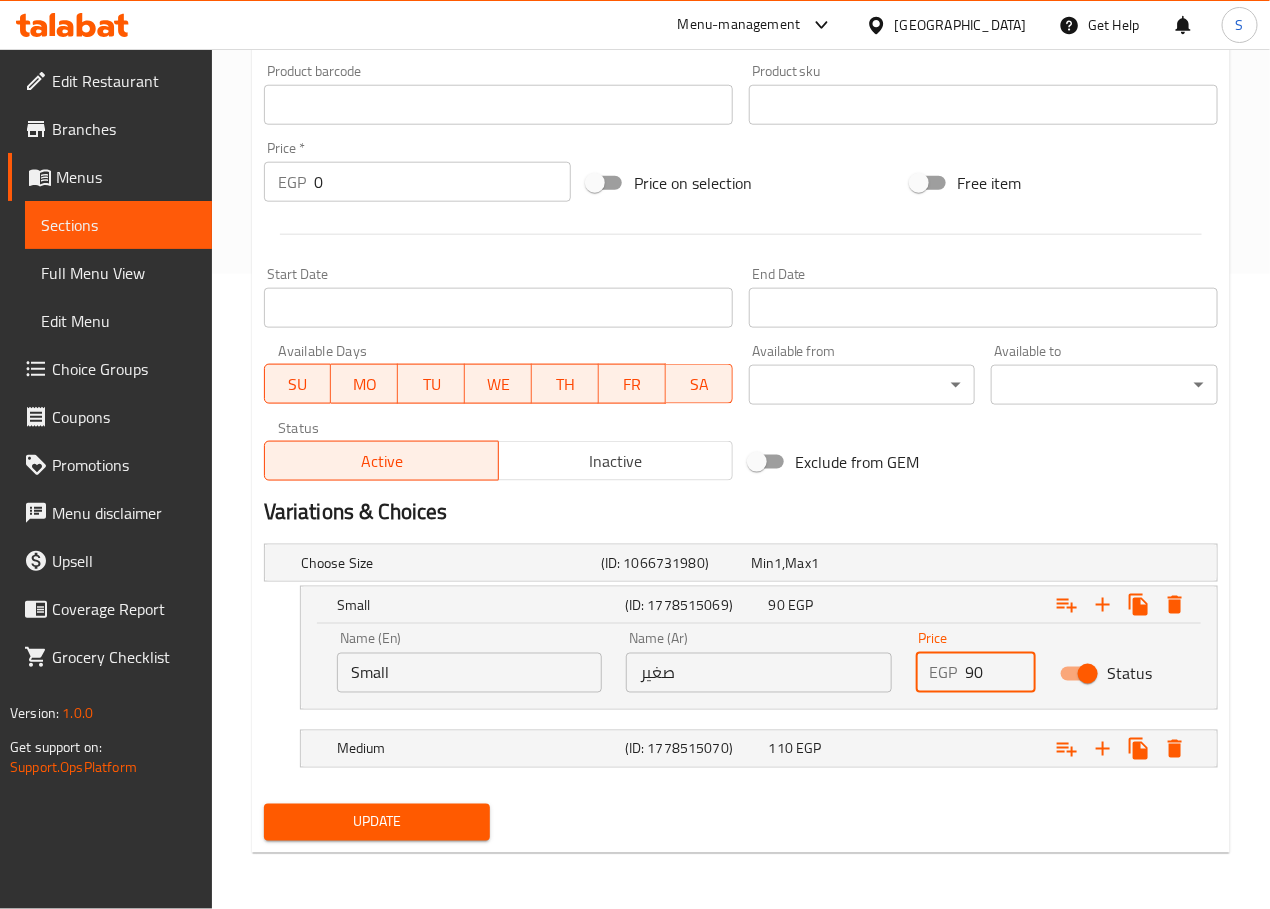 type on "90" 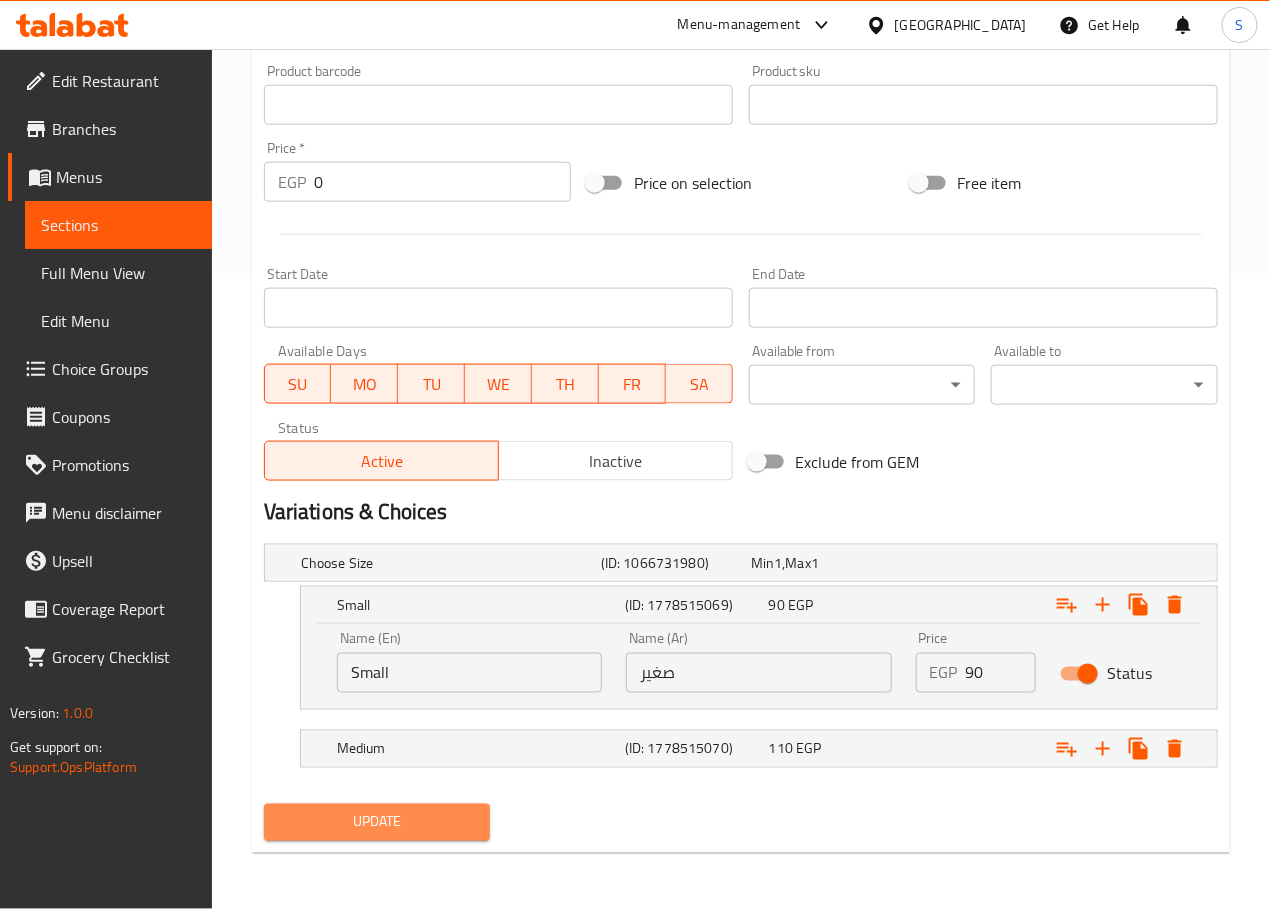 click on "Update" at bounding box center [377, 822] 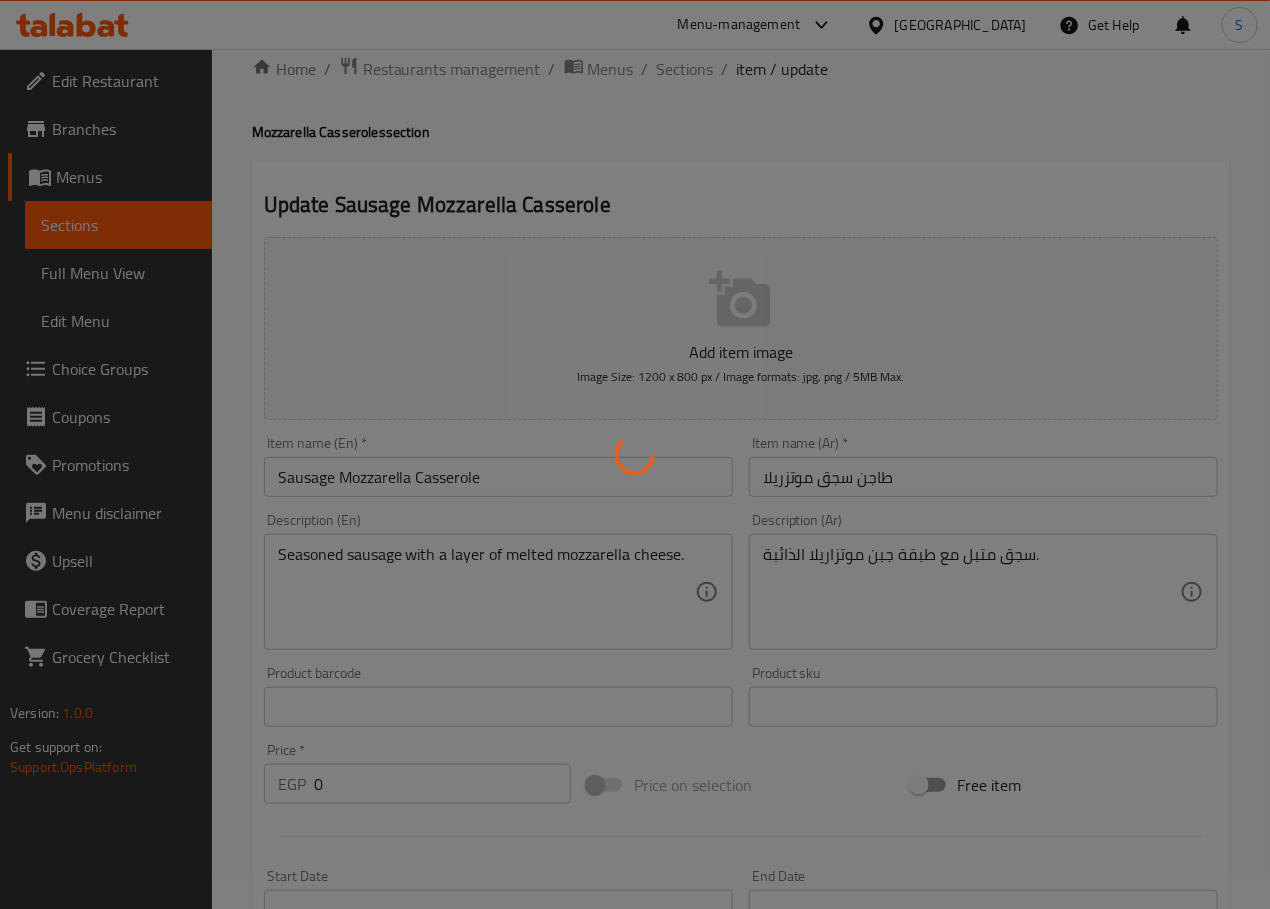 scroll, scrollTop: 0, scrollLeft: 0, axis: both 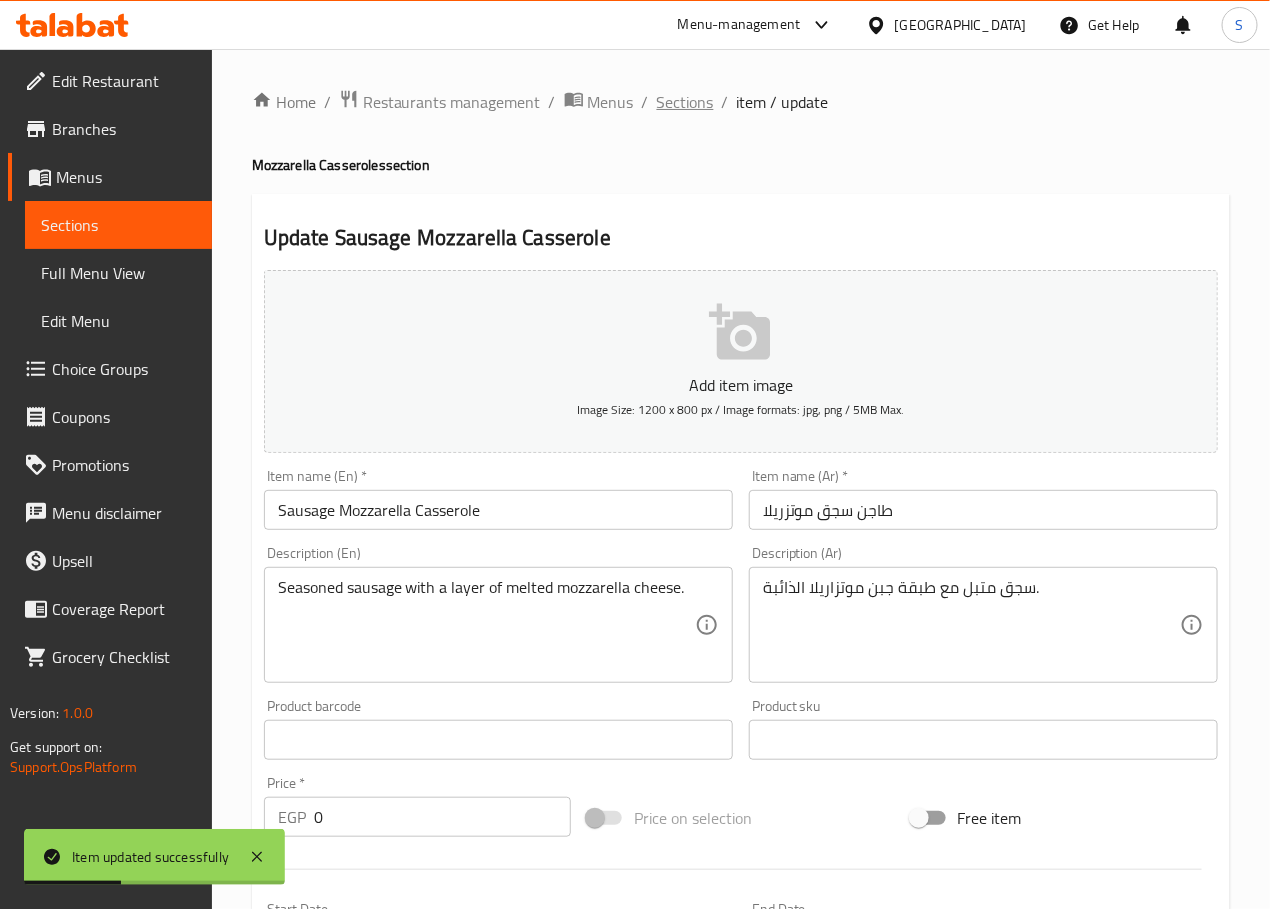 click on "Sections" at bounding box center (685, 102) 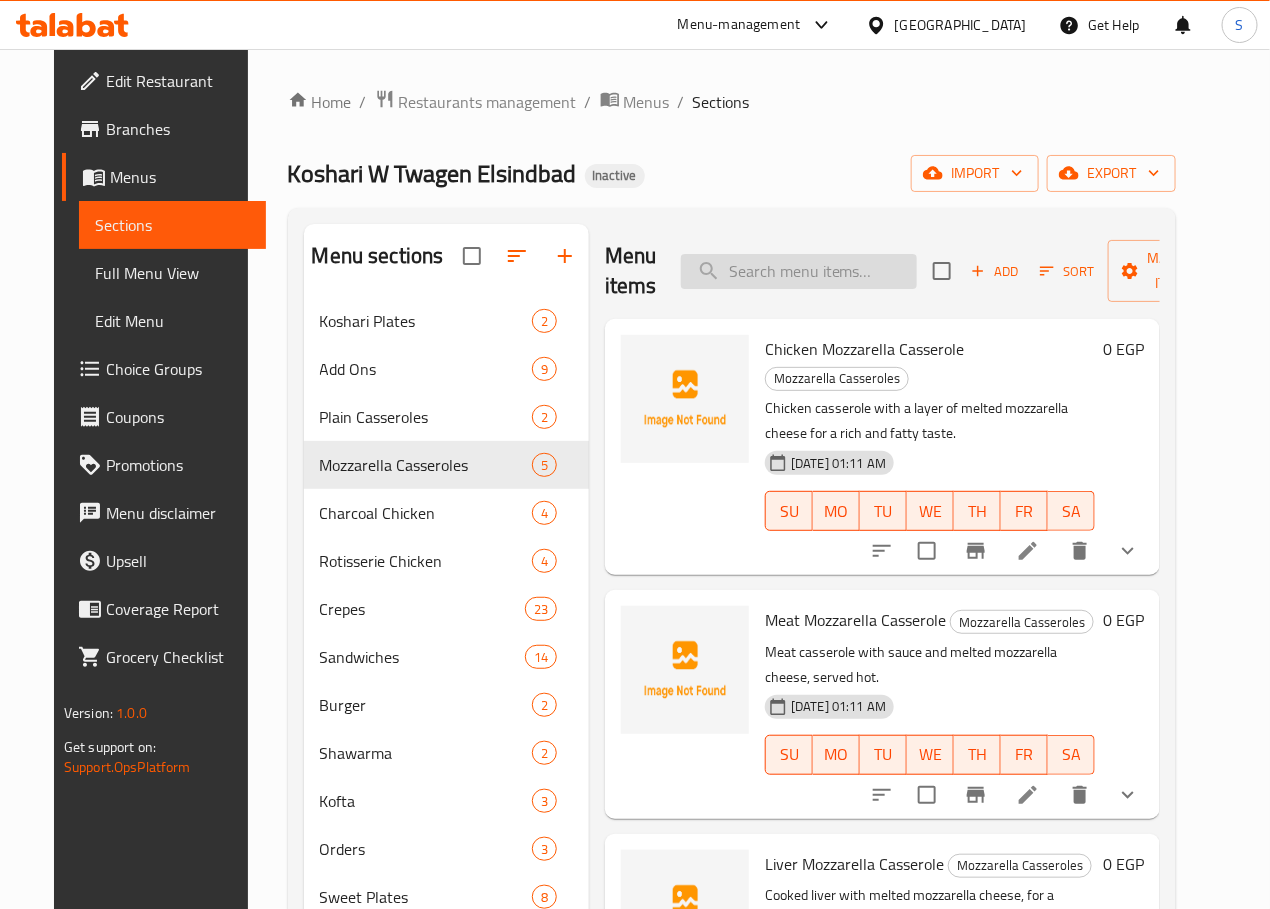click at bounding box center (799, 271) 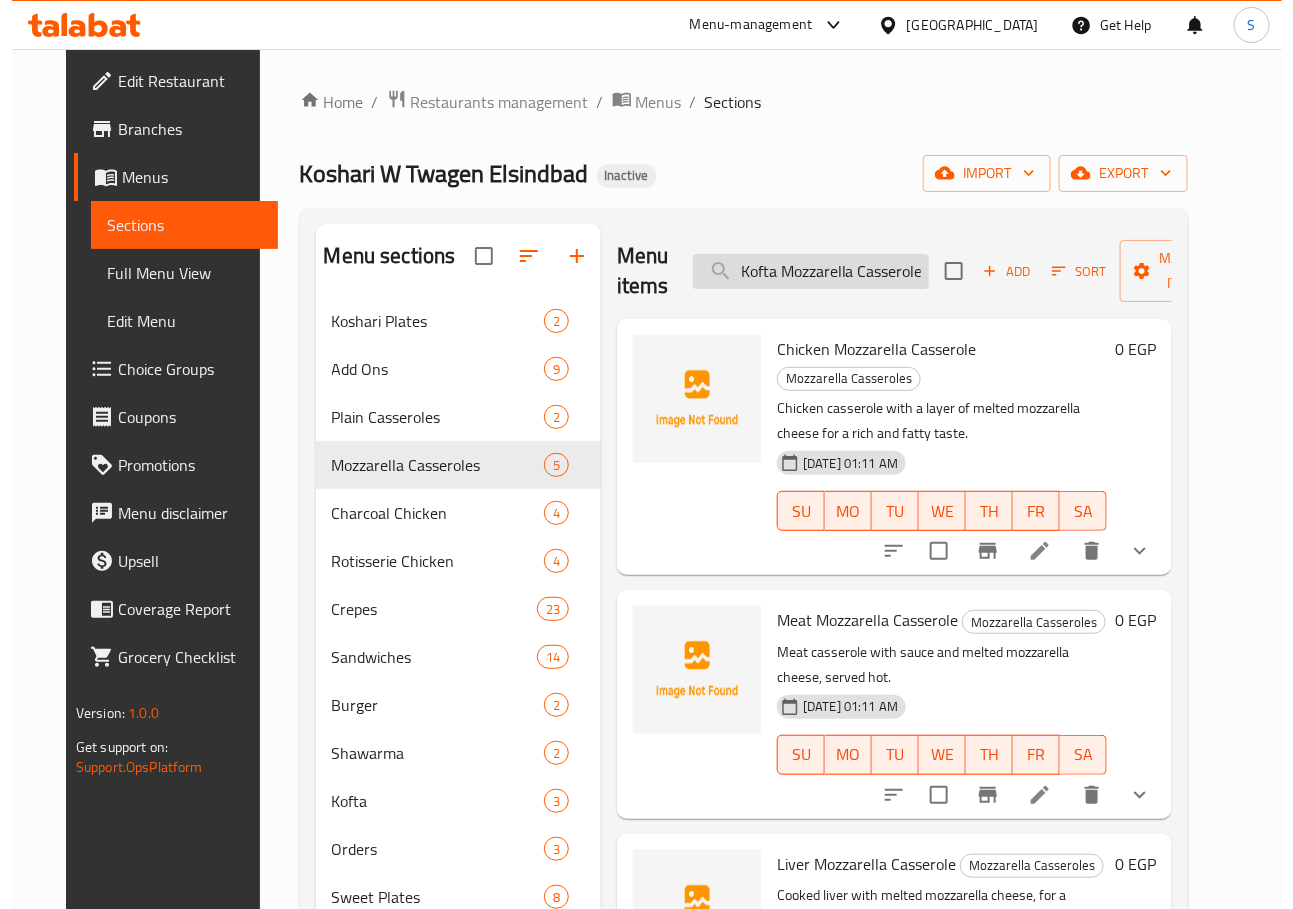 scroll, scrollTop: 0, scrollLeft: 61, axis: horizontal 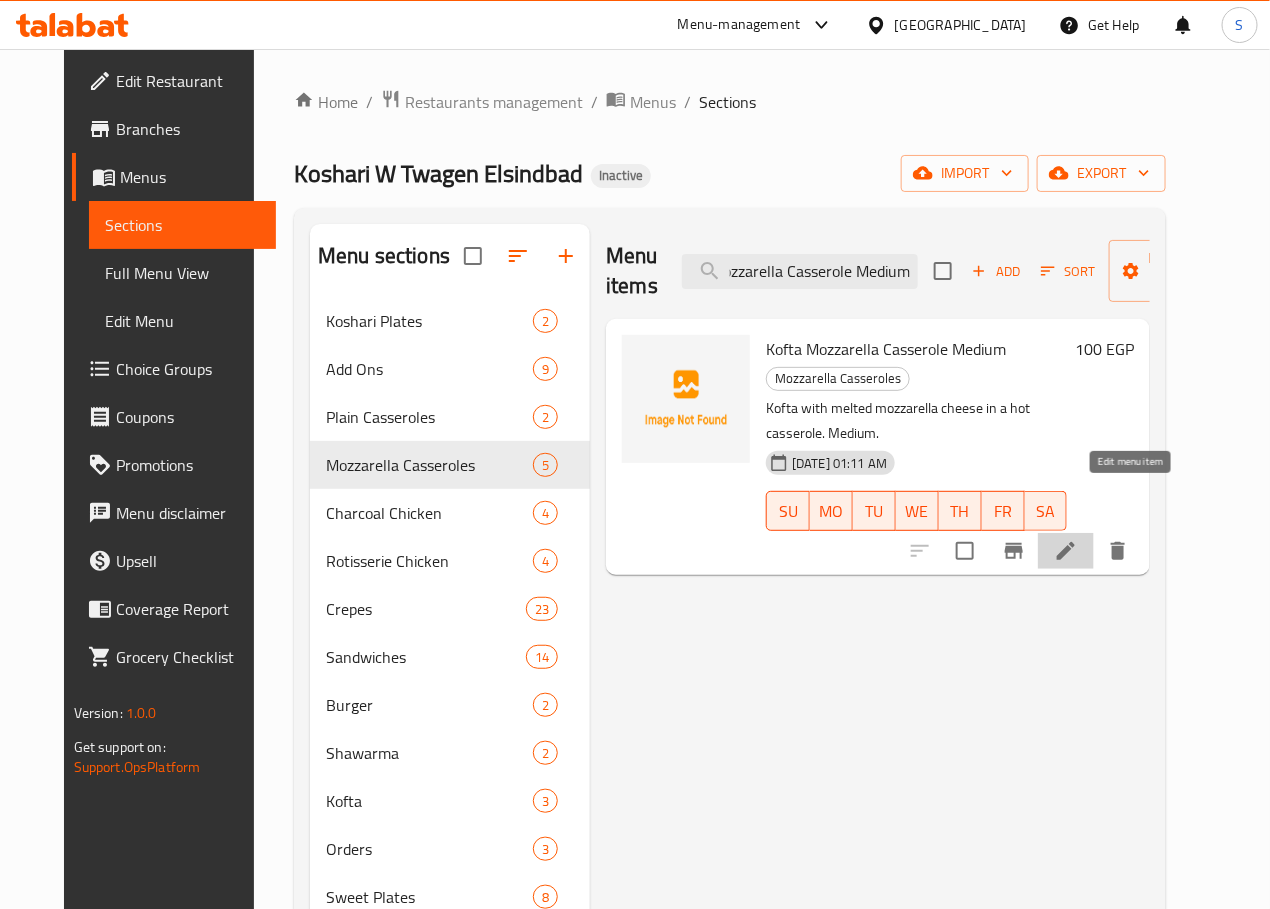 click 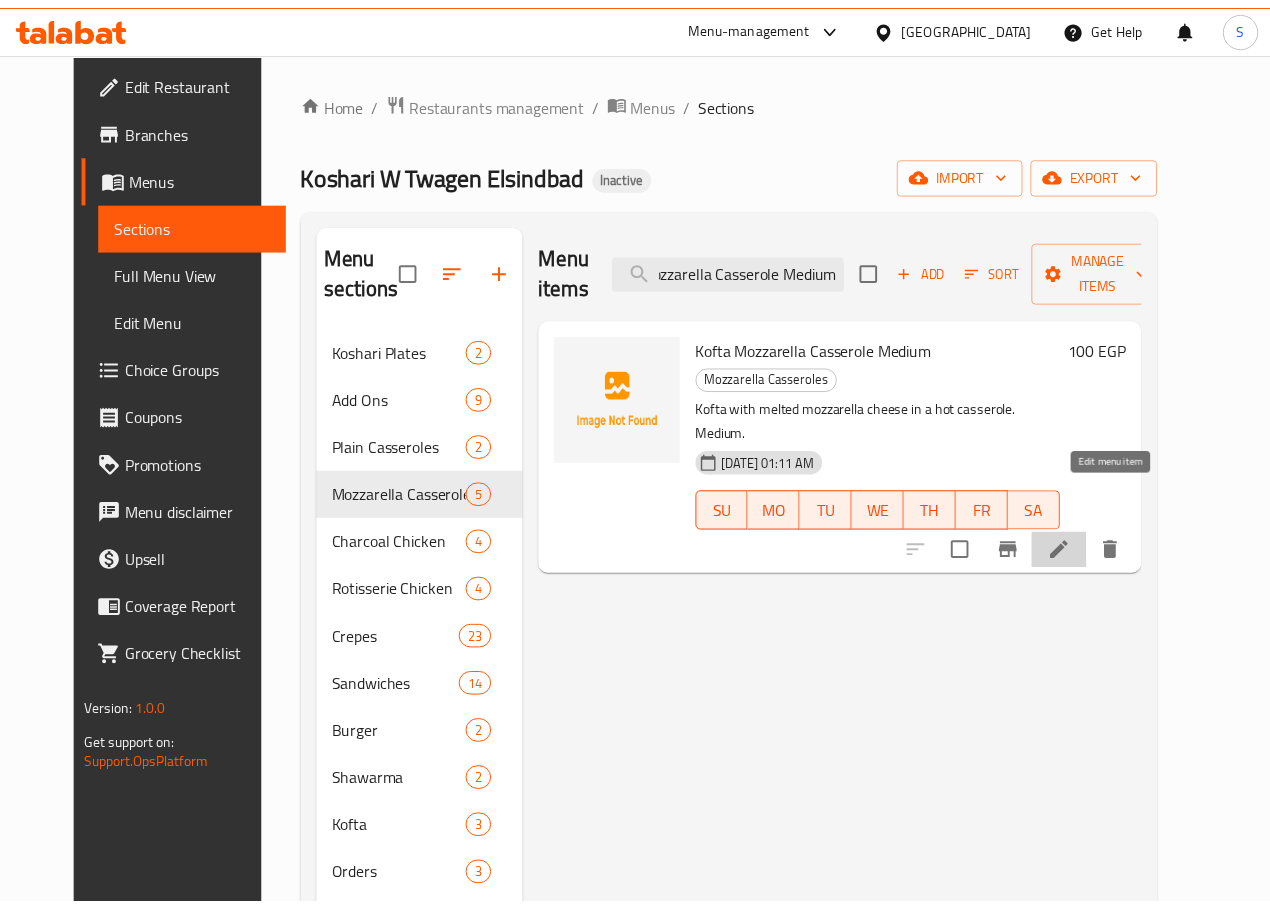 scroll, scrollTop: 0, scrollLeft: 0, axis: both 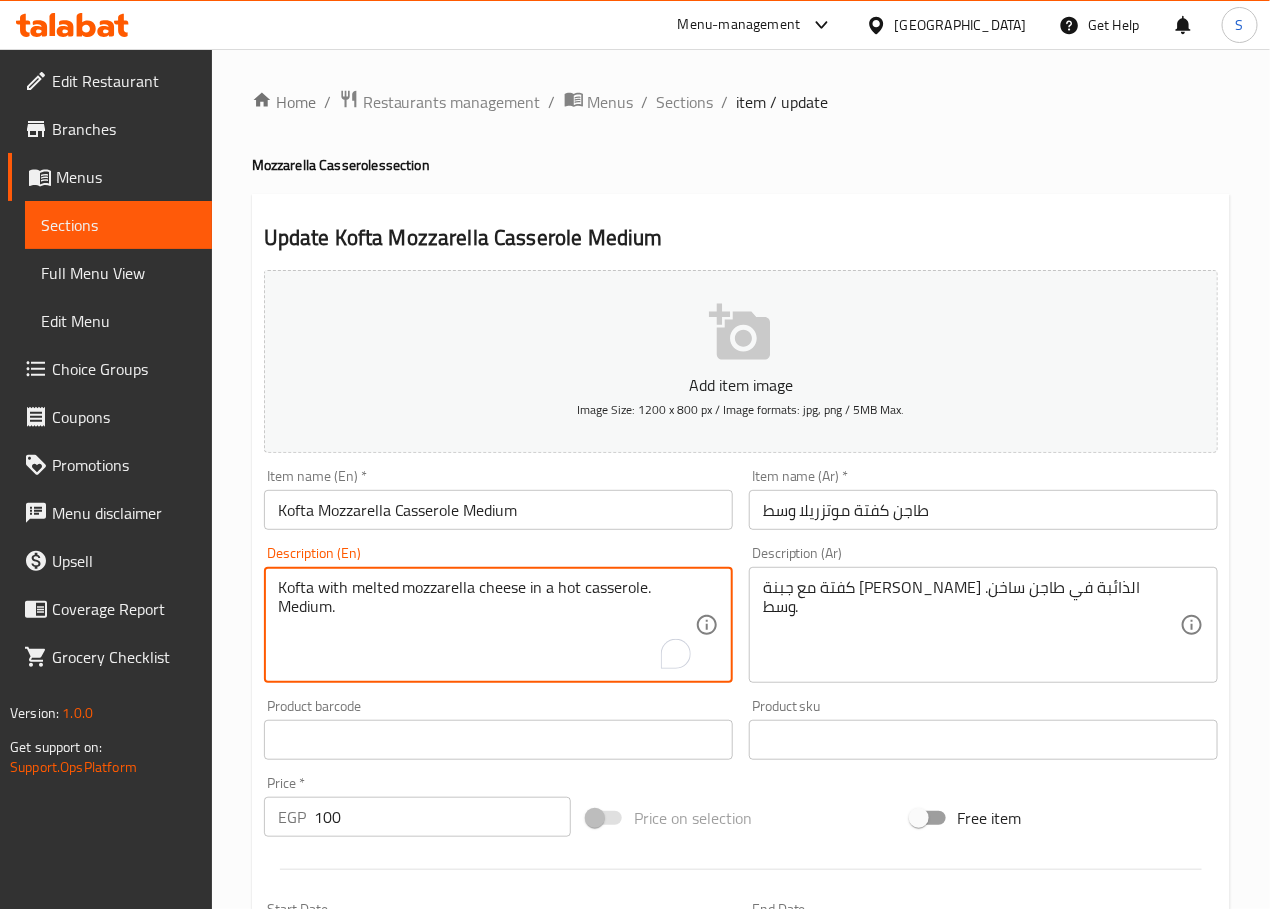 click on "Kofta with melted mozzarella cheese in a hot casserole. Medium." at bounding box center [486, 625] 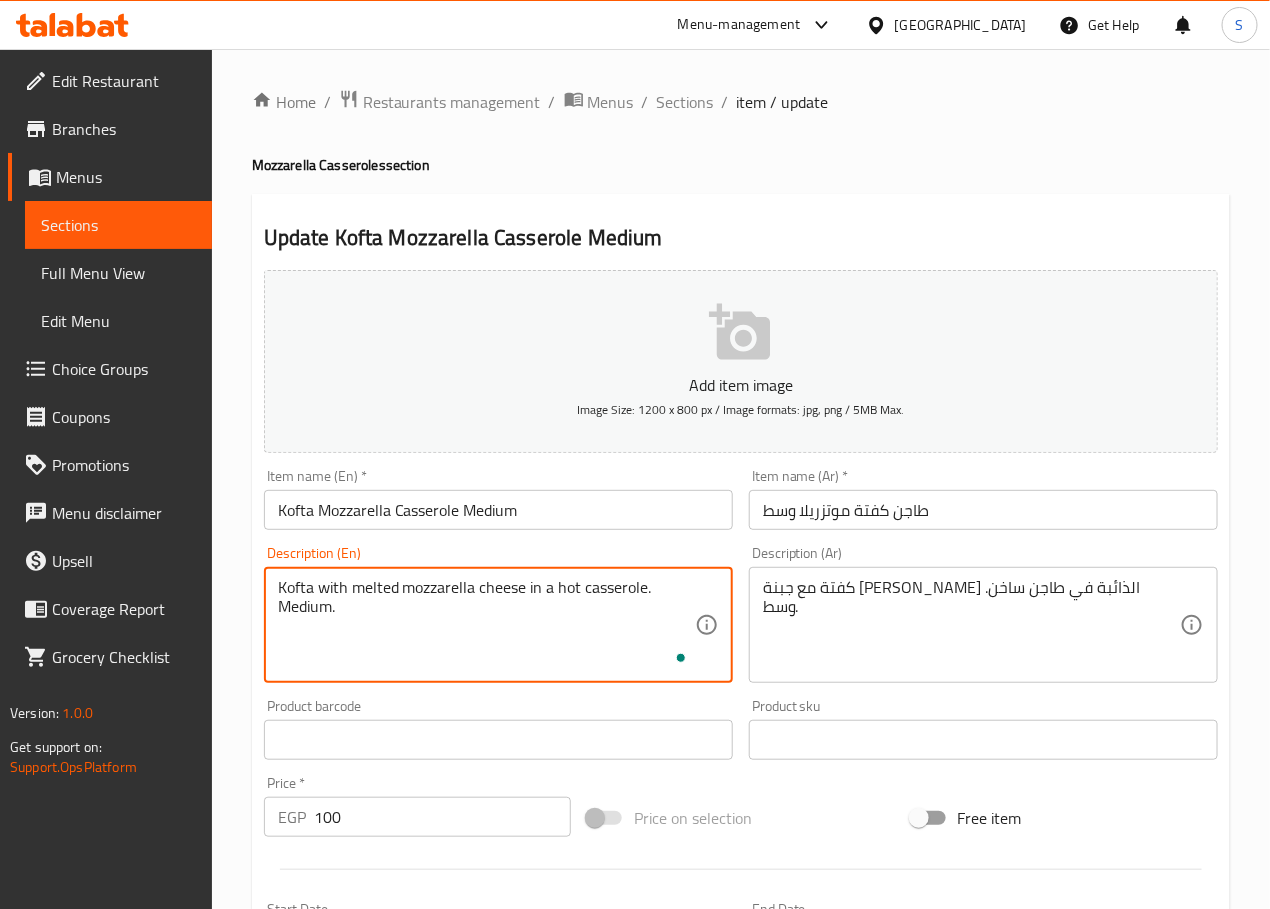 click on "Kofta with melted mozzarella cheese in a hot casserole. Medium." at bounding box center (486, 625) 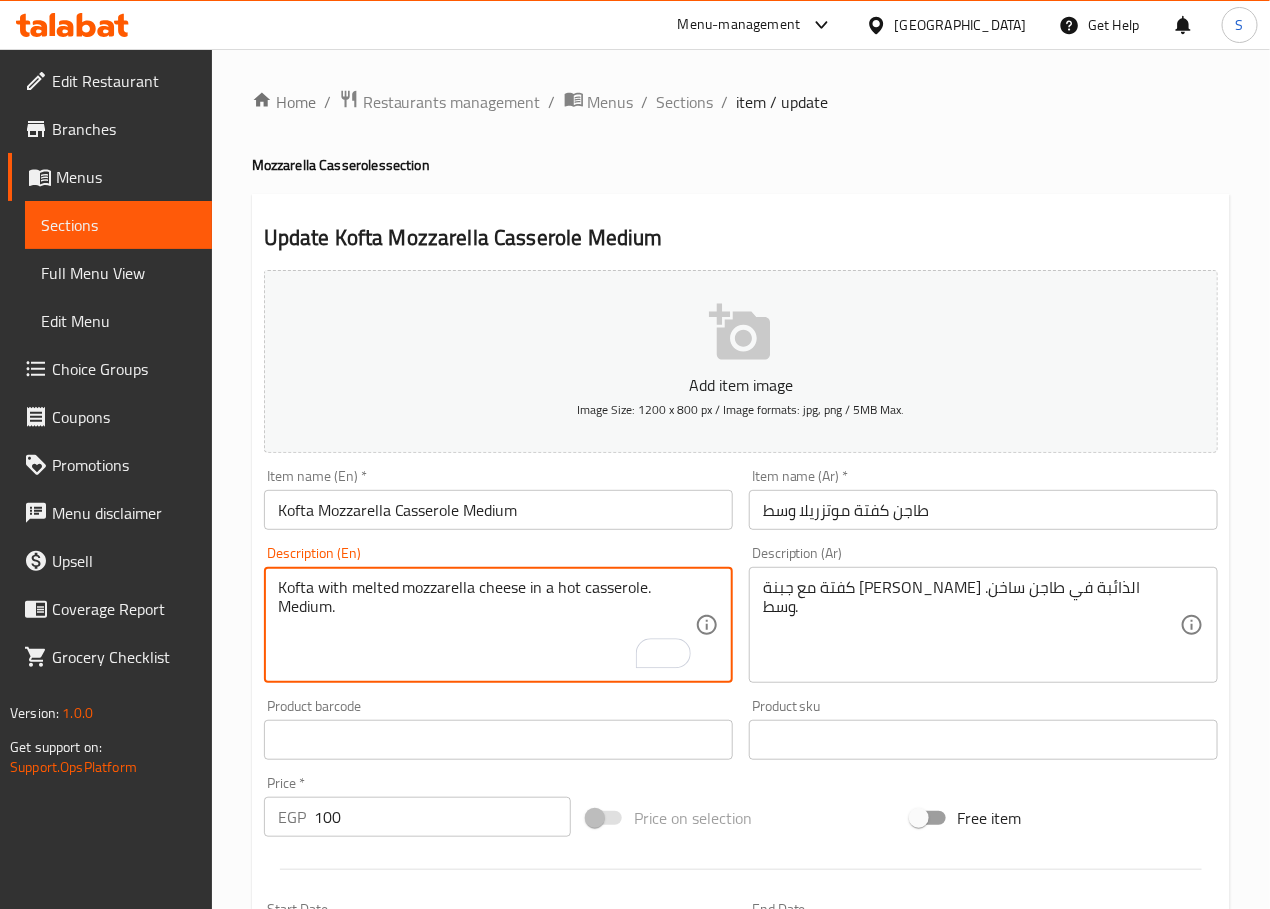 click on "Kofta with melted mozzarella cheese in a hot casserole. Medium." at bounding box center [486, 625] 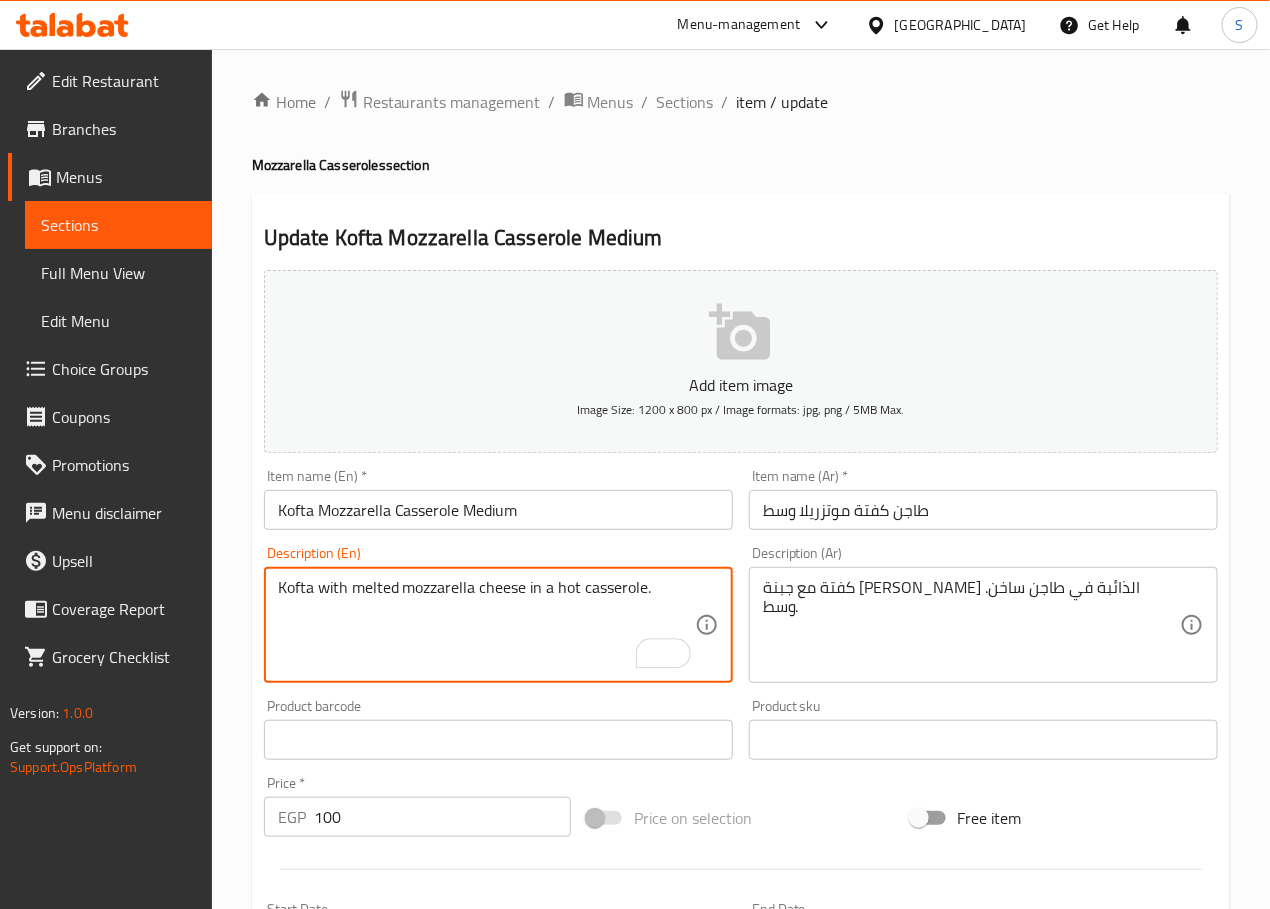 type on "Kofta with melted mozzarella cheese in a hot casserole." 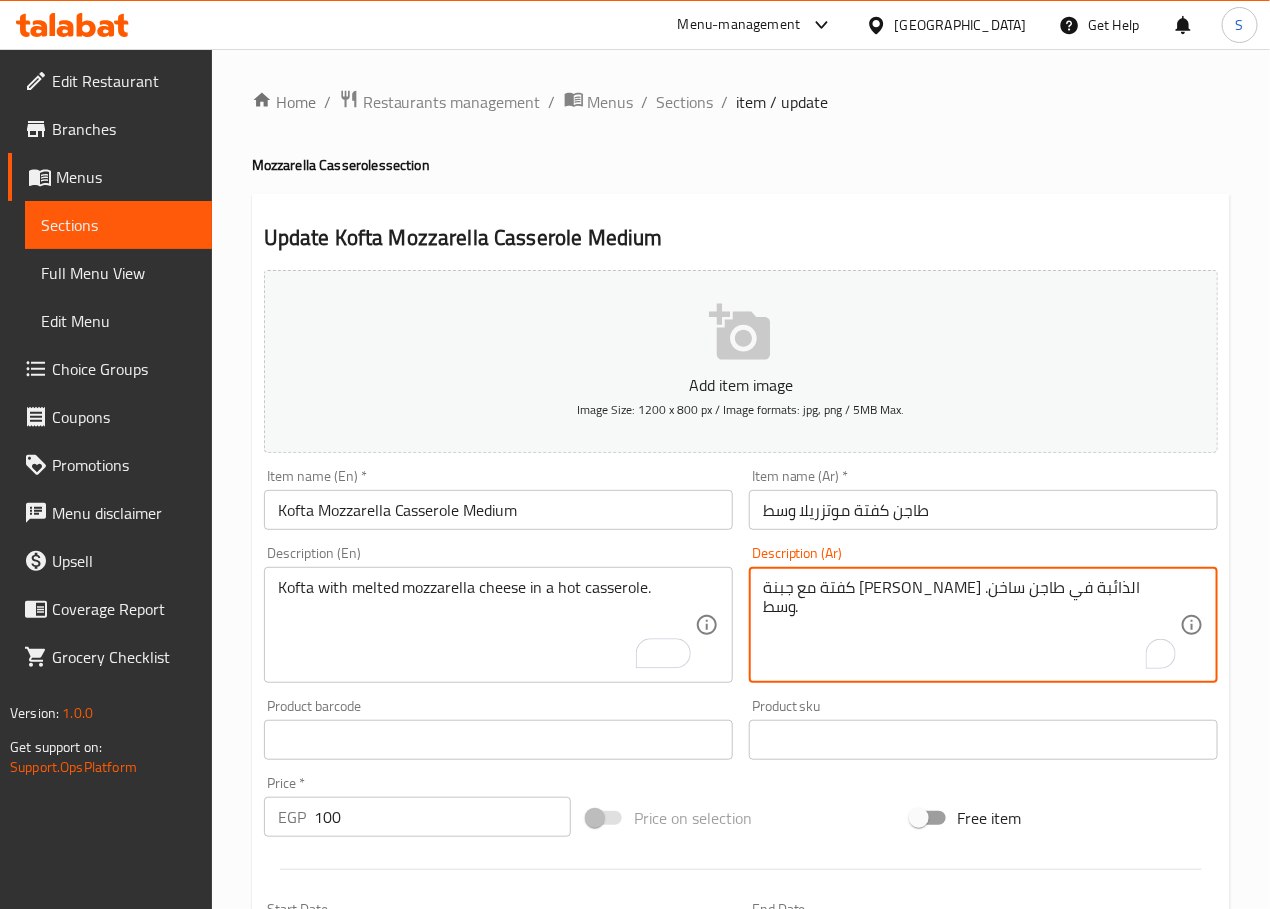 click on "كفتة مع جبنة موتزاريلا الذائبة في طاجن ساخن. وسط." at bounding box center [971, 625] 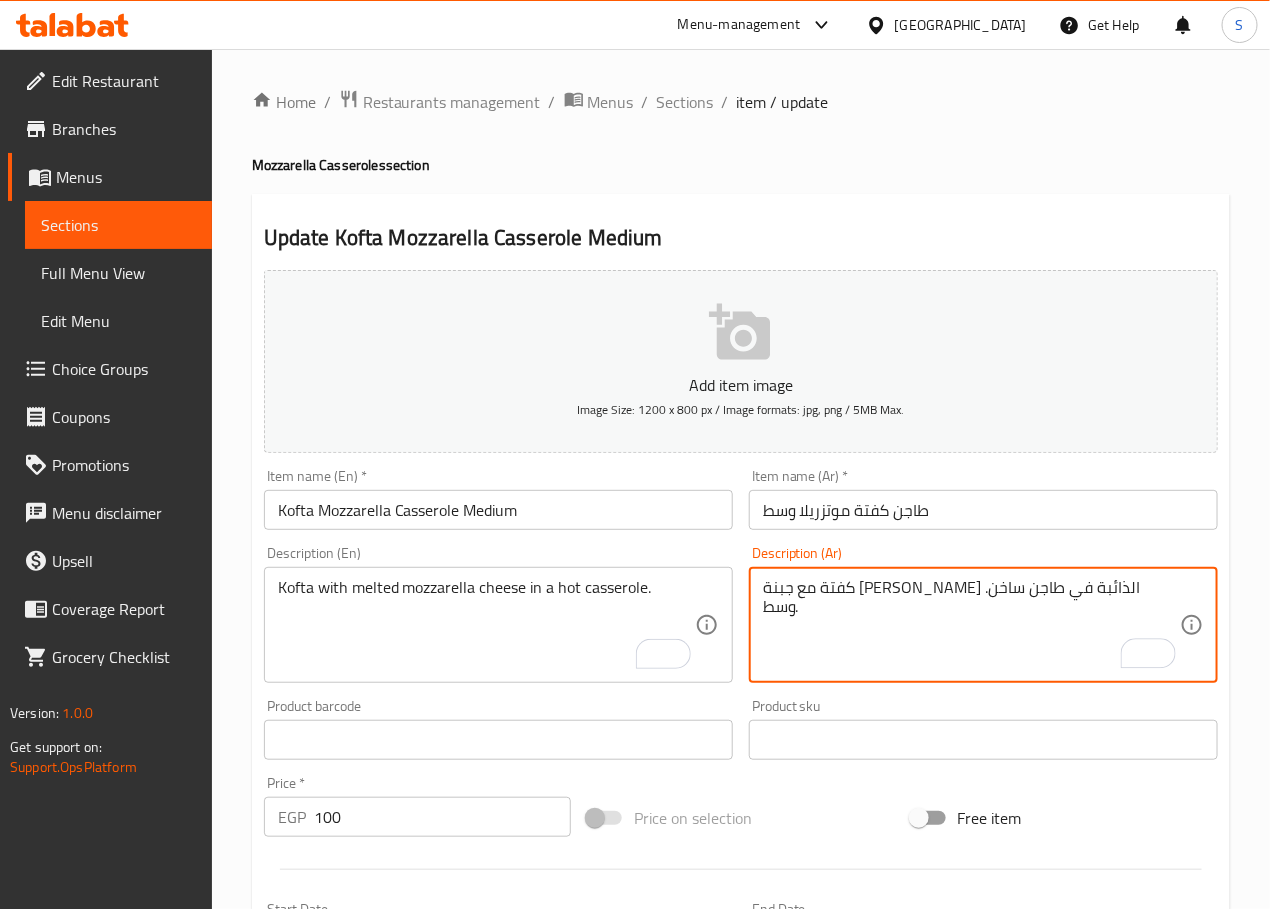 click on "كفتة مع جبنة موتزاريلا الذائبة في طاجن ساخن. وسط." at bounding box center [971, 625] 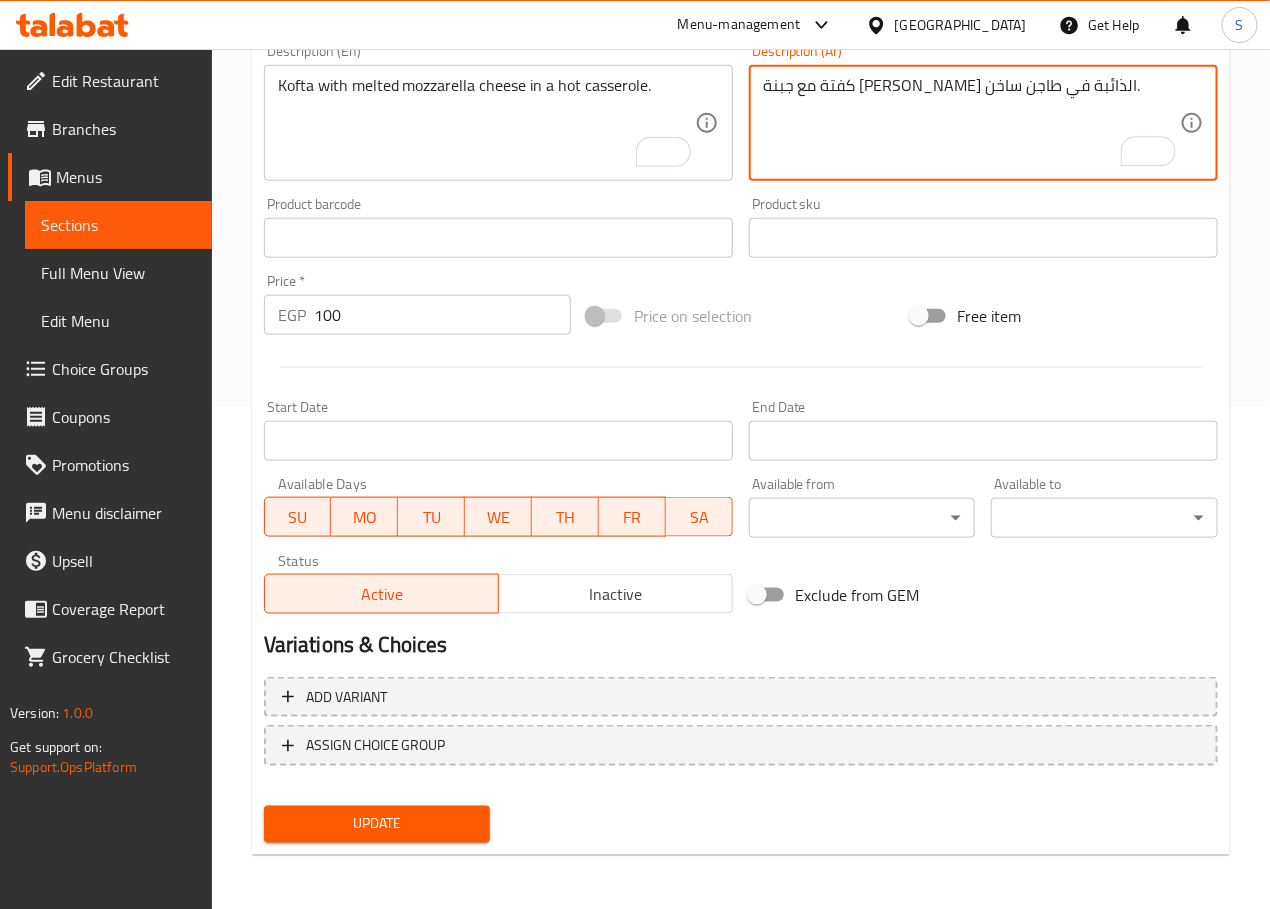 type on "كفتة مع جبنة موتزاريلا الذائبة في طاجن ساخن." 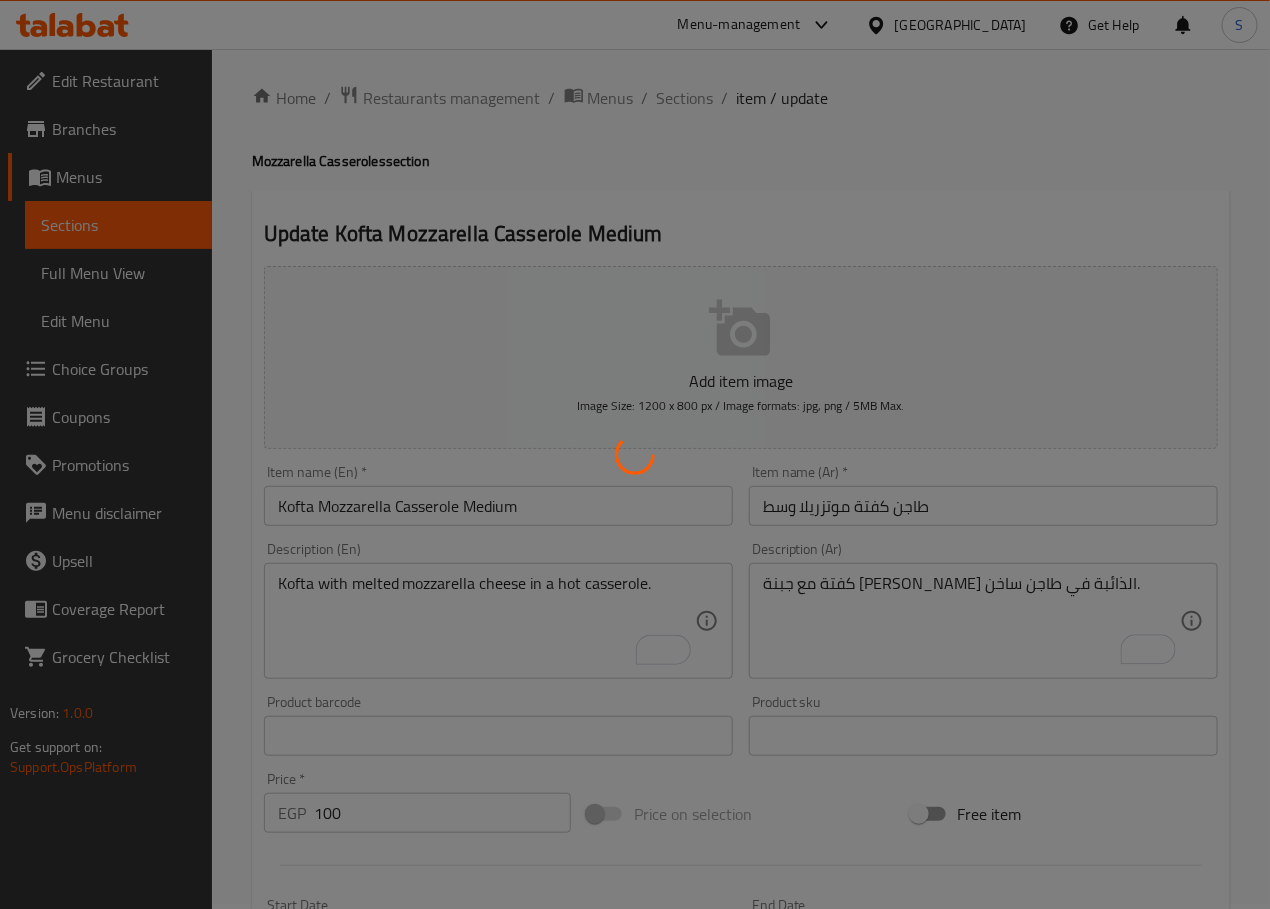scroll, scrollTop: 0, scrollLeft: 0, axis: both 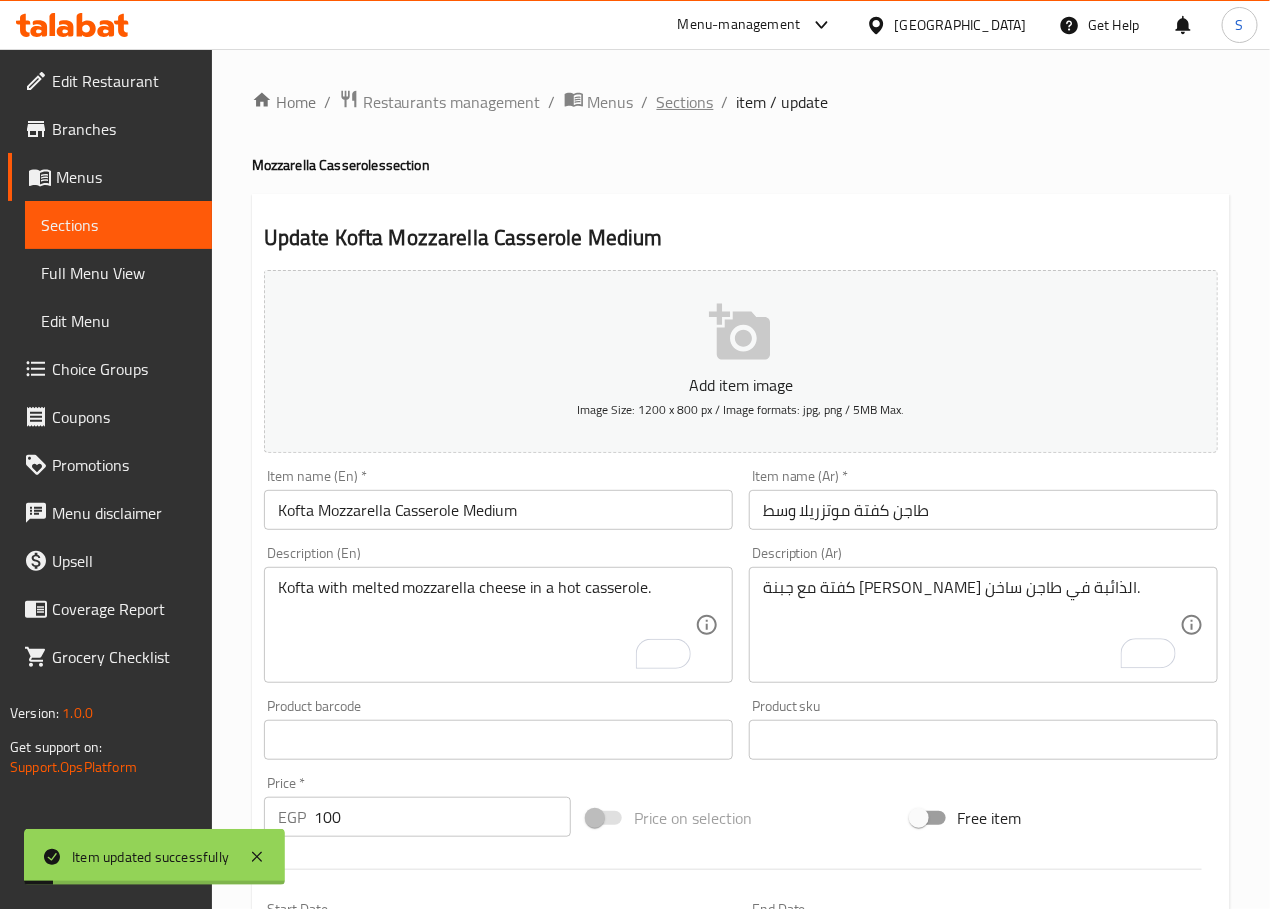 click on "Sections" at bounding box center (685, 102) 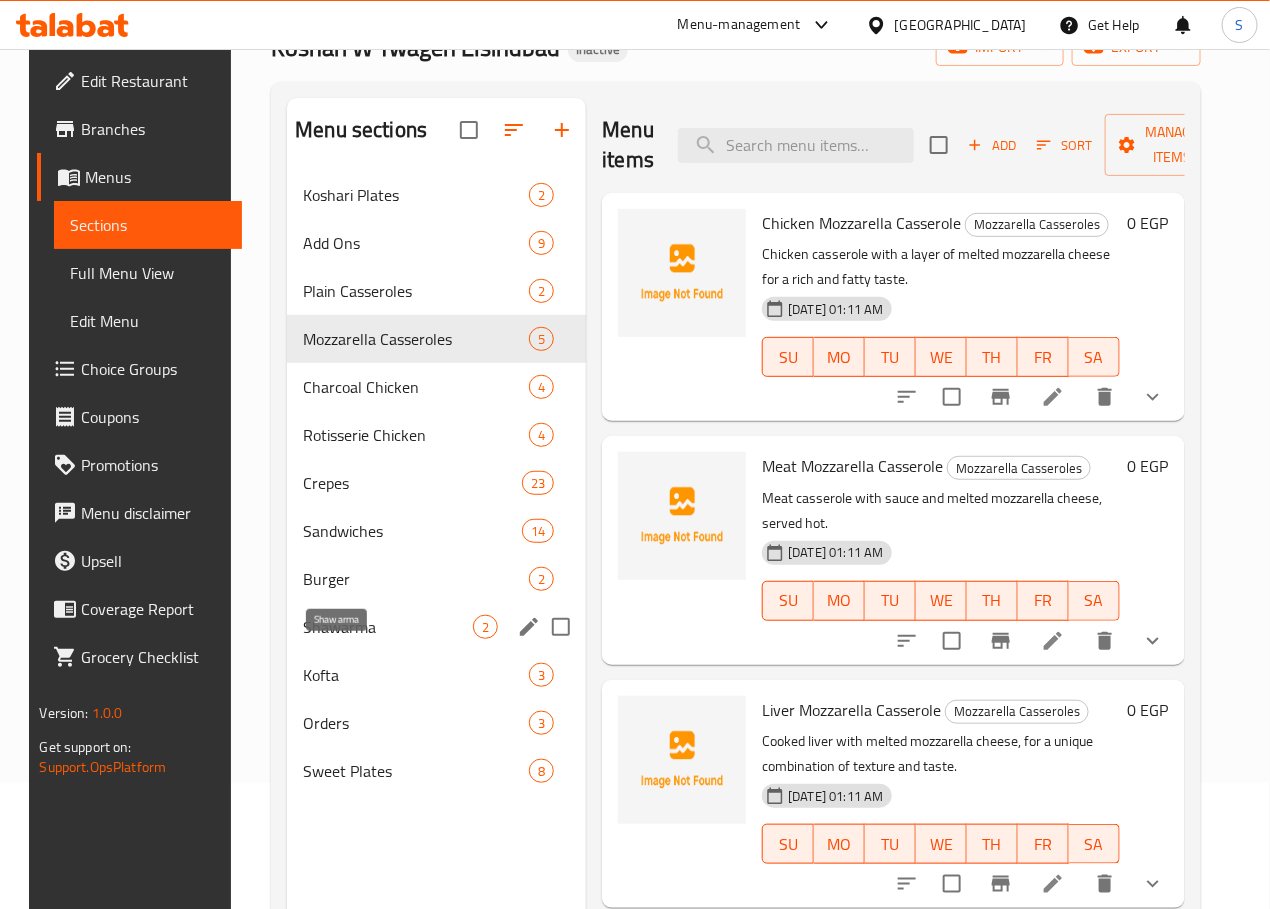 scroll, scrollTop: 153, scrollLeft: 0, axis: vertical 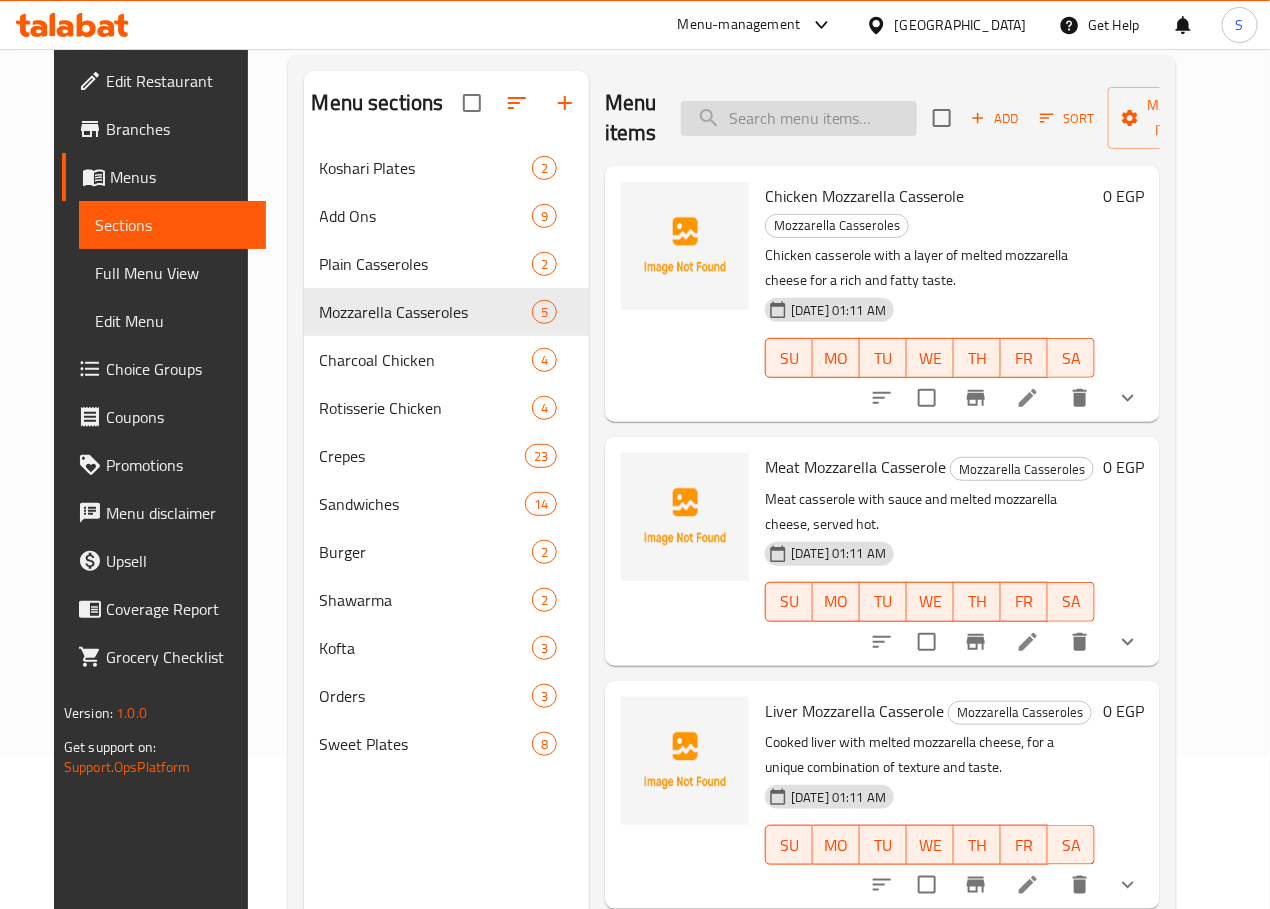 click at bounding box center [799, 118] 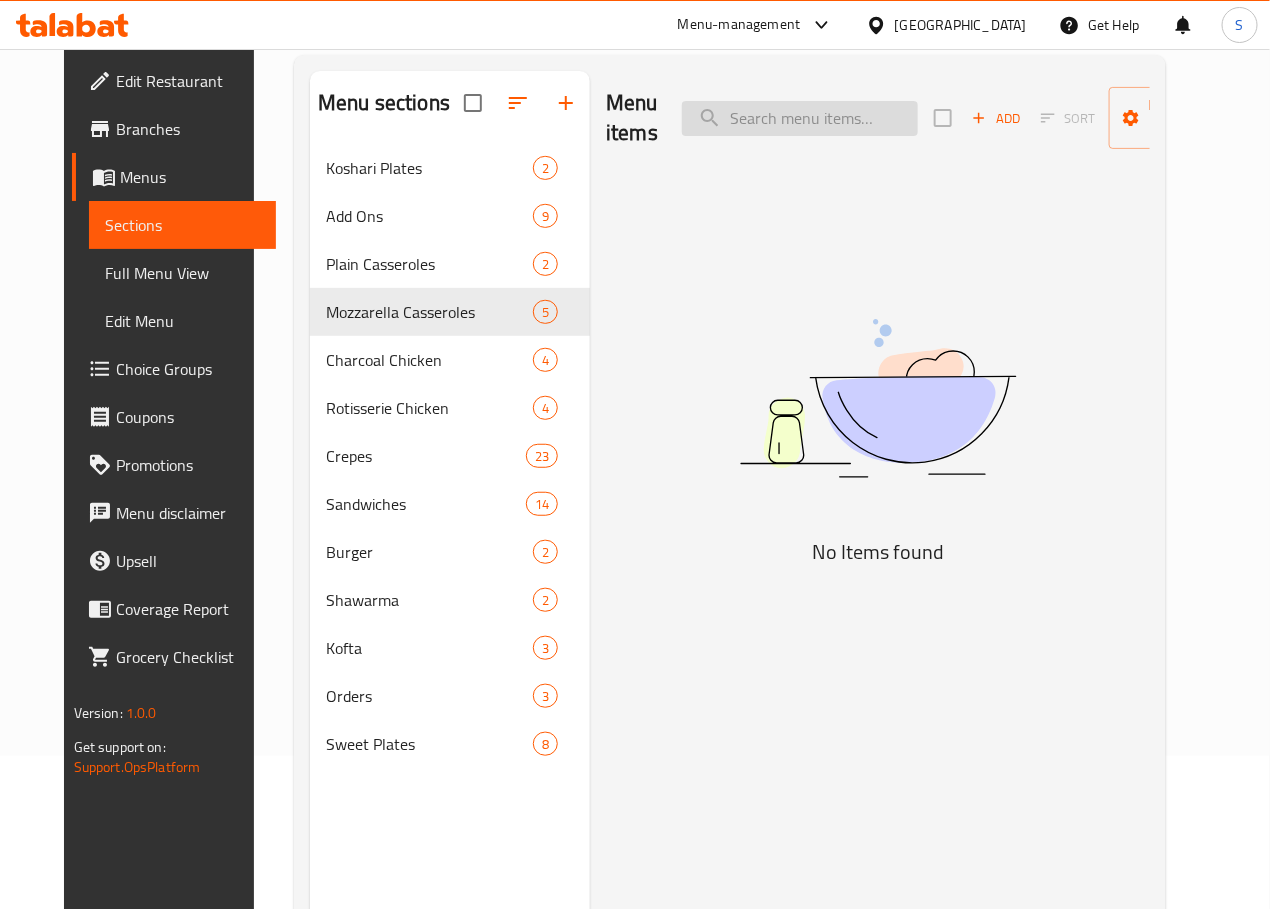 paste on "Meat Mix" 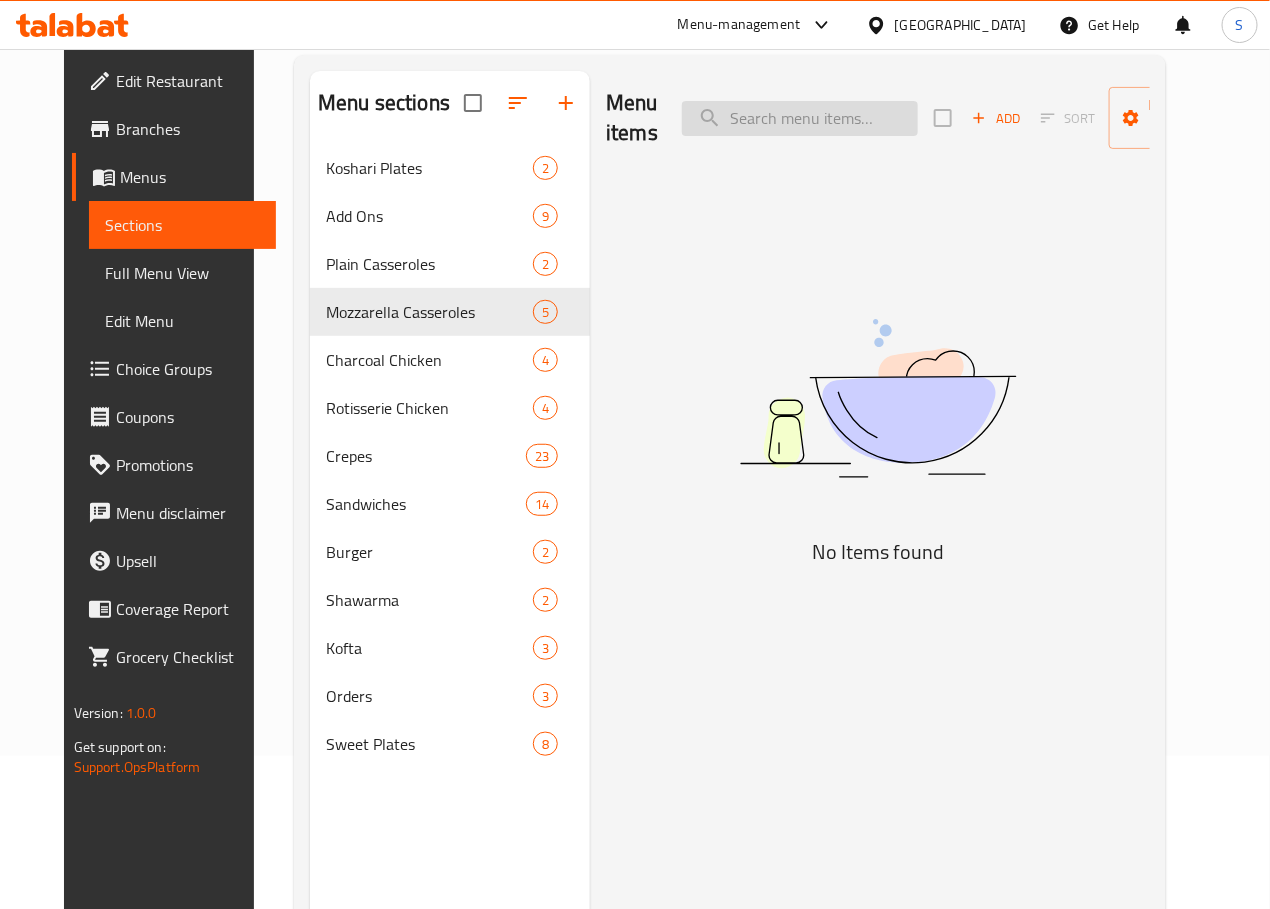 type on "Meat Mix" 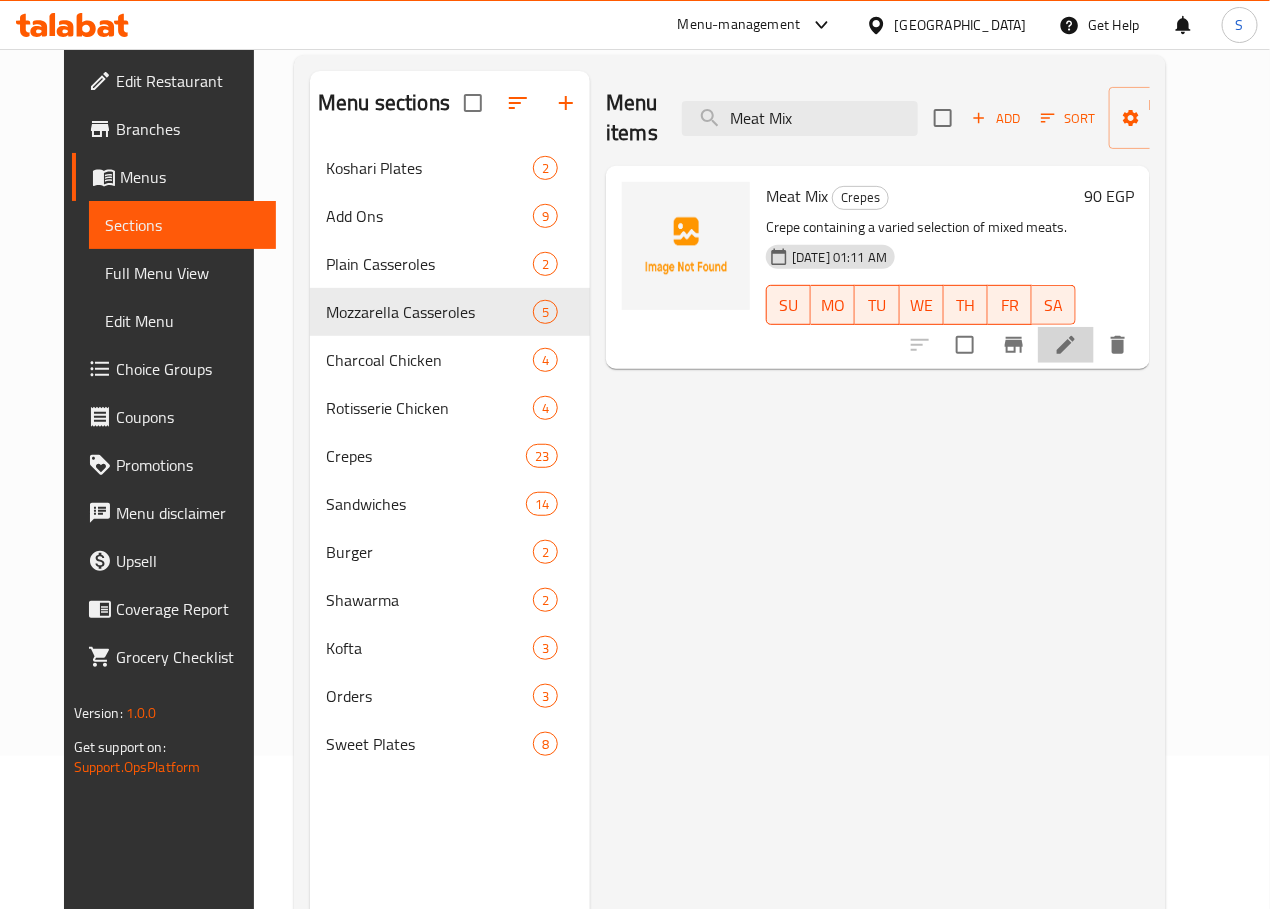 click 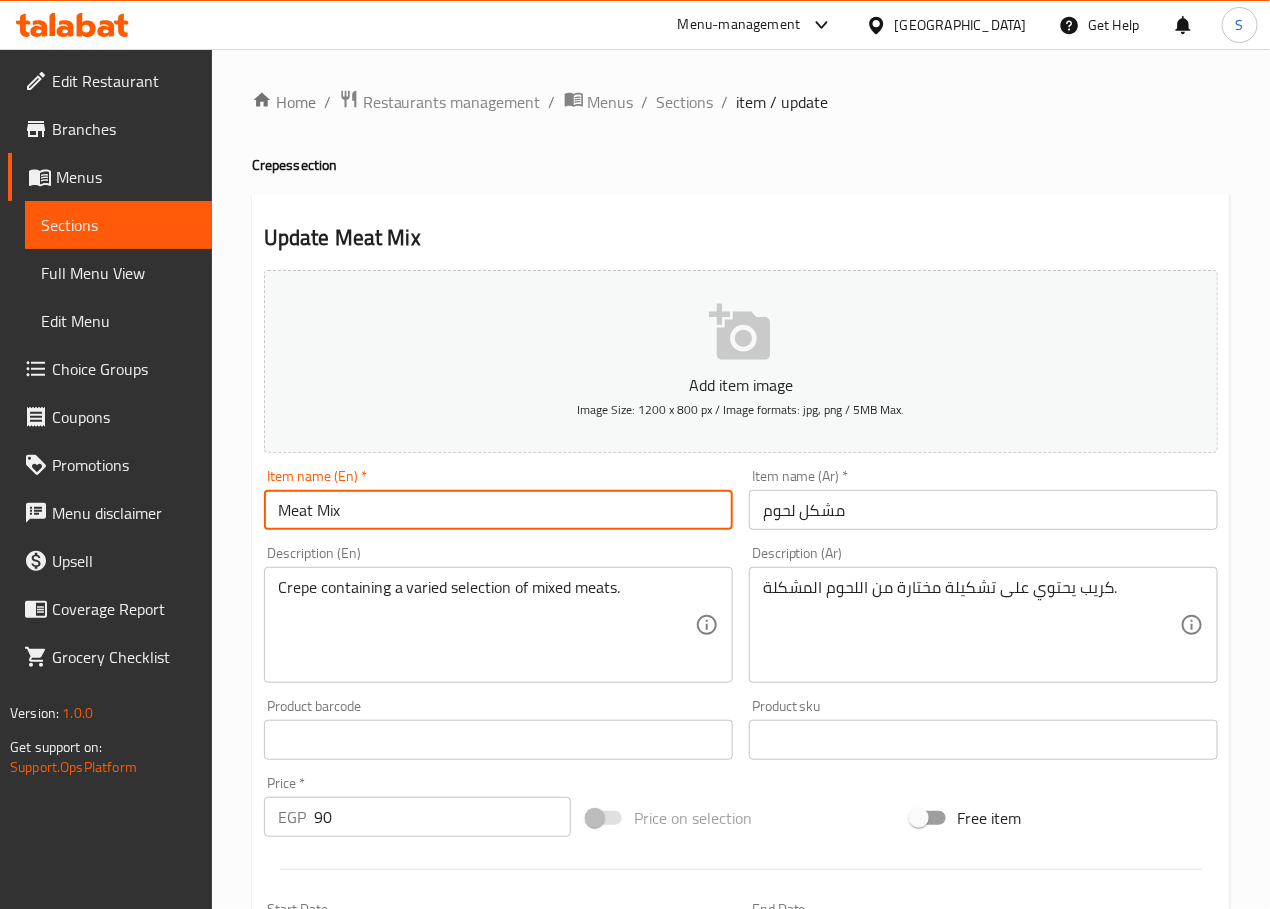 click on "Meat Mix" at bounding box center [498, 510] 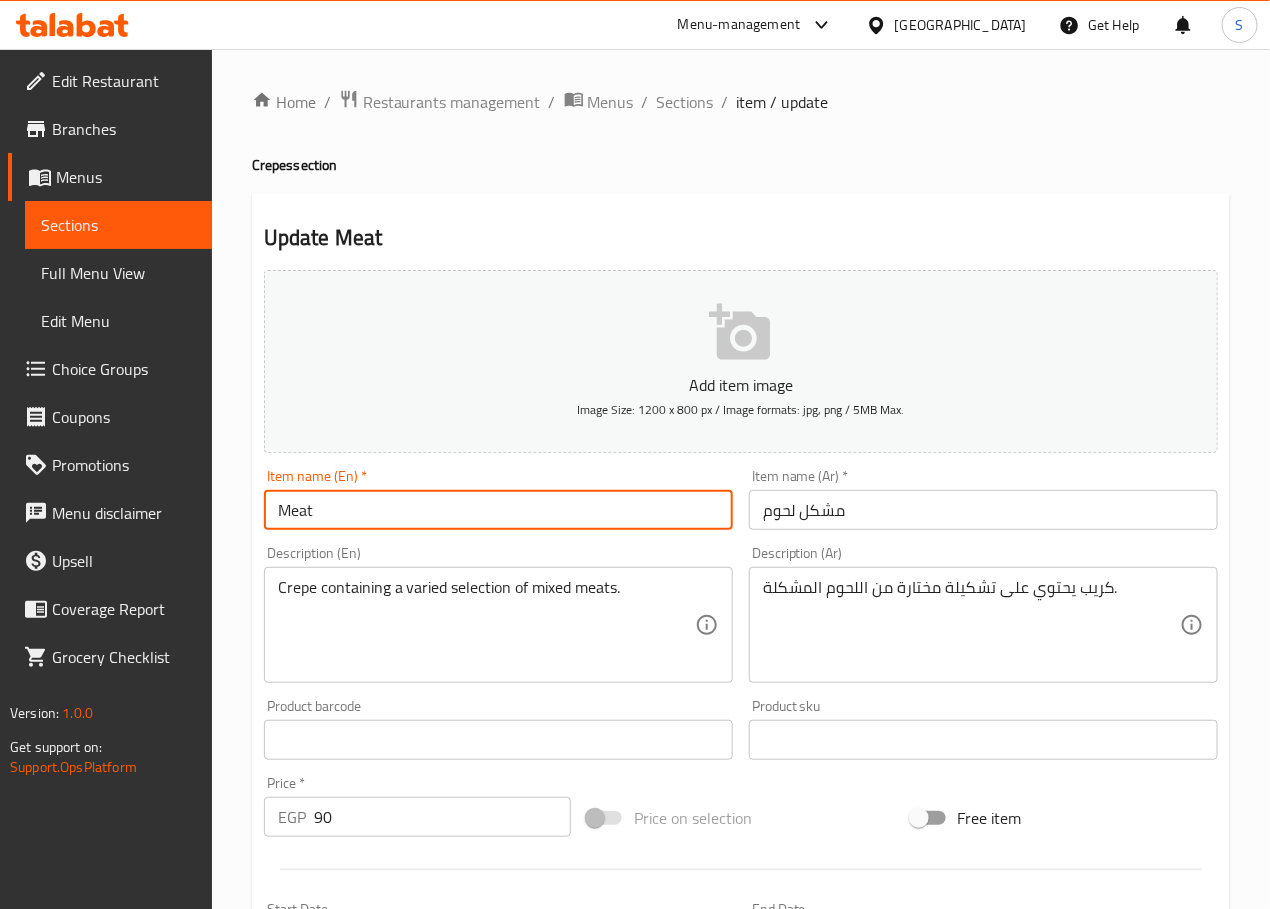 paste on "Mix" 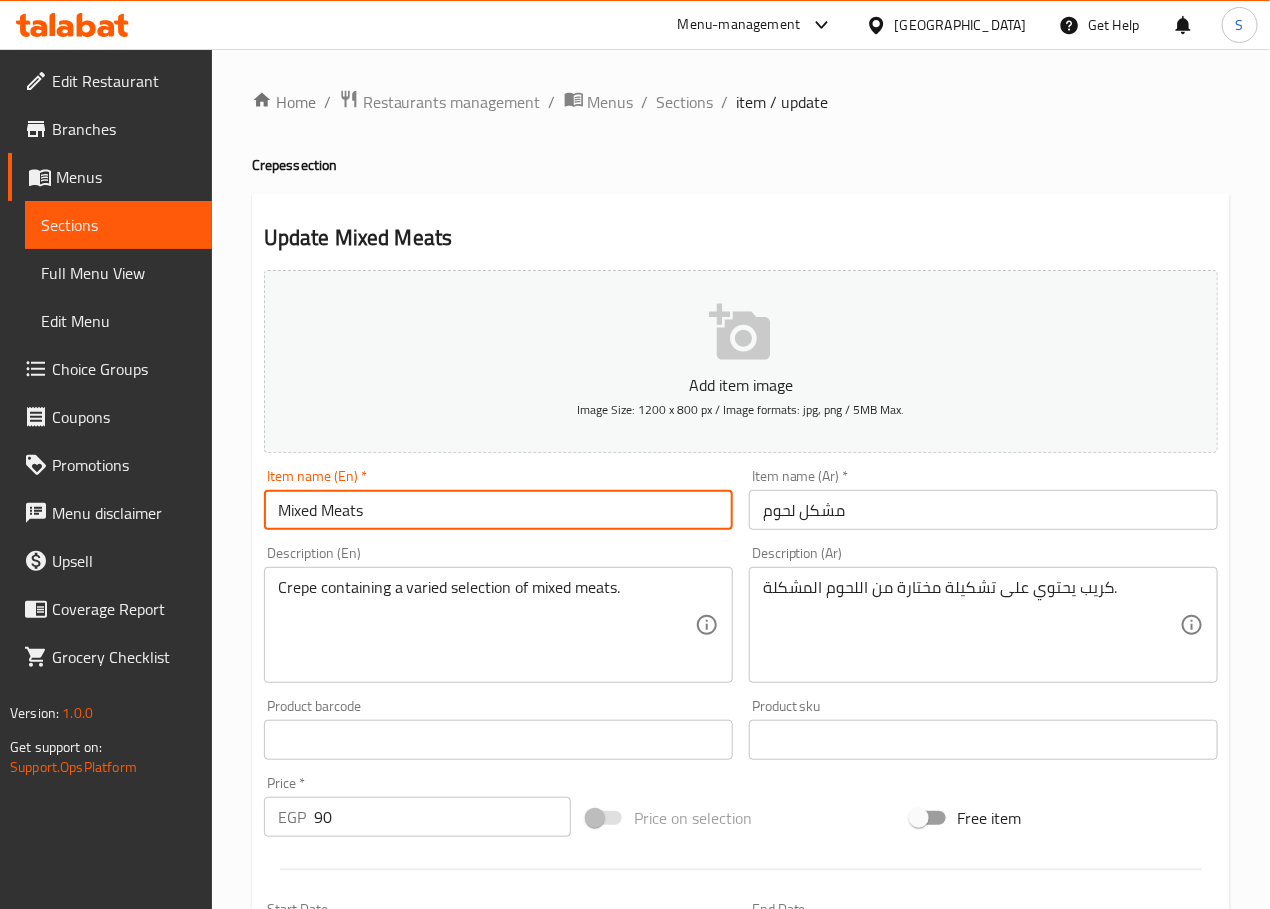 type on "Mixed Meats" 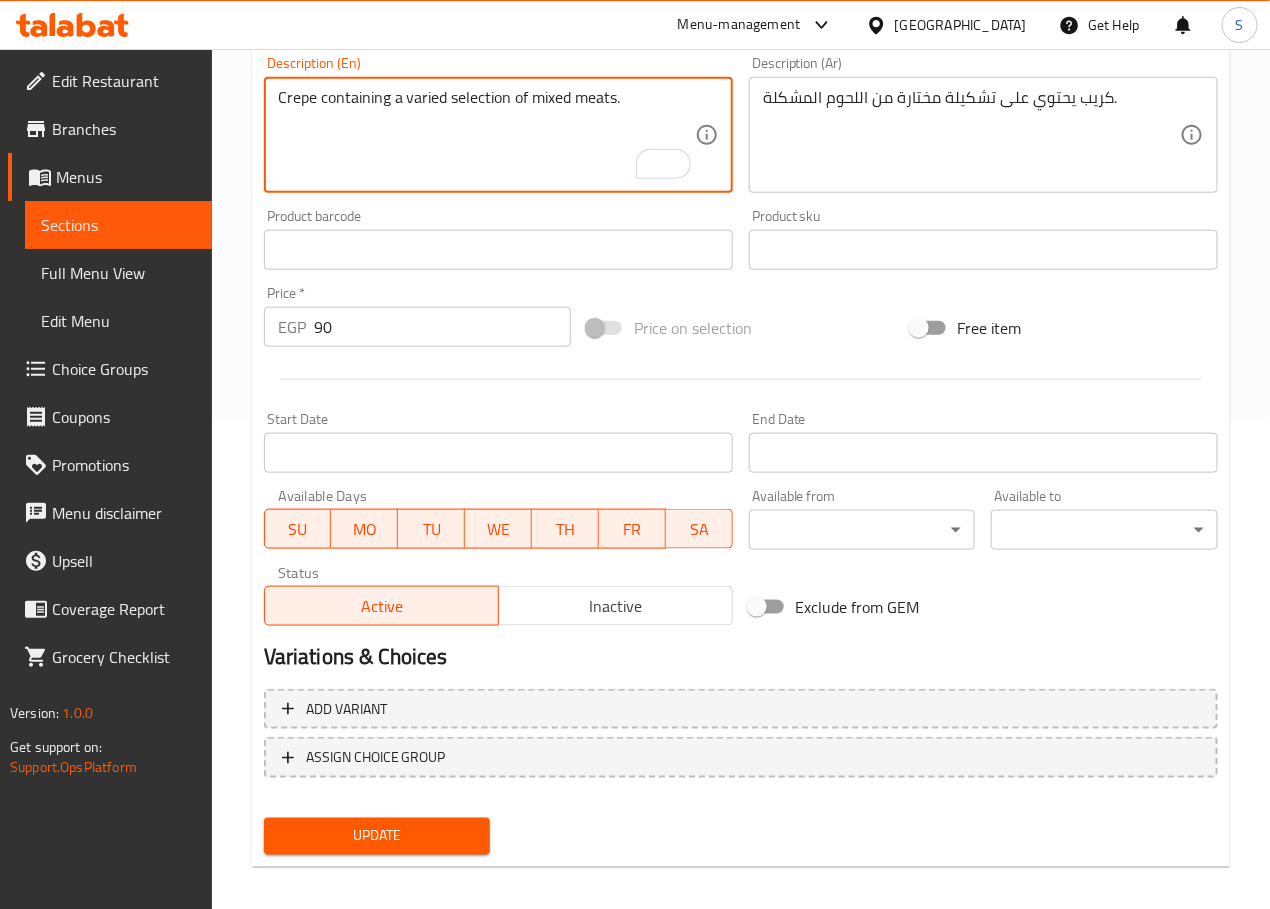 scroll, scrollTop: 502, scrollLeft: 0, axis: vertical 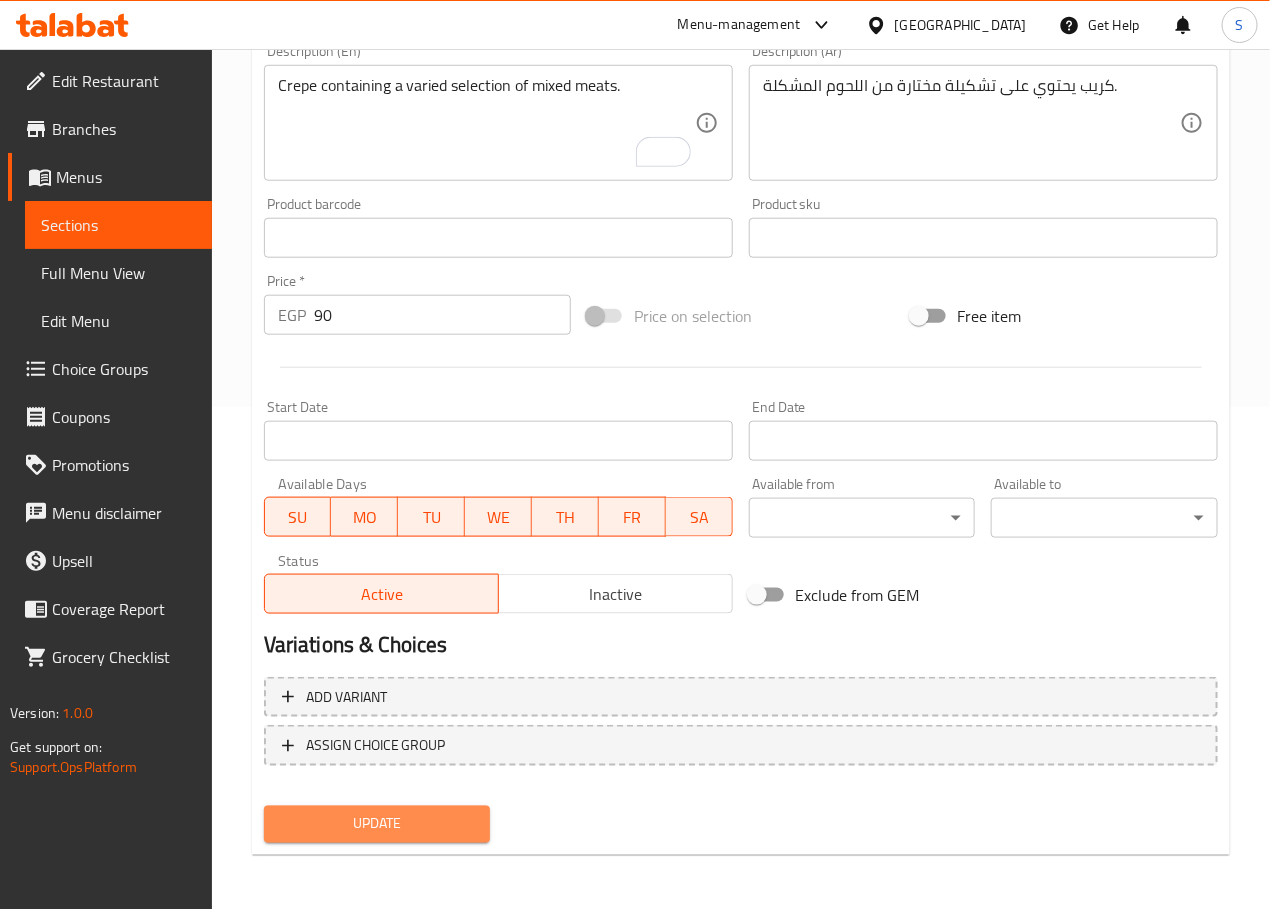 click on "Update" at bounding box center (377, 824) 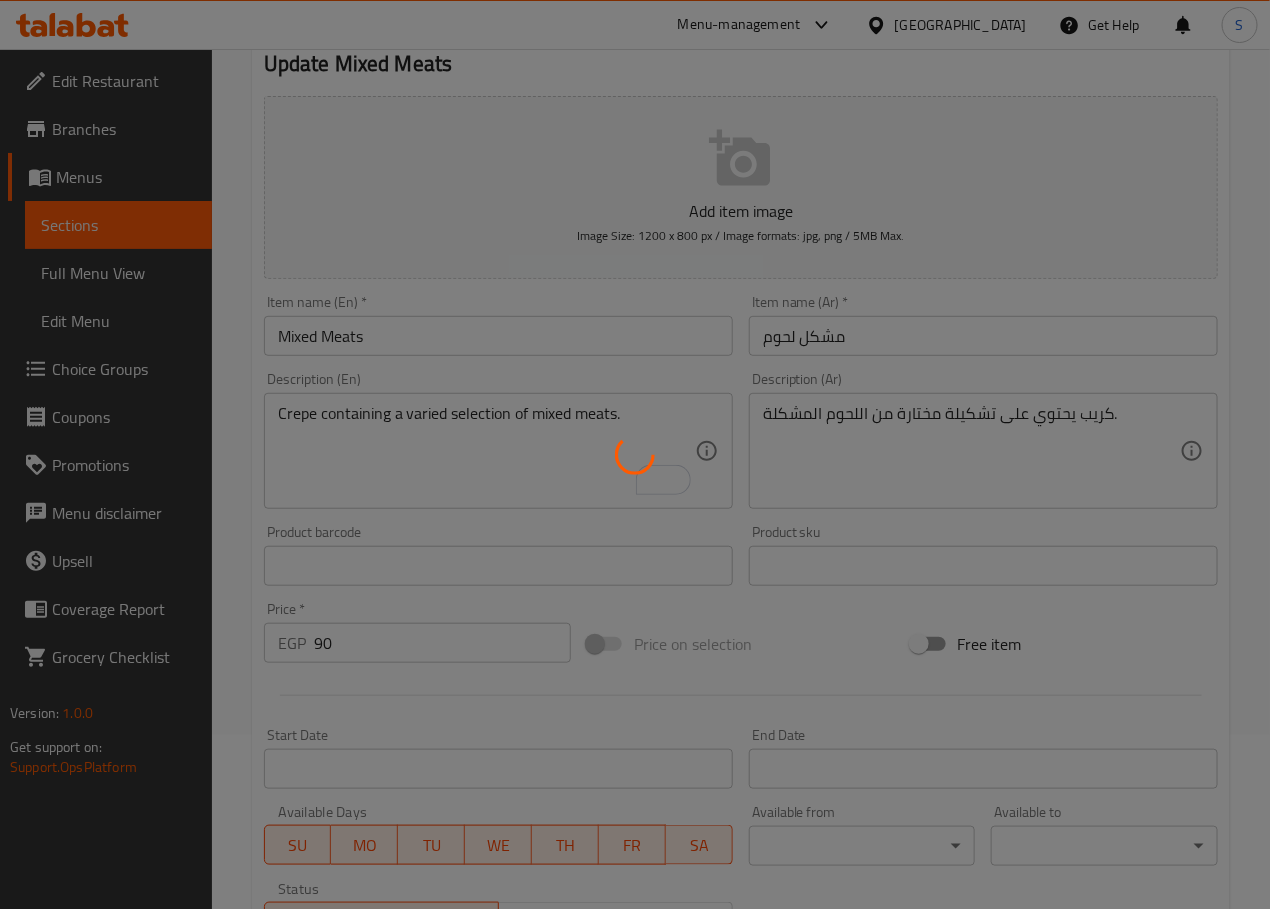scroll, scrollTop: 0, scrollLeft: 0, axis: both 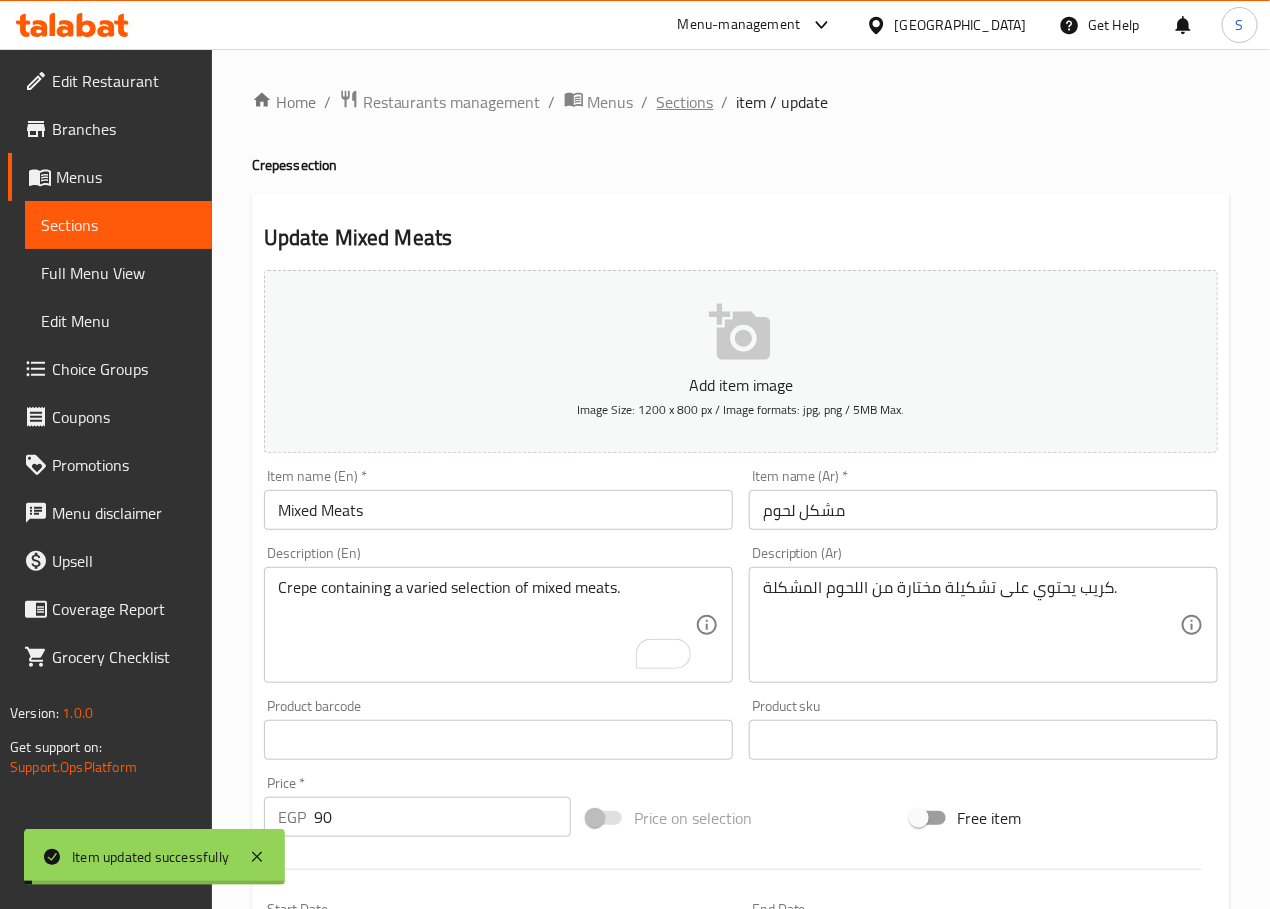click on "Sections" at bounding box center (685, 102) 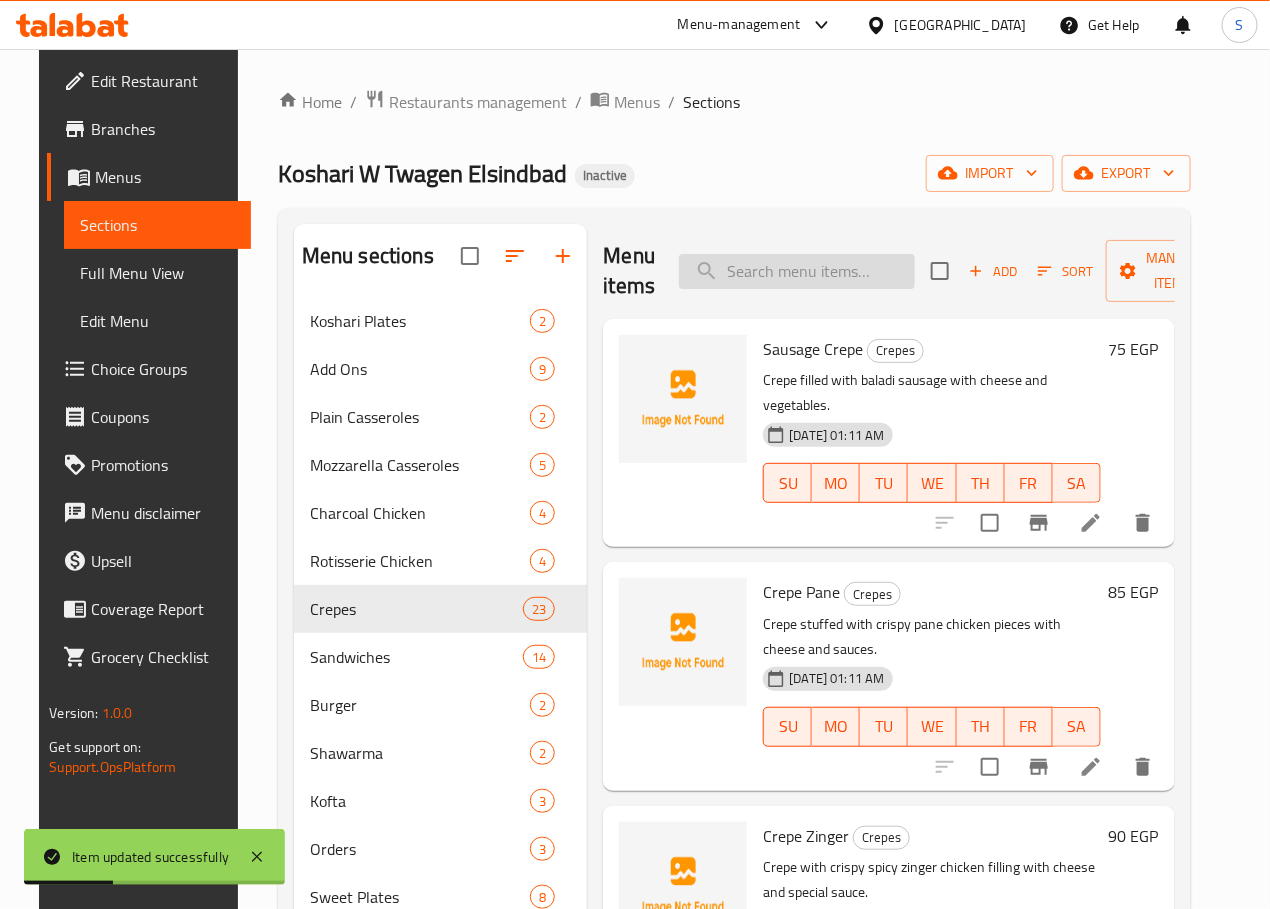 click at bounding box center [797, 271] 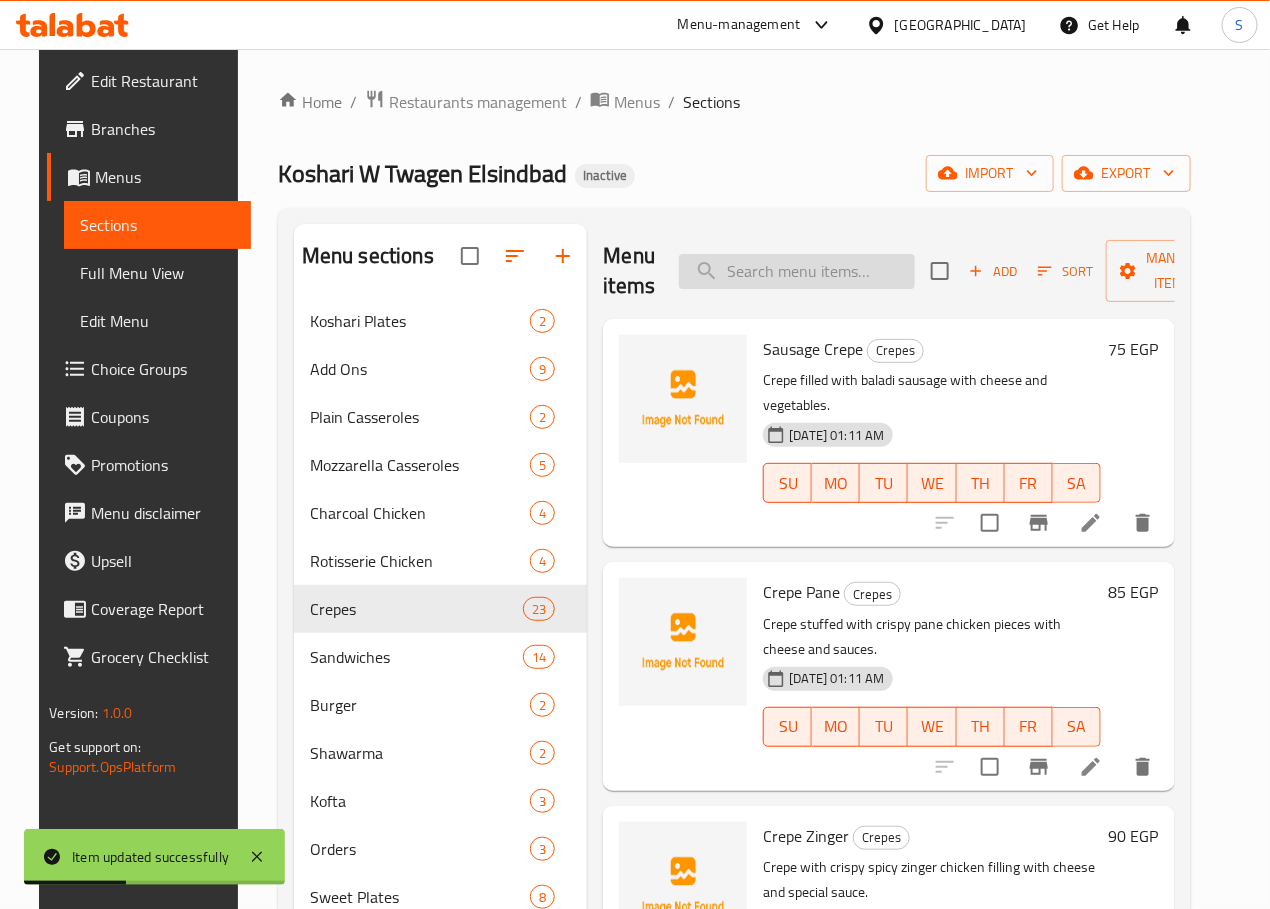 type on "v" 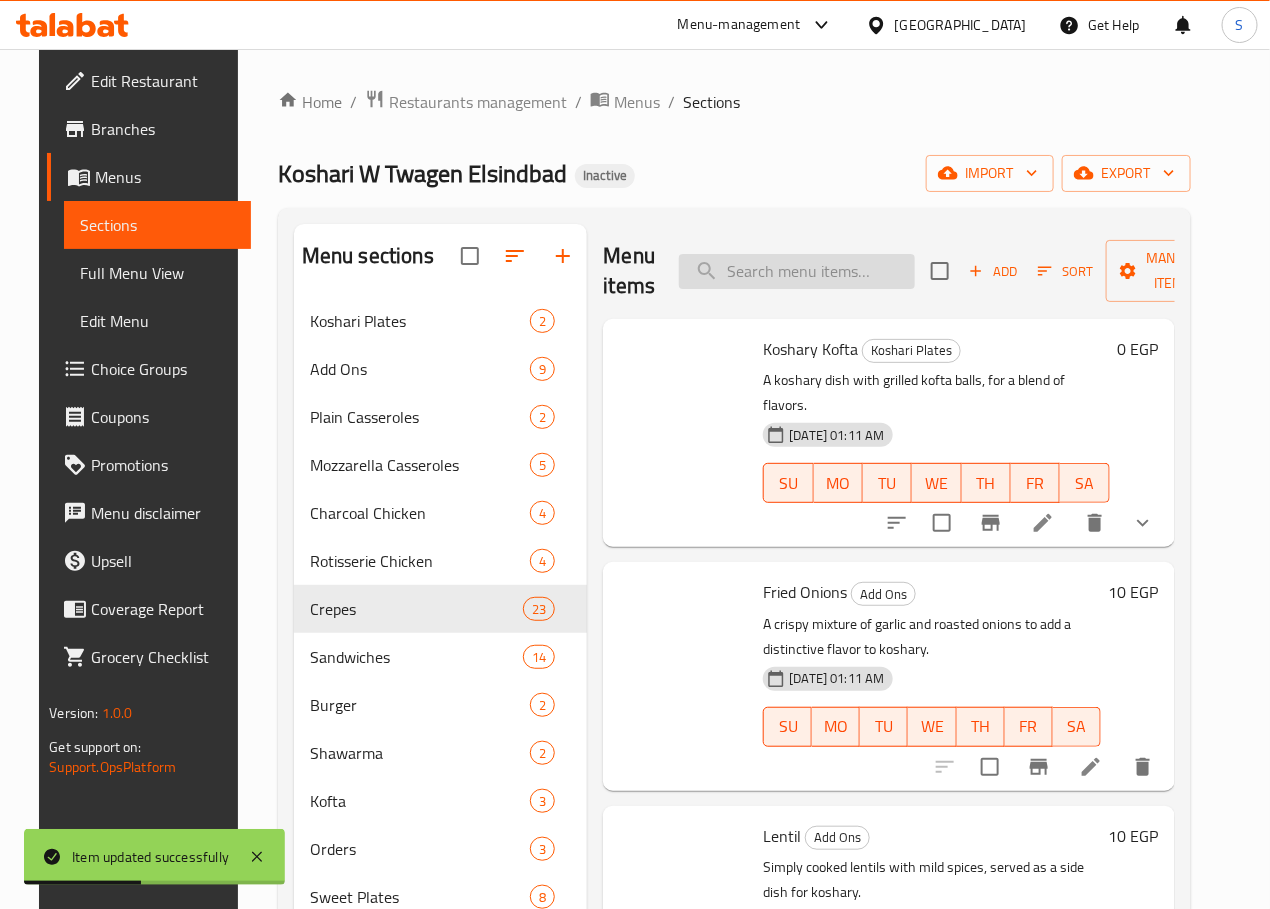paste on "Chicken Mix" 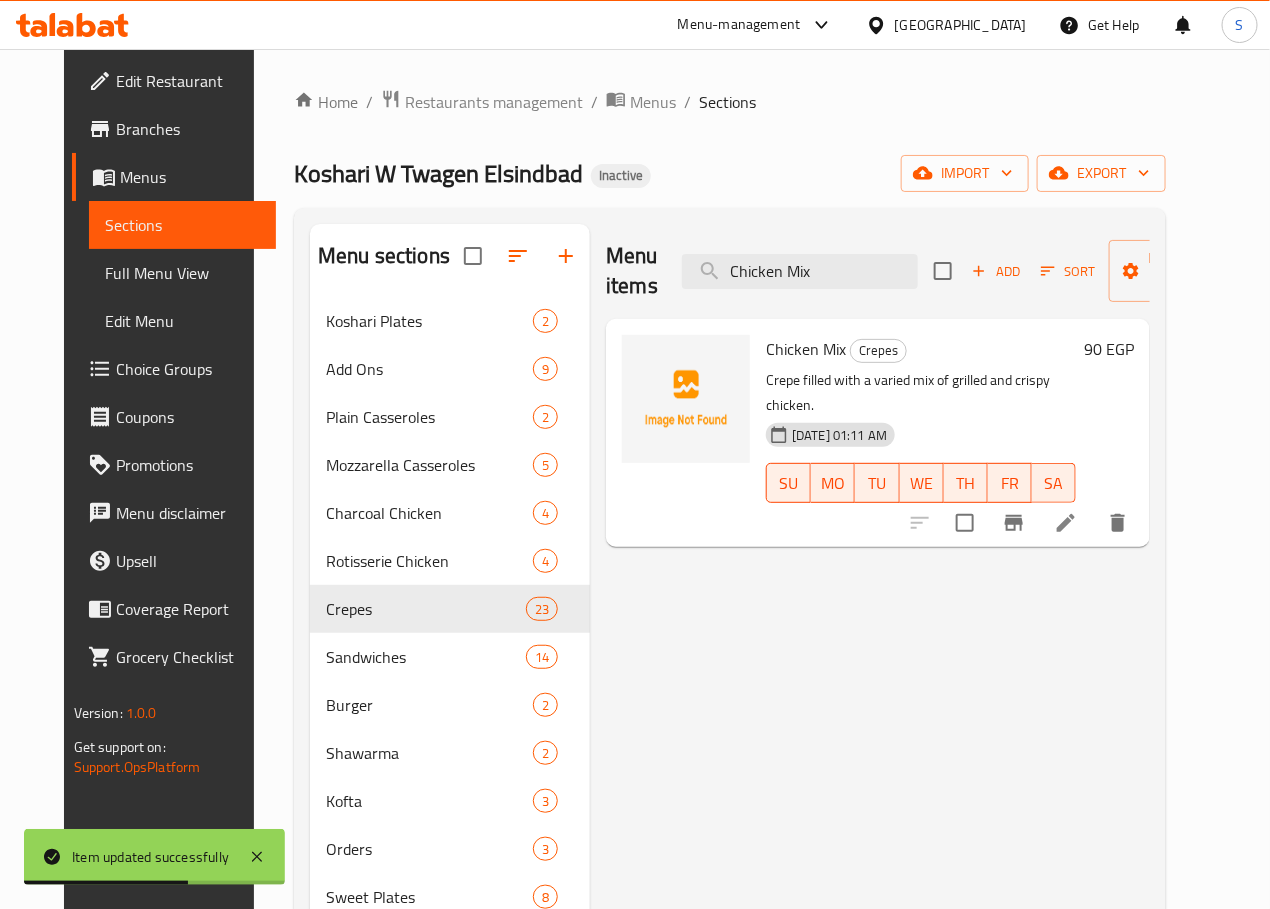 type on "Chicken Mix" 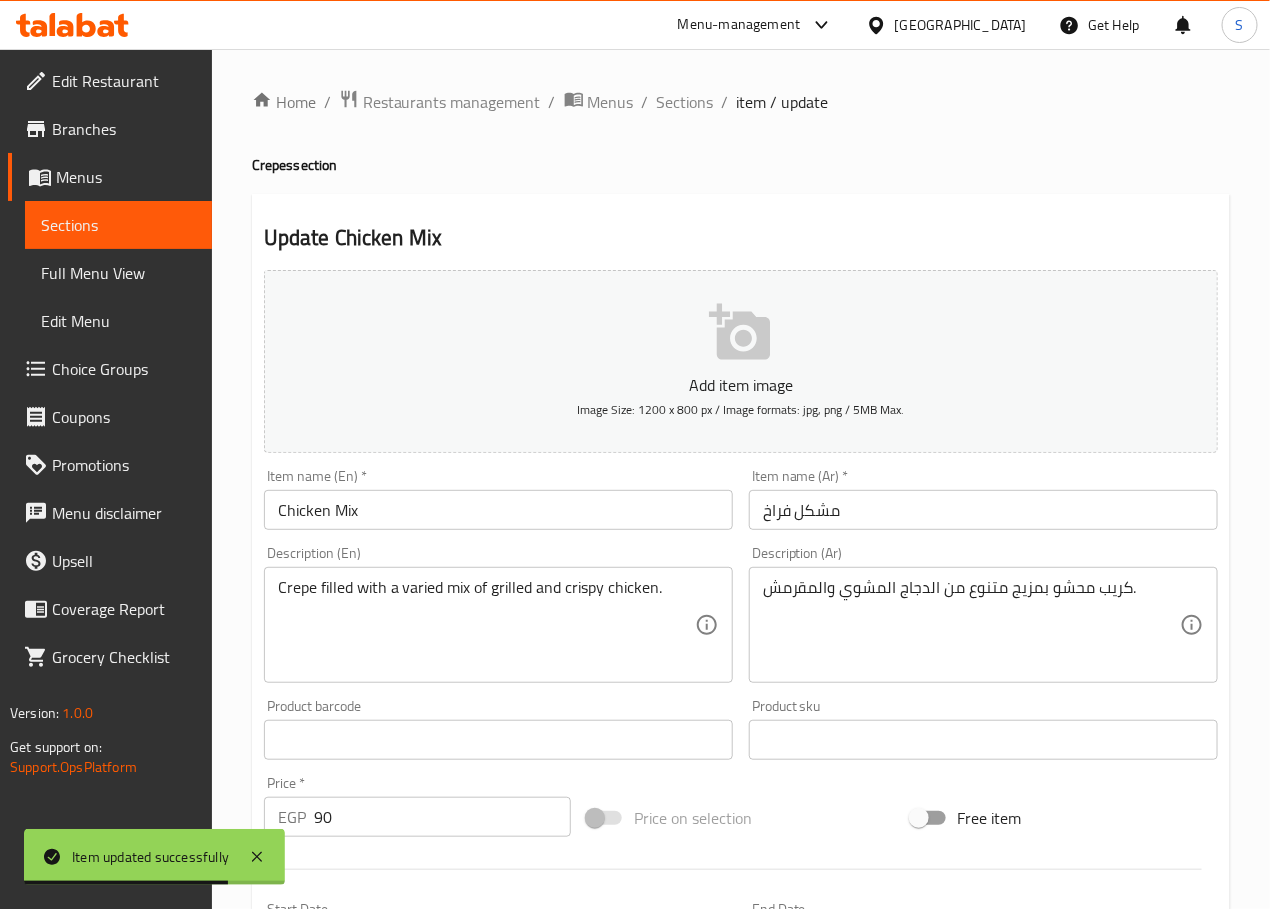 click on "Chicken Mix" at bounding box center [498, 510] 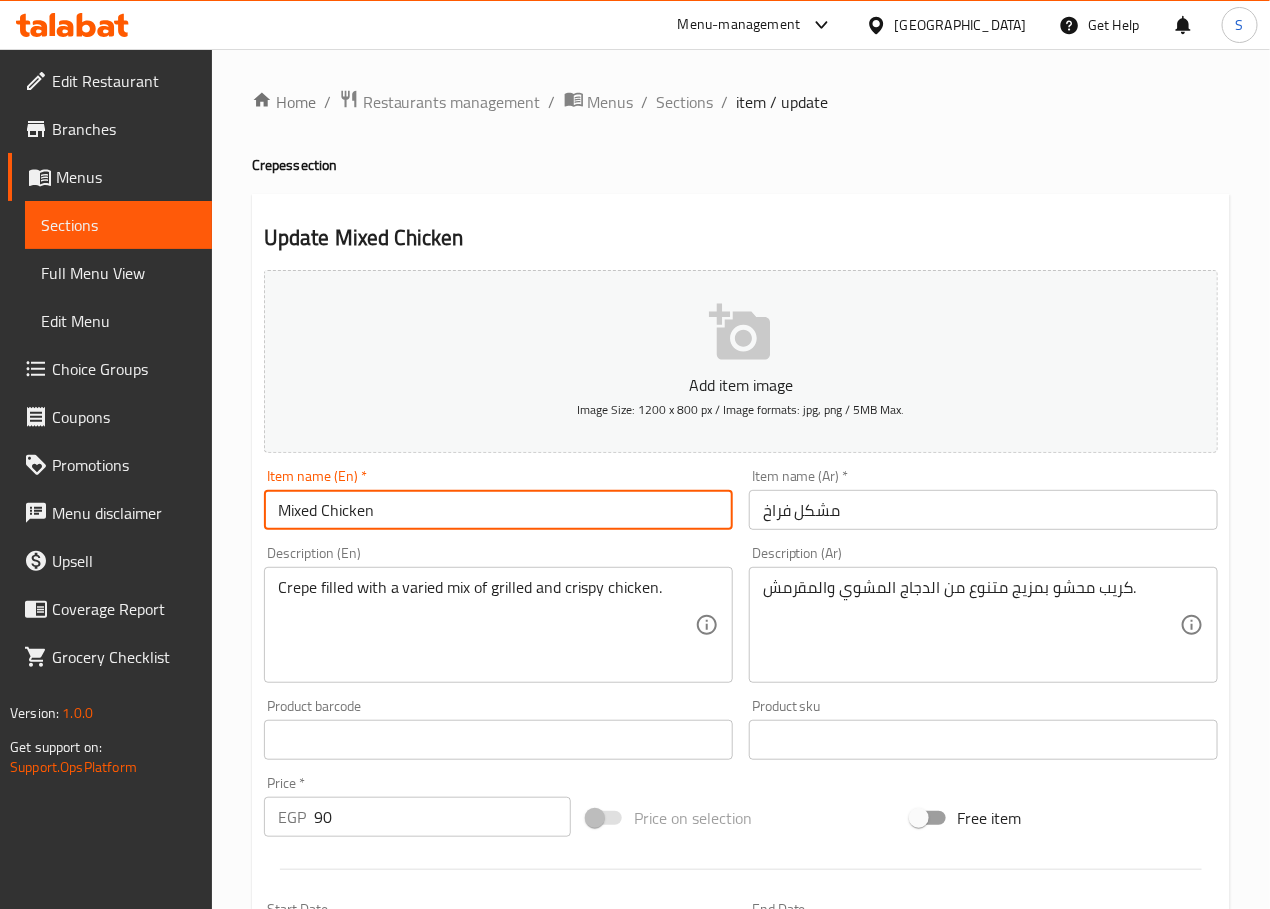 type on "Mixed Chicken" 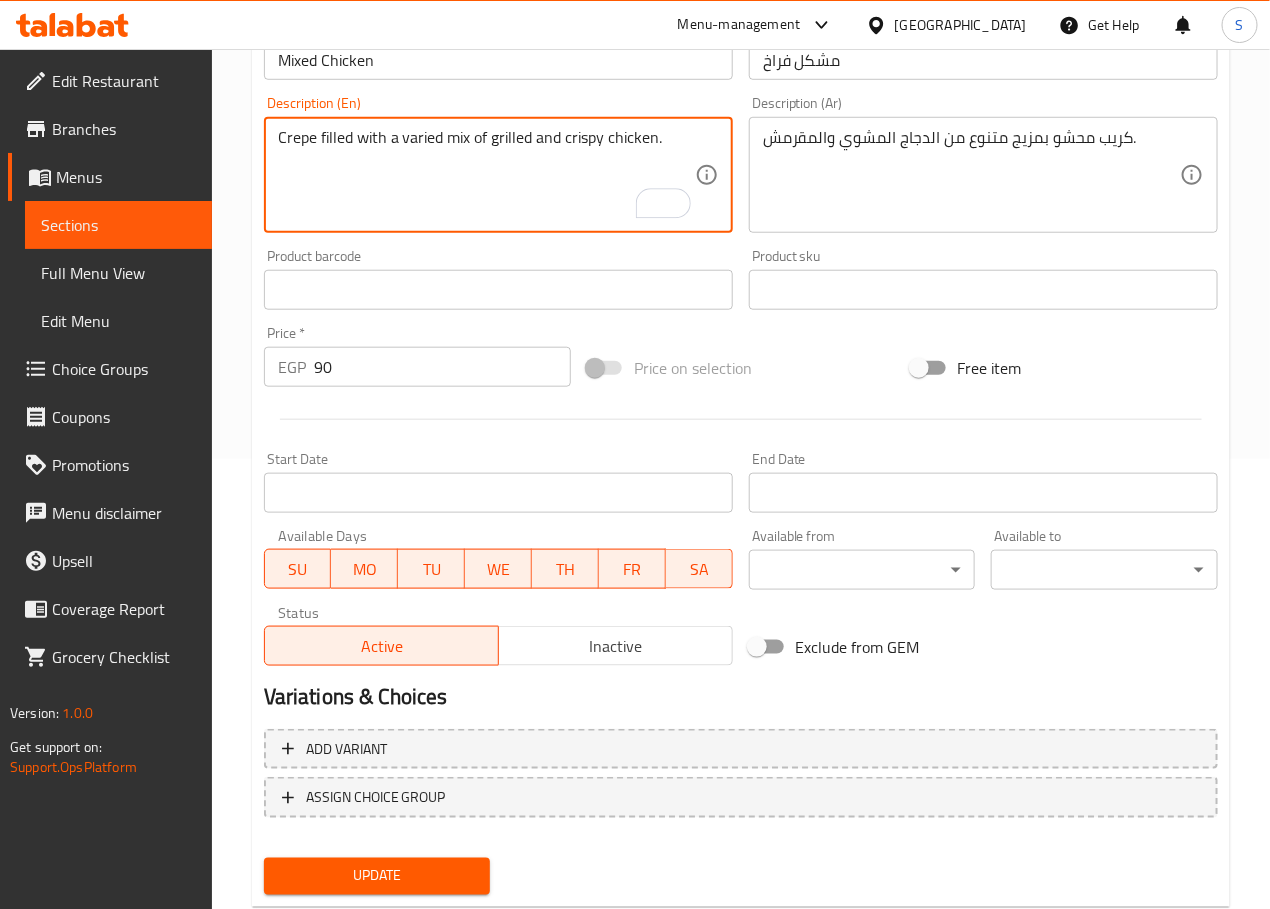 scroll, scrollTop: 502, scrollLeft: 0, axis: vertical 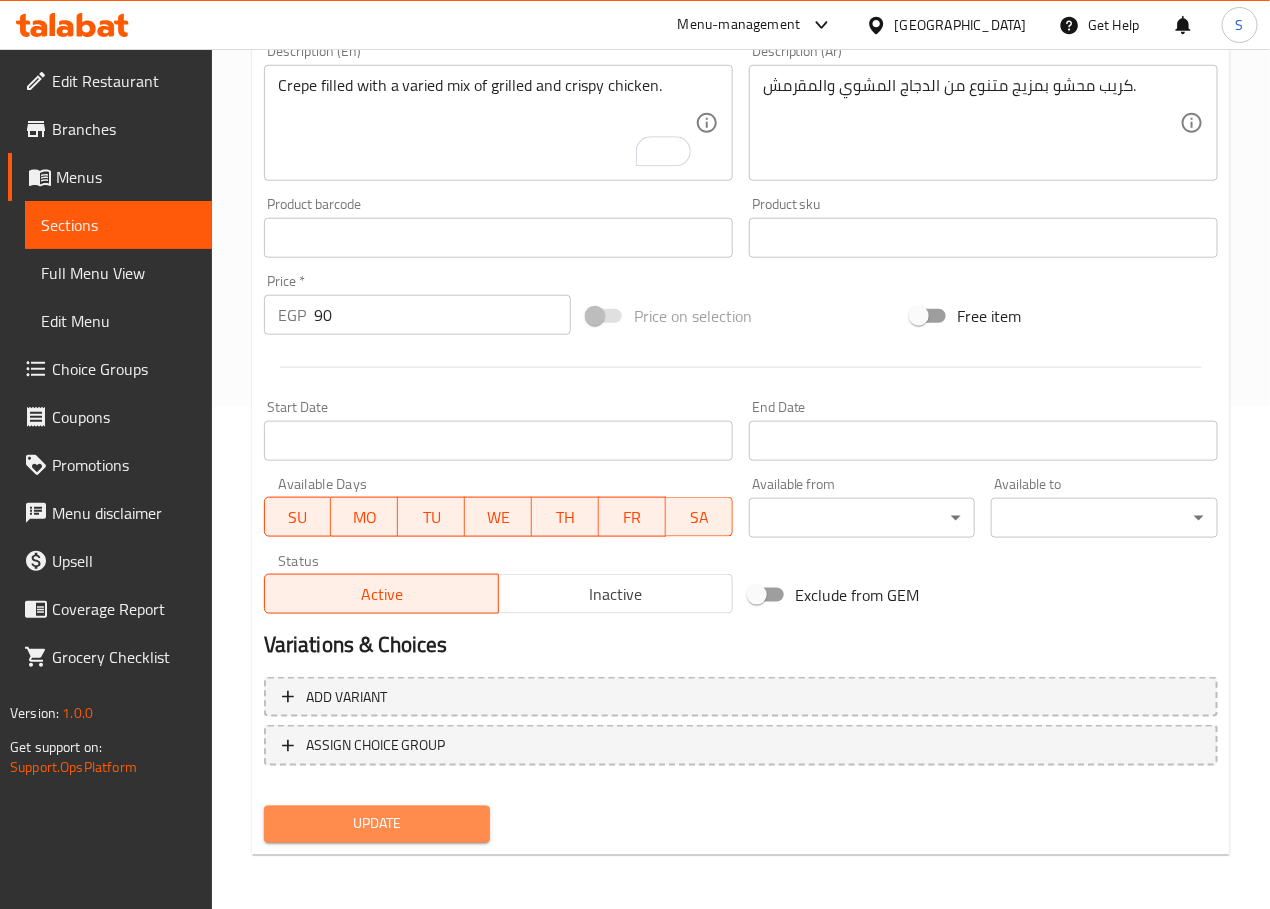 click on "Update" at bounding box center (377, 824) 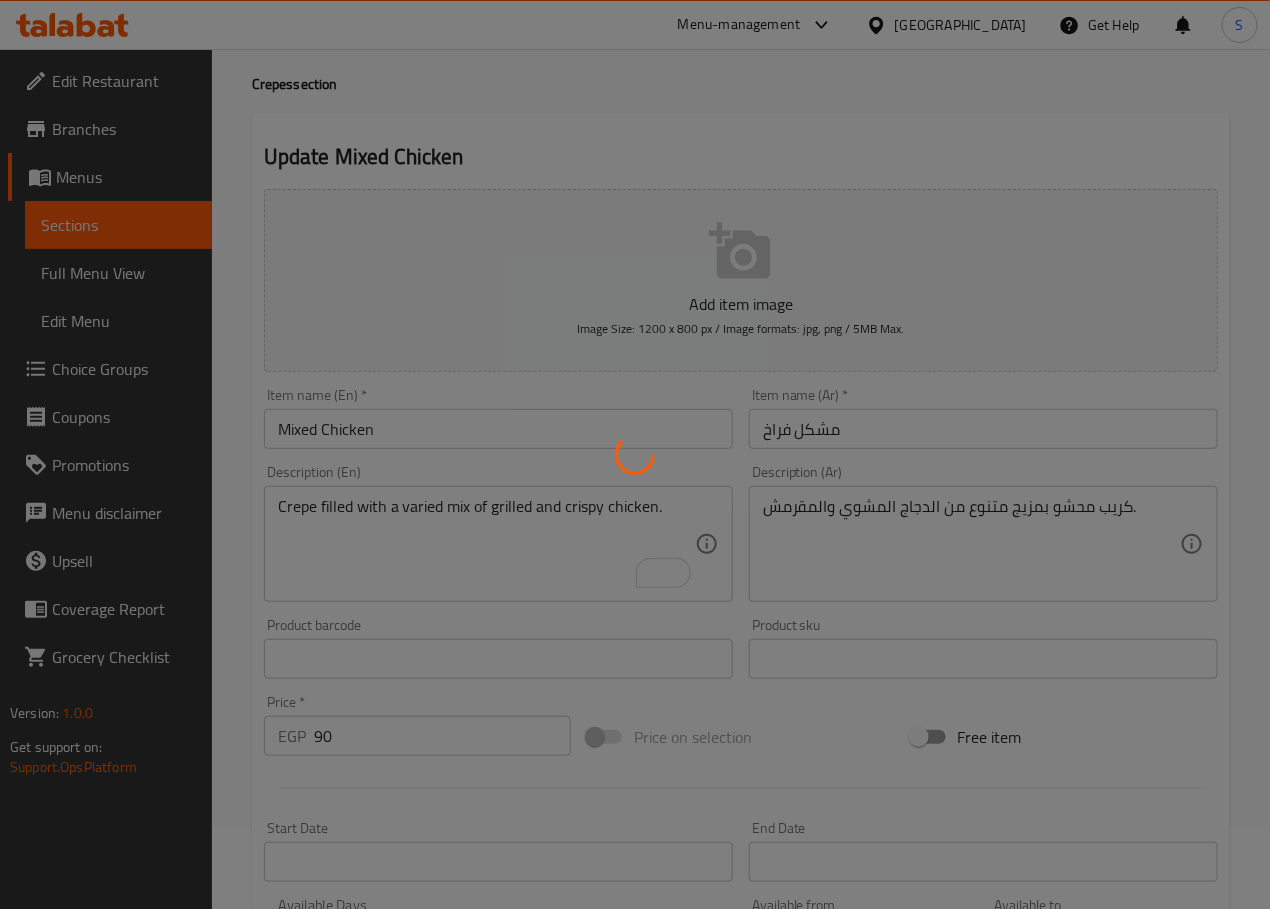 scroll, scrollTop: 0, scrollLeft: 0, axis: both 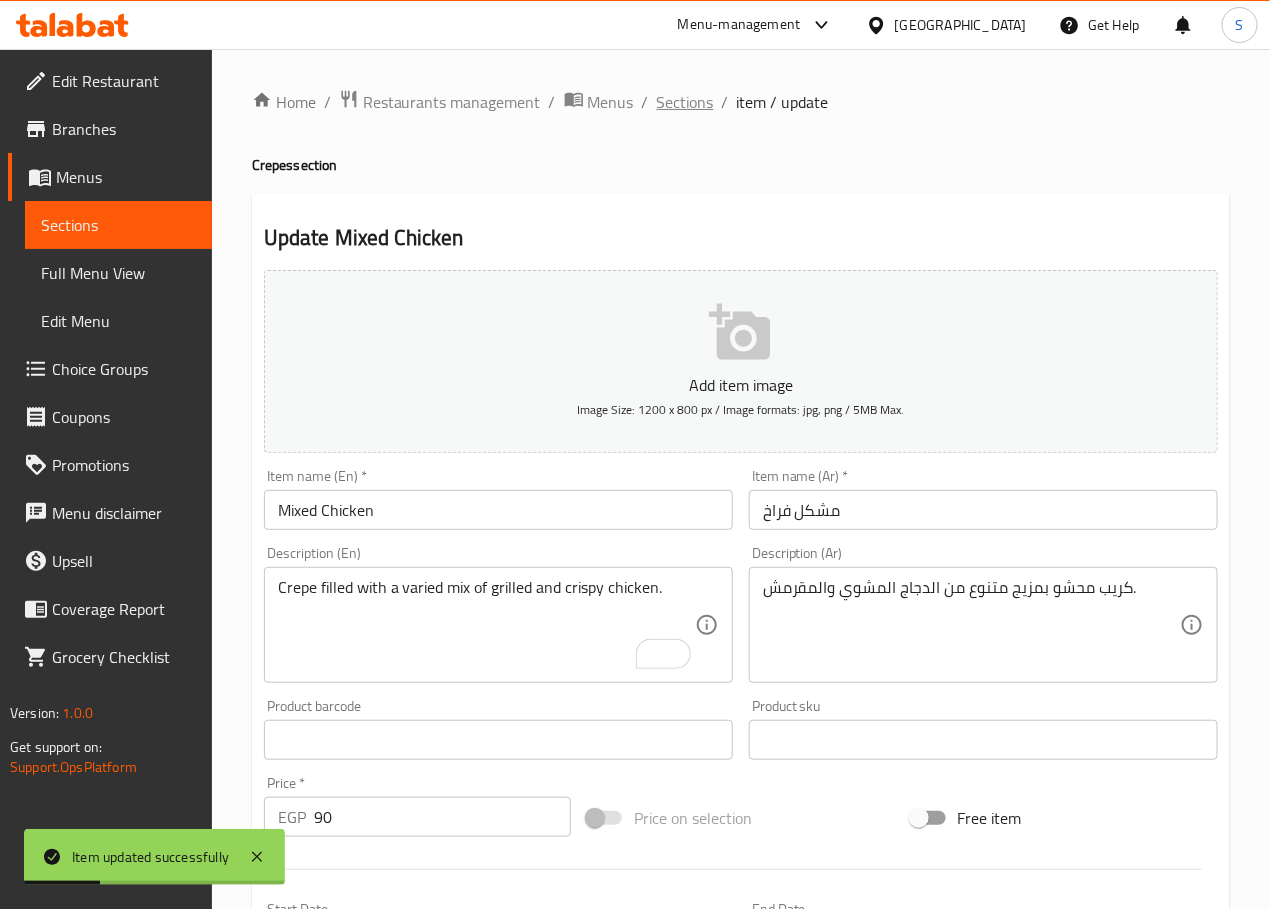 click on "Sections" at bounding box center [685, 102] 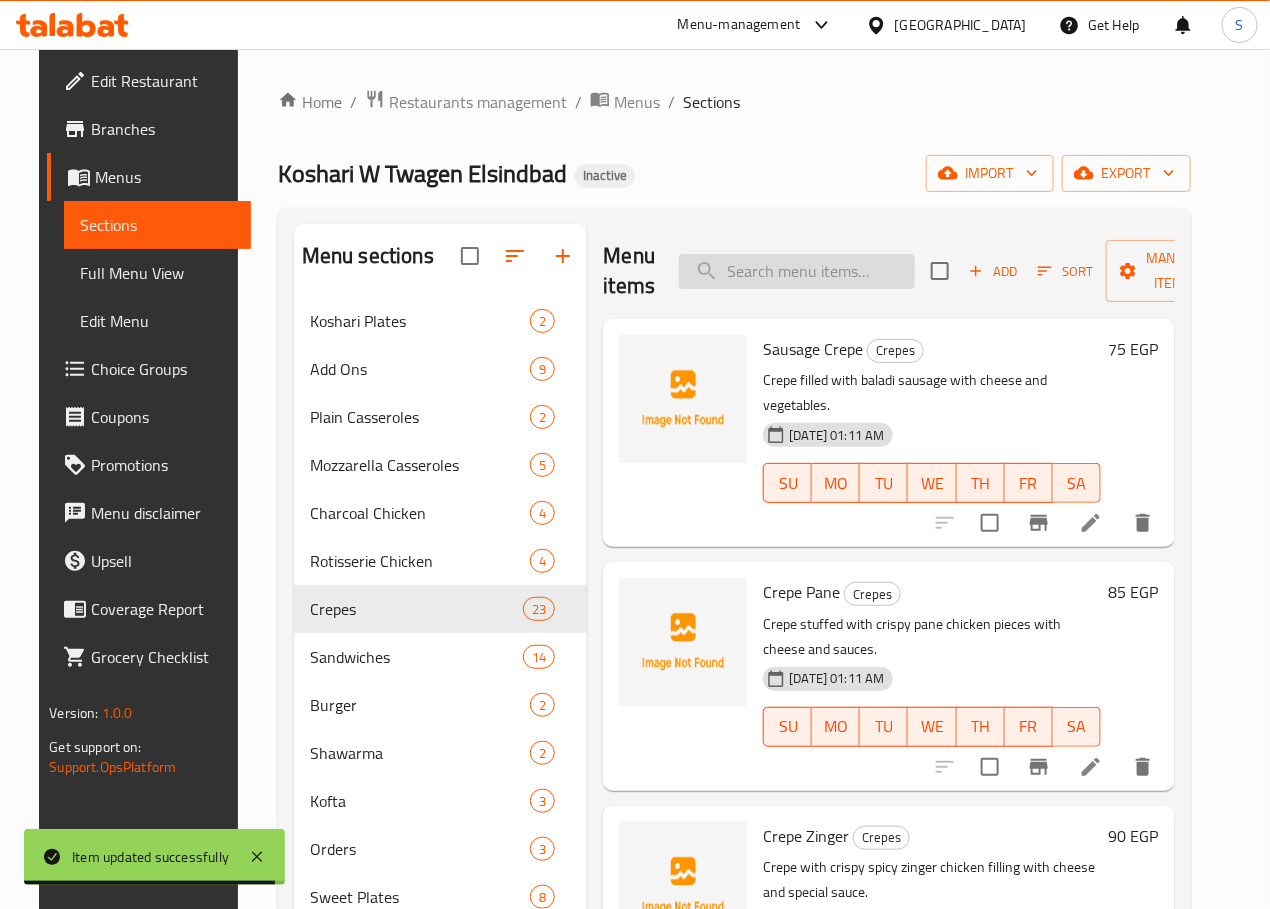 click at bounding box center [797, 271] 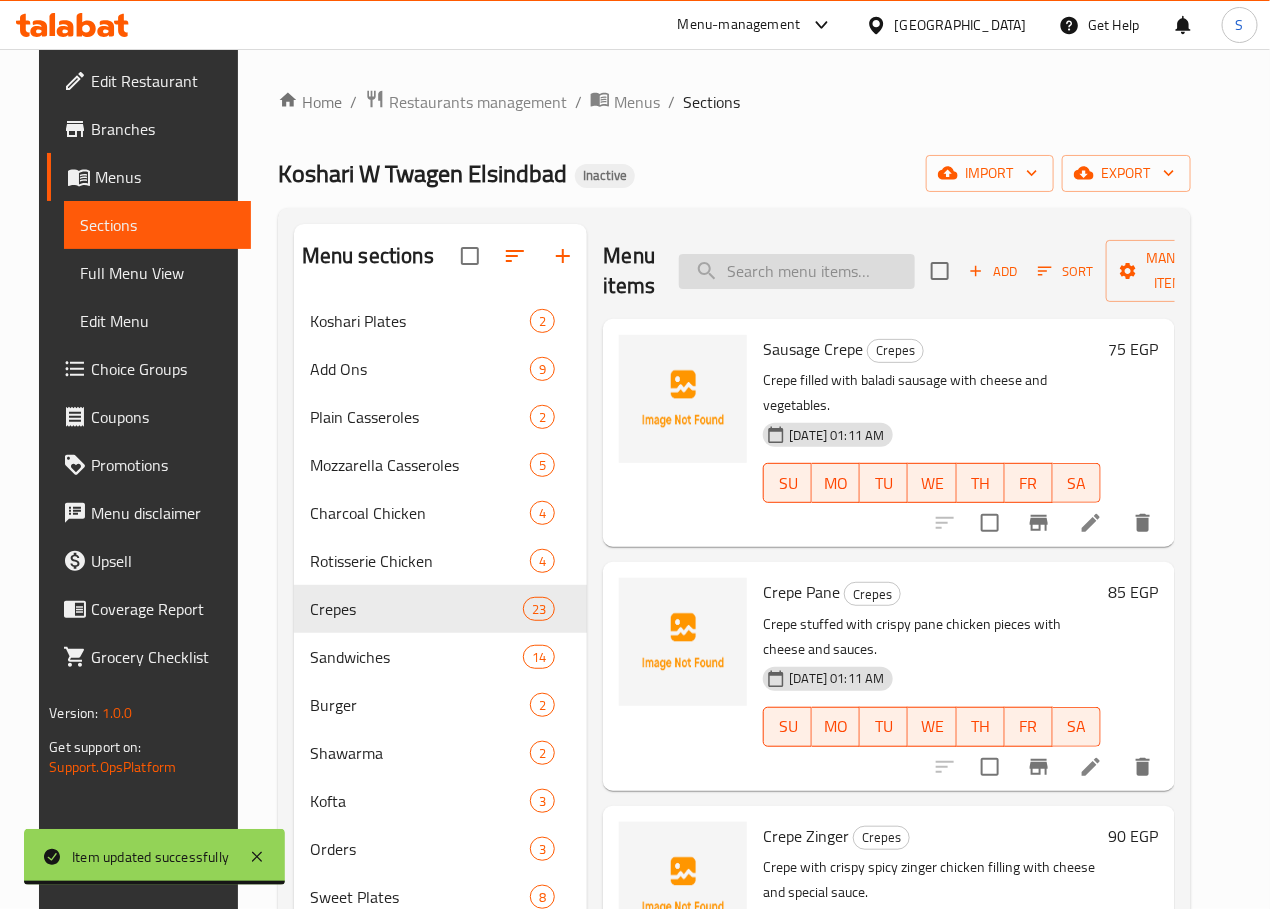 paste on "Cheese Mix" 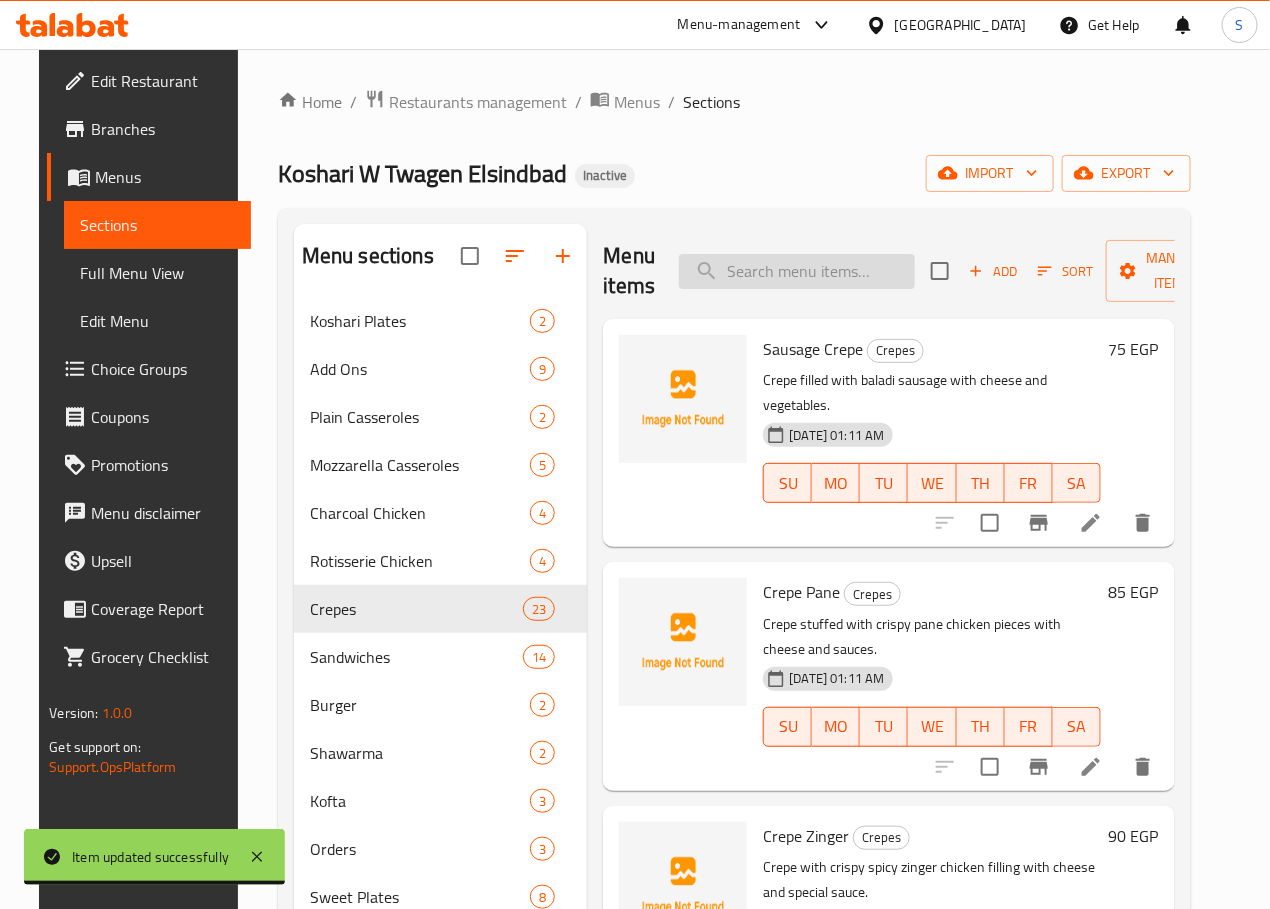 type on "Cheese Mix" 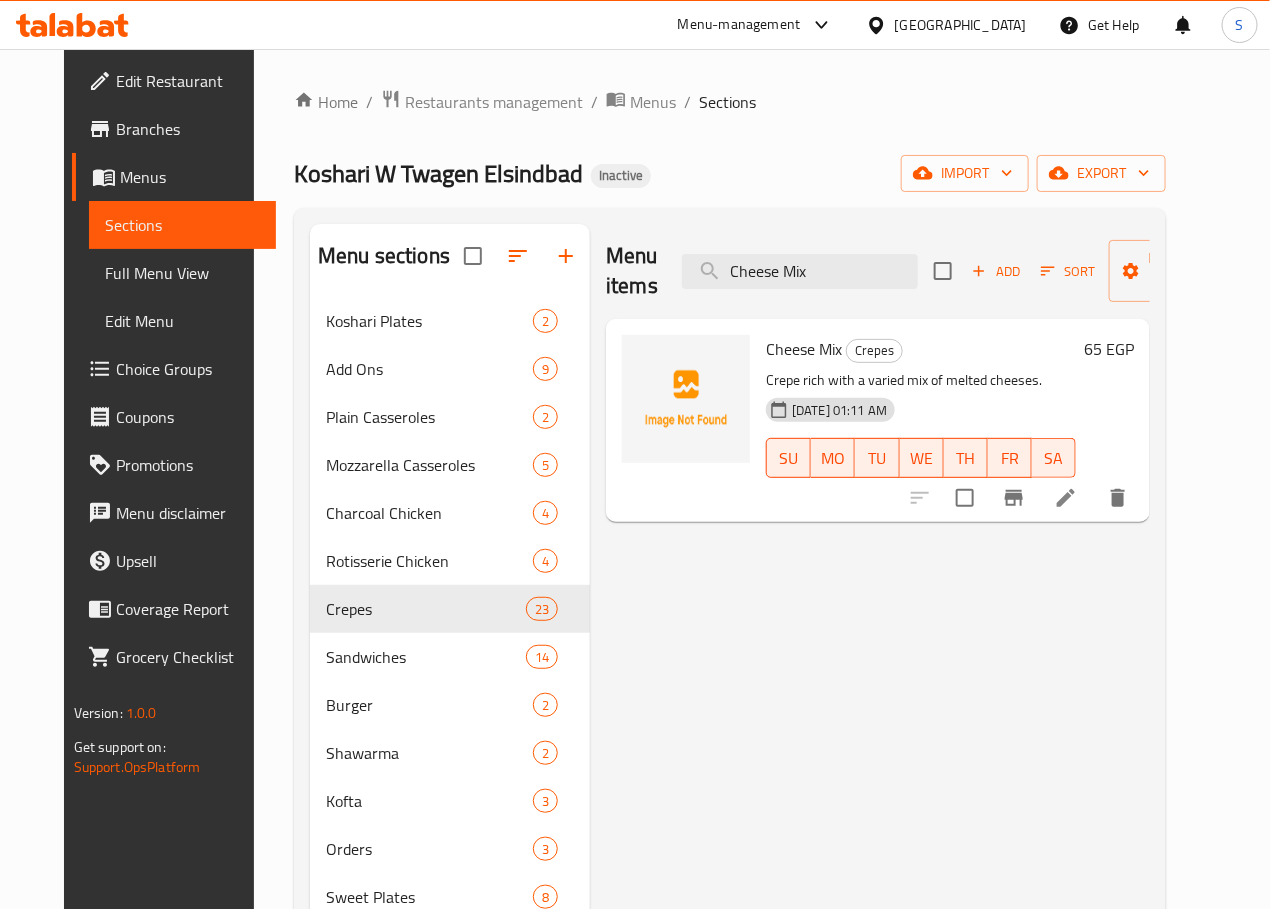 click 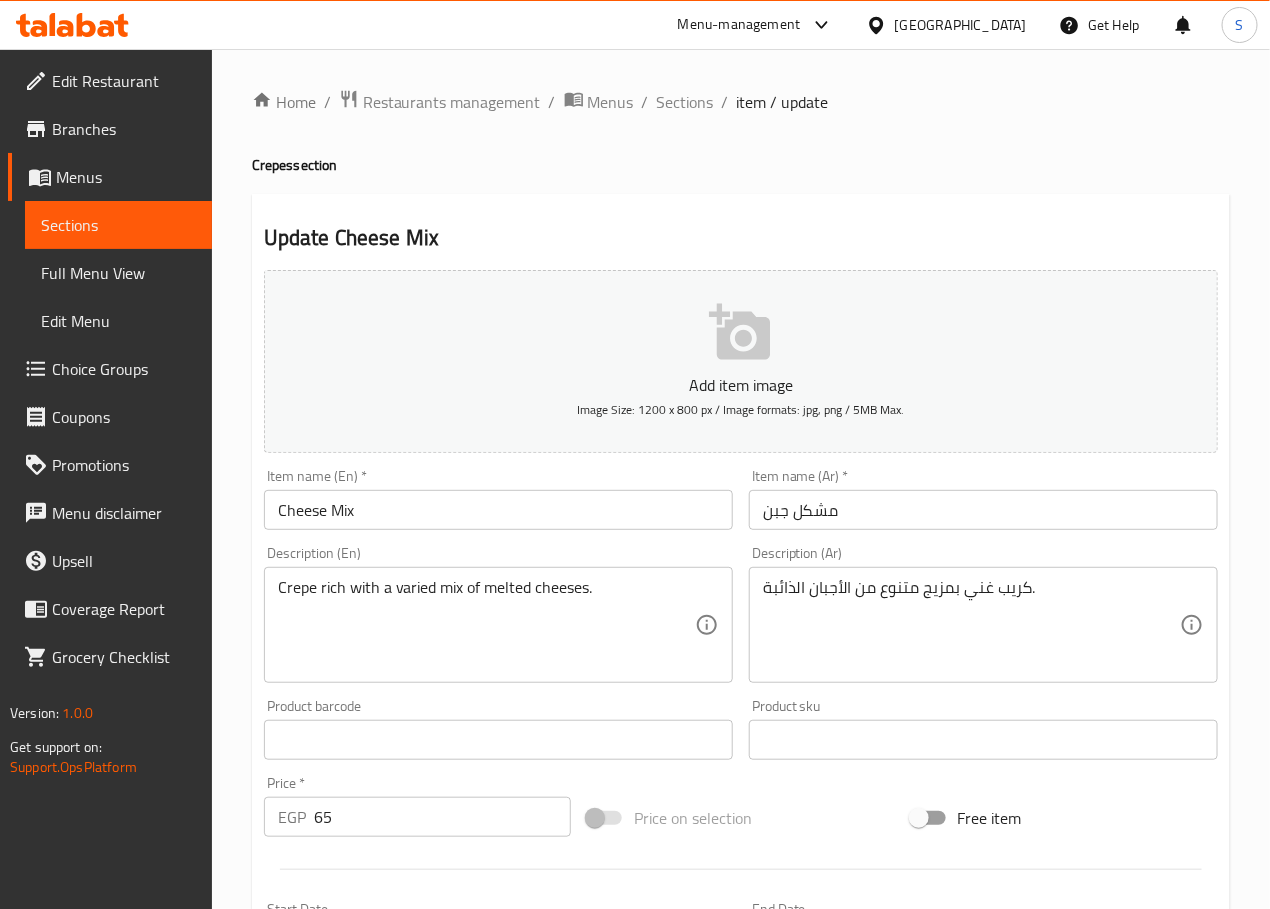 click on "Cheese Mix" at bounding box center [498, 510] 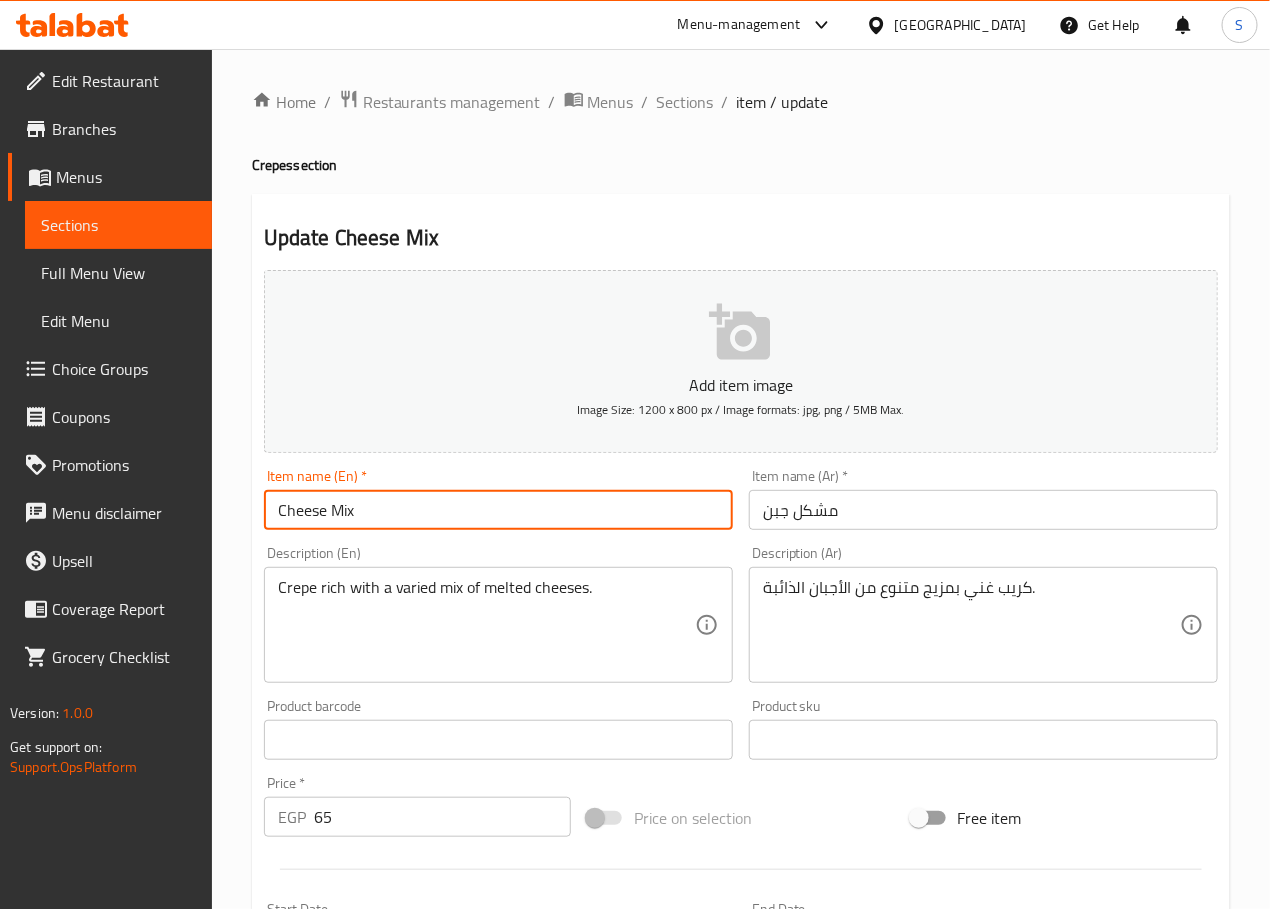 click on "Cheese Mix" at bounding box center (498, 510) 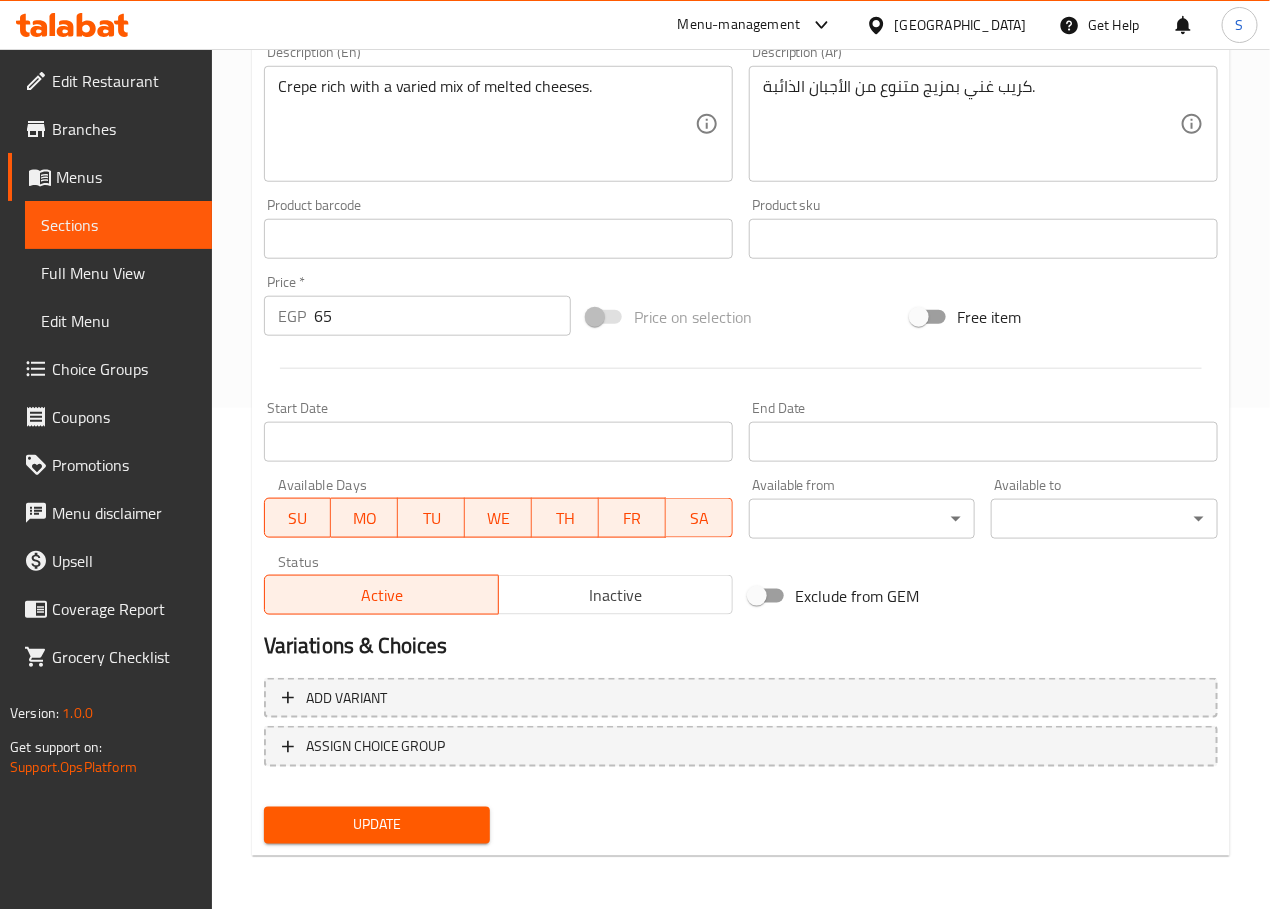 scroll, scrollTop: 502, scrollLeft: 0, axis: vertical 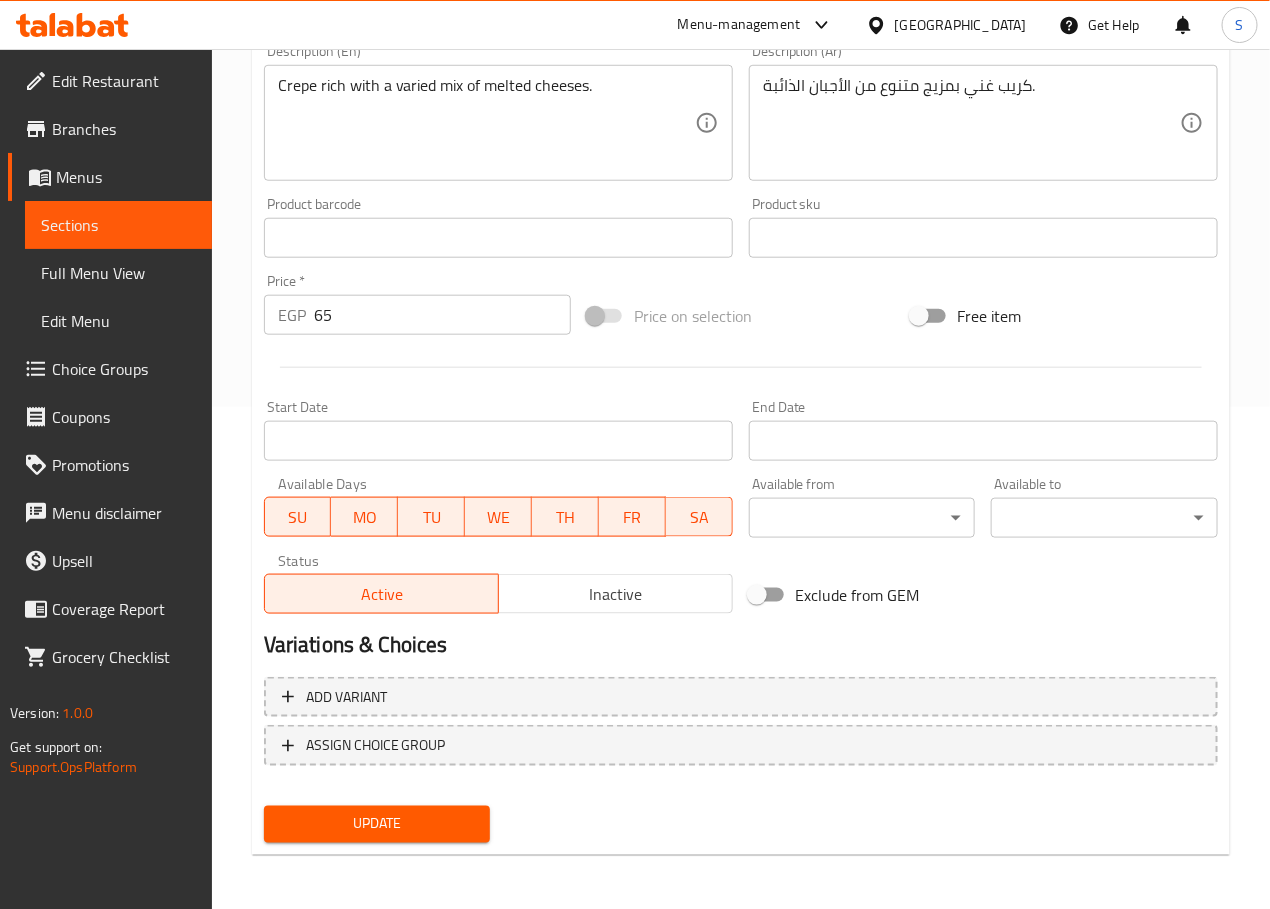 type on "Mixed Cheese" 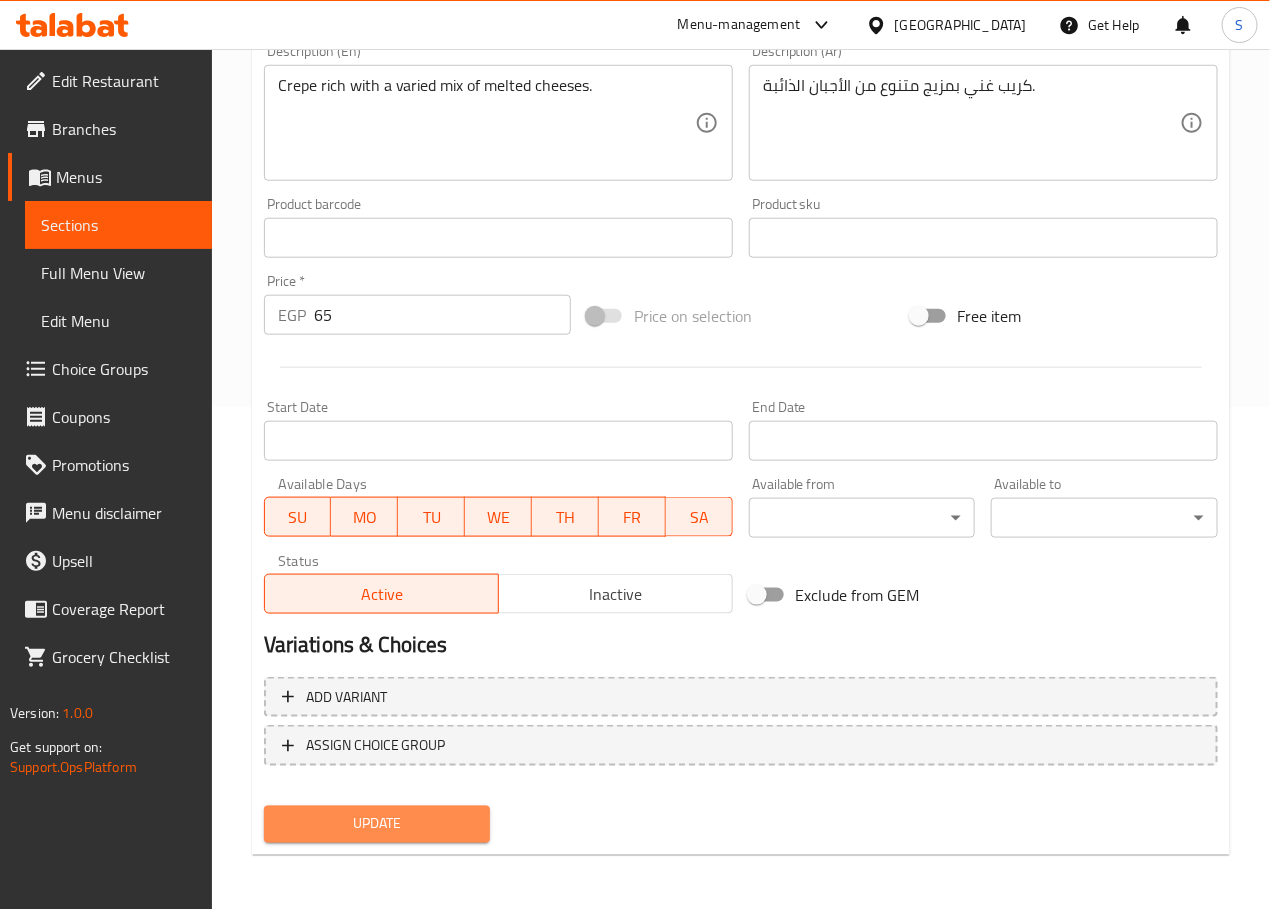 click on "Update" at bounding box center (377, 824) 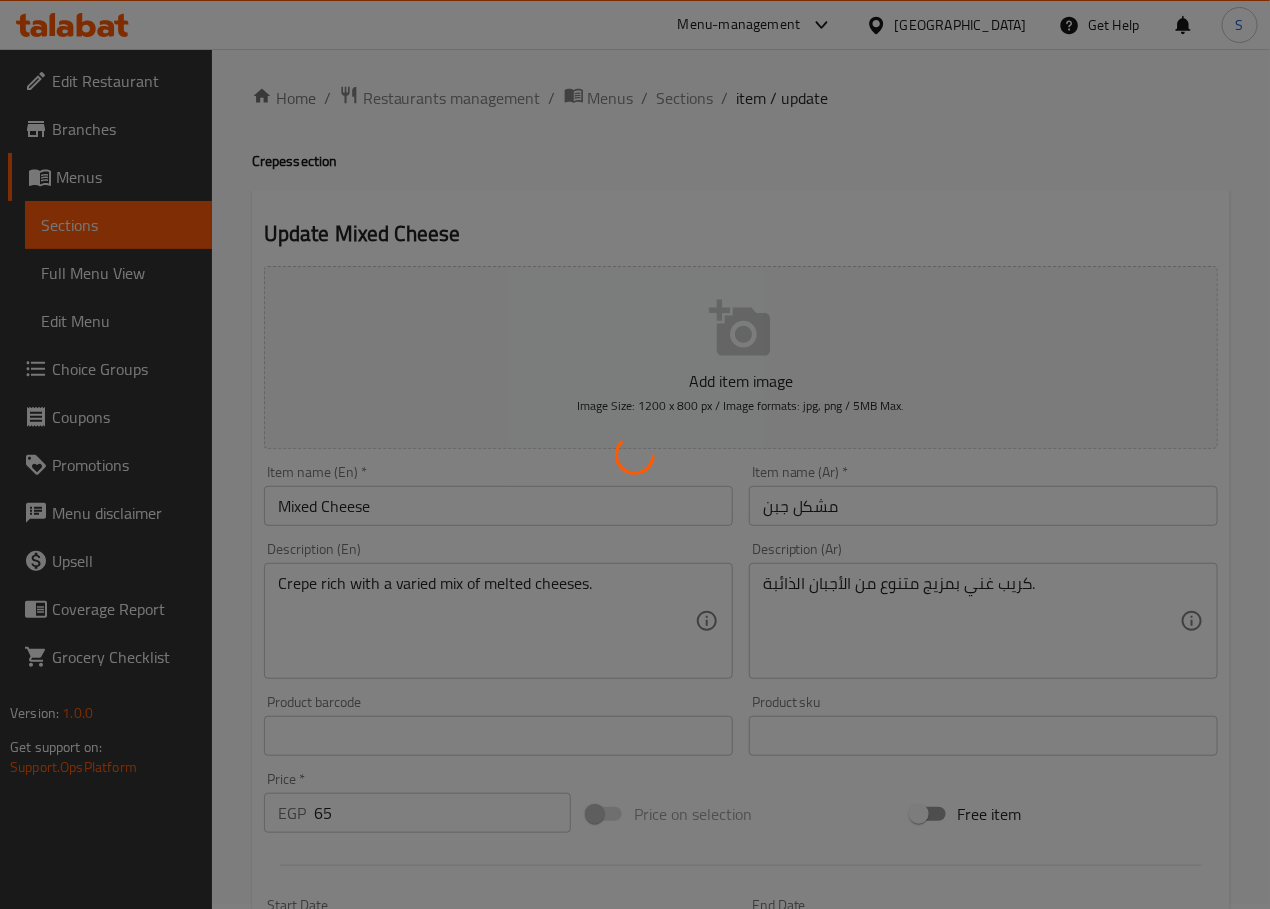 scroll, scrollTop: 0, scrollLeft: 0, axis: both 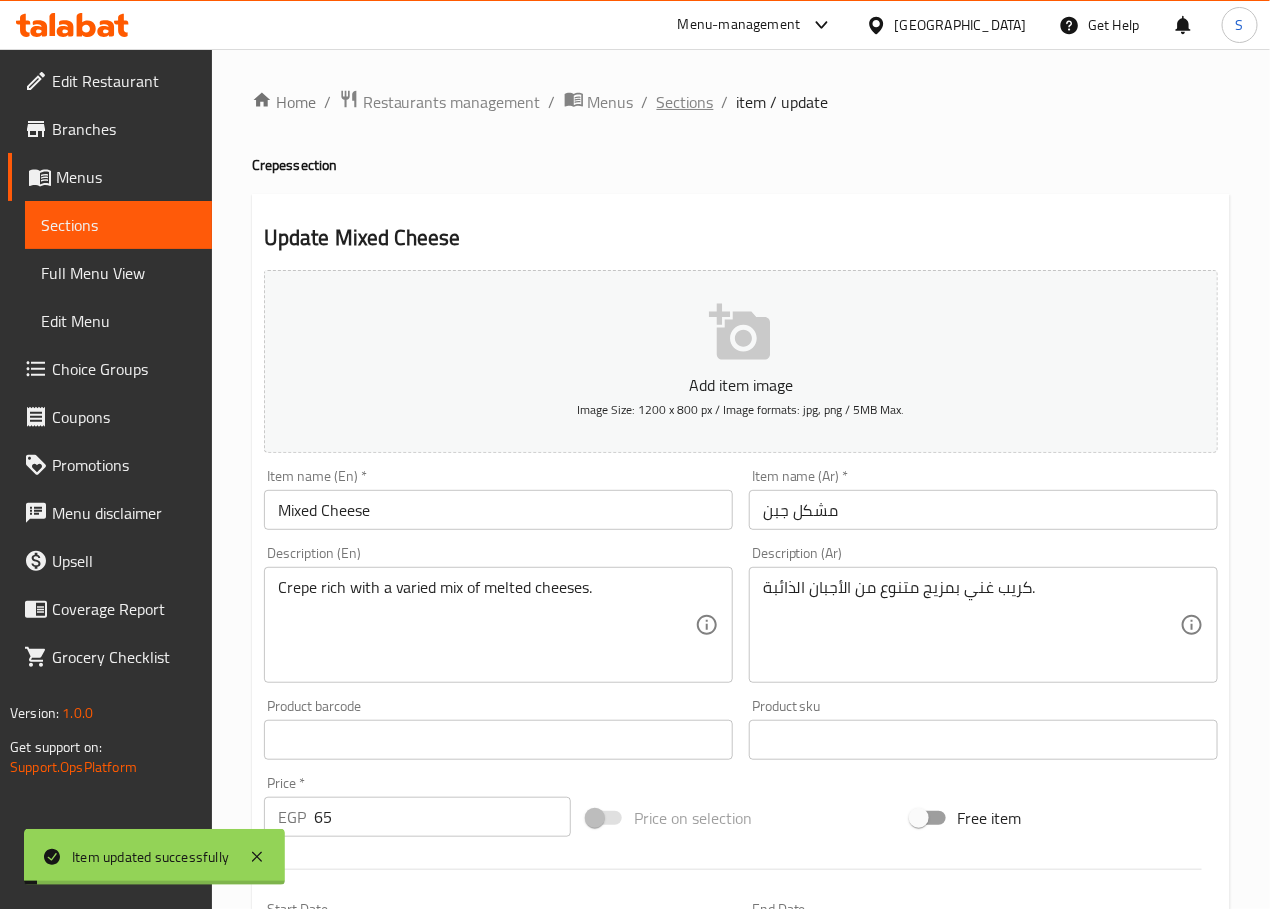 click on "Sections" at bounding box center (685, 102) 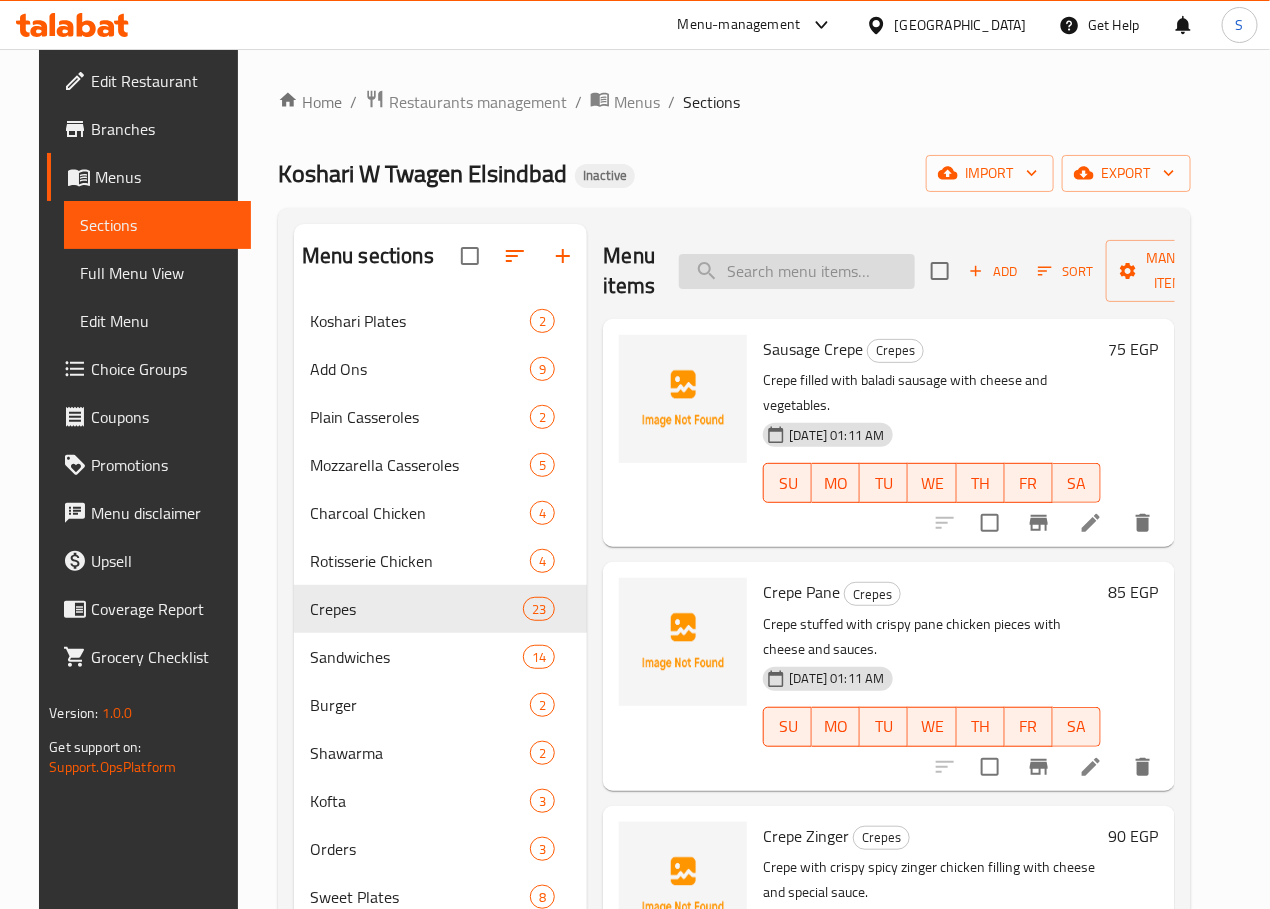 click at bounding box center [797, 271] 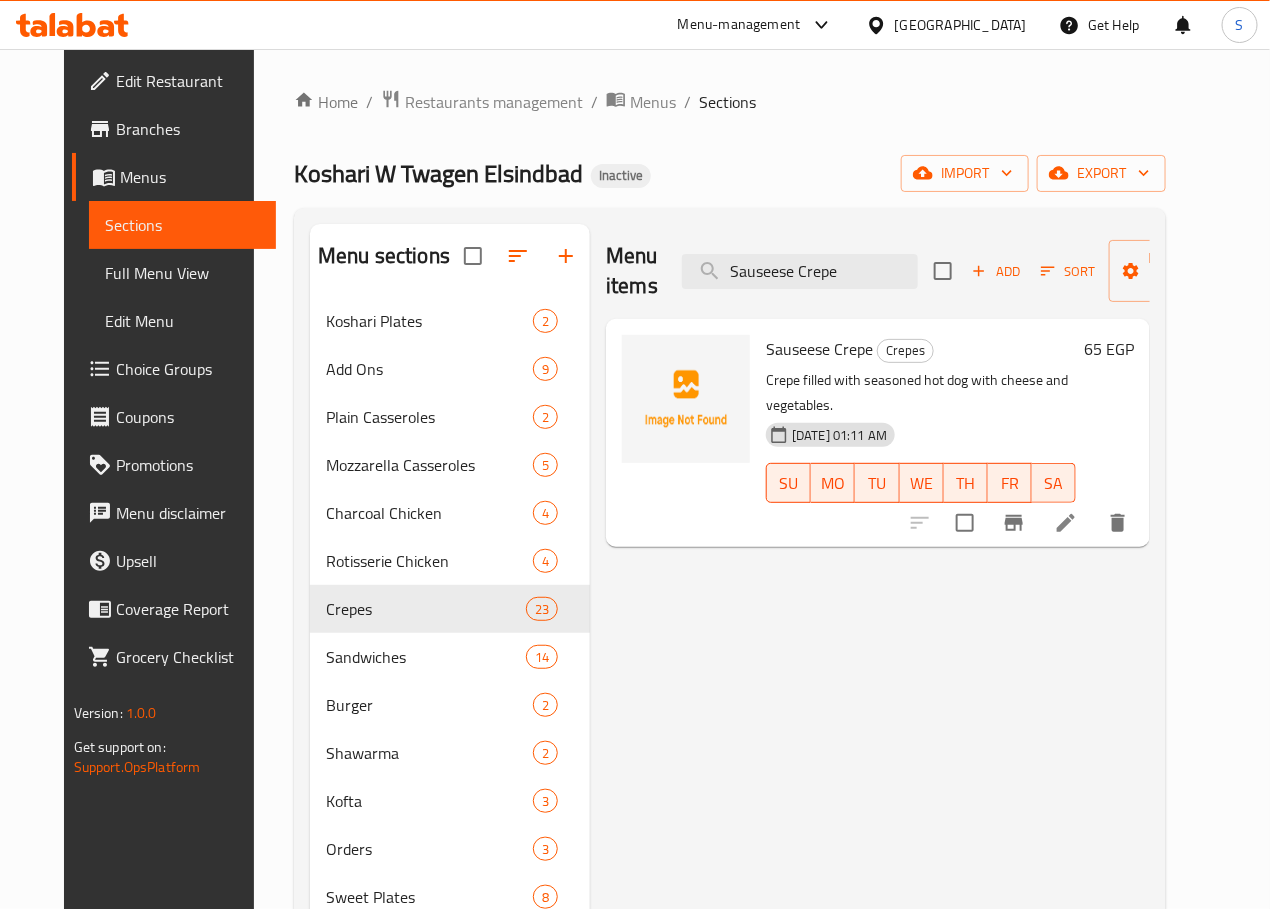 type on "Sauseese Crepe" 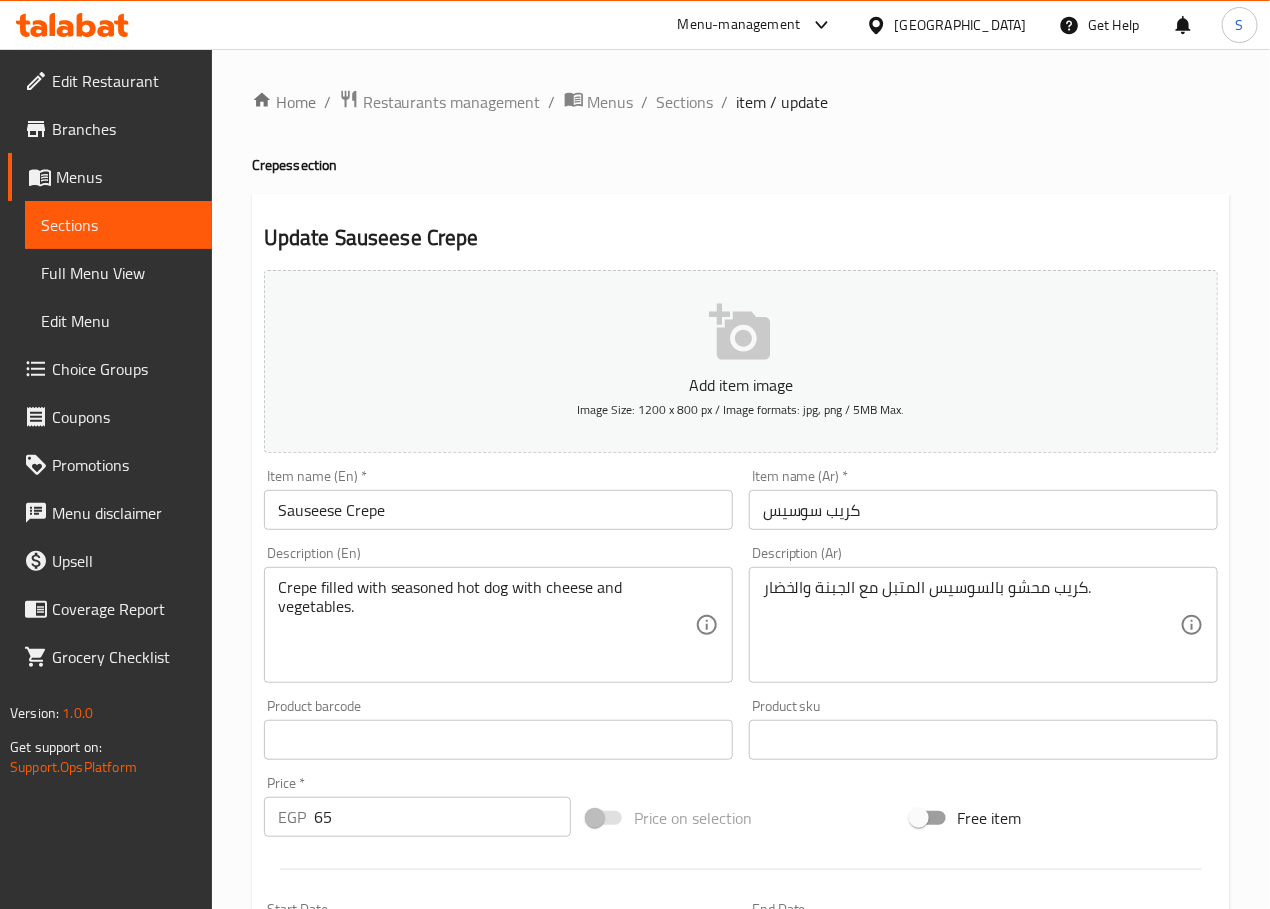 click on "Sauseese Crepe" at bounding box center (498, 510) 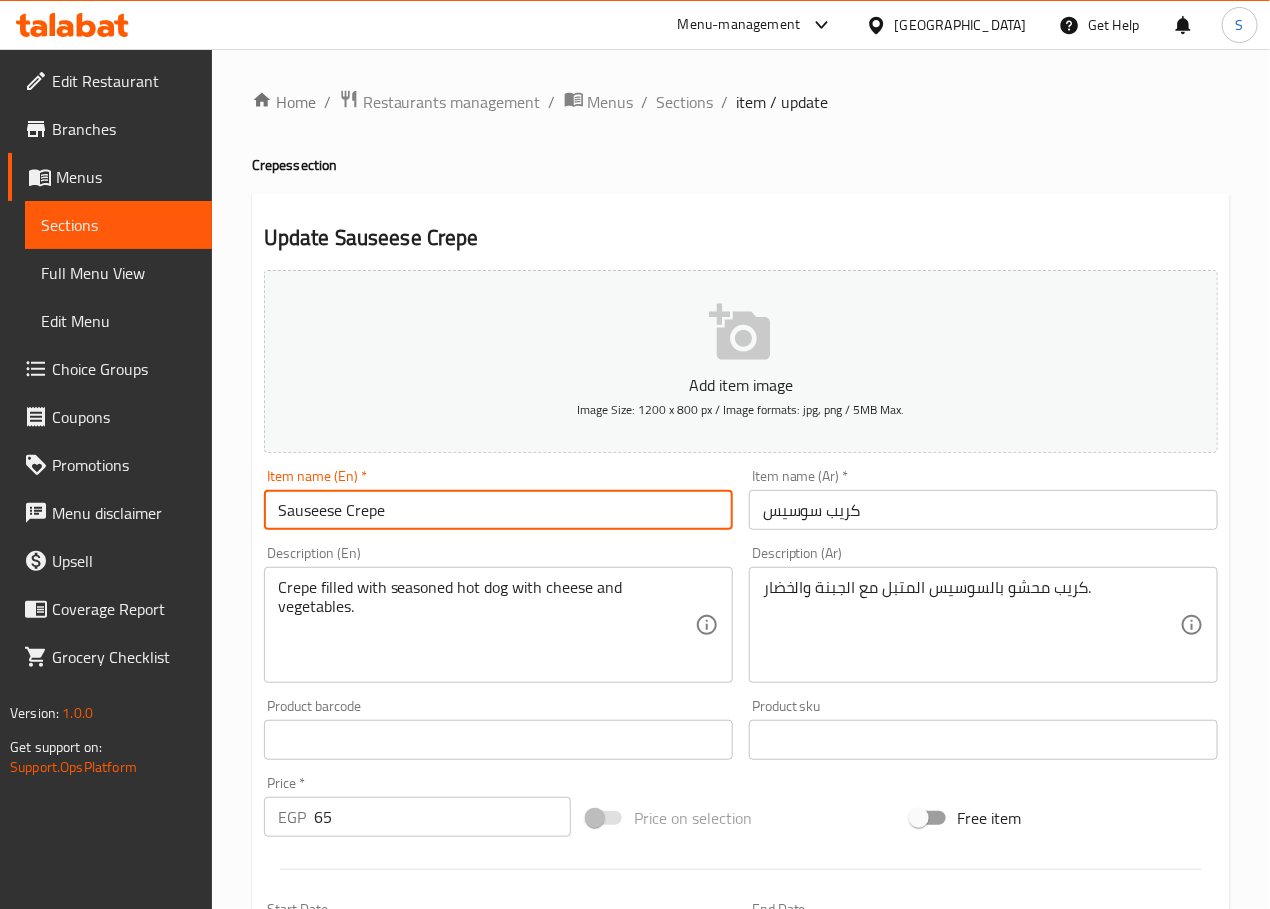 click on "Sauseese Crepe" at bounding box center [498, 510] 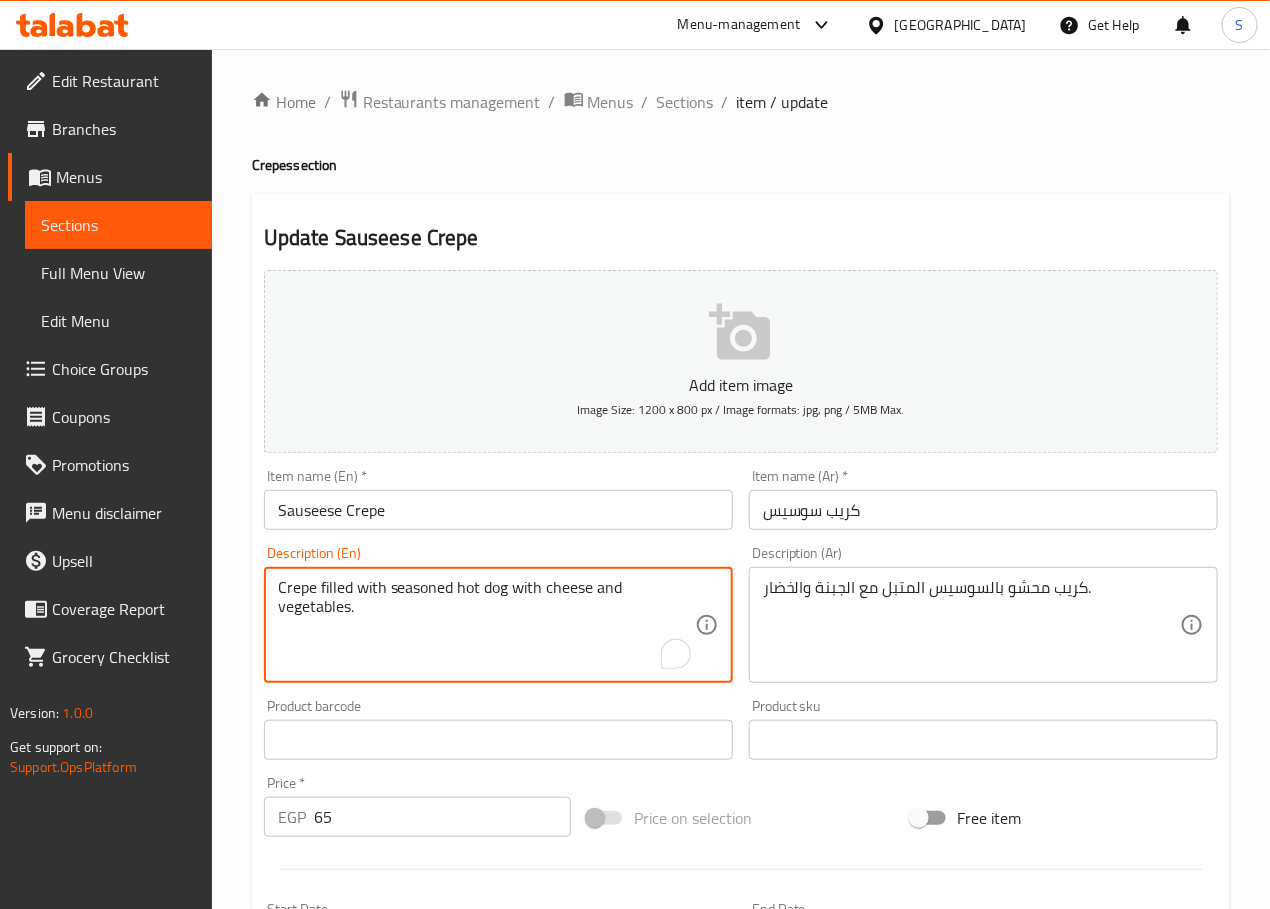 paste on "Sauseese" 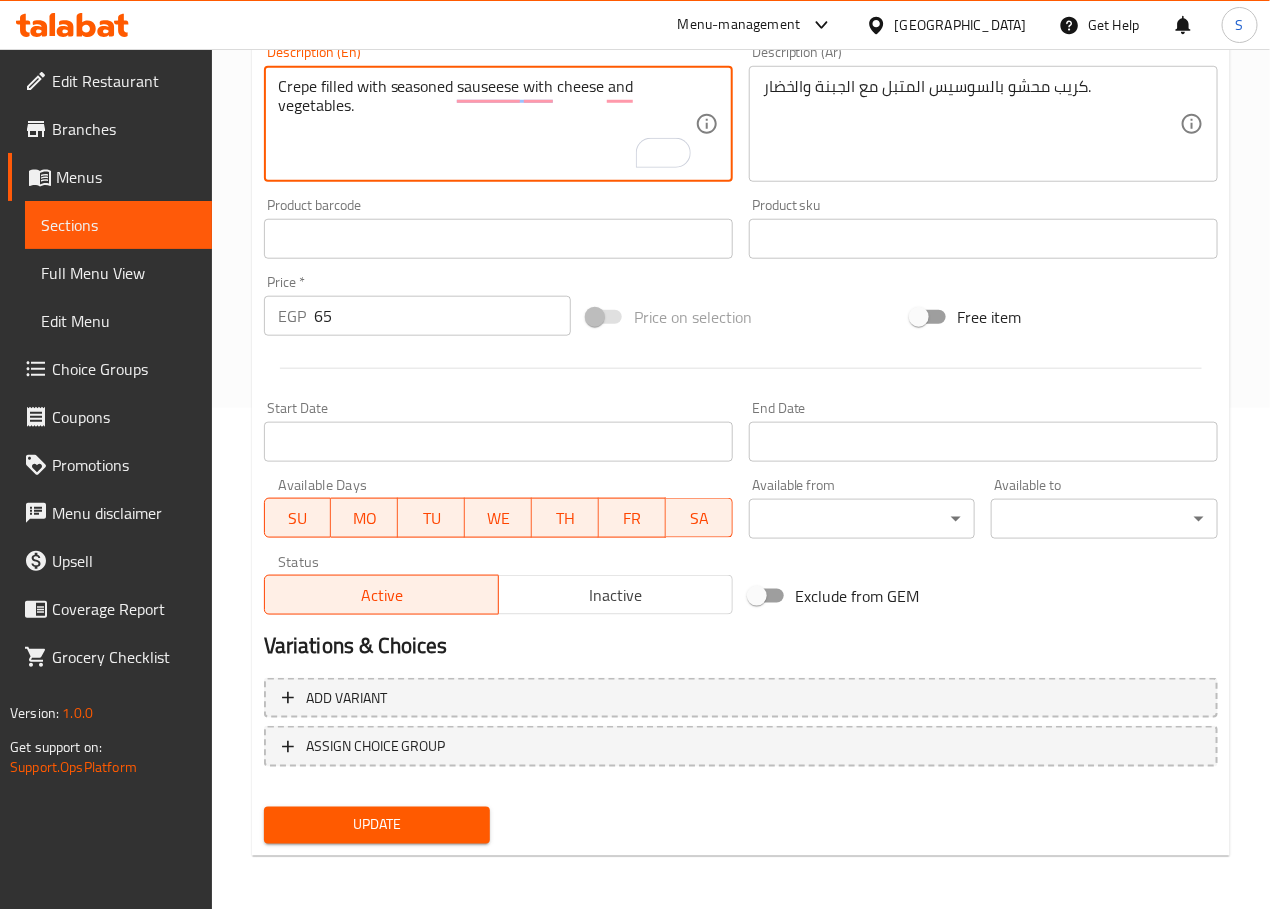 scroll, scrollTop: 502, scrollLeft: 0, axis: vertical 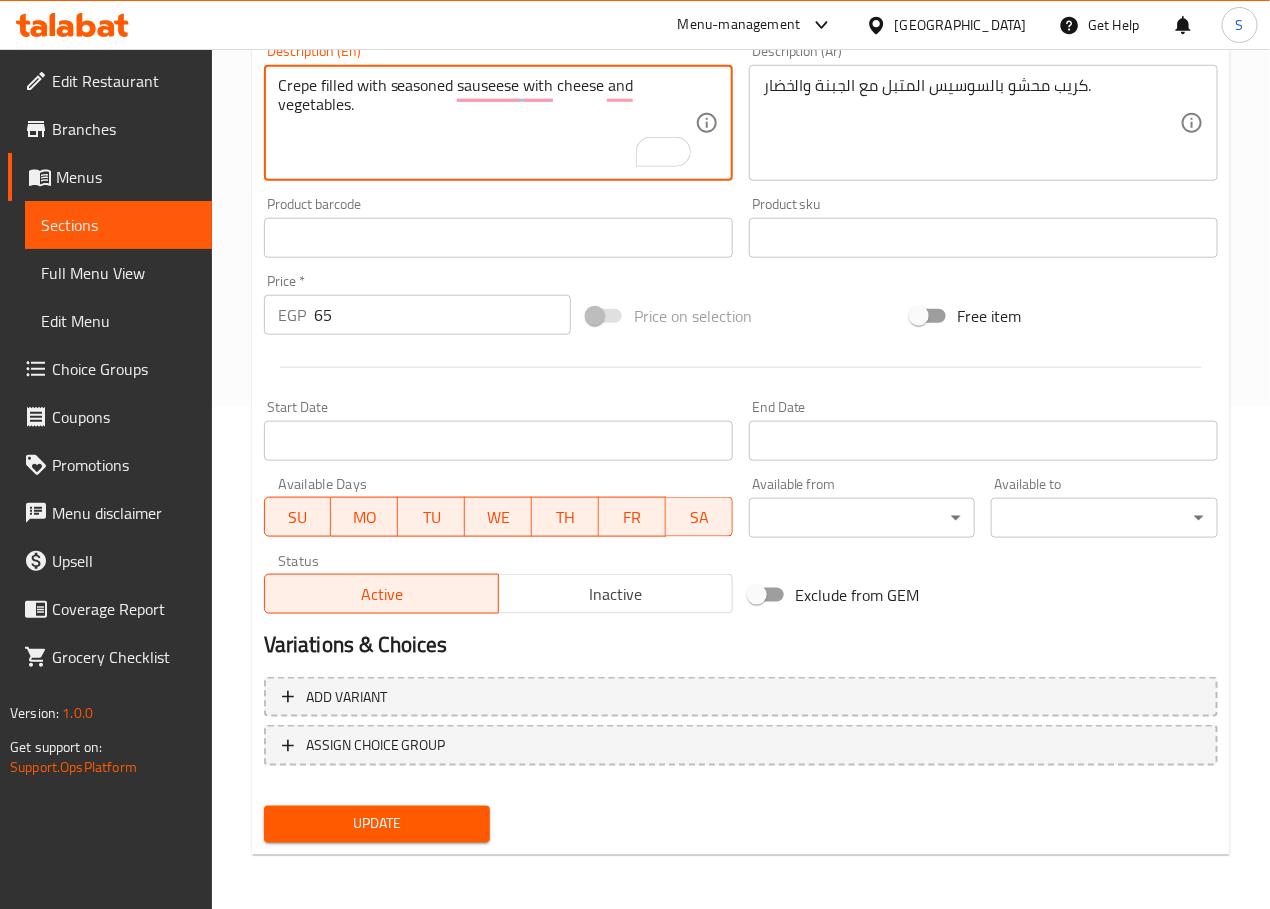 type on "Crepe filled with seasoned sauseese with cheese and vegetables." 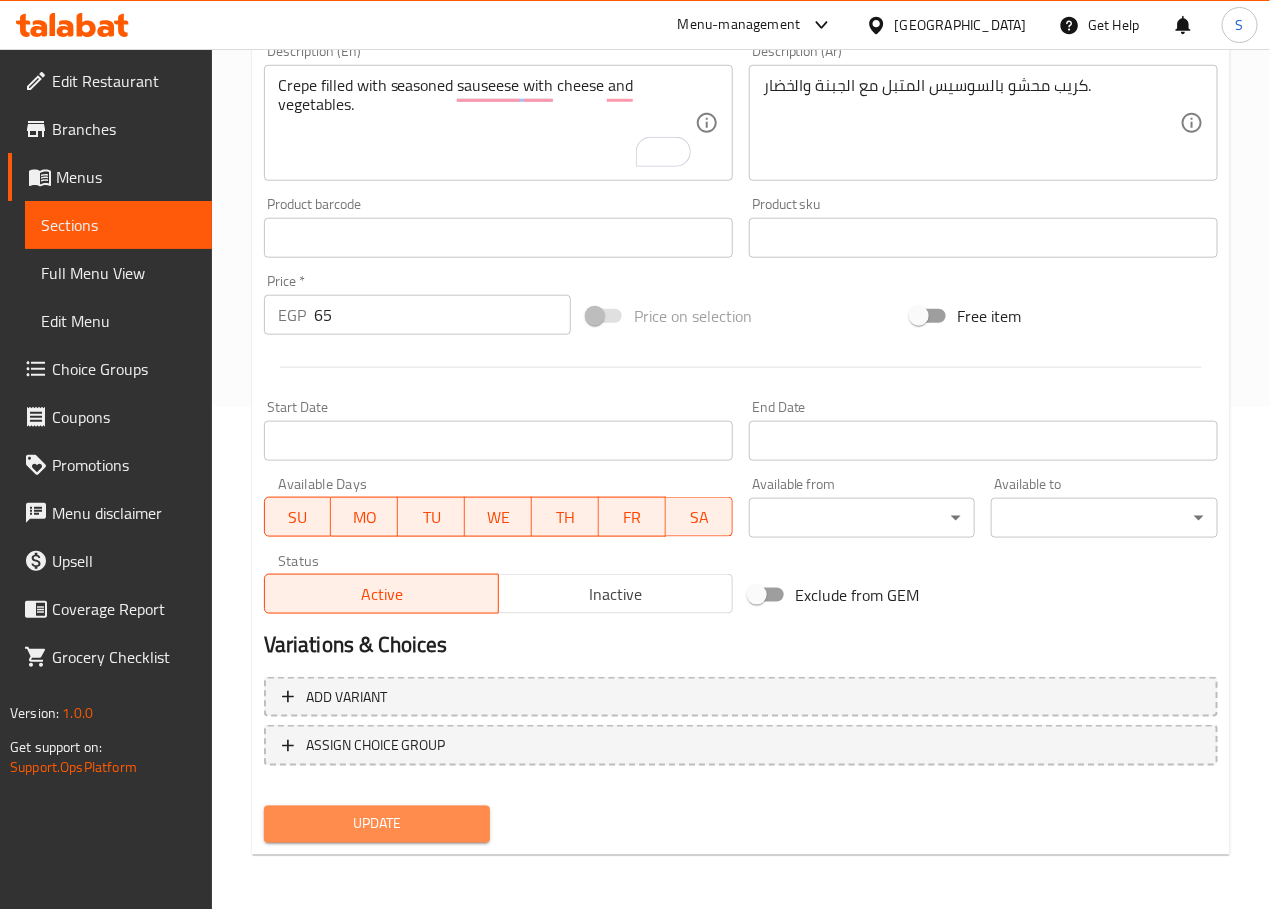 click on "Update" at bounding box center [377, 824] 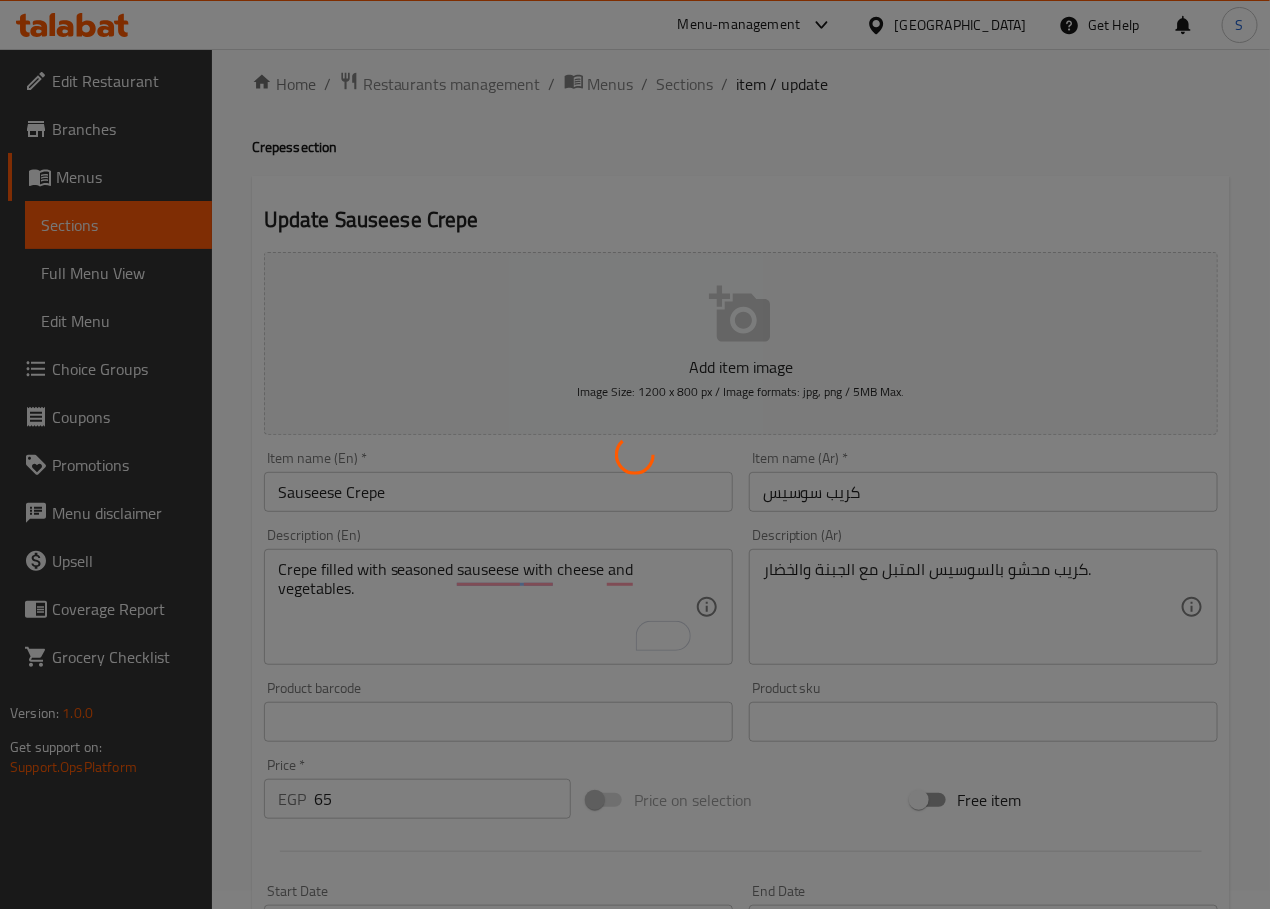 scroll, scrollTop: 0, scrollLeft: 0, axis: both 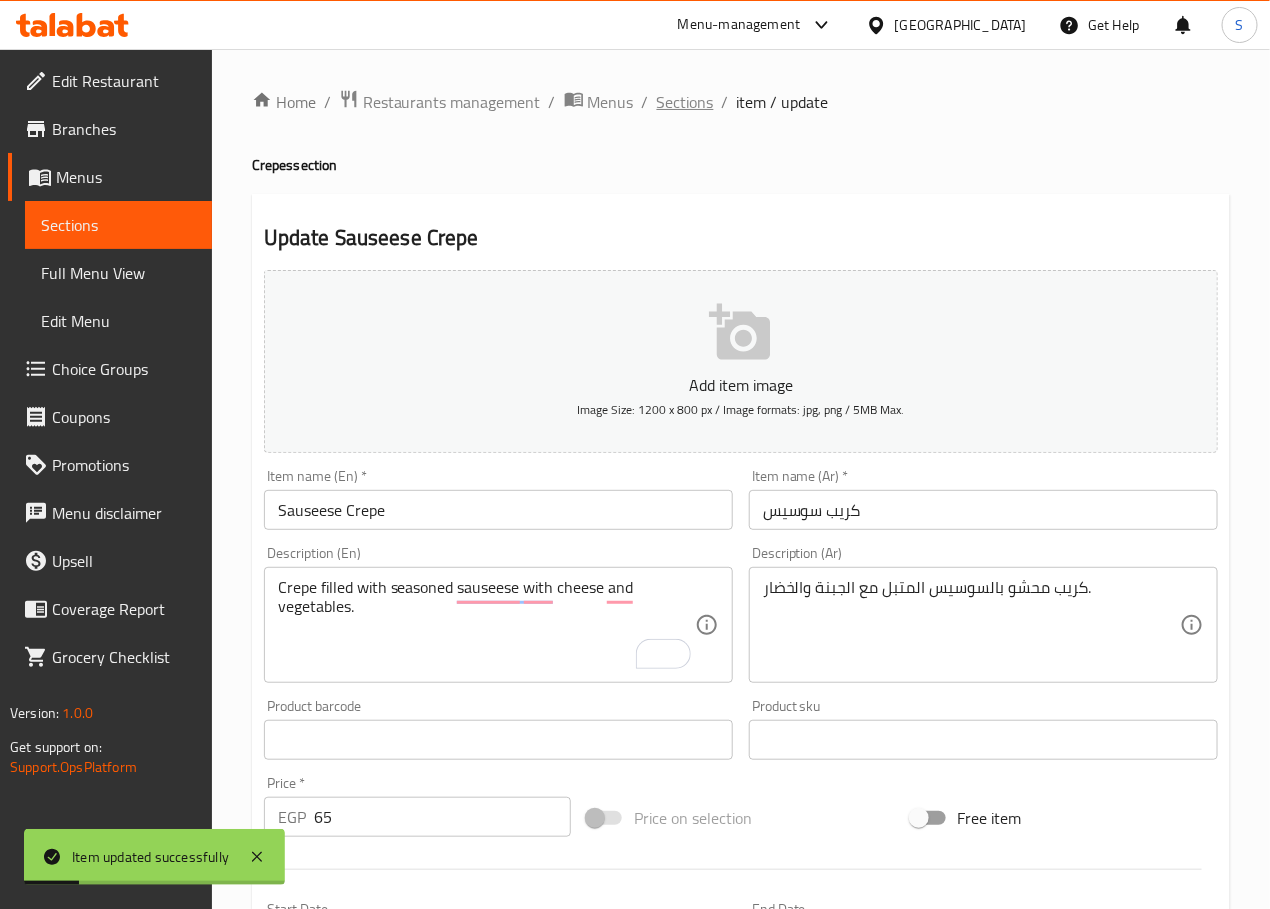 click on "Sections" at bounding box center (685, 102) 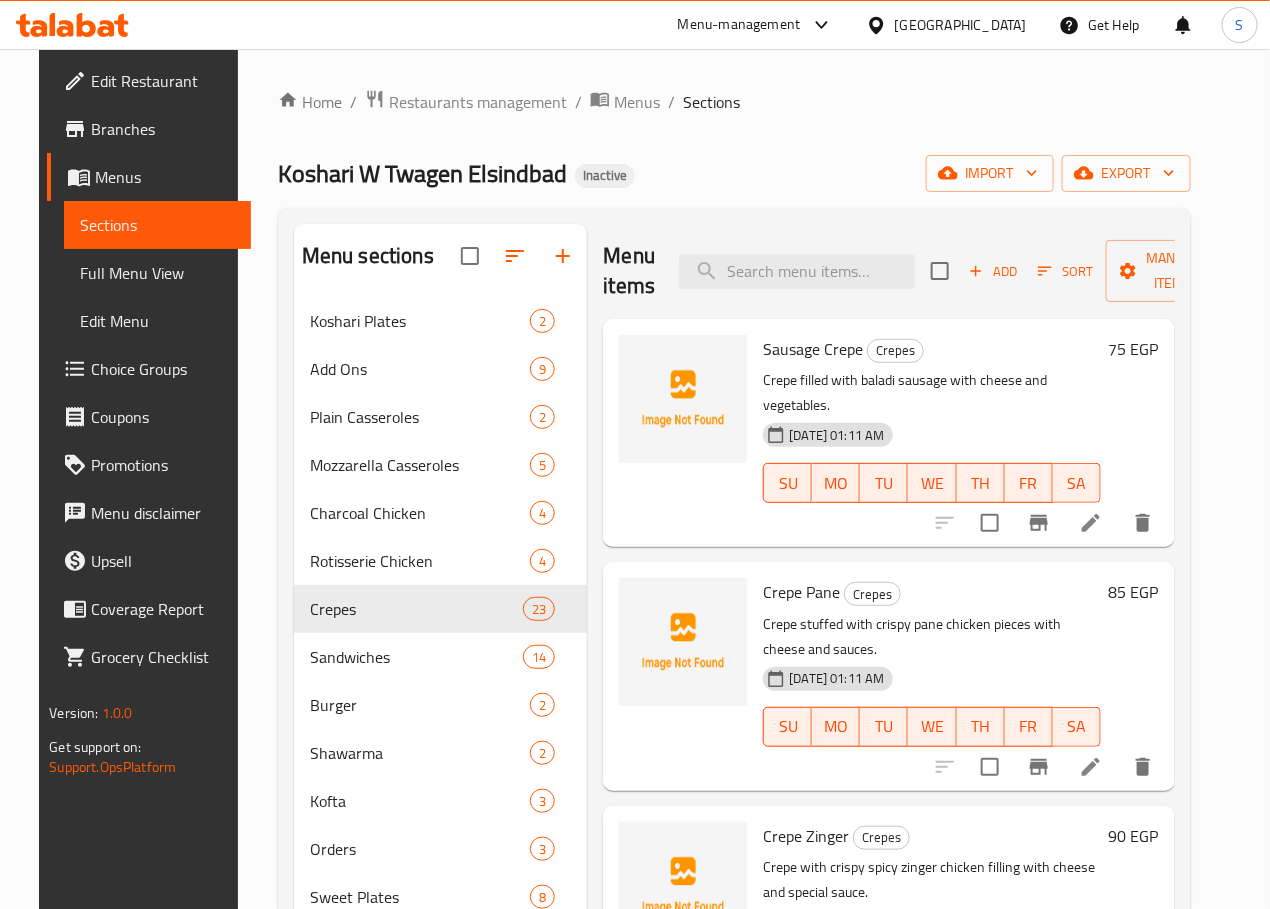 click on "Sort" at bounding box center (1065, 271) 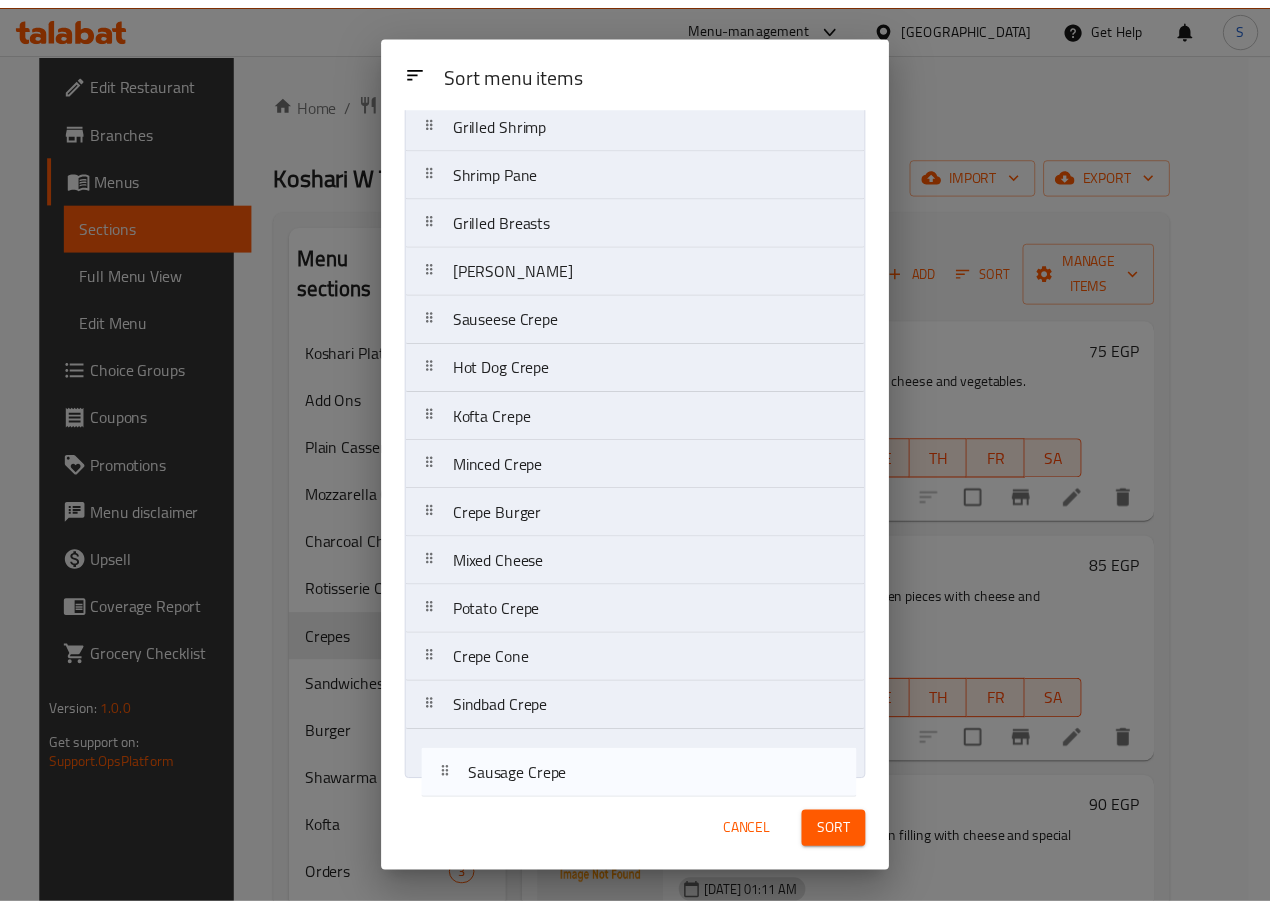 scroll, scrollTop: 517, scrollLeft: 0, axis: vertical 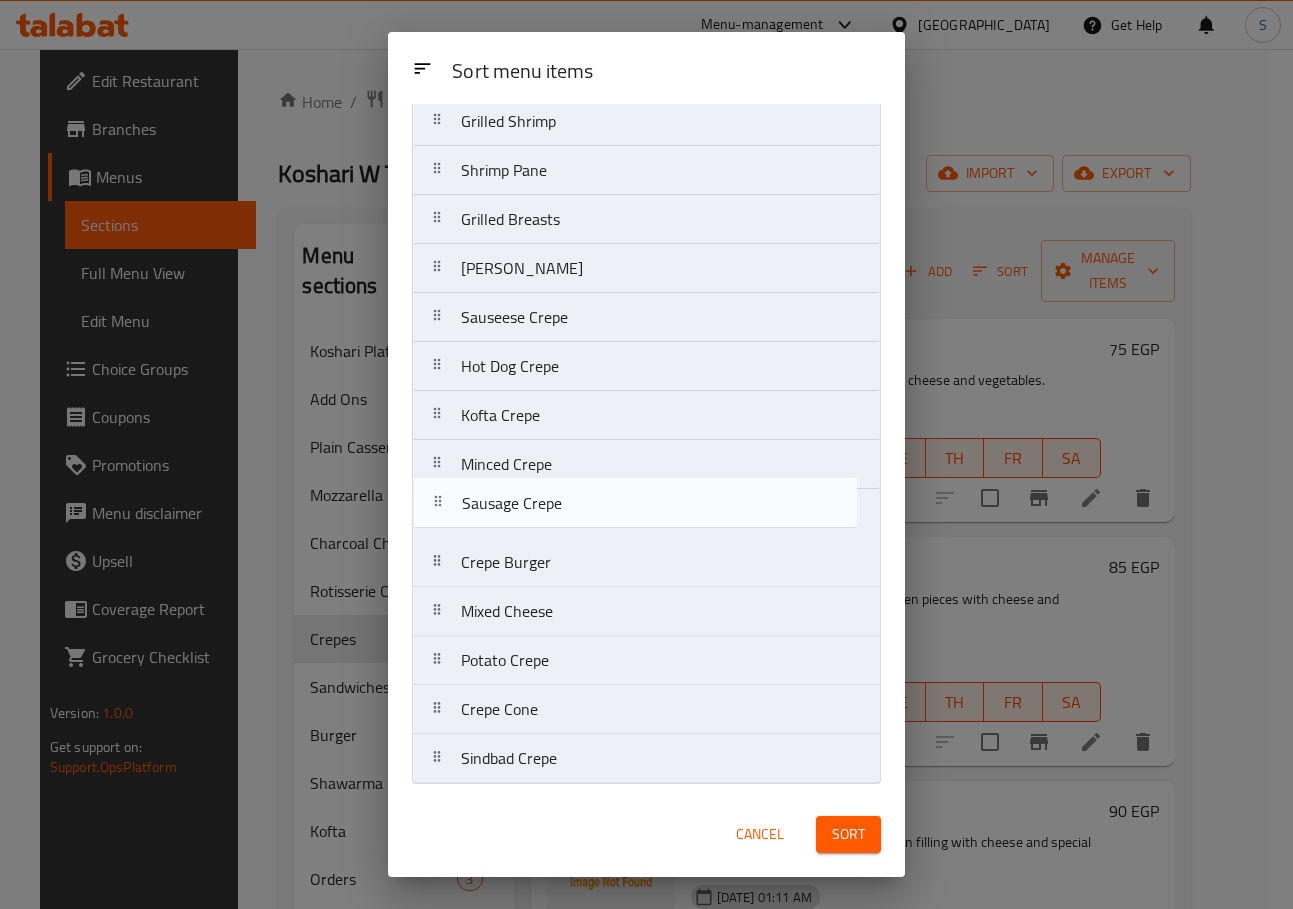 drag, startPoint x: 486, startPoint y: 193, endPoint x: 483, endPoint y: 526, distance: 333.01352 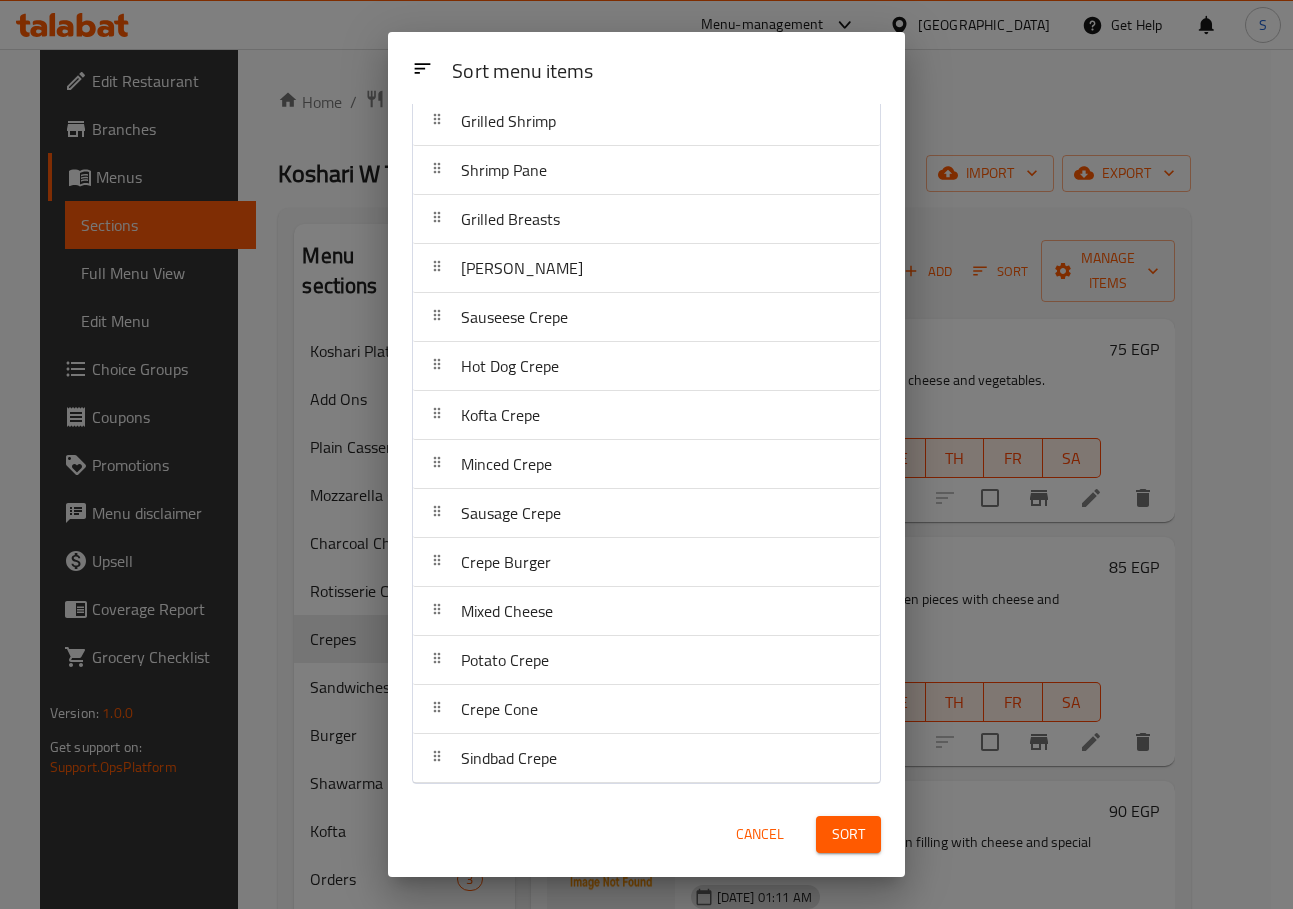 click on "Sort" at bounding box center [848, 834] 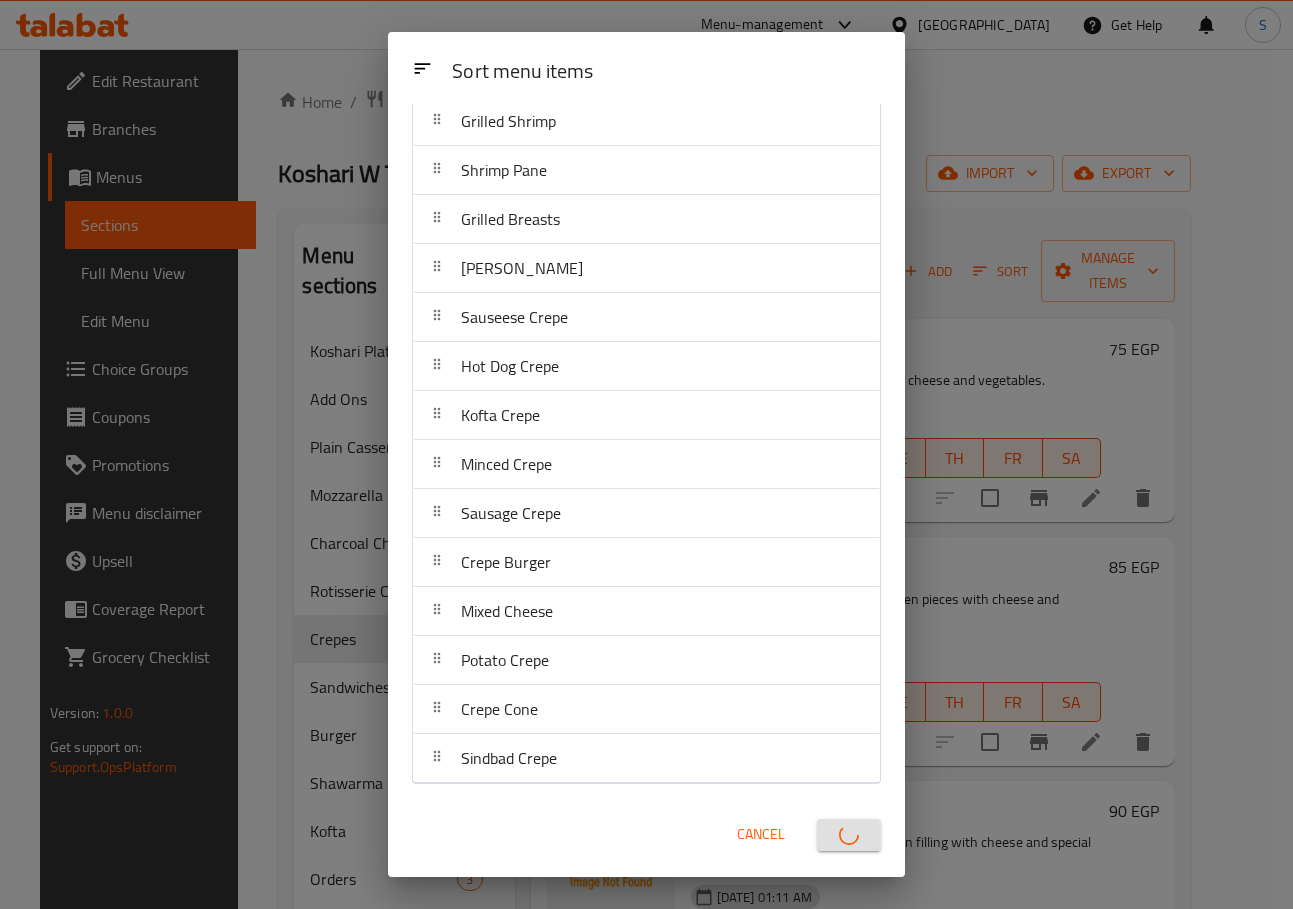 click at bounding box center (849, 835) 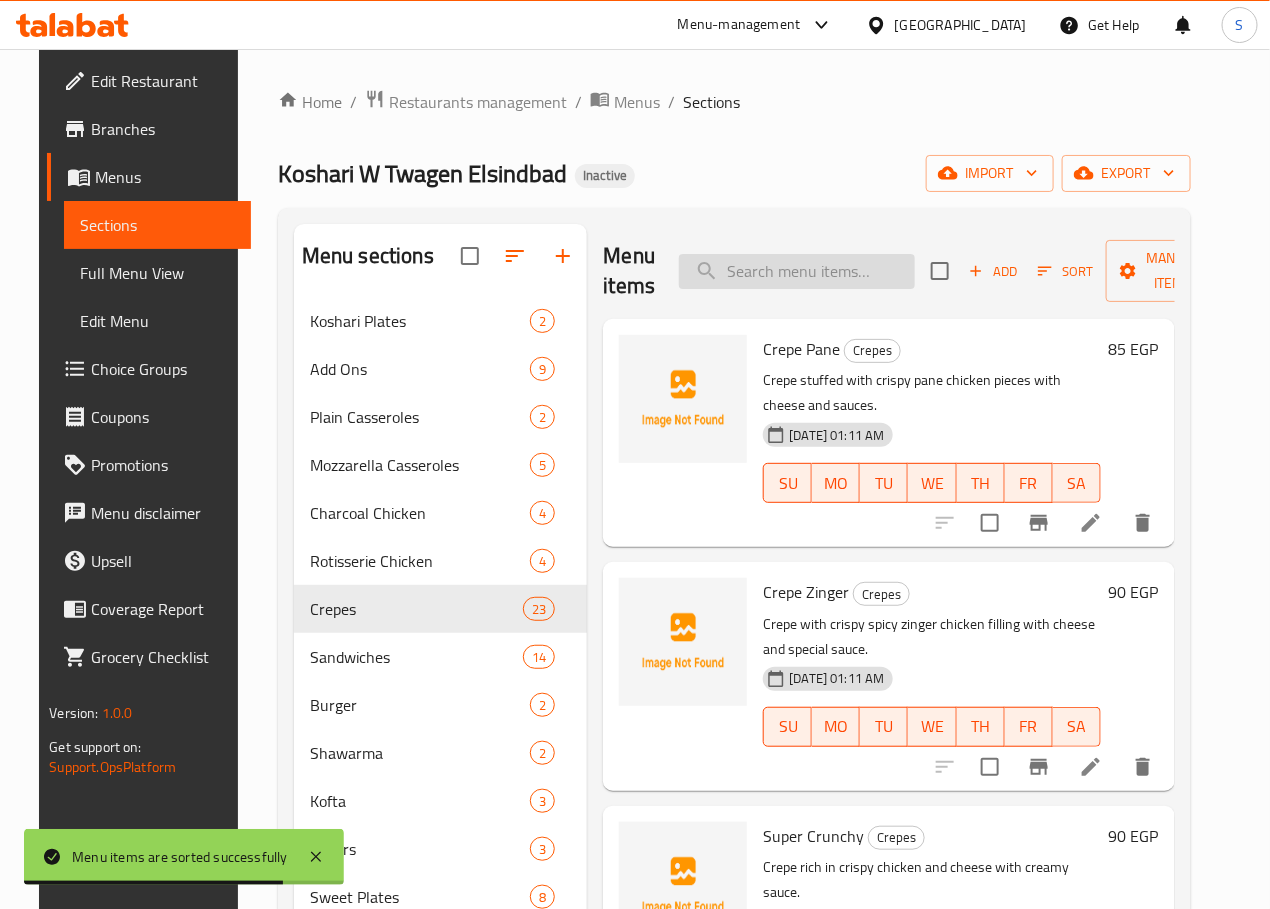 click at bounding box center [797, 271] 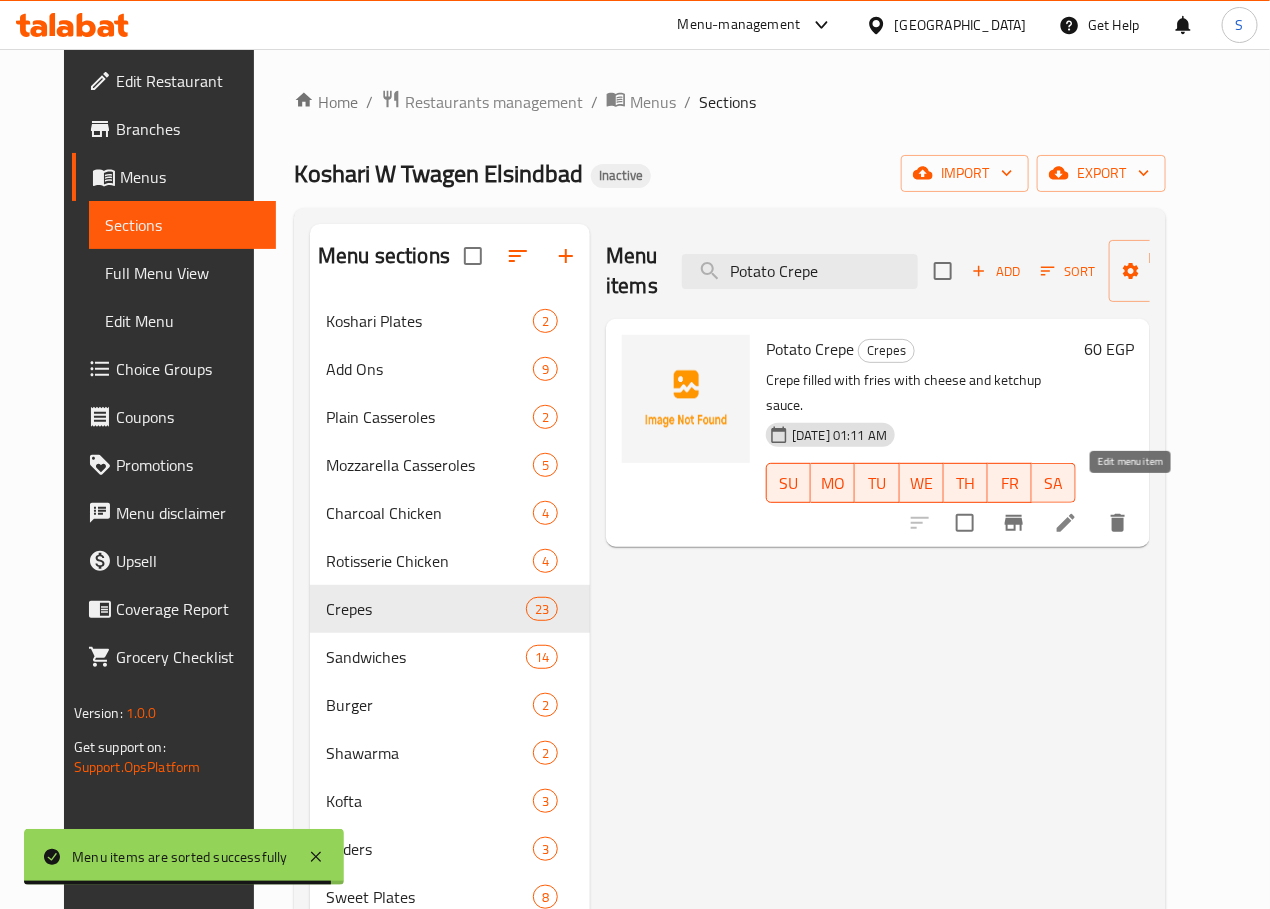 type on "Potato Crepe" 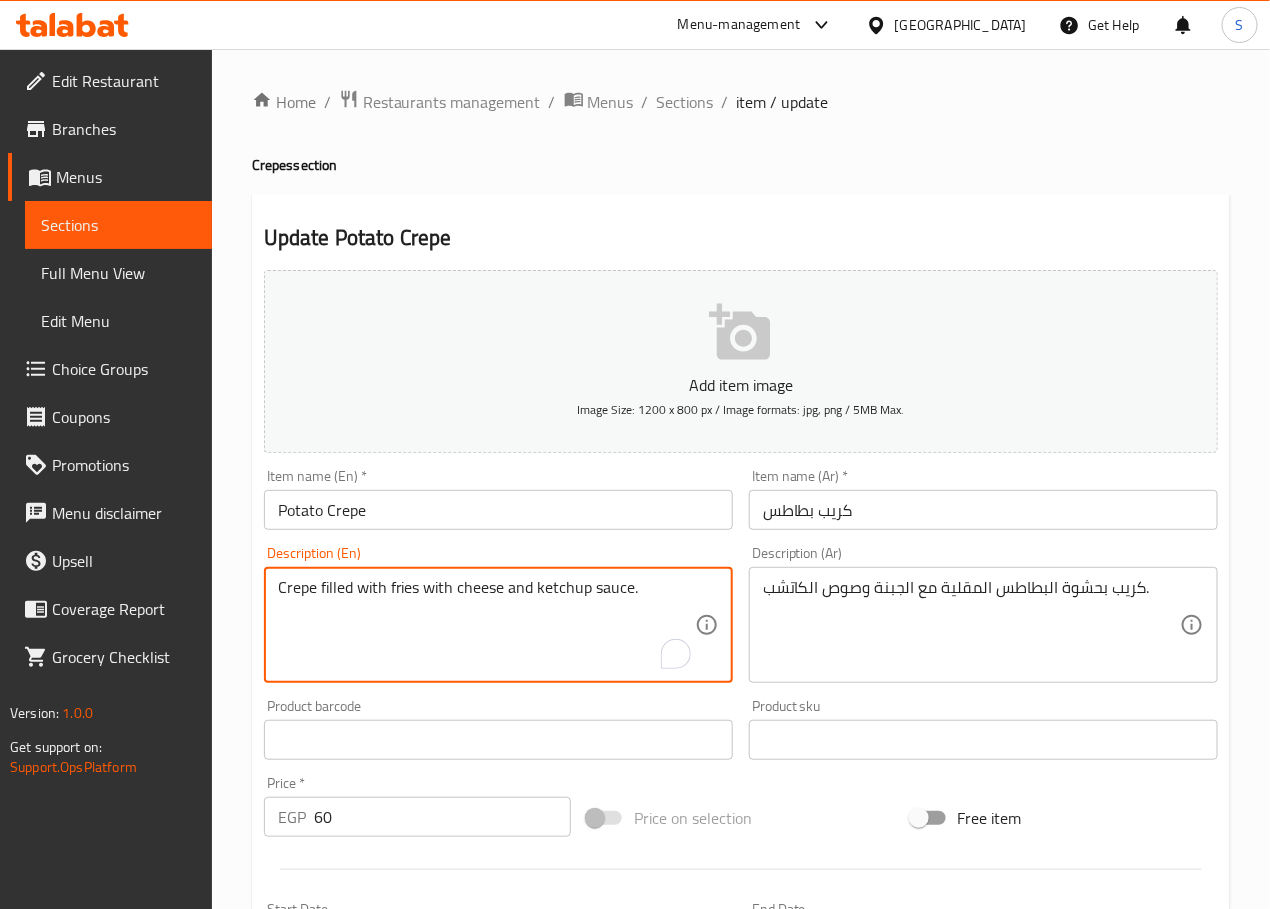 click on "Crepe filled with fries with cheese and ketchup sauce." at bounding box center (486, 625) 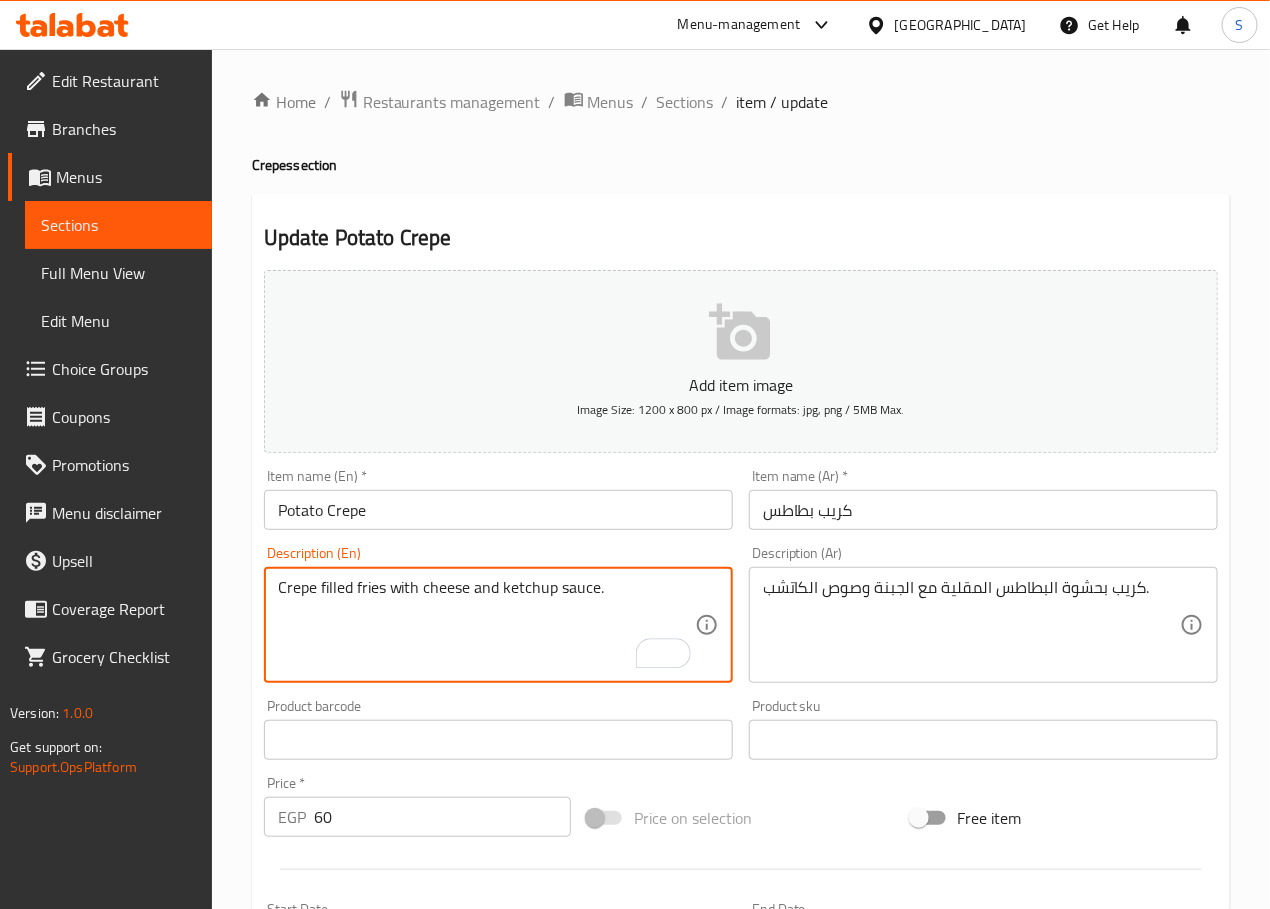 paste on "with" 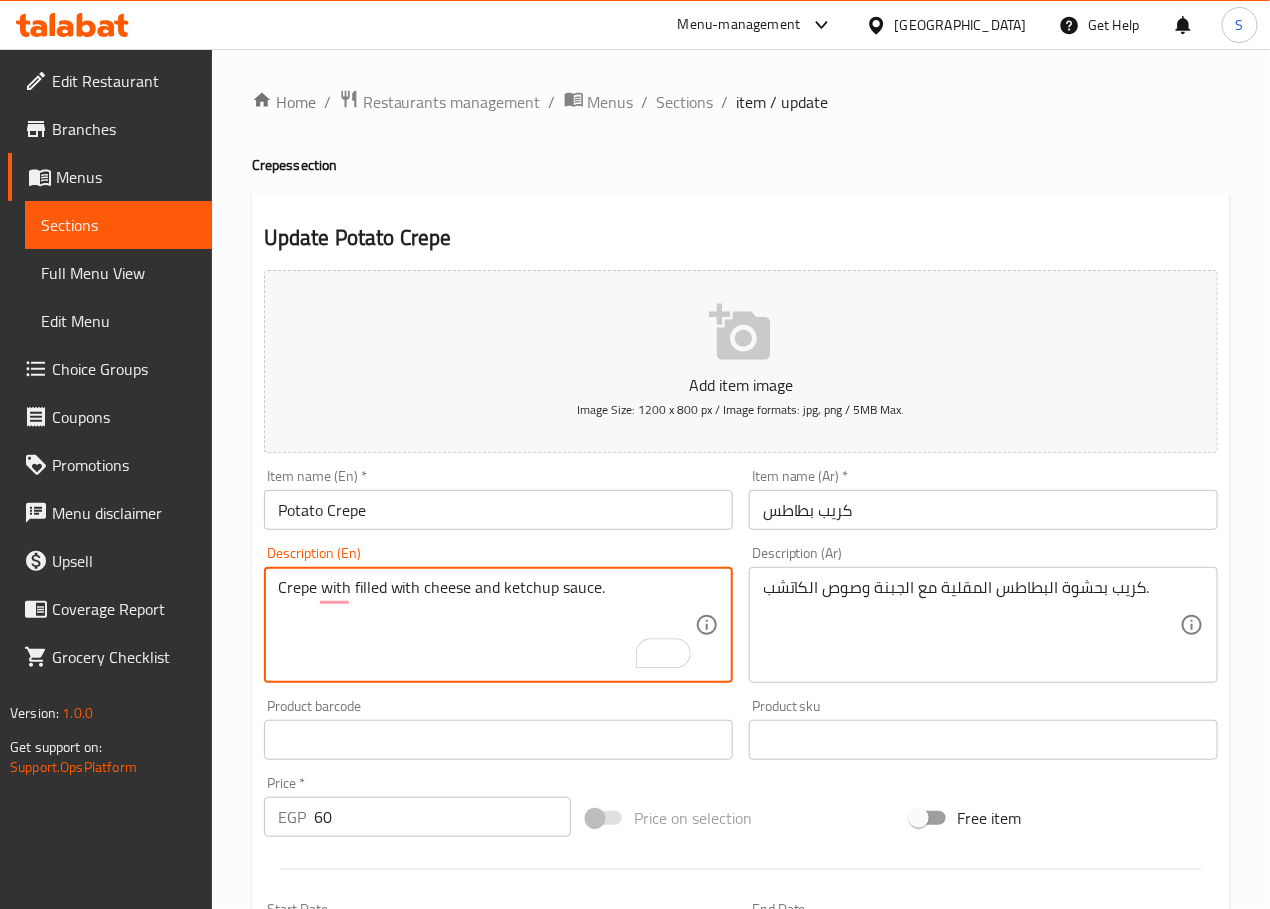 paste on "ries f" 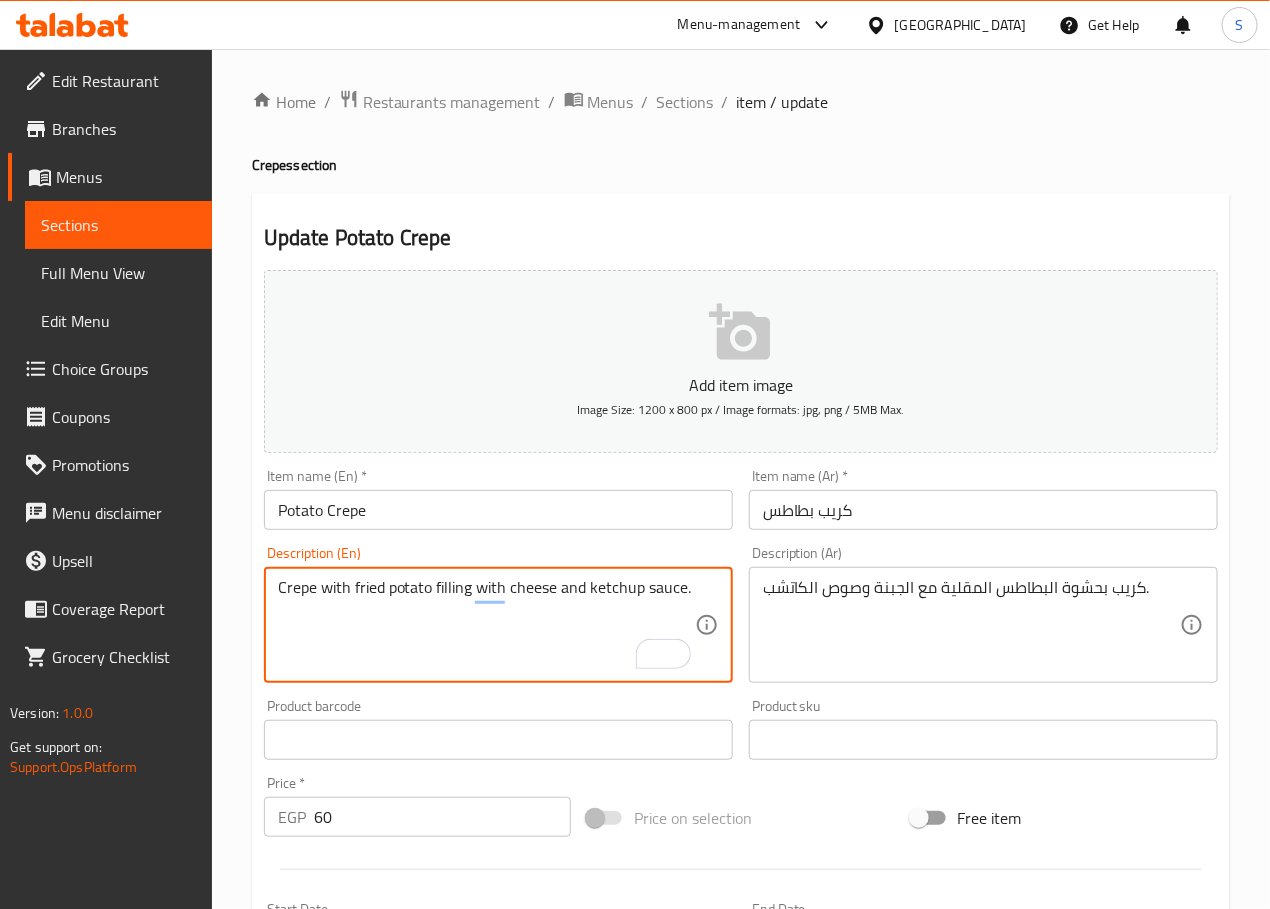 click on "Crepe with fried potato filling with cheese and ketchup sauce." at bounding box center (486, 625) 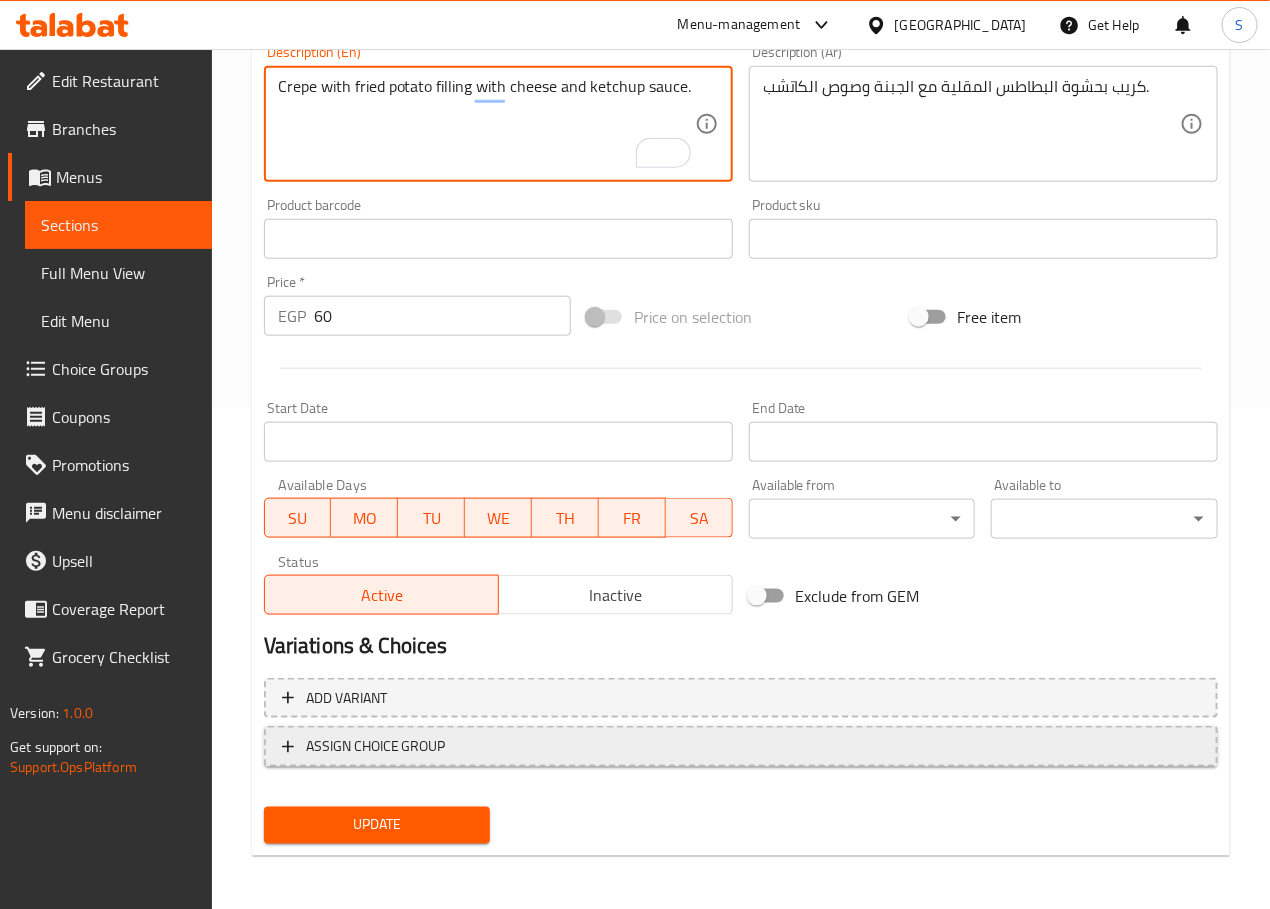 scroll, scrollTop: 499, scrollLeft: 0, axis: vertical 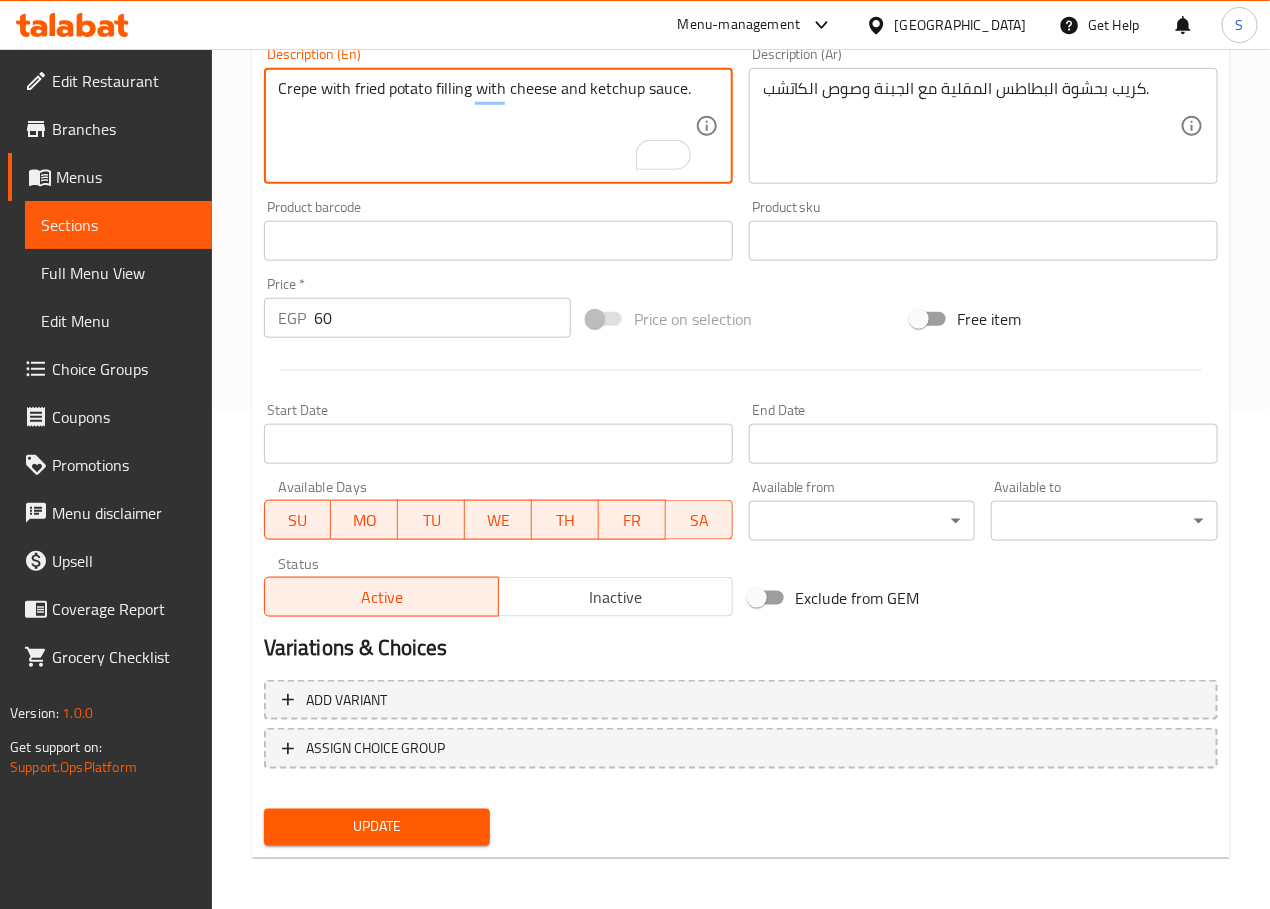 type on "Crepe with fried potato filling with cheese and ketchup sauce." 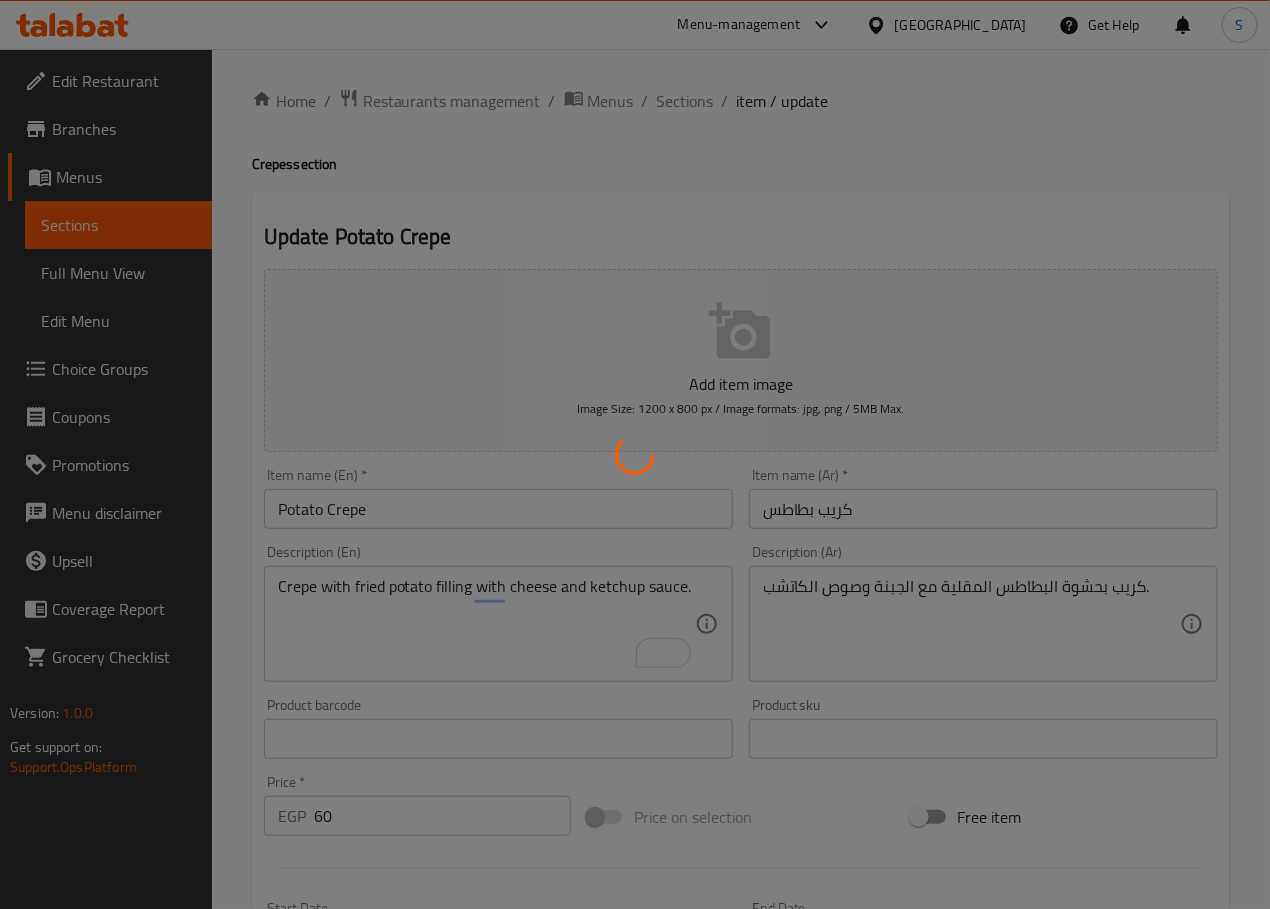 scroll, scrollTop: 0, scrollLeft: 0, axis: both 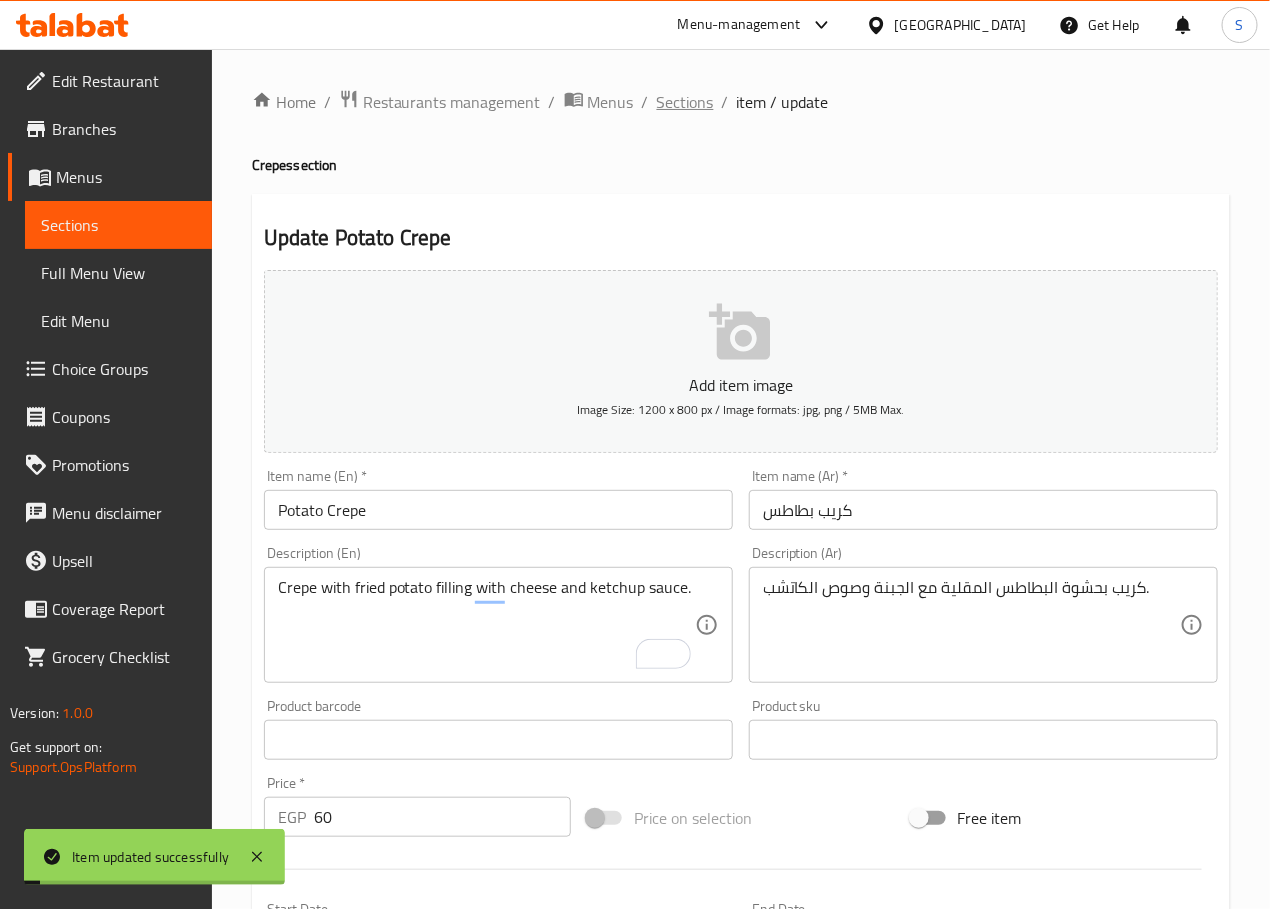 click on "Sections" at bounding box center (685, 102) 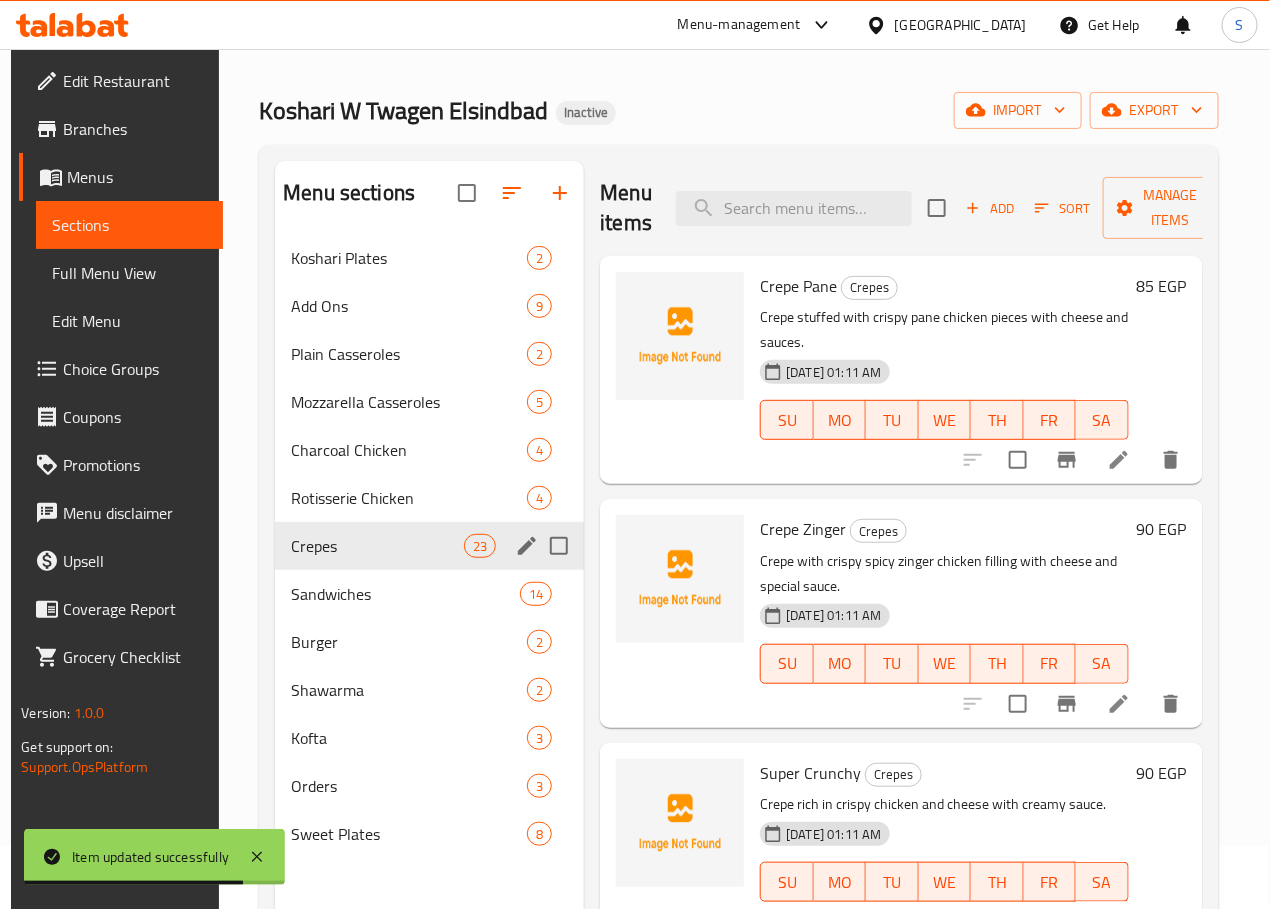 scroll, scrollTop: 64, scrollLeft: 0, axis: vertical 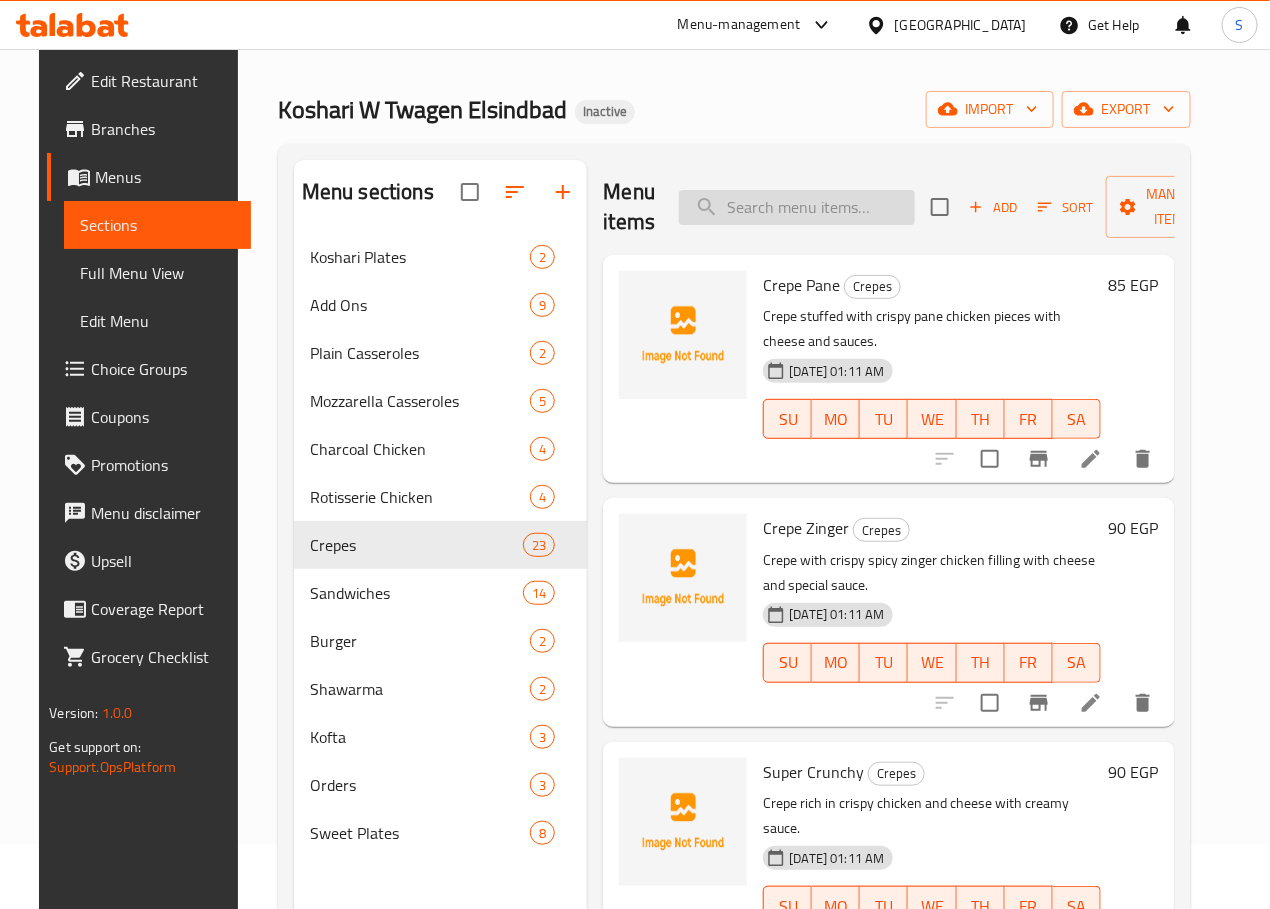 click at bounding box center (797, 207) 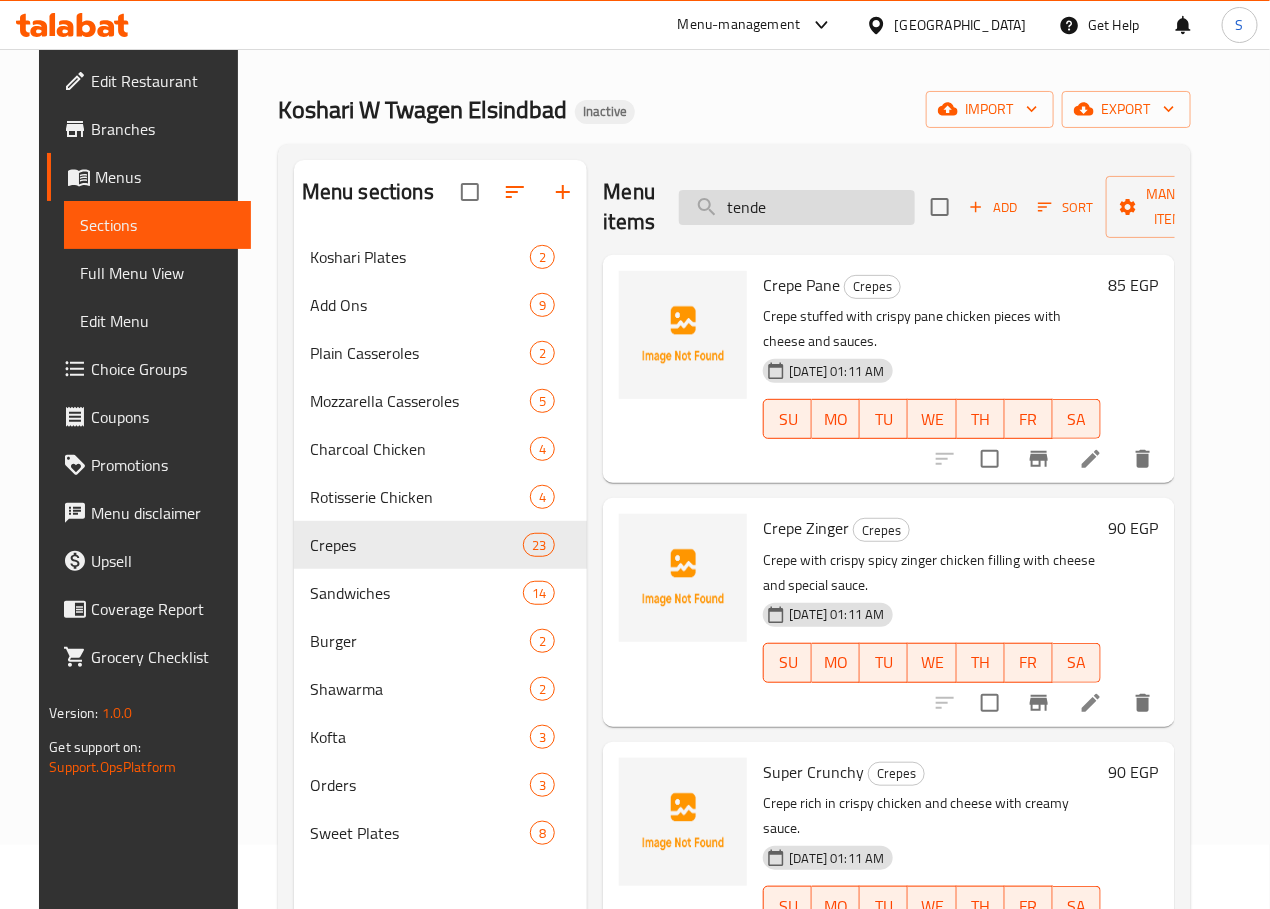 type on "tender" 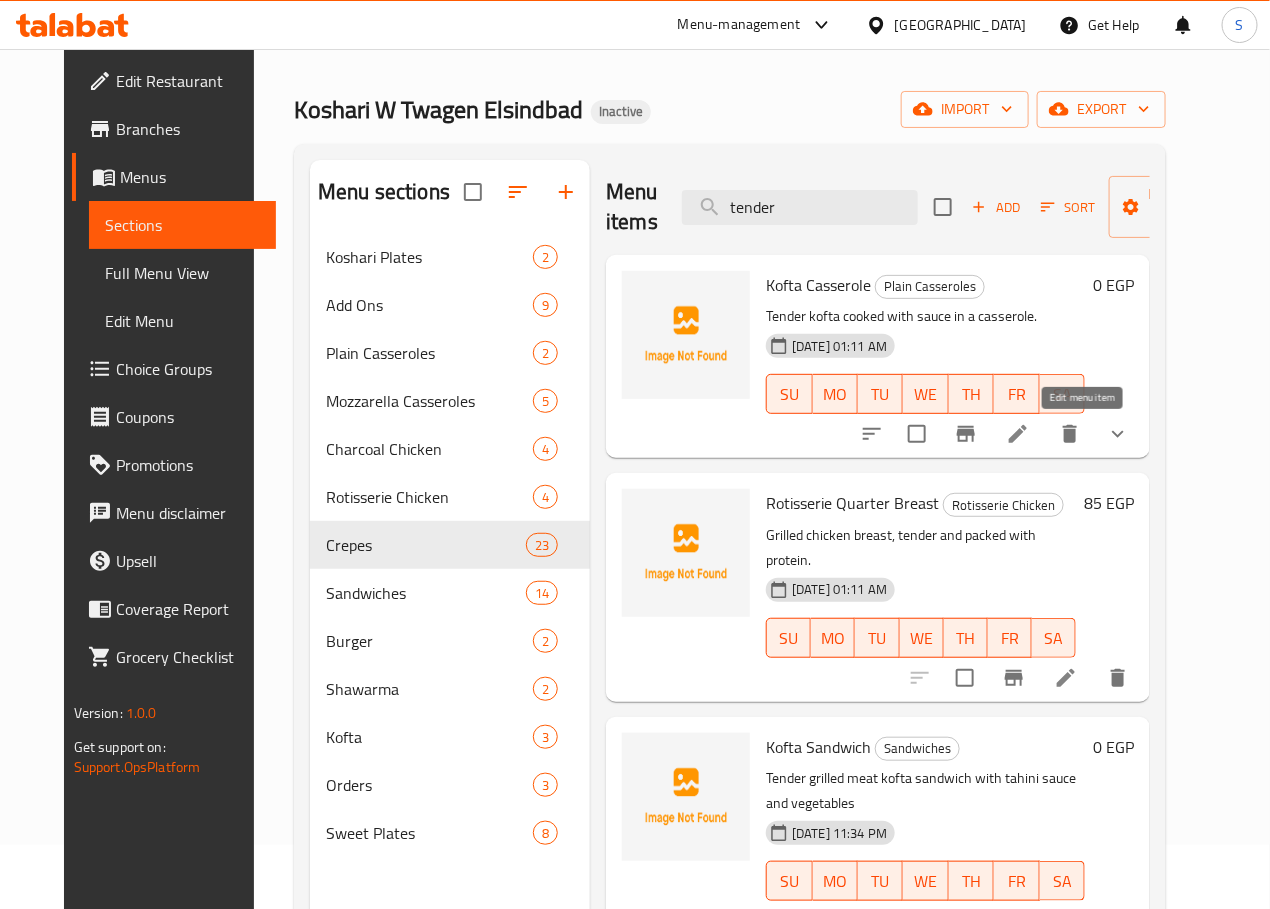 click at bounding box center [1018, 434] 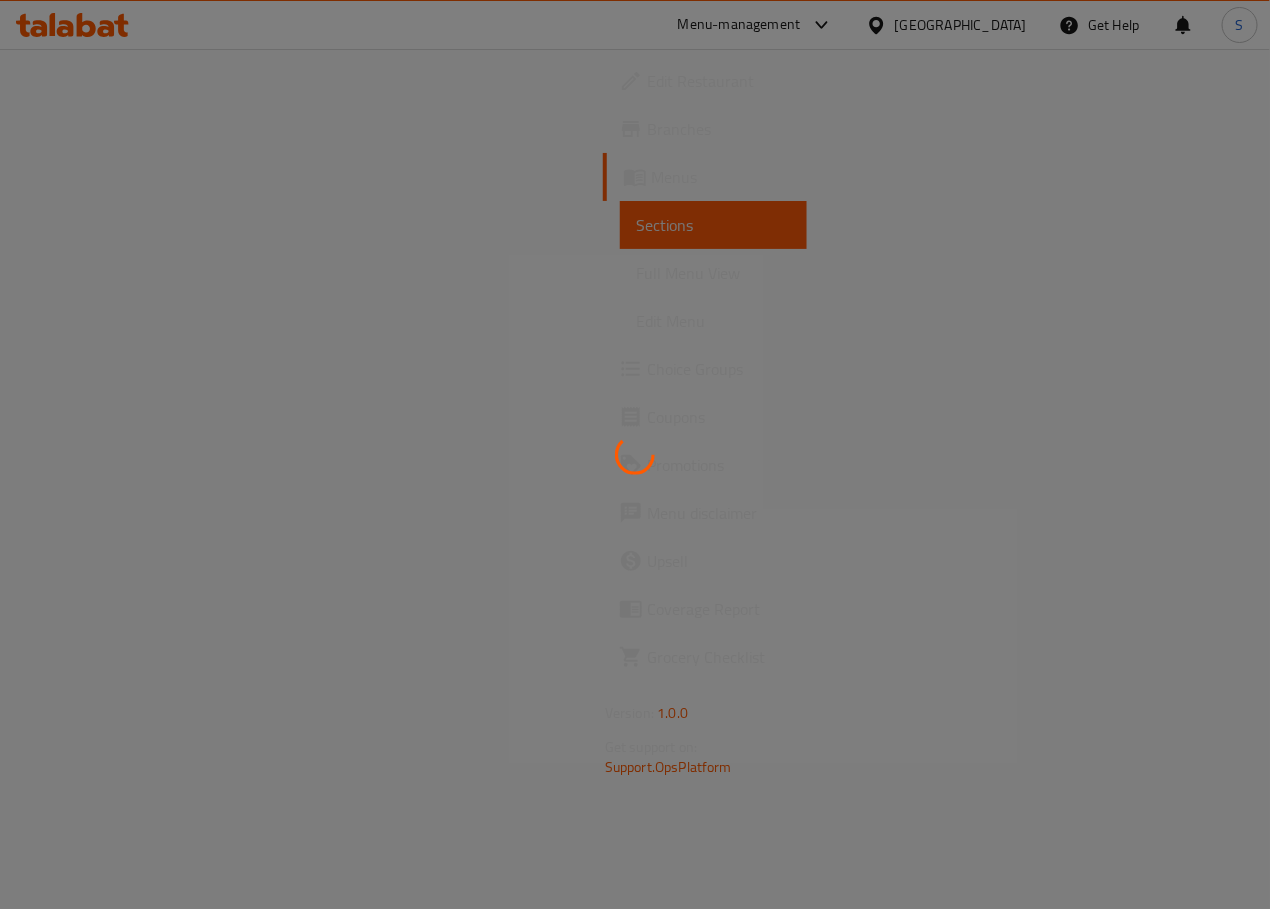 scroll, scrollTop: 0, scrollLeft: 0, axis: both 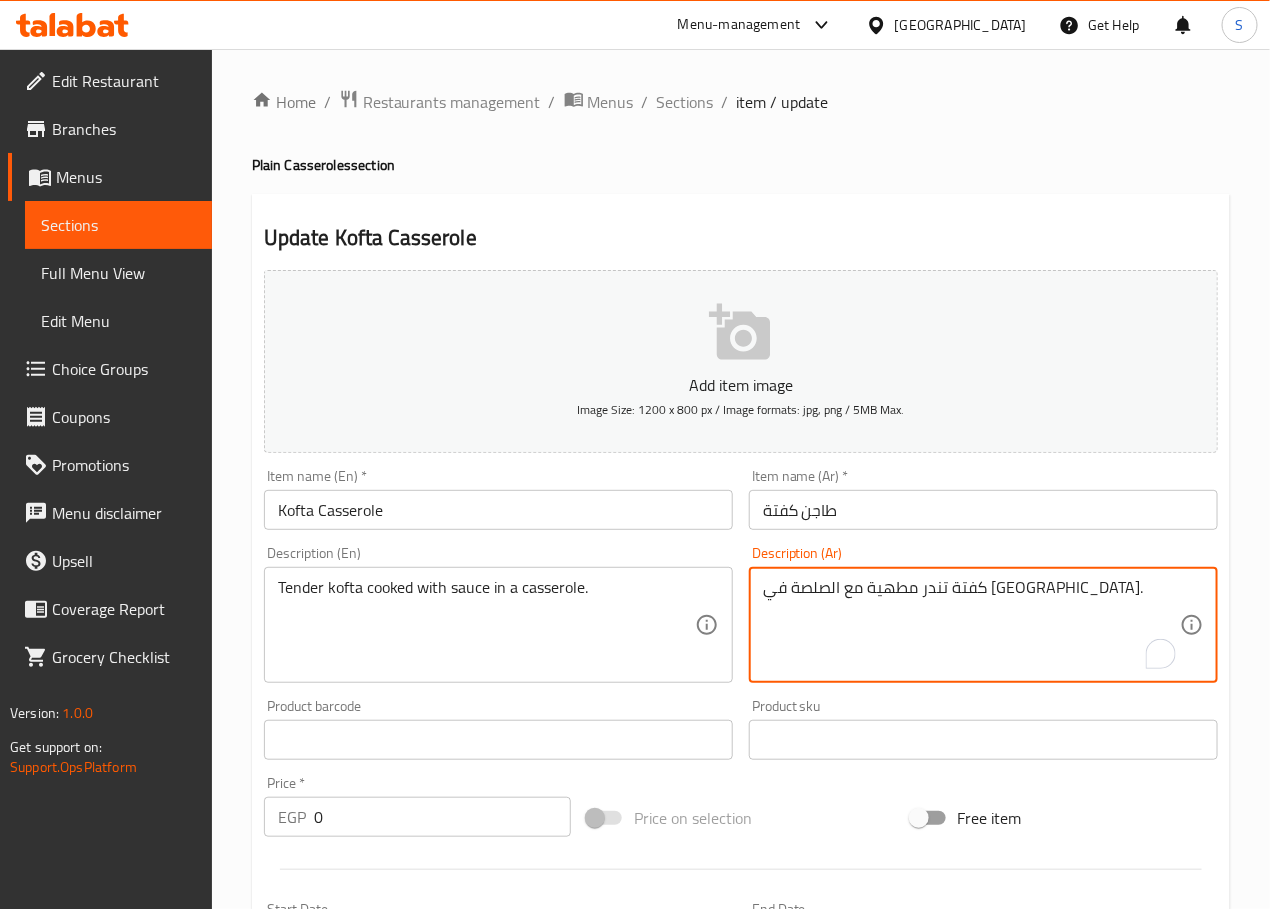 click on "كفتة تندر مطهية مع الصلصة في طاجن." at bounding box center (971, 625) 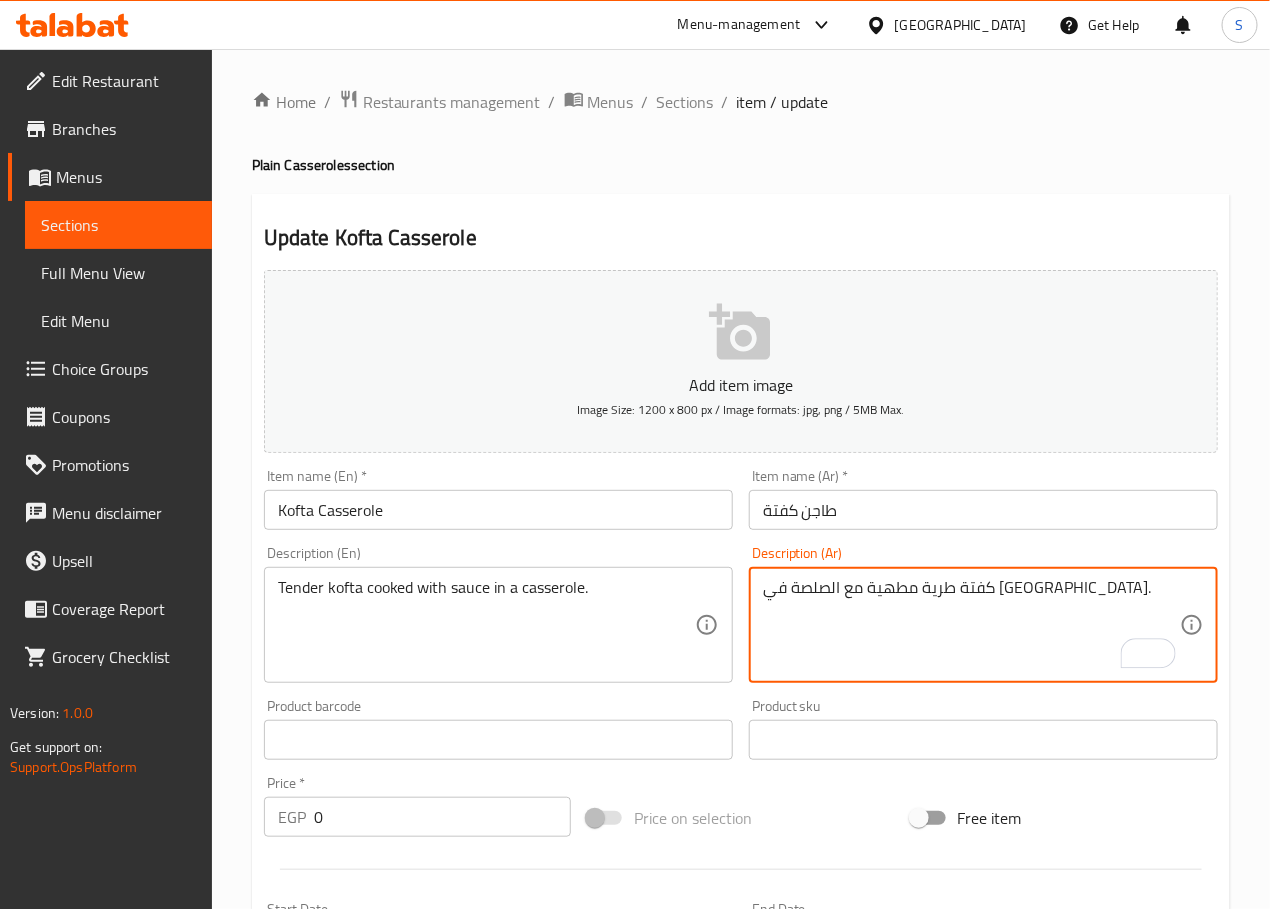 type on "كفتة طرية مطهية مع الصلصة في طاجن." 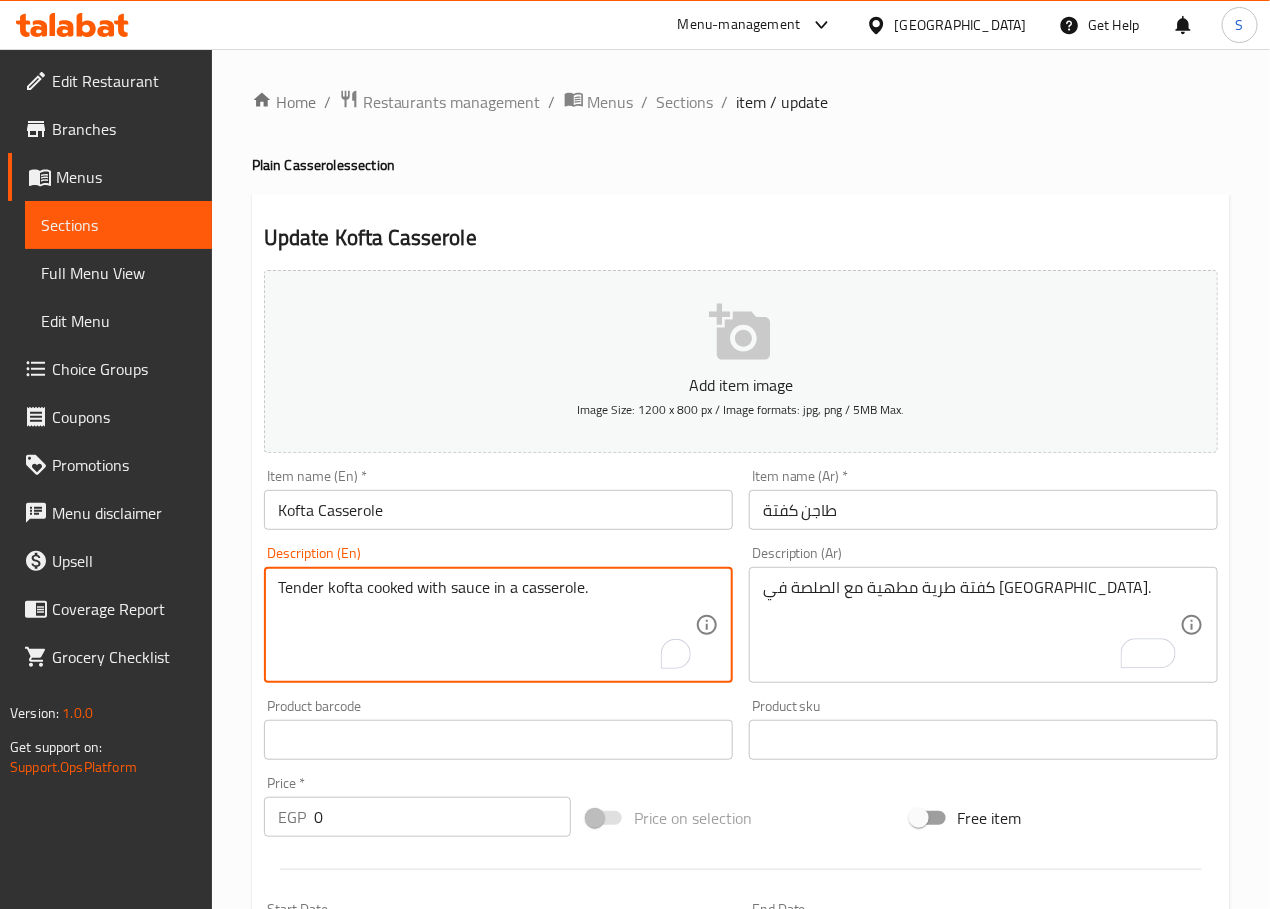 click on "Tender kofta cooked with sauce in a casserole." at bounding box center (486, 625) 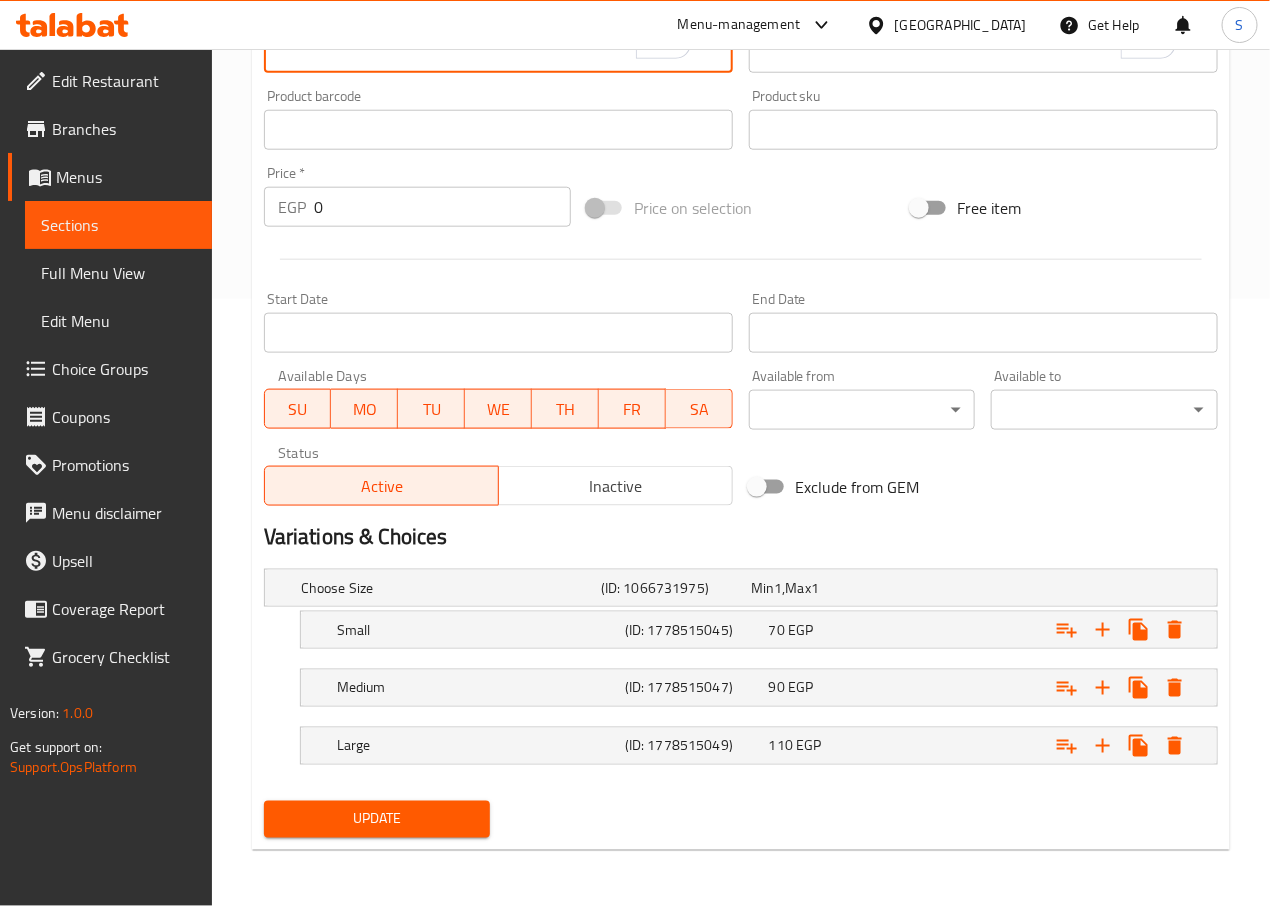 type on "Soft kofta cooked with sauce in a casserole." 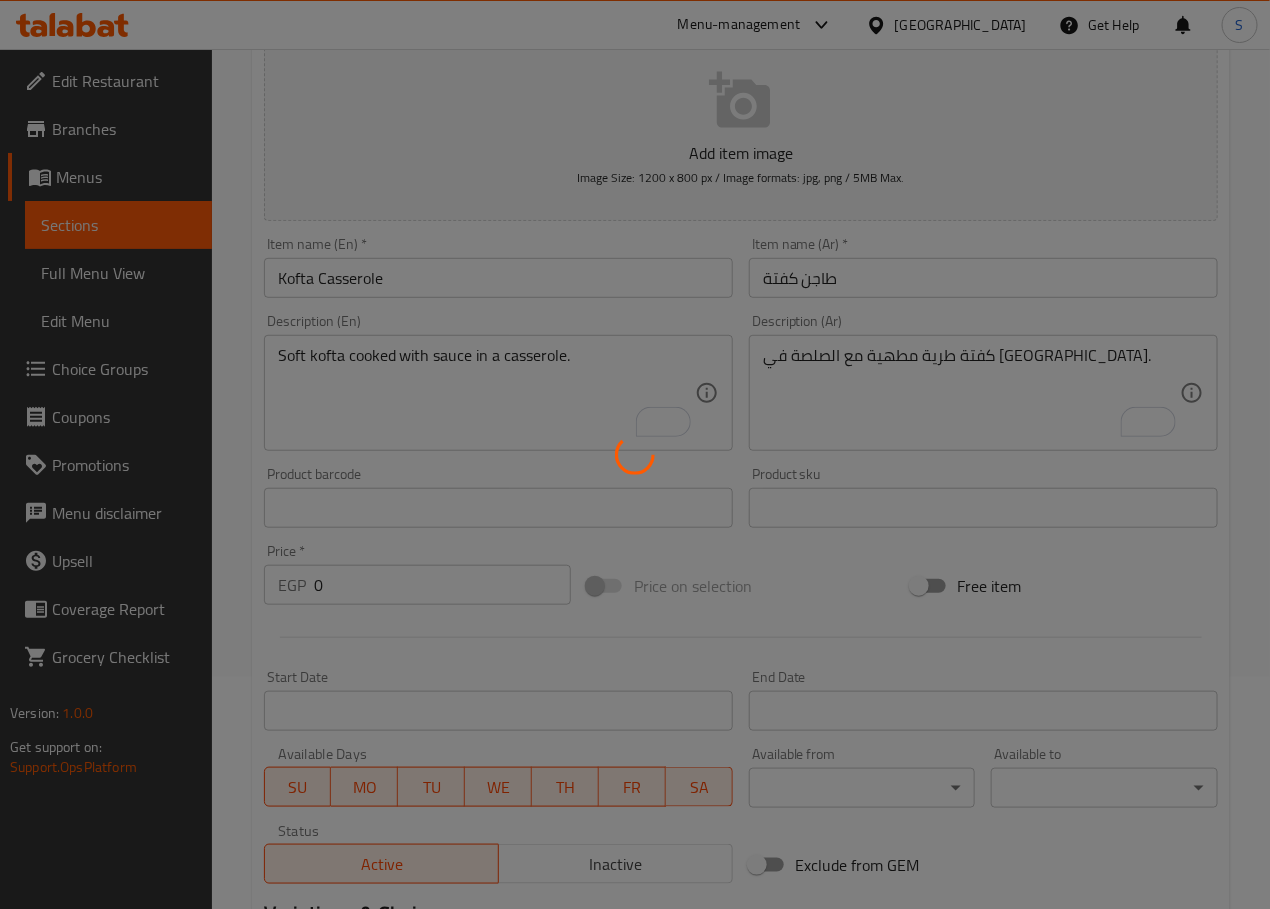 scroll, scrollTop: 0, scrollLeft: 0, axis: both 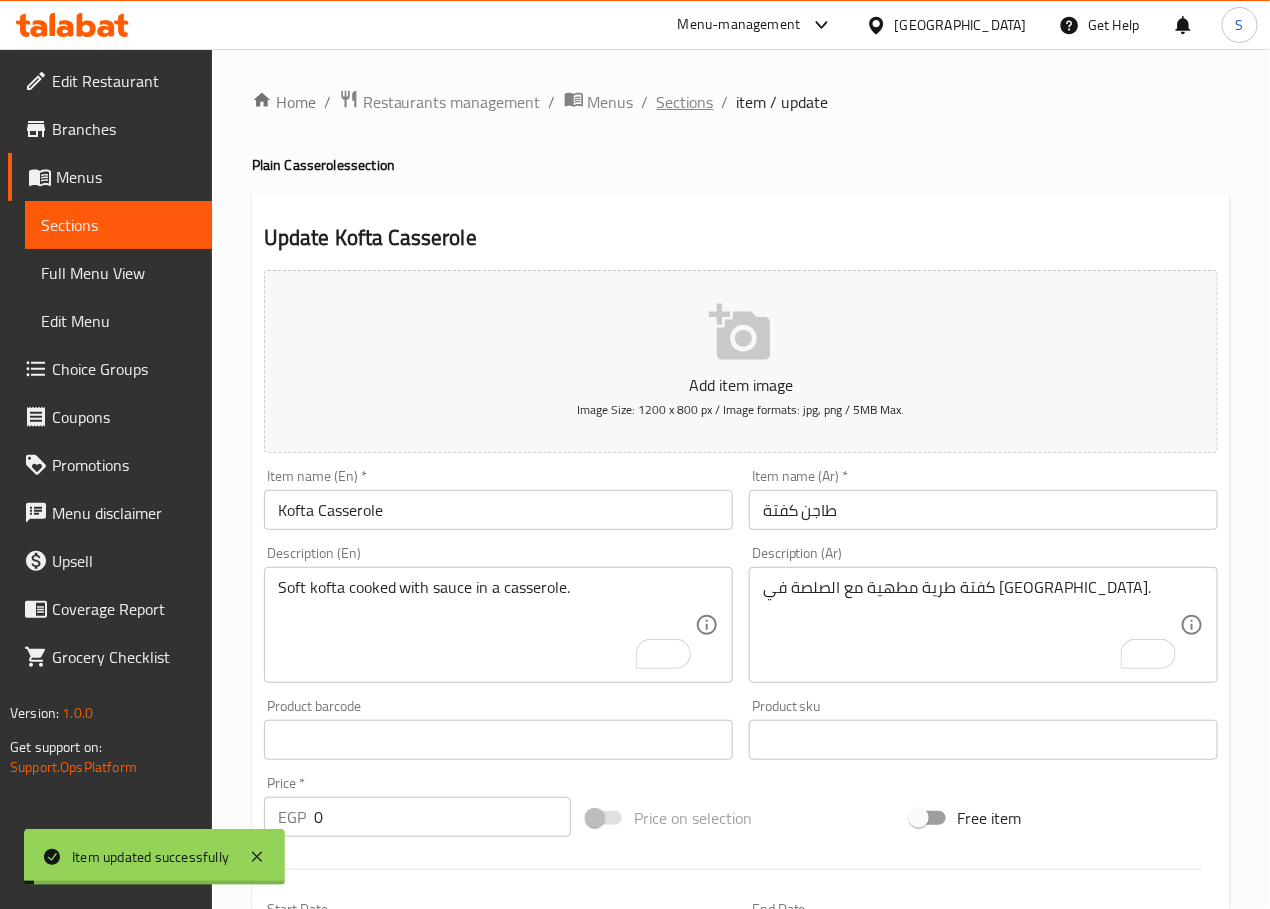 click on "Sections" at bounding box center [685, 102] 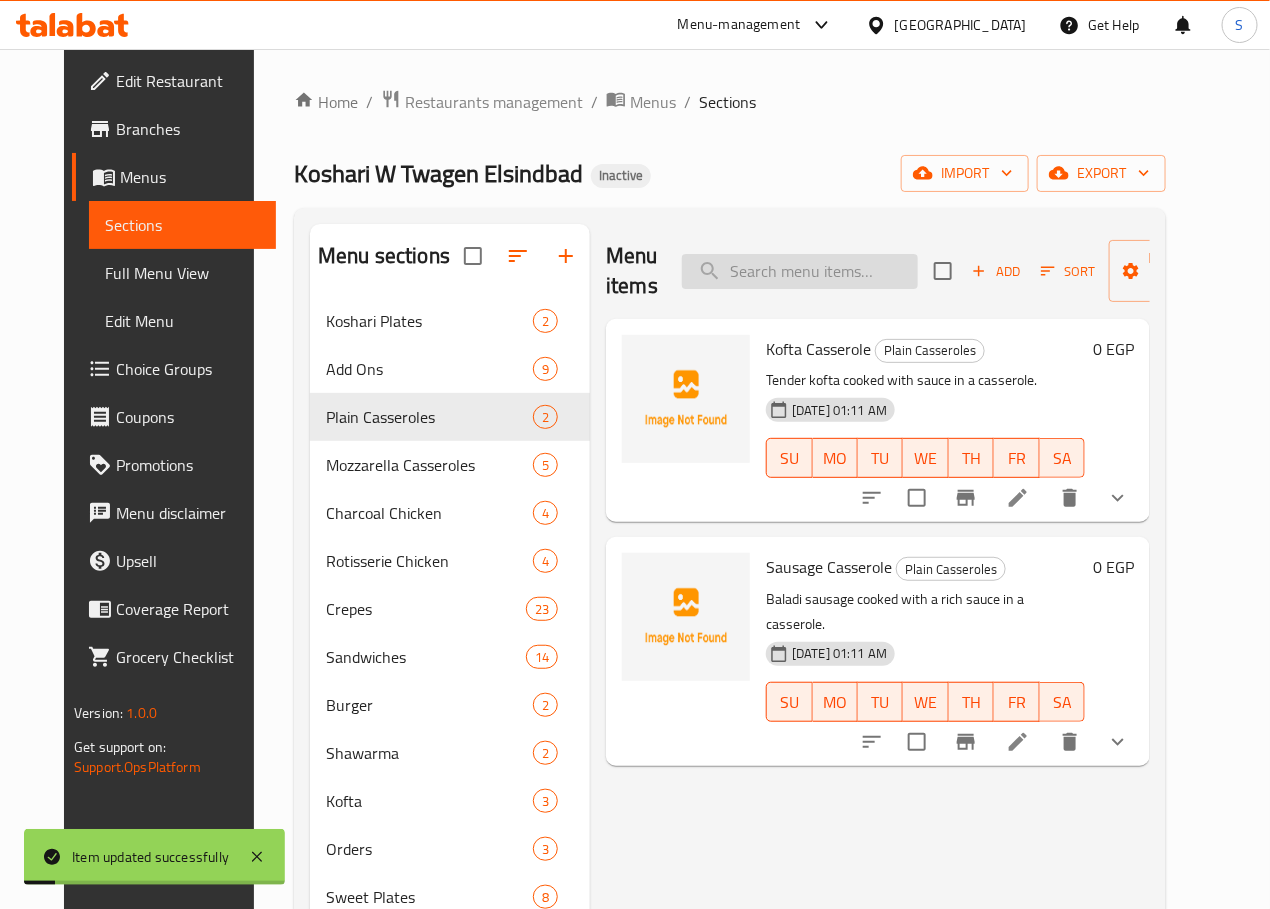click at bounding box center (800, 271) 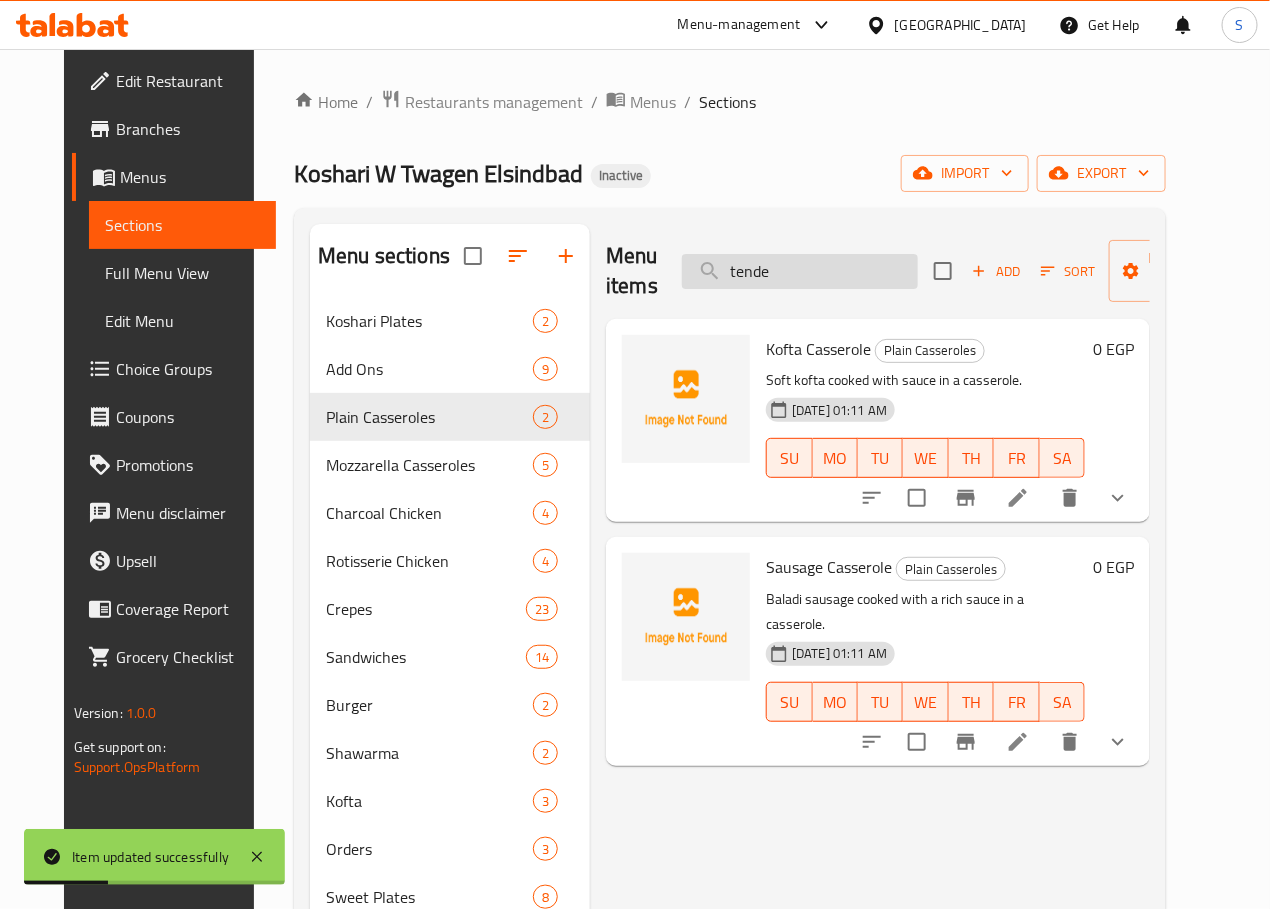 type on "tender" 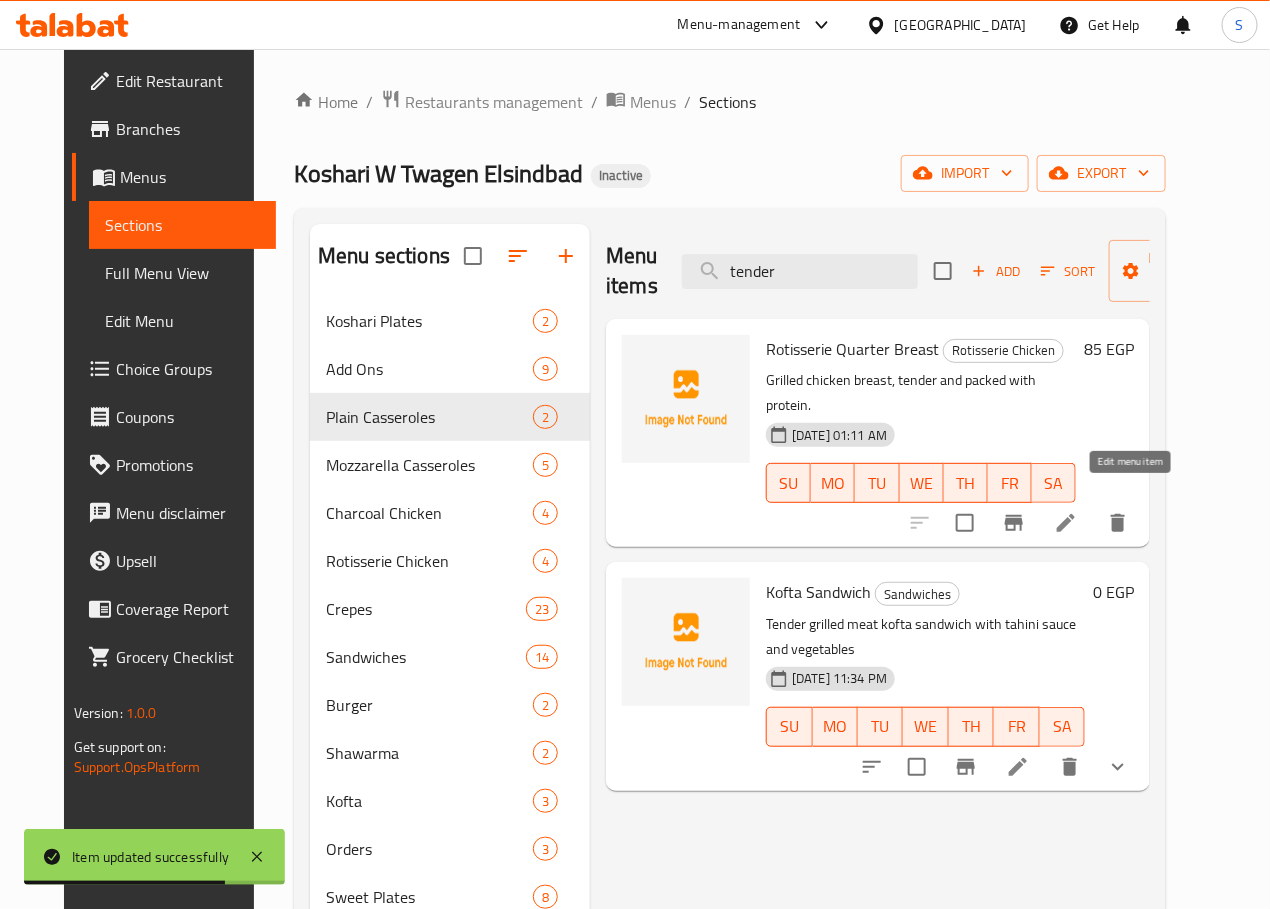click 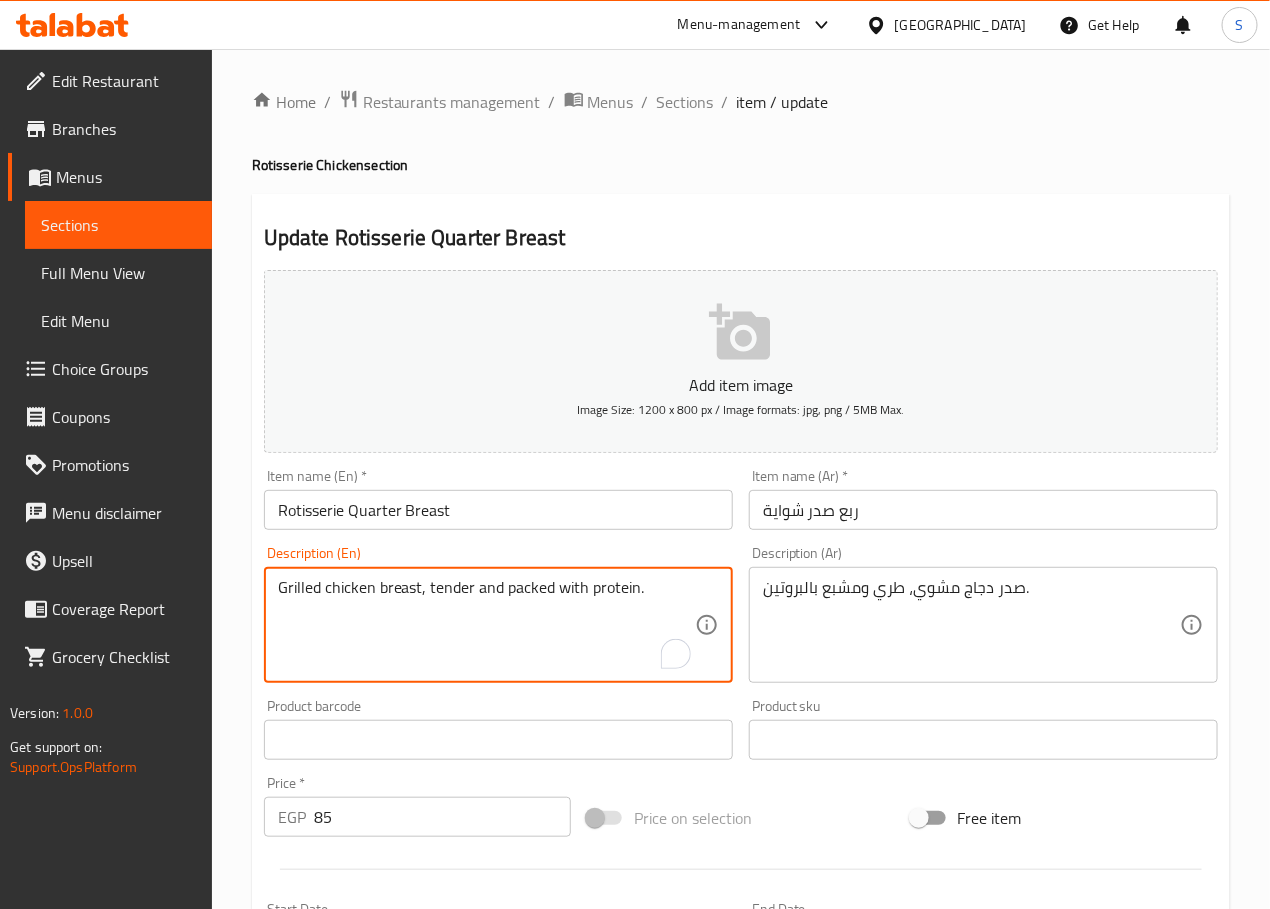 click on "Grilled chicken breast, tender and packed with protein." at bounding box center (486, 625) 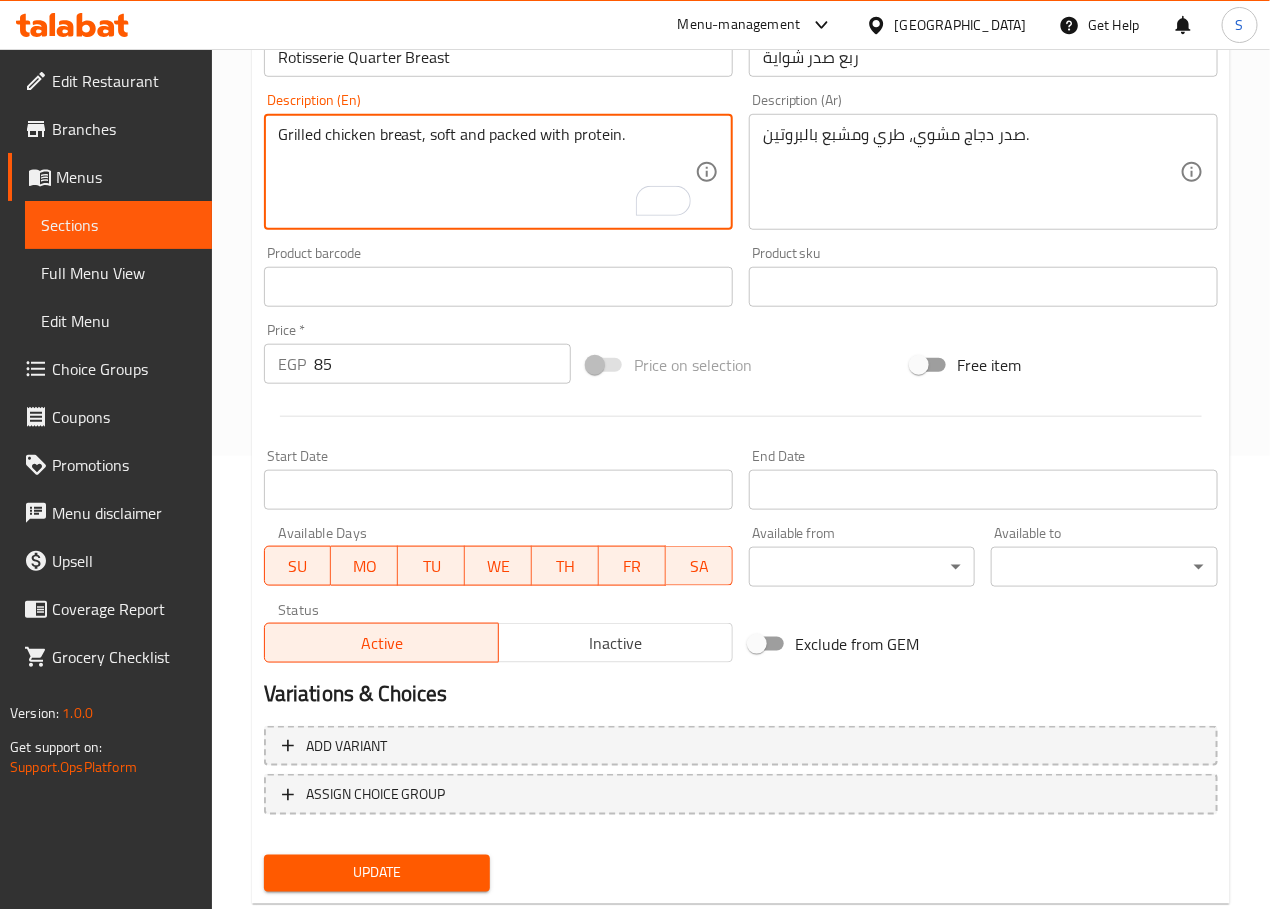 scroll, scrollTop: 502, scrollLeft: 0, axis: vertical 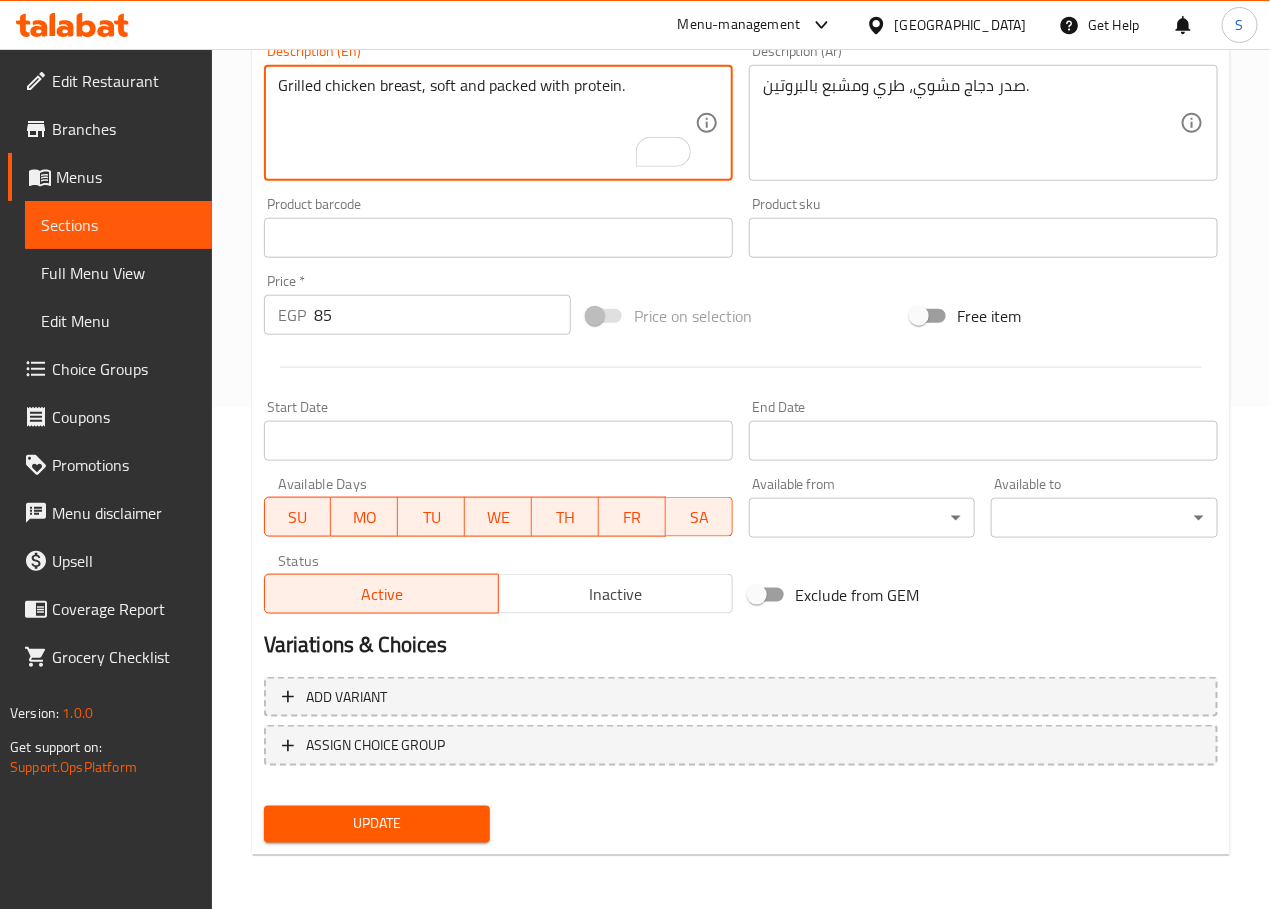 type on "Grilled chicken breast, soft and packed with protein." 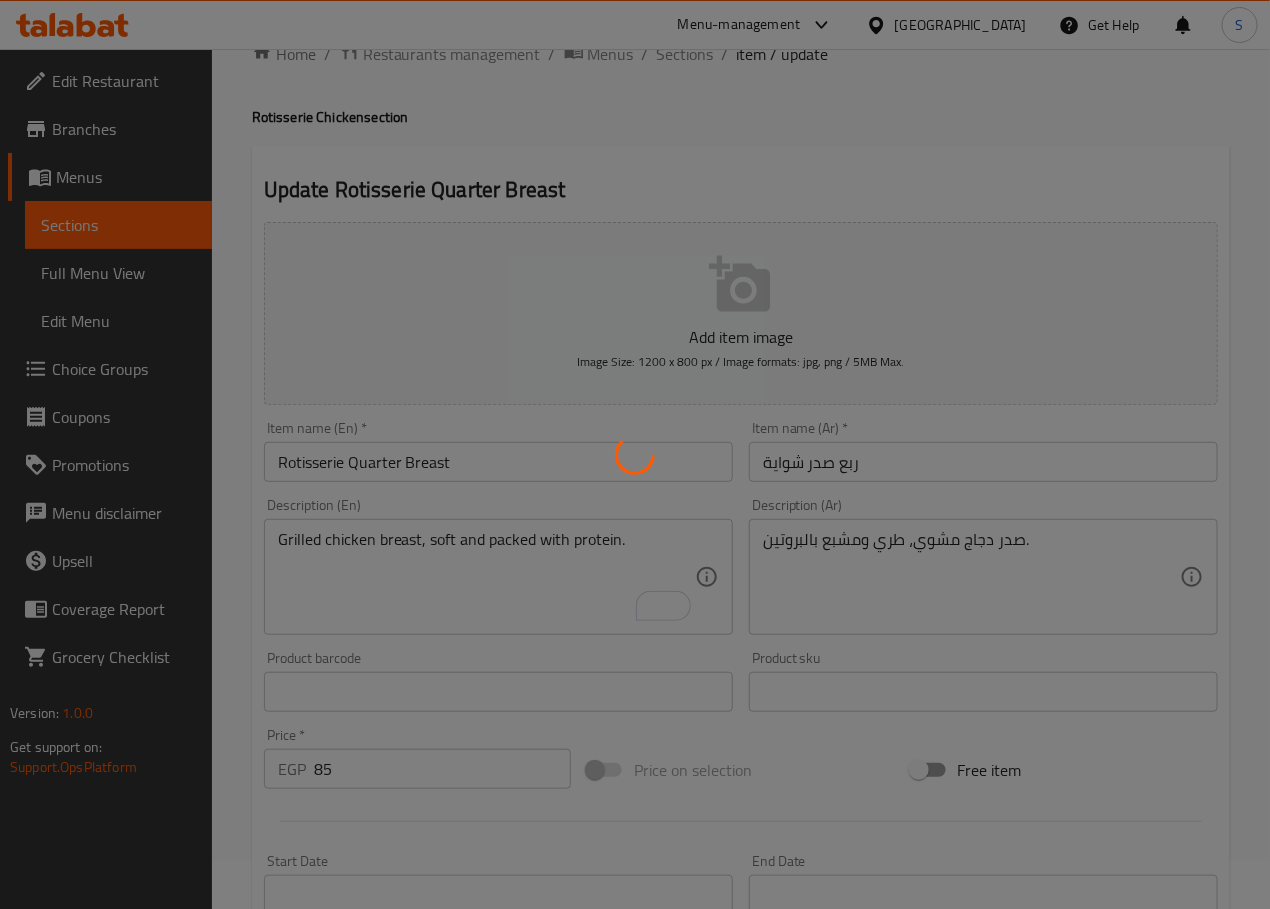 scroll, scrollTop: 0, scrollLeft: 0, axis: both 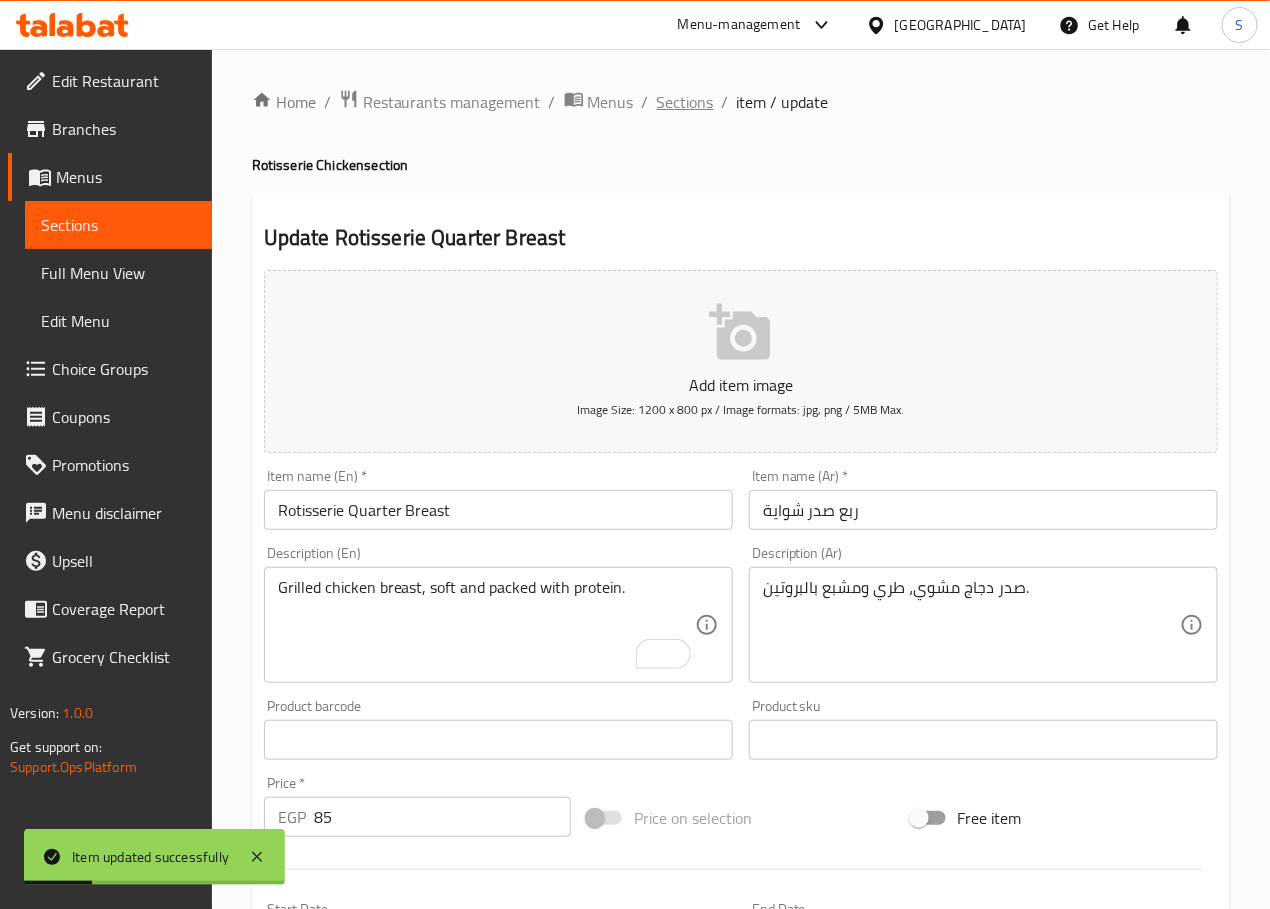 click on "Sections" at bounding box center [685, 102] 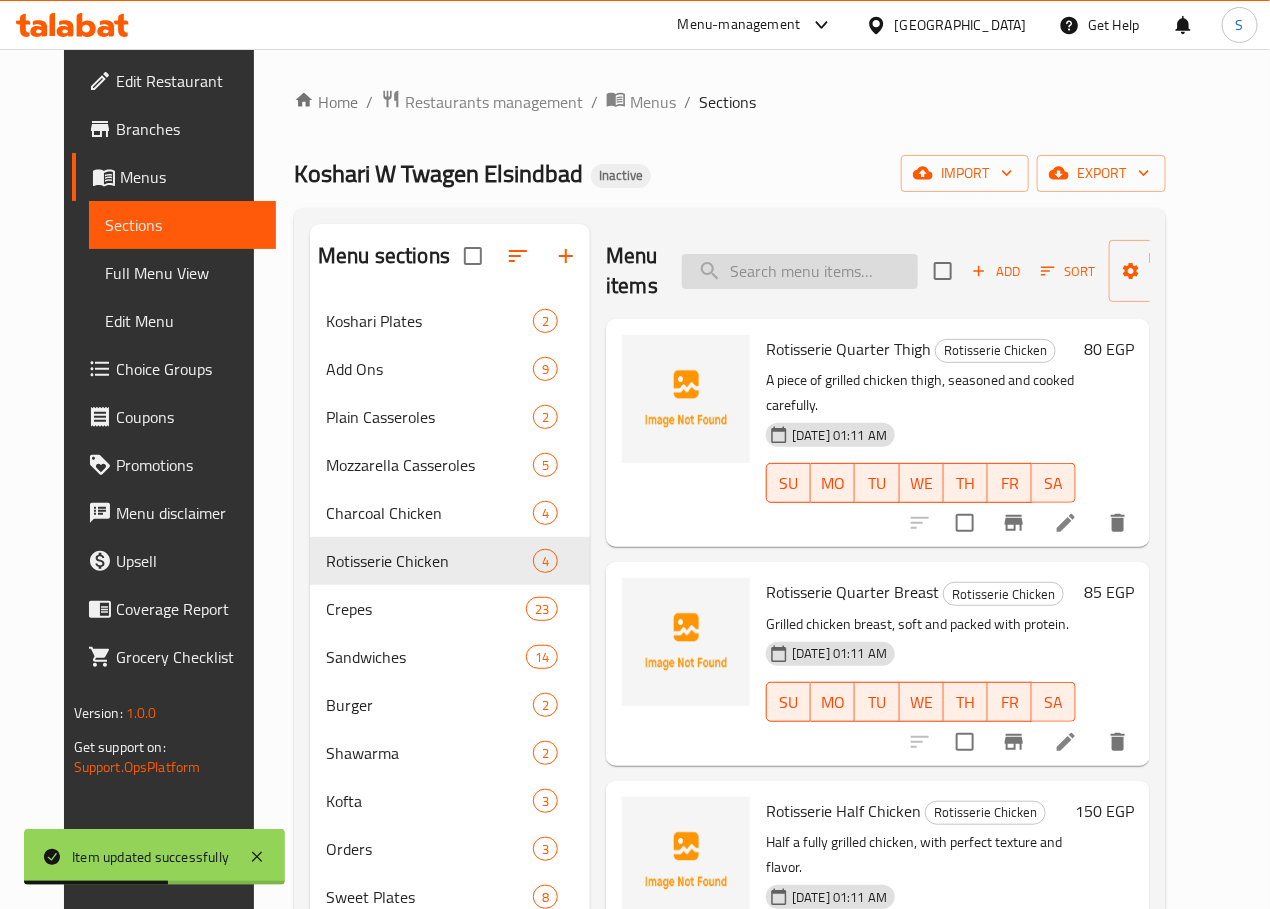 click at bounding box center (800, 271) 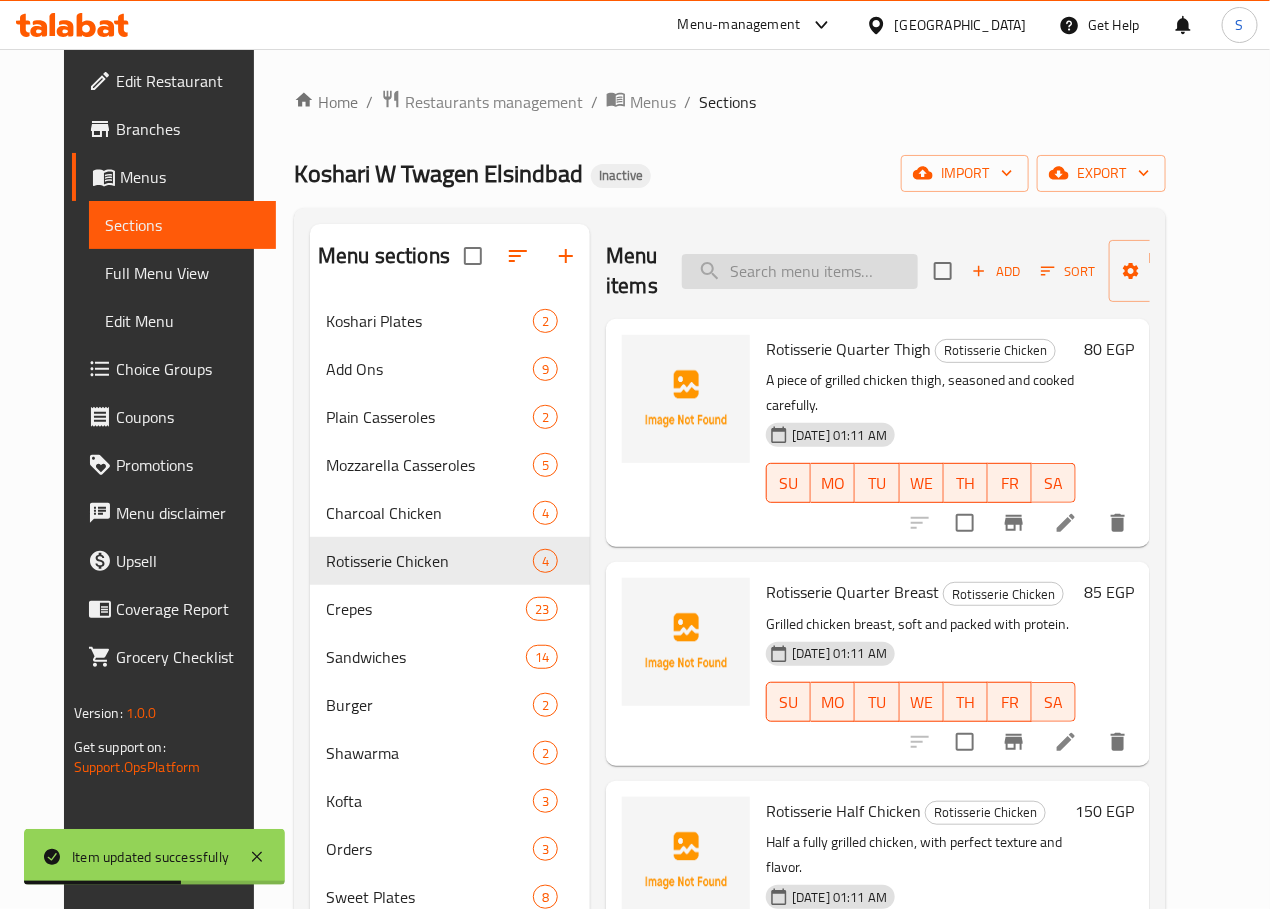 paste on "Rotisserie Half Chicken" 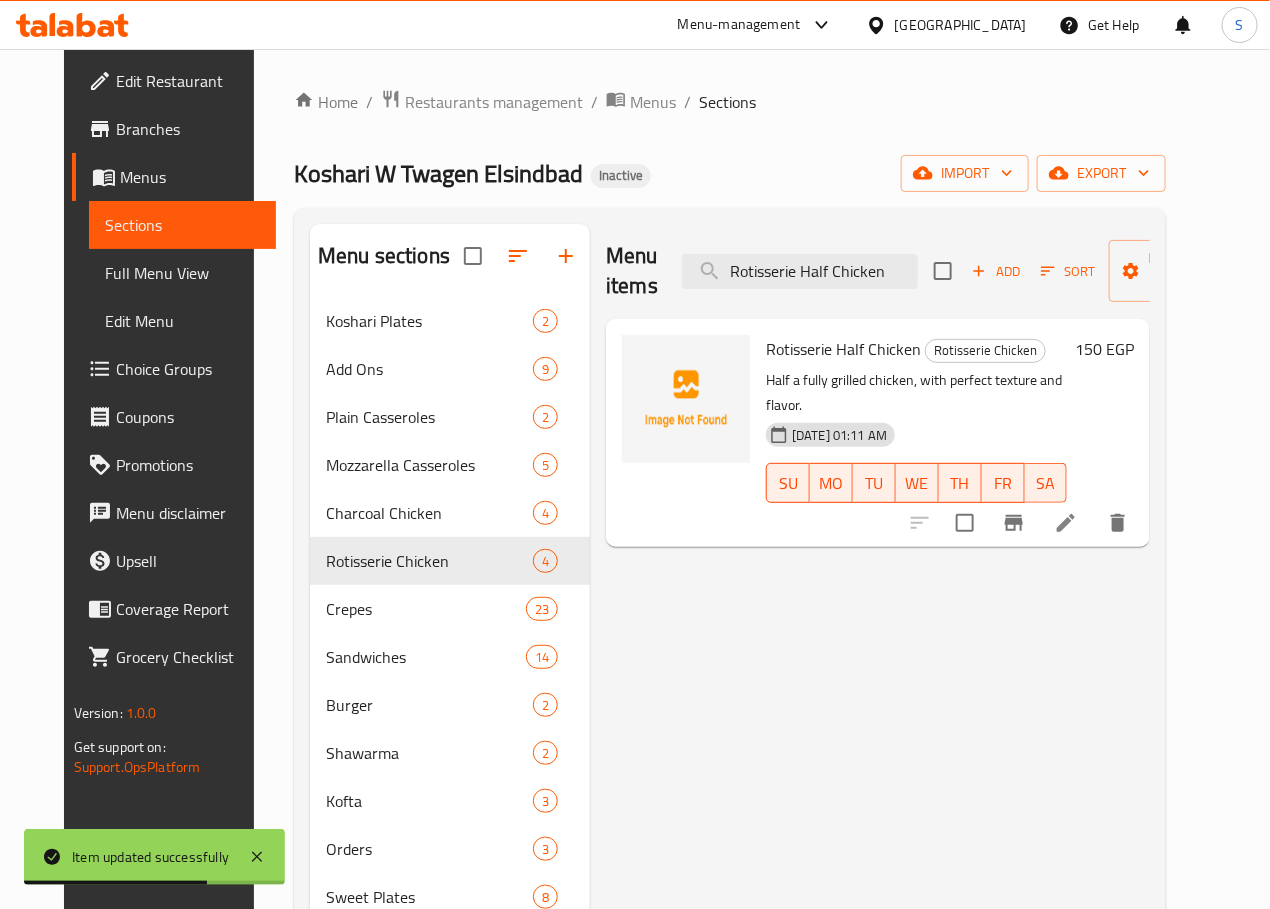 click at bounding box center (1066, 523) 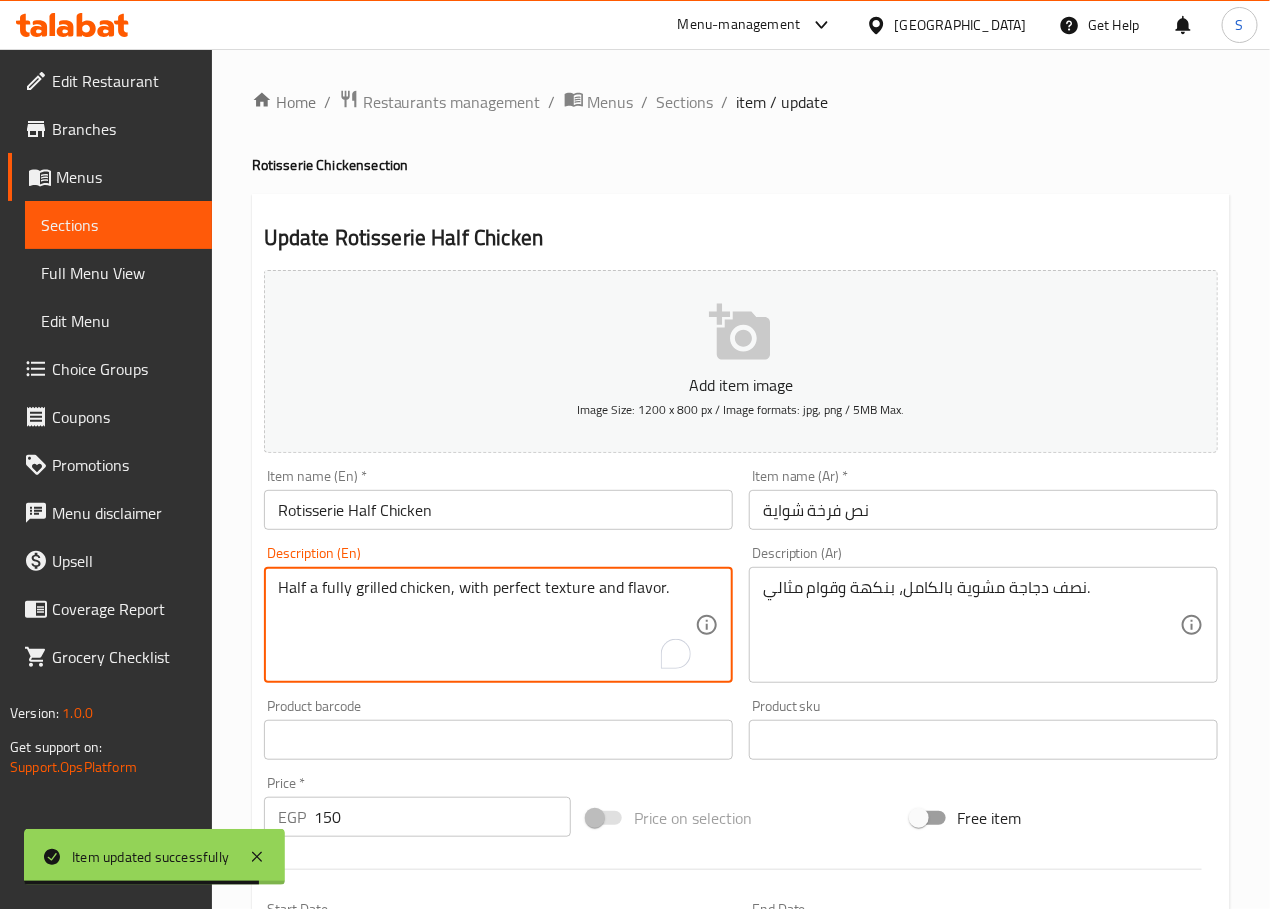 click on "Half a fully grilled chicken, with perfect texture and flavor." at bounding box center (486, 625) 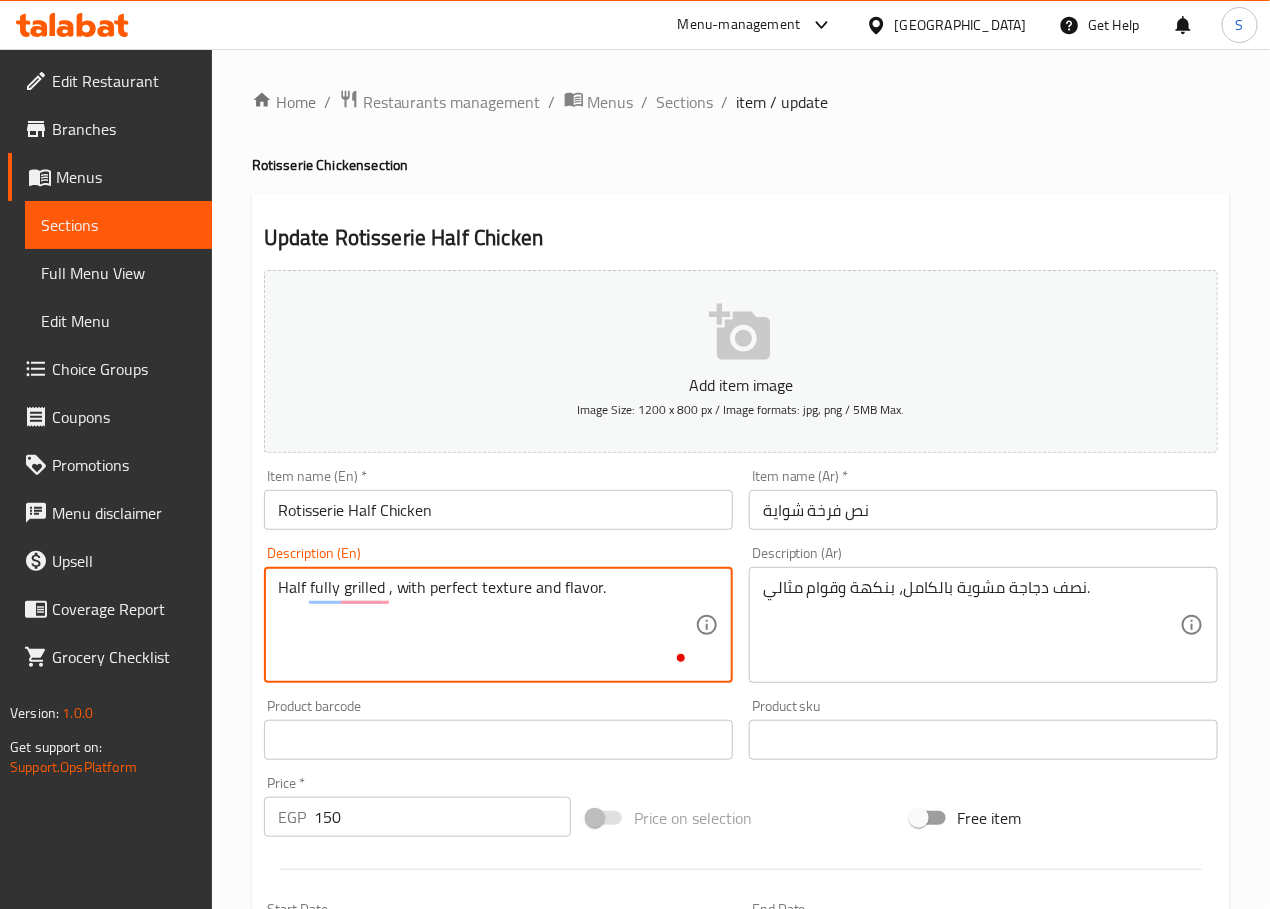 paste on "chicken" 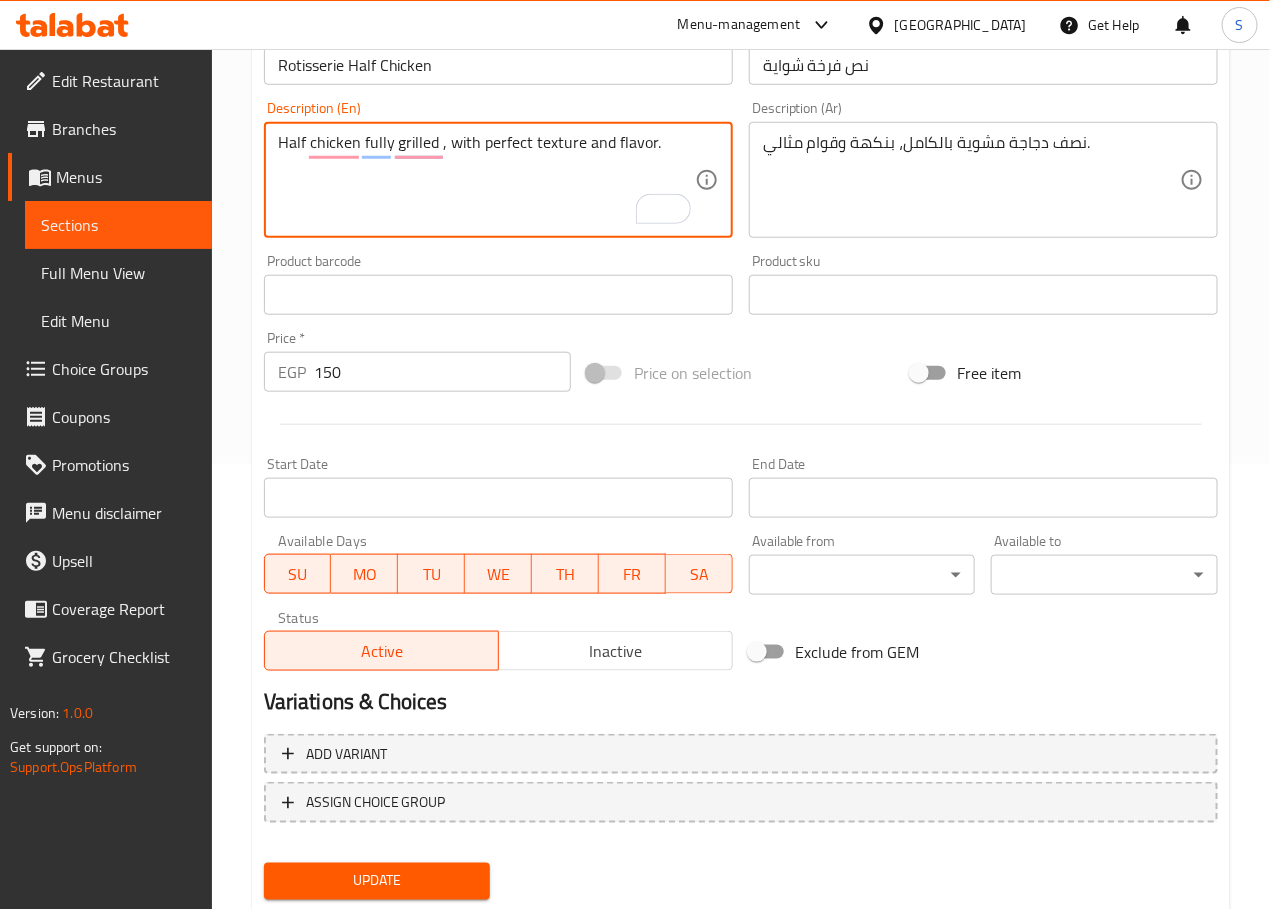 scroll, scrollTop: 502, scrollLeft: 0, axis: vertical 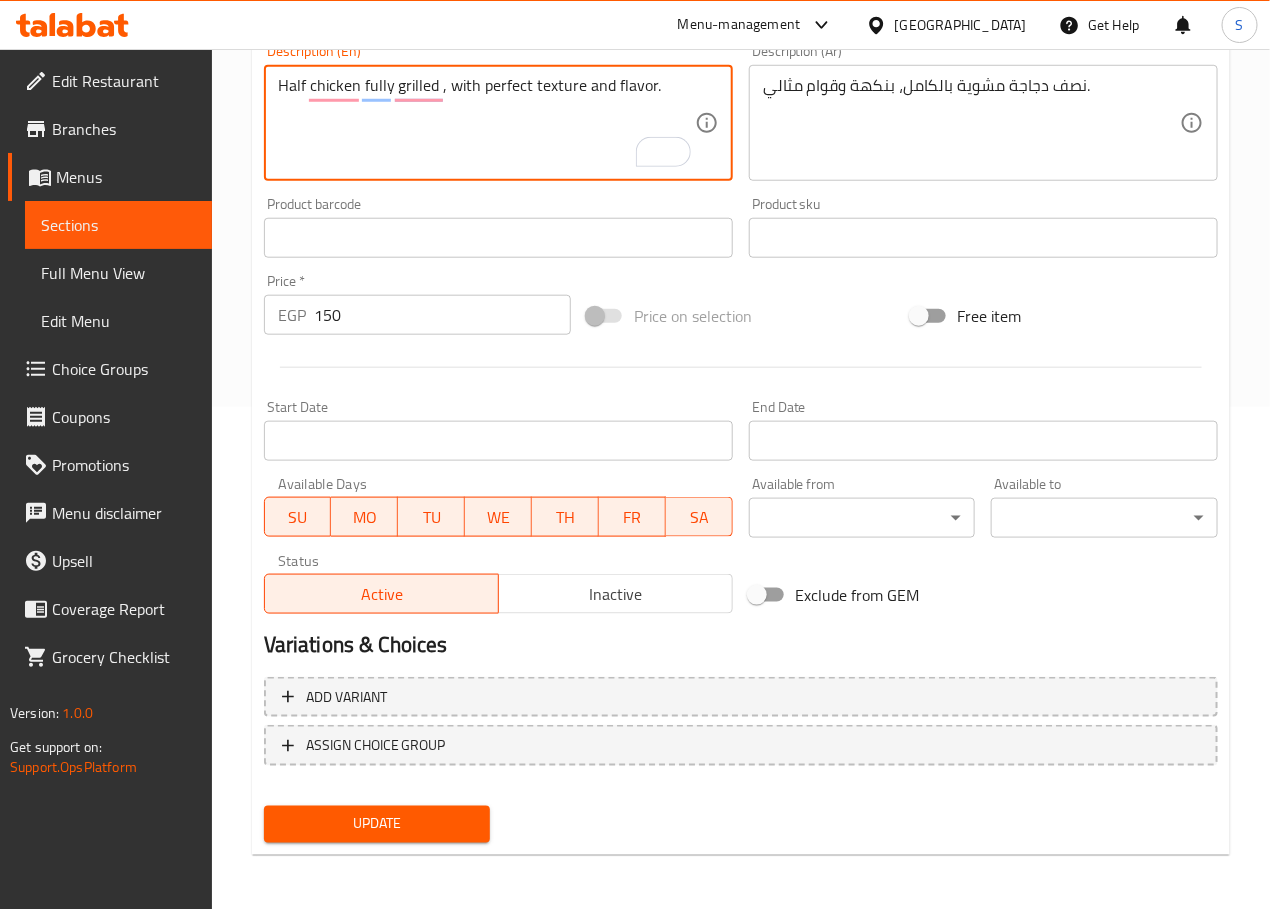 click on "Update" at bounding box center (377, 824) 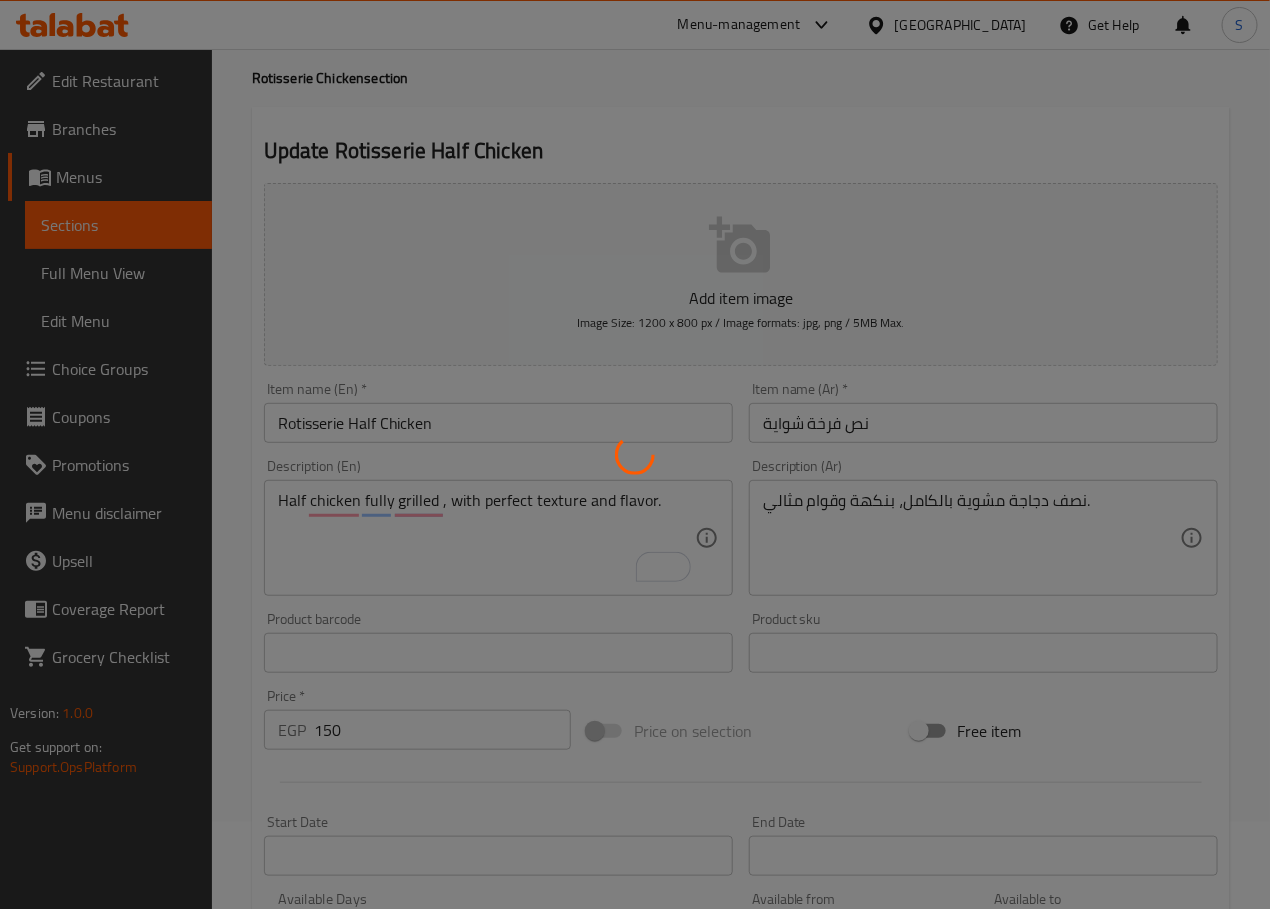 scroll, scrollTop: 0, scrollLeft: 0, axis: both 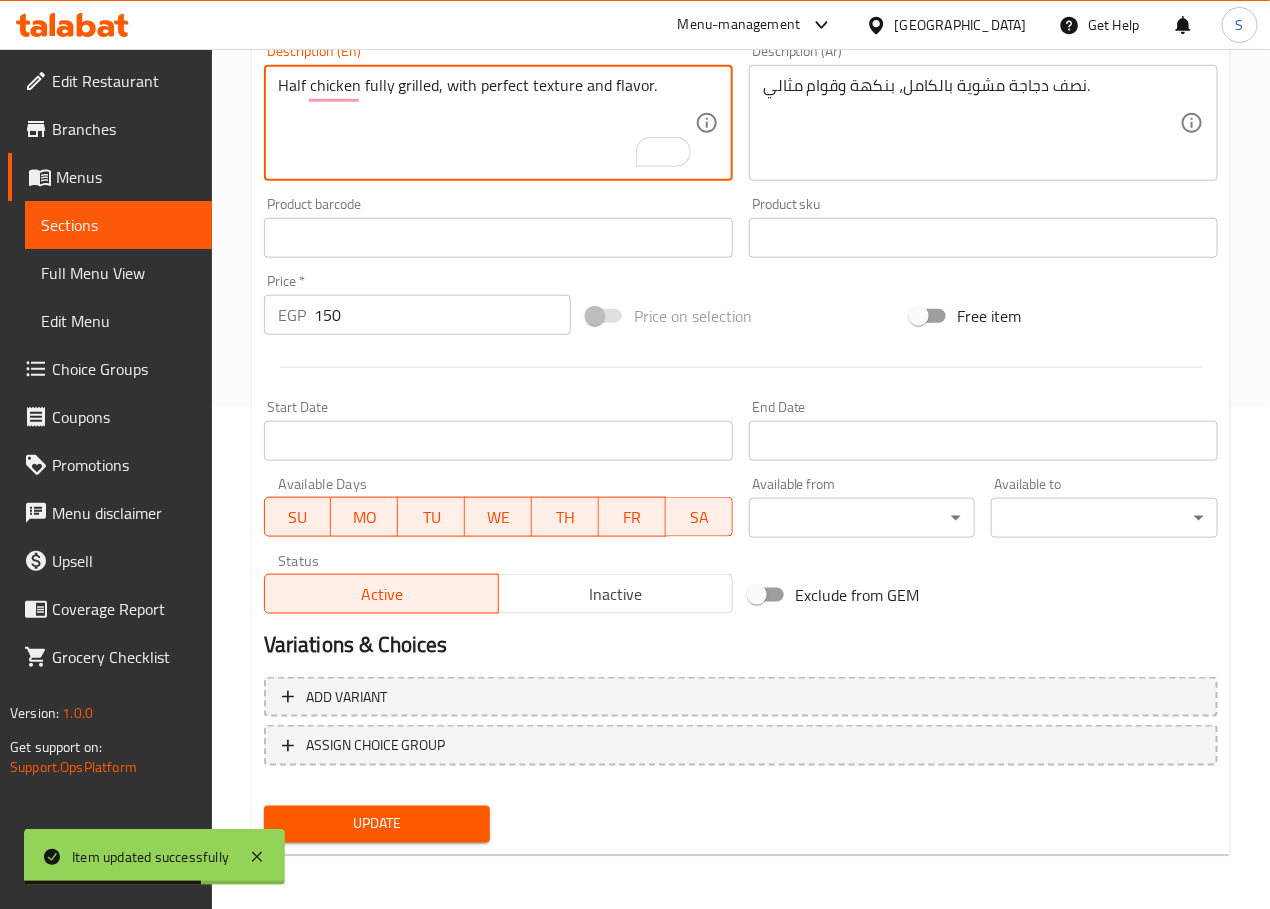 type on "Half chicken fully grilled, with perfect texture and flavor." 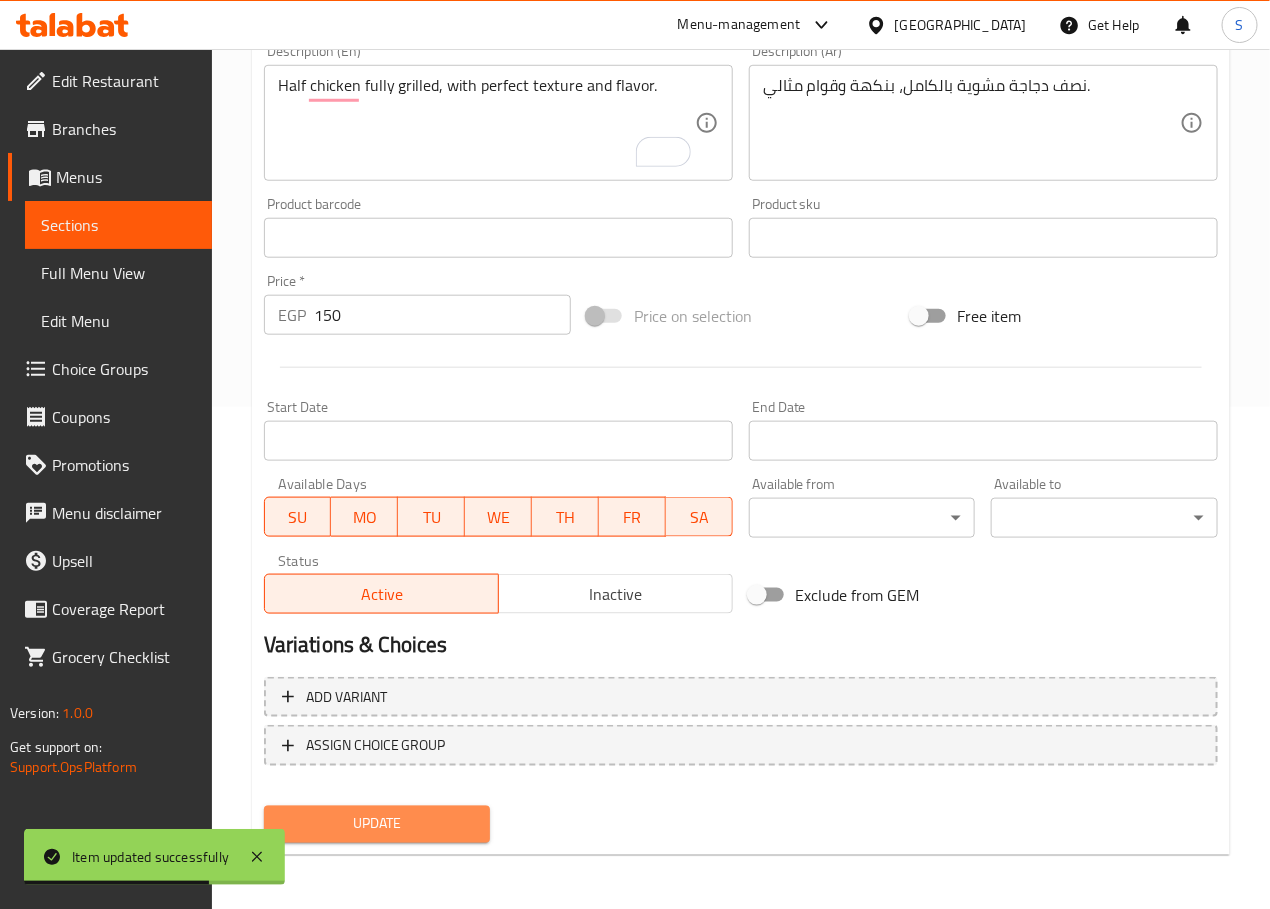 click on "Update" at bounding box center (377, 824) 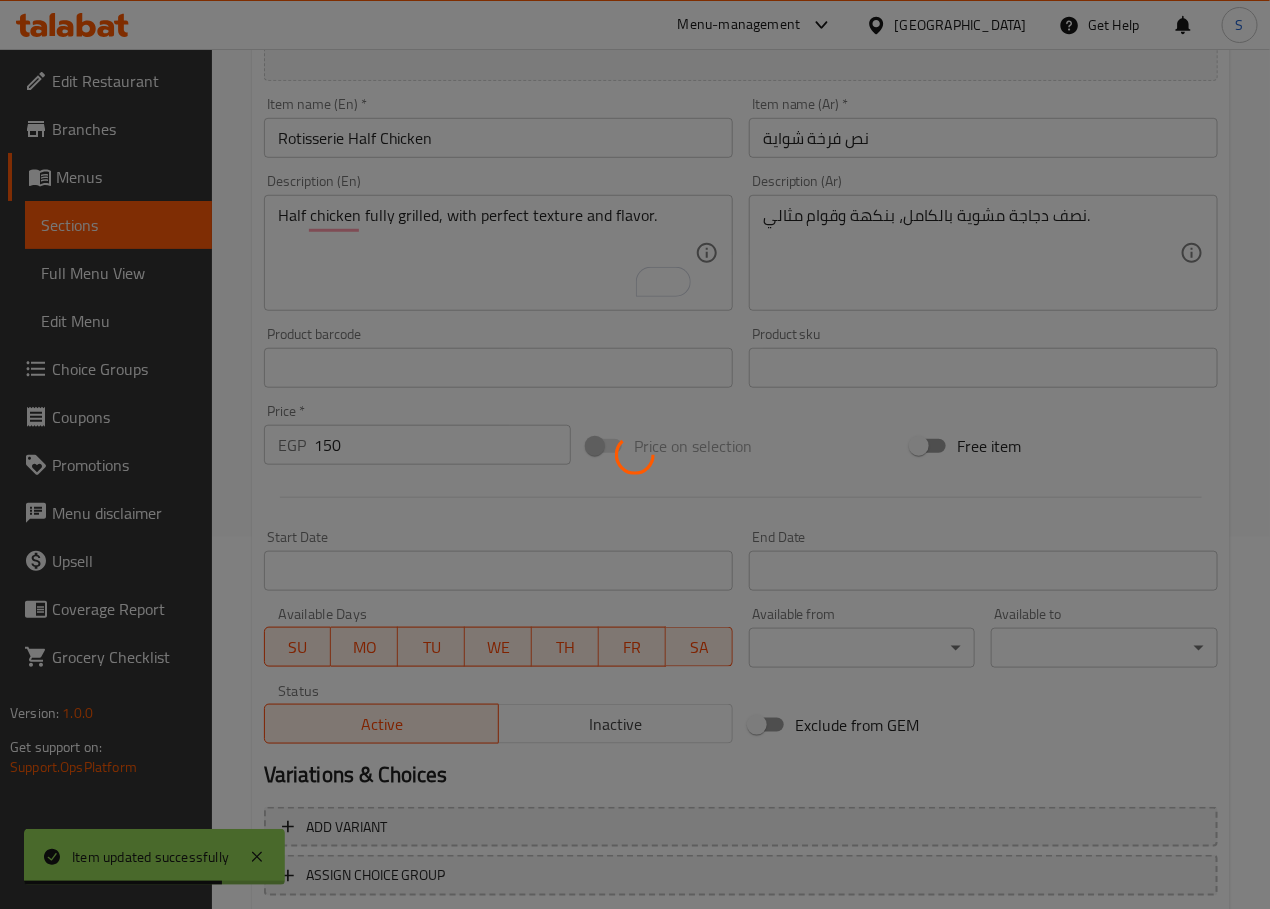 scroll, scrollTop: 0, scrollLeft: 0, axis: both 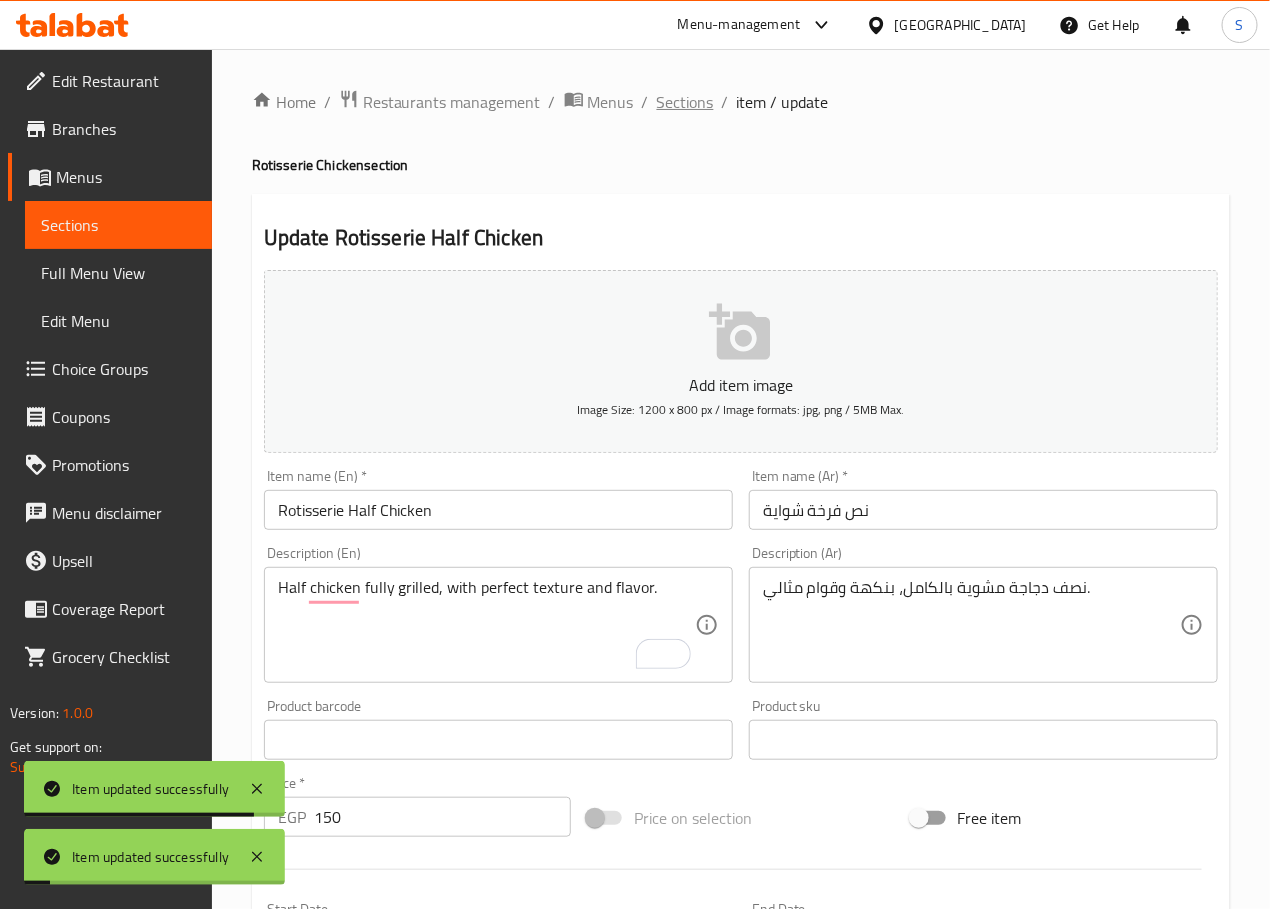 click on "Sections" at bounding box center [685, 102] 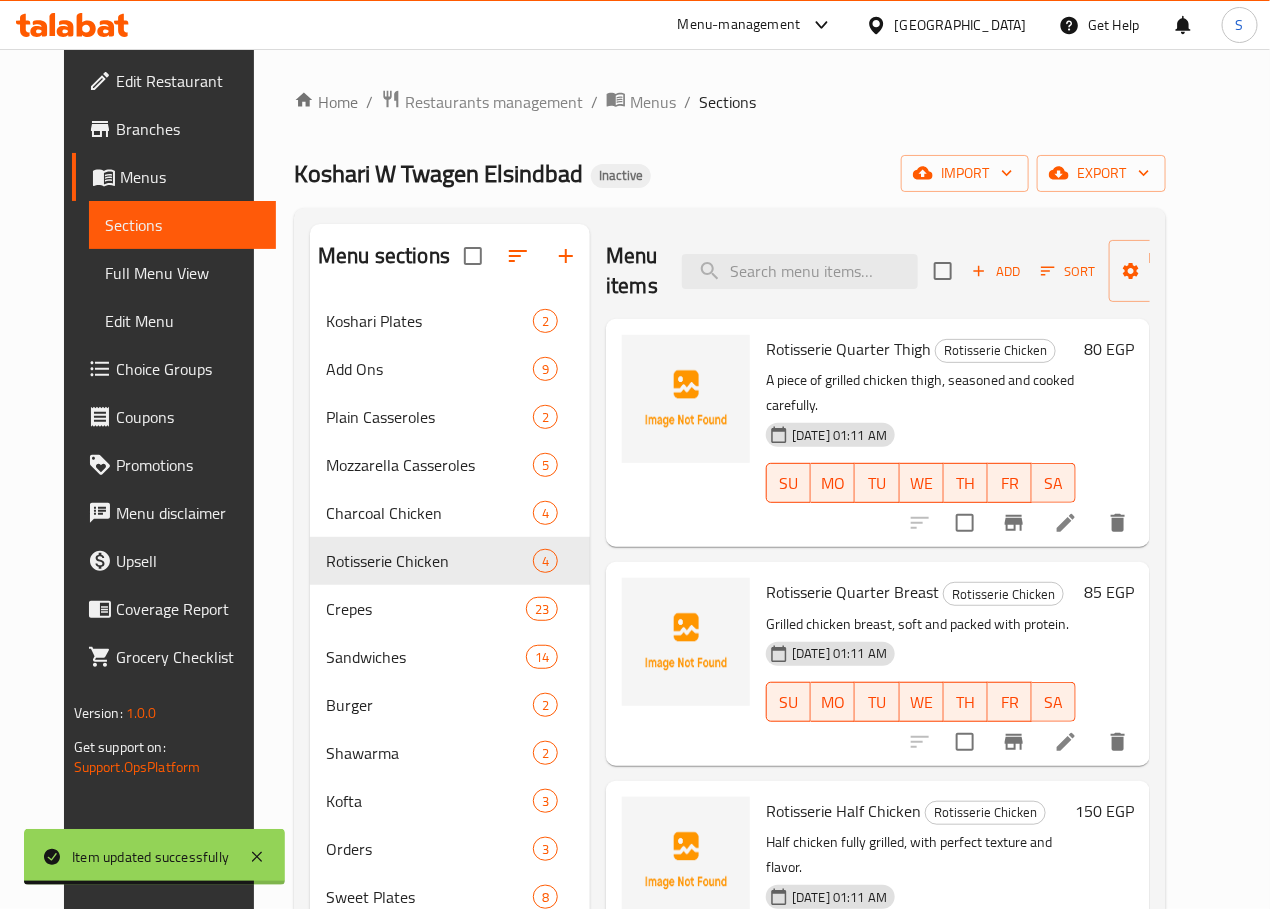 scroll, scrollTop: 43, scrollLeft: 0, axis: vertical 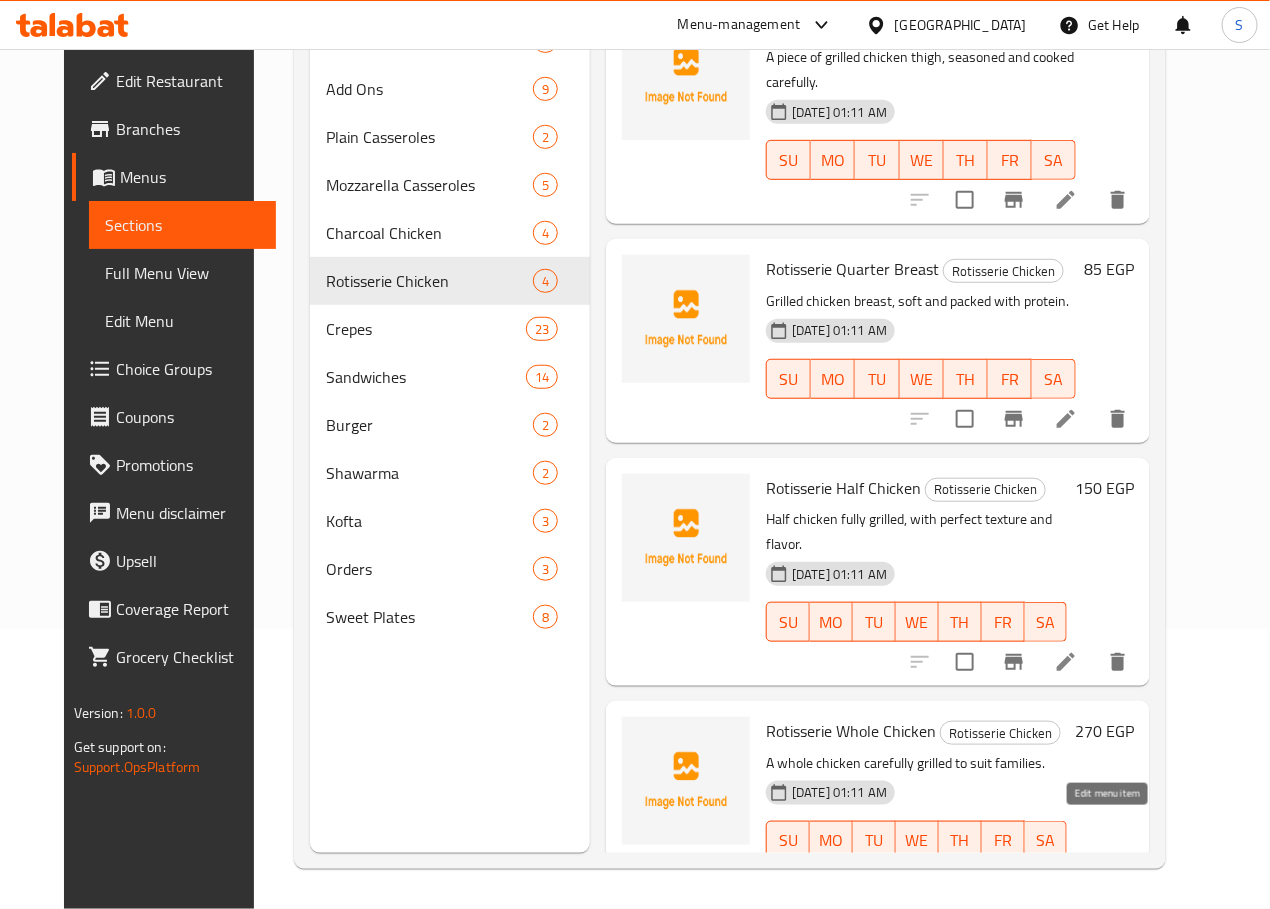 click 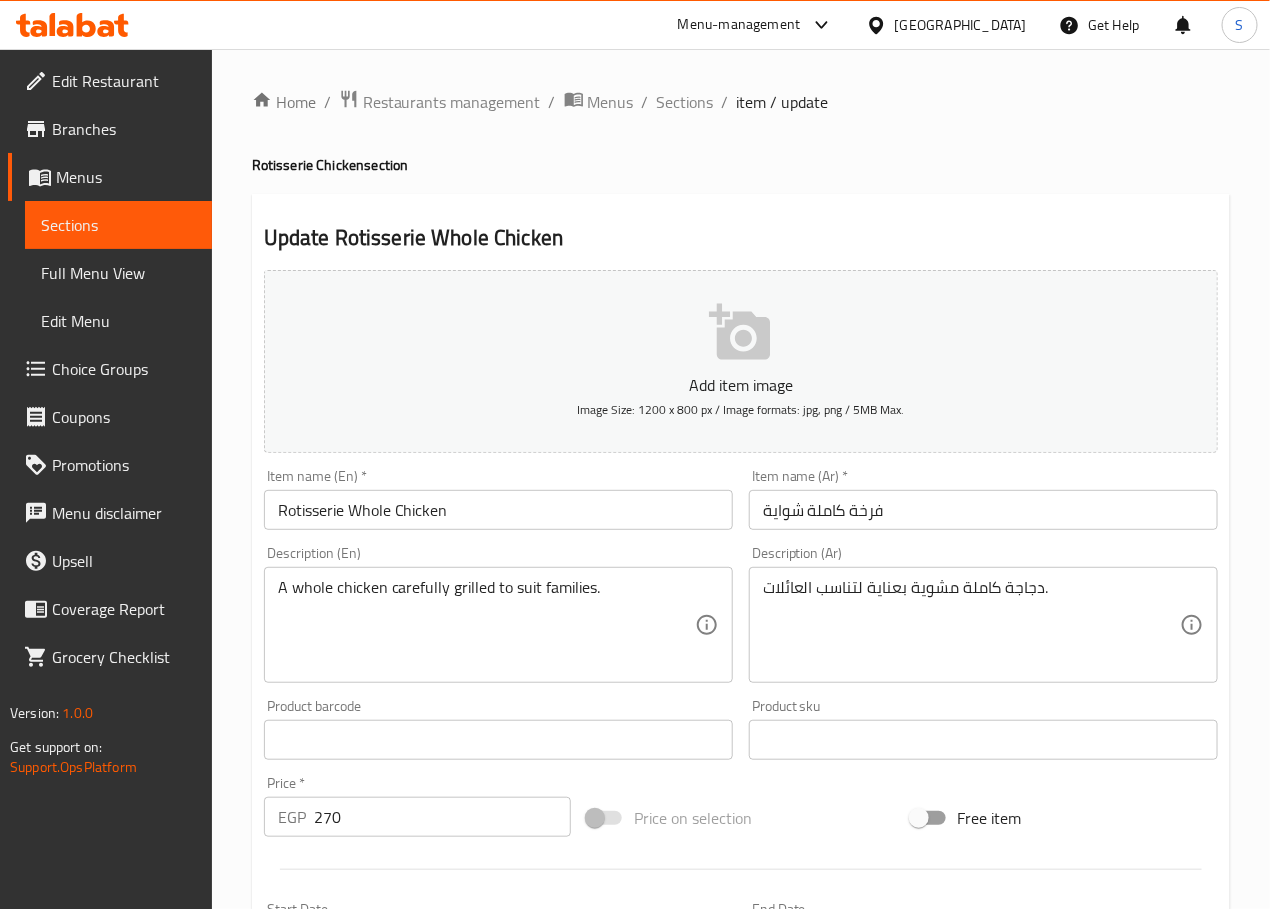 click on "A whole chicken carefully grilled to suit families. Description (En)" at bounding box center [498, 625] 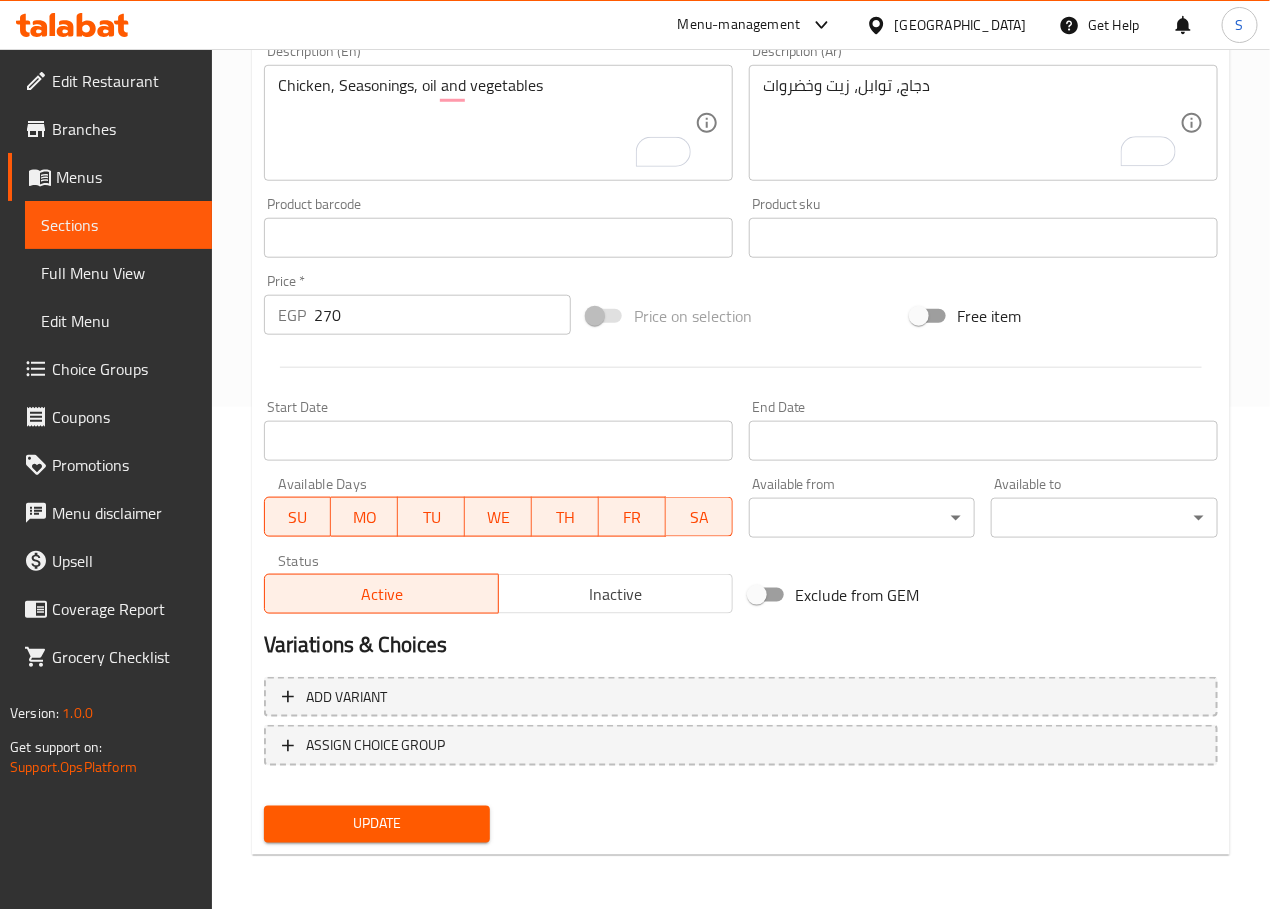 click on "Update" at bounding box center (377, 824) 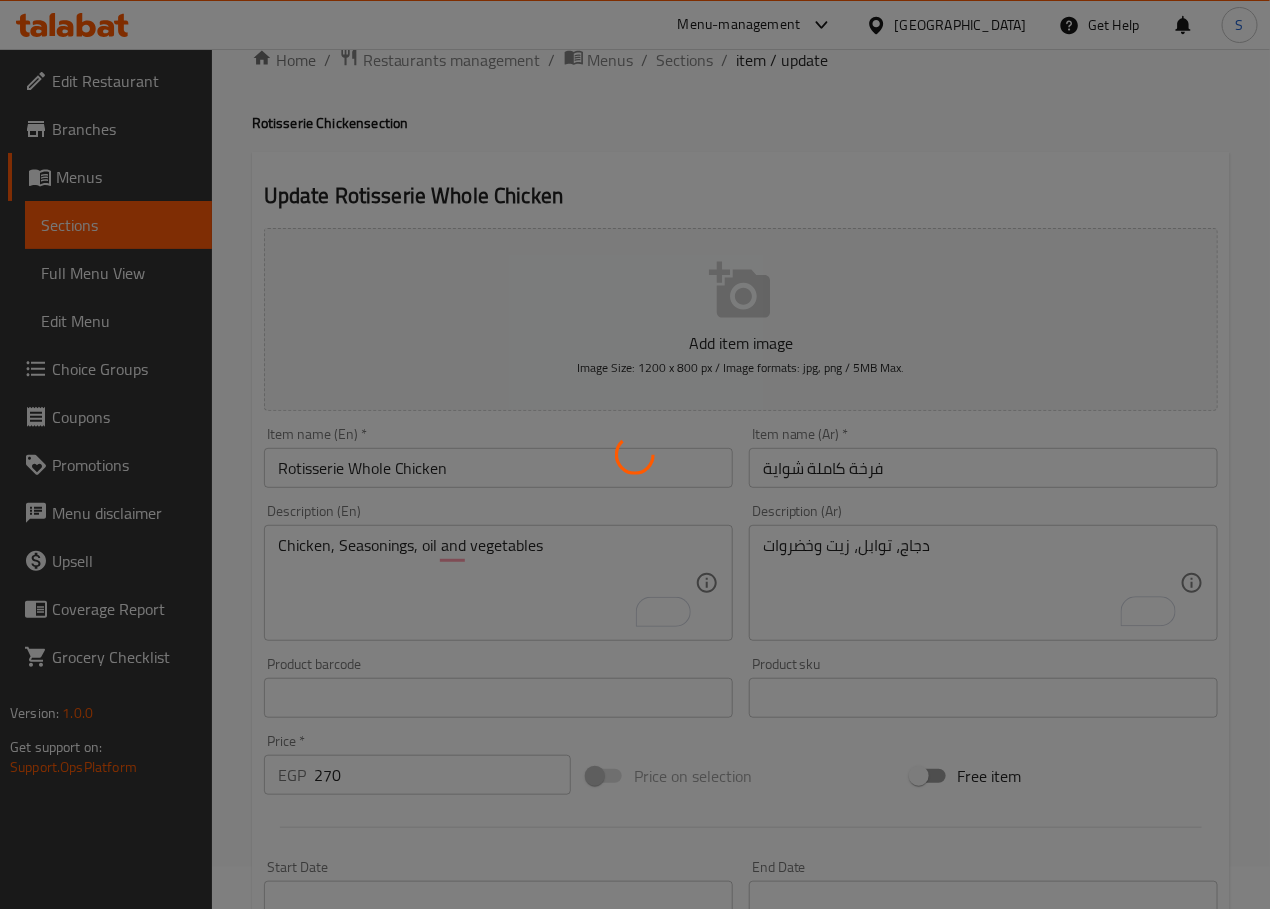 scroll, scrollTop: 0, scrollLeft: 0, axis: both 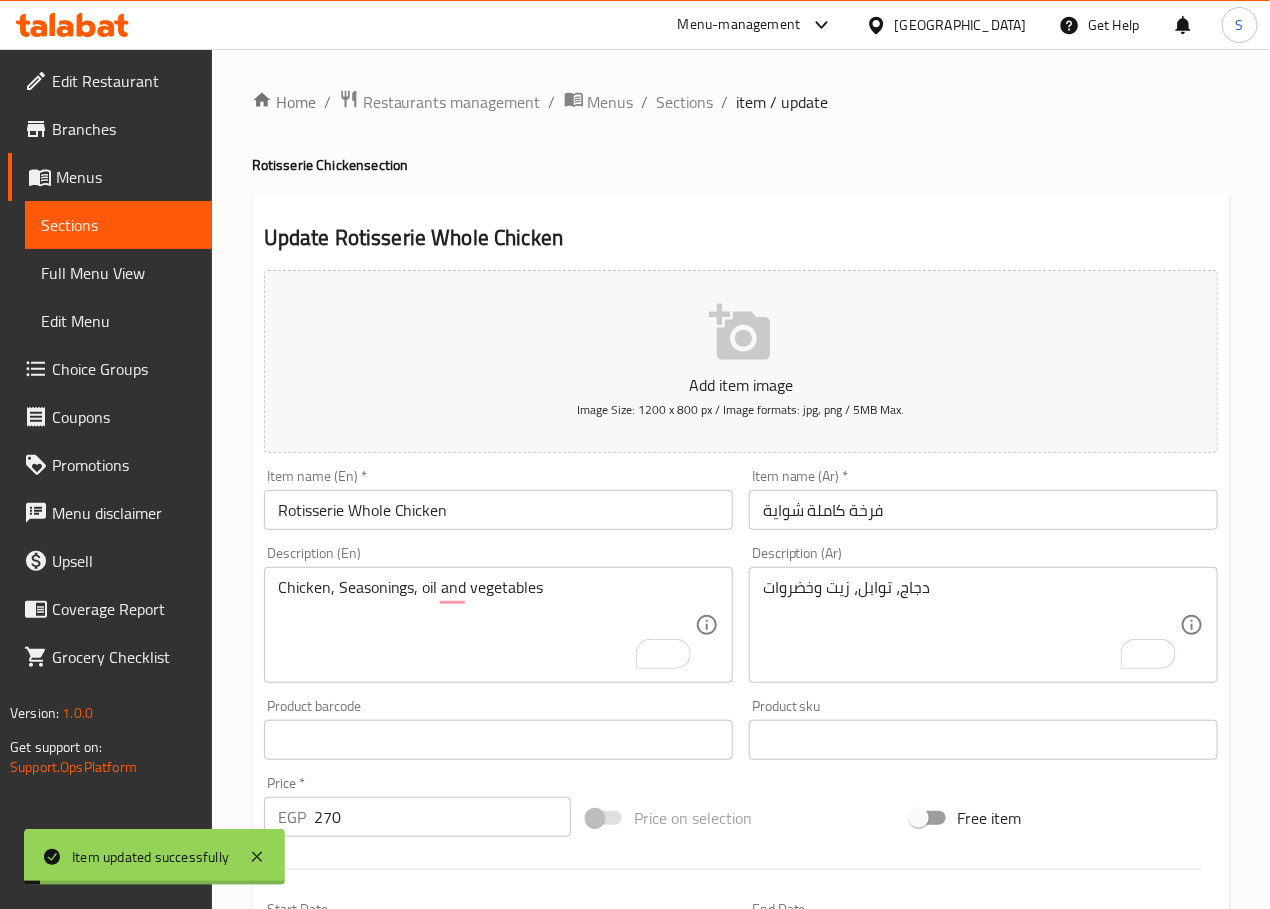 click on "Sections" at bounding box center [685, 102] 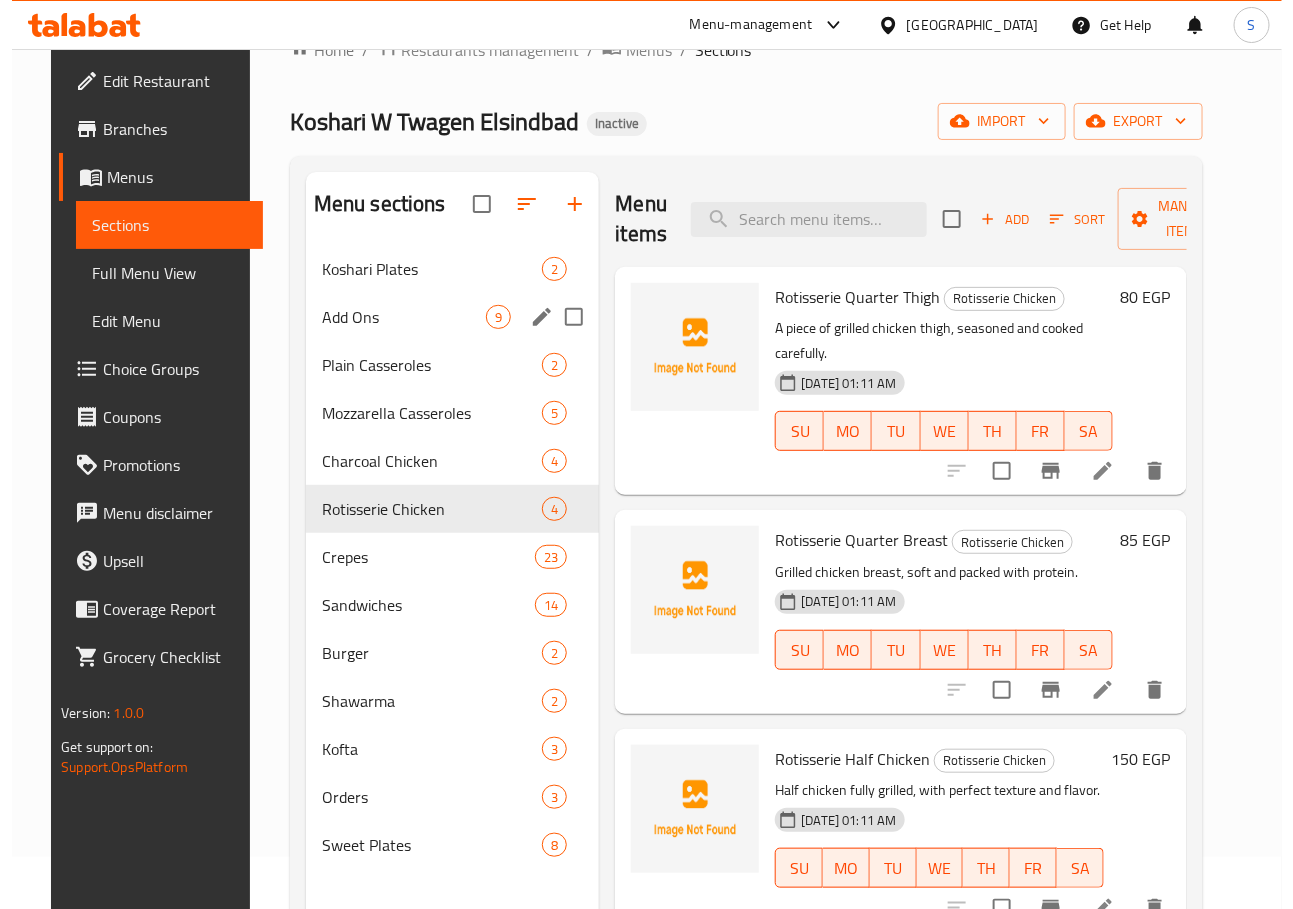 scroll, scrollTop: 24, scrollLeft: 0, axis: vertical 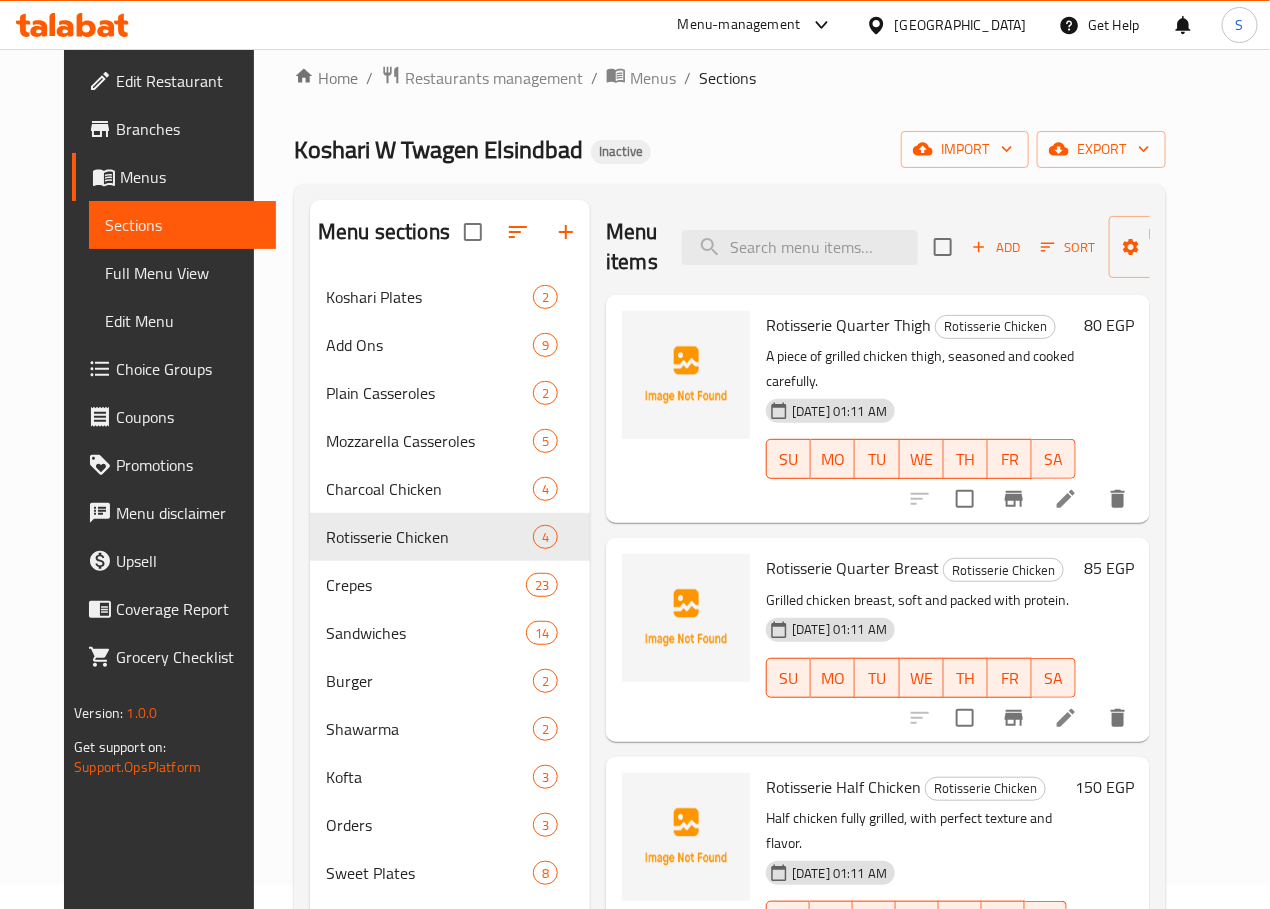 click 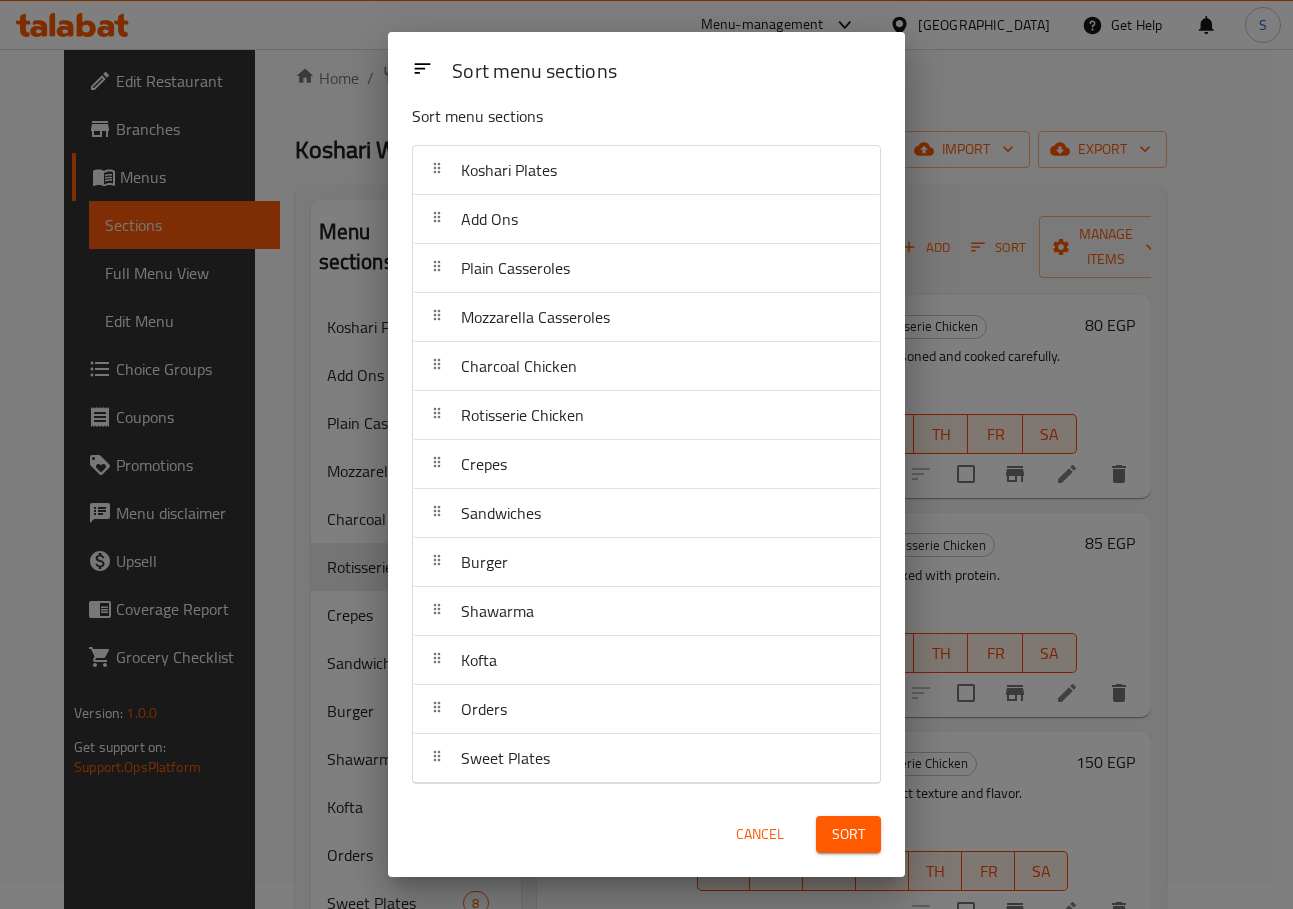 scroll, scrollTop: 22, scrollLeft: 0, axis: vertical 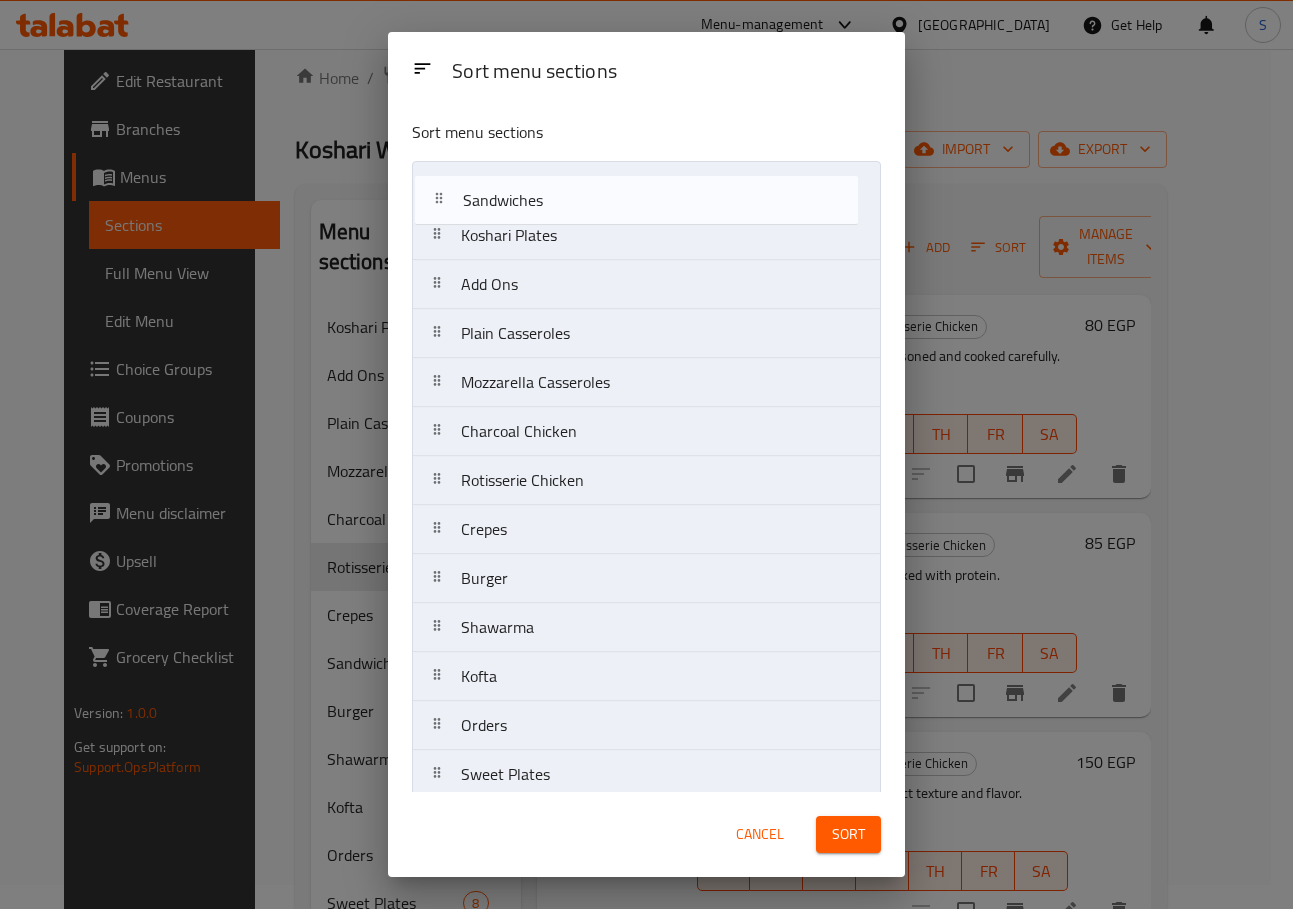 drag, startPoint x: 432, startPoint y: 511, endPoint x: 433, endPoint y: 183, distance: 328.00153 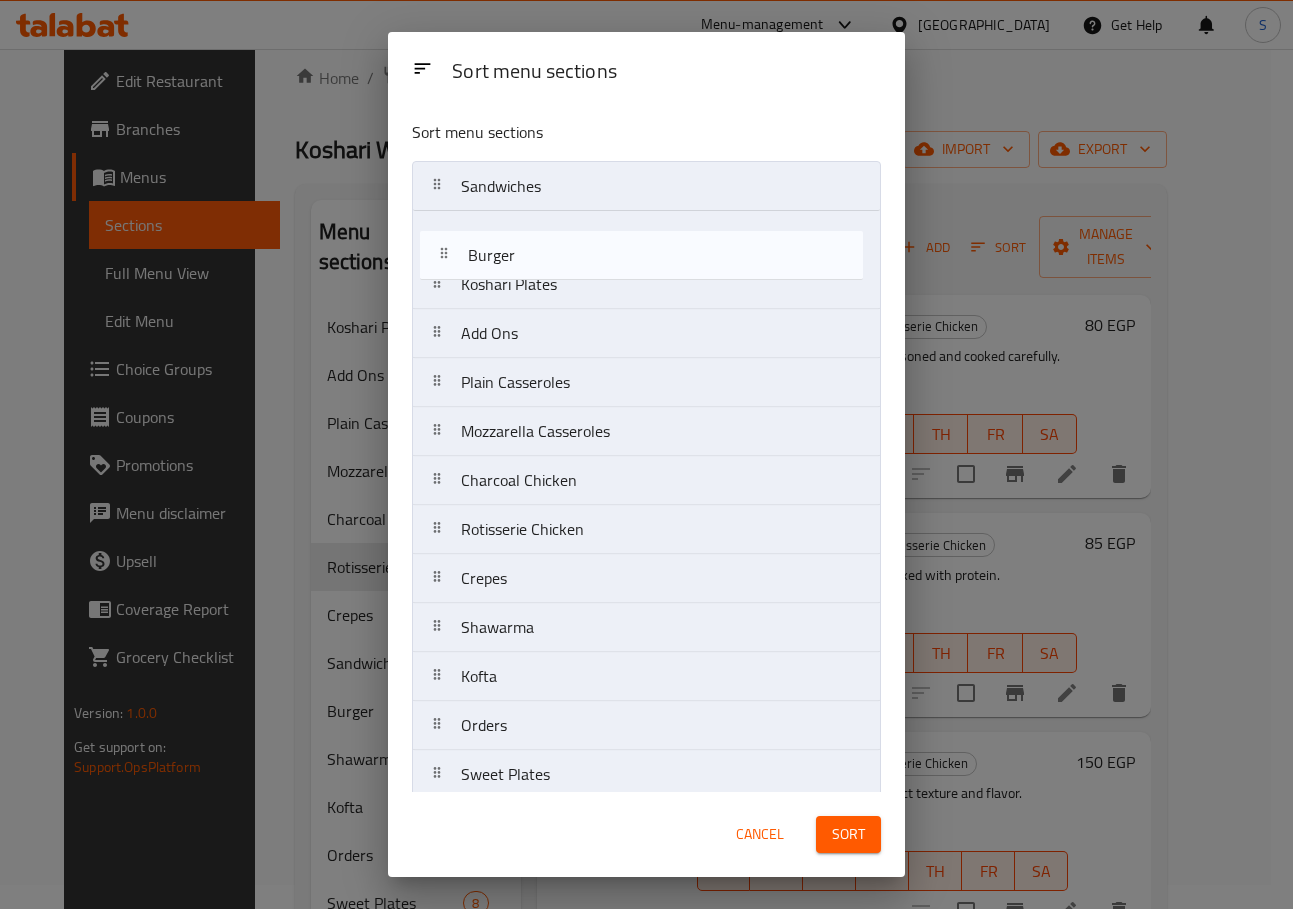 drag, startPoint x: 435, startPoint y: 576, endPoint x: 441, endPoint y: 235, distance: 341.0528 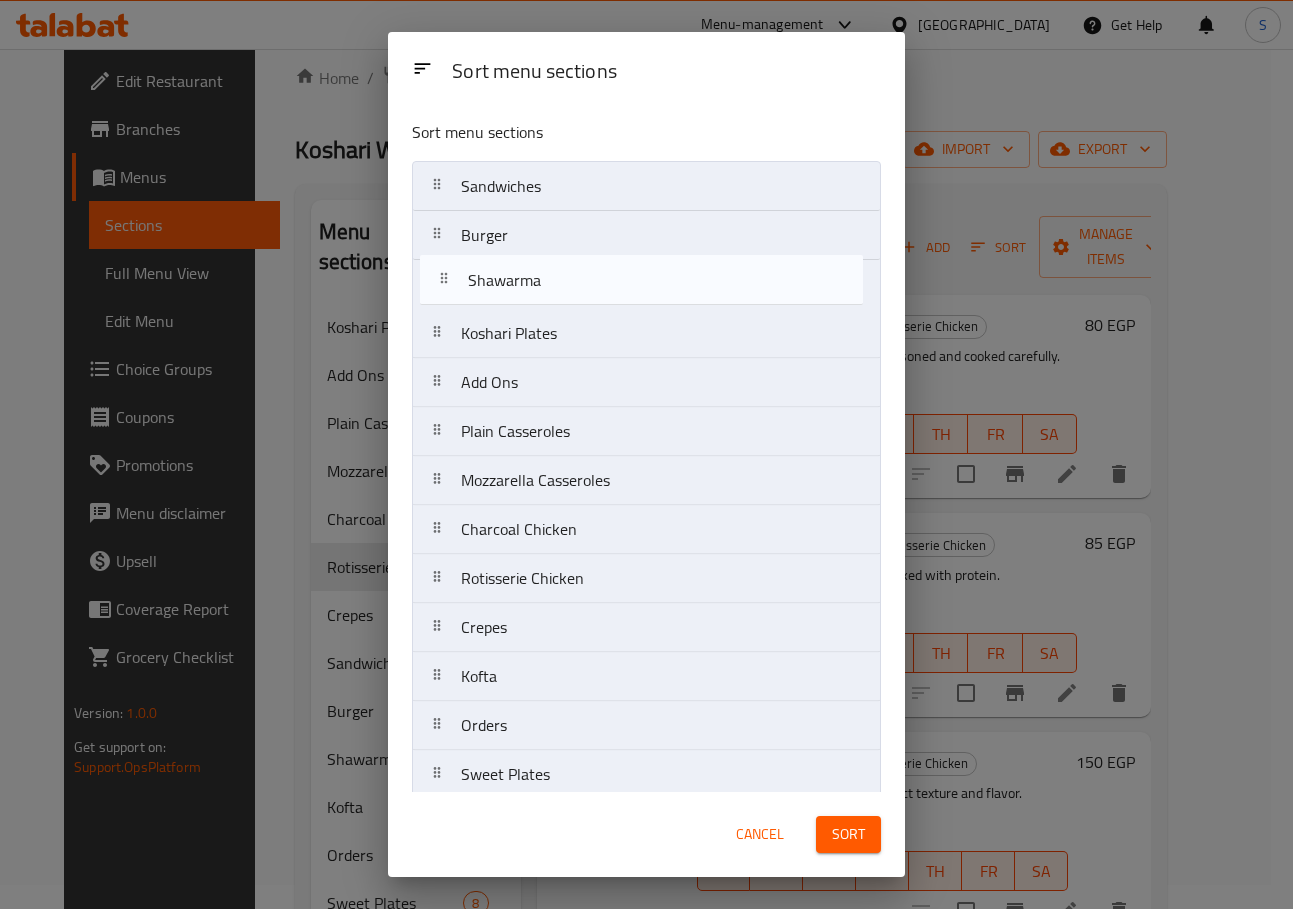 drag, startPoint x: 450, startPoint y: 625, endPoint x: 456, endPoint y: 261, distance: 364.04944 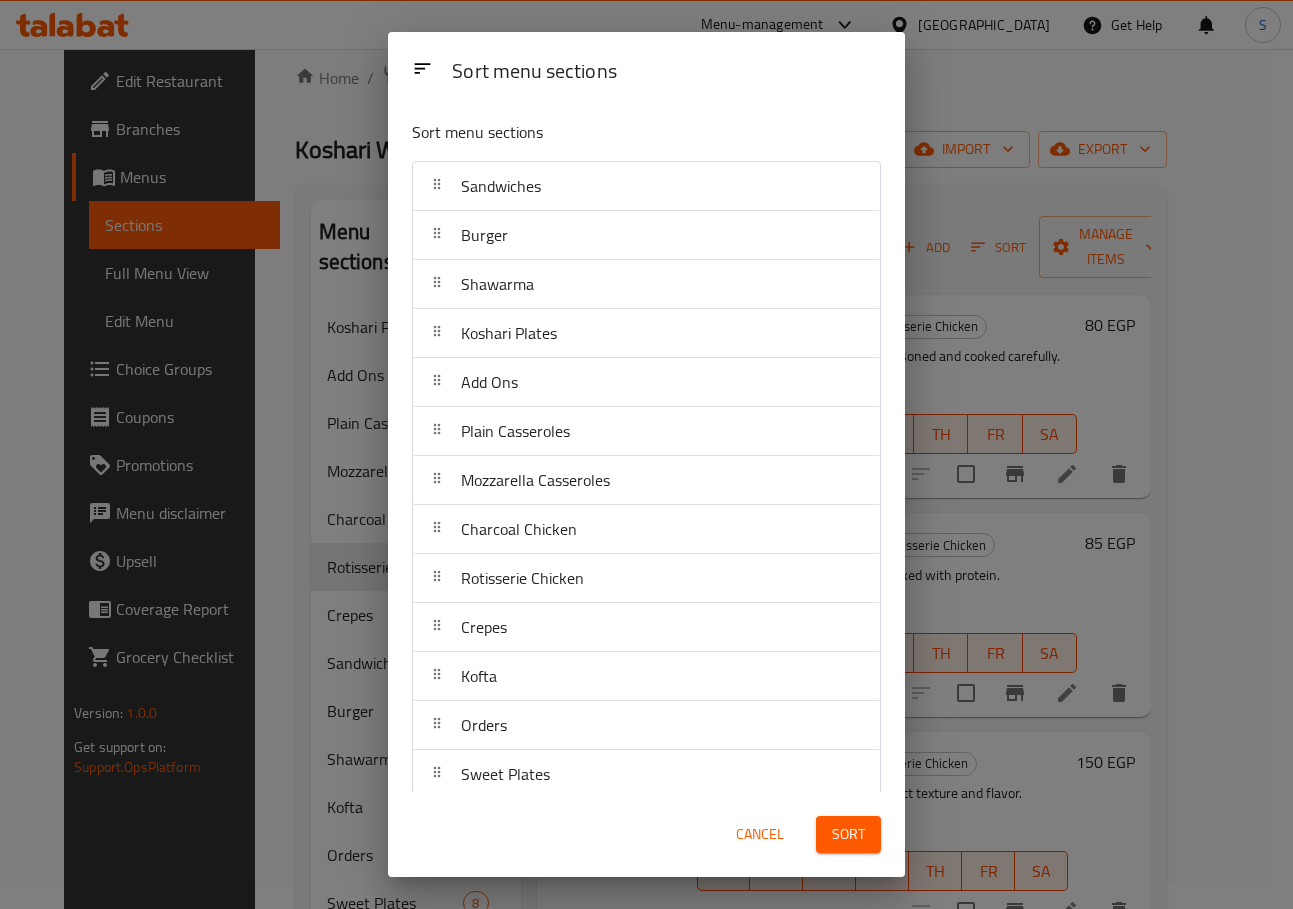 click on "Sort" at bounding box center (848, 834) 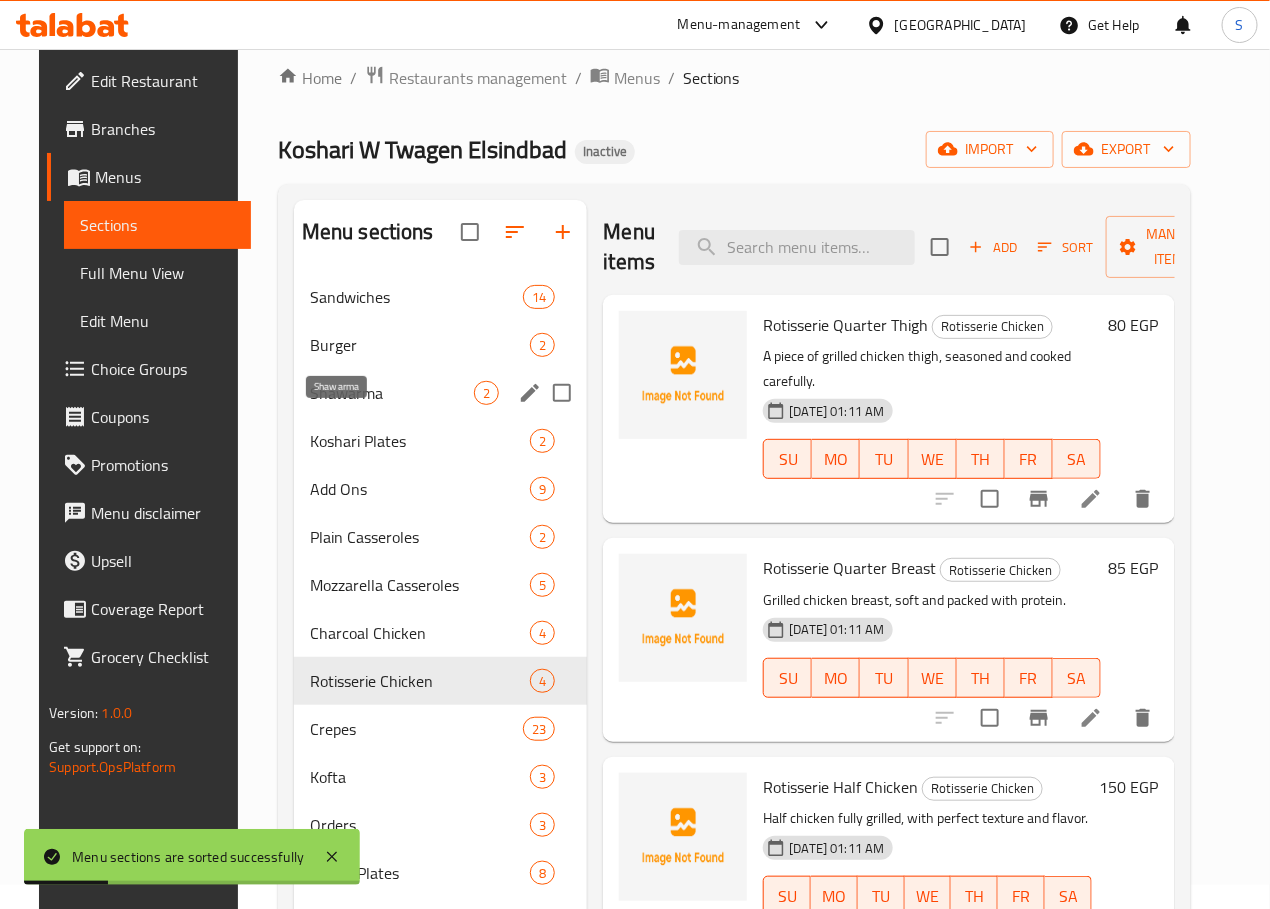 click on "Shawarma 2" at bounding box center [441, 393] 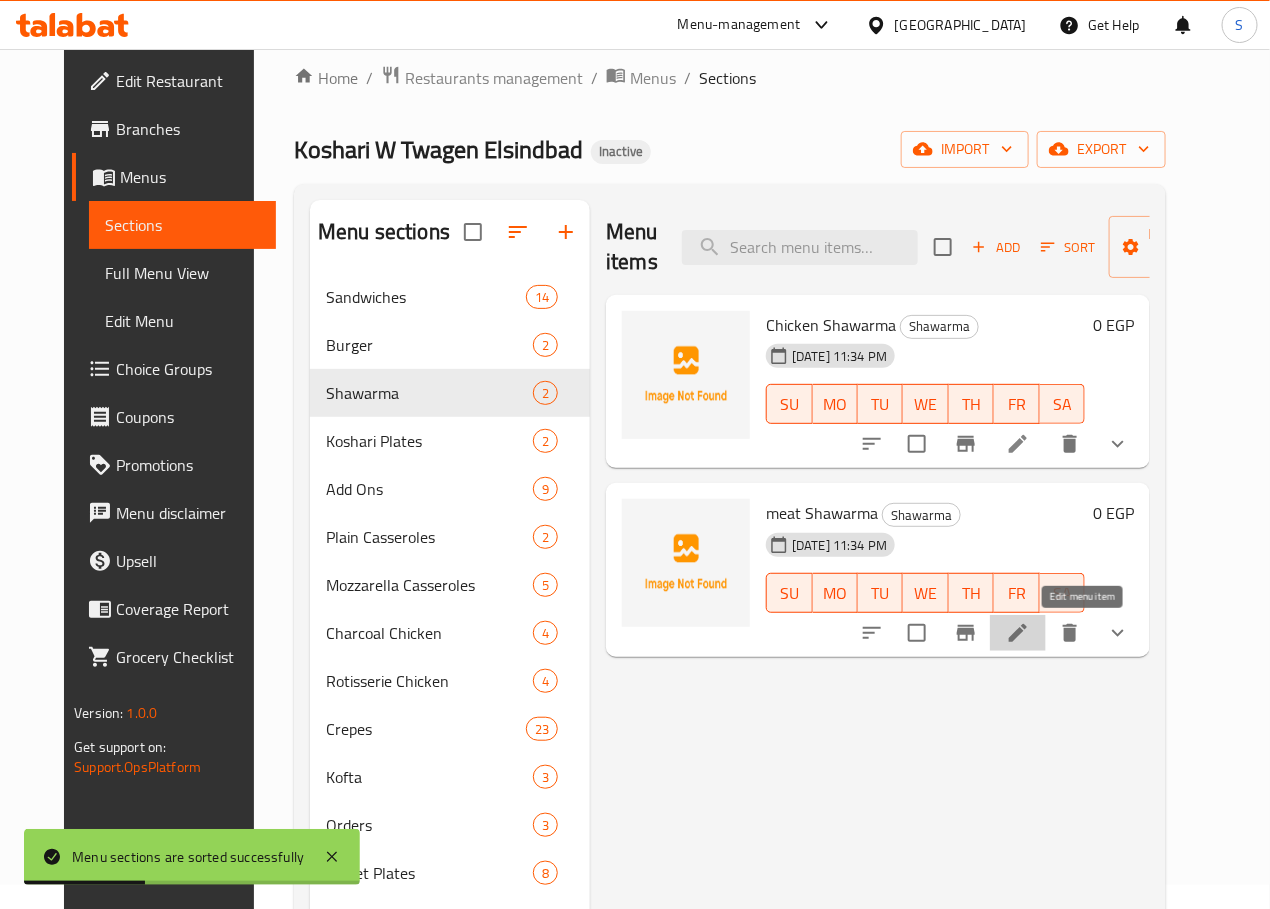 click 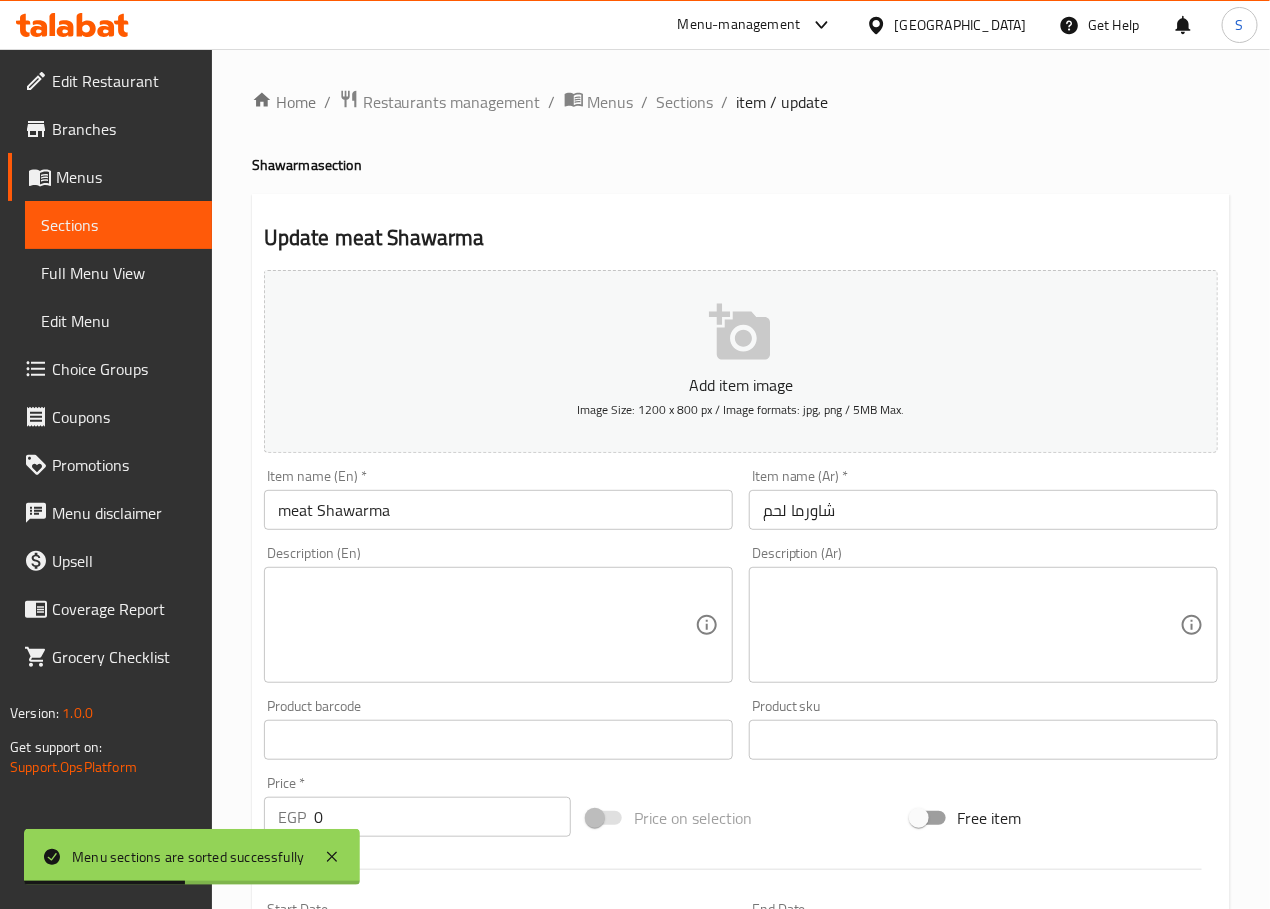 click on "meat Shawarma" at bounding box center (498, 510) 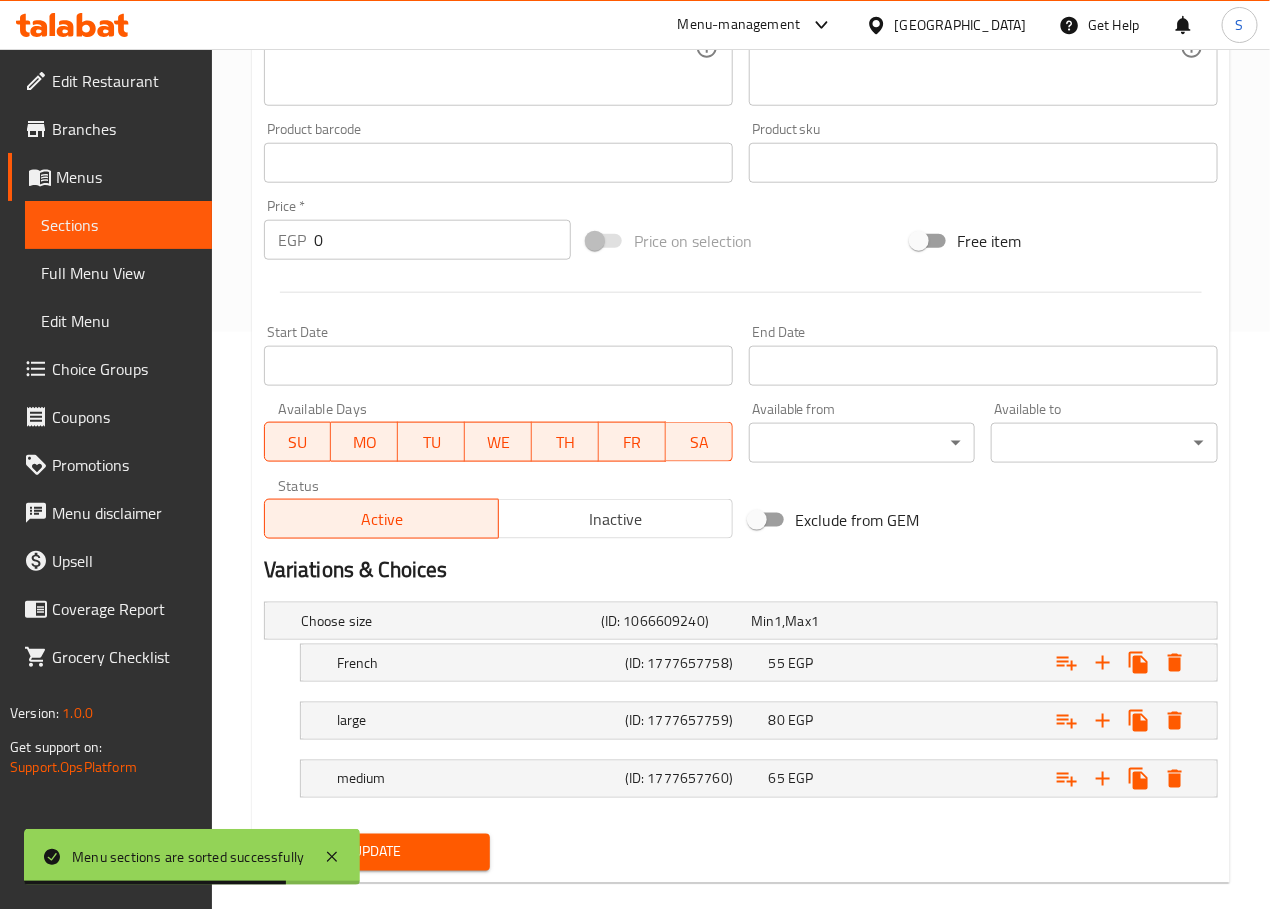 scroll, scrollTop: 610, scrollLeft: 0, axis: vertical 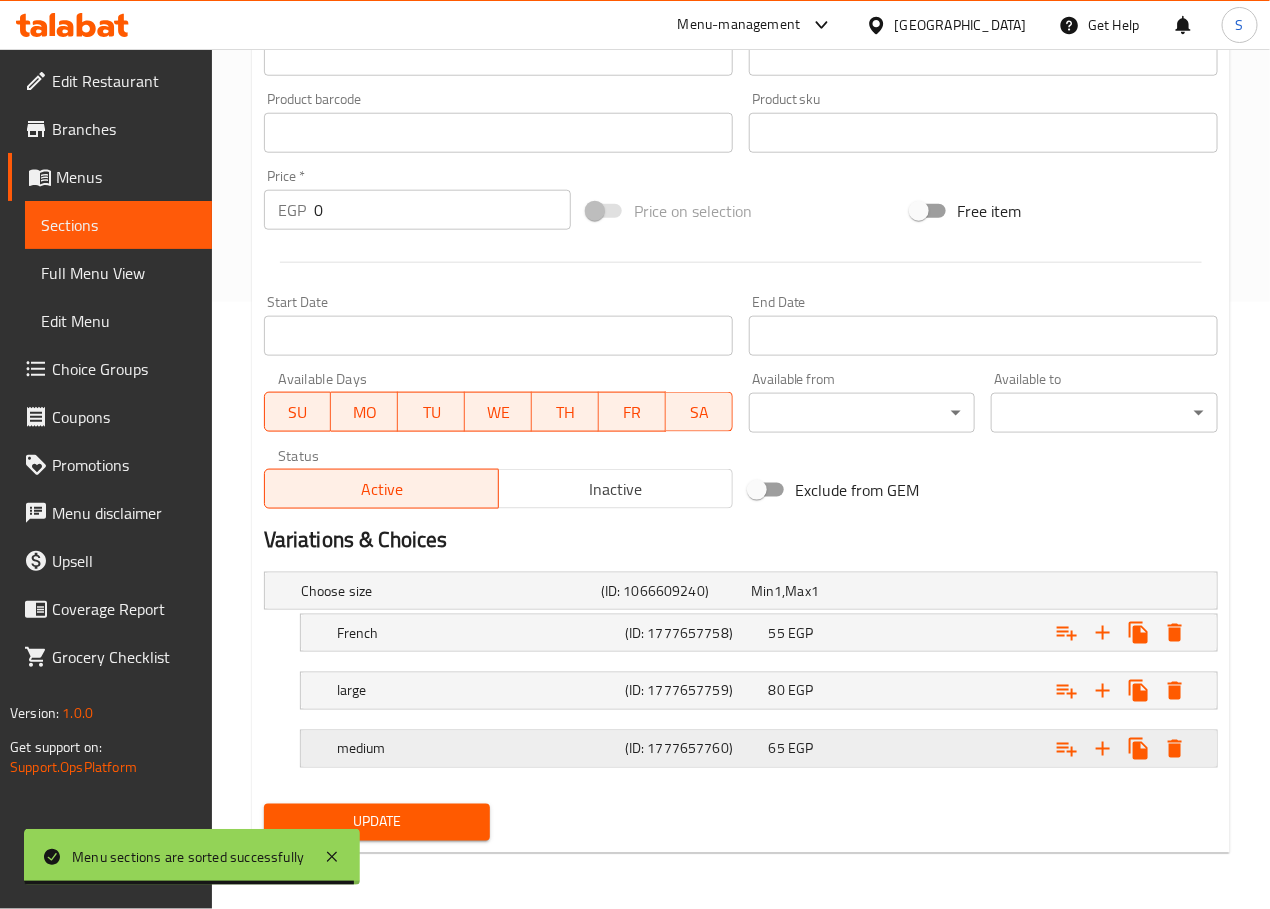 type on "Meat Shawarma" 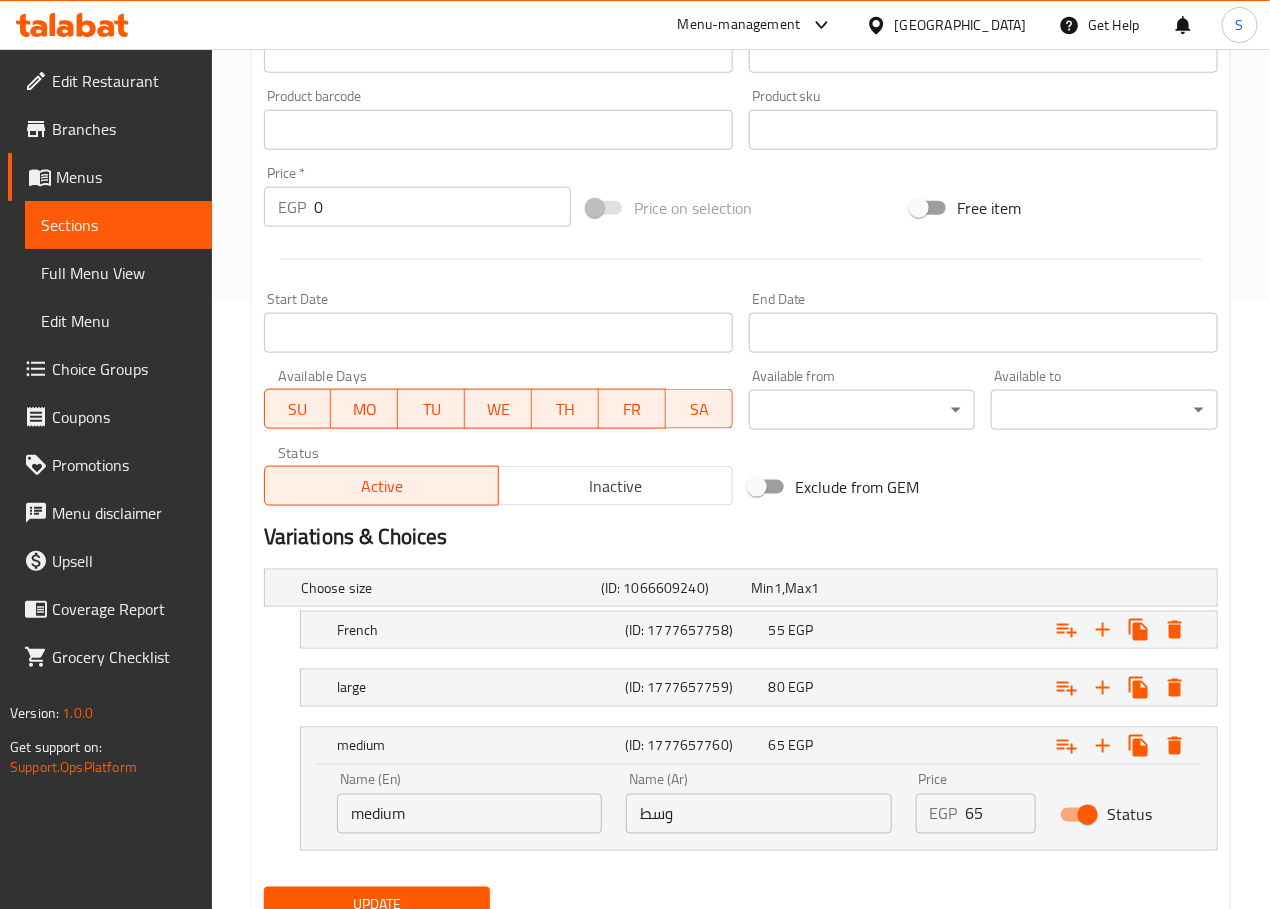 click on "medium" at bounding box center (469, 814) 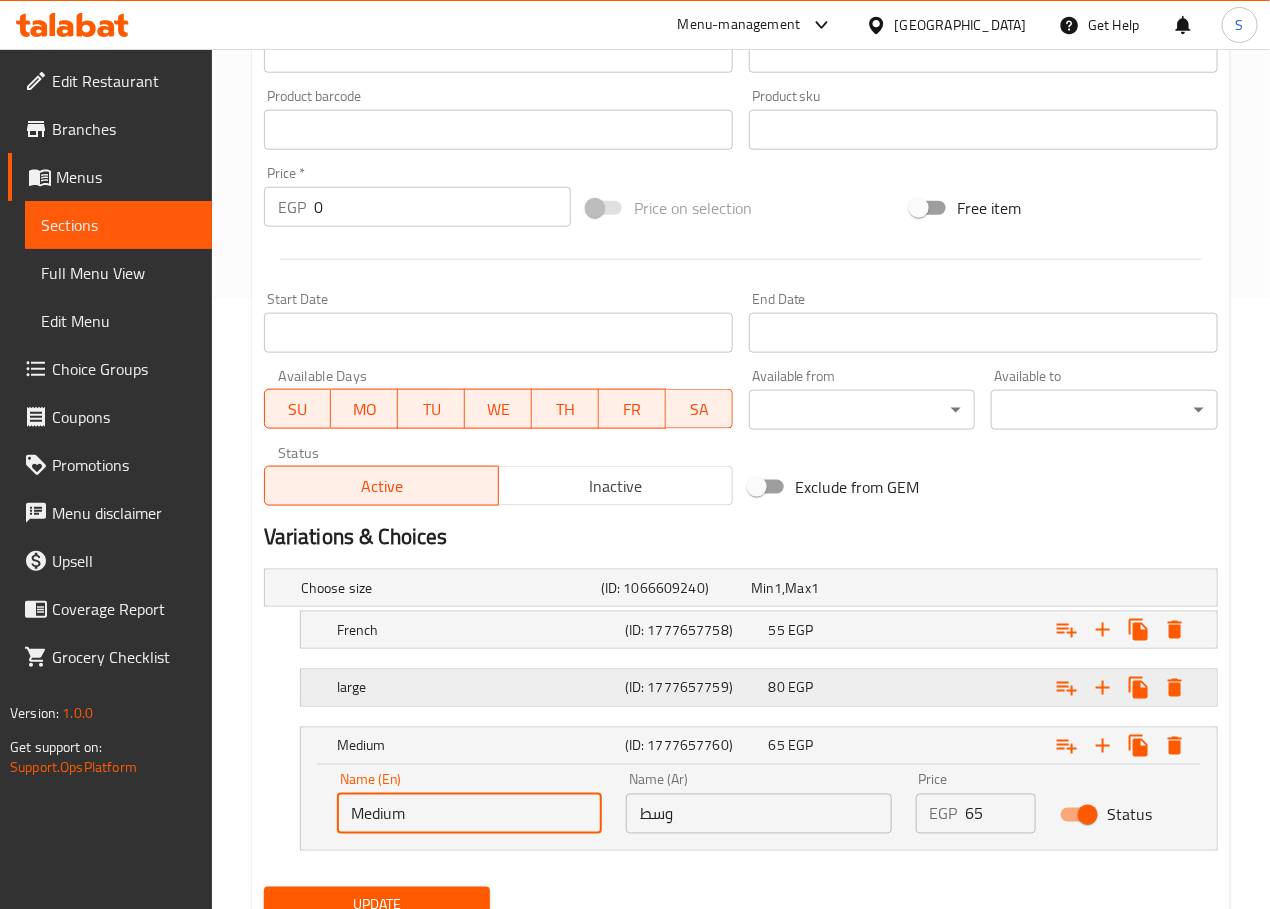 type on "Medium" 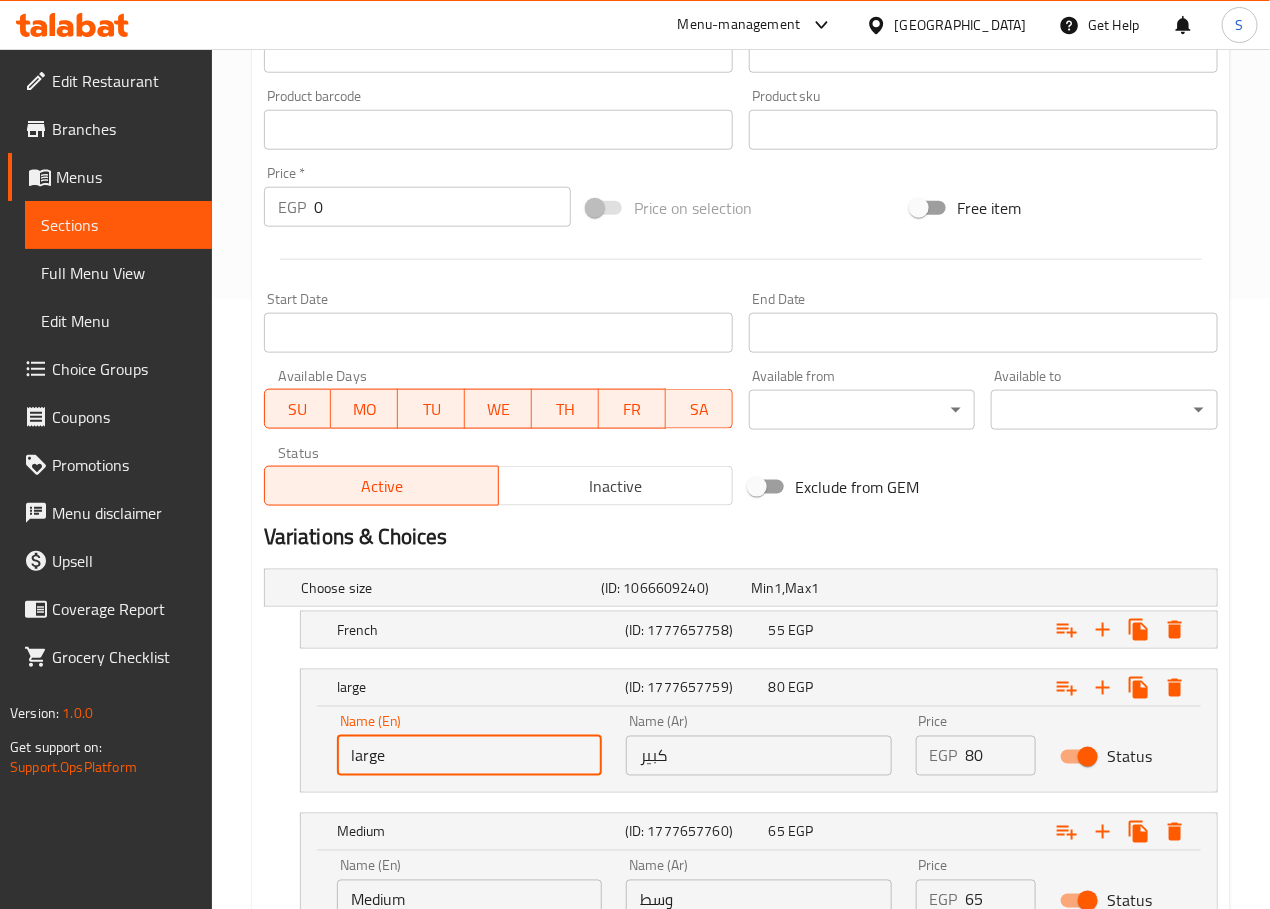 click on "large" at bounding box center (469, 756) 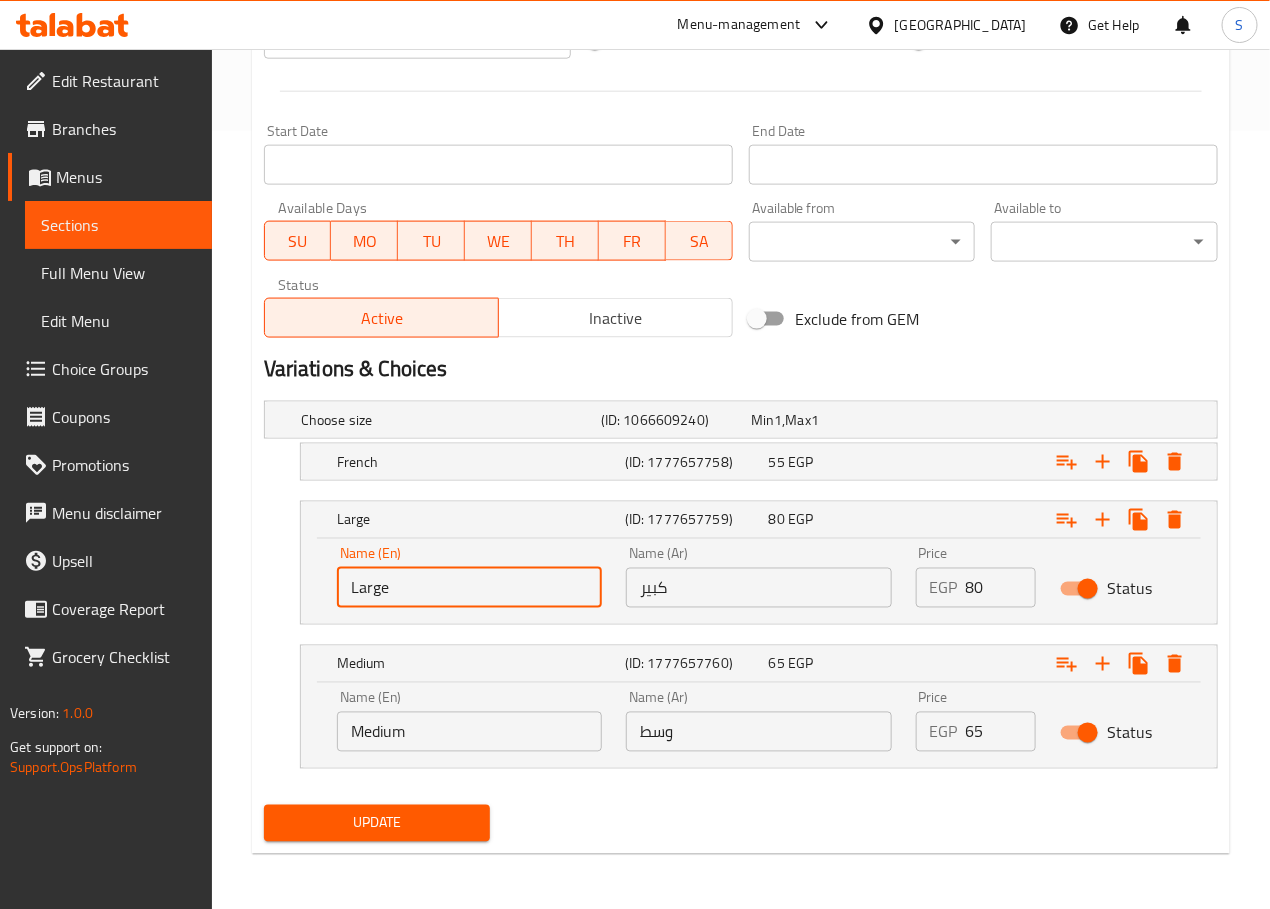 scroll, scrollTop: 783, scrollLeft: 0, axis: vertical 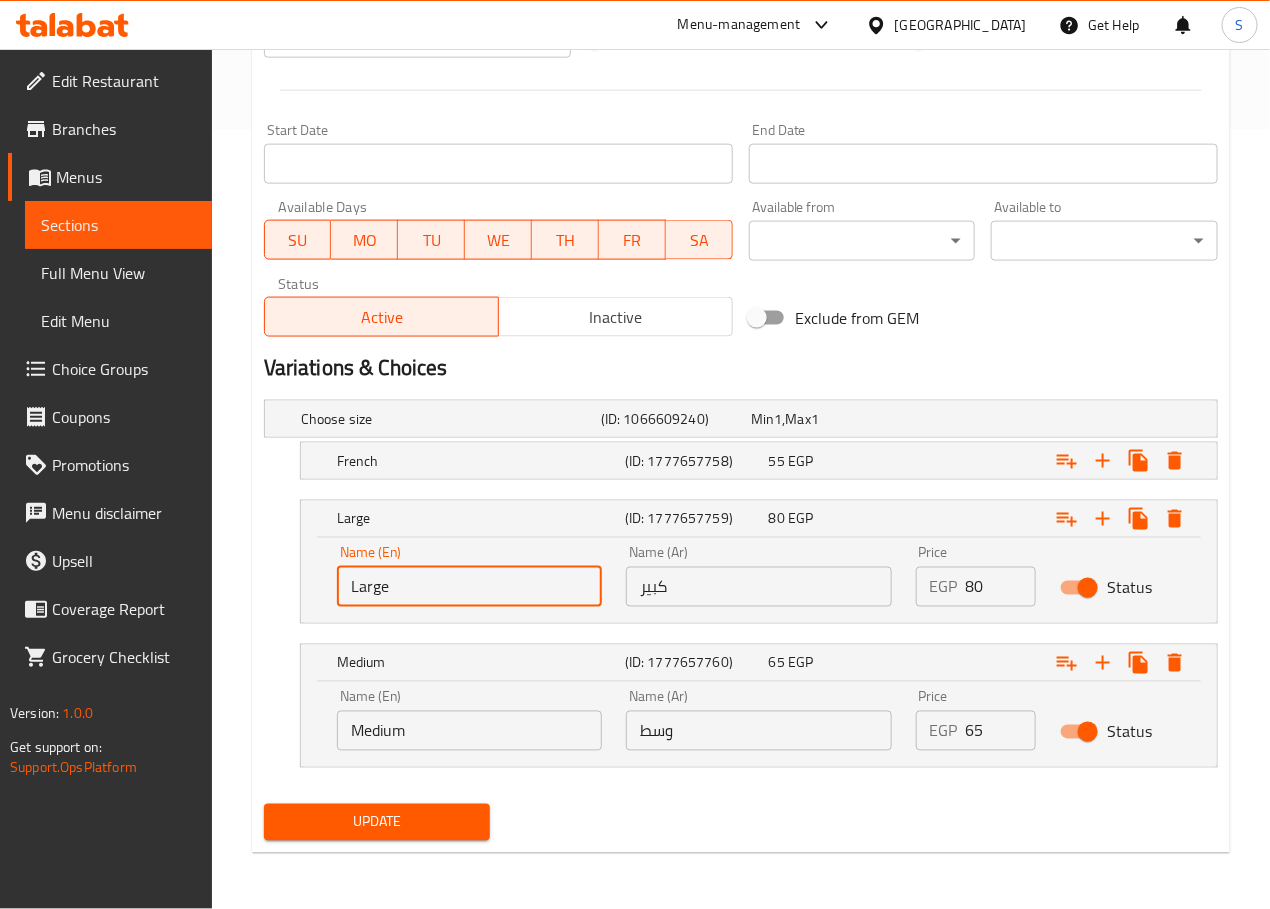 type on "Large" 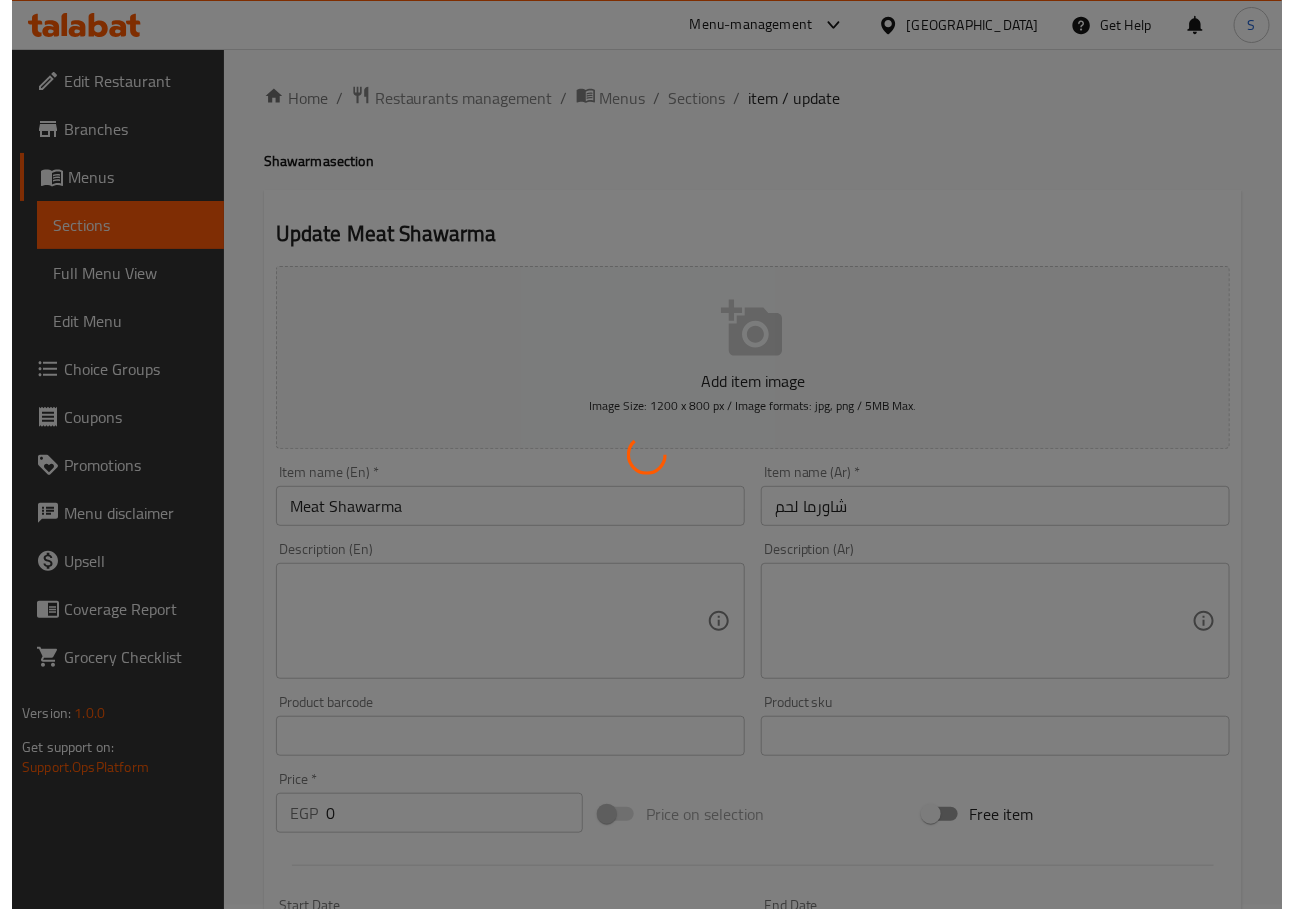 scroll, scrollTop: 0, scrollLeft: 0, axis: both 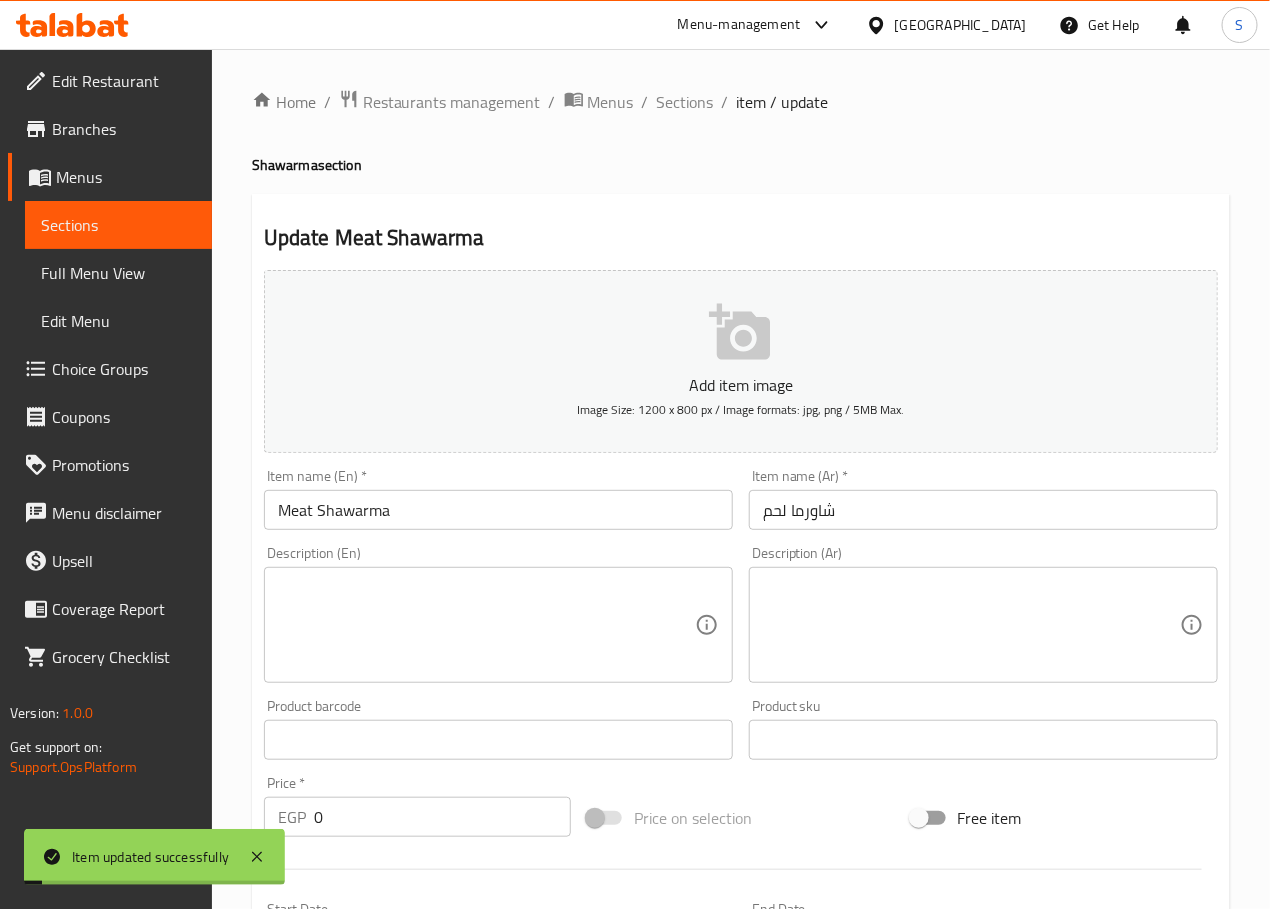 click on "Sections" at bounding box center (685, 102) 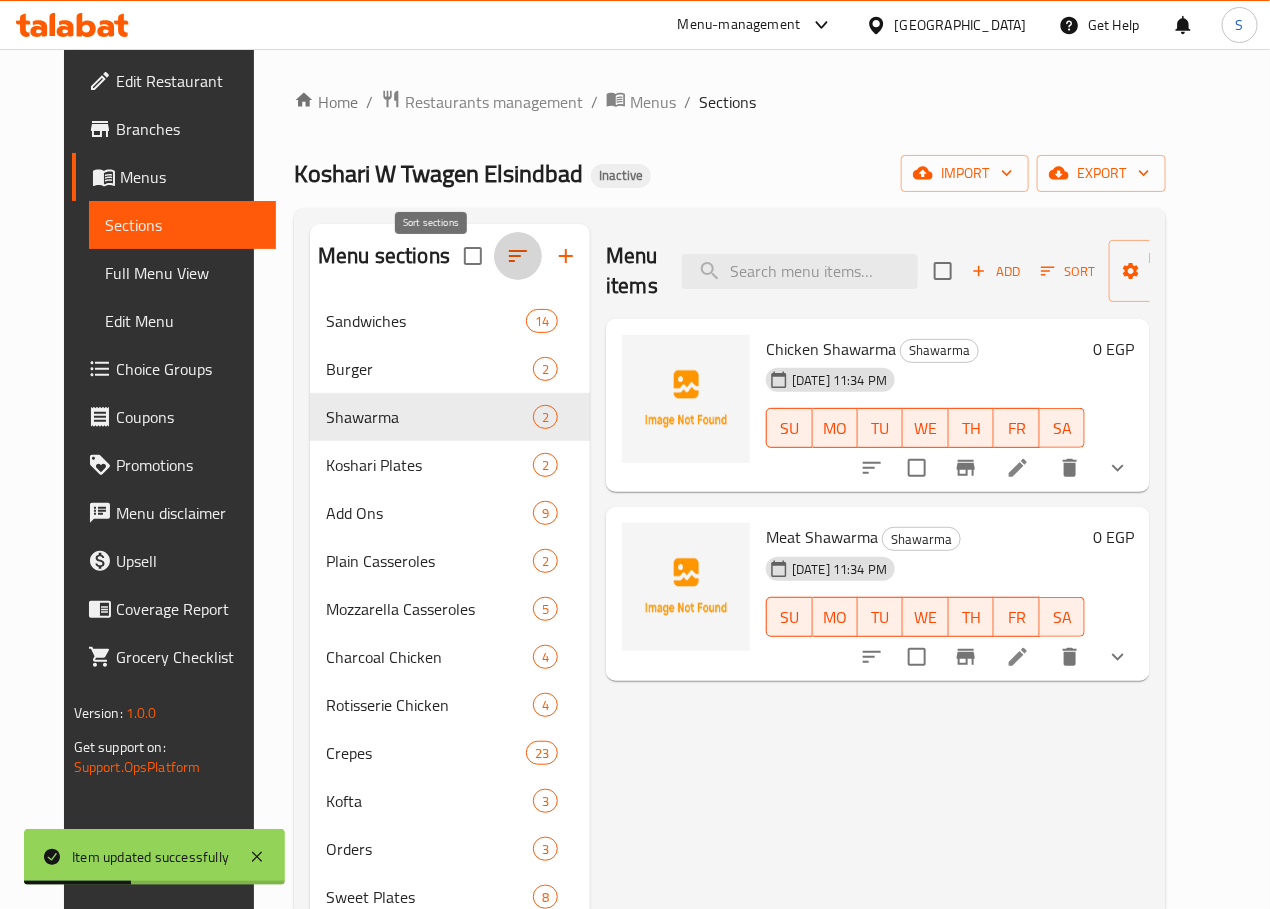 click 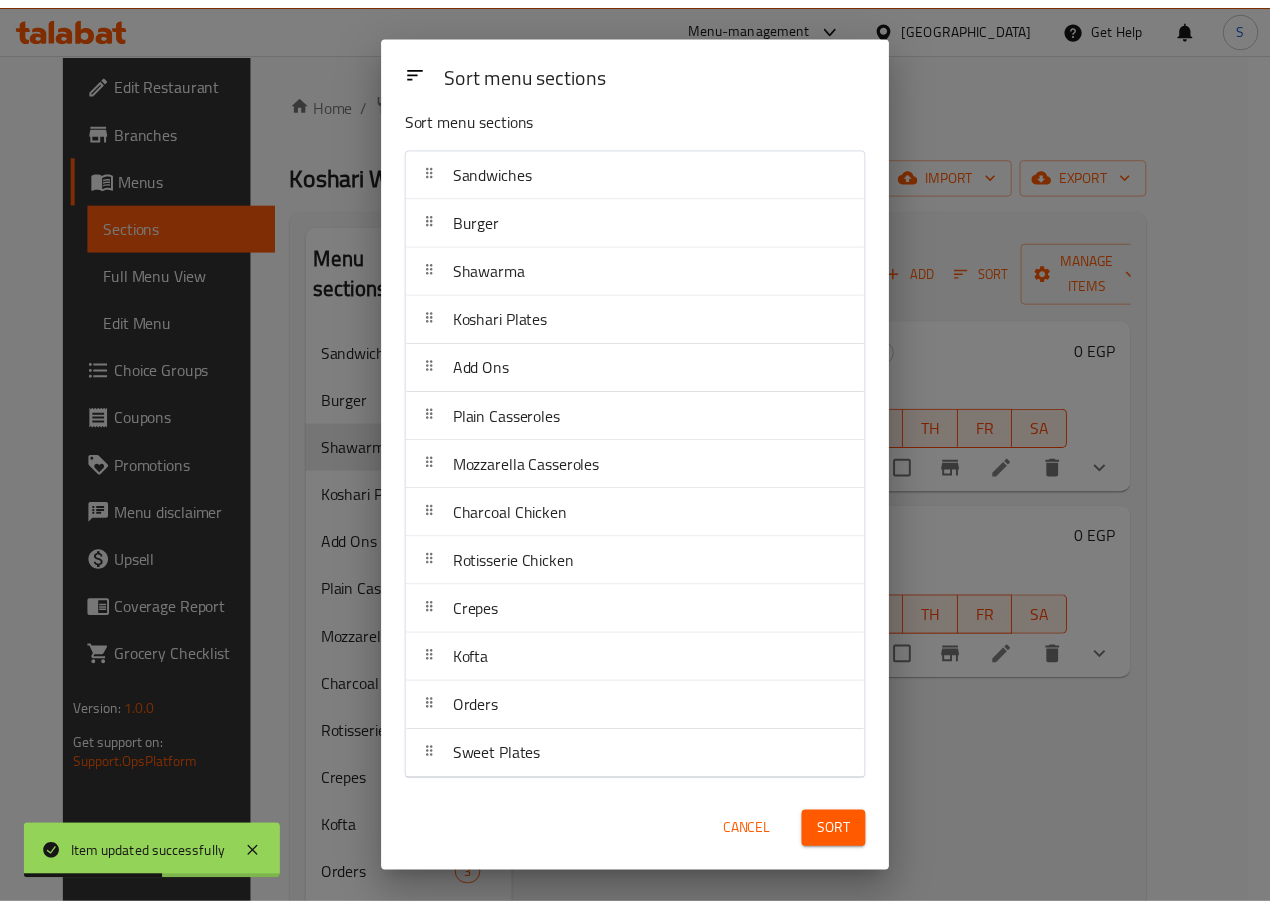 scroll, scrollTop: 22, scrollLeft: 0, axis: vertical 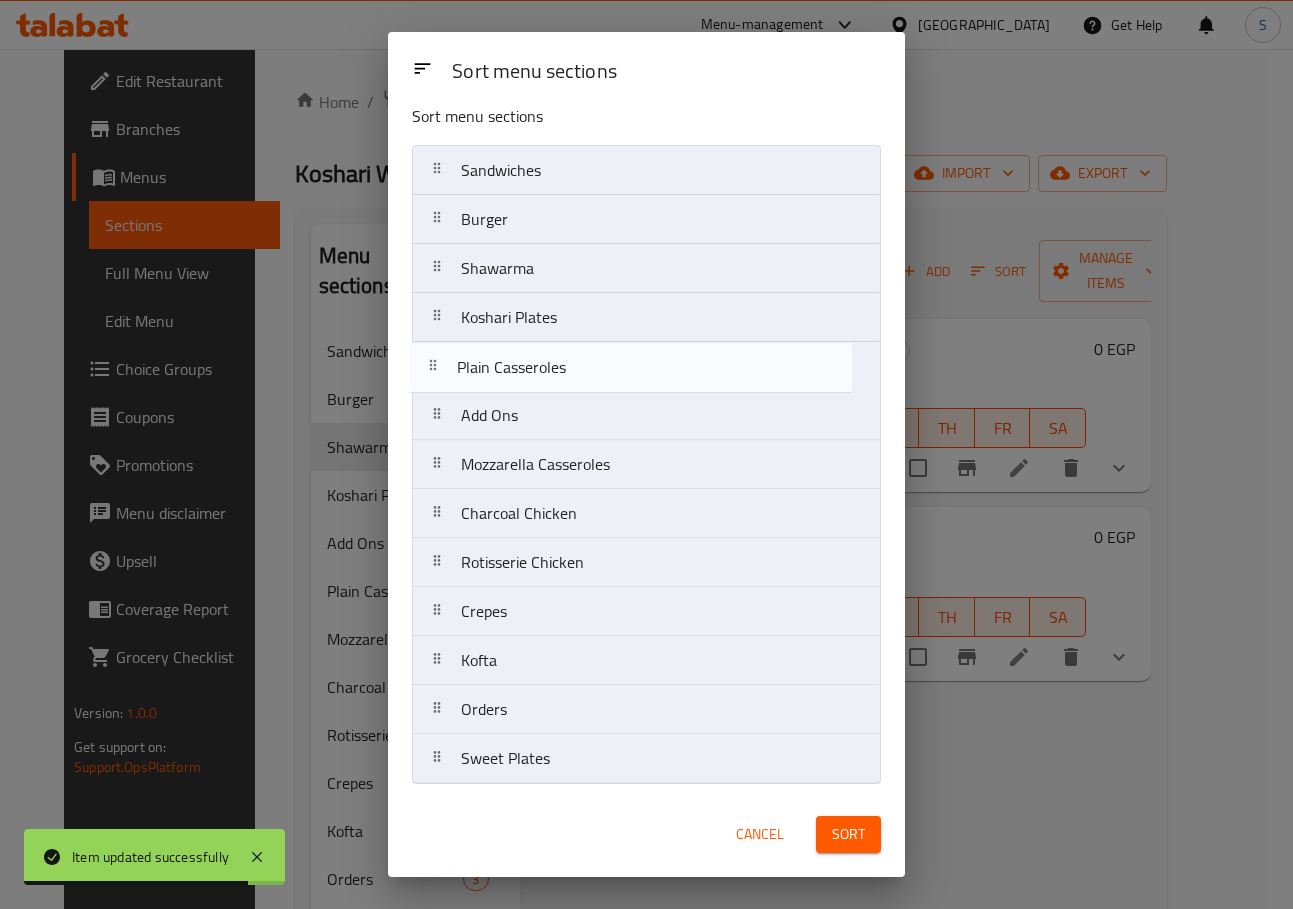 drag, startPoint x: 442, startPoint y: 426, endPoint x: 436, endPoint y: 369, distance: 57.31492 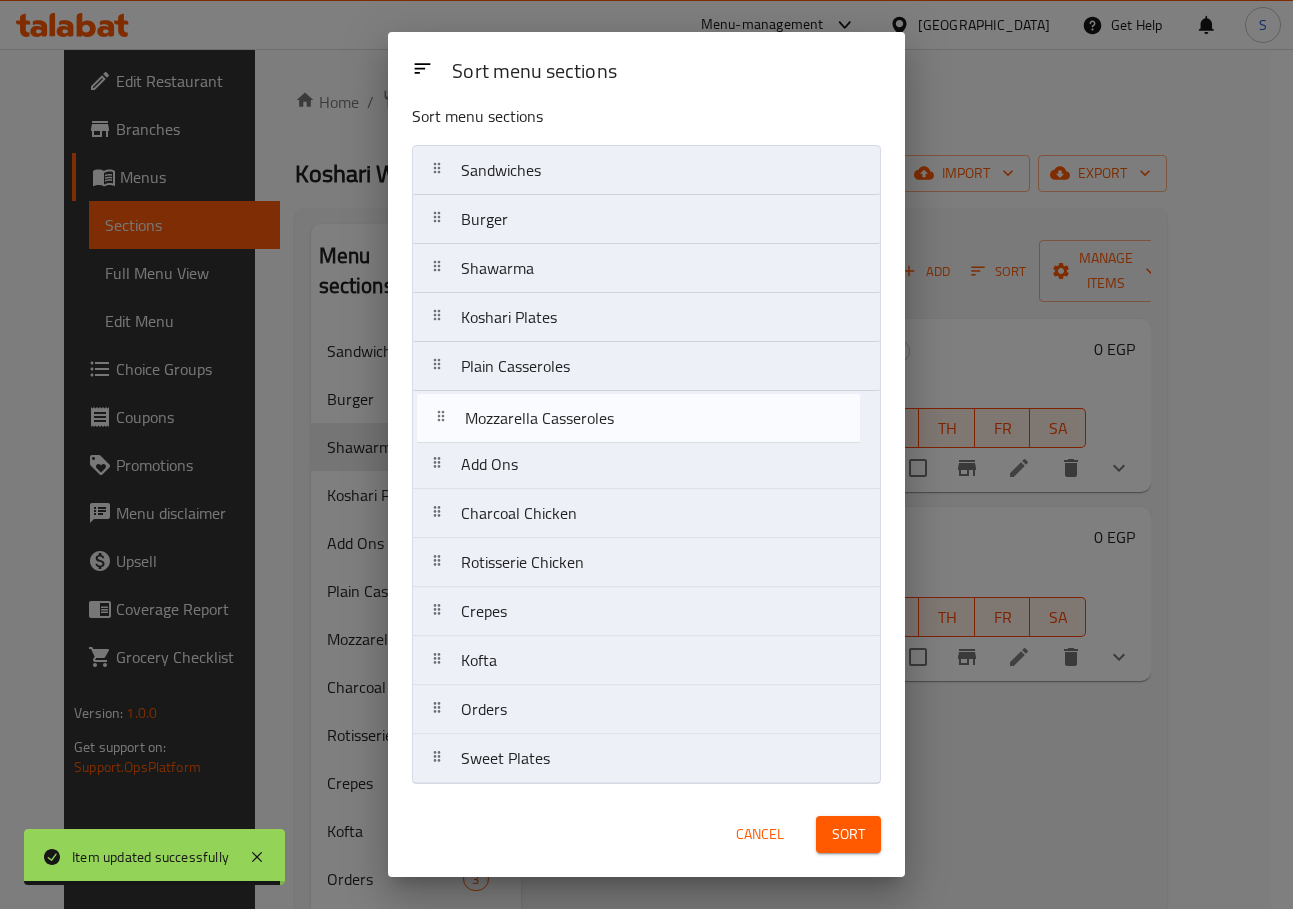 drag, startPoint x: 444, startPoint y: 457, endPoint x: 447, endPoint y: 397, distance: 60.074955 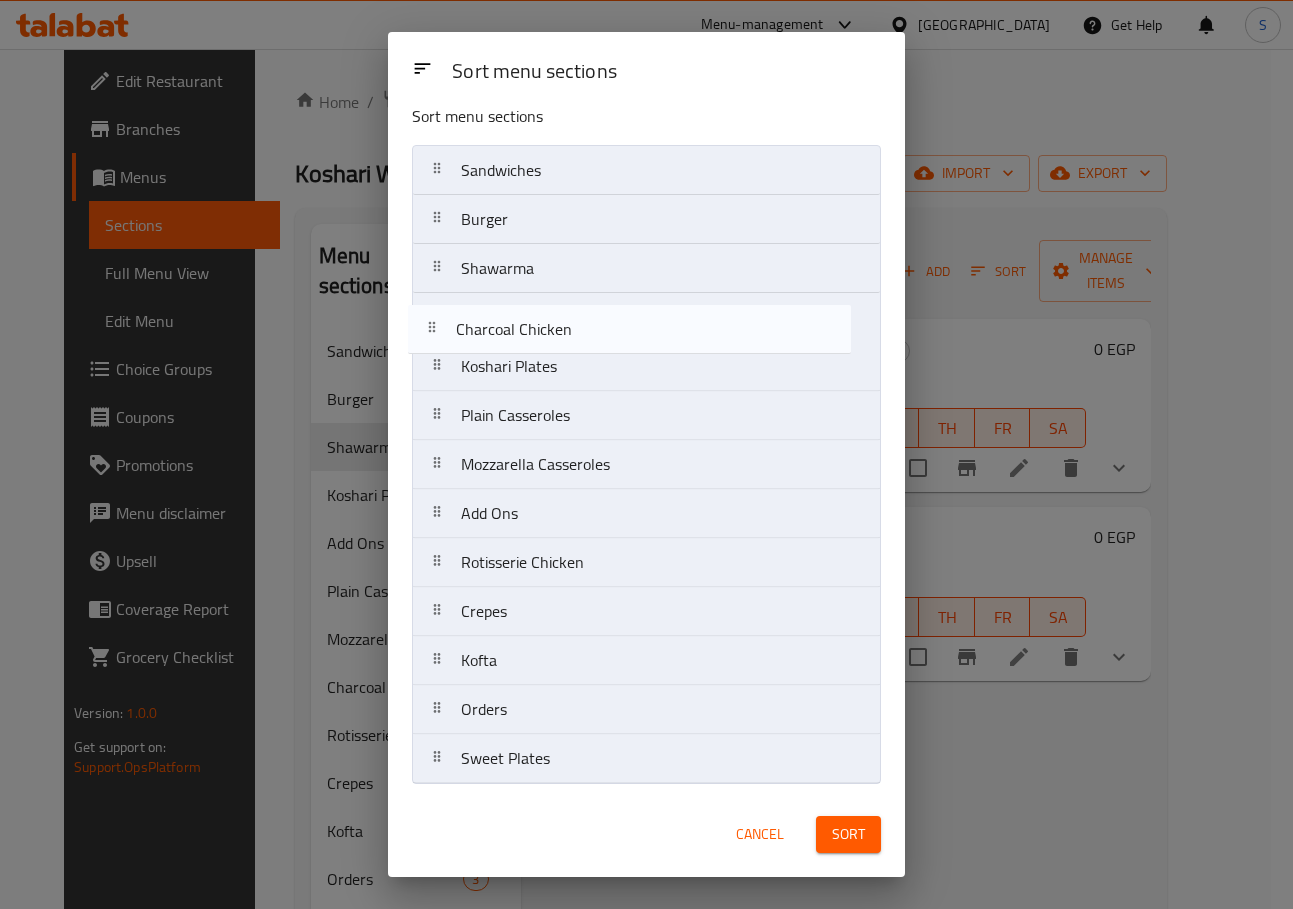 drag, startPoint x: 447, startPoint y: 501, endPoint x: 441, endPoint y: 301, distance: 200.08998 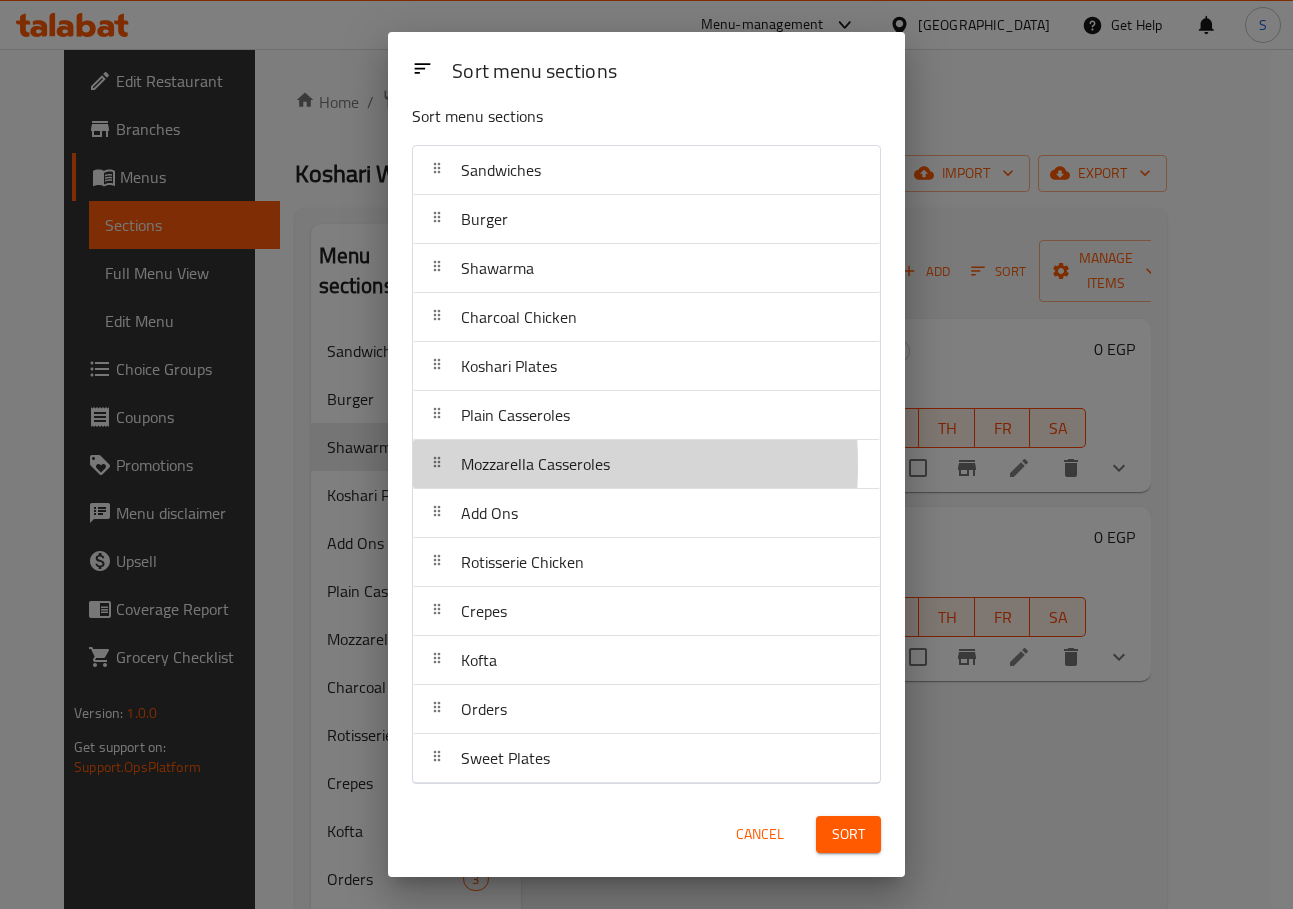 click at bounding box center [437, 464] 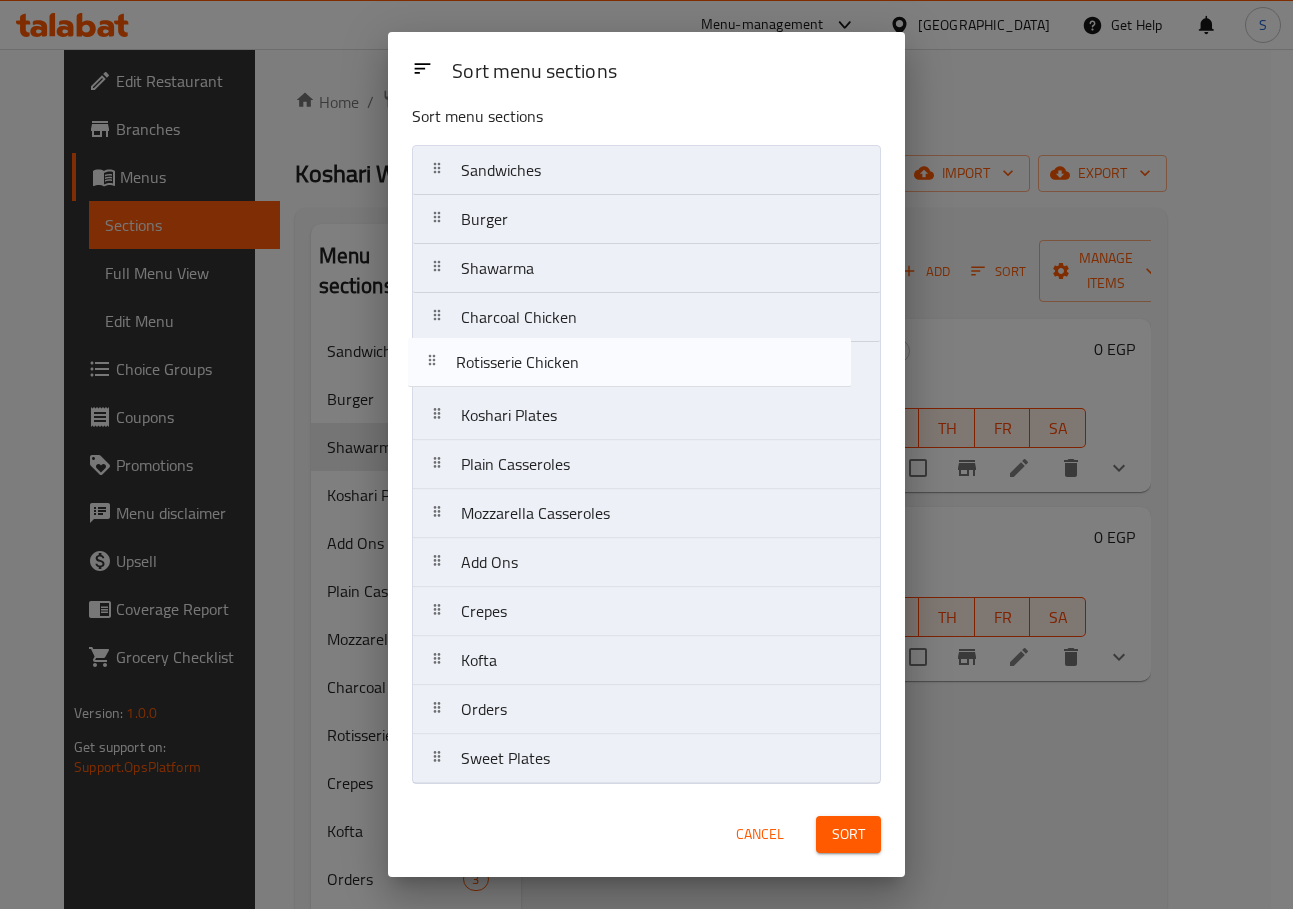 drag, startPoint x: 447, startPoint y: 553, endPoint x: 442, endPoint y: 328, distance: 225.05554 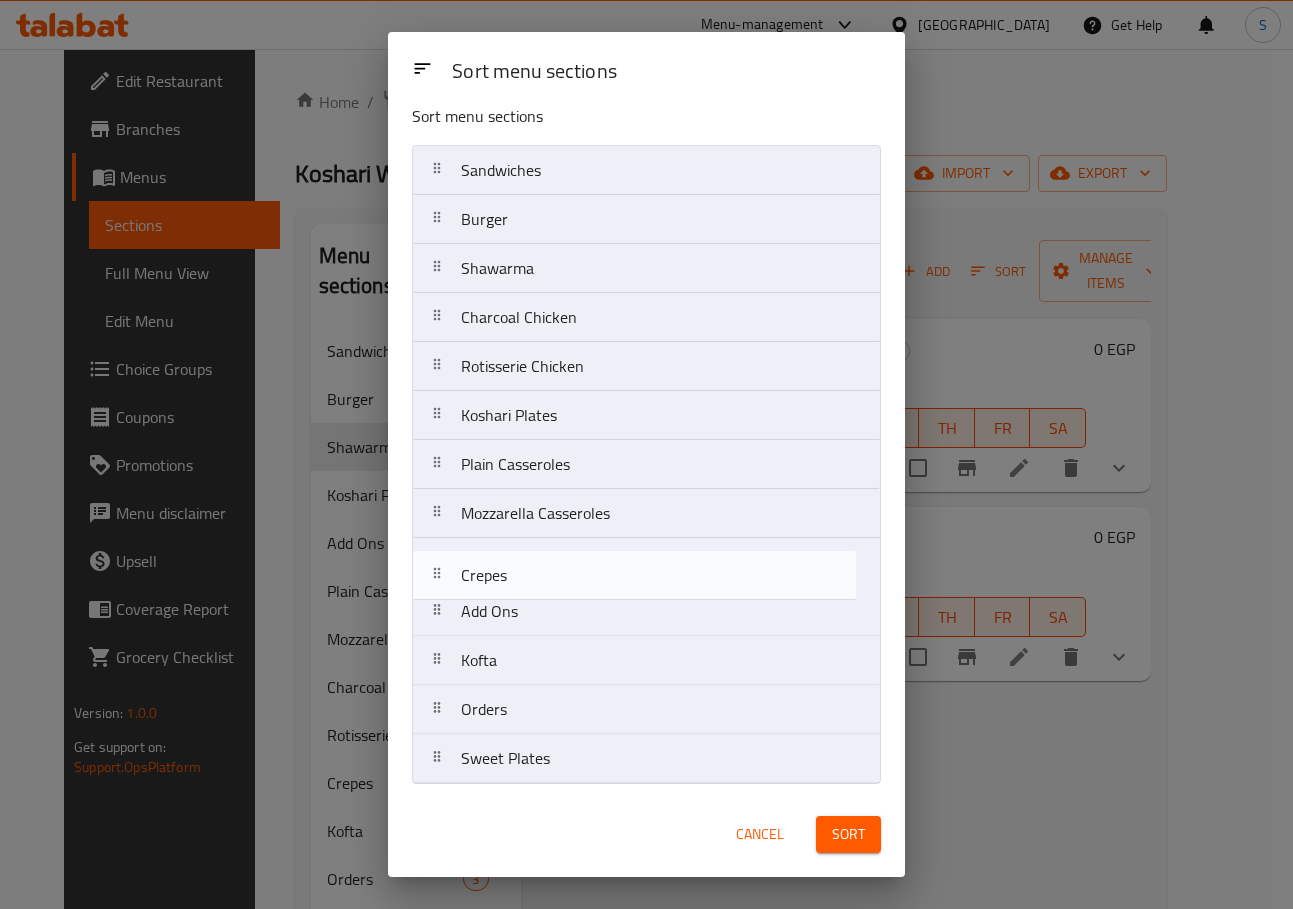 drag, startPoint x: 456, startPoint y: 615, endPoint x: 453, endPoint y: 568, distance: 47.095646 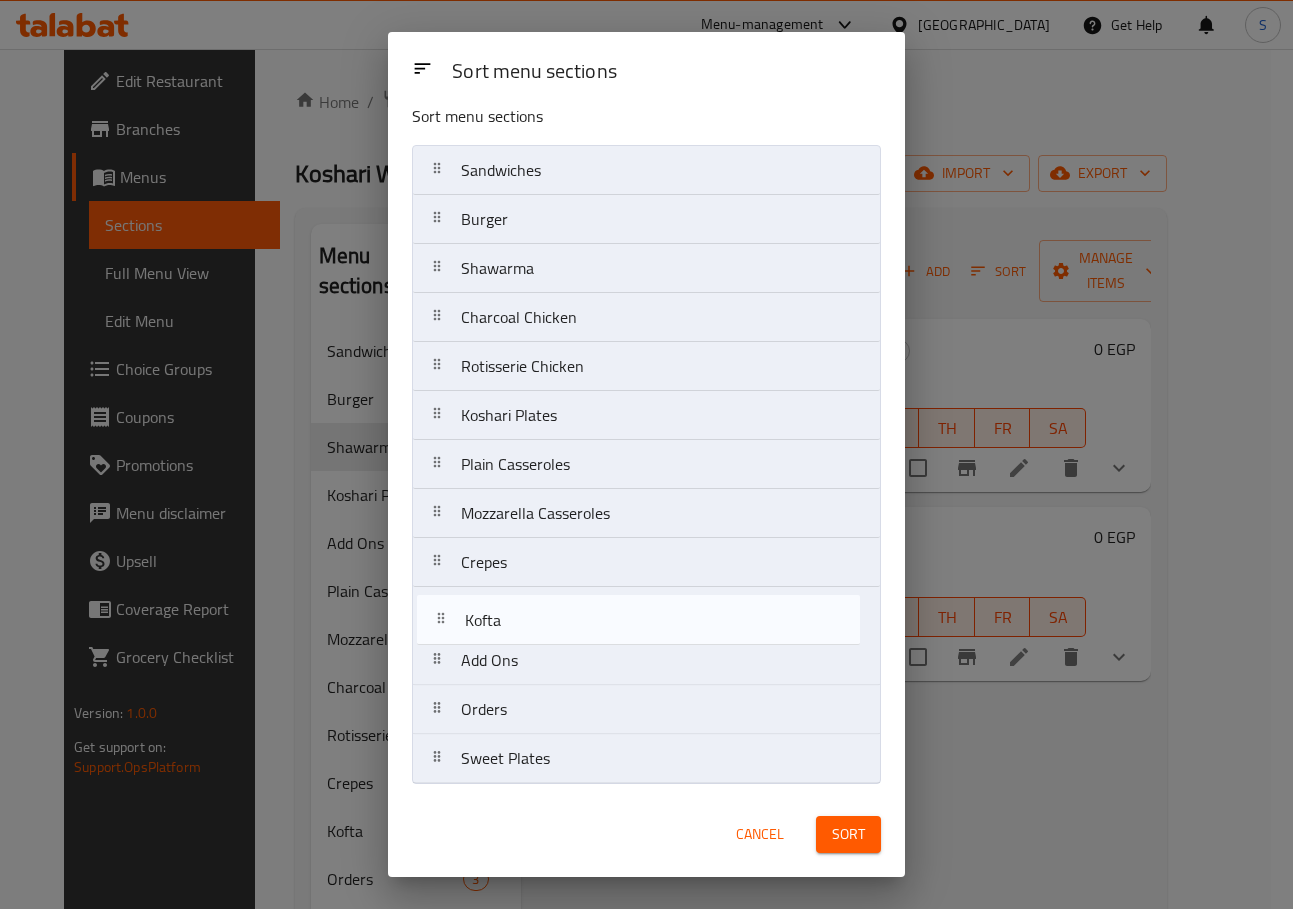 drag, startPoint x: 451, startPoint y: 643, endPoint x: 454, endPoint y: 597, distance: 46.09772 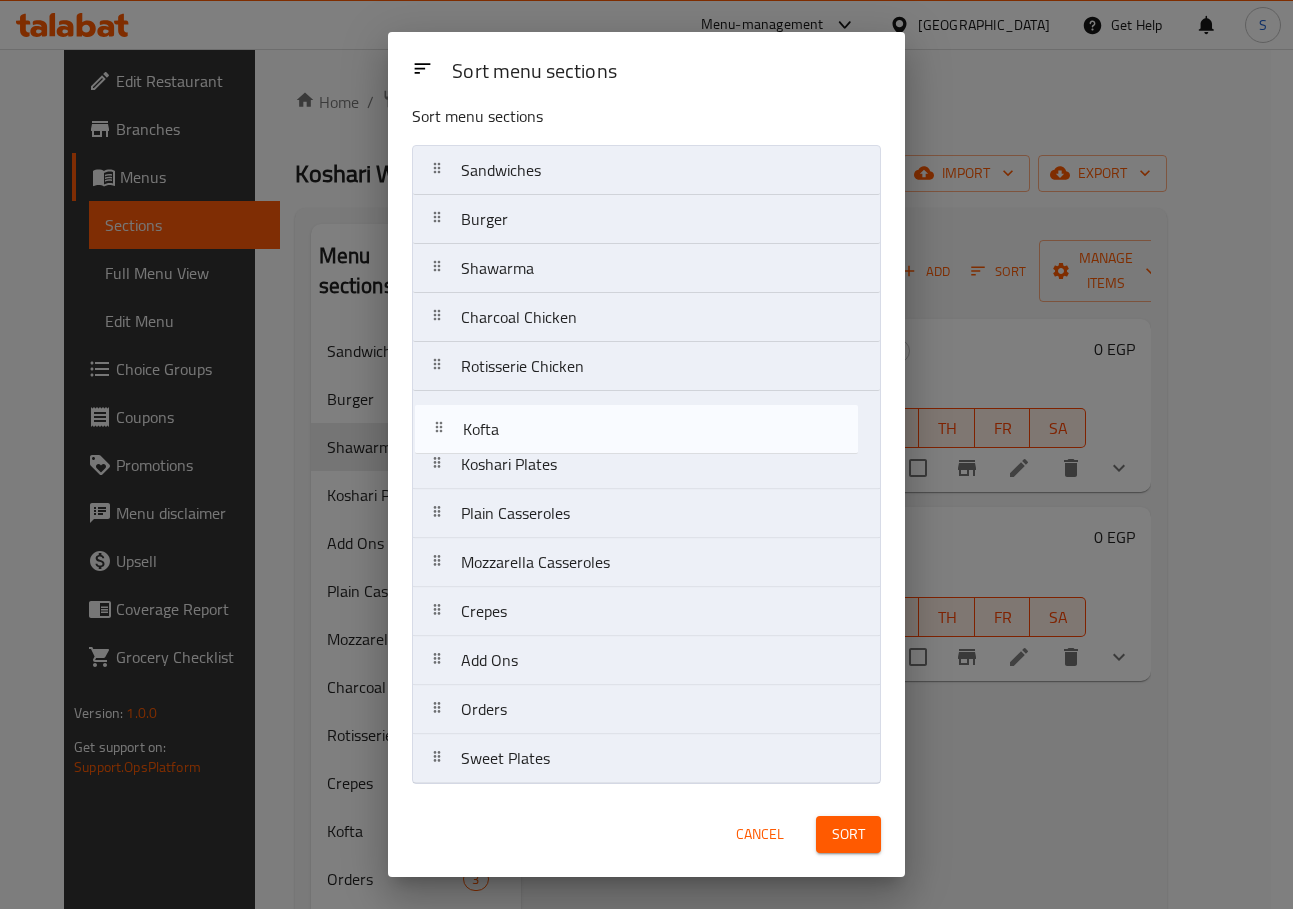 drag, startPoint x: 441, startPoint y: 612, endPoint x: 442, endPoint y: 415, distance: 197.00253 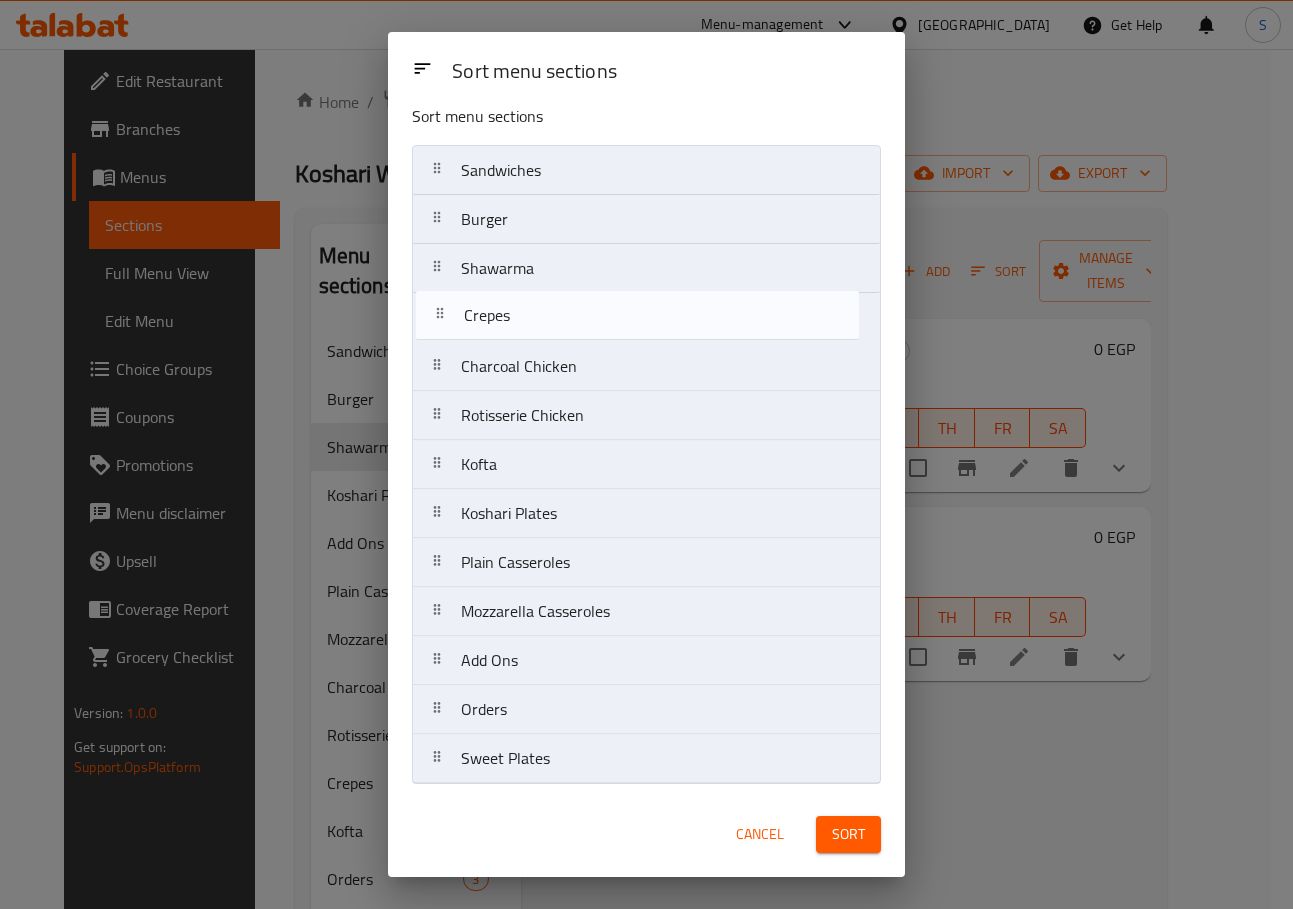 drag, startPoint x: 448, startPoint y: 612, endPoint x: 450, endPoint y: 309, distance: 303.0066 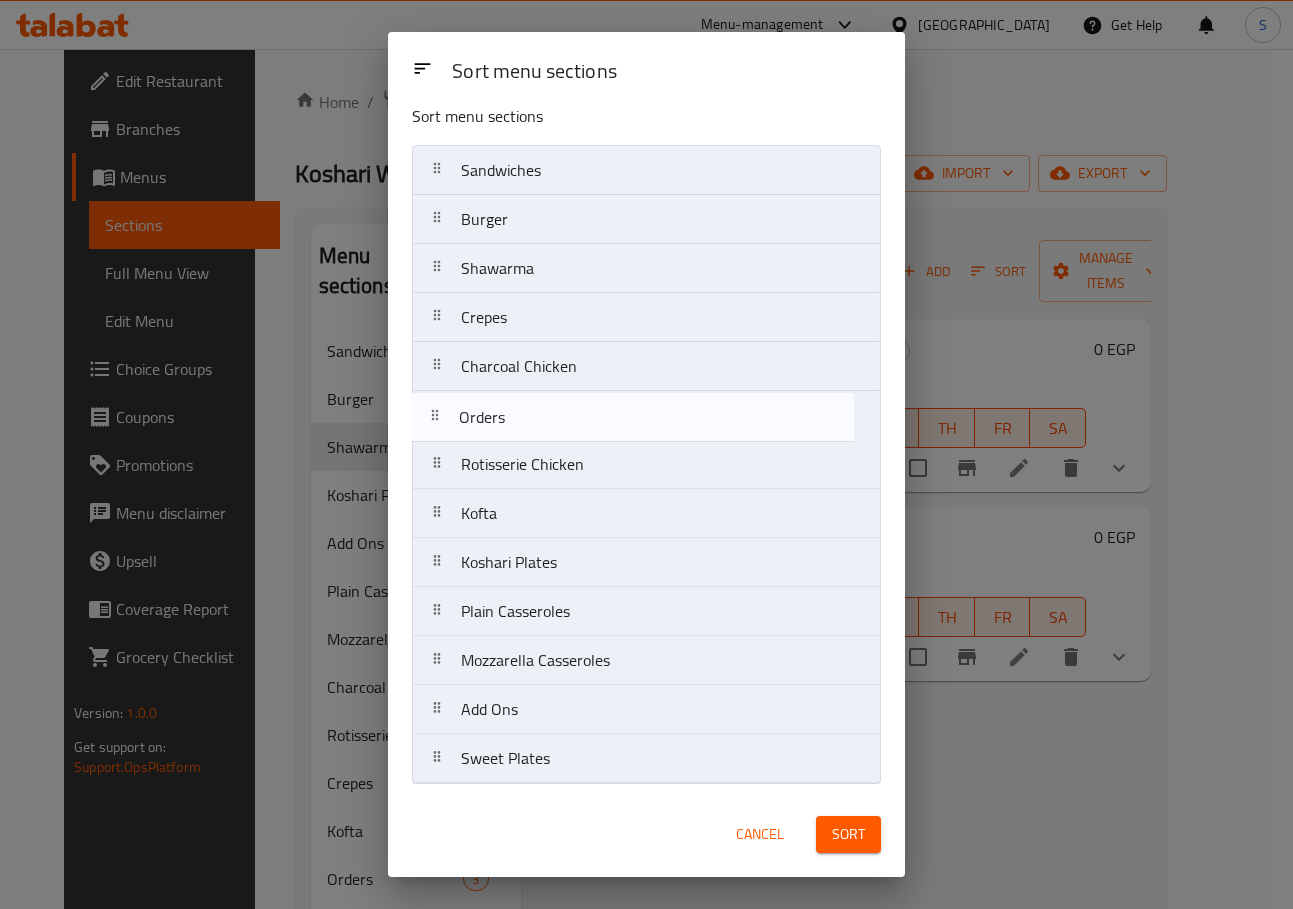 drag, startPoint x: 535, startPoint y: 720, endPoint x: 532, endPoint y: 424, distance: 296.0152 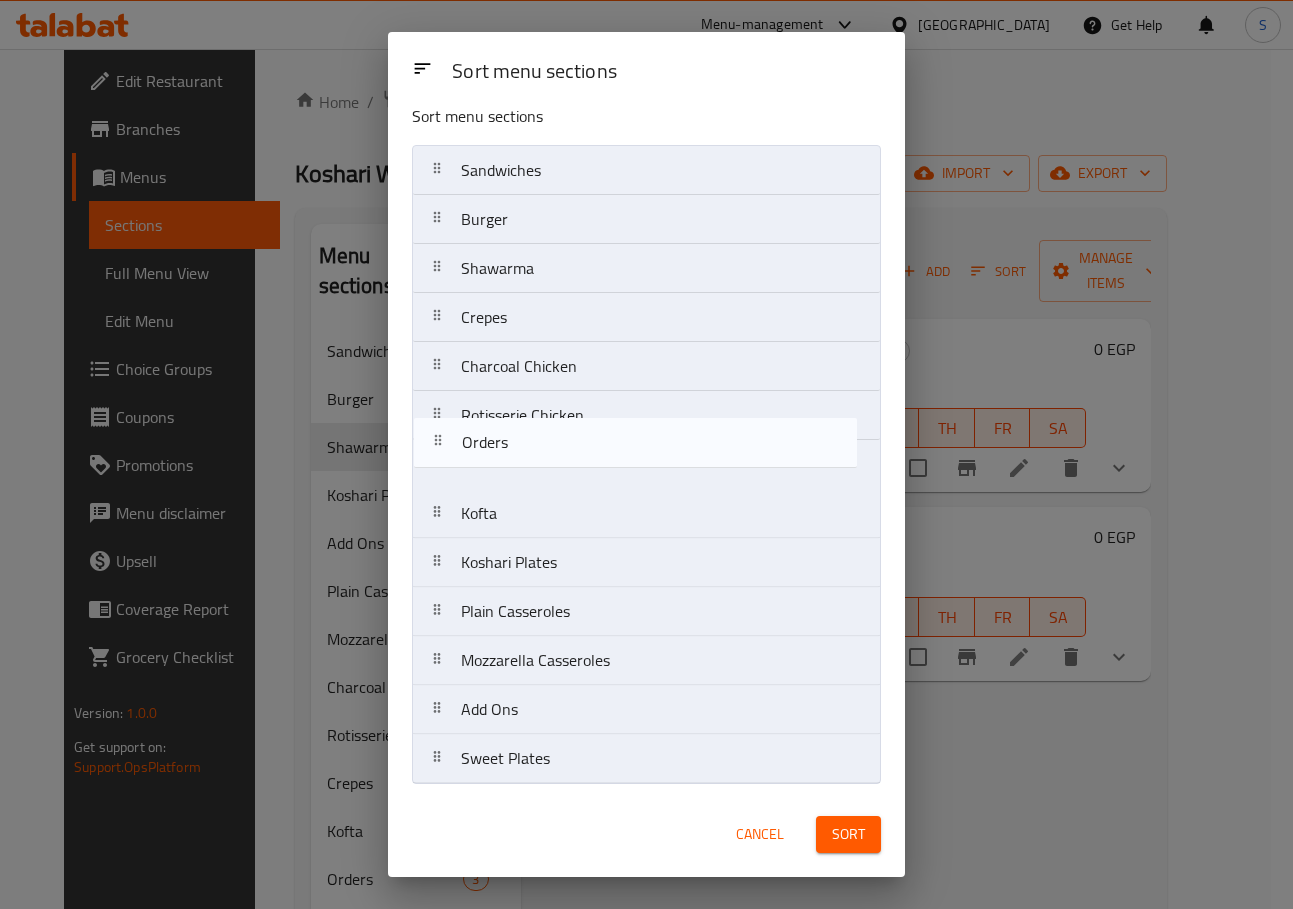 drag, startPoint x: 438, startPoint y: 411, endPoint x: 438, endPoint y: 457, distance: 46 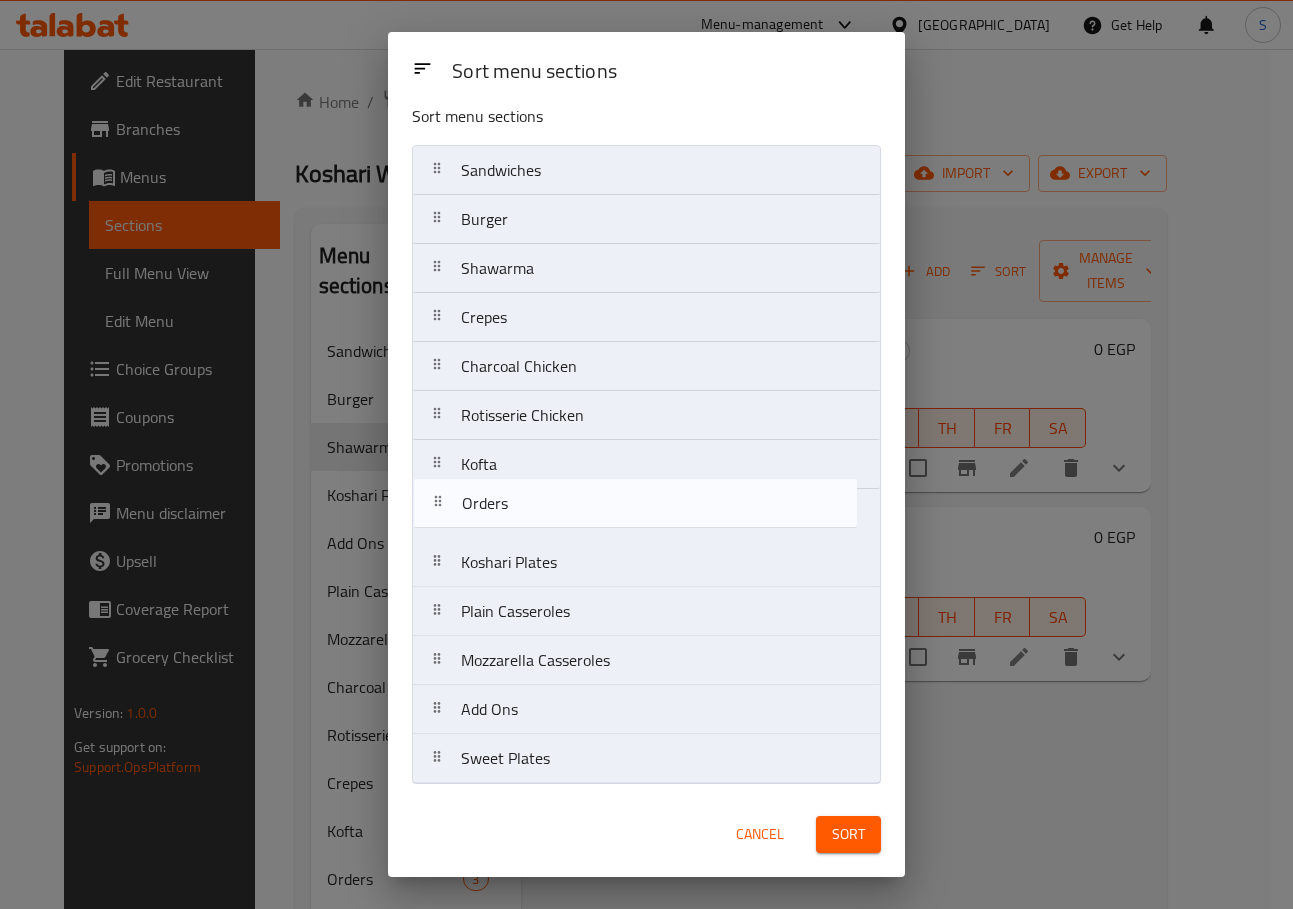 drag, startPoint x: 438, startPoint y: 457, endPoint x: 438, endPoint y: 505, distance: 48 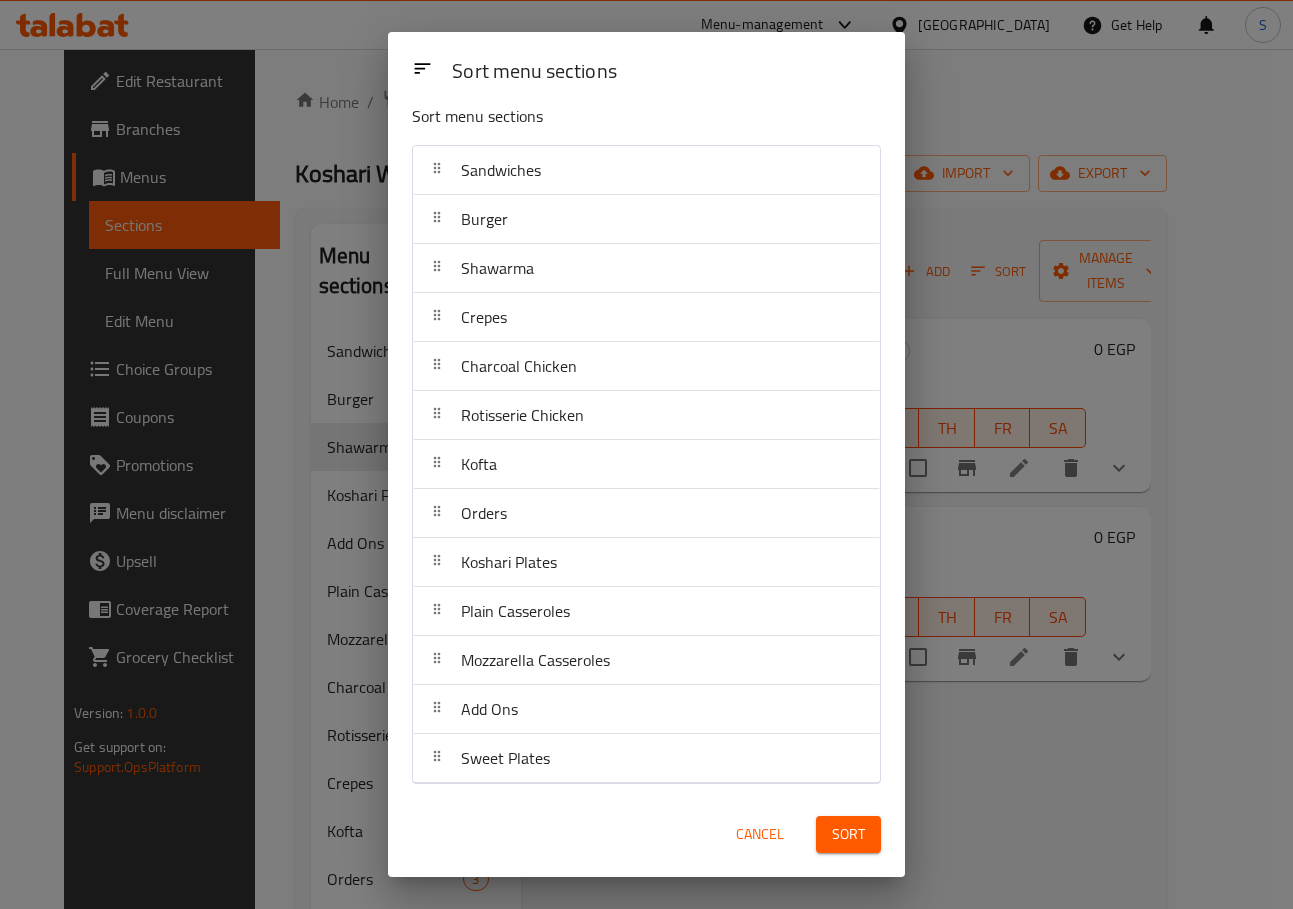 click on "Sort" at bounding box center [848, 834] 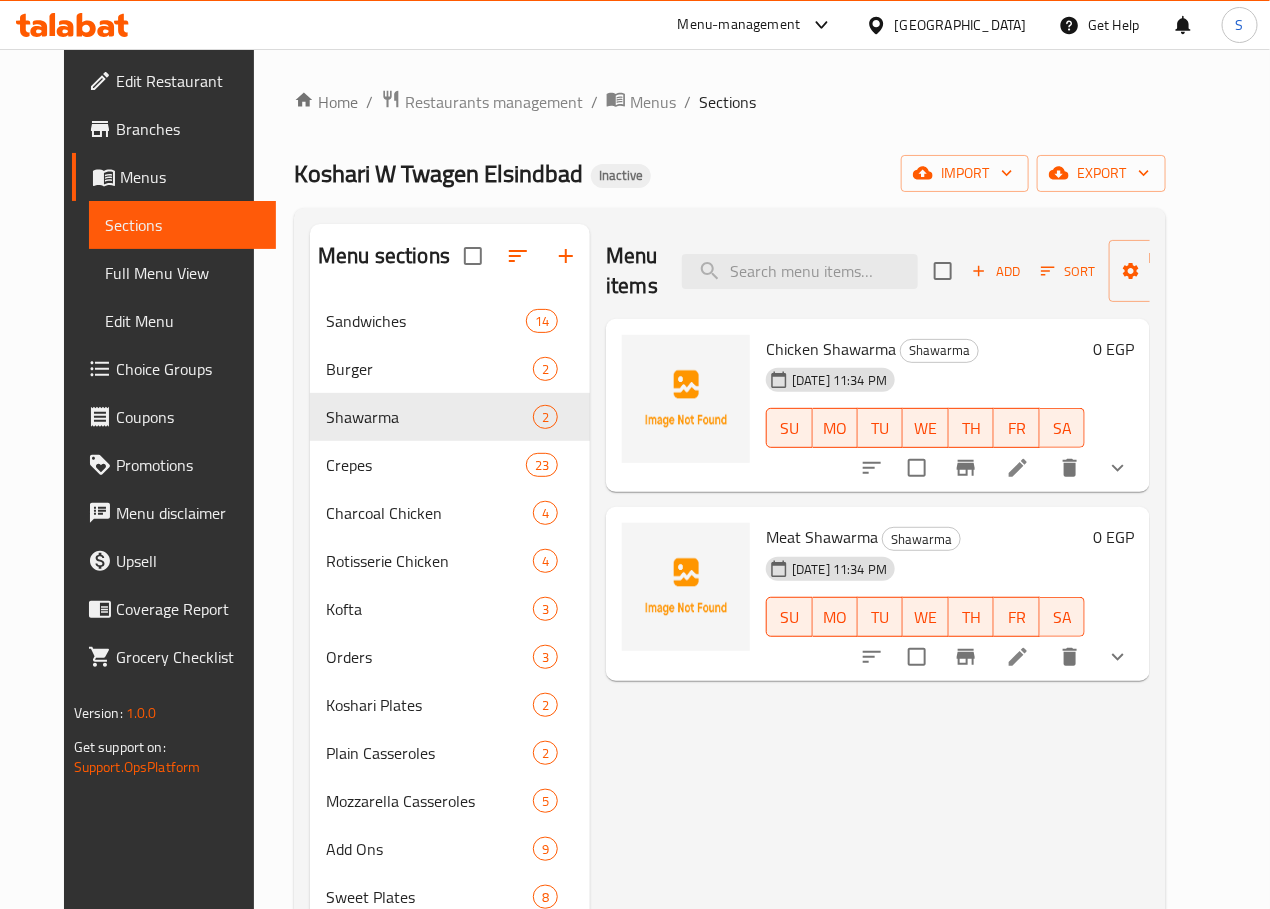 click on "Menu items Add Sort Manage items Chicken Shawarma   Shawarma 10-07-2025 11:34 PM SU MO TU WE TH FR SA 0   EGP Meat Shawarma   Shawarma 10-07-2025 11:34 PM SU MO TU WE TH FR SA 0   EGP" at bounding box center [870, 678] 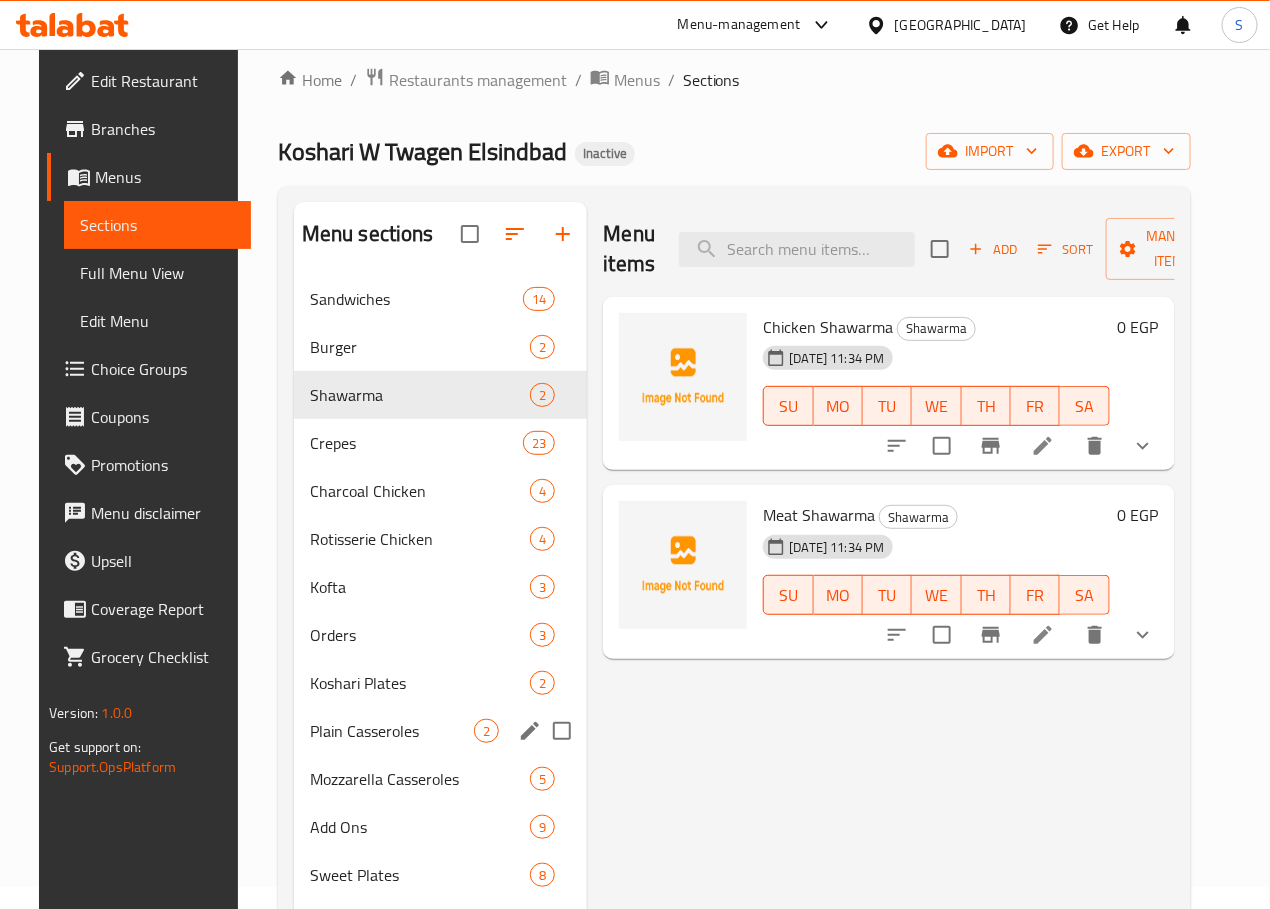 scroll, scrollTop: 0, scrollLeft: 0, axis: both 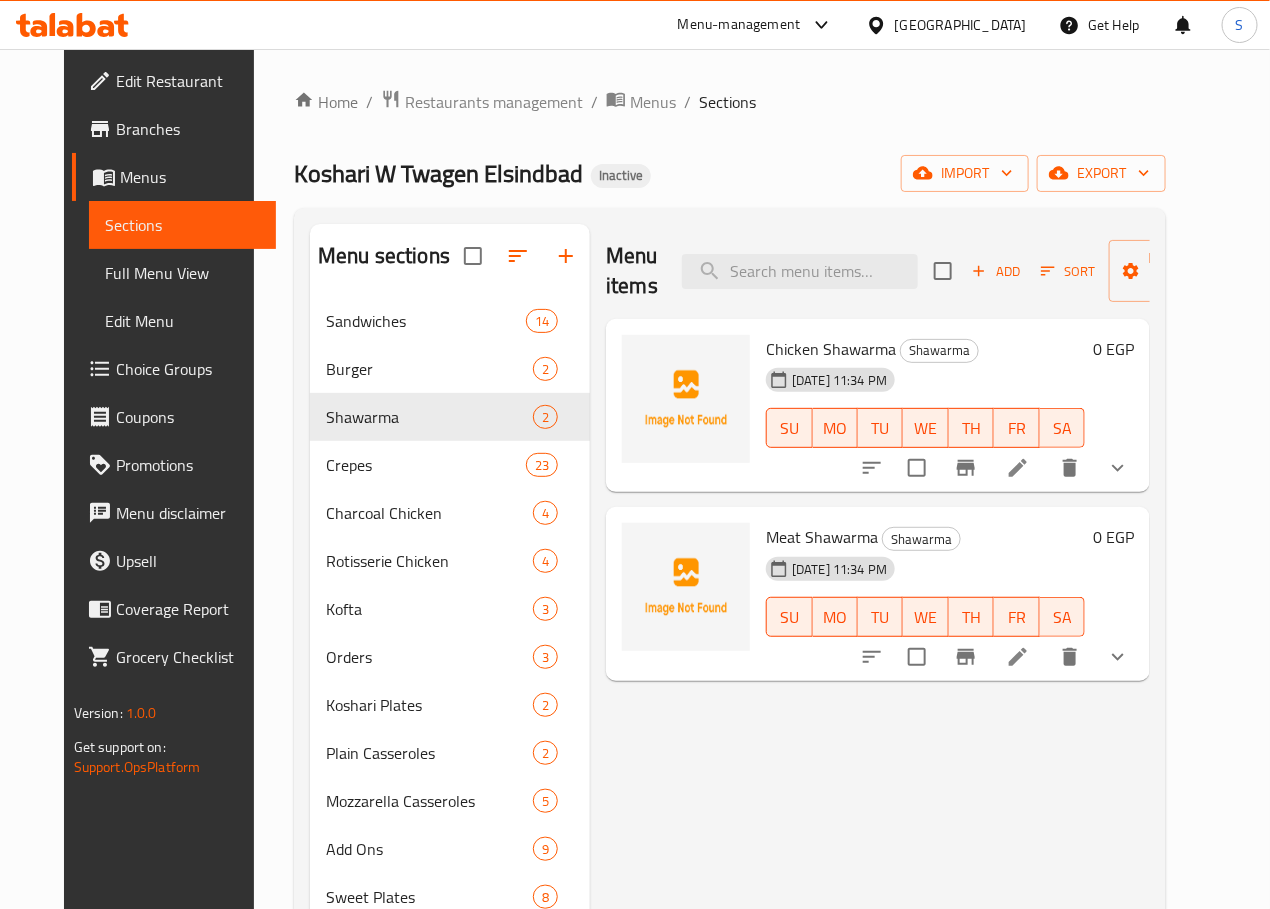 click on "Choice Groups" at bounding box center (188, 369) 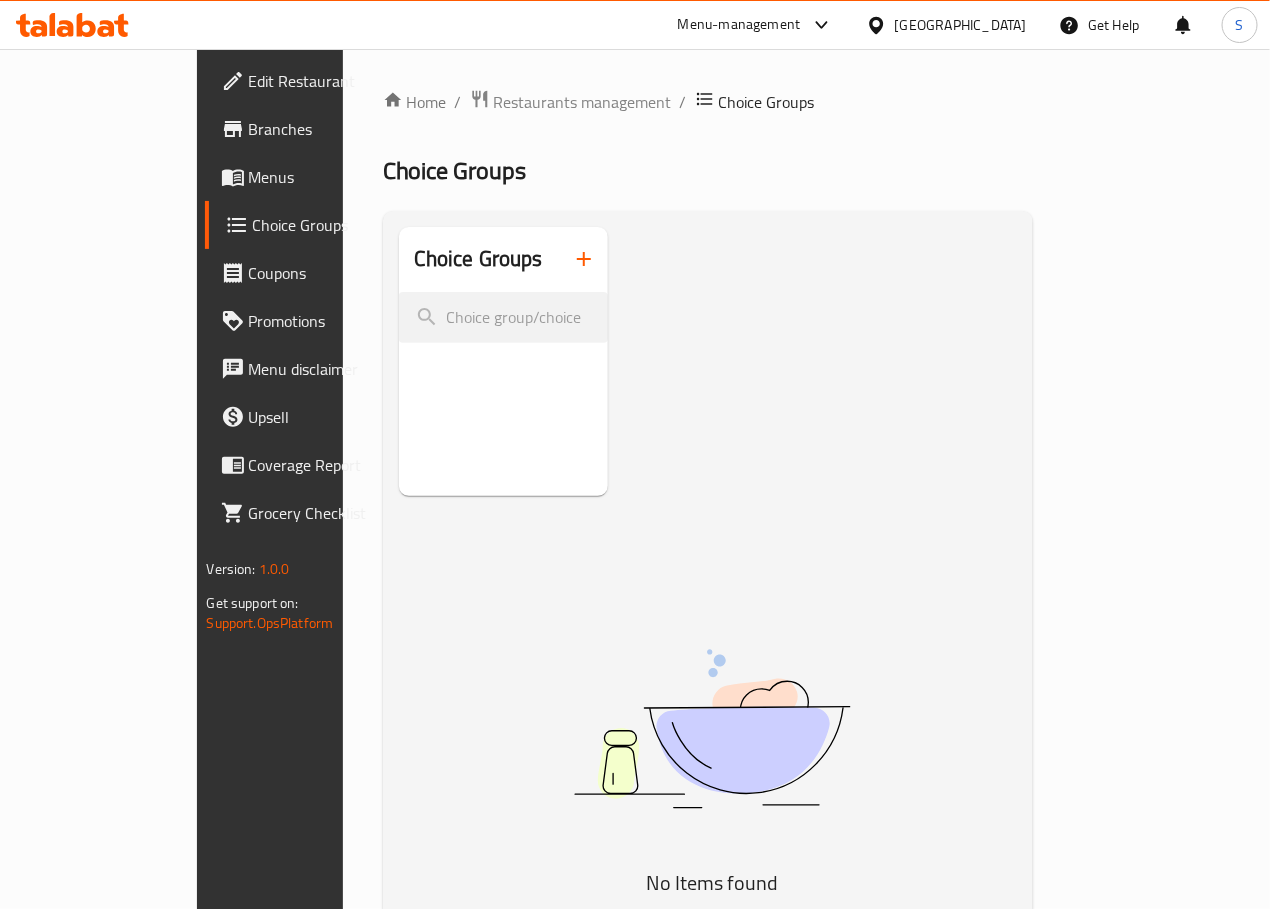 click on "Menus" at bounding box center [321, 177] 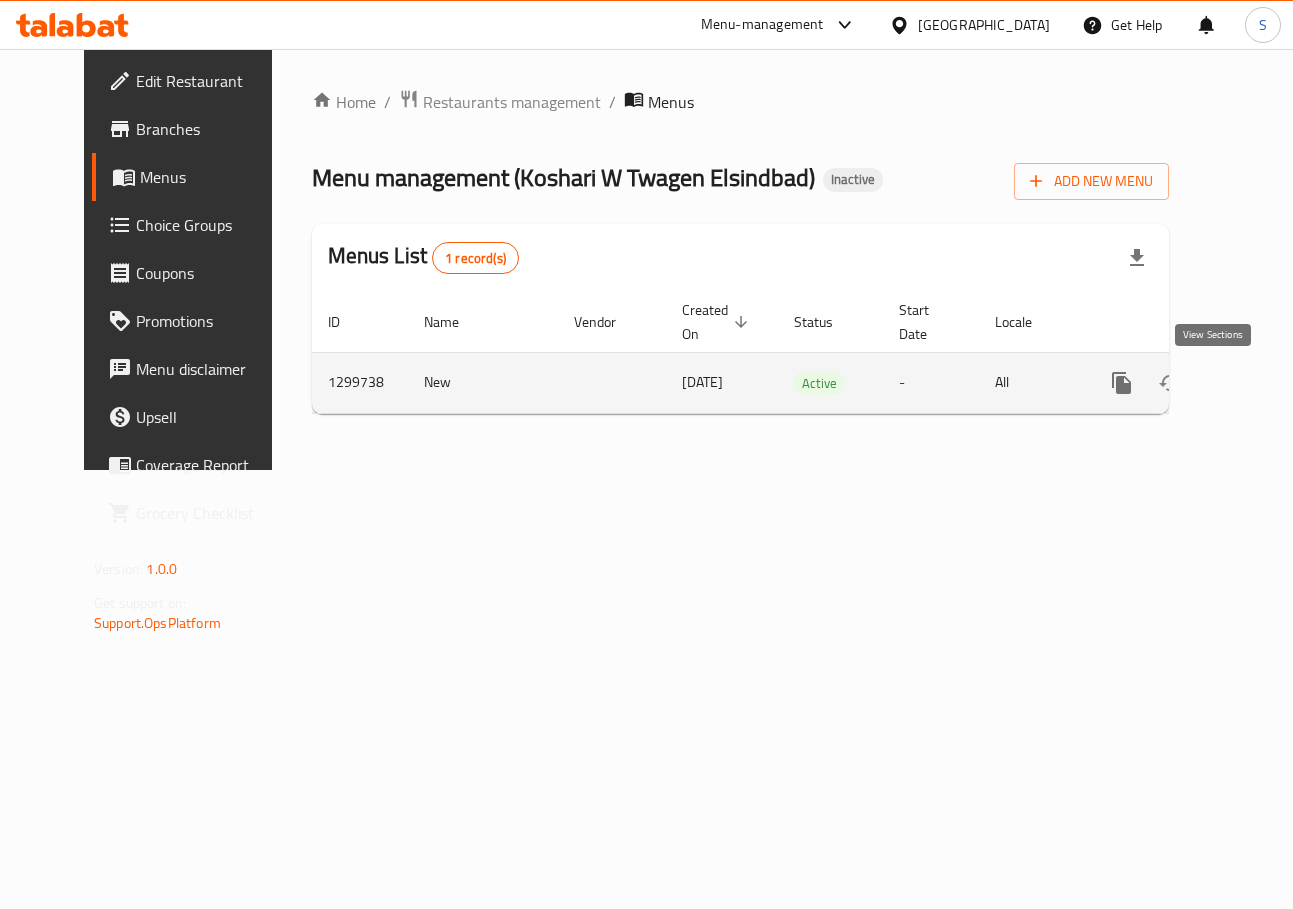 click at bounding box center (1266, 383) 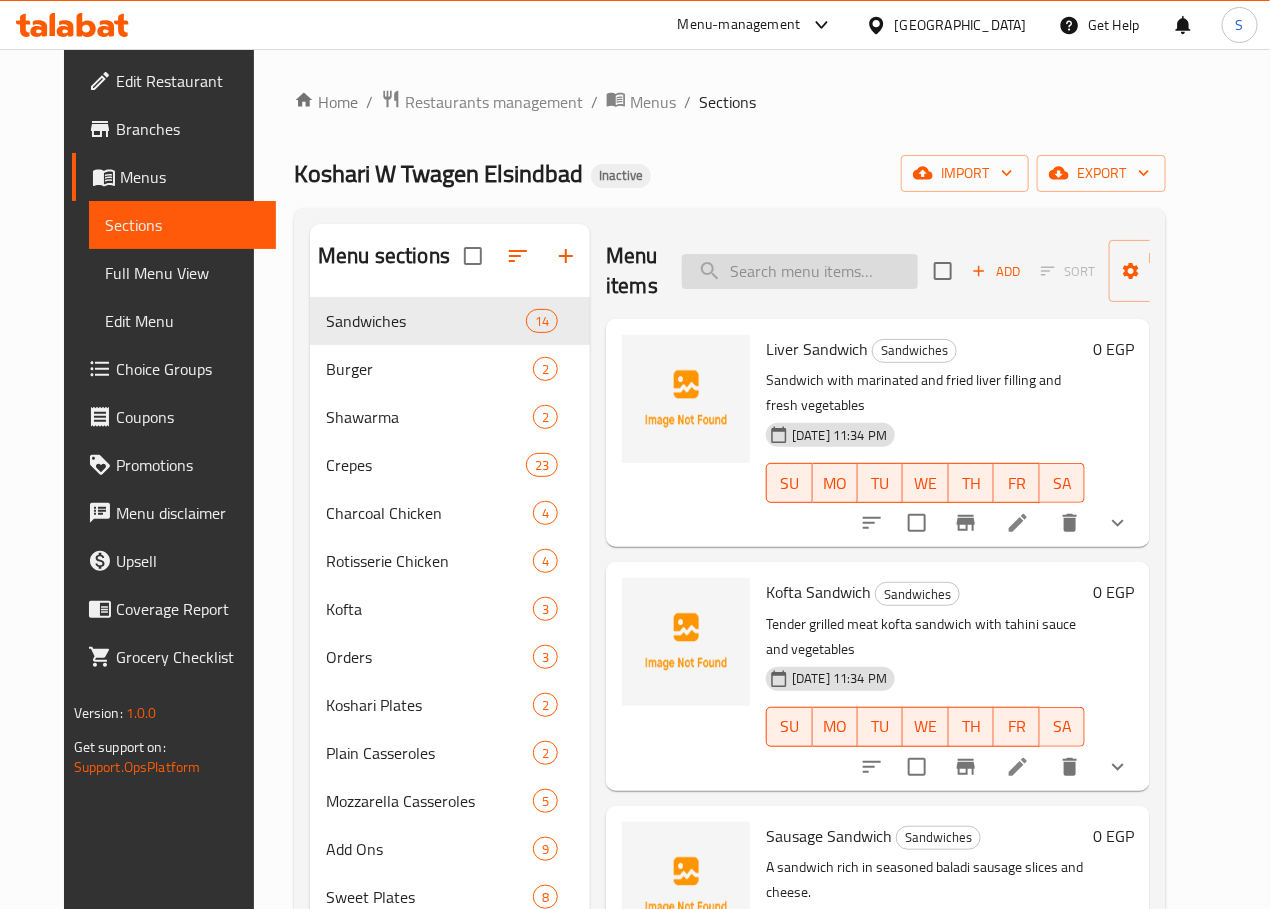 click at bounding box center (800, 271) 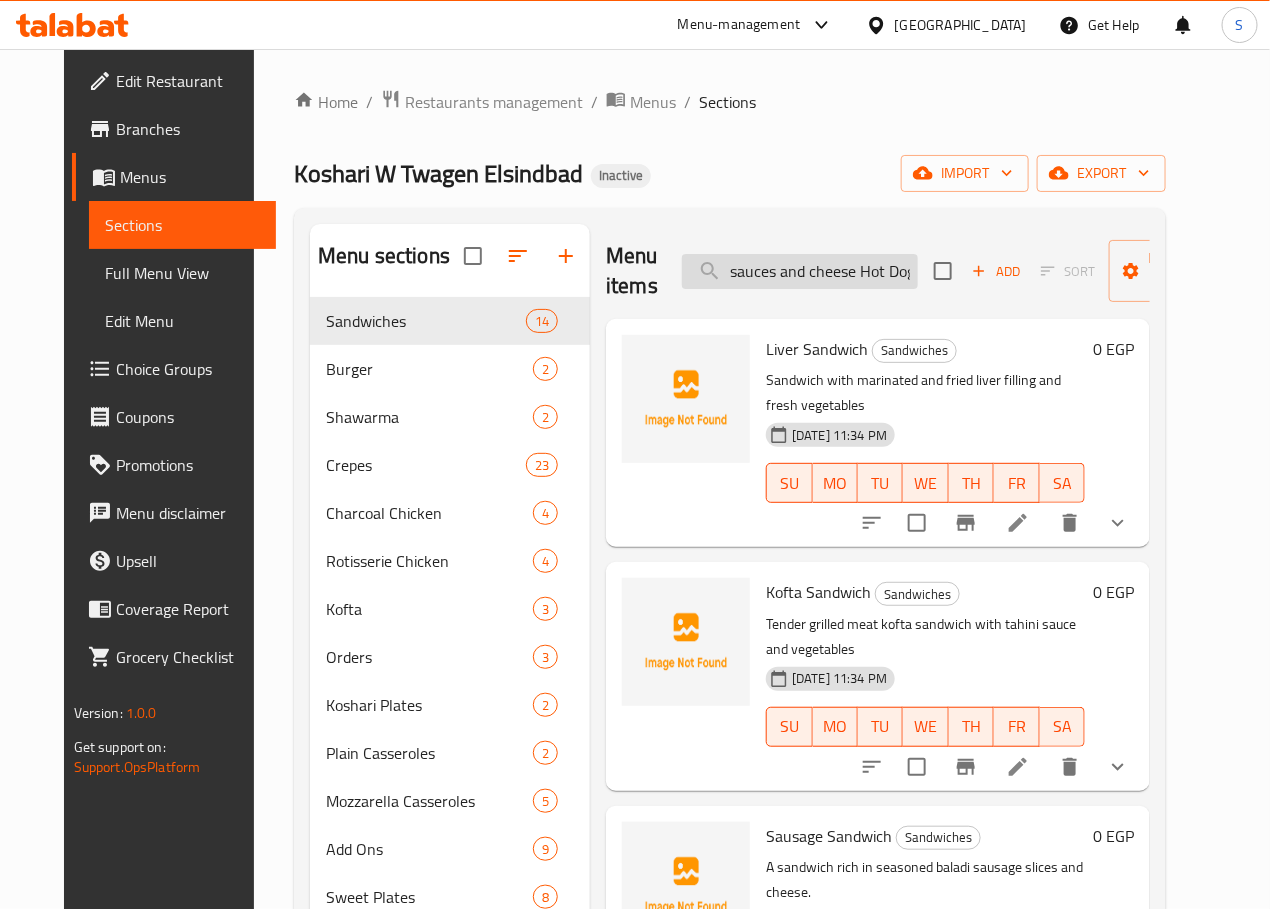 scroll, scrollTop: 0, scrollLeft: 73, axis: horizontal 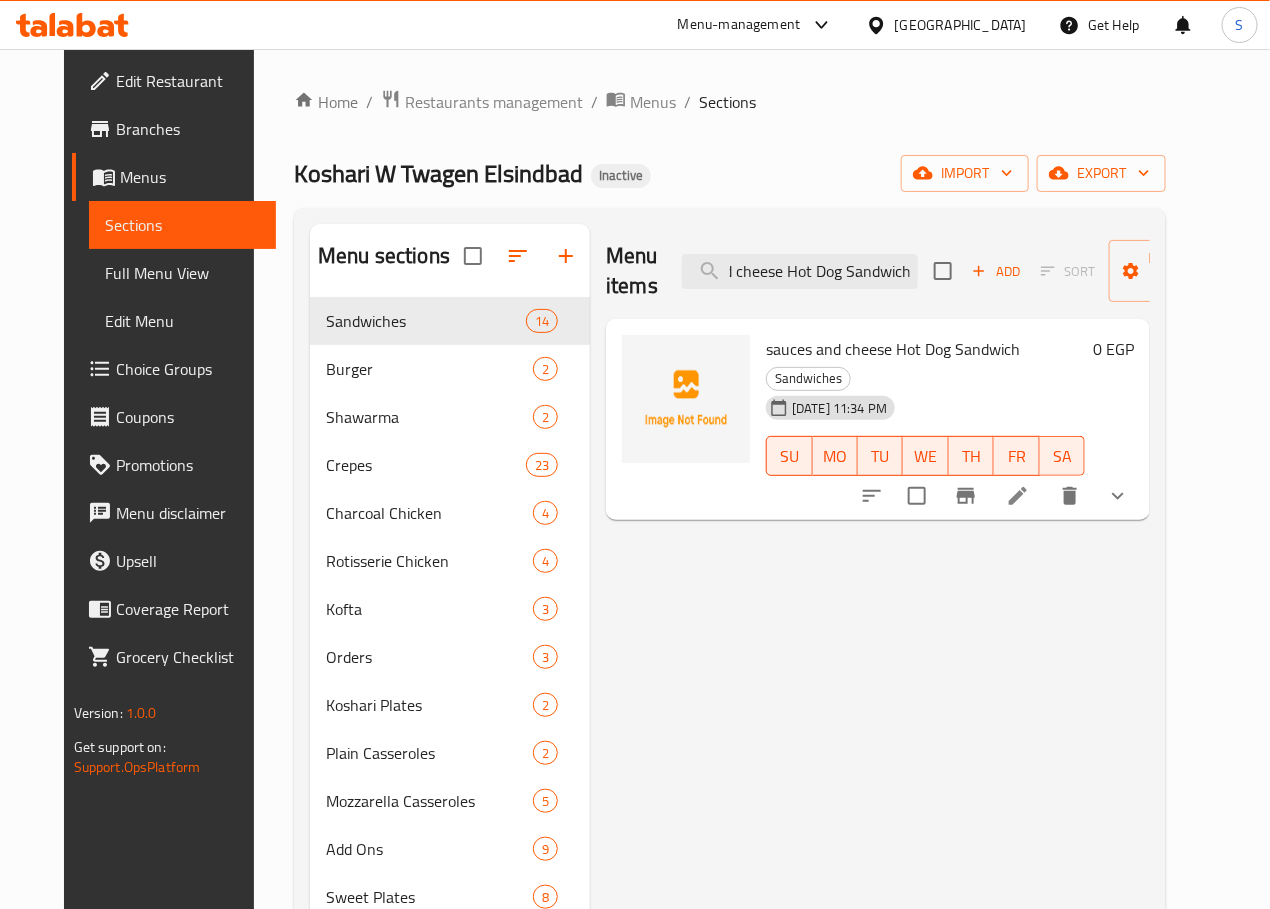click 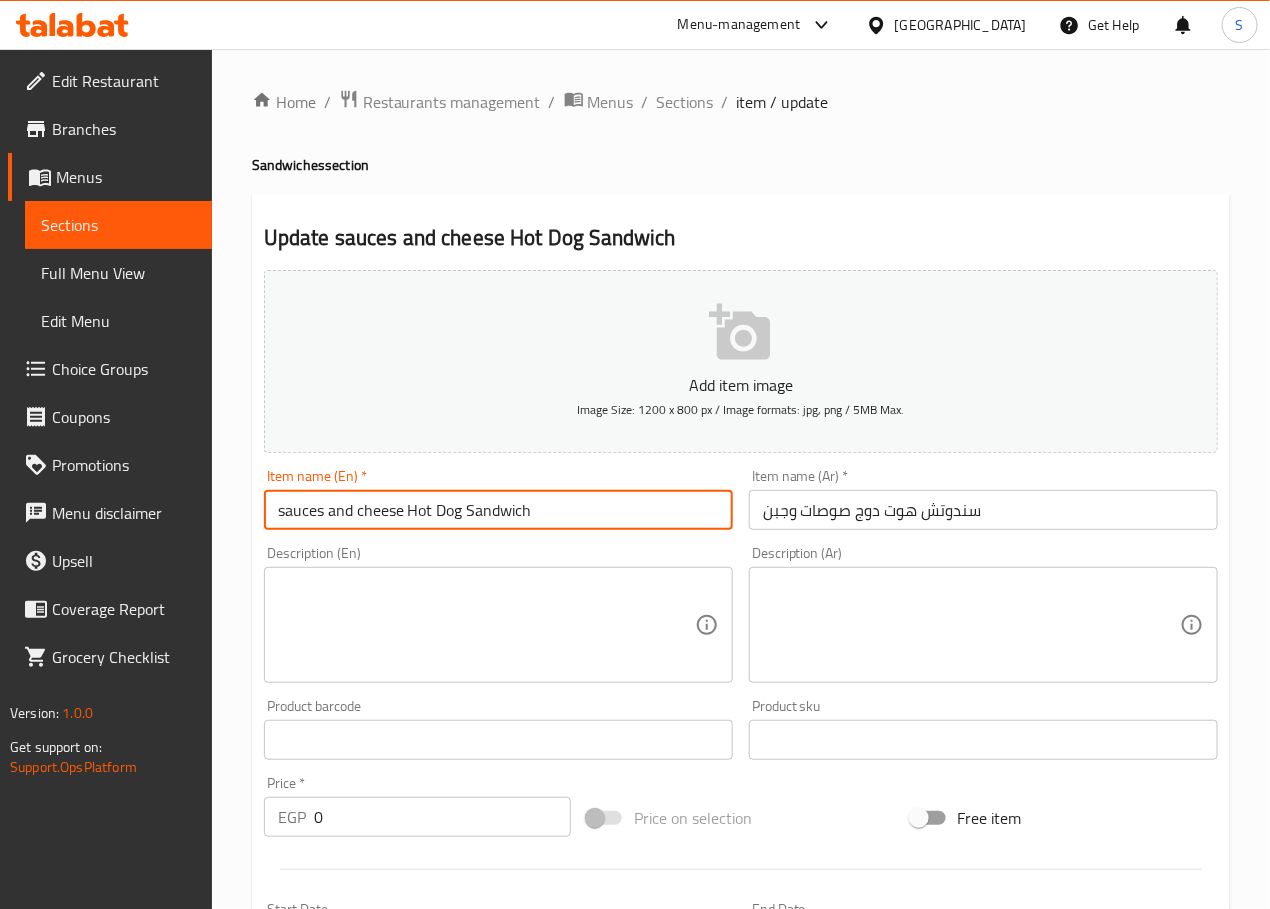 click on "sauces and cheese Hot Dog Sandwich" at bounding box center (498, 510) 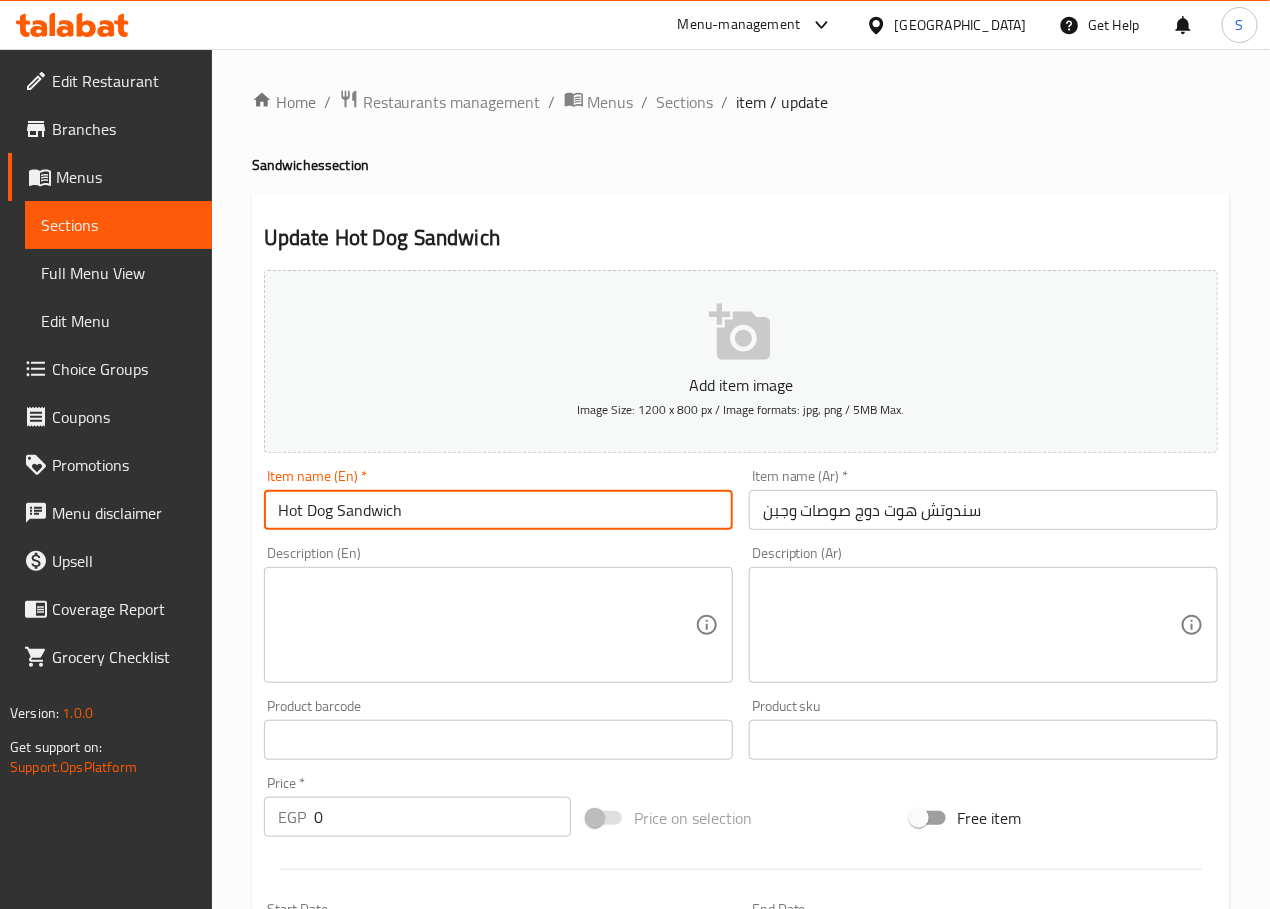 type on "Hot Dog Sandwich" 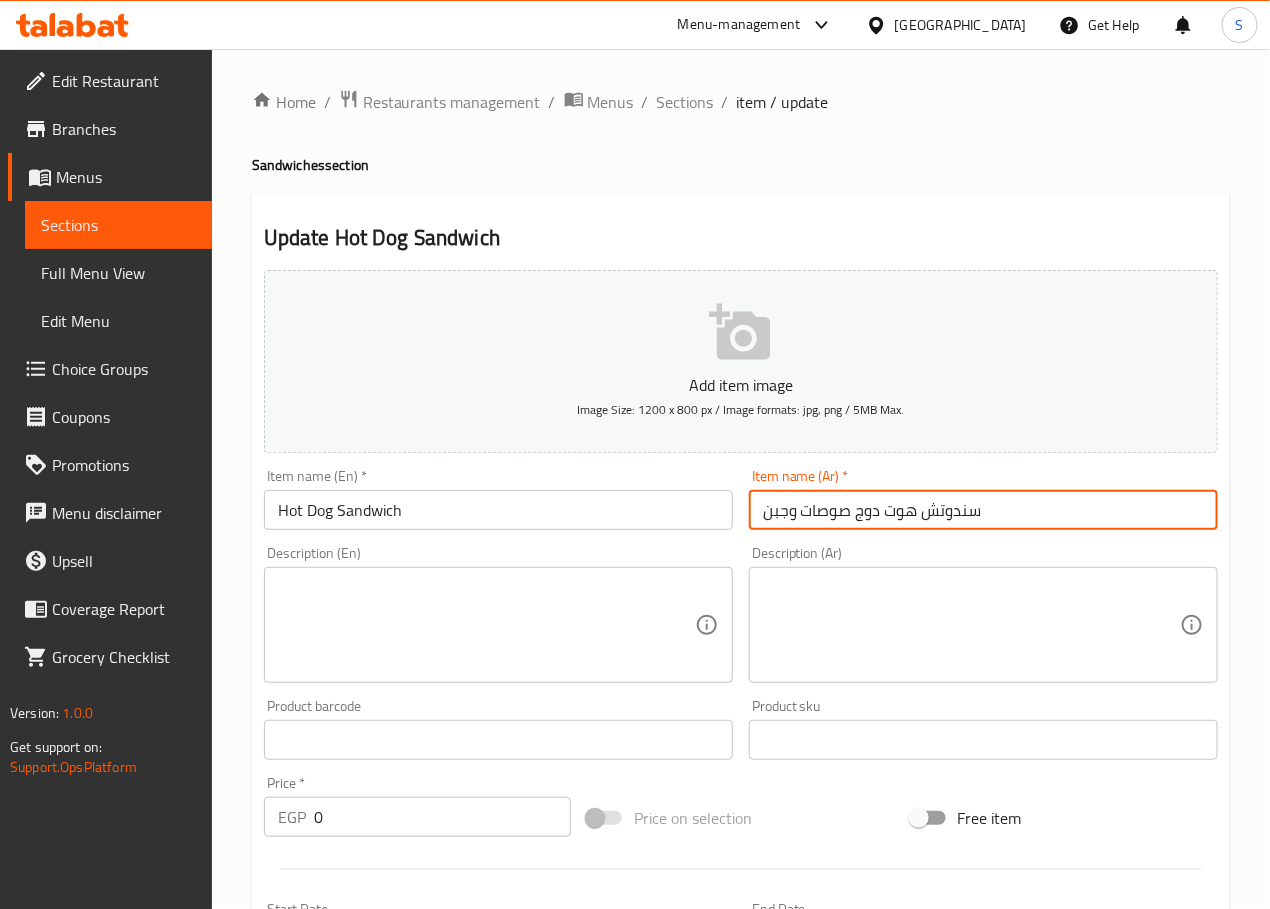 drag, startPoint x: 859, startPoint y: 511, endPoint x: 706, endPoint y: 528, distance: 153.94154 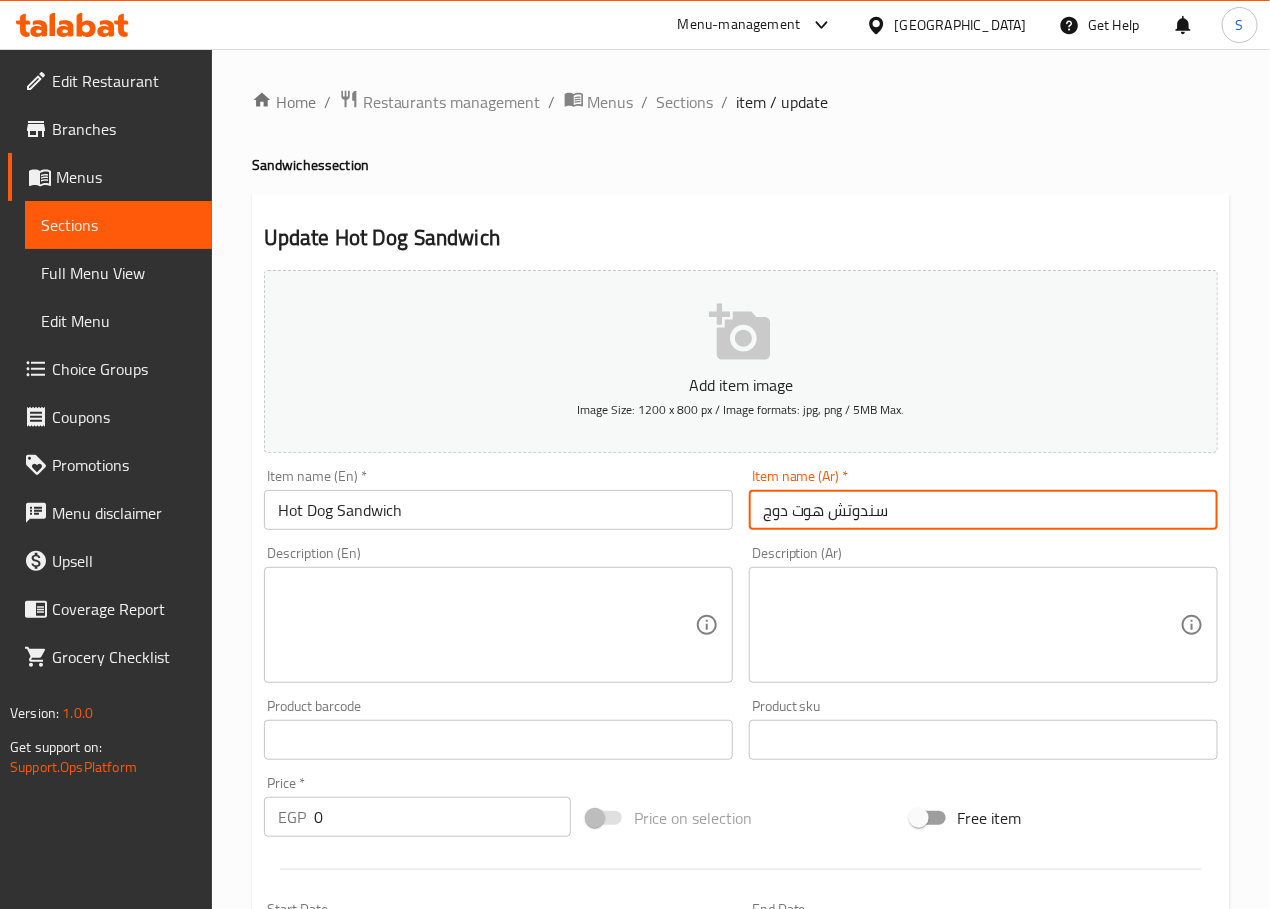 type on "سندوتش هوت دوج" 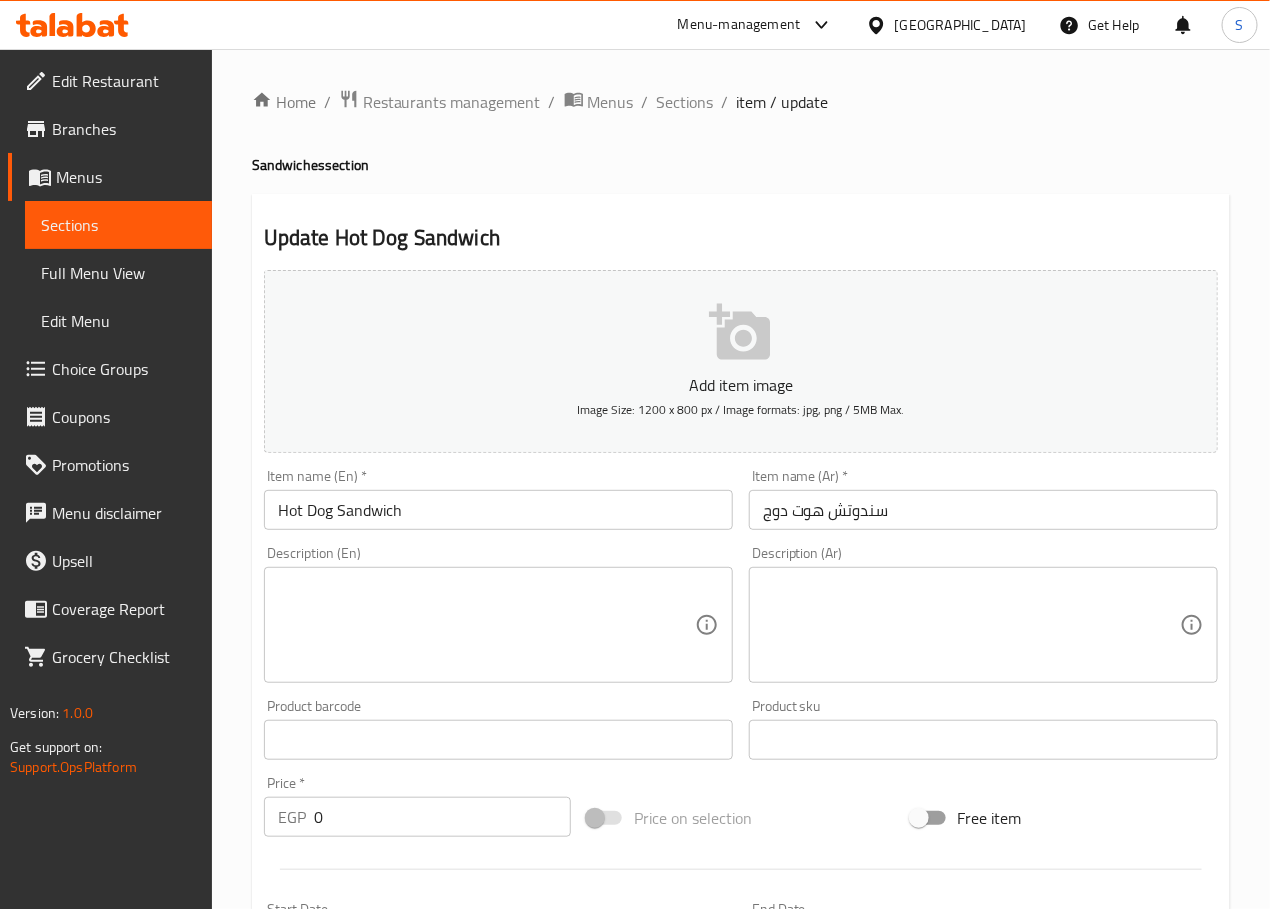click at bounding box center [971, 625] 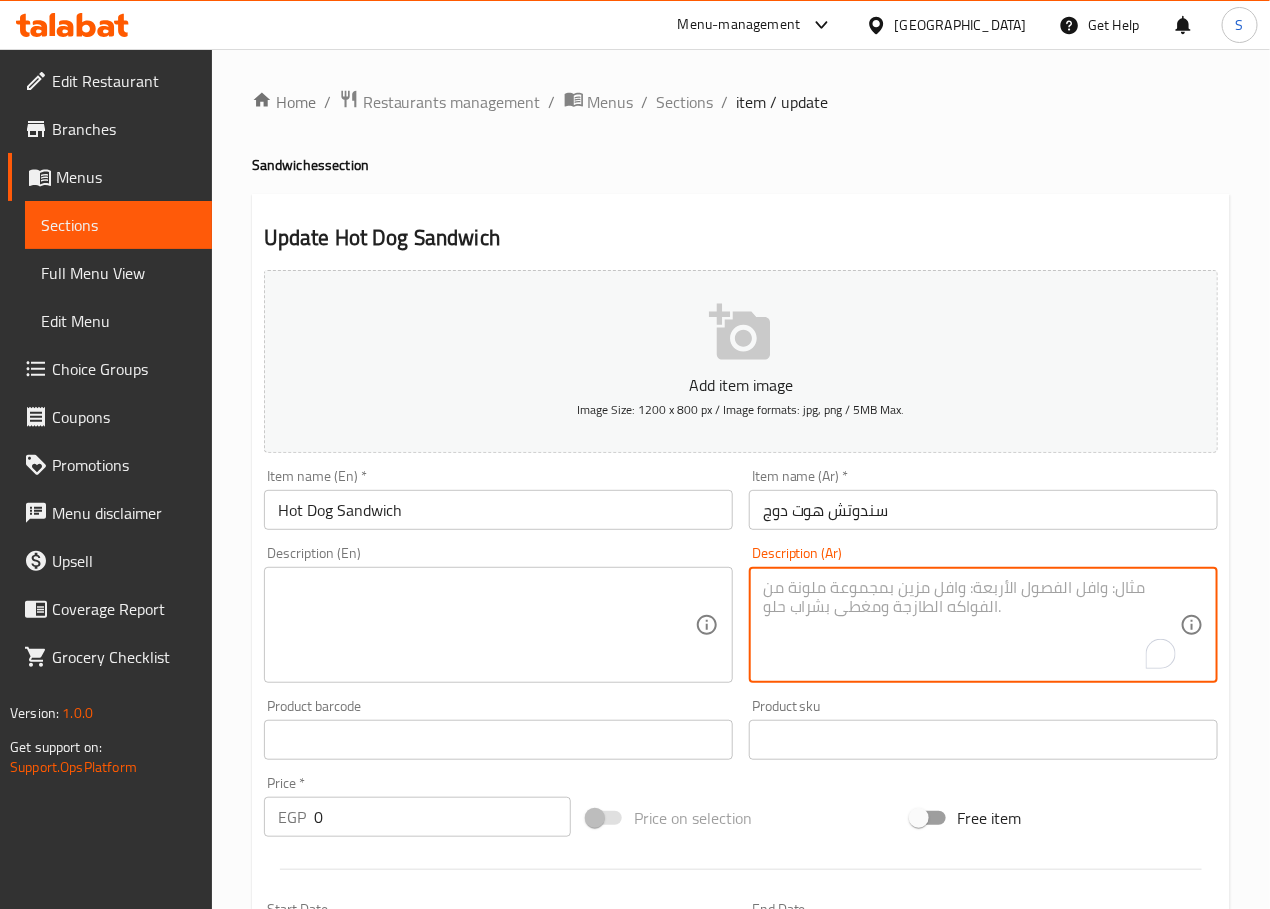 paste on "سندوتش هوت دوج كلاسيكي مع الصوصات والجبن." 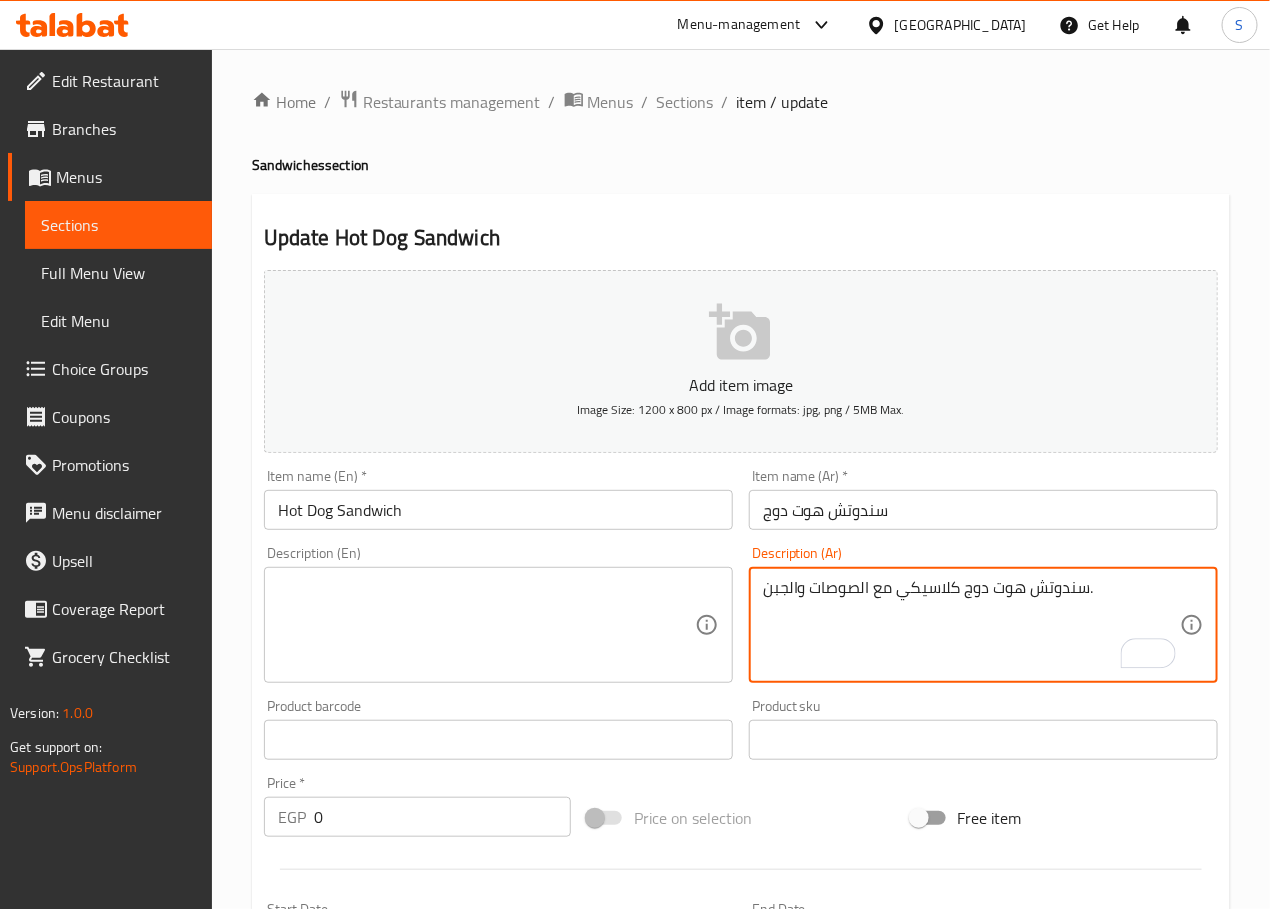 type on "سندوتش هوت دوج كلاسيكي مع الصوصات والجبن." 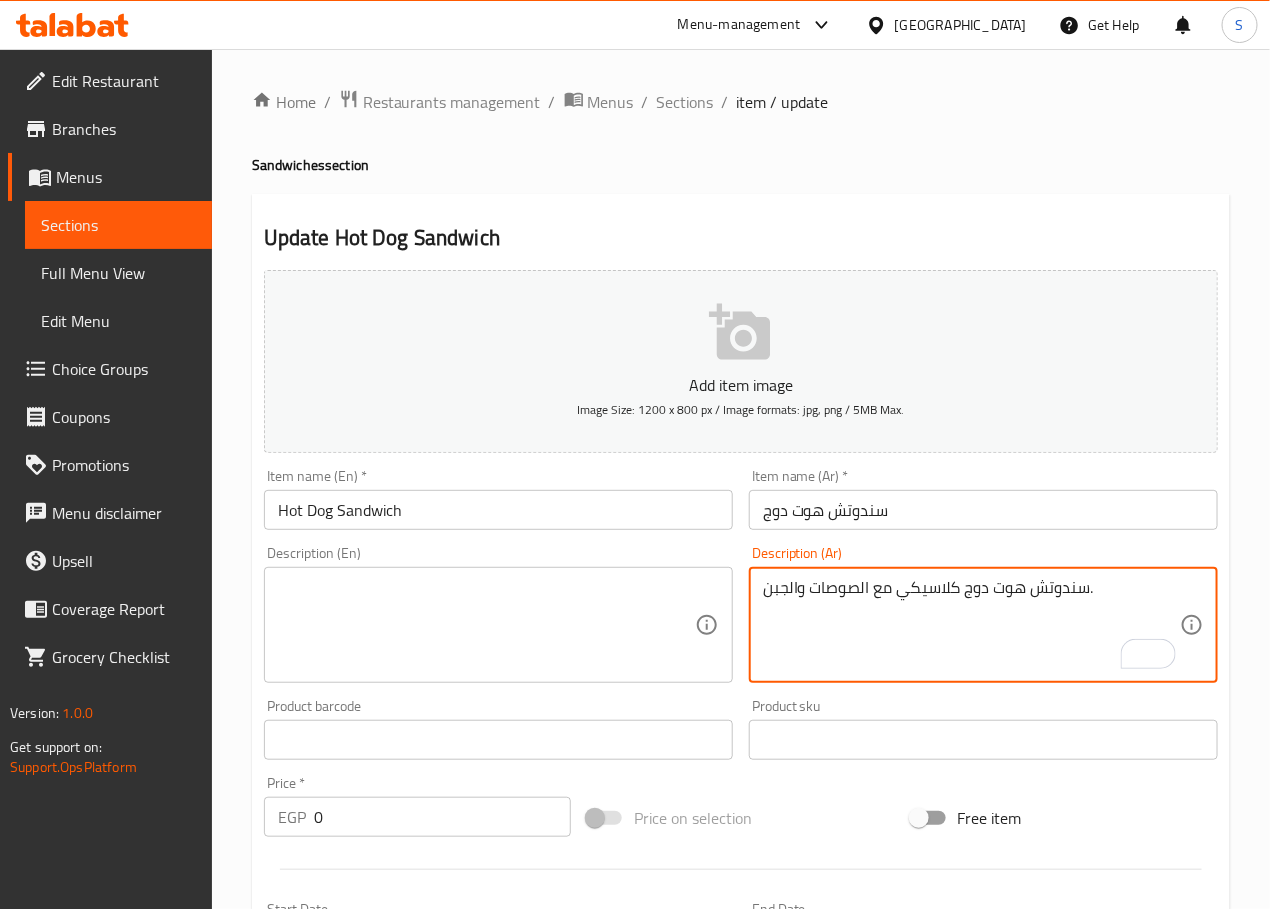 click at bounding box center (486, 625) 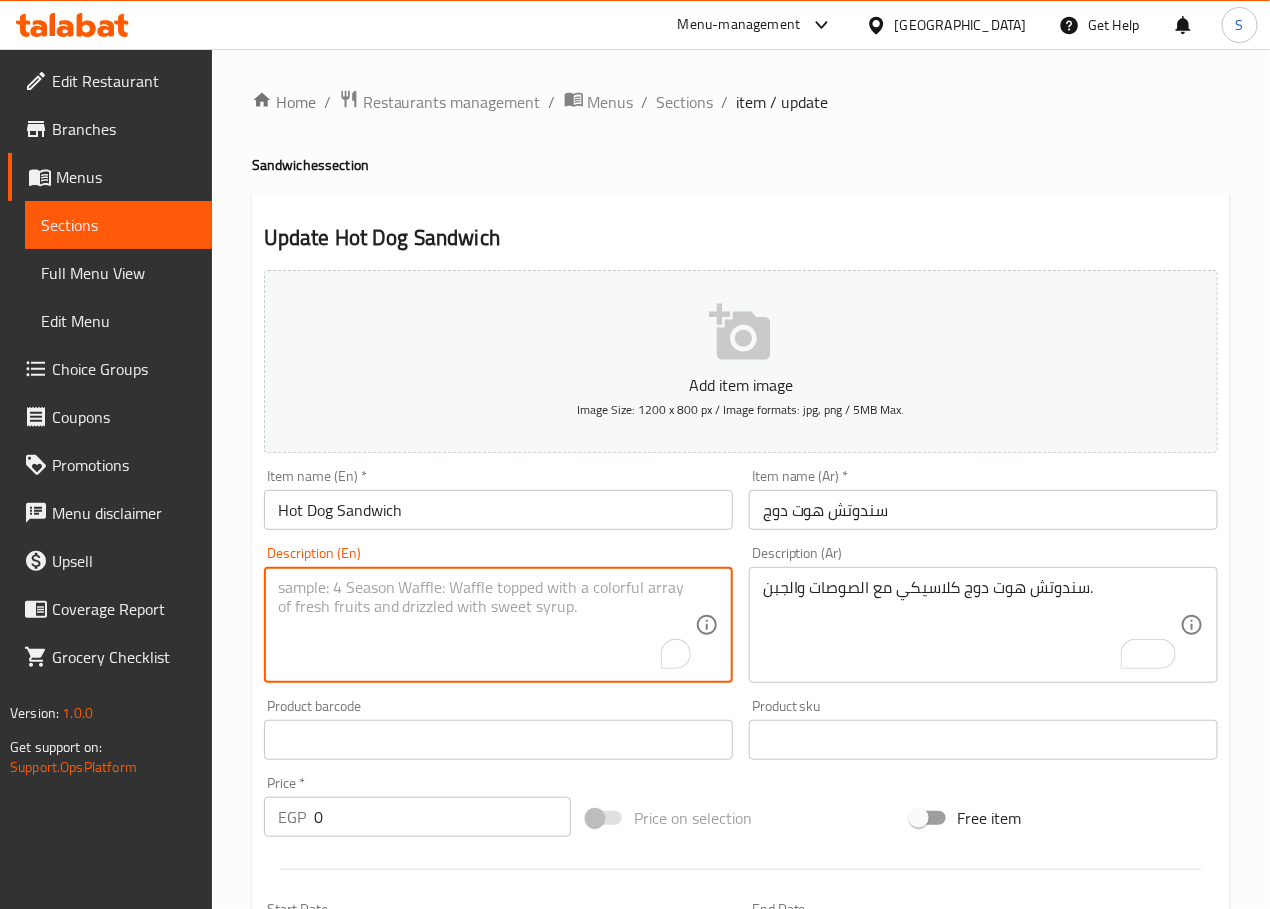 paste on "Classic hot dog sandwich with sauces and cheese." 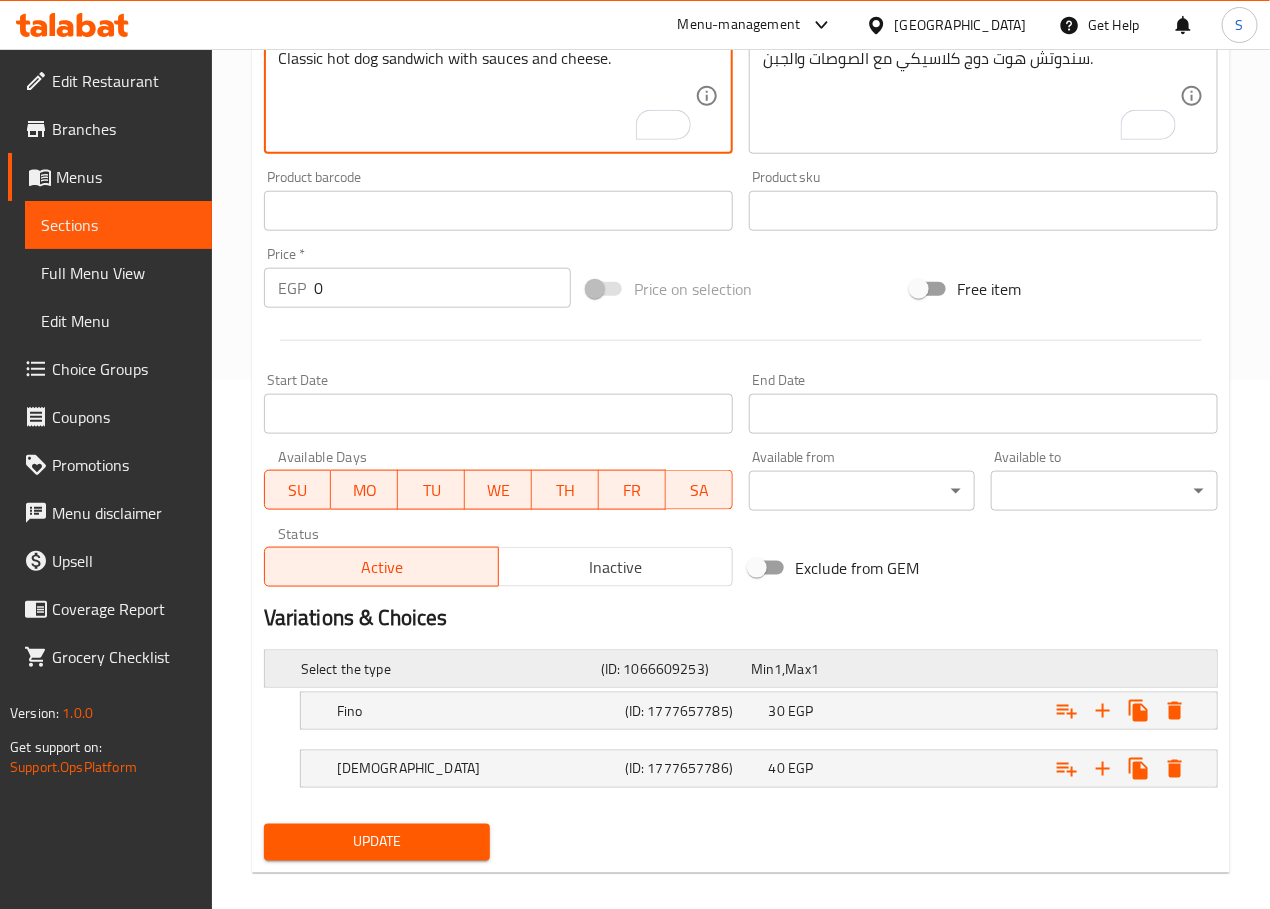 scroll, scrollTop: 552, scrollLeft: 0, axis: vertical 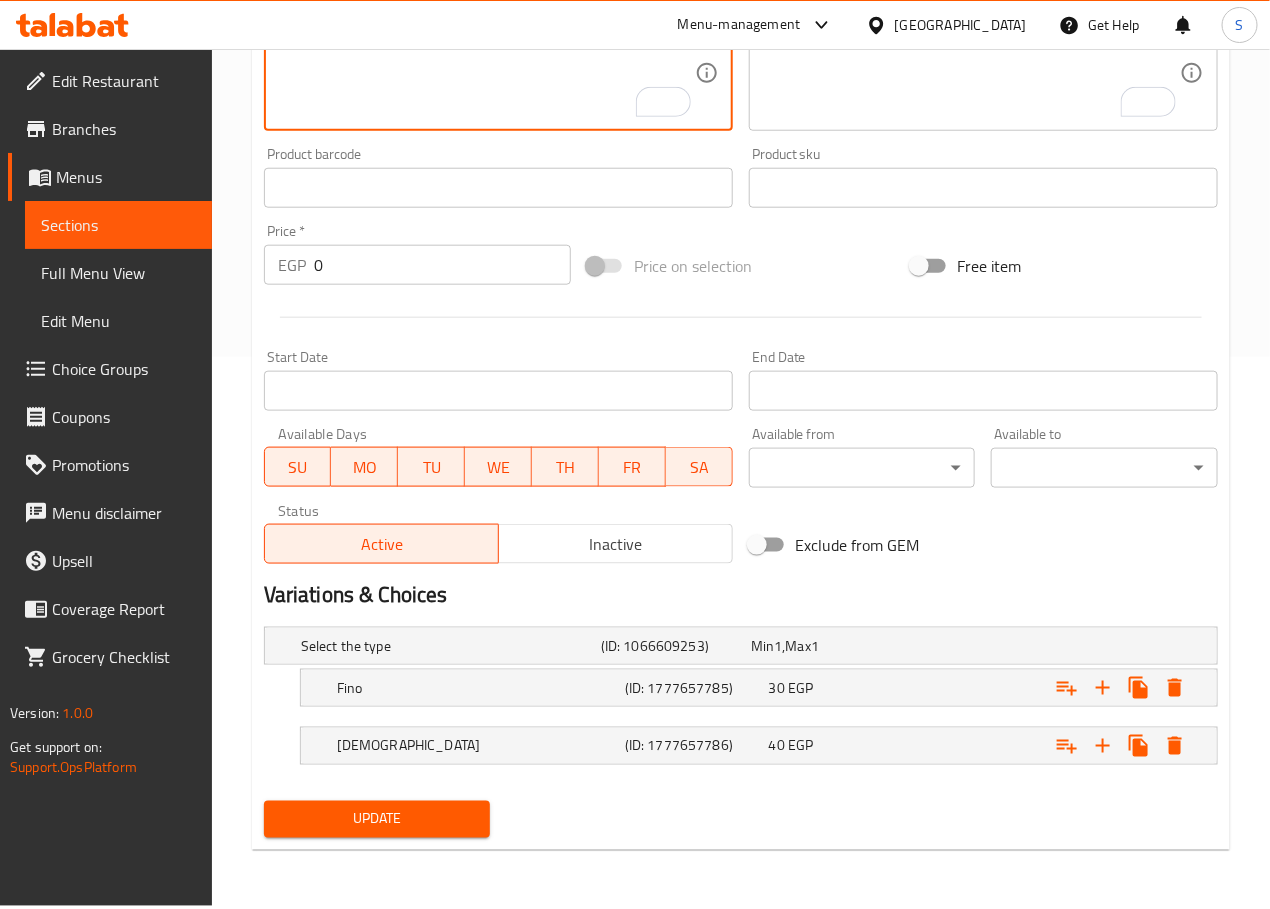 type on "Classic hot dog sandwich with sauces and cheese." 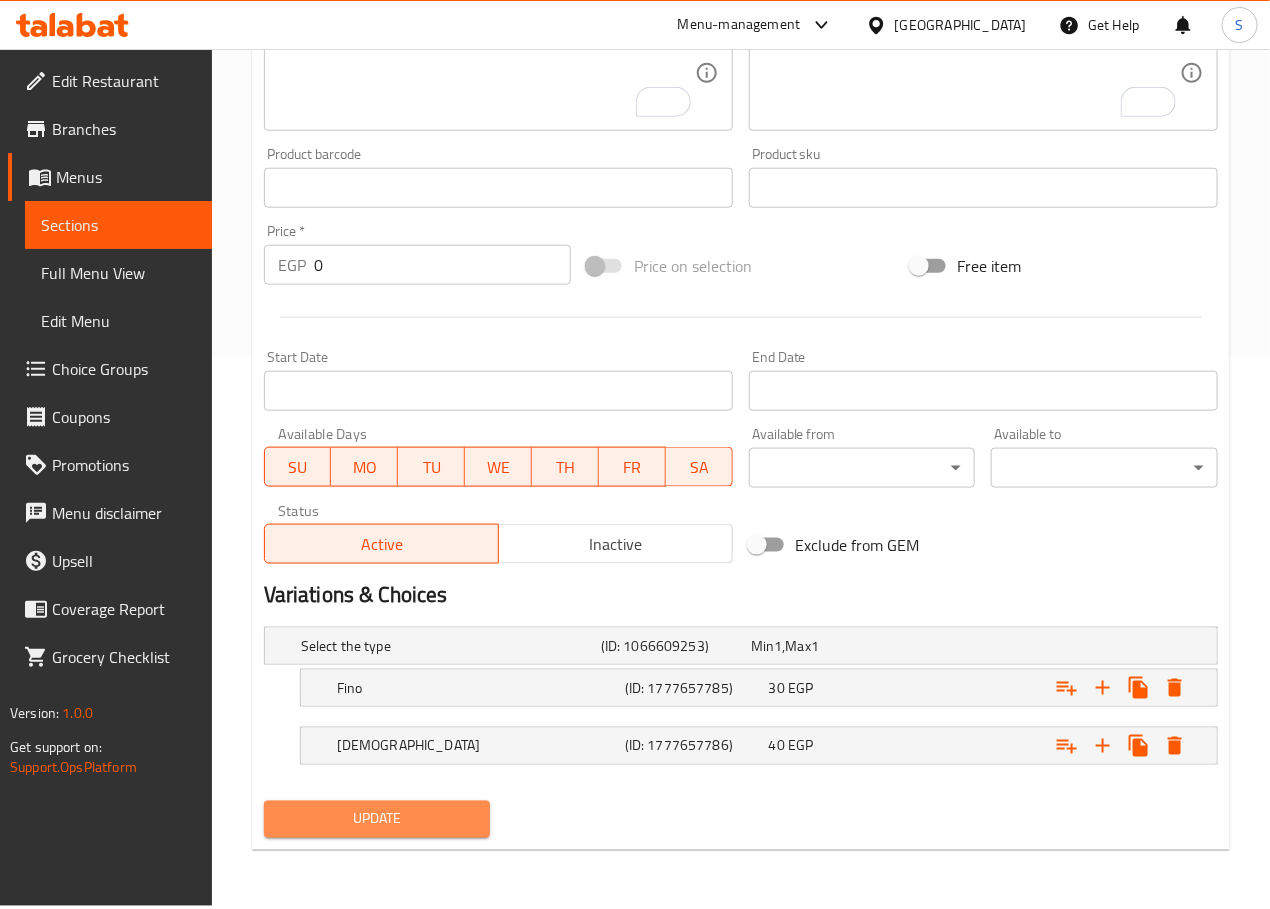 click on "Update" at bounding box center [377, 819] 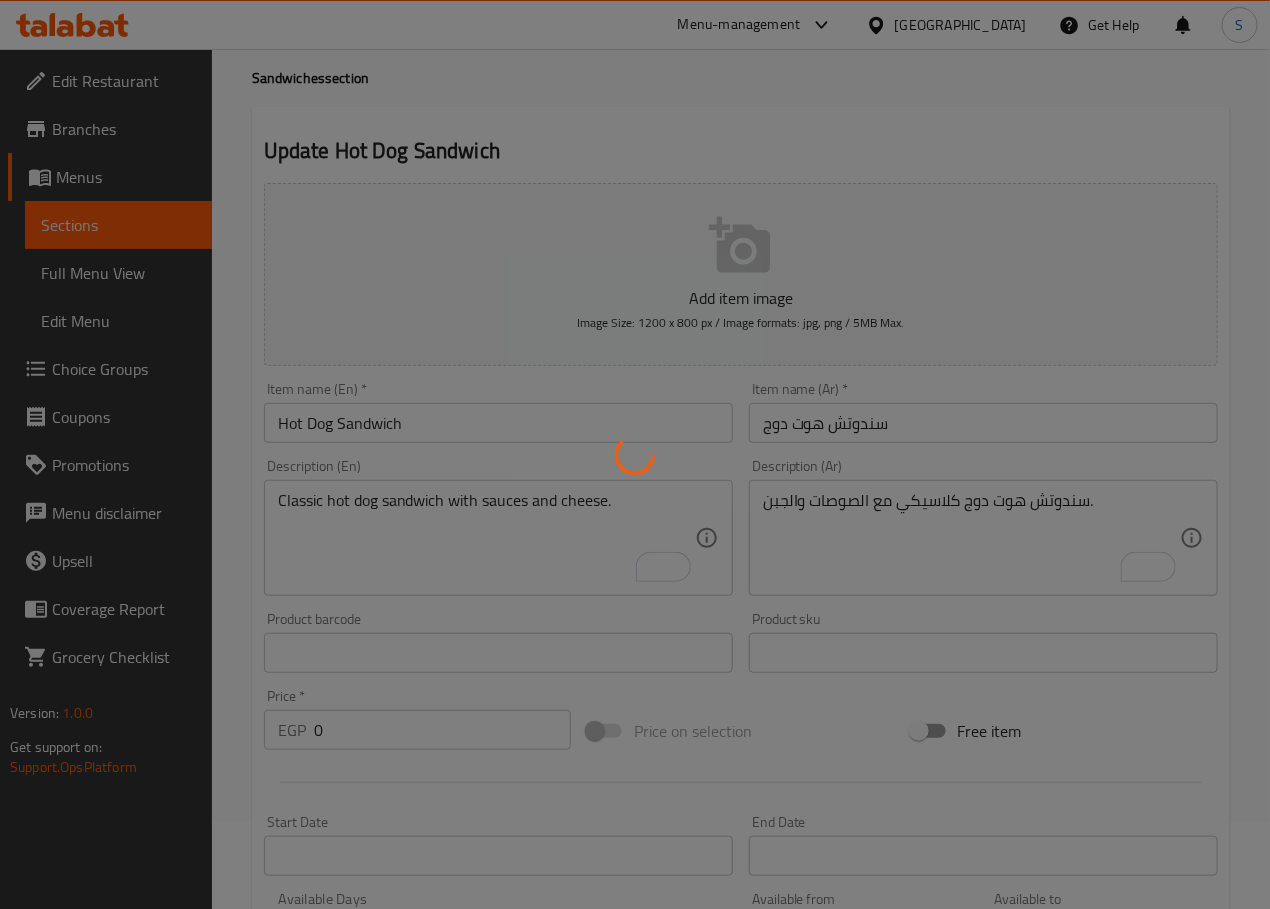 scroll, scrollTop: 0, scrollLeft: 0, axis: both 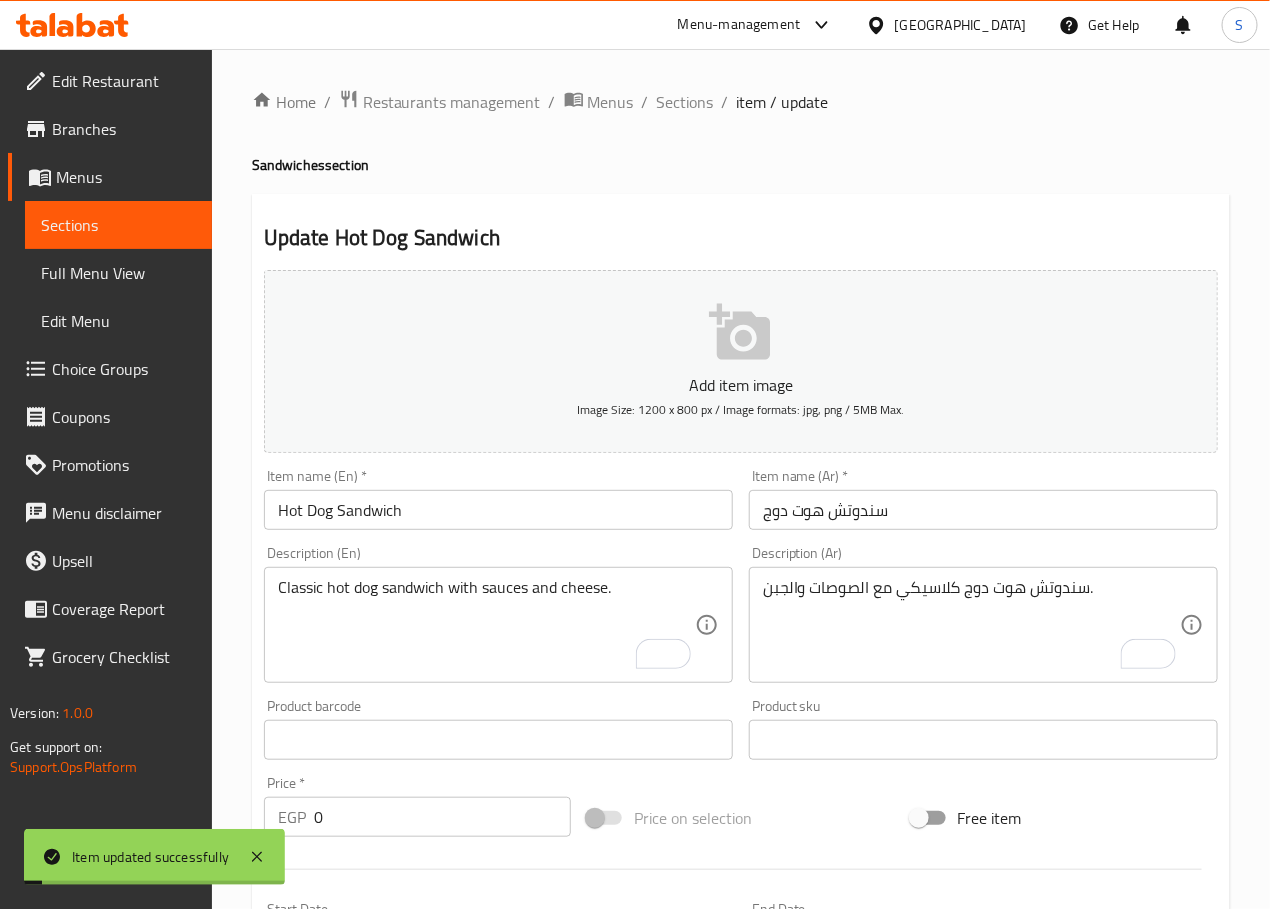 click on "Sections" at bounding box center [685, 102] 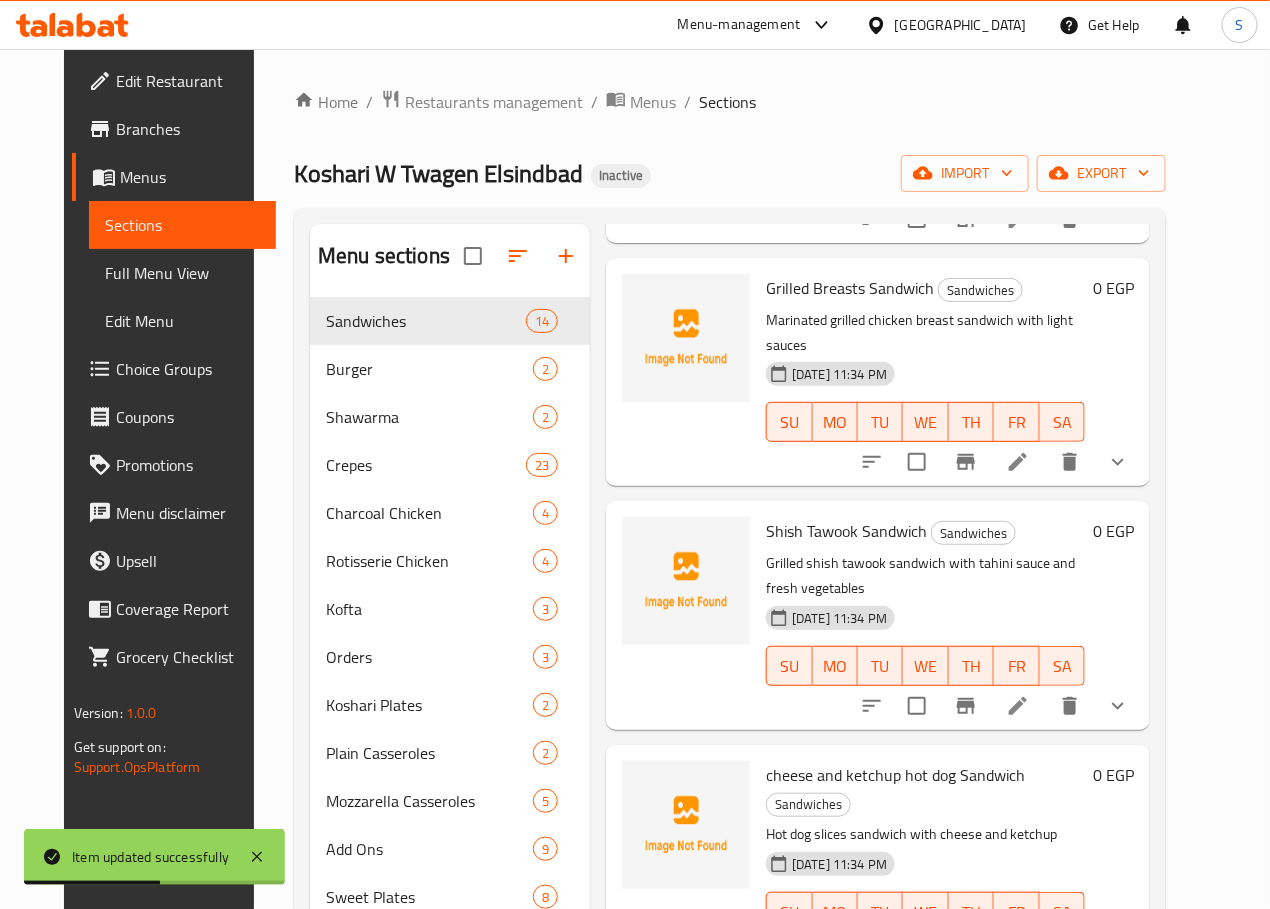scroll, scrollTop: 2226, scrollLeft: 0, axis: vertical 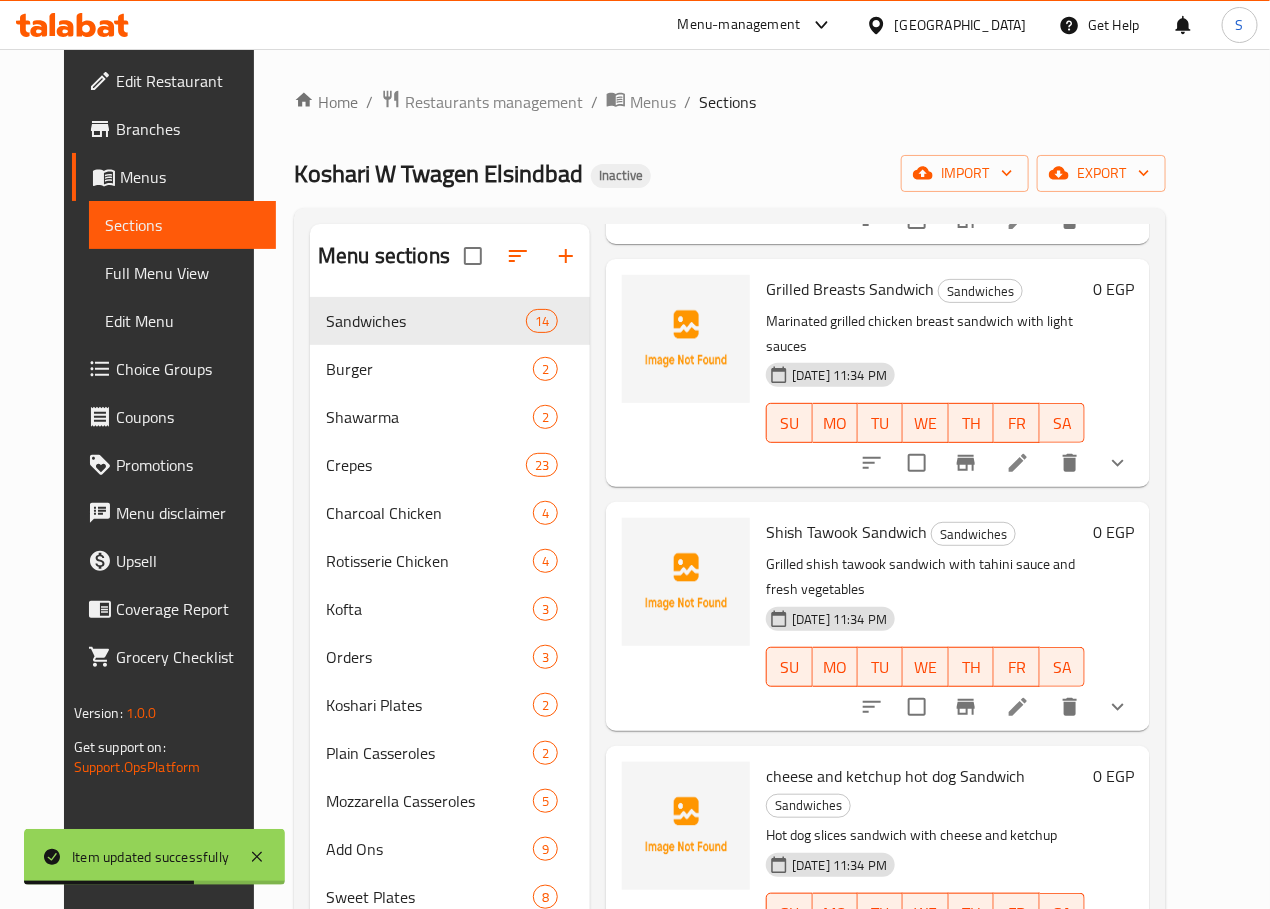 click at bounding box center (1018, 953) 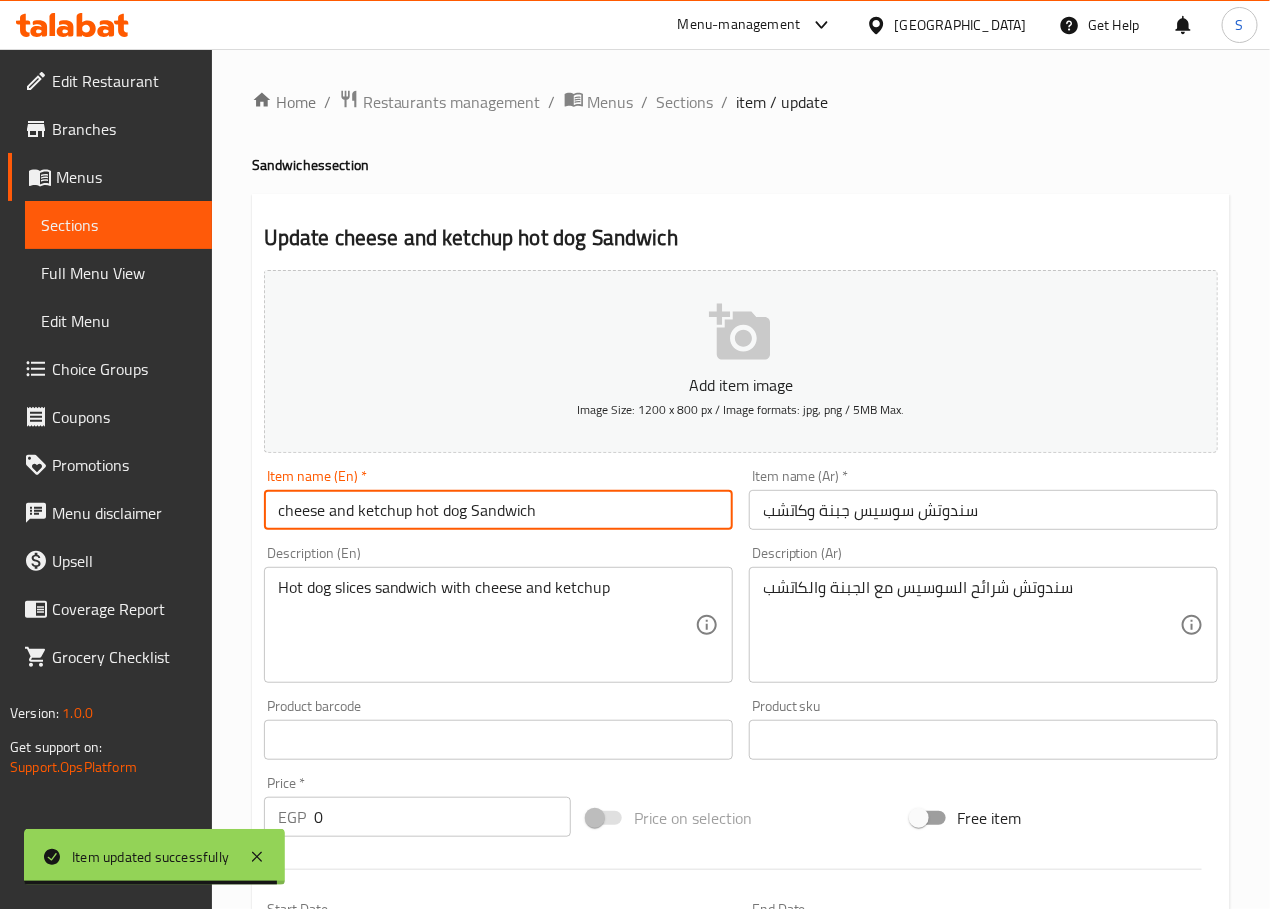 drag, startPoint x: 465, startPoint y: 511, endPoint x: 244, endPoint y: 519, distance: 221.14474 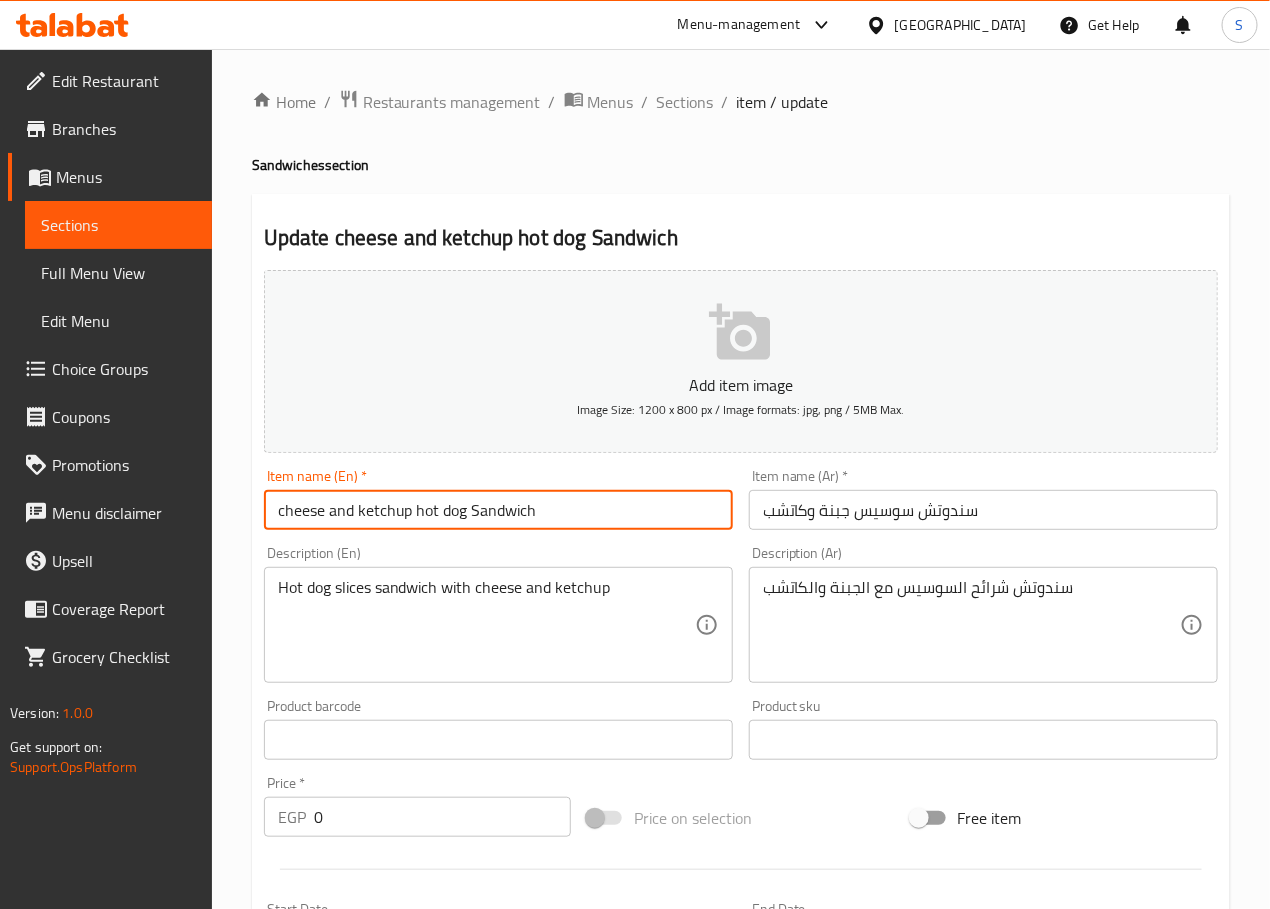 paste on "Sauseese" 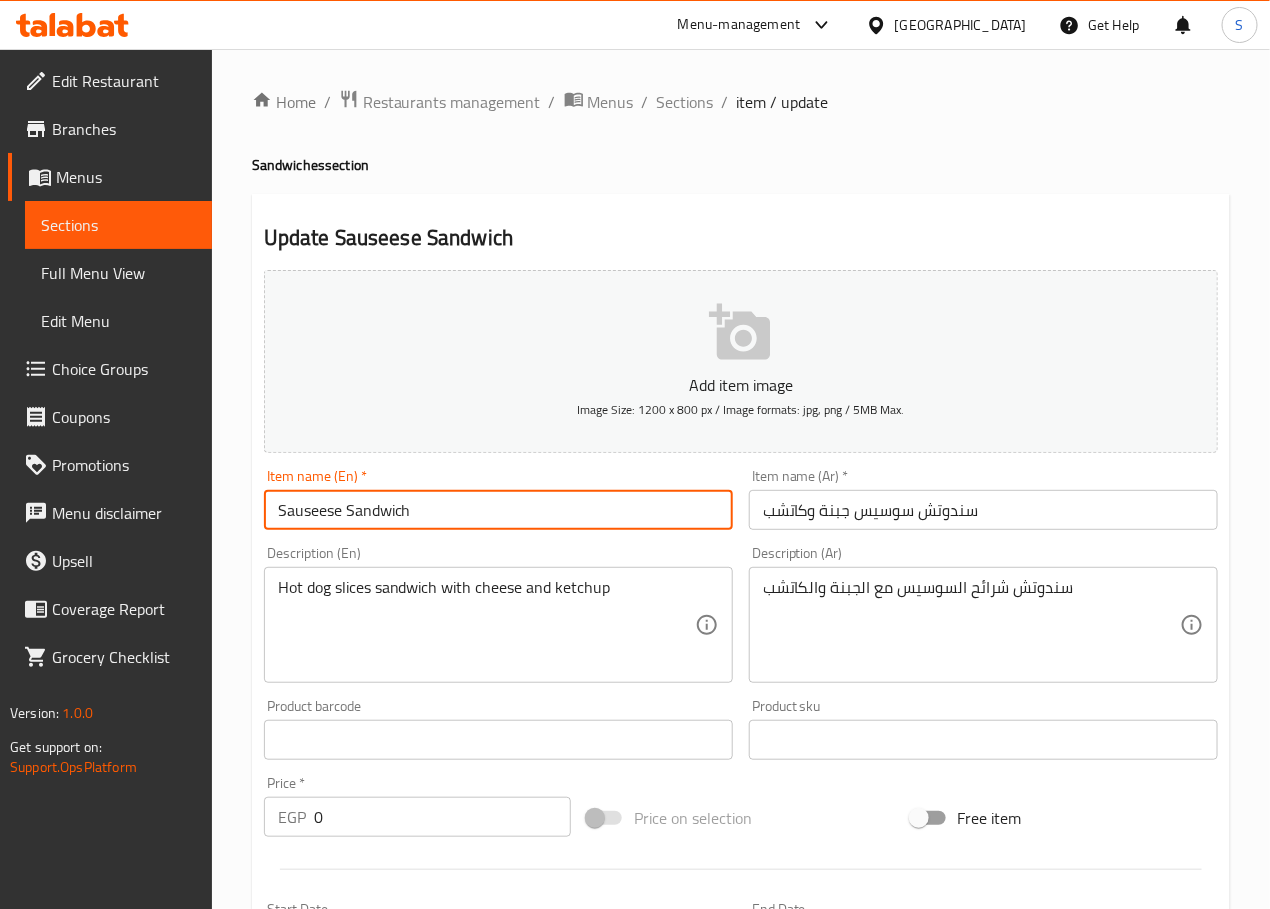 type on "Sauseese Sandwich" 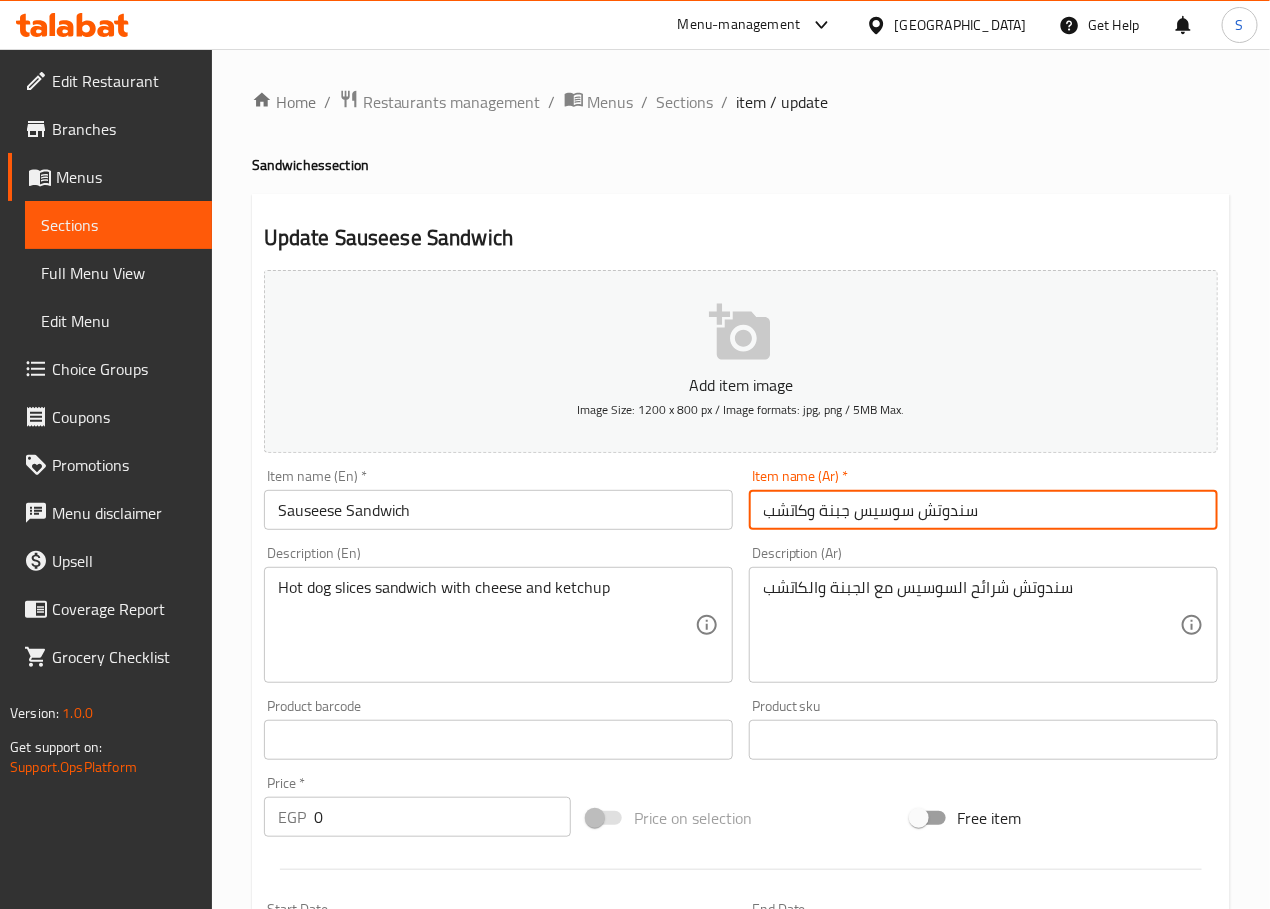 drag, startPoint x: 856, startPoint y: 517, endPoint x: 747, endPoint y: 526, distance: 109.370926 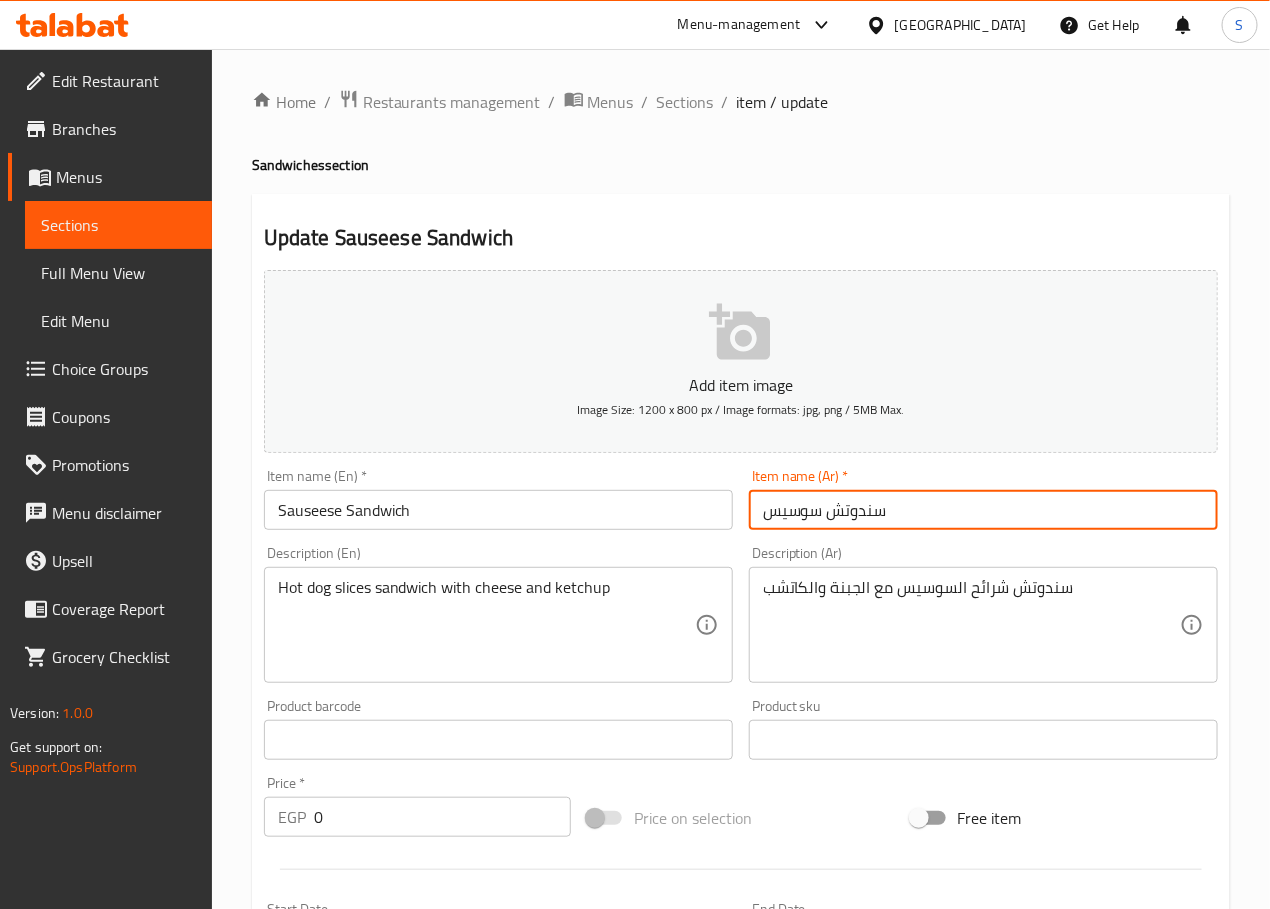type on "سندوتش سوسيس" 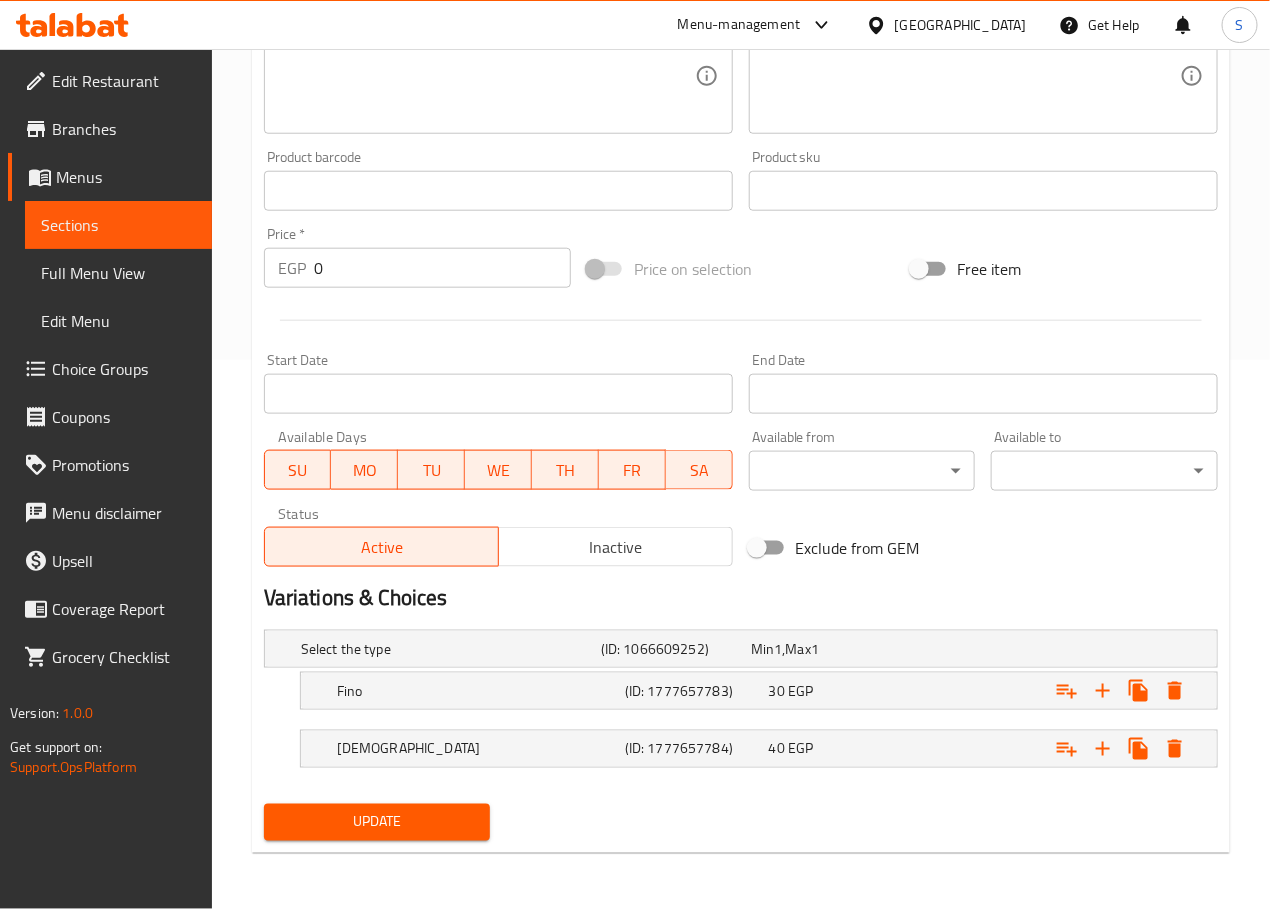 click on "Update" at bounding box center [377, 822] 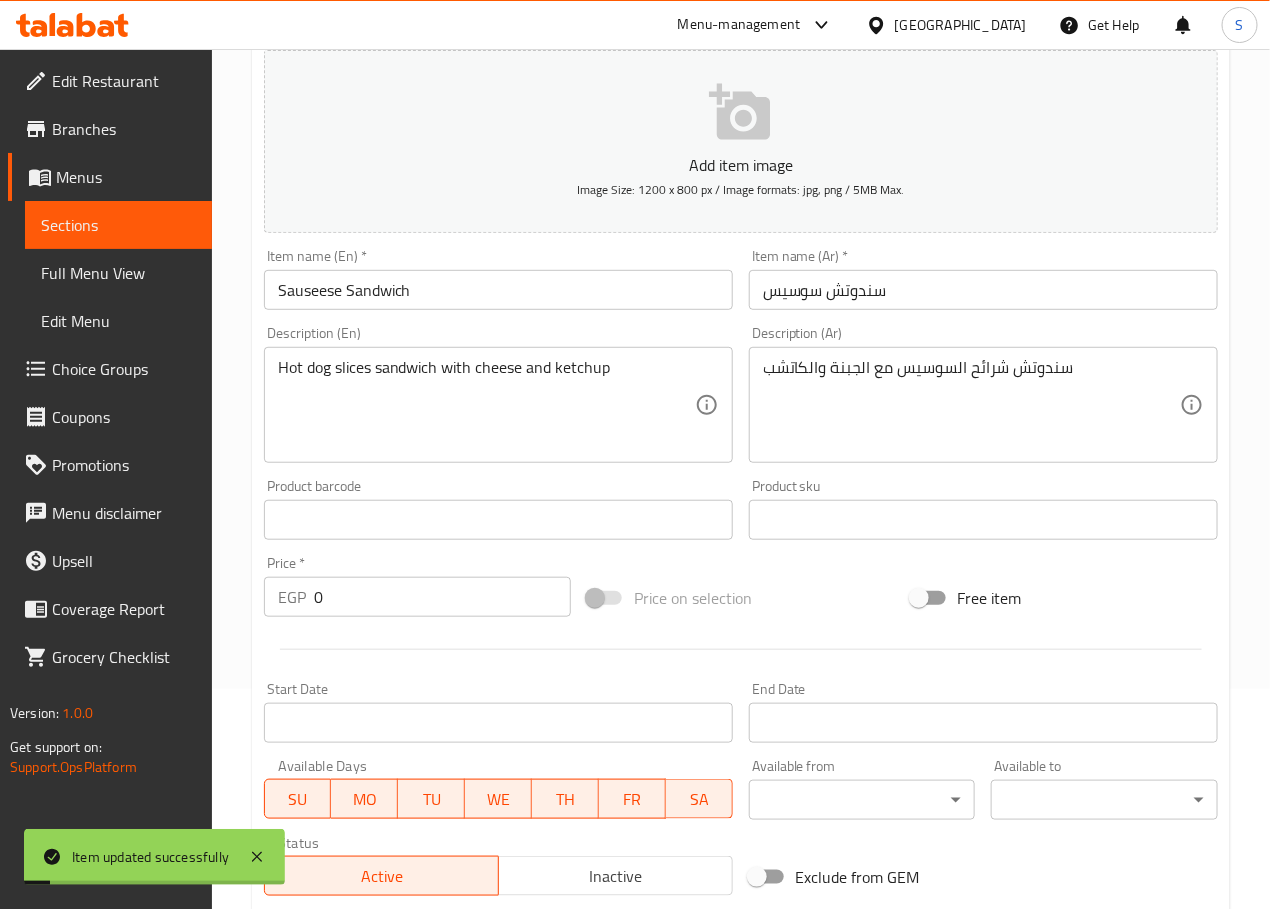 scroll, scrollTop: 0, scrollLeft: 0, axis: both 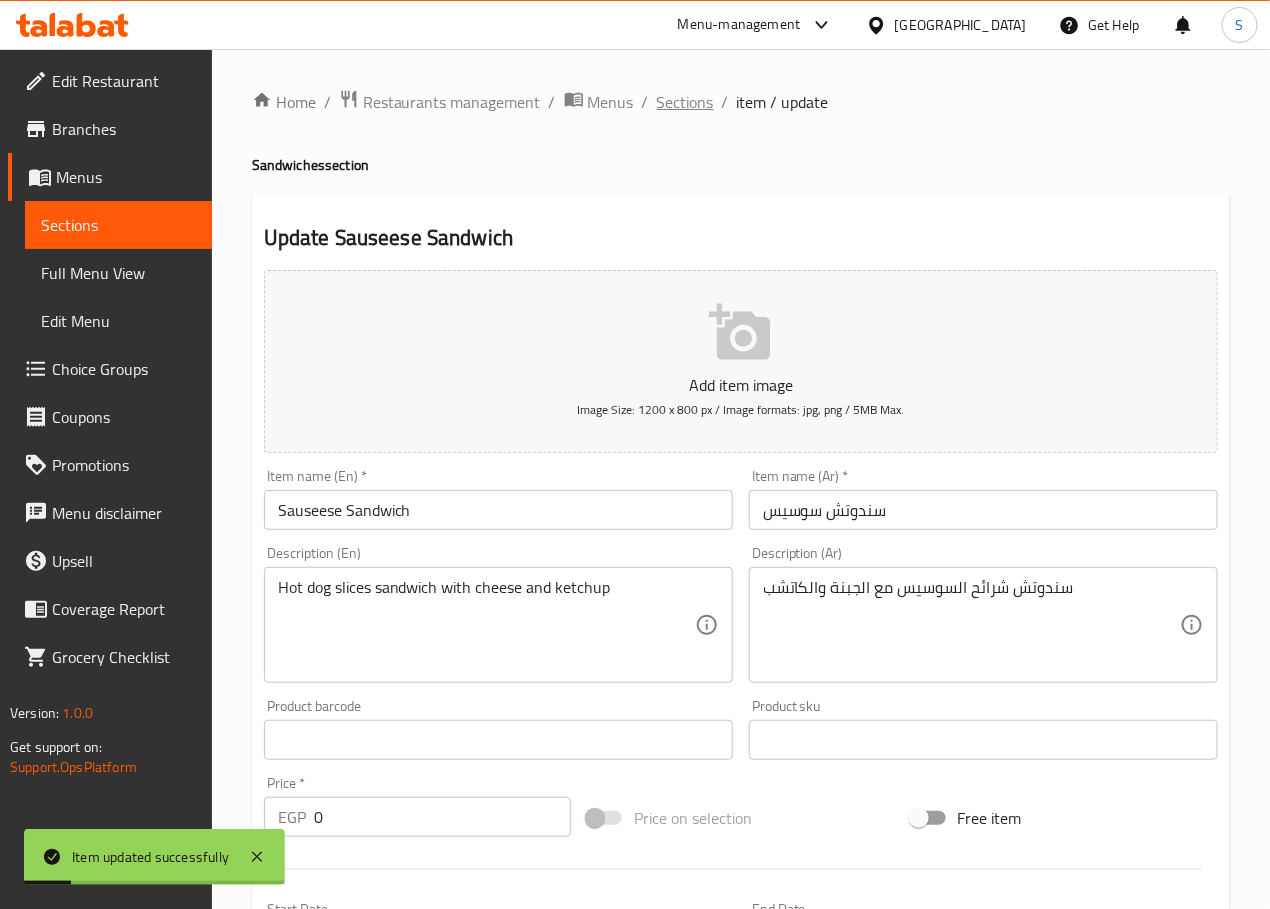 click on "Sections" at bounding box center [685, 102] 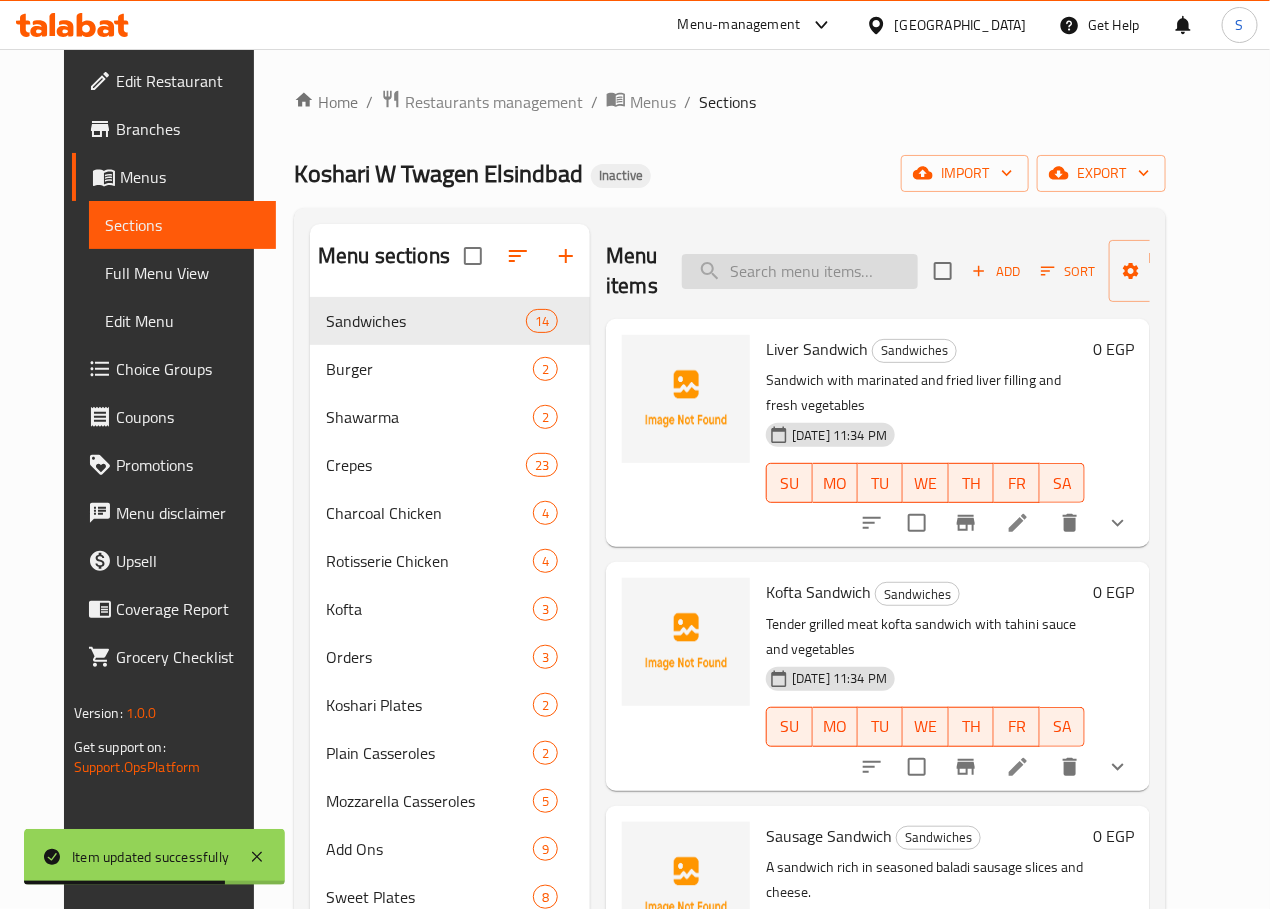 click at bounding box center (800, 271) 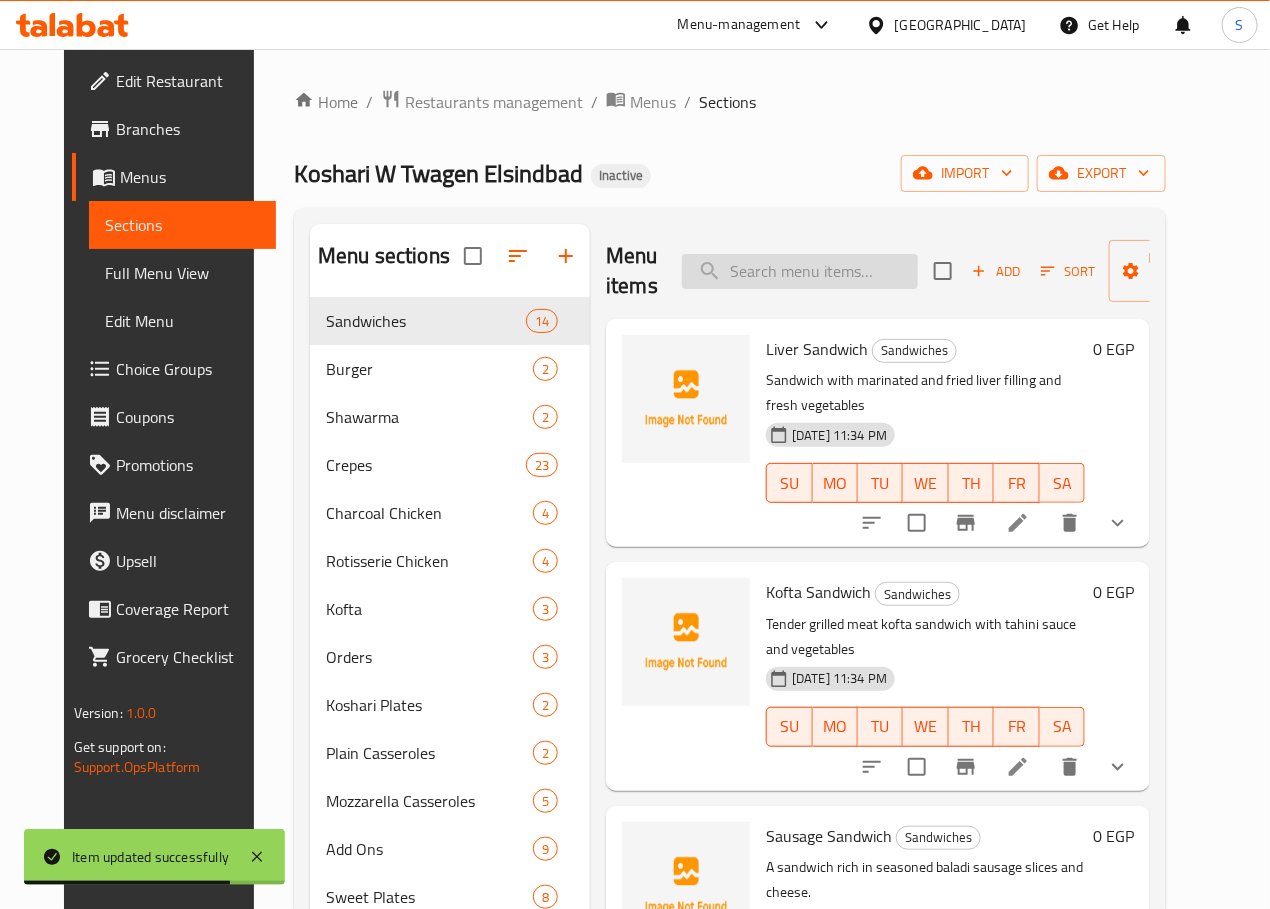 paste on "Kofta Sandwich" 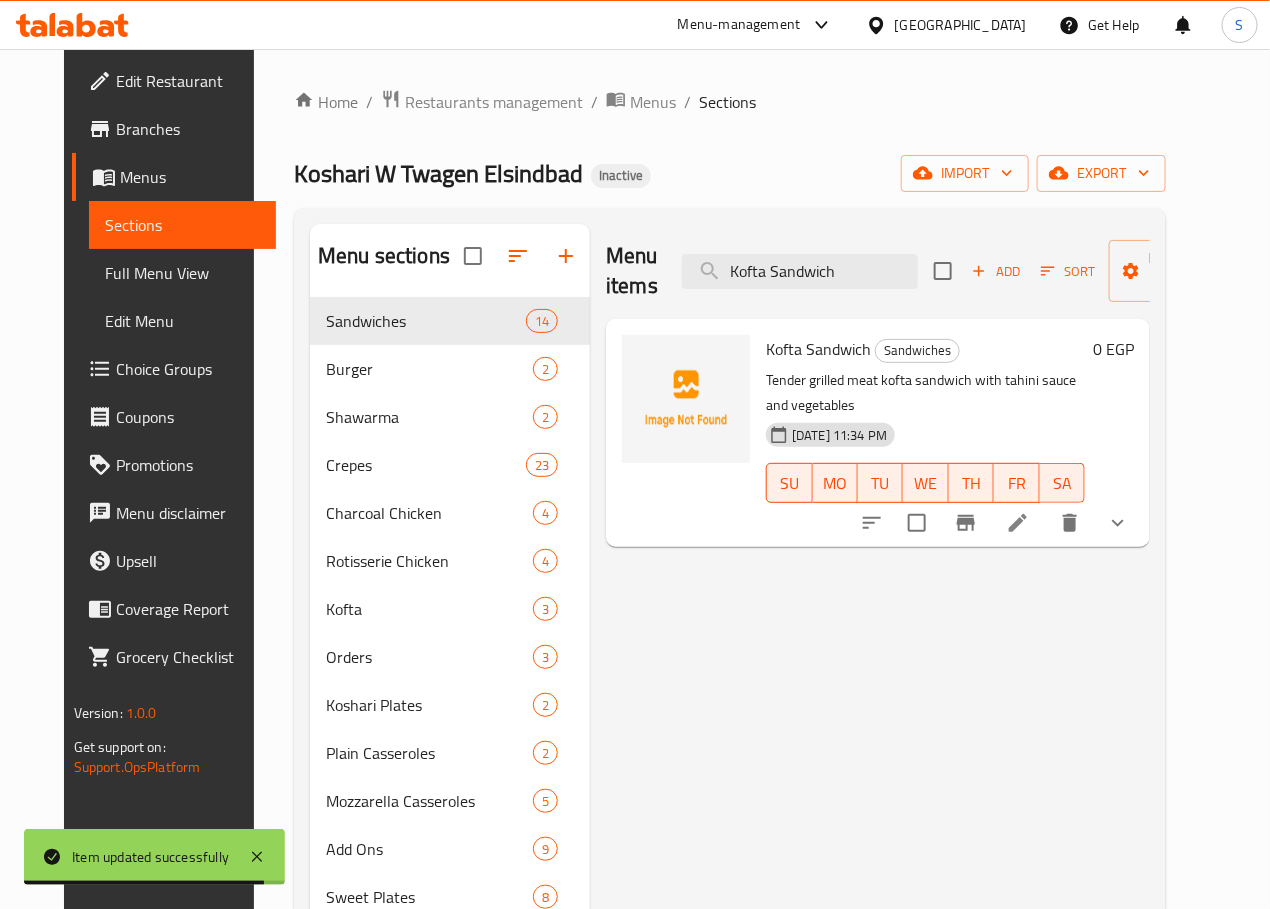 type on "Kofta Sandwich" 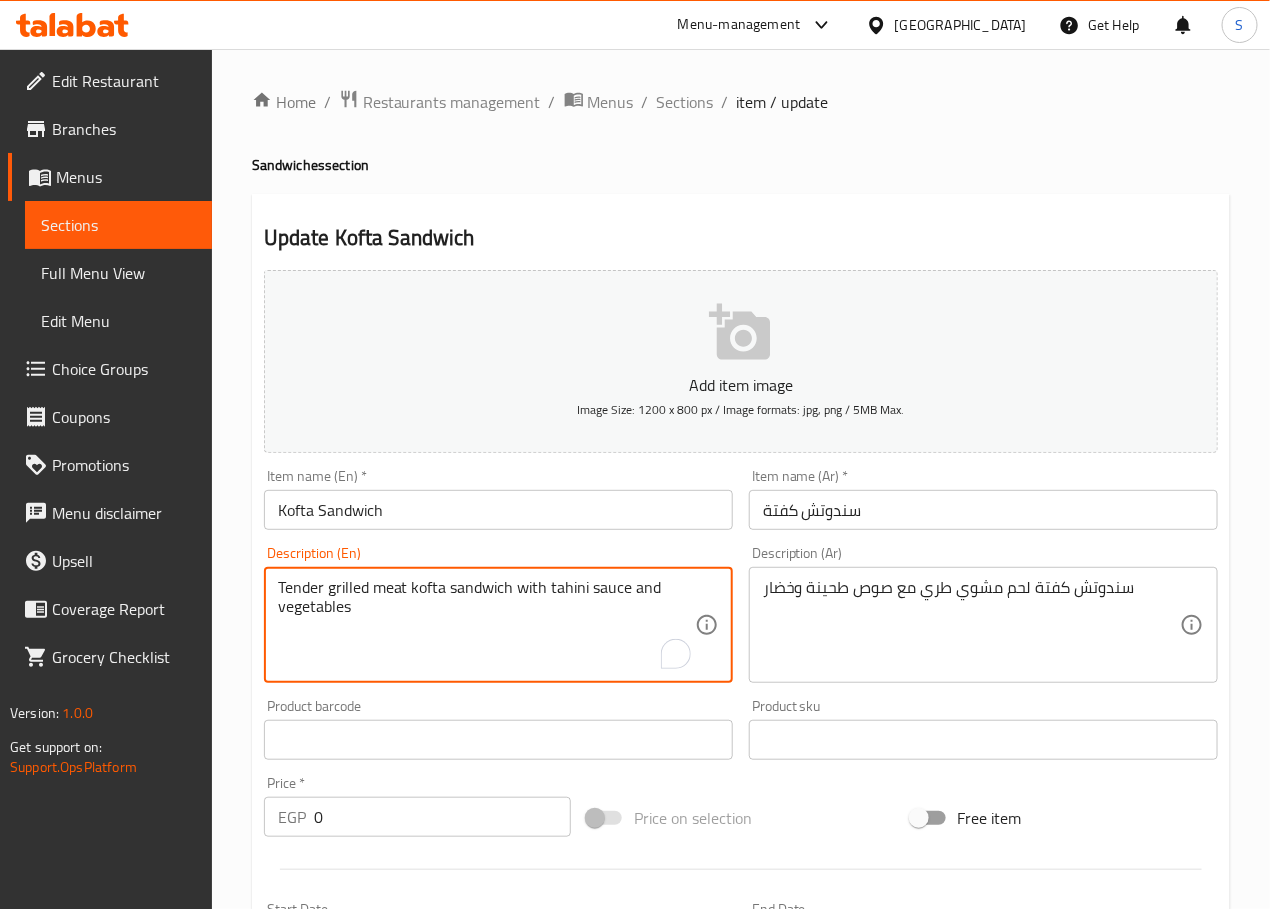 click on "Tender grilled meat kofta sandwich with tahini sauce and vegetables" at bounding box center (486, 625) 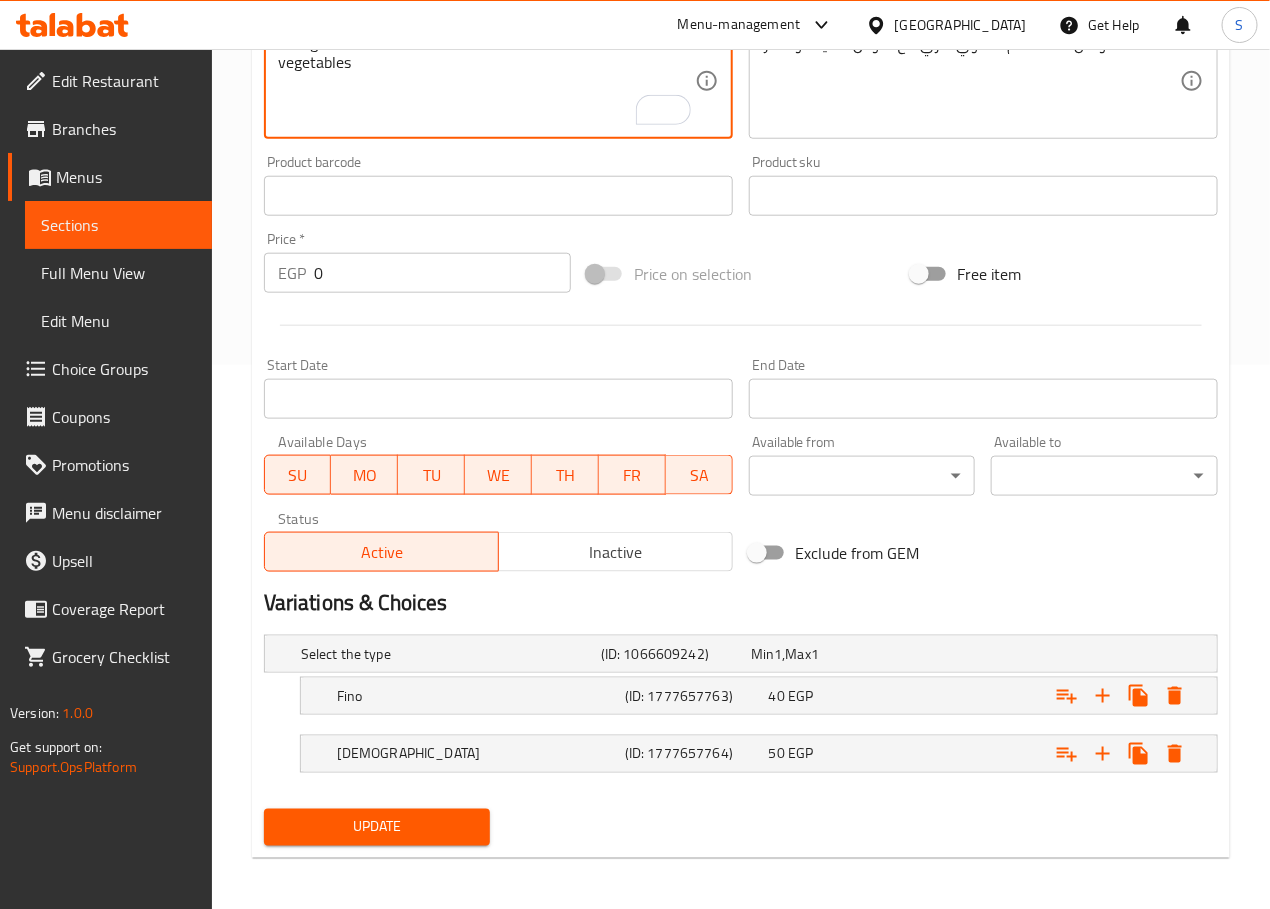 scroll, scrollTop: 552, scrollLeft: 0, axis: vertical 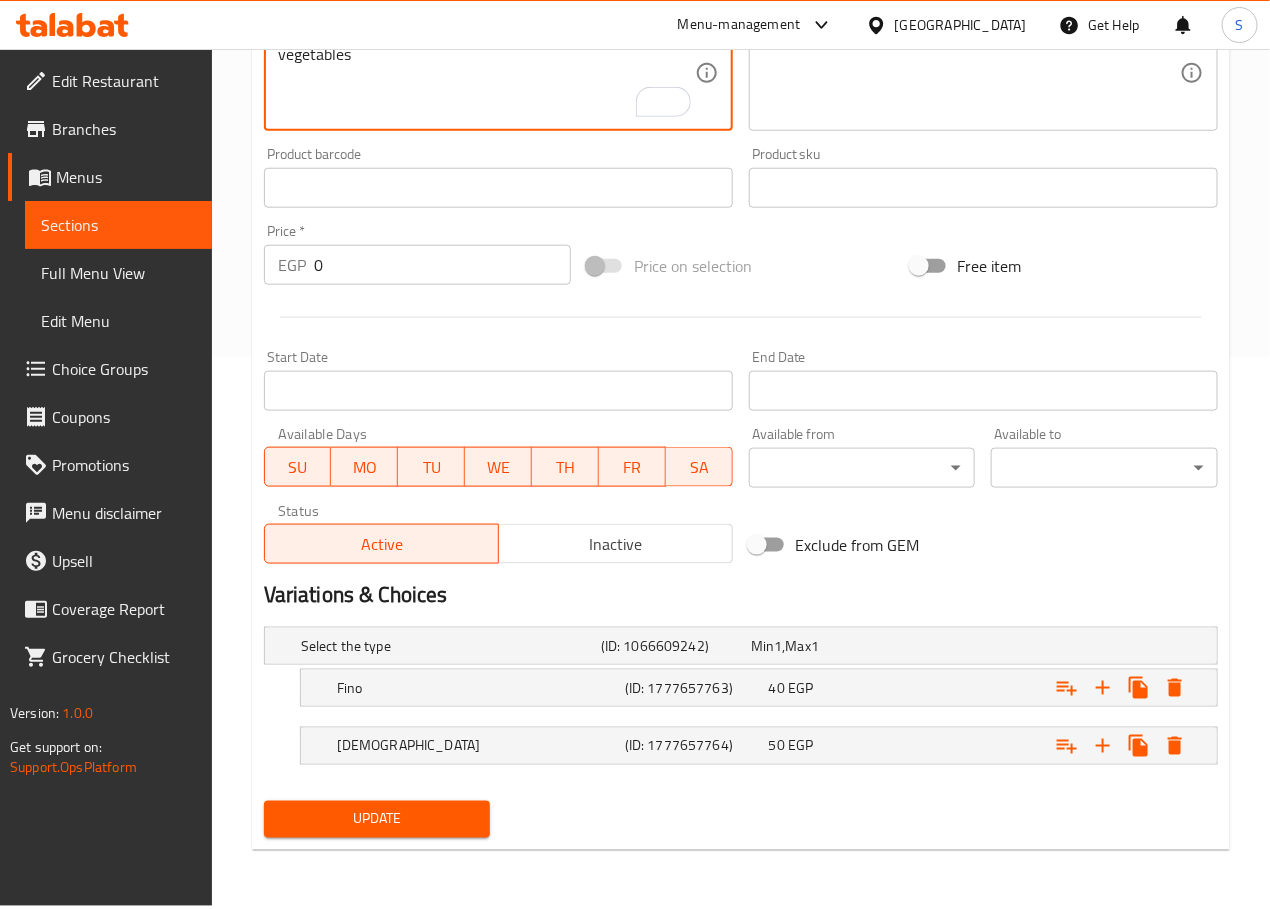 type on "Soft grilled meat kofta sandwich with tahini sauce and vegetables" 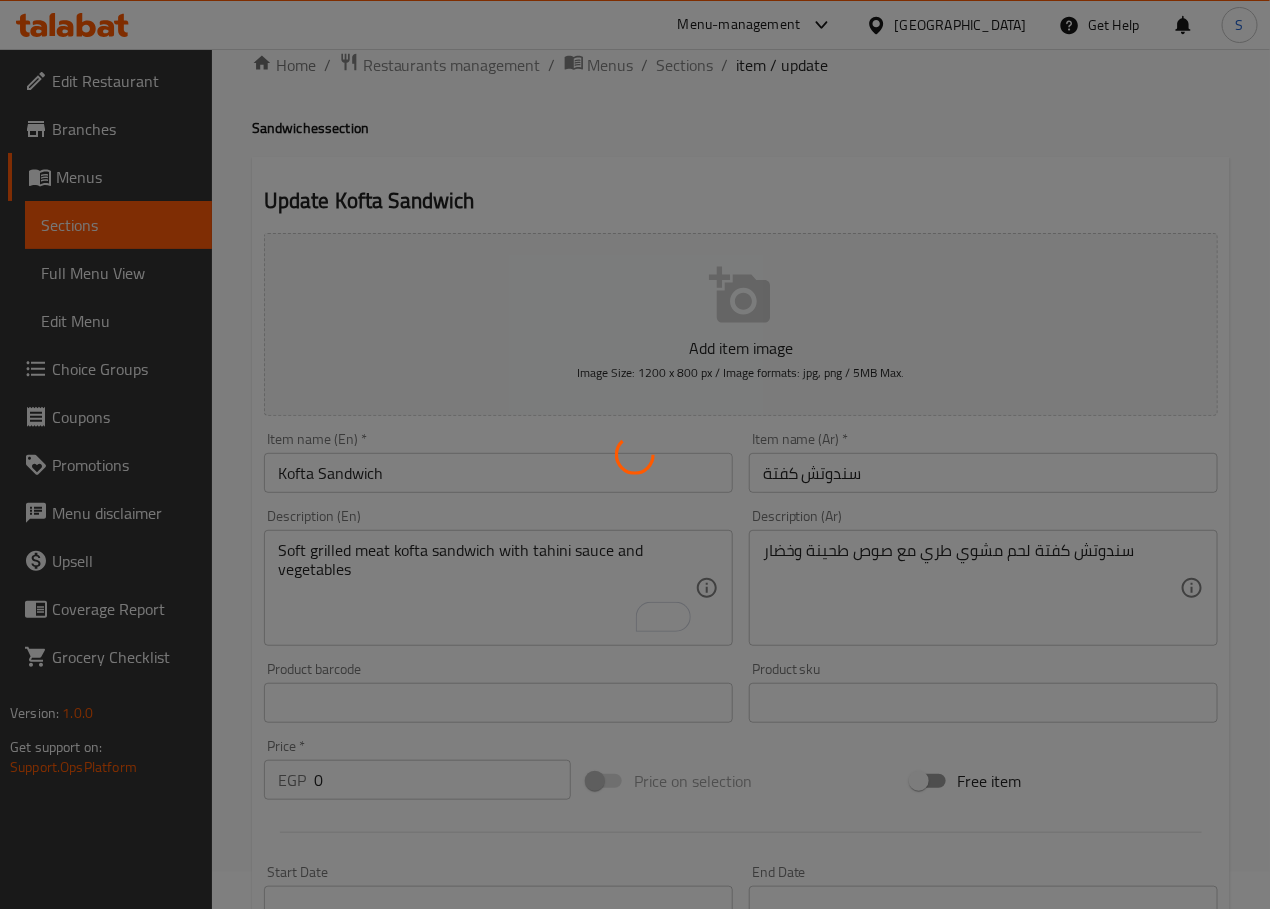 scroll, scrollTop: 0, scrollLeft: 0, axis: both 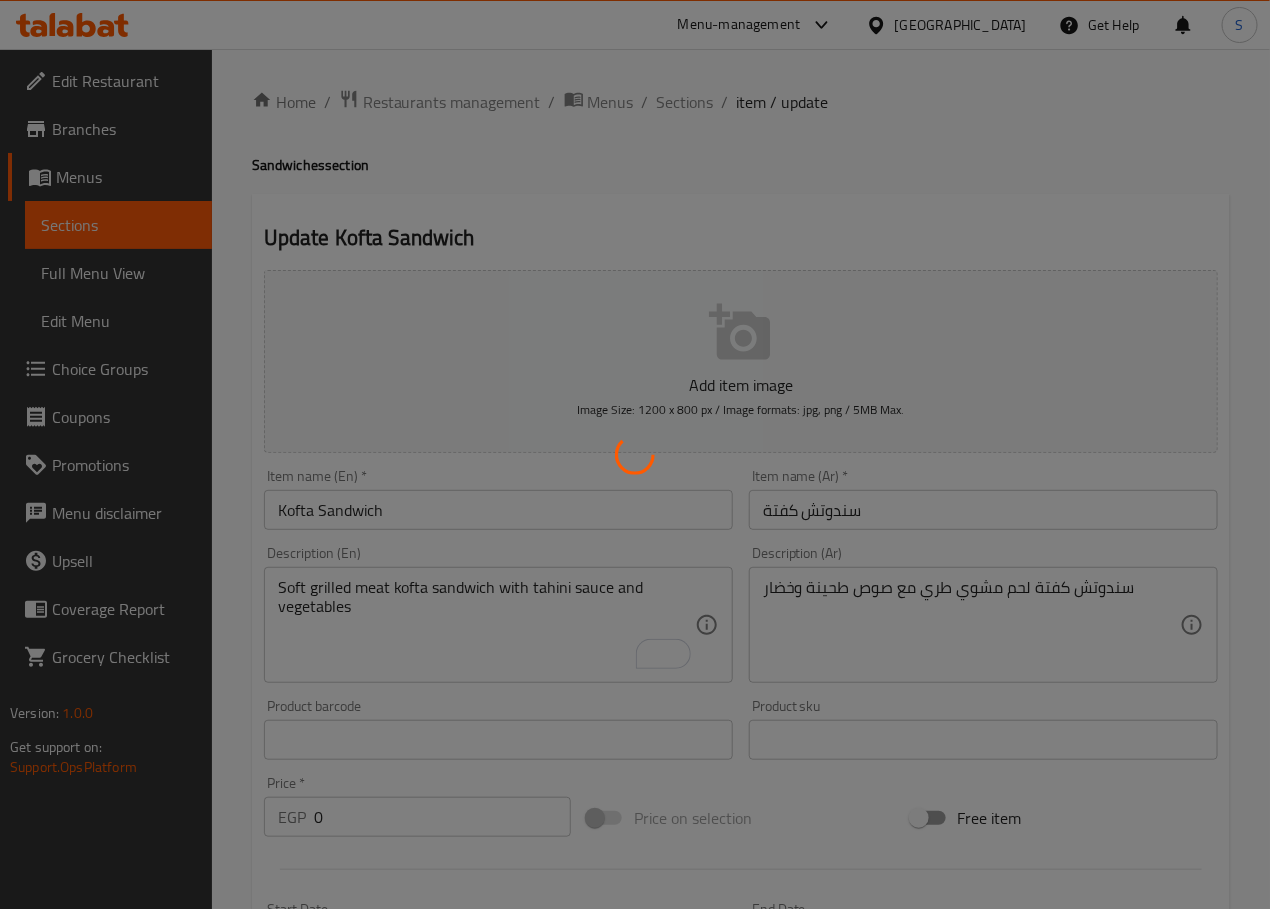 click at bounding box center (635, 454) 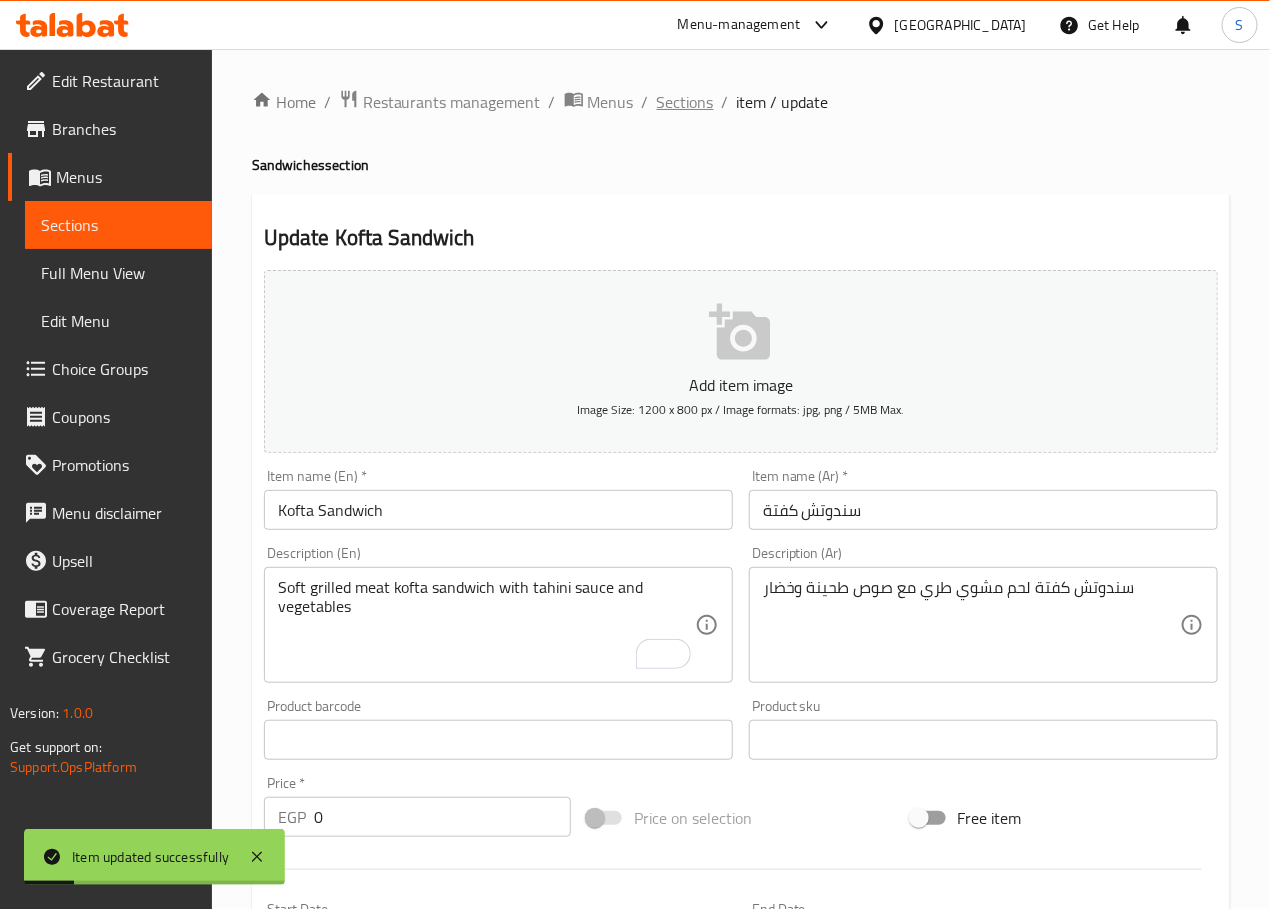 click on "Sections" at bounding box center [685, 102] 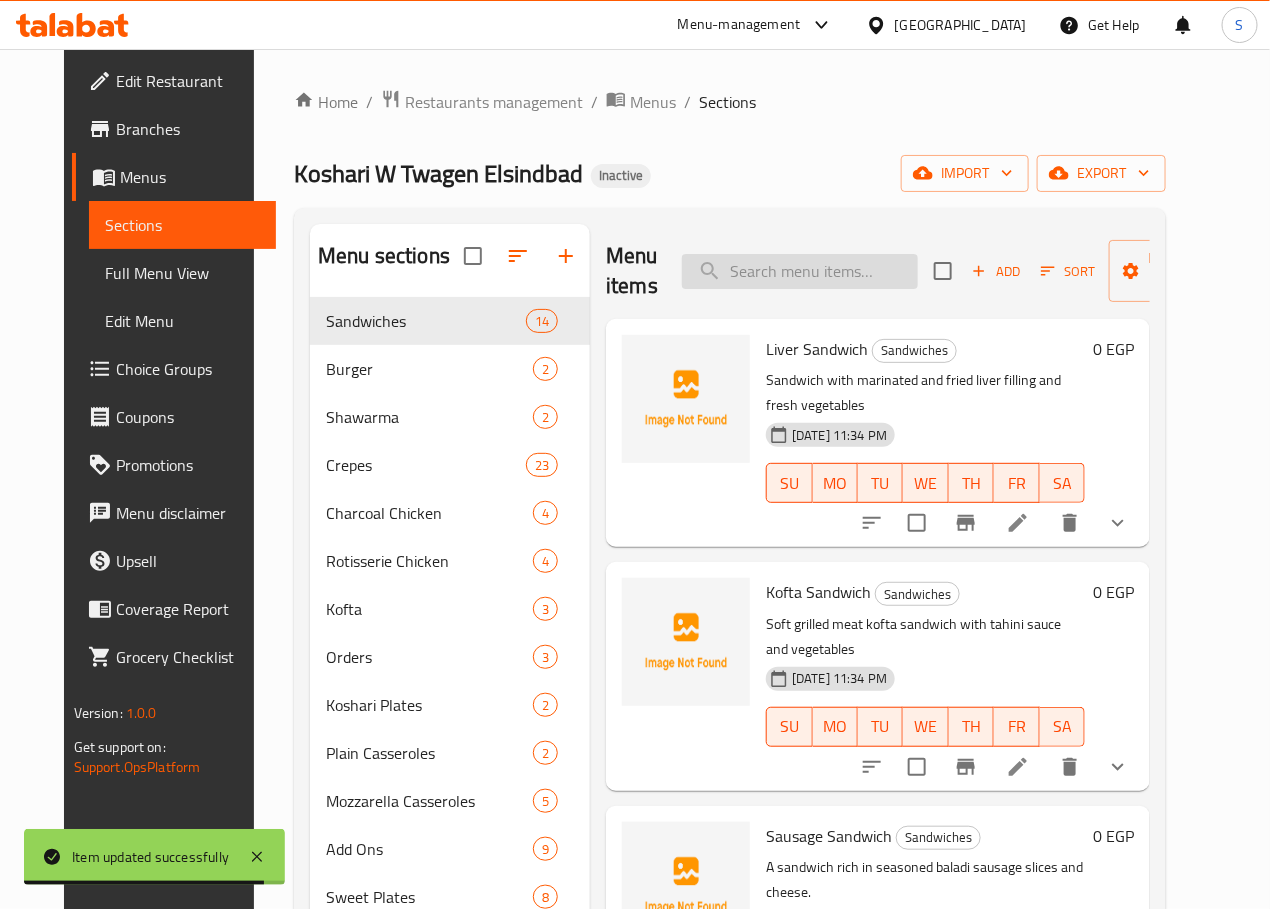 click at bounding box center (800, 271) 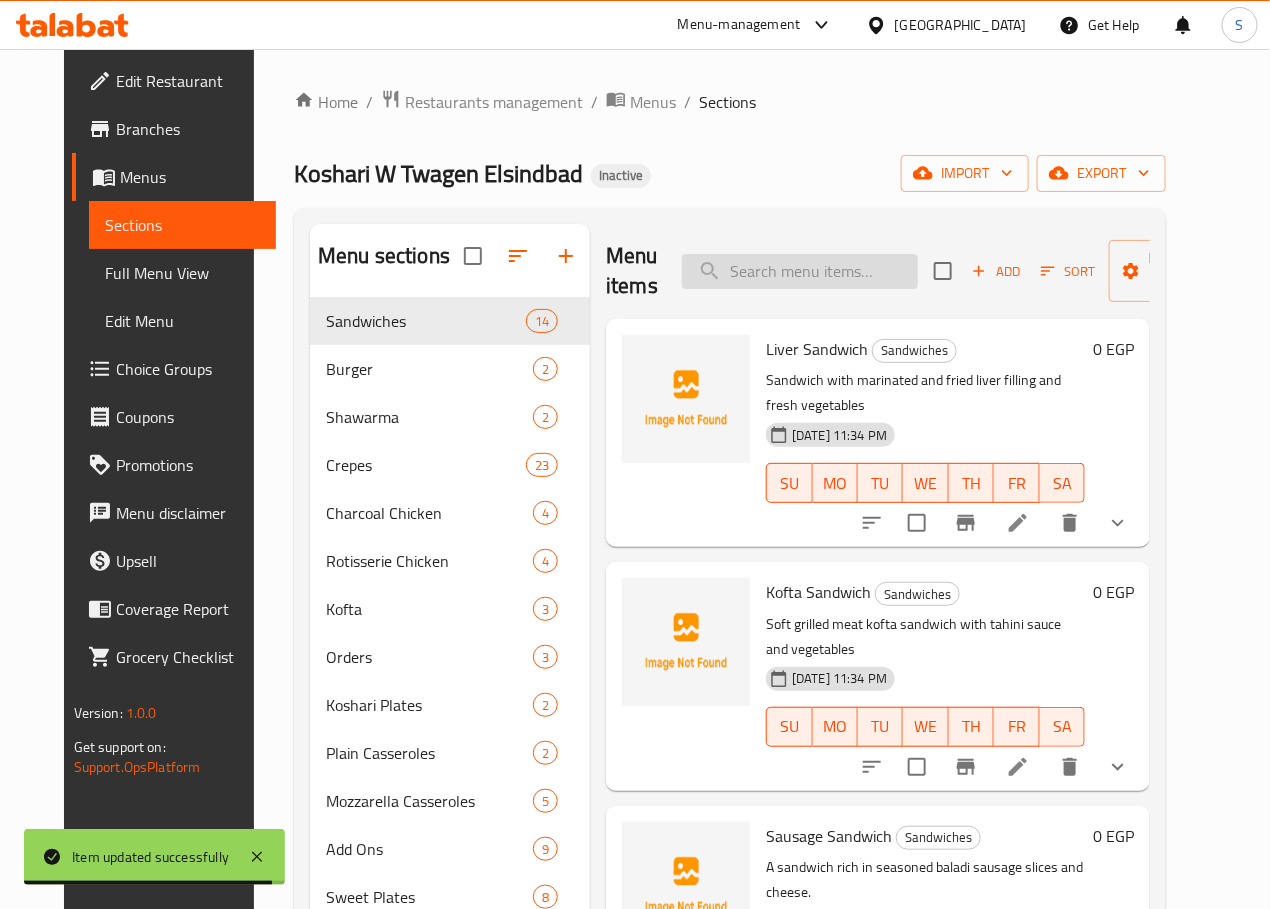 paste on "Meat Fajita Sandwich" 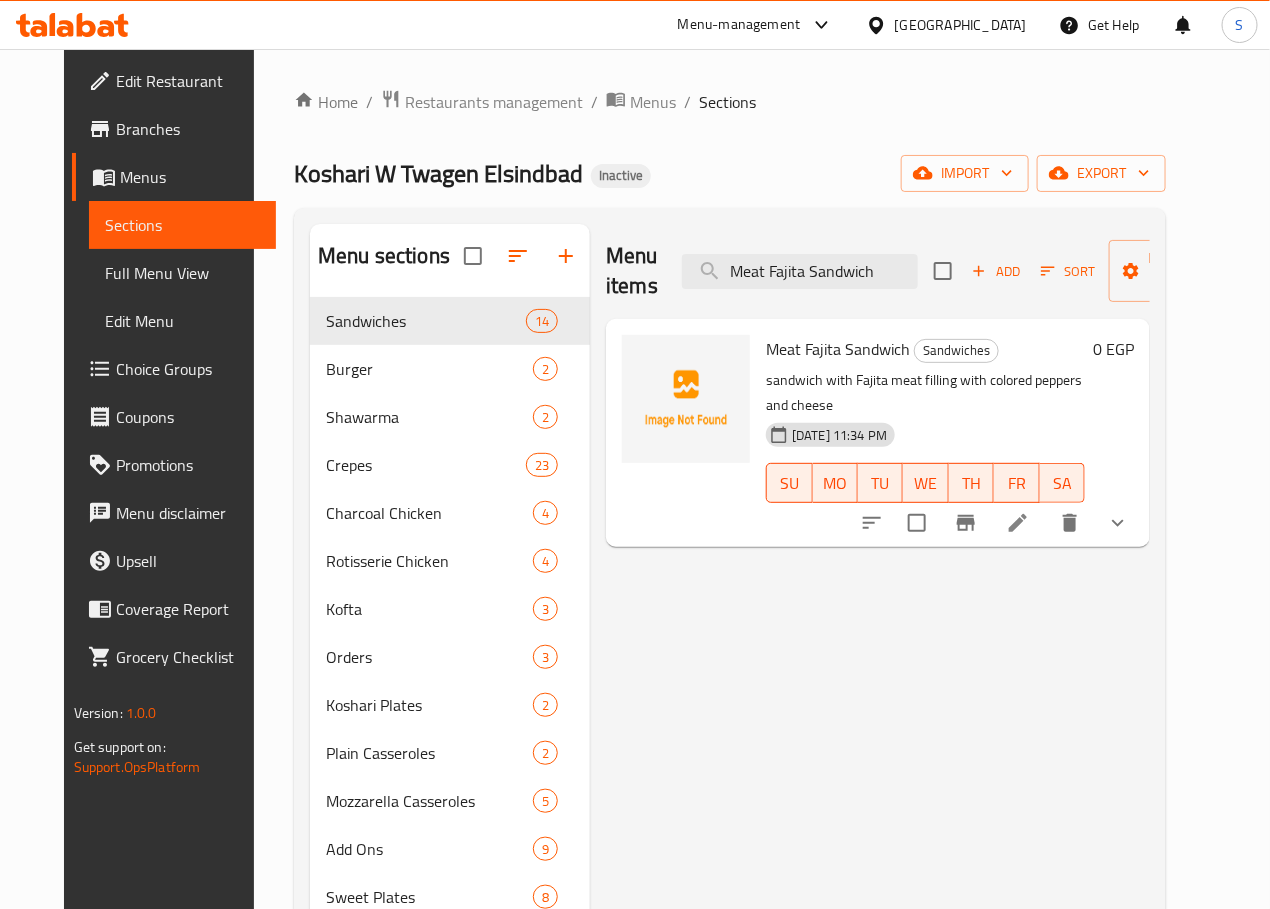 type on "Meat Fajita Sandwich" 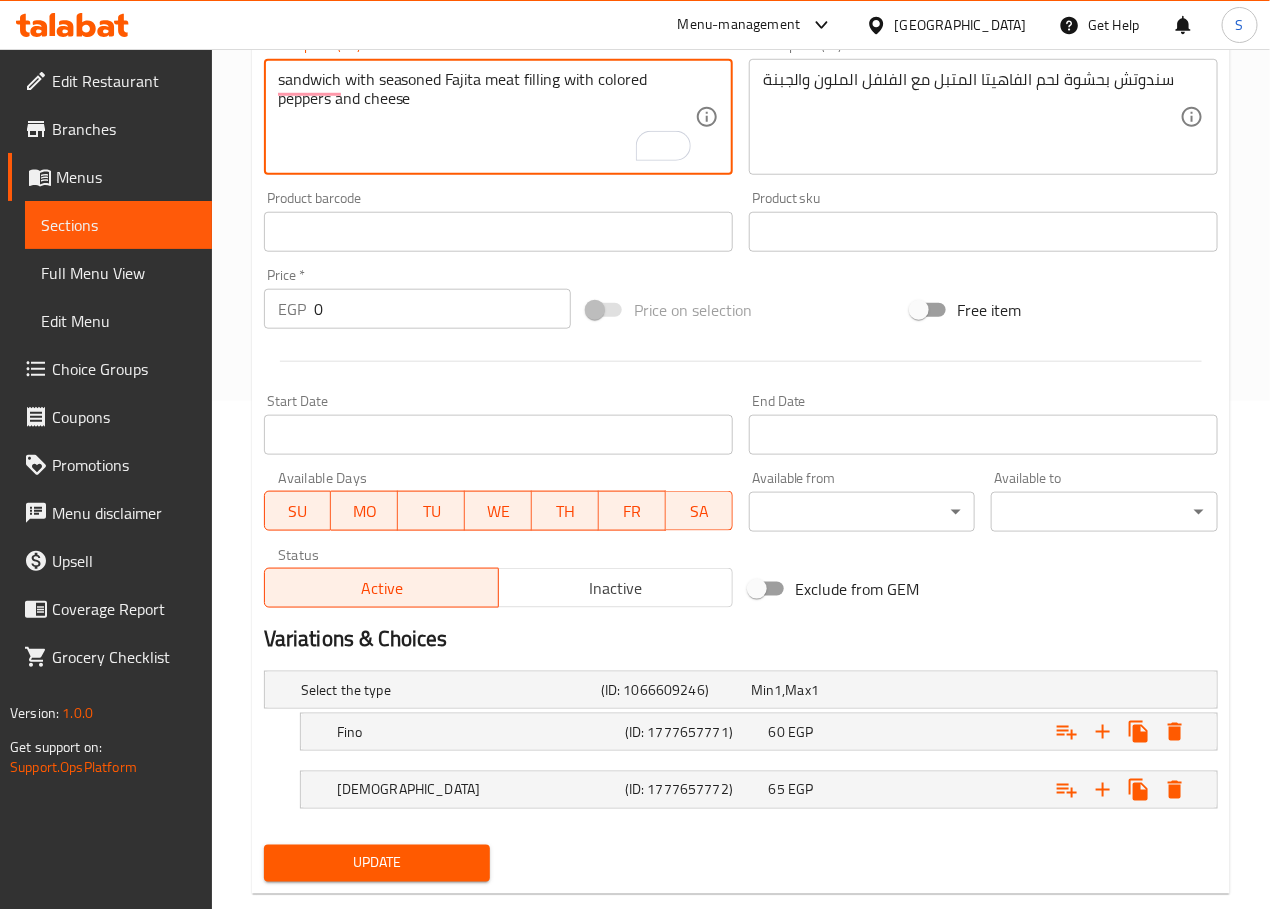 scroll, scrollTop: 552, scrollLeft: 0, axis: vertical 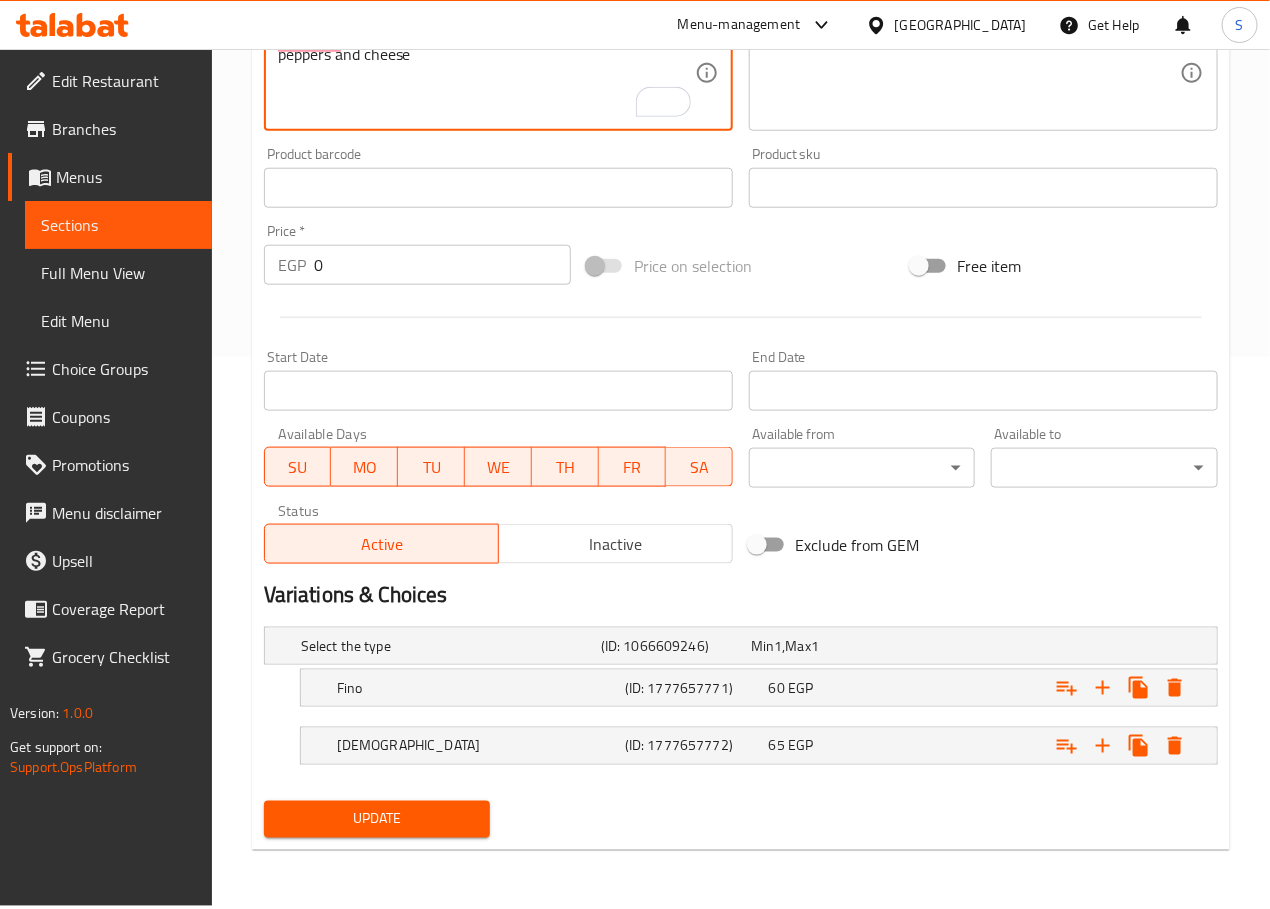 click on "Update" at bounding box center (377, 819) 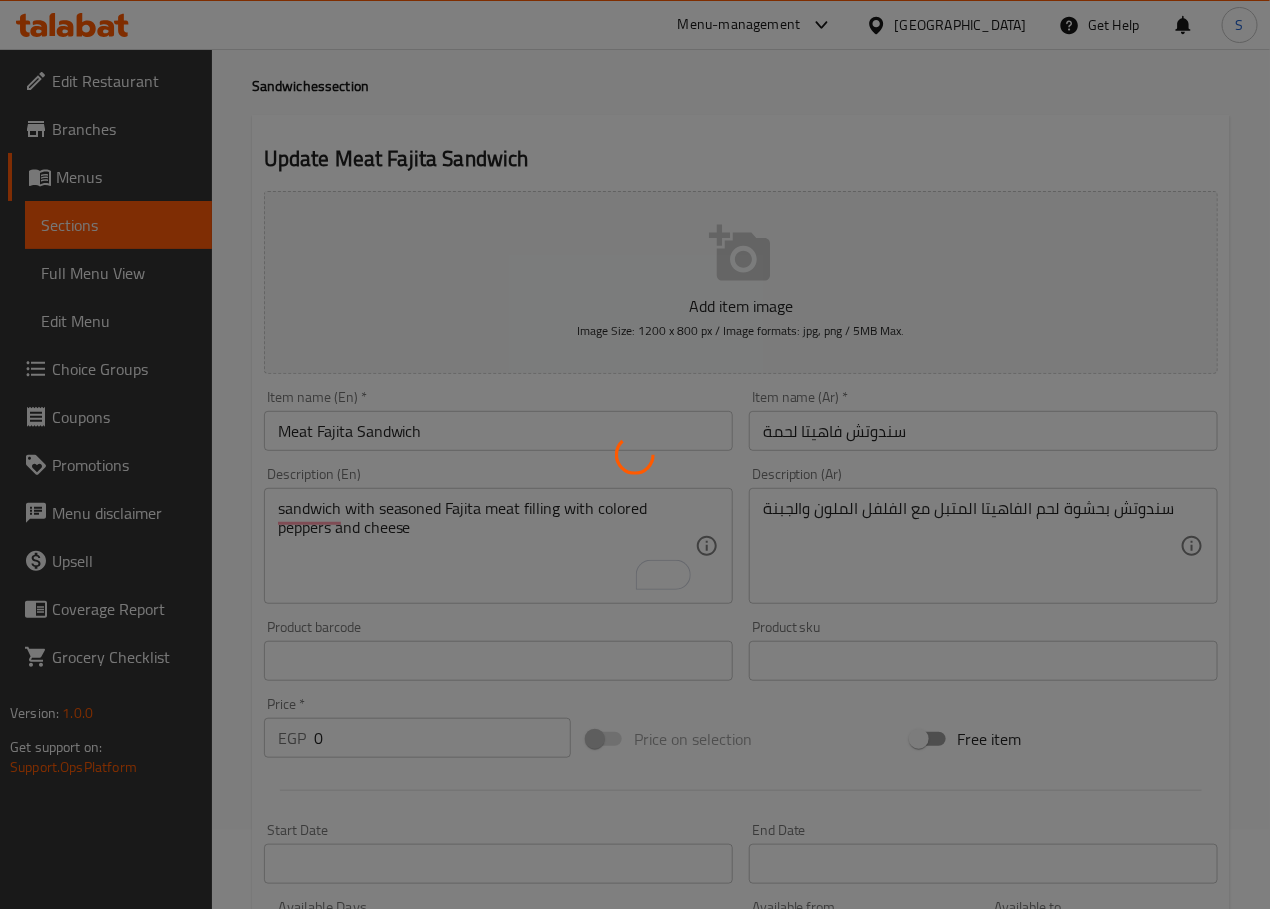 scroll, scrollTop: 0, scrollLeft: 0, axis: both 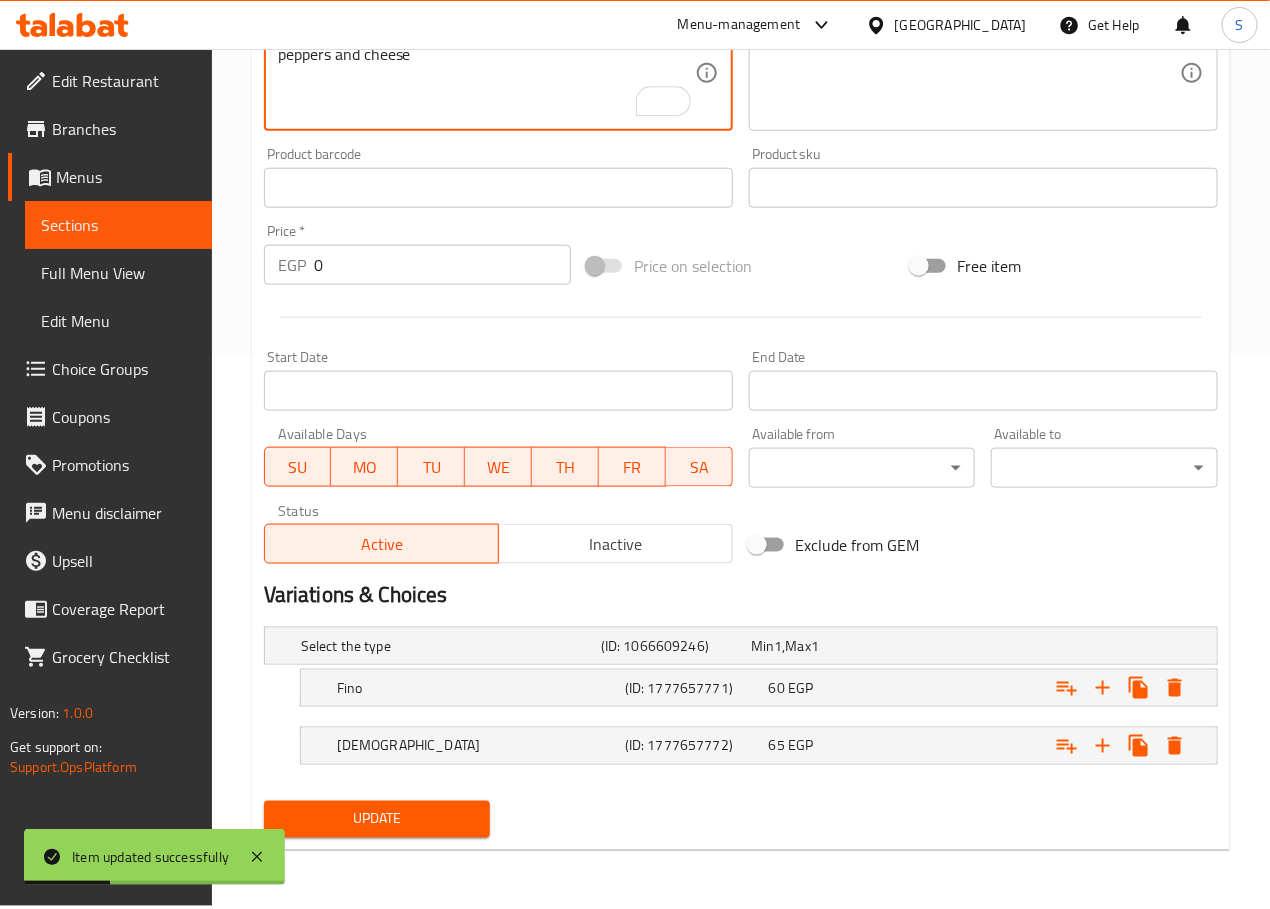 type on "Sandwich with seasoned Fajita meat filling with colored peppers and cheese" 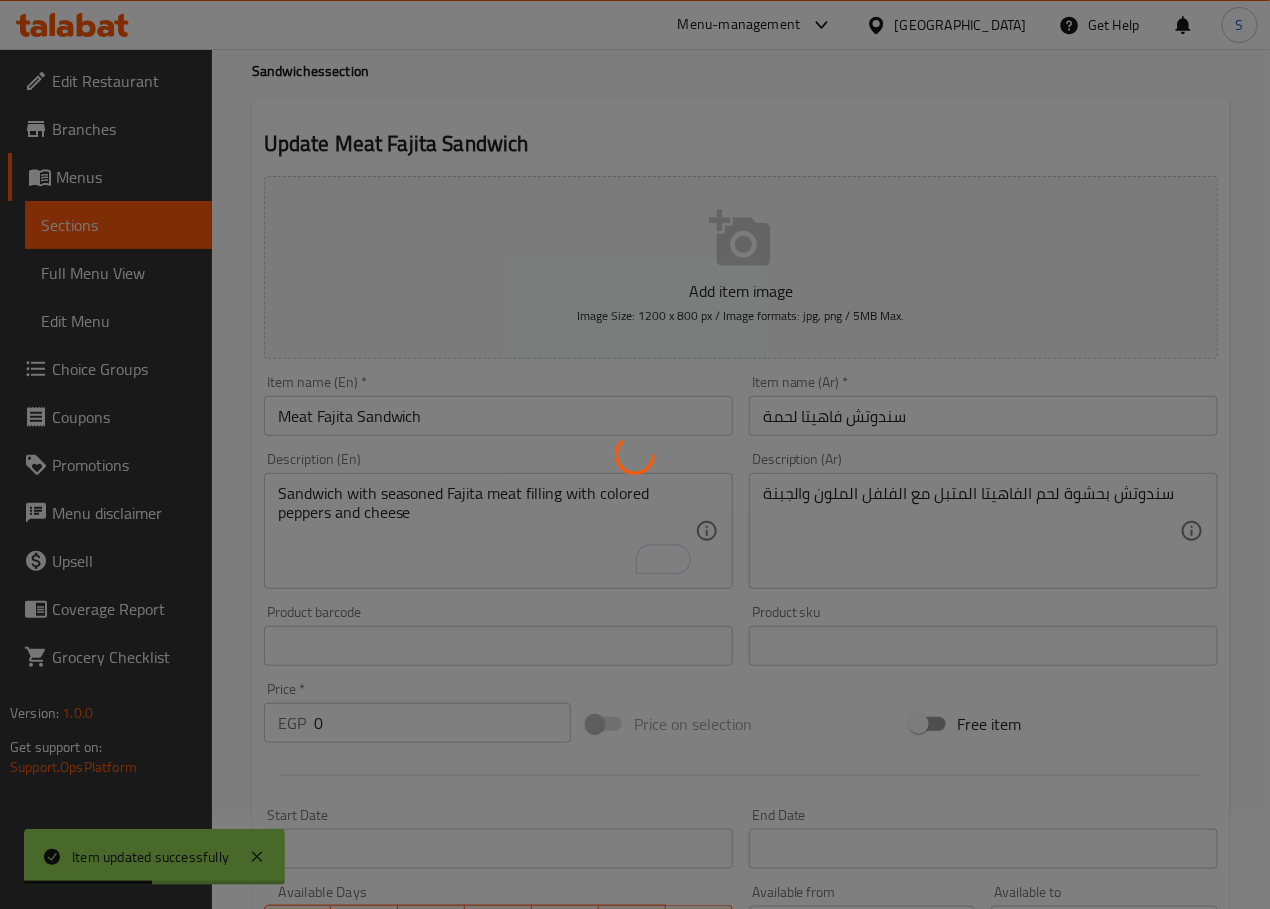 scroll, scrollTop: 0, scrollLeft: 0, axis: both 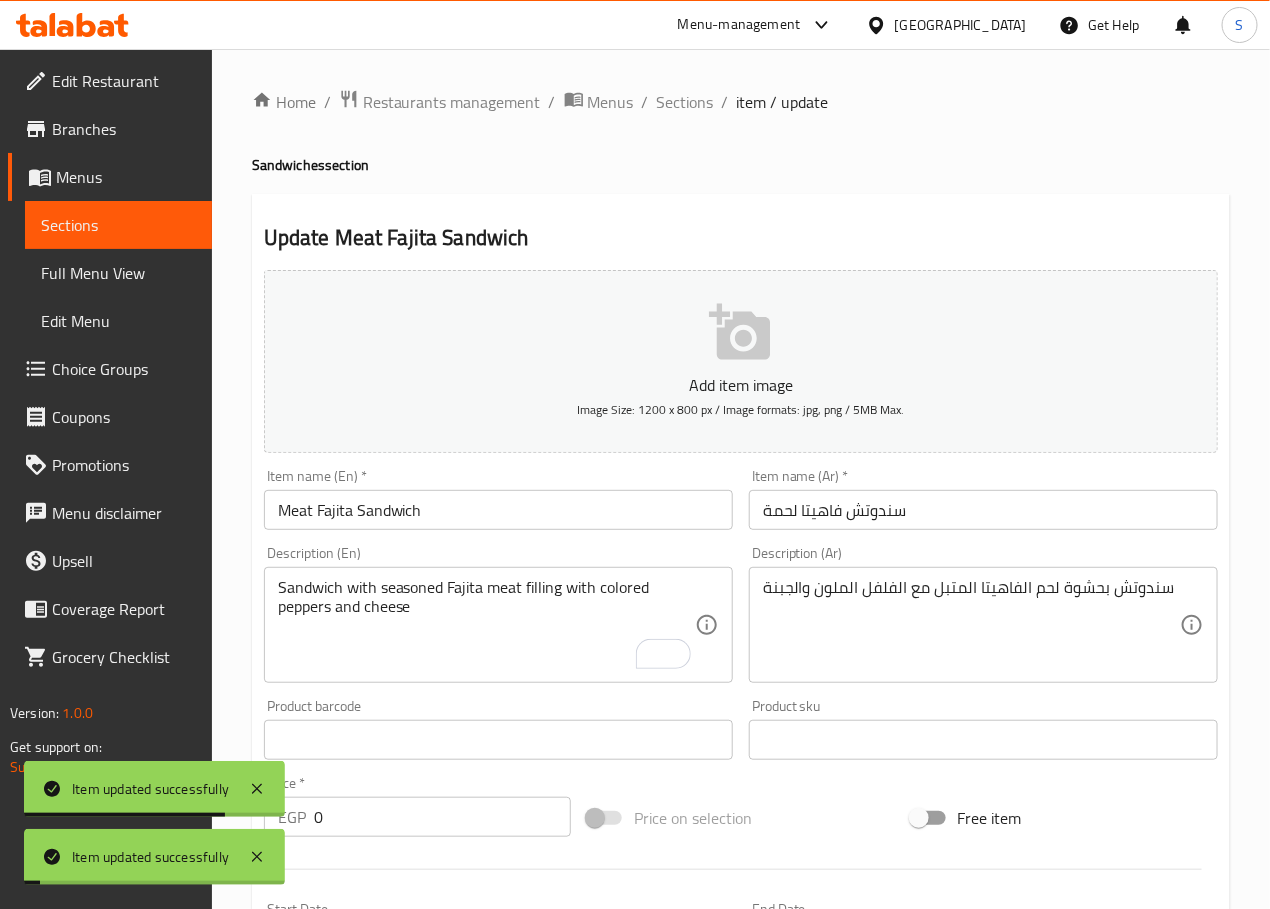 click on "Sections" at bounding box center (685, 102) 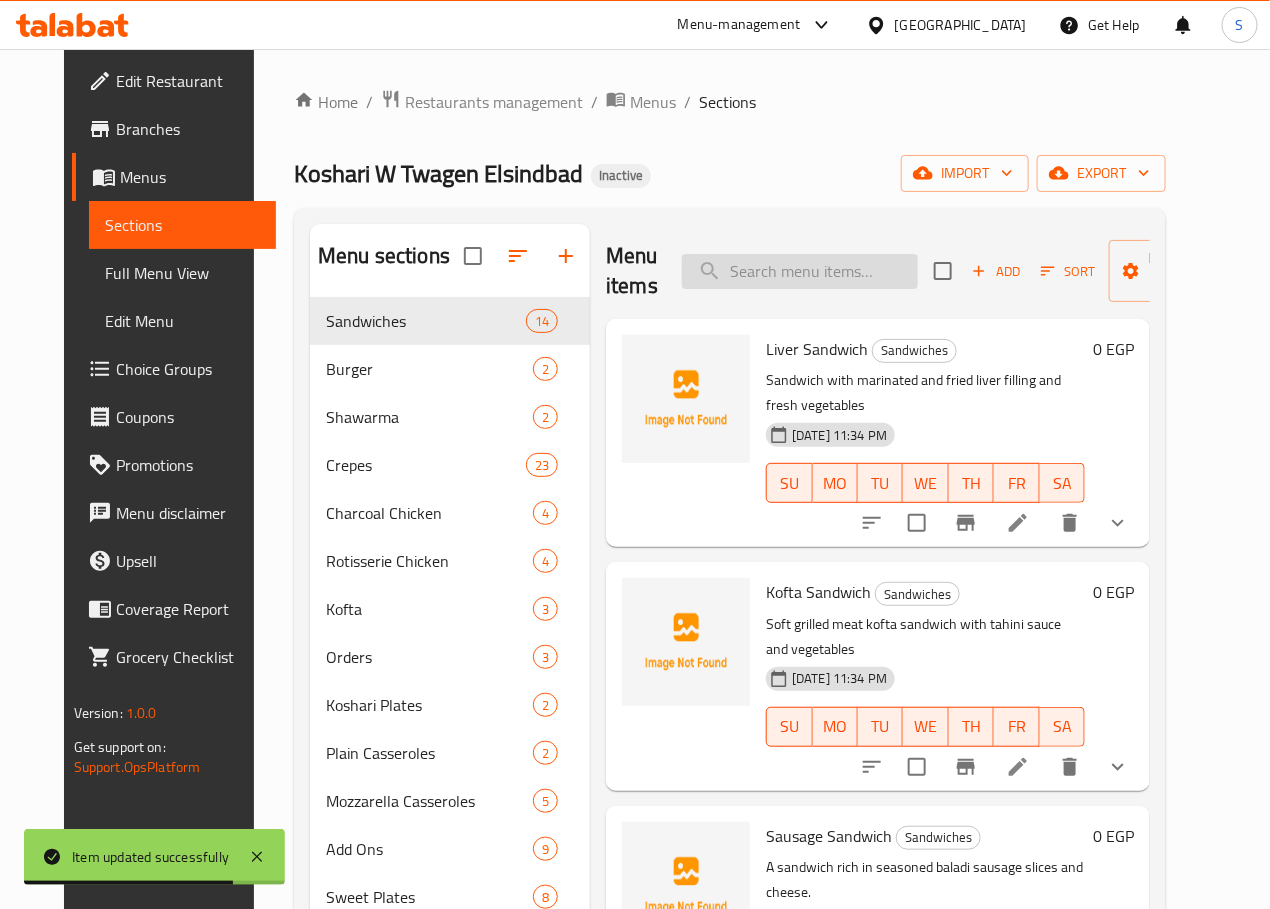 click at bounding box center (800, 271) 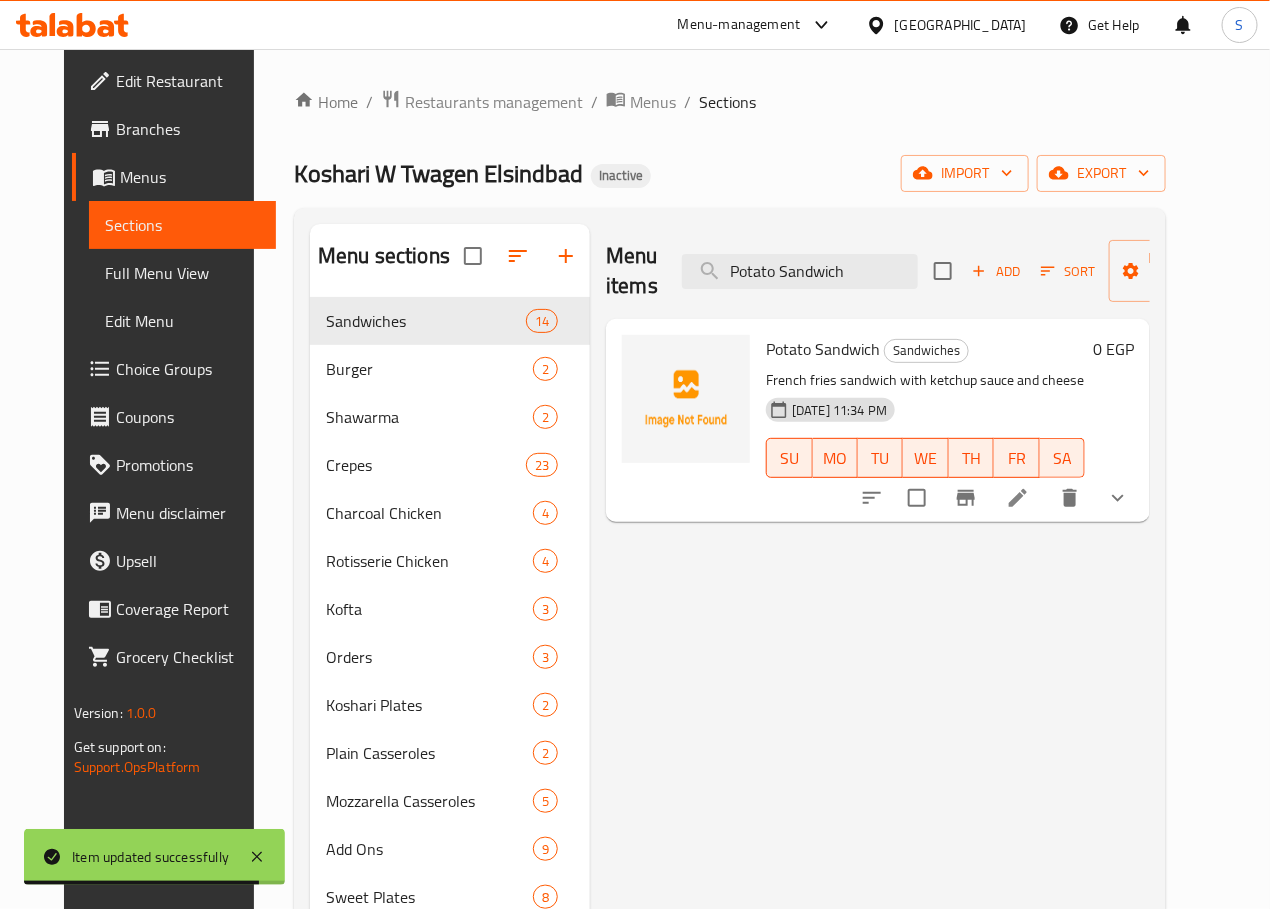 click at bounding box center [1018, 498] 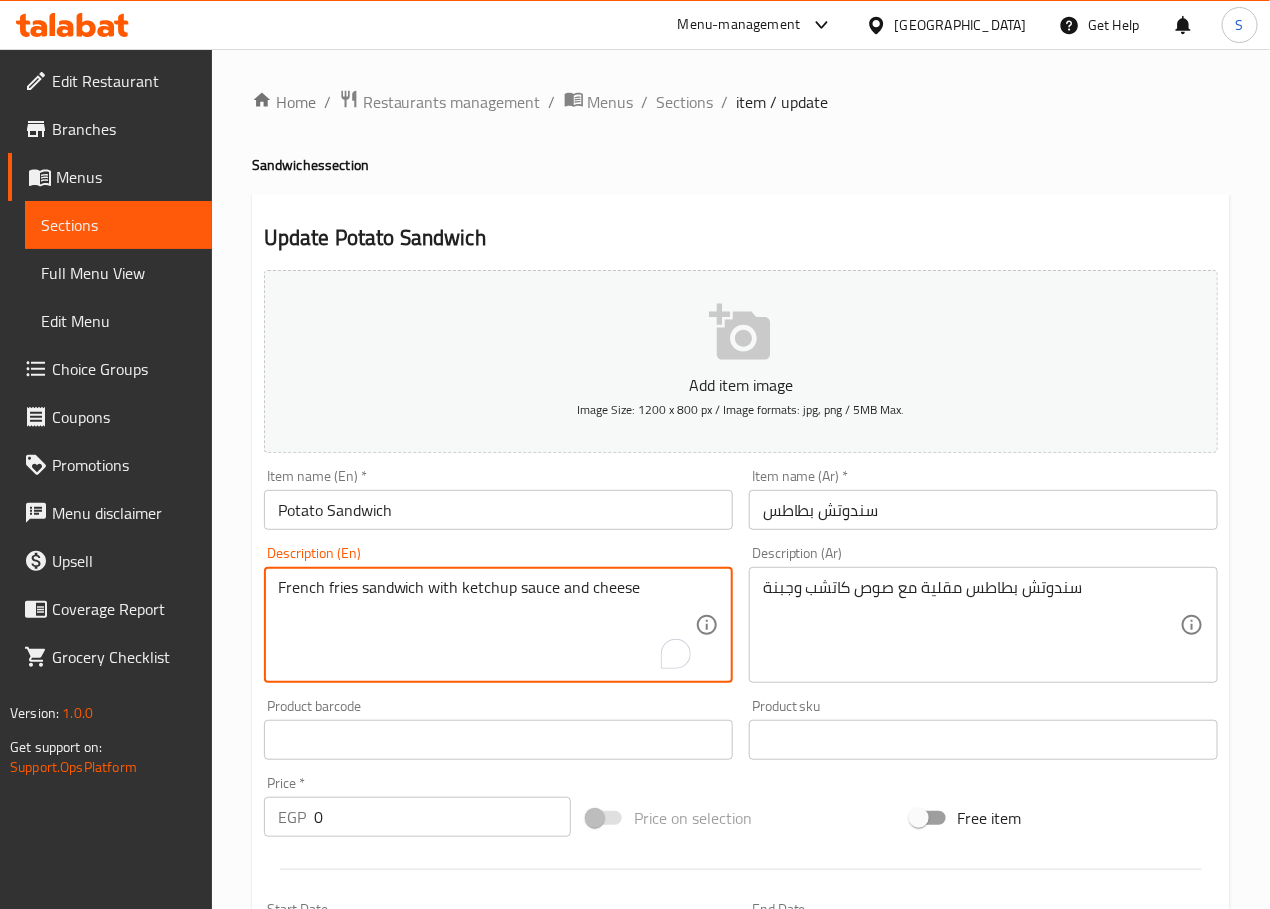 click on "French fries sandwich with ketchup sauce and cheese" at bounding box center (486, 625) 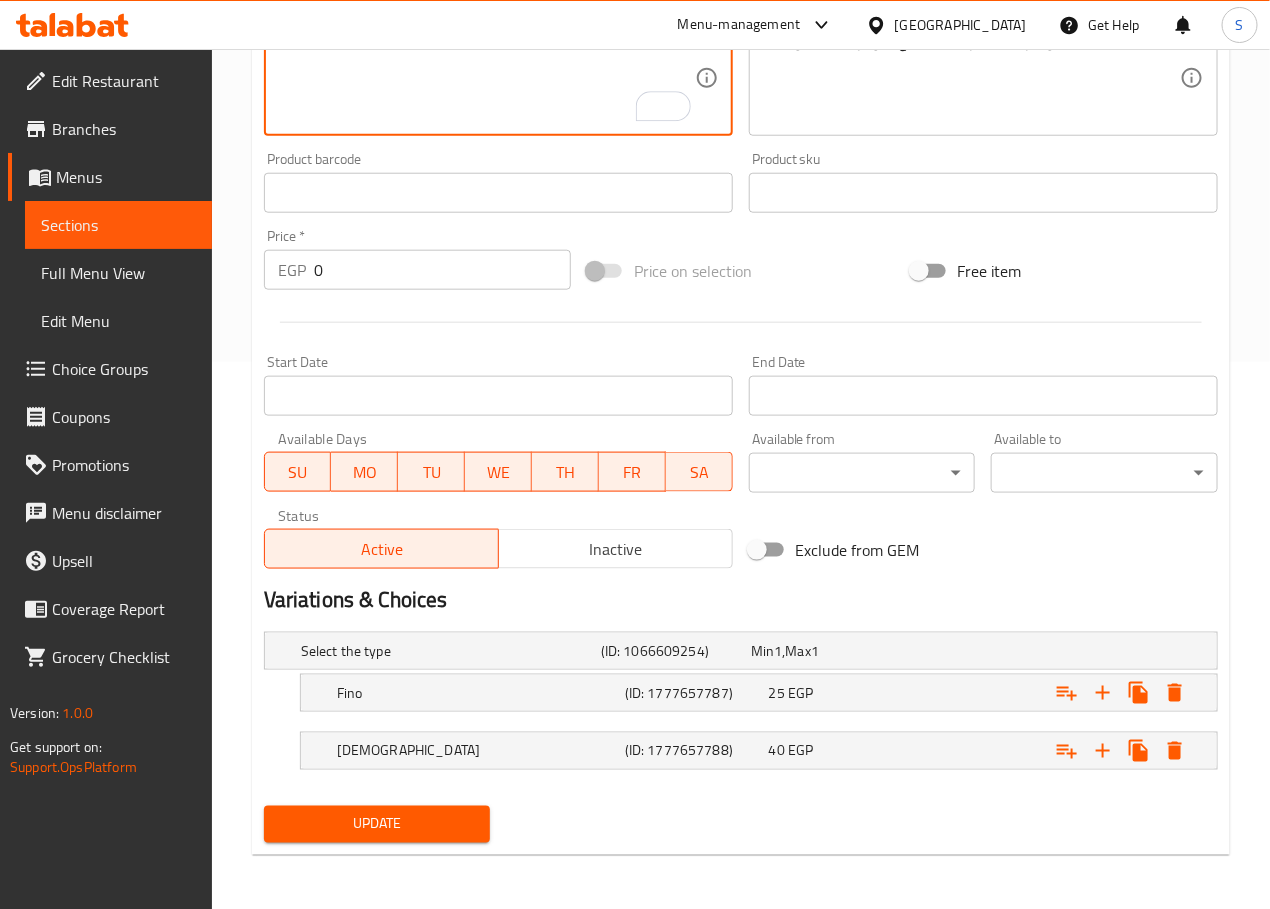 scroll, scrollTop: 552, scrollLeft: 0, axis: vertical 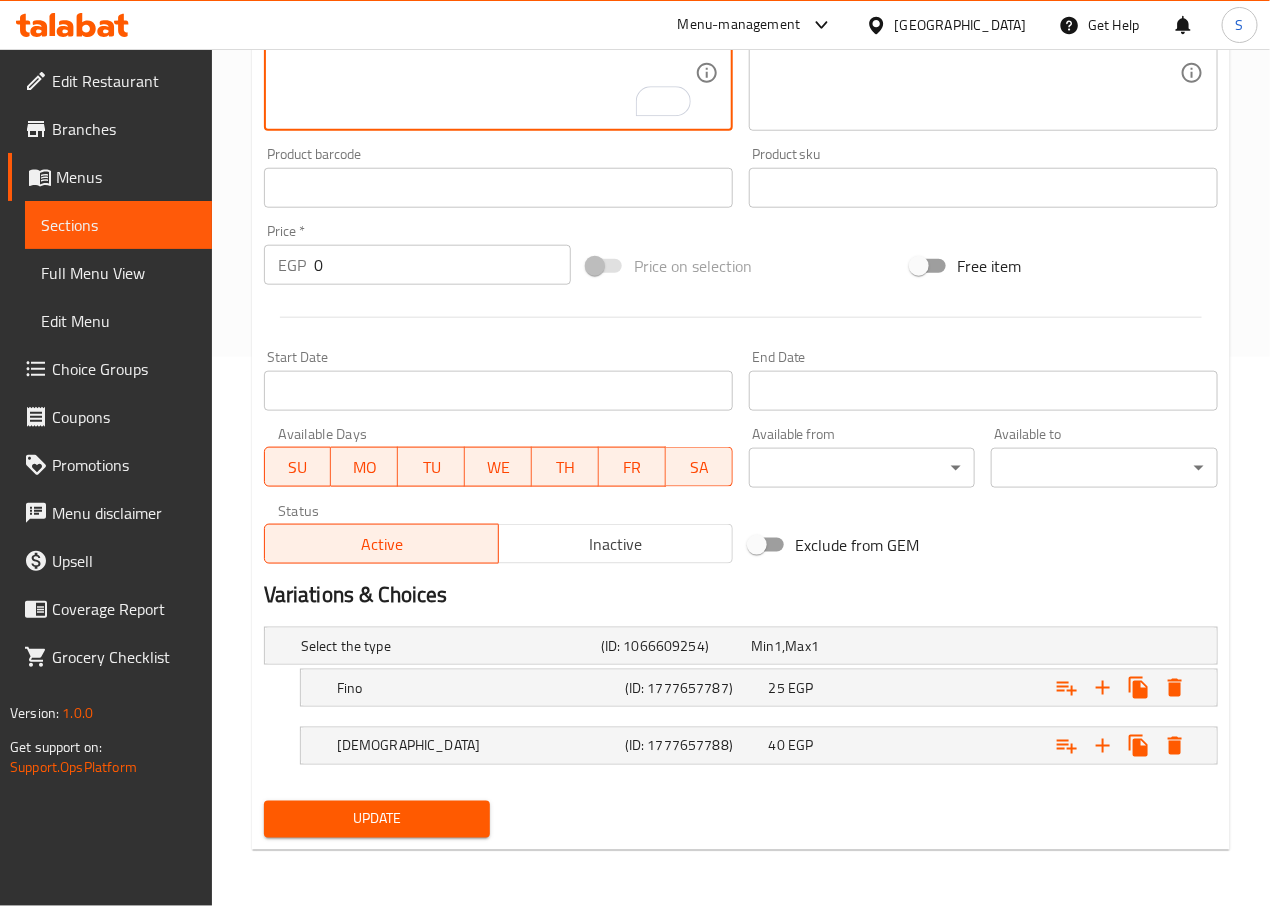 type on "Fried potato sandwich with ketchup sauce and cheese" 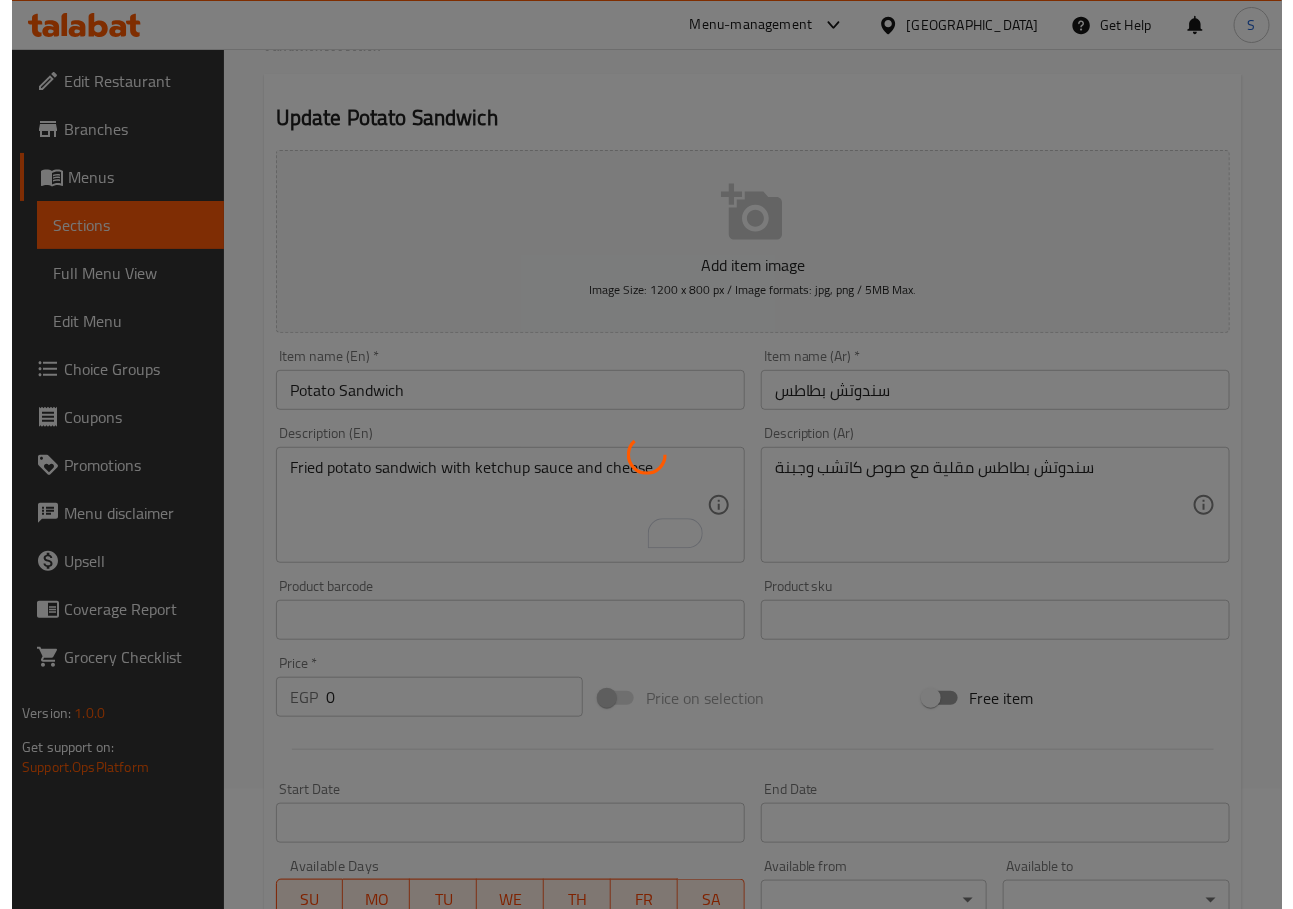 scroll, scrollTop: 0, scrollLeft: 0, axis: both 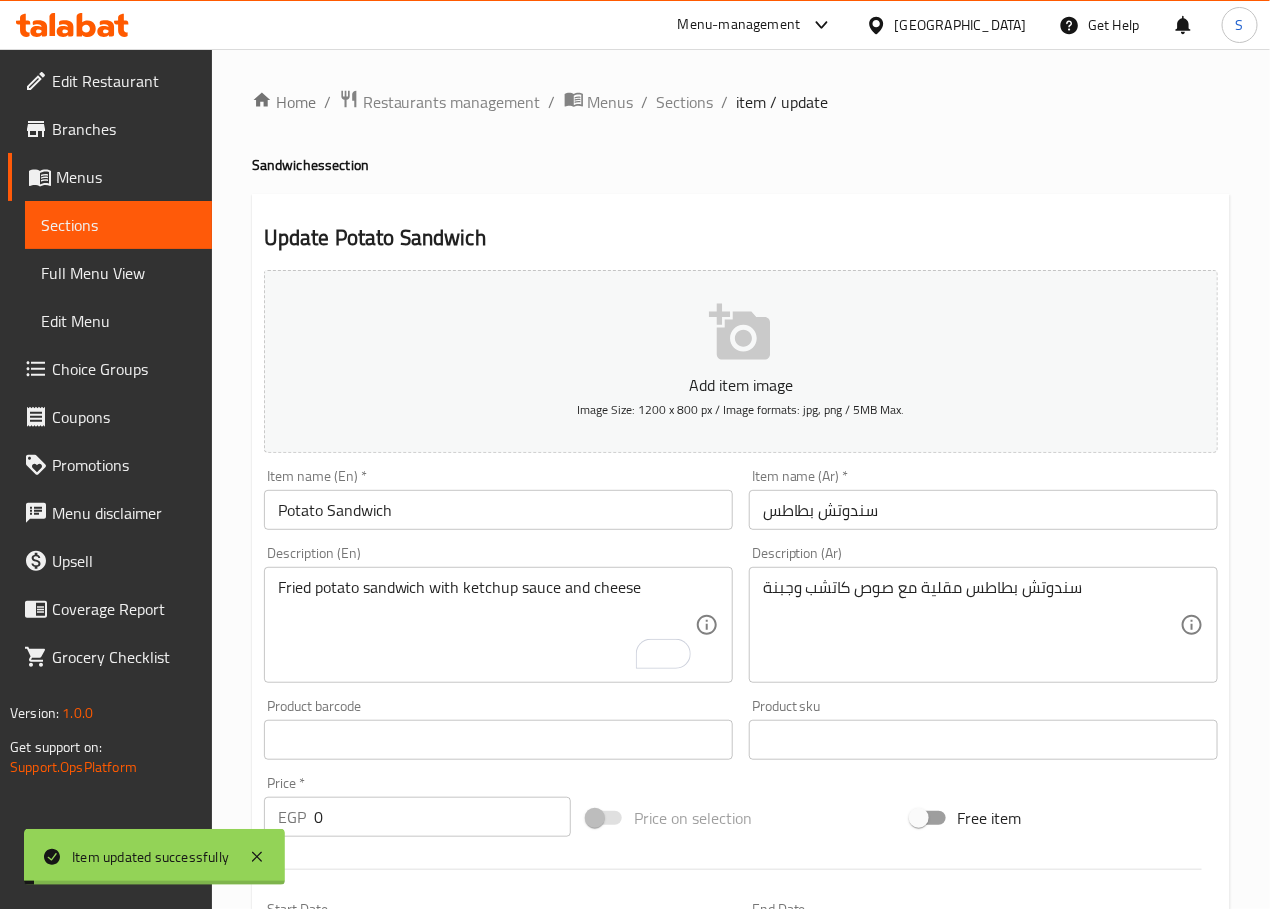 click on "Sections" at bounding box center [685, 102] 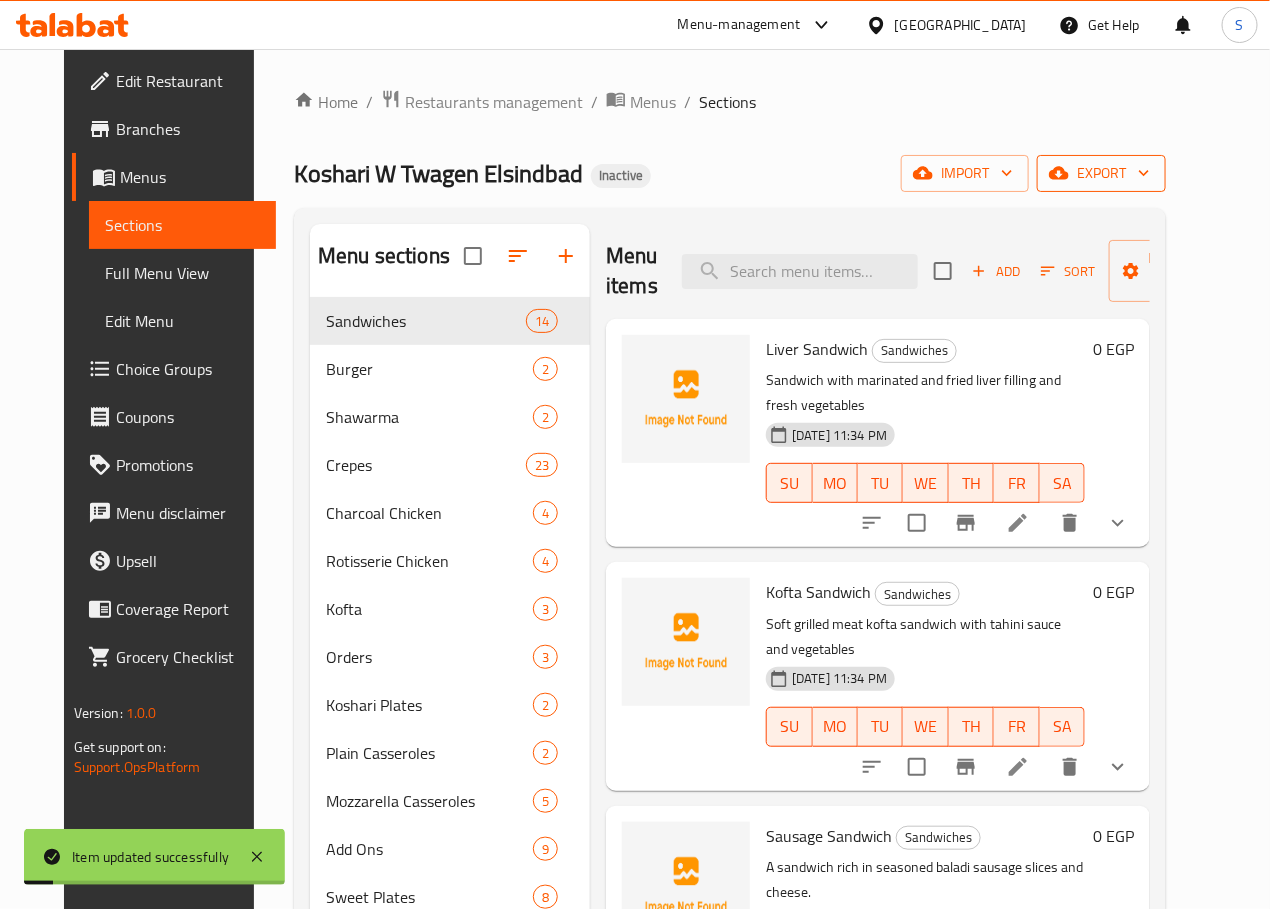 click on "export" at bounding box center [1101, 173] 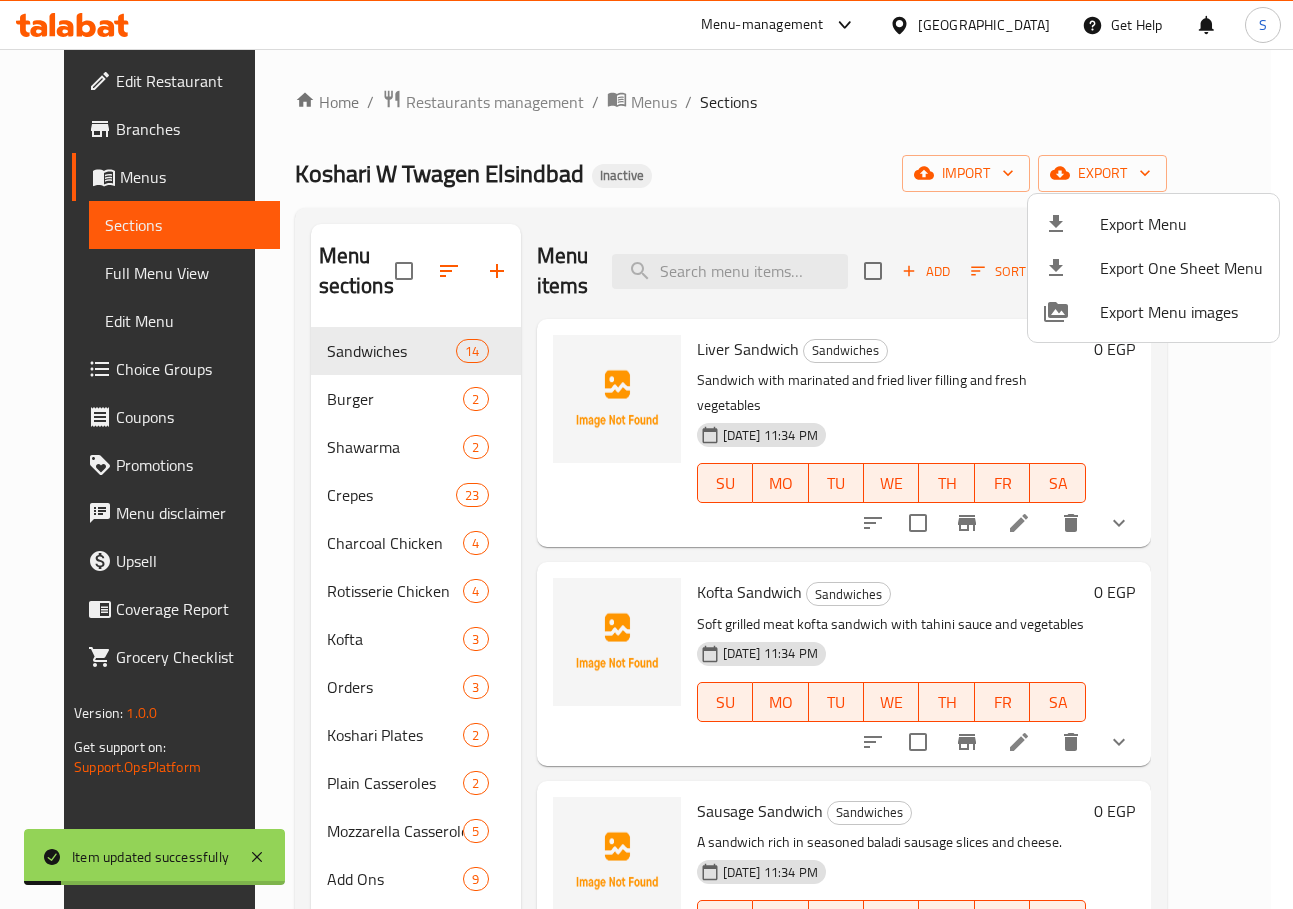 click on "Export Menu" at bounding box center (1153, 224) 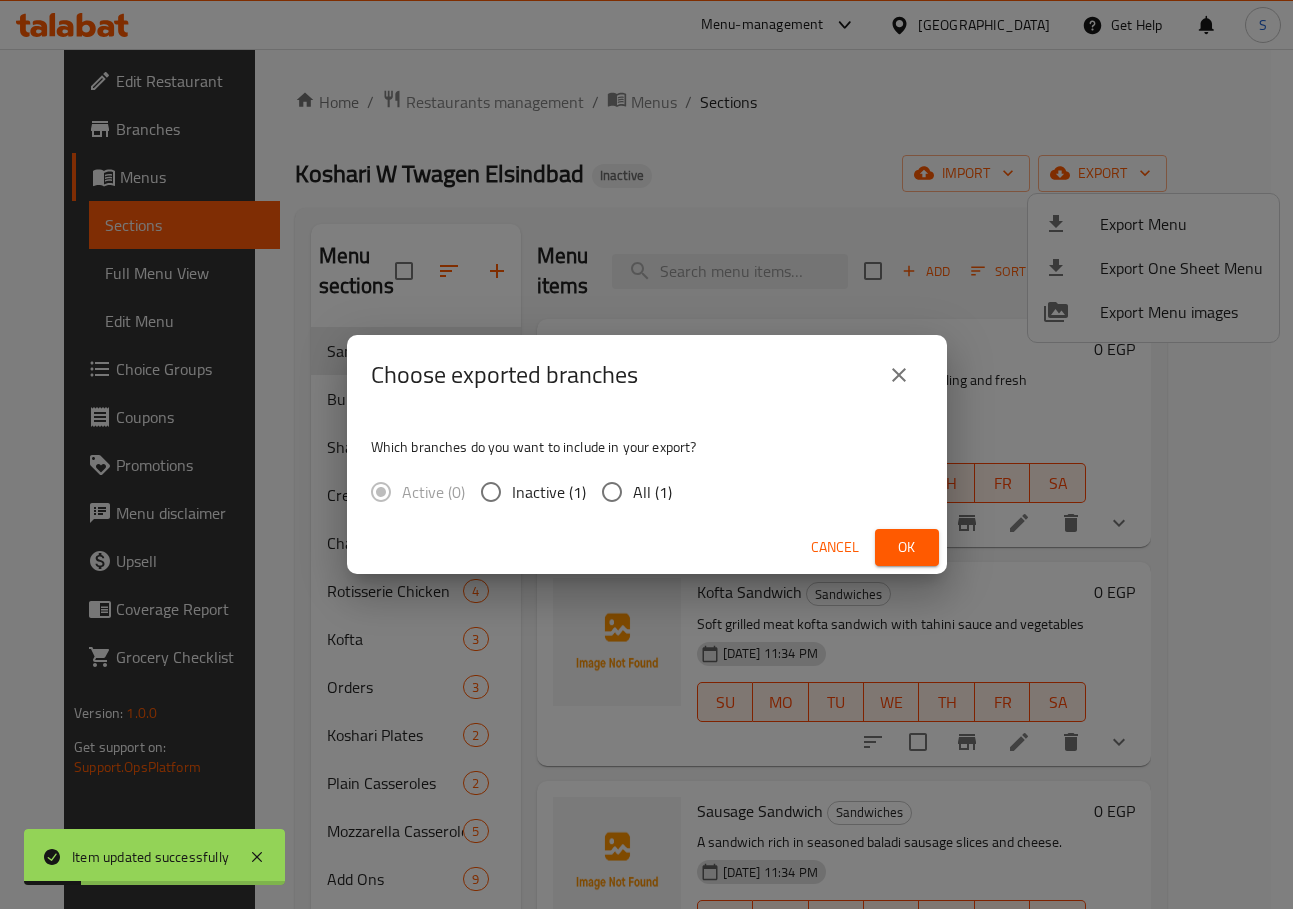 click on "All (1)" at bounding box center (652, 492) 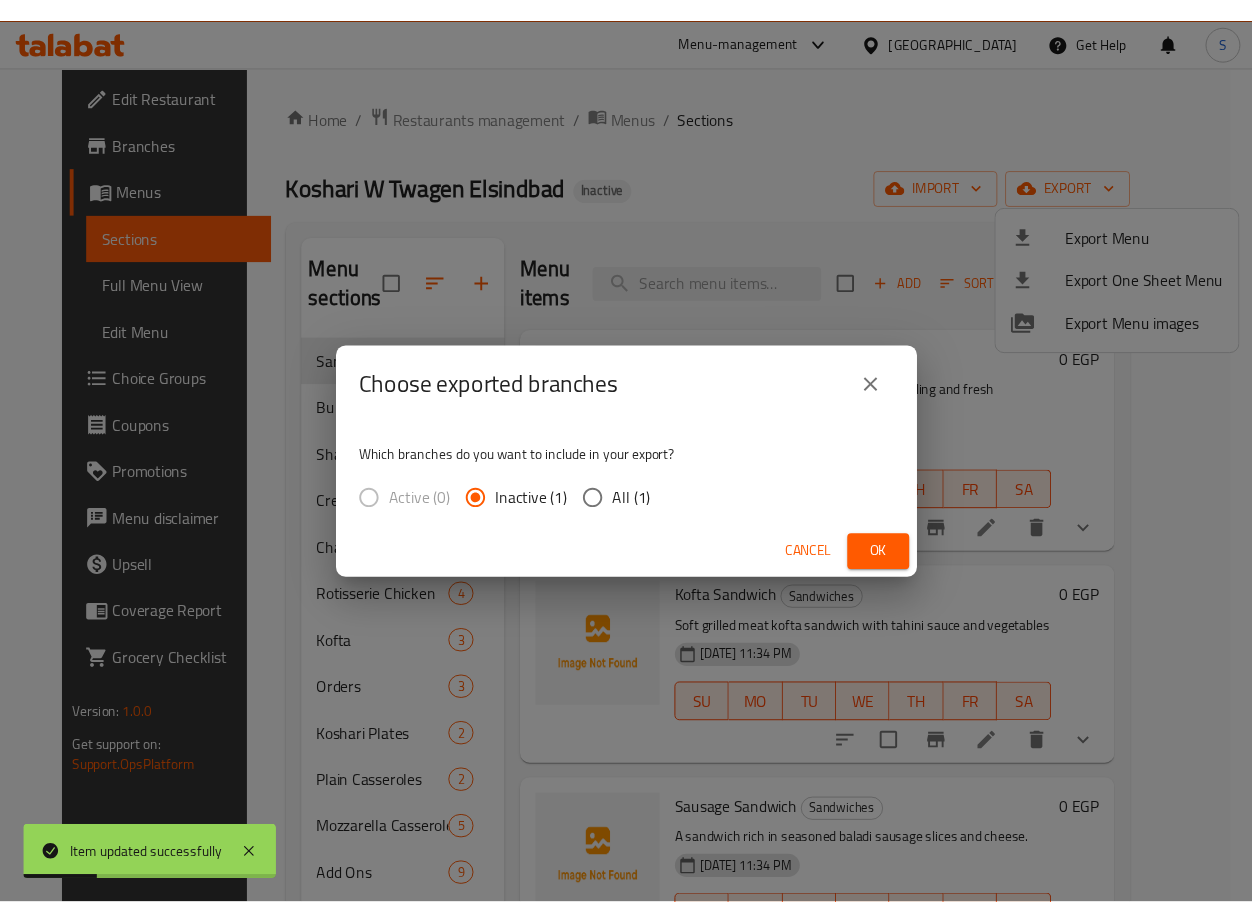 scroll, scrollTop: 0, scrollLeft: 0, axis: both 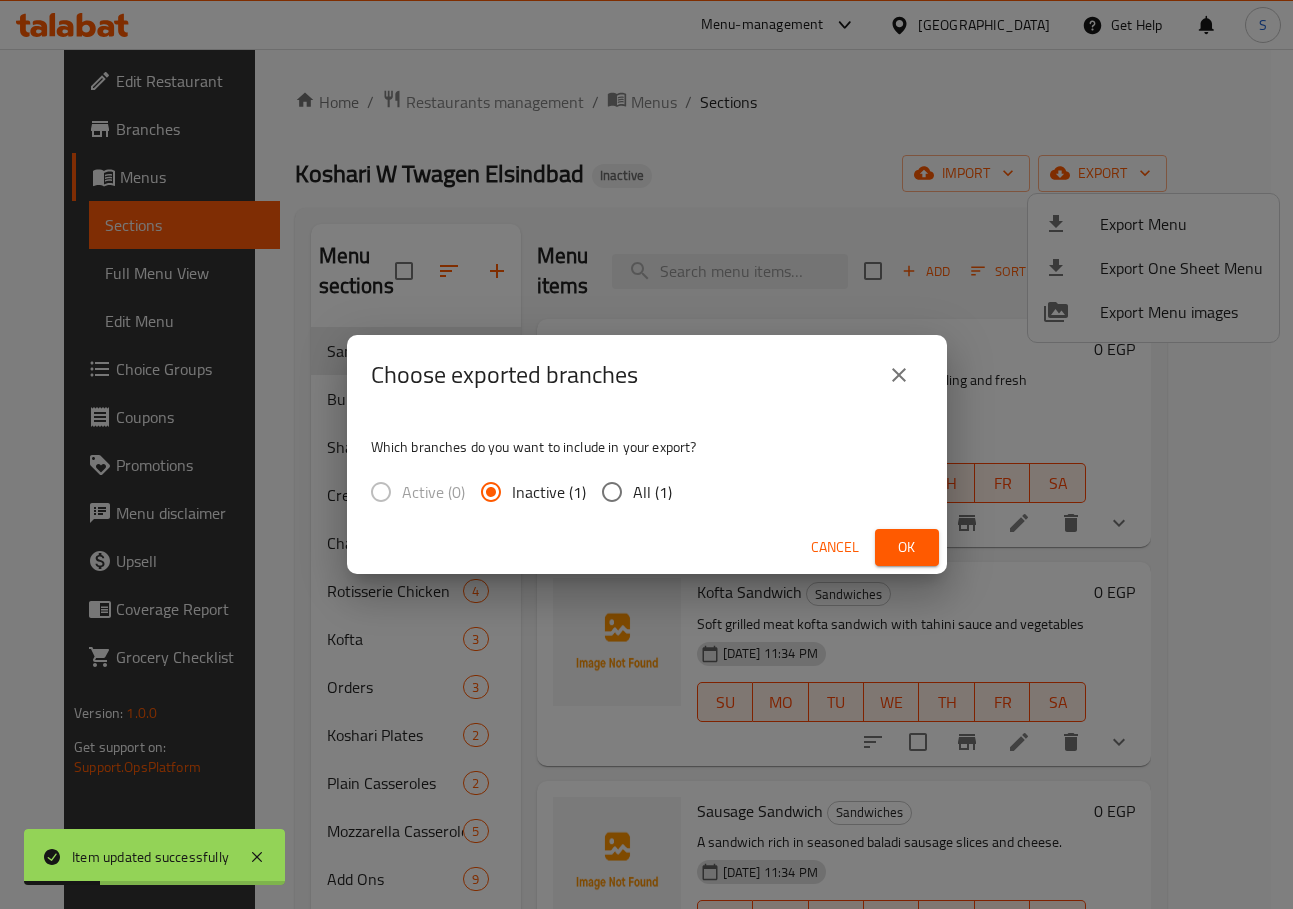 click on "All (1)" at bounding box center (612, 492) 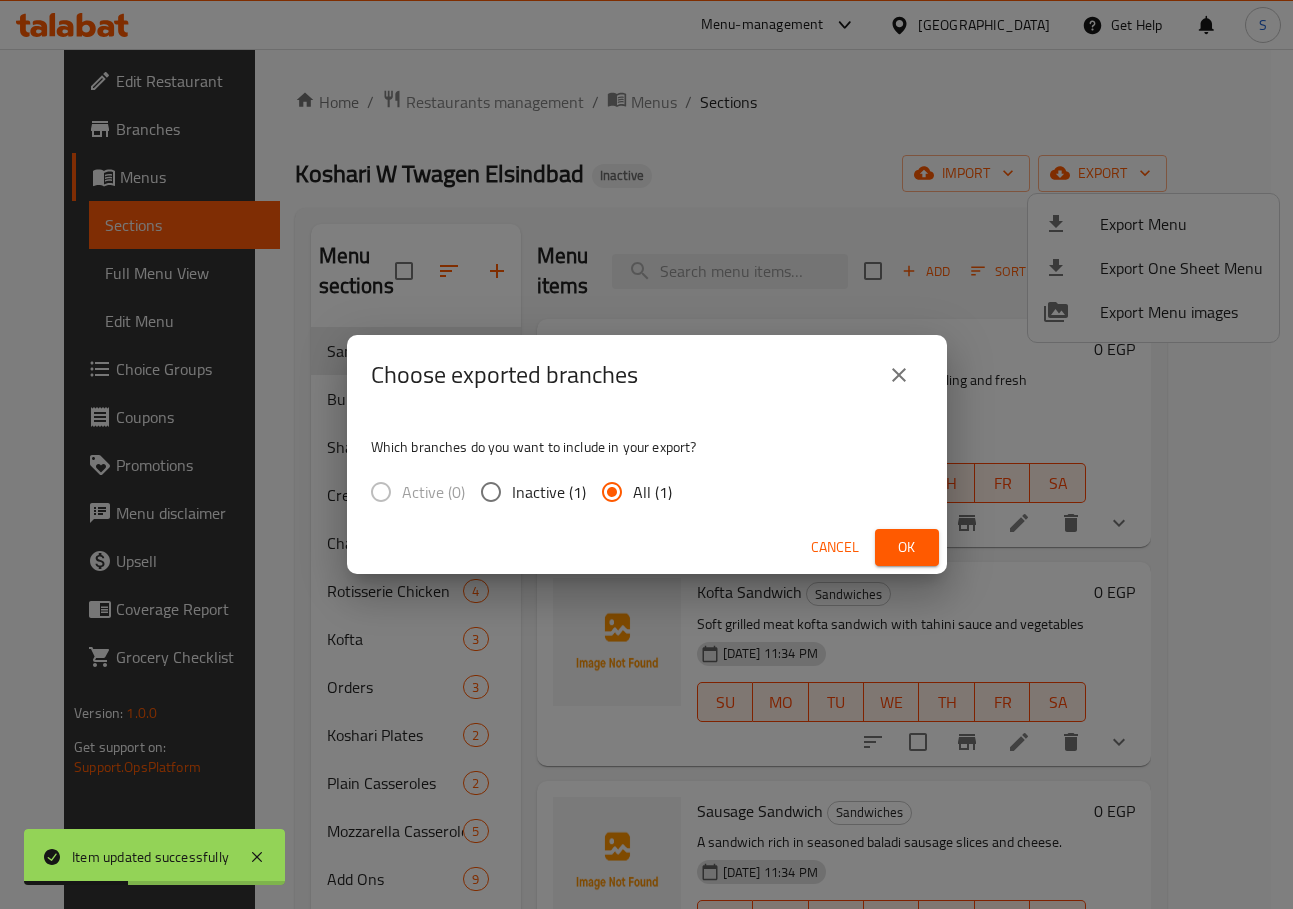 click on "Ok" at bounding box center (907, 547) 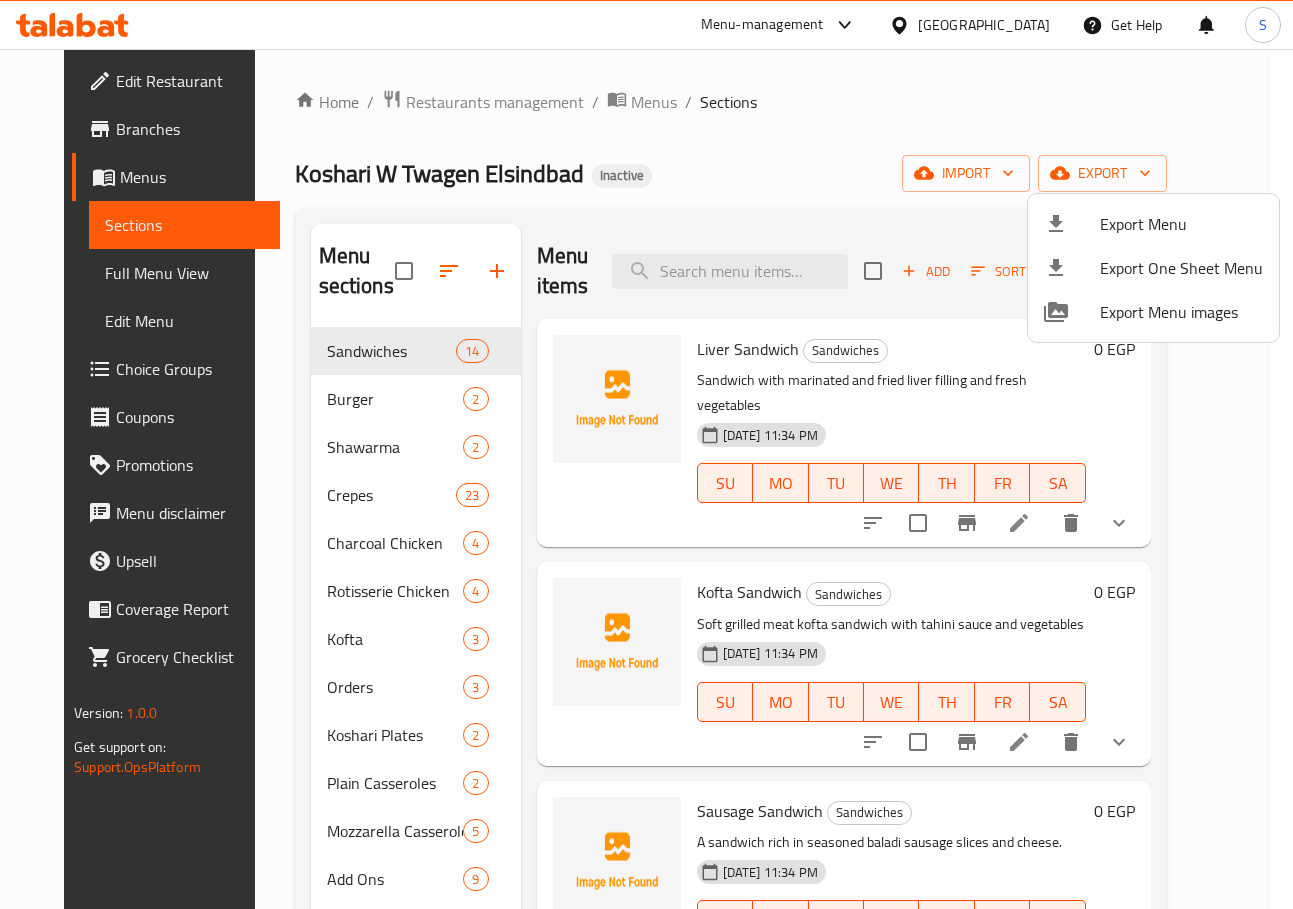 click at bounding box center [646, 454] 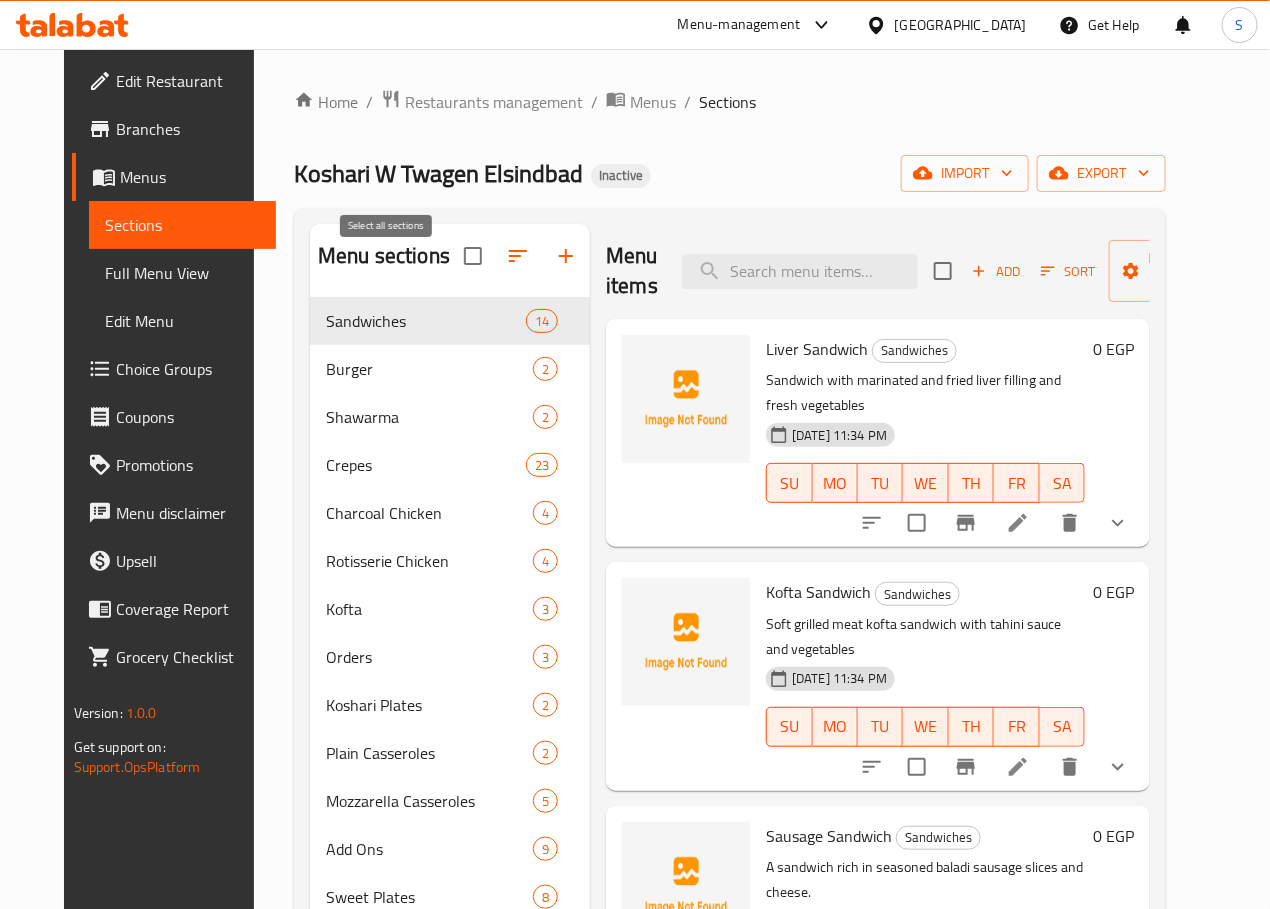 click at bounding box center [473, 256] 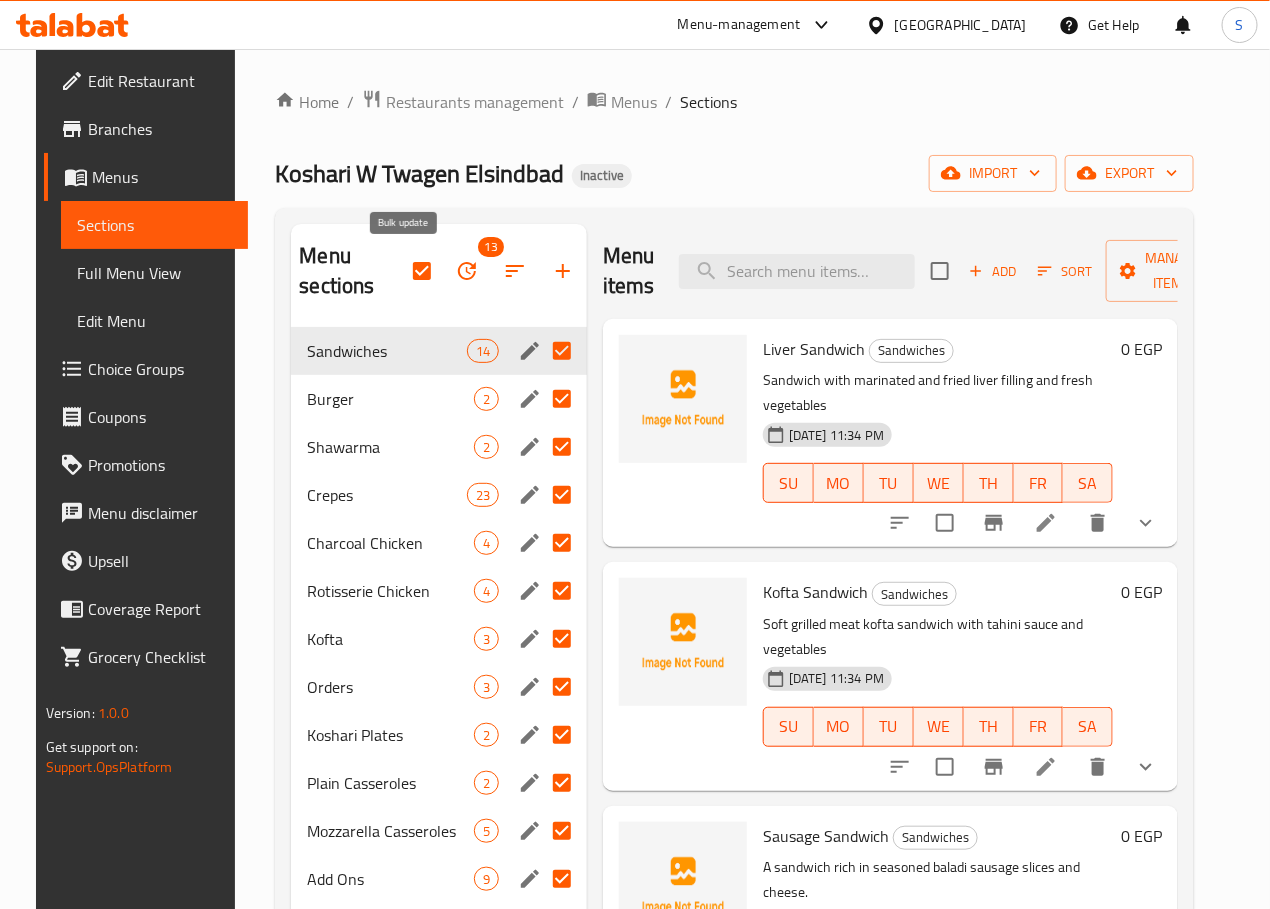 click 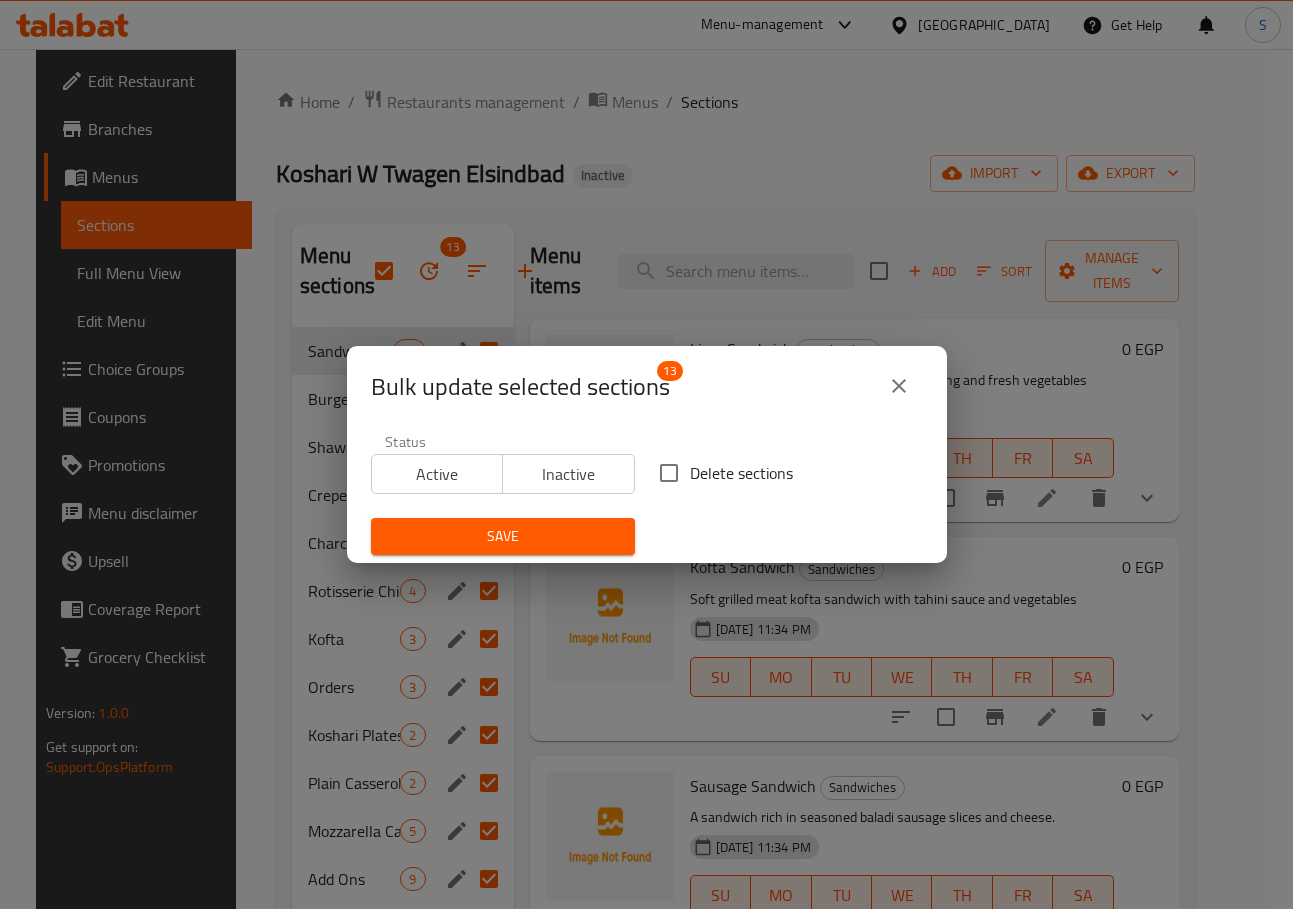 click on "Delete sections" at bounding box center [720, 473] 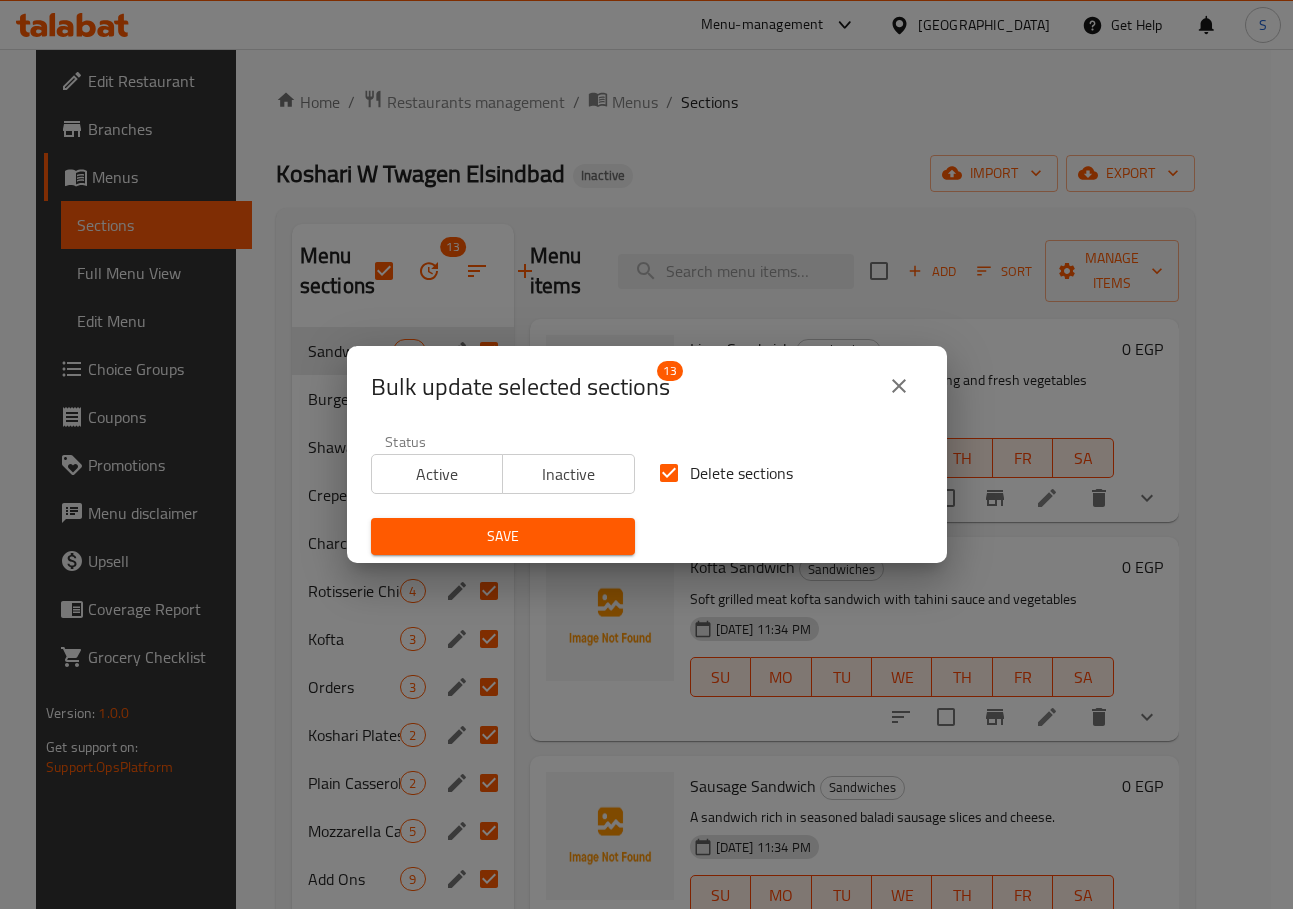 click on "Save" at bounding box center [503, 536] 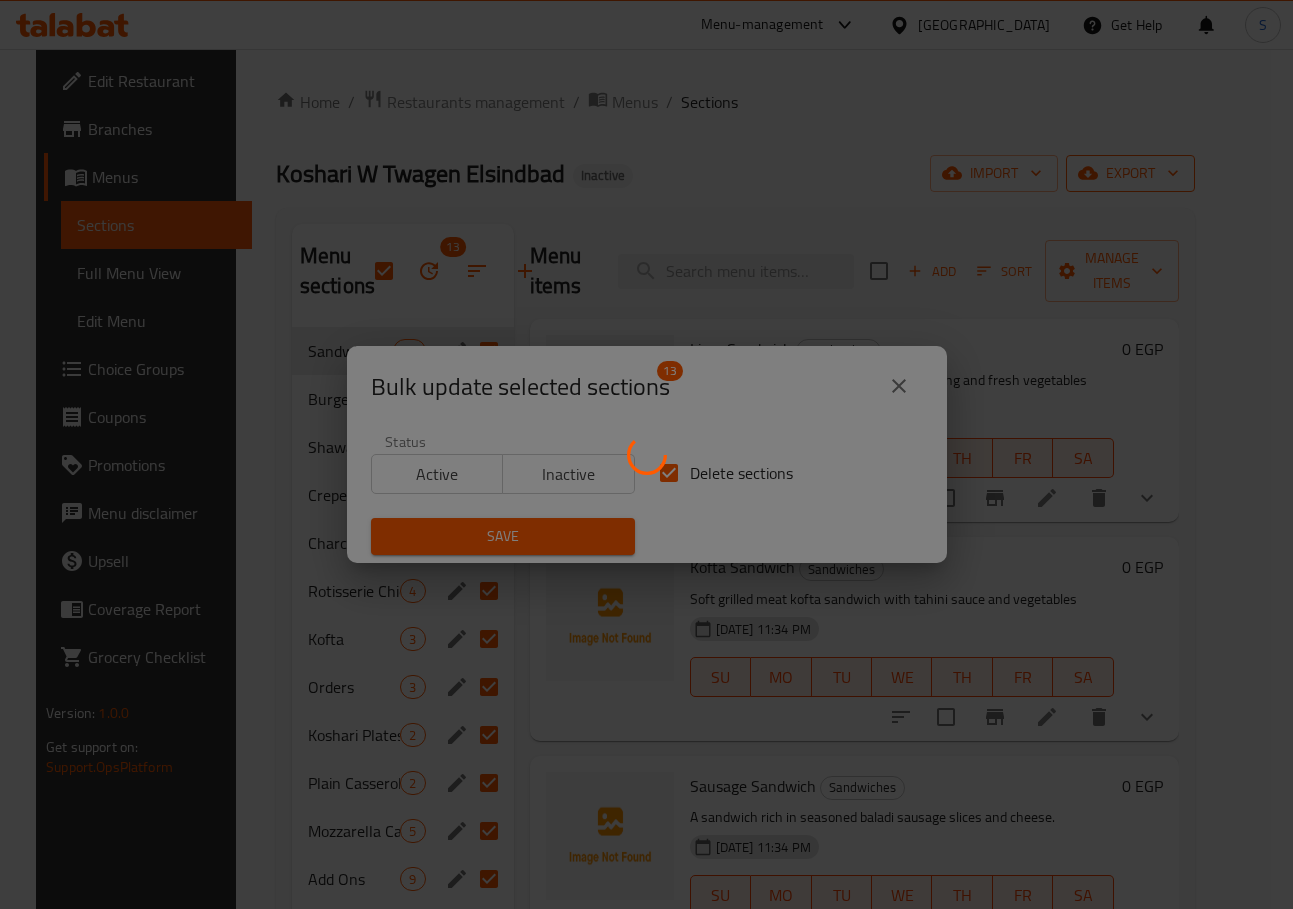 checkbox on "false" 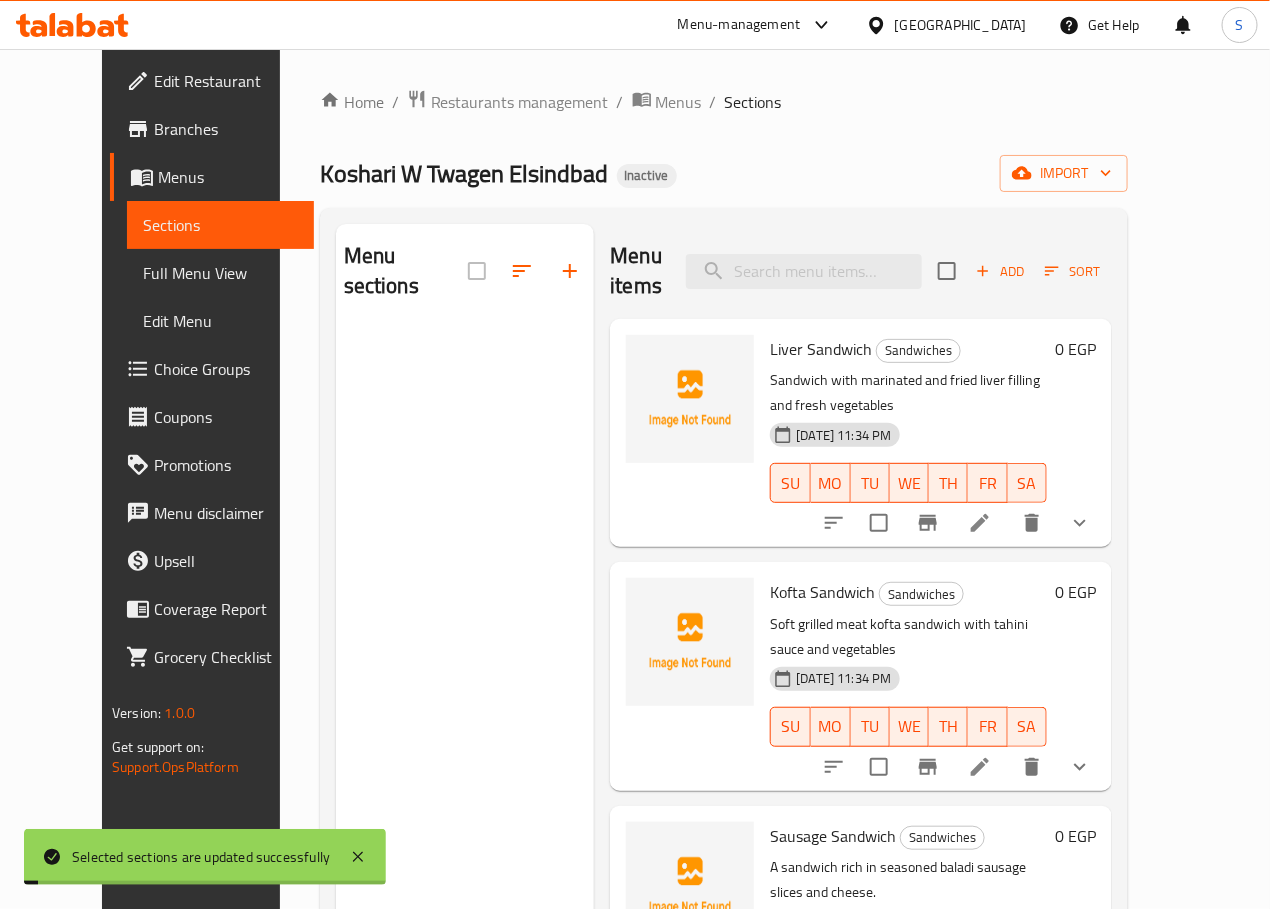 click on "import" at bounding box center (1064, 173) 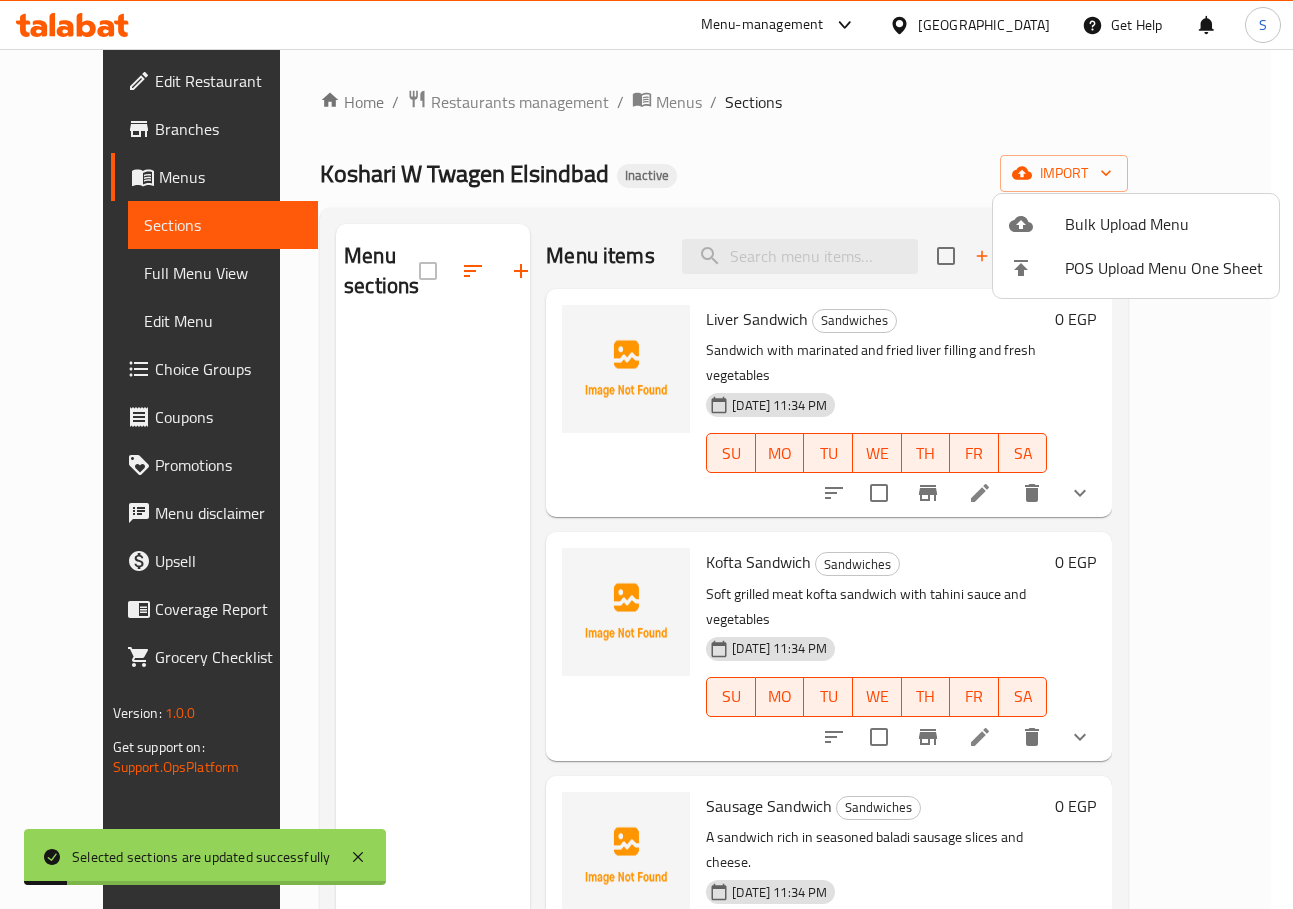click 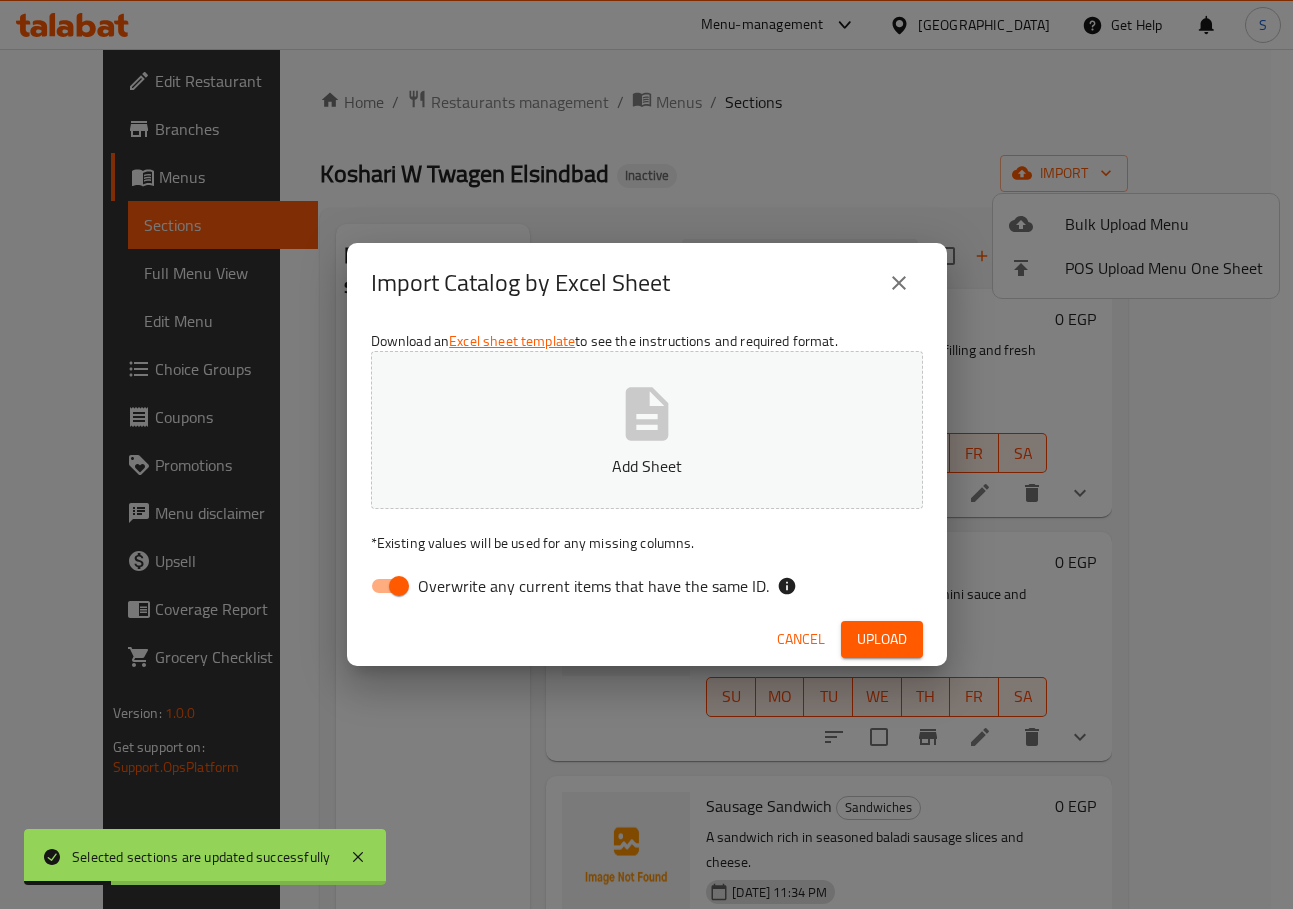 click on "Overwrite any current items that have the same ID." at bounding box center [593, 586] 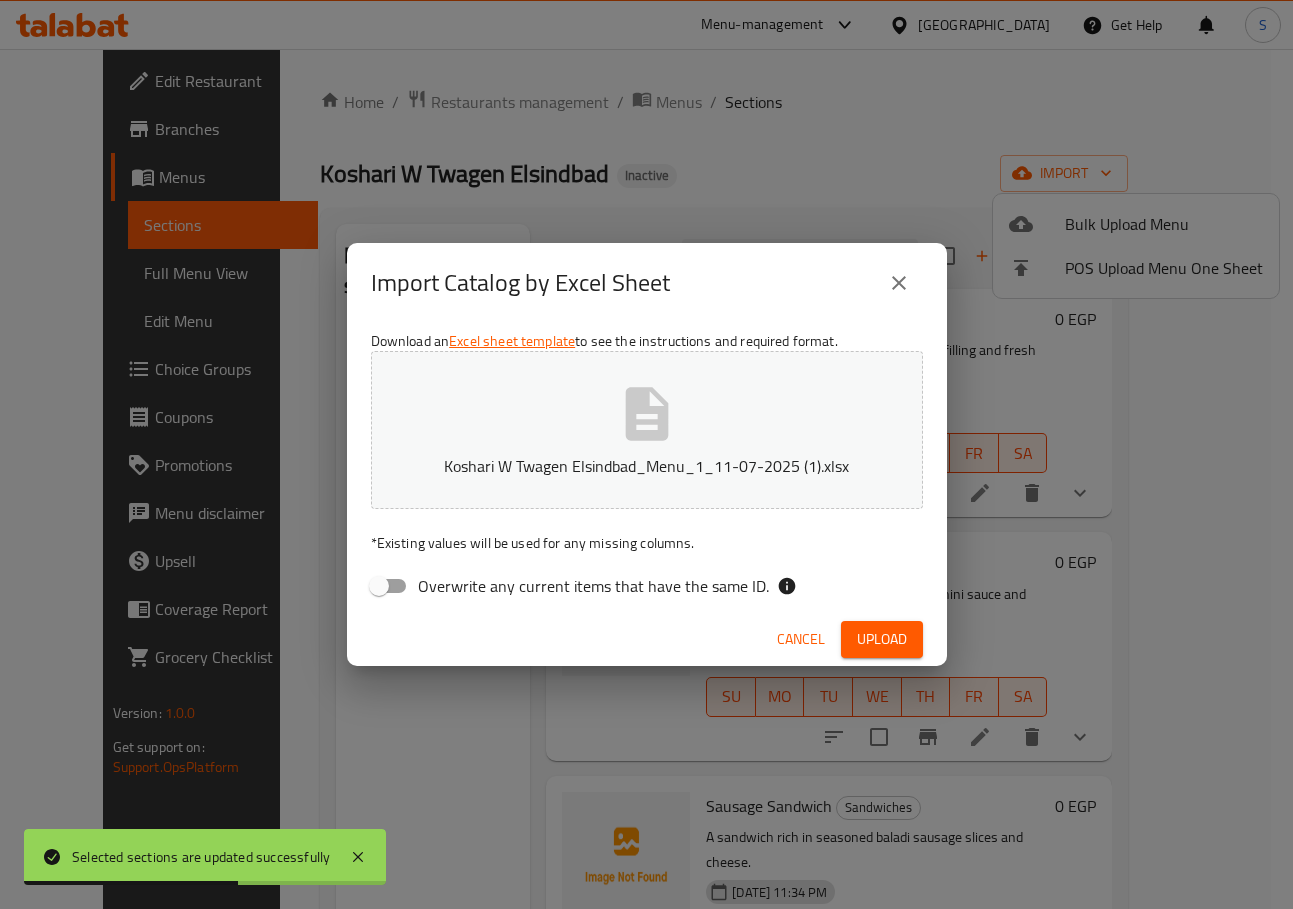 click on "Cancel Upload" at bounding box center (647, 639) 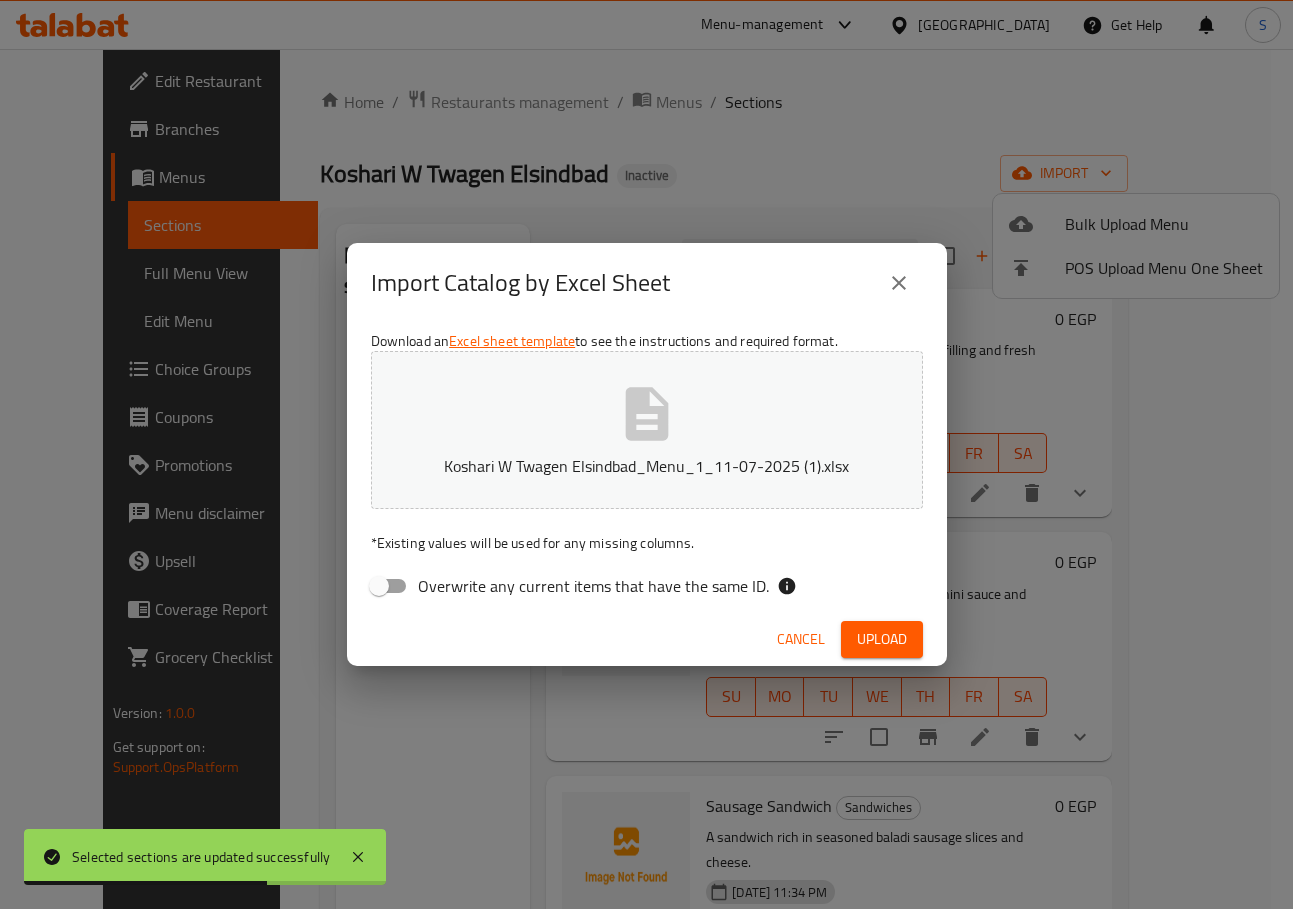 click on "Upload" at bounding box center (882, 639) 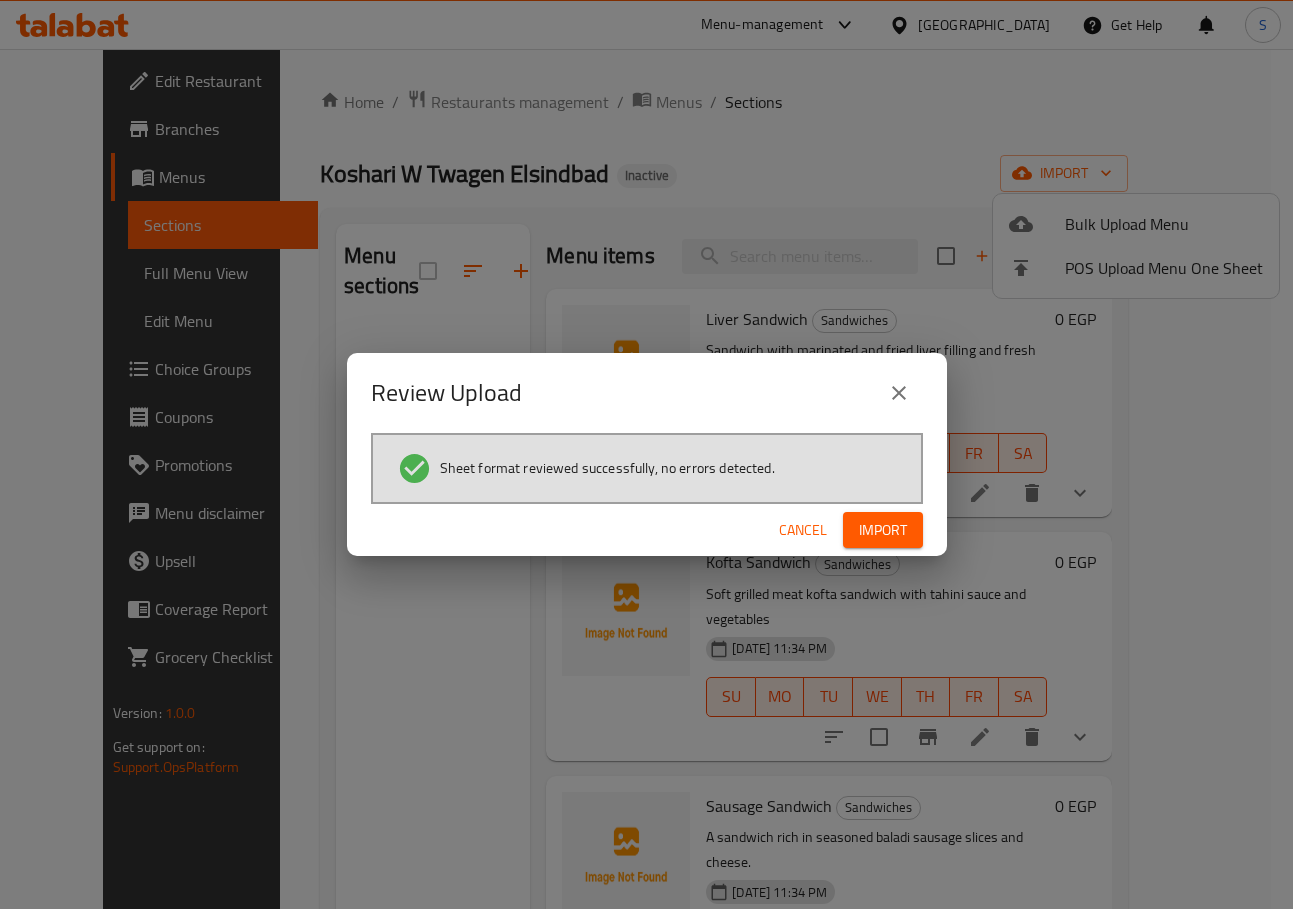 click on "Import" at bounding box center [883, 530] 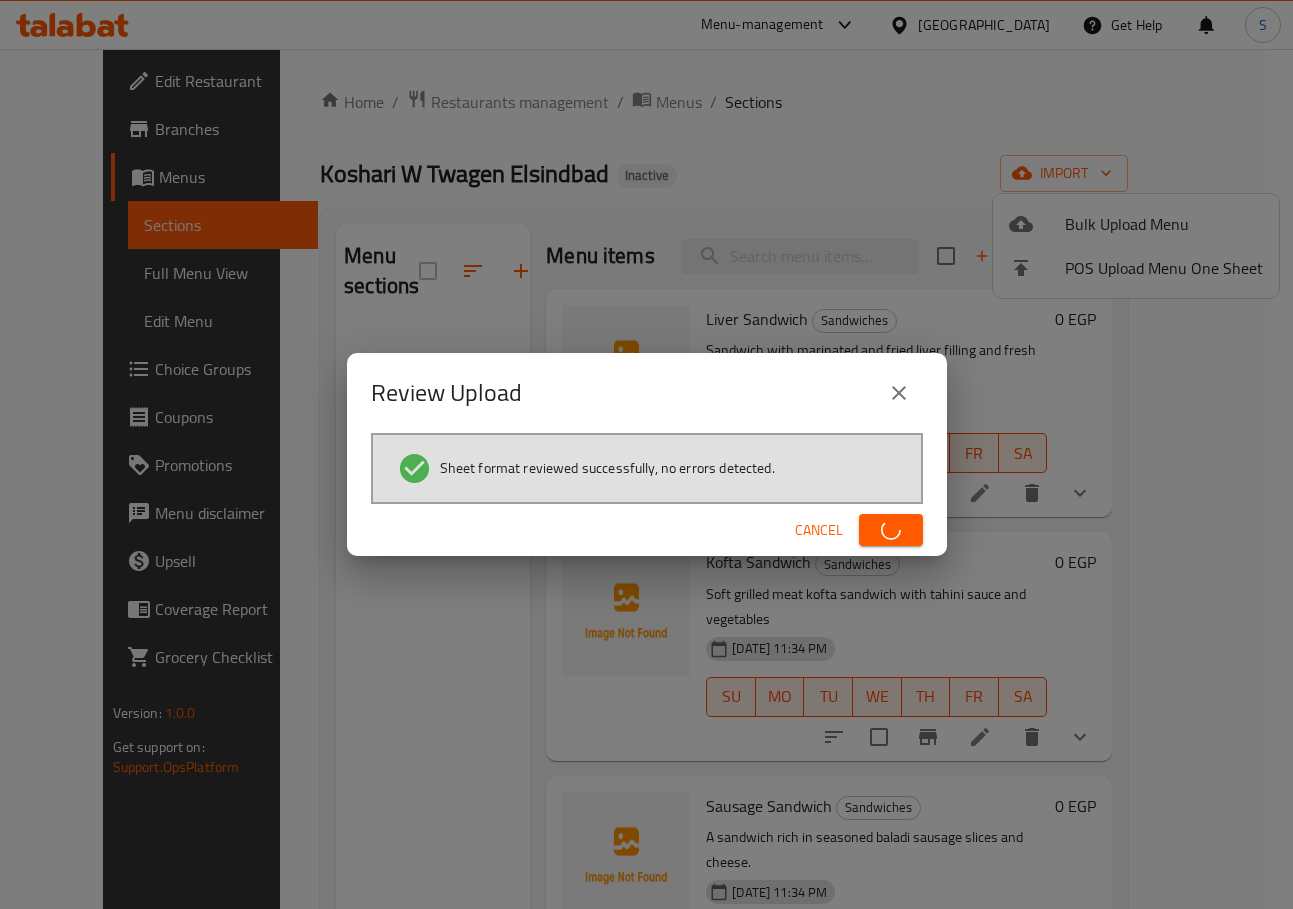 click on "Cancel" at bounding box center (647, 530) 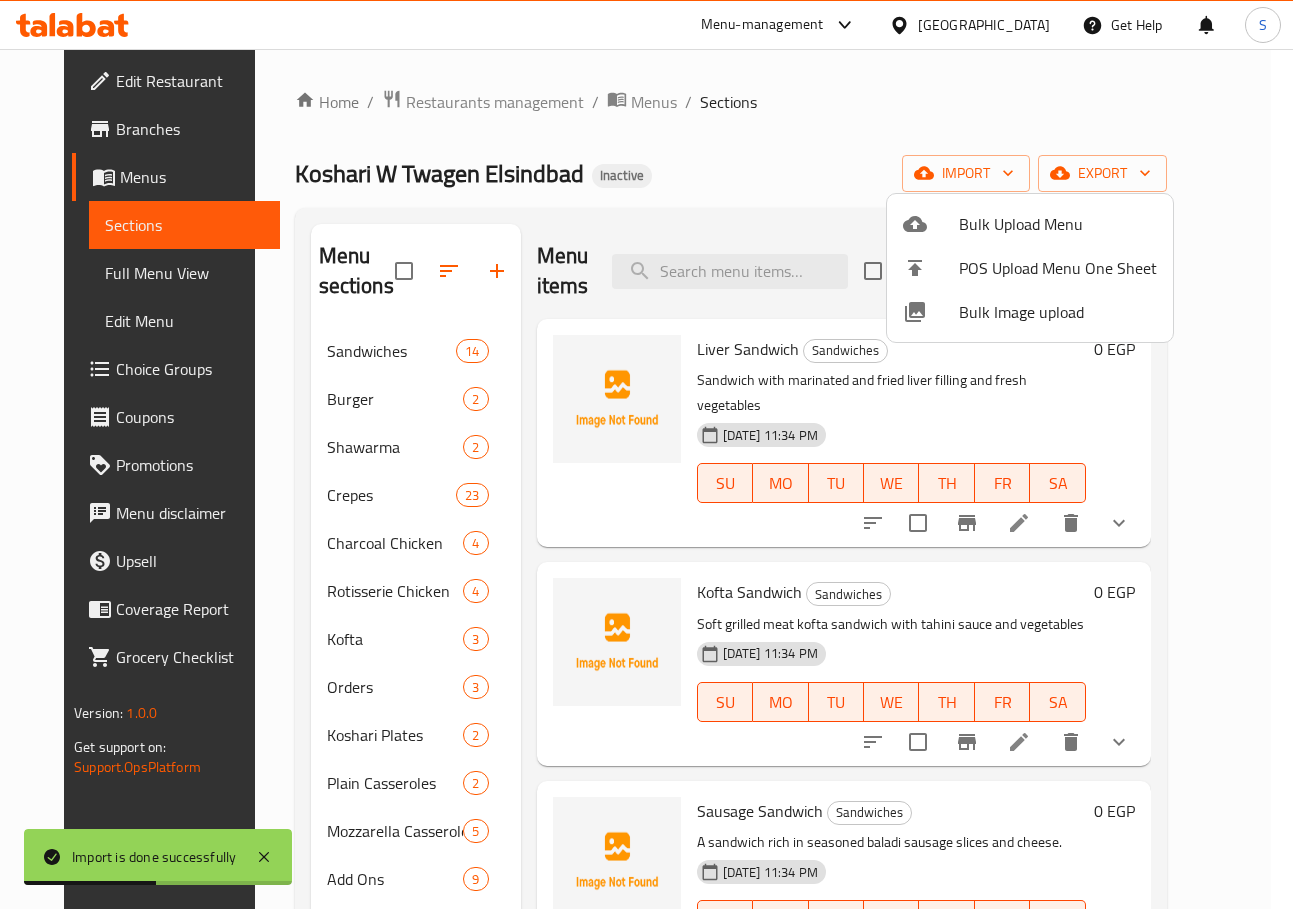 click at bounding box center (646, 454) 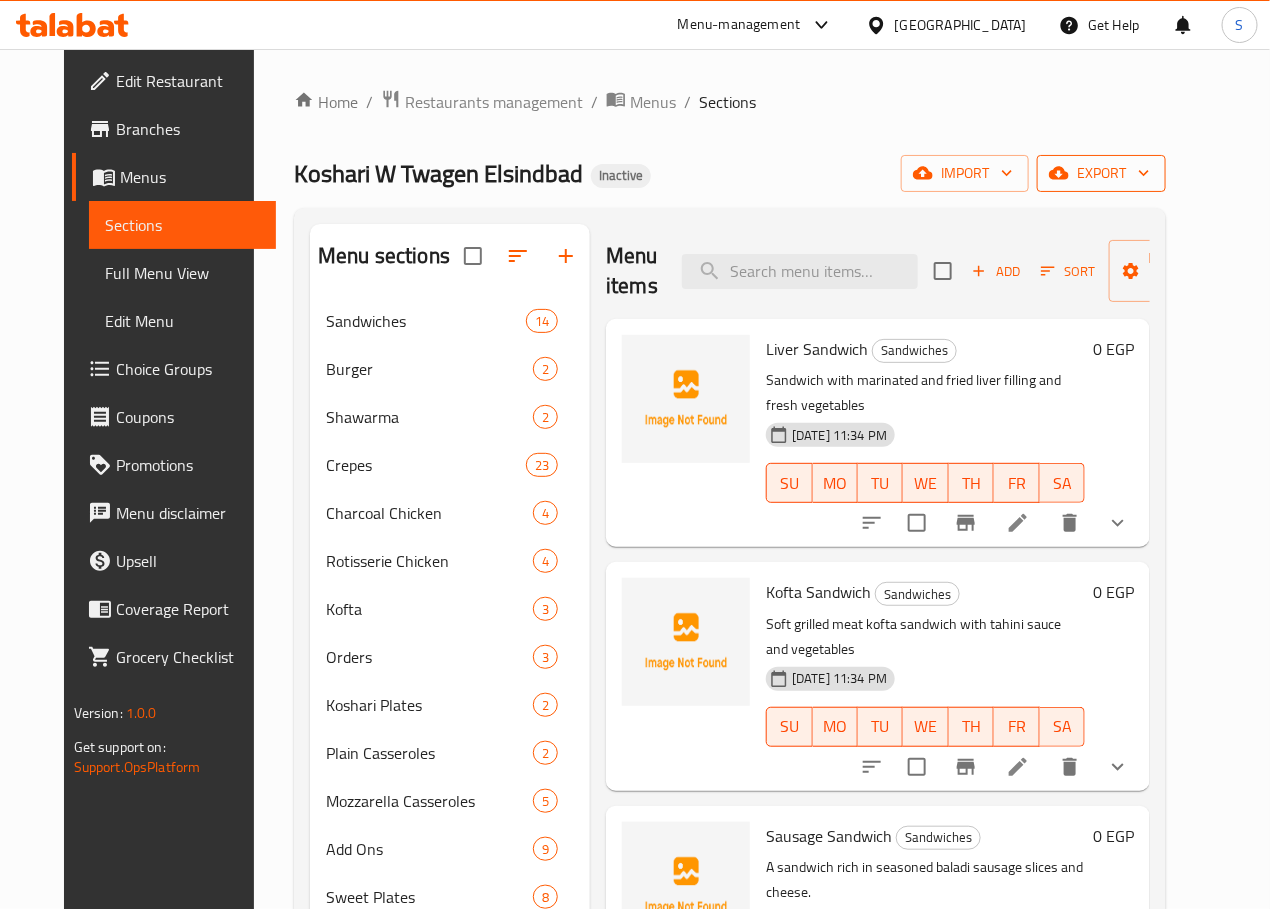 click on "export" at bounding box center (1101, 173) 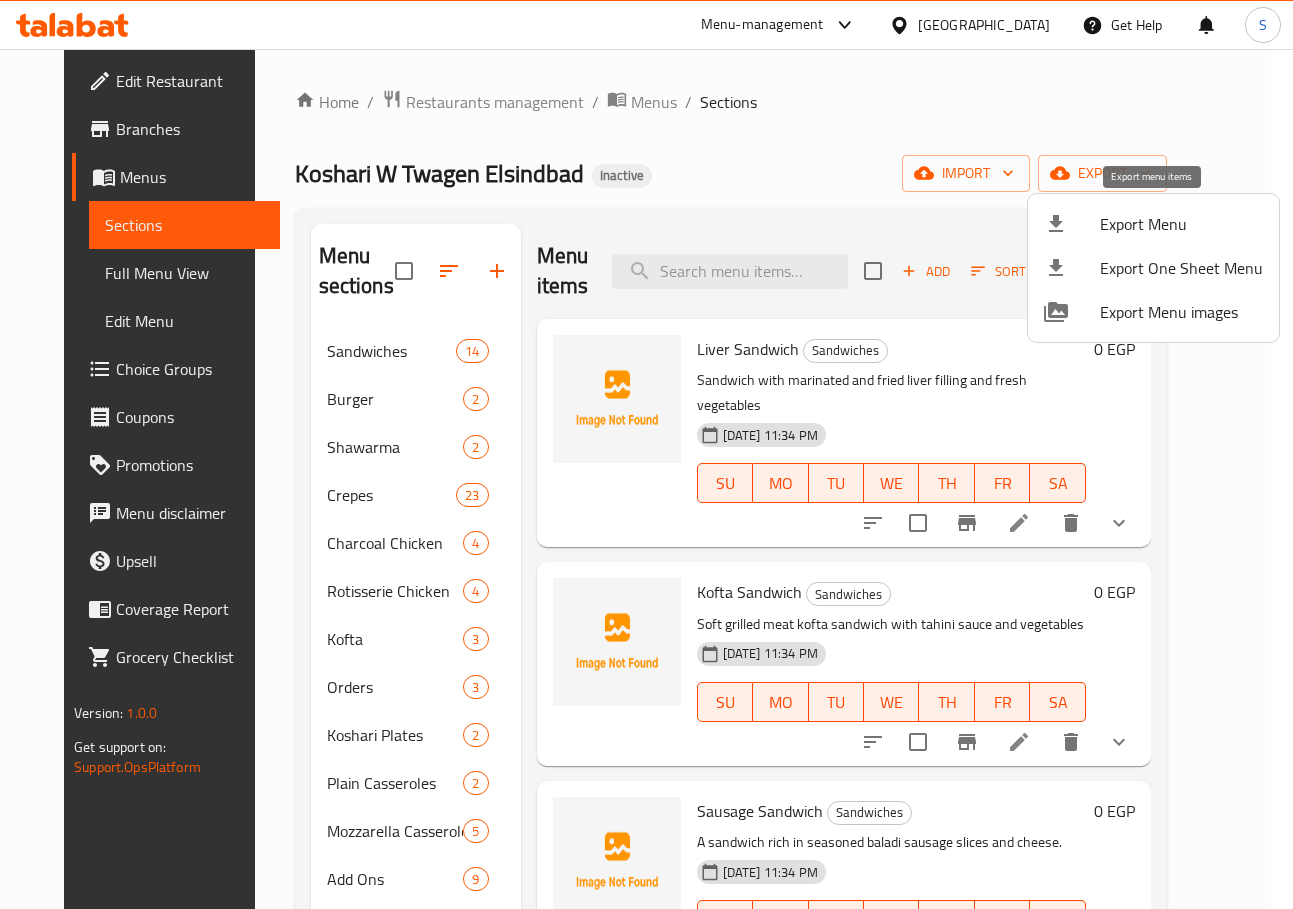 click at bounding box center (1072, 224) 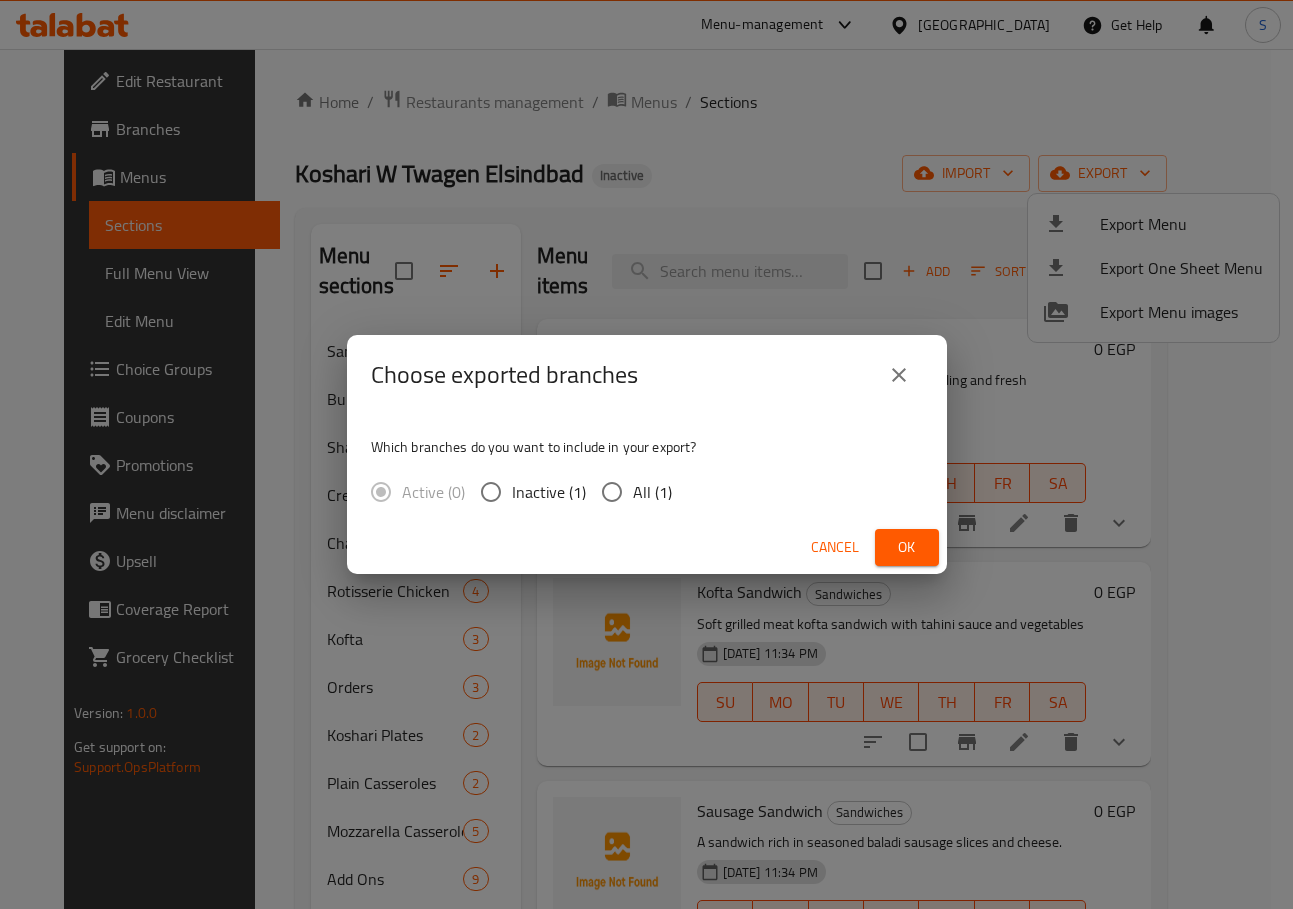 click on "All (1)" at bounding box center (652, 492) 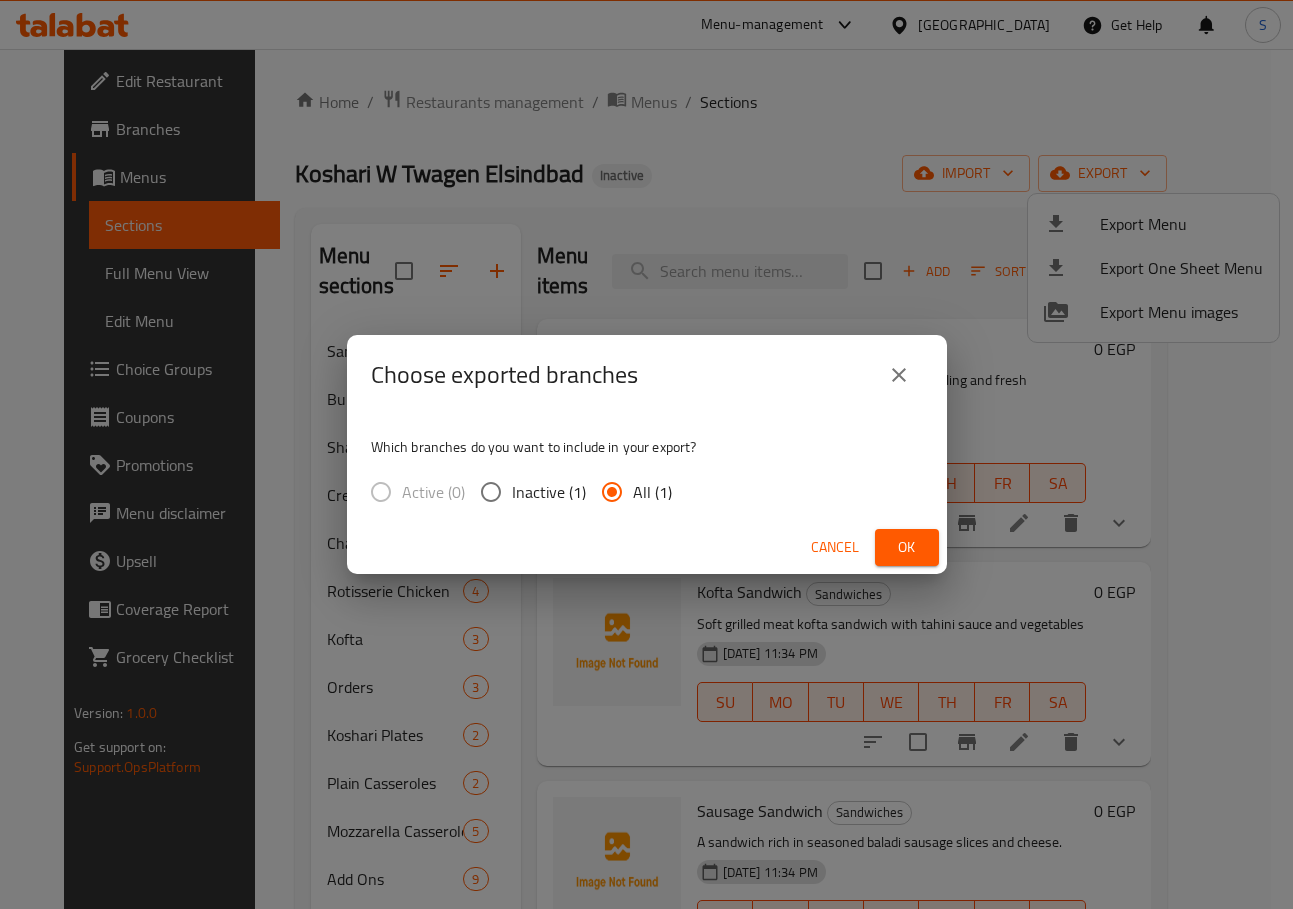 click on "Ok" at bounding box center (907, 547) 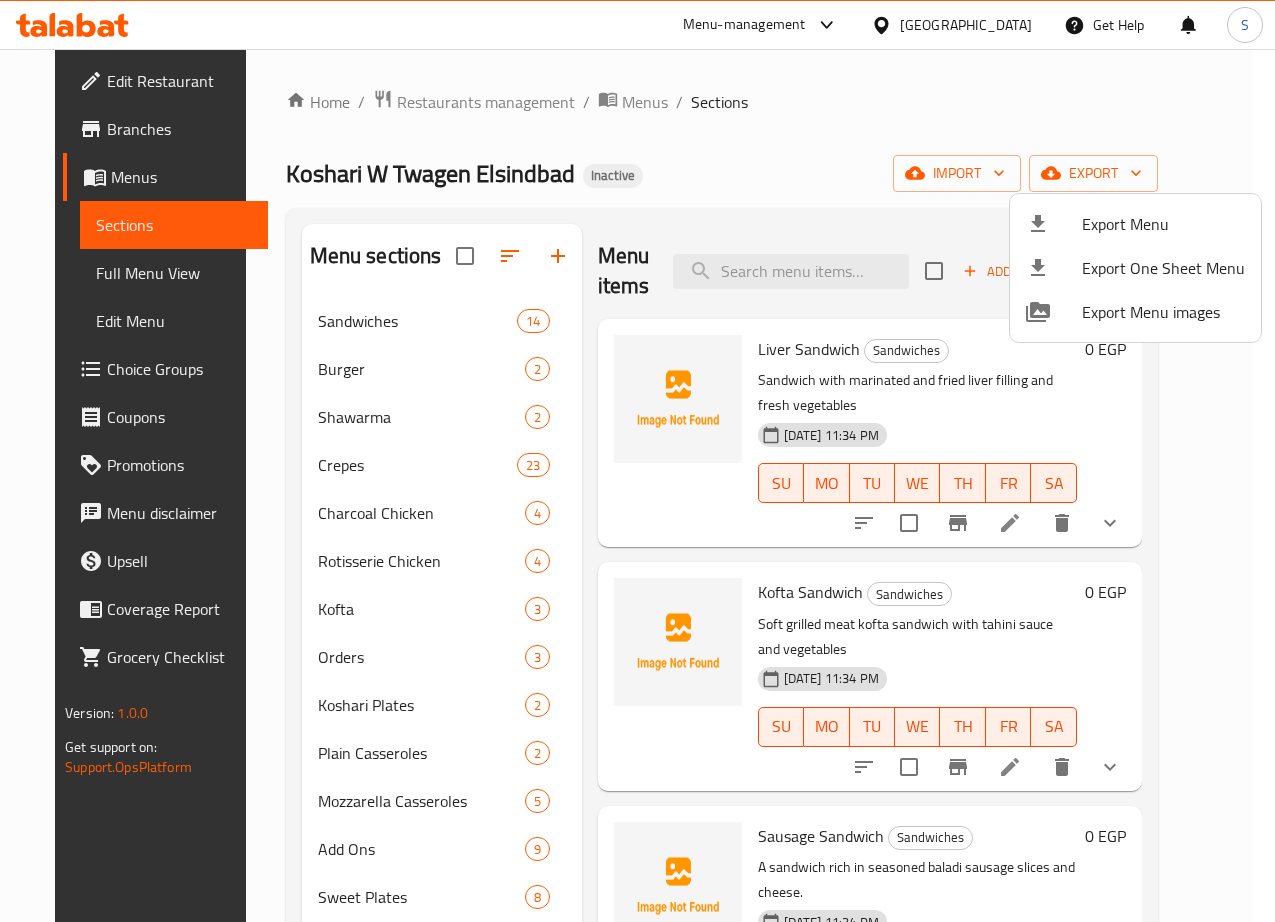 click at bounding box center [637, 461] 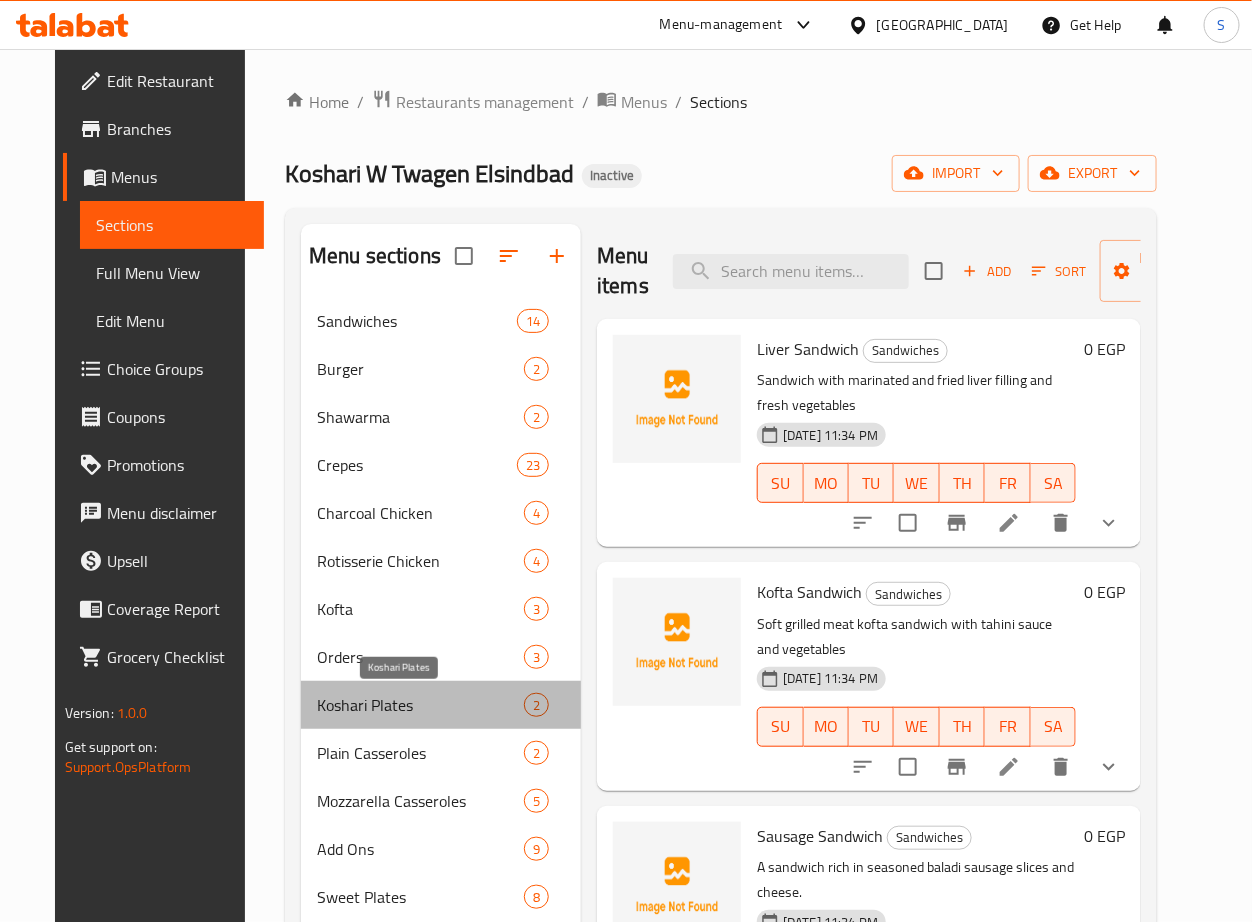 click on "Koshari Plates" at bounding box center (420, 705) 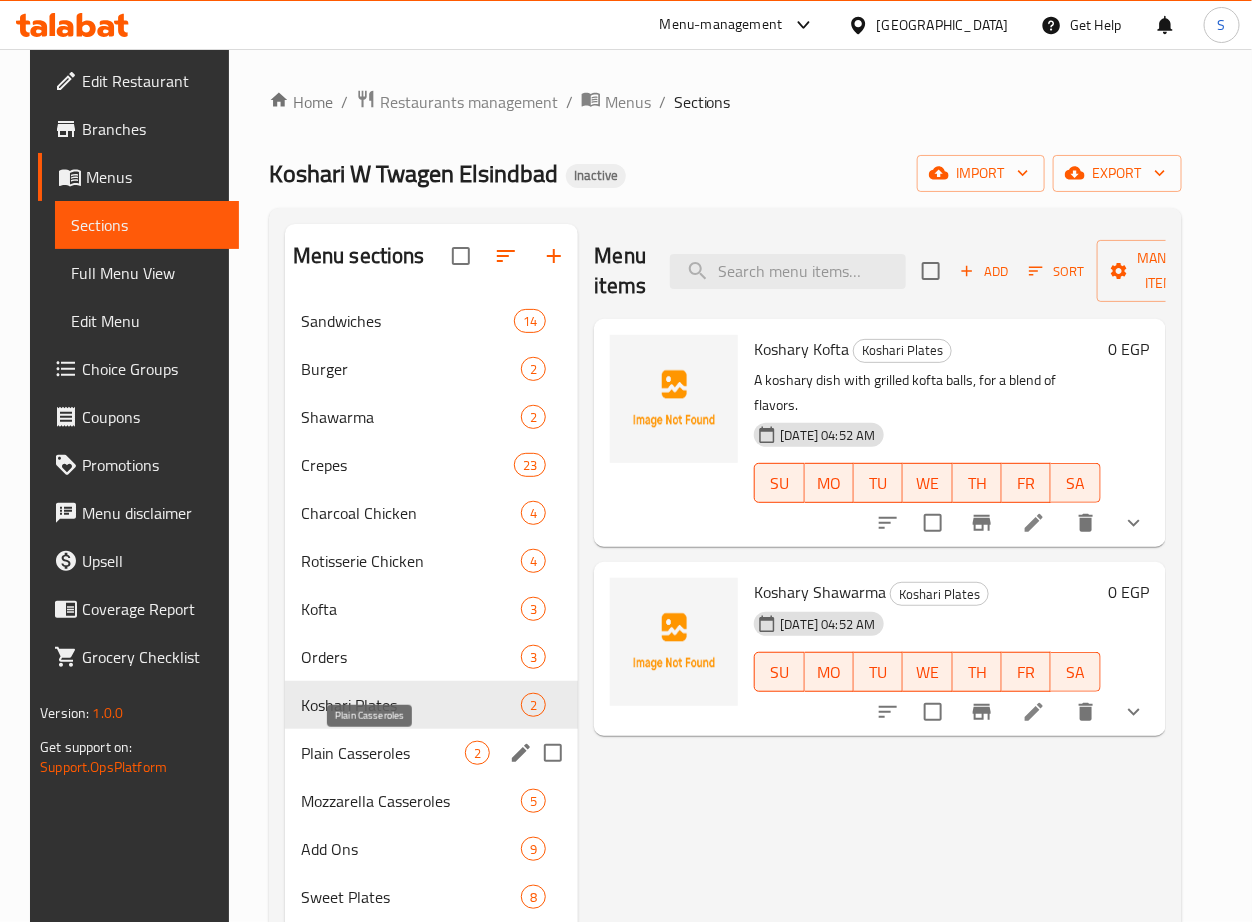 click on "Plain Casseroles" at bounding box center (383, 753) 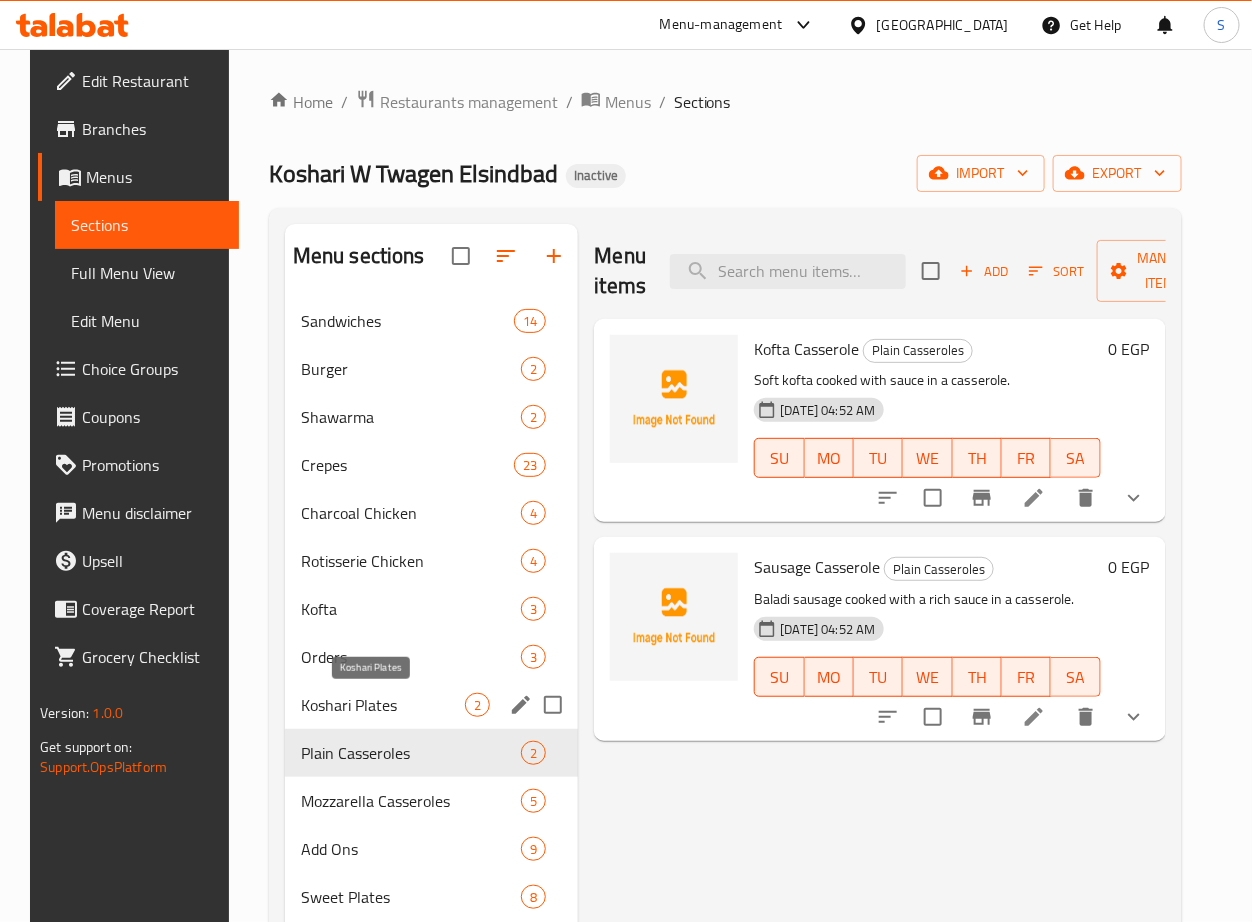 click on "Koshari Plates" at bounding box center [383, 705] 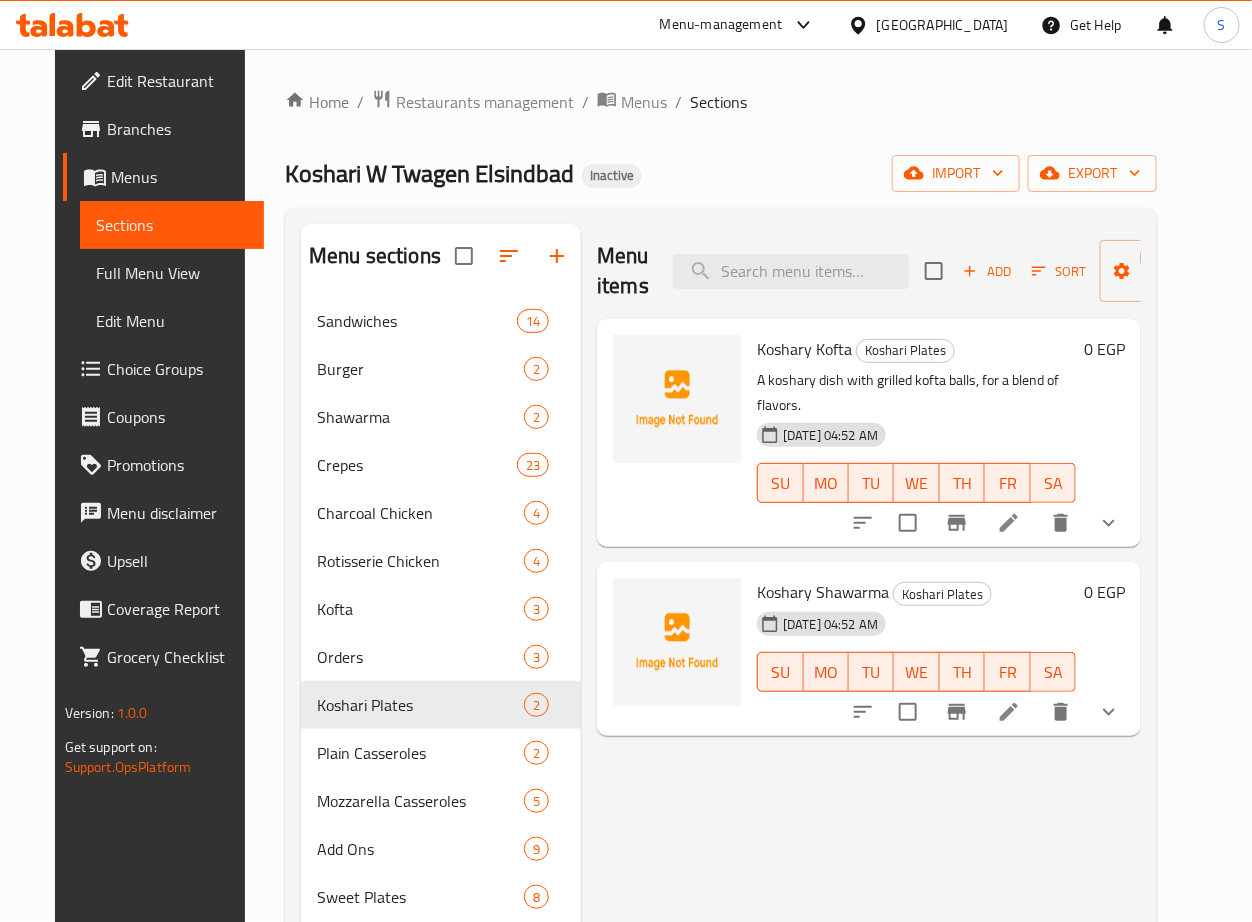 click on "Koshari W Twagen Elsindbad Inactive import export" at bounding box center (721, 173) 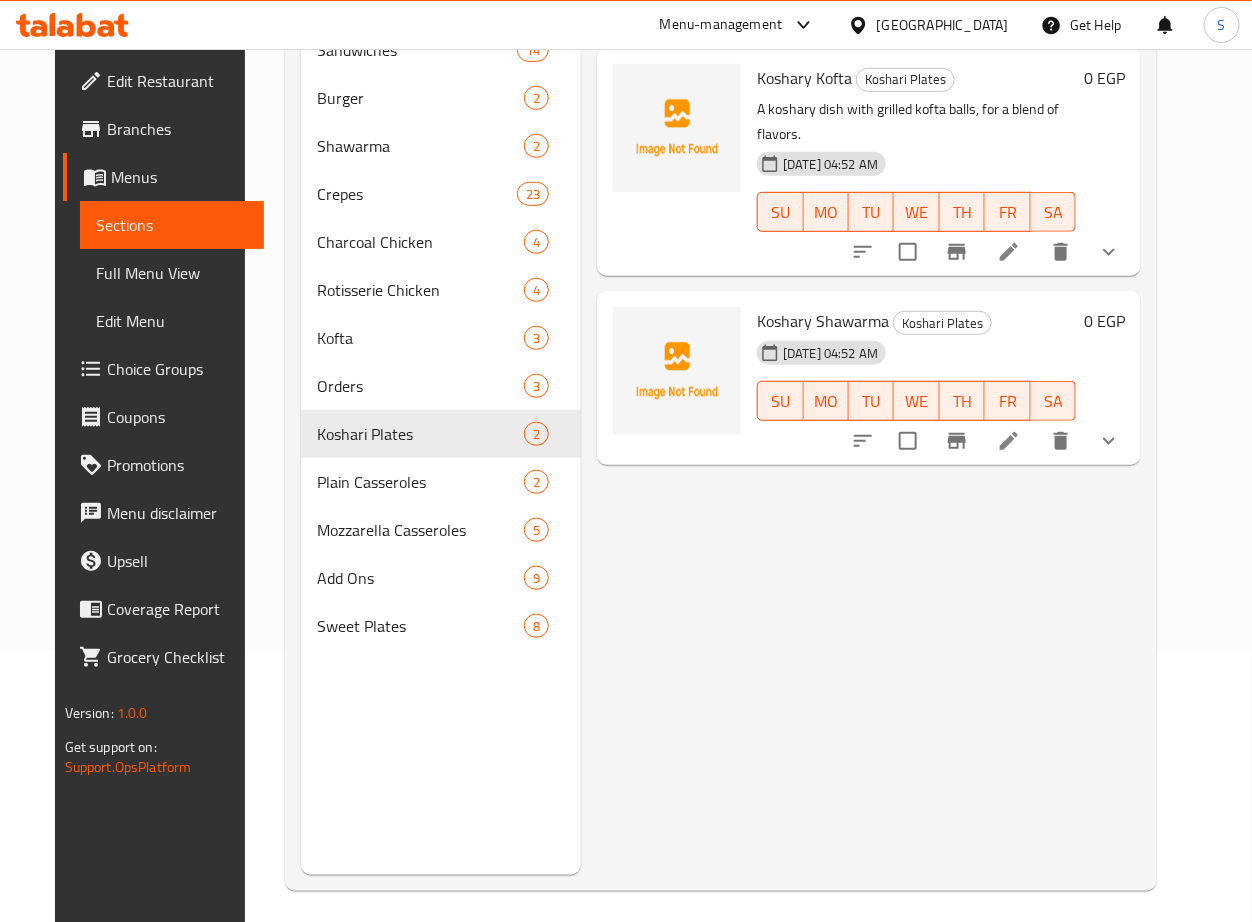 scroll, scrollTop: 280, scrollLeft: 0, axis: vertical 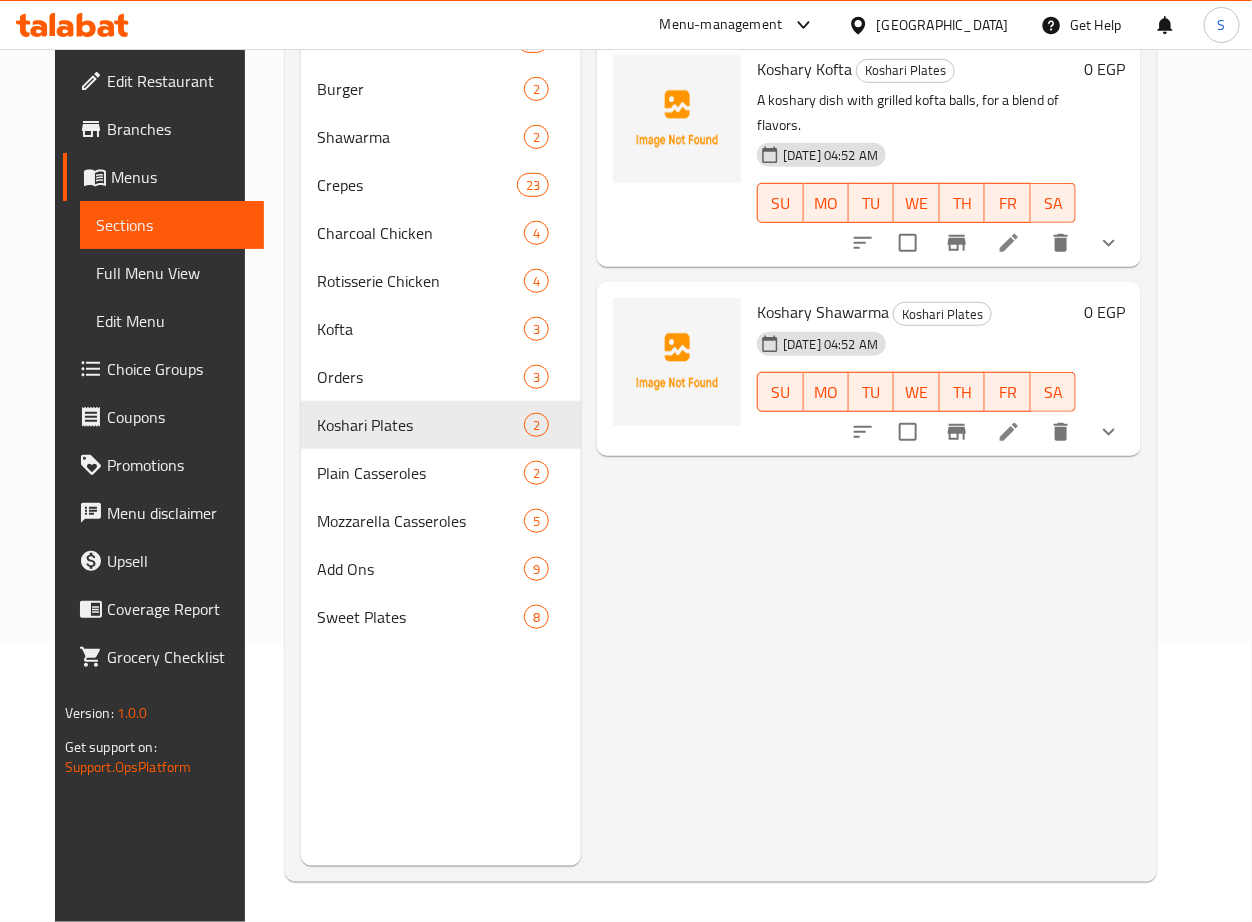 click on "Menu items Add Sort Manage items Koshary Kofta   Koshari Plates A koshary dish with grilled kofta balls, for a blend of flavors. [DATE] 04:52 AM SU MO TU WE TH FR SA 0   EGP Koshary Shawarma   Koshari Plates [DATE] 04:52 AM SU MO TU WE TH FR SA 0   EGP" at bounding box center (861, 405) 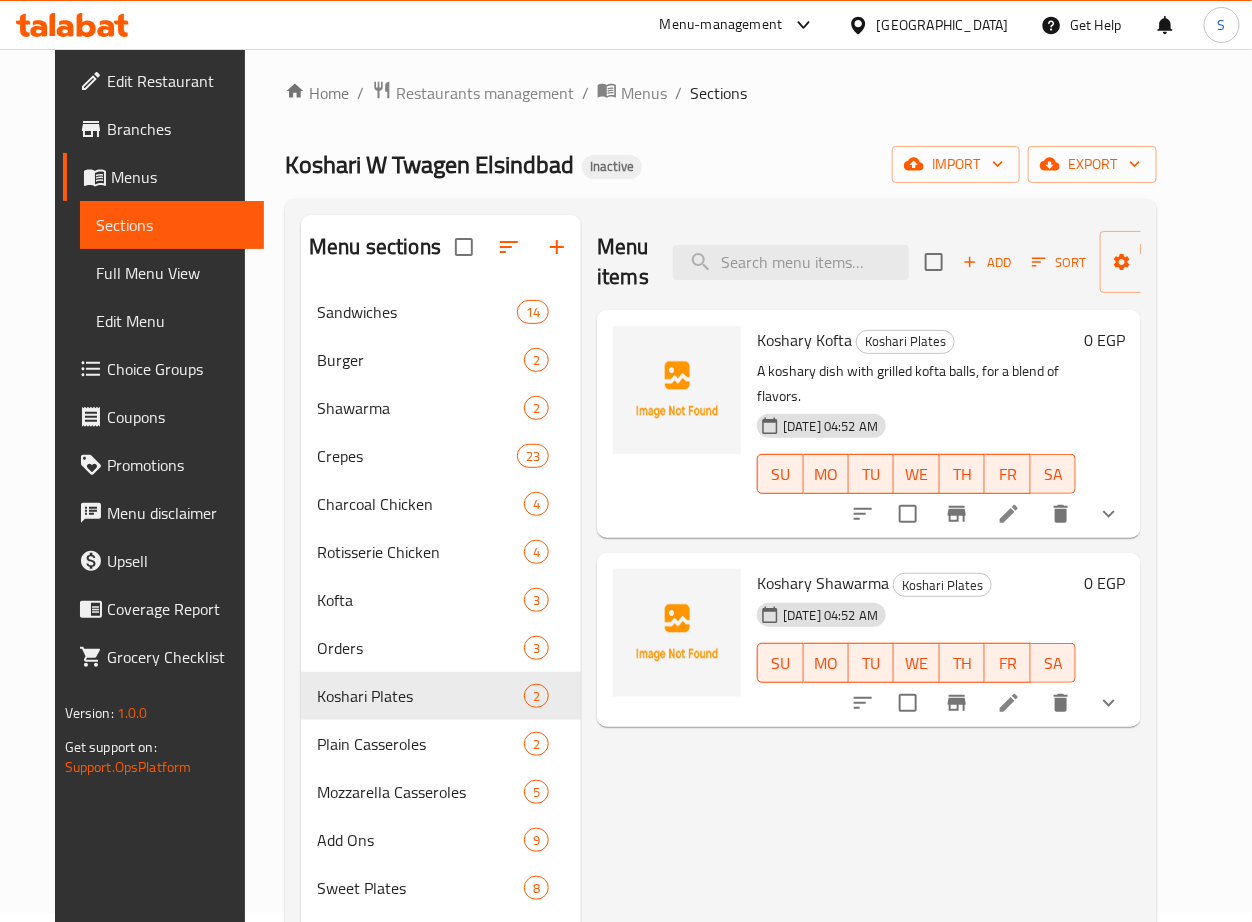 scroll, scrollTop: 0, scrollLeft: 0, axis: both 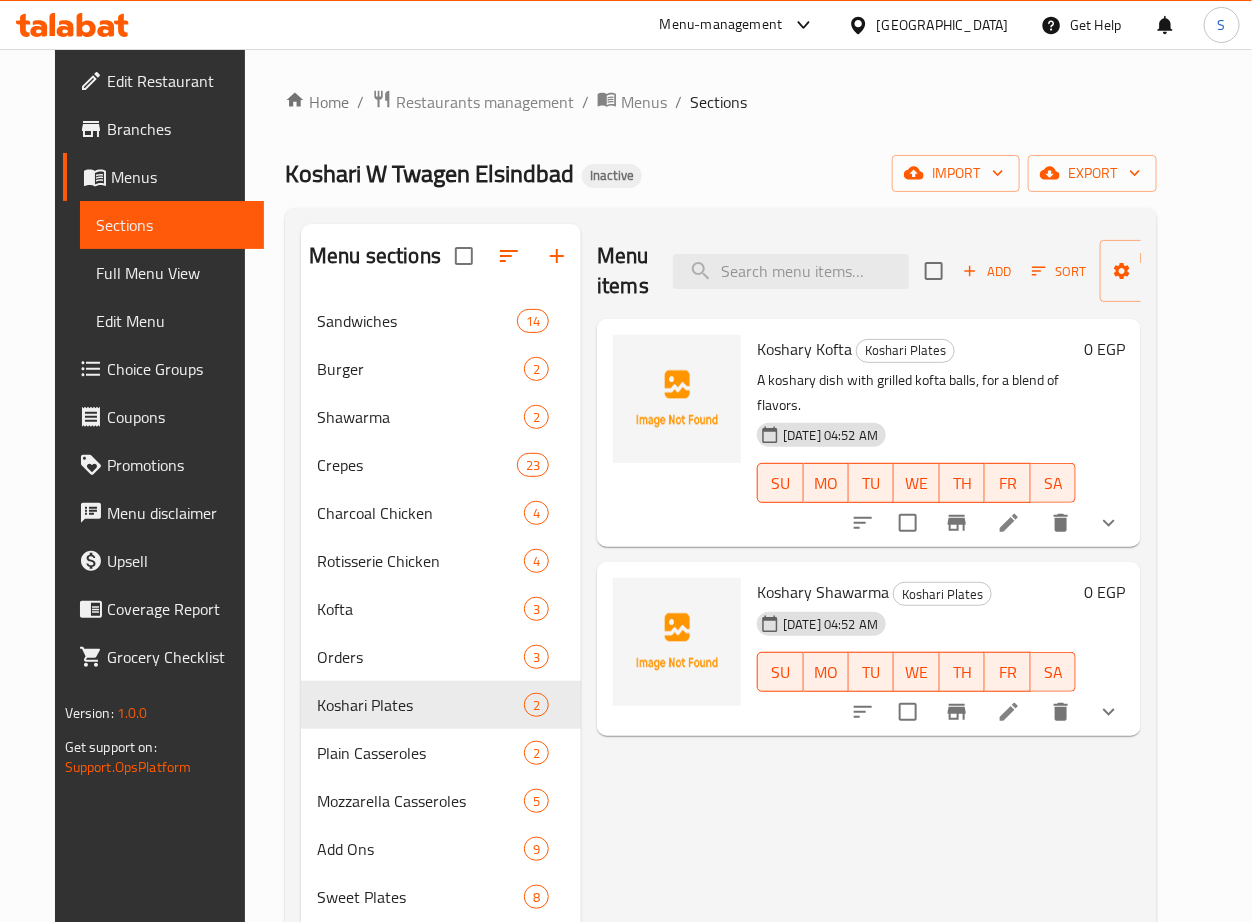 click on "Menu items Add Sort Manage items Koshary Kofta   Koshari Plates A koshary dish with grilled kofta balls, for a blend of flavors. [DATE] 04:52 AM SU MO TU WE TH FR SA 0   EGP Koshary Shawarma   Koshari Plates [DATE] 04:52 AM SU MO TU WE TH FR SA 0   EGP" at bounding box center (861, 685) 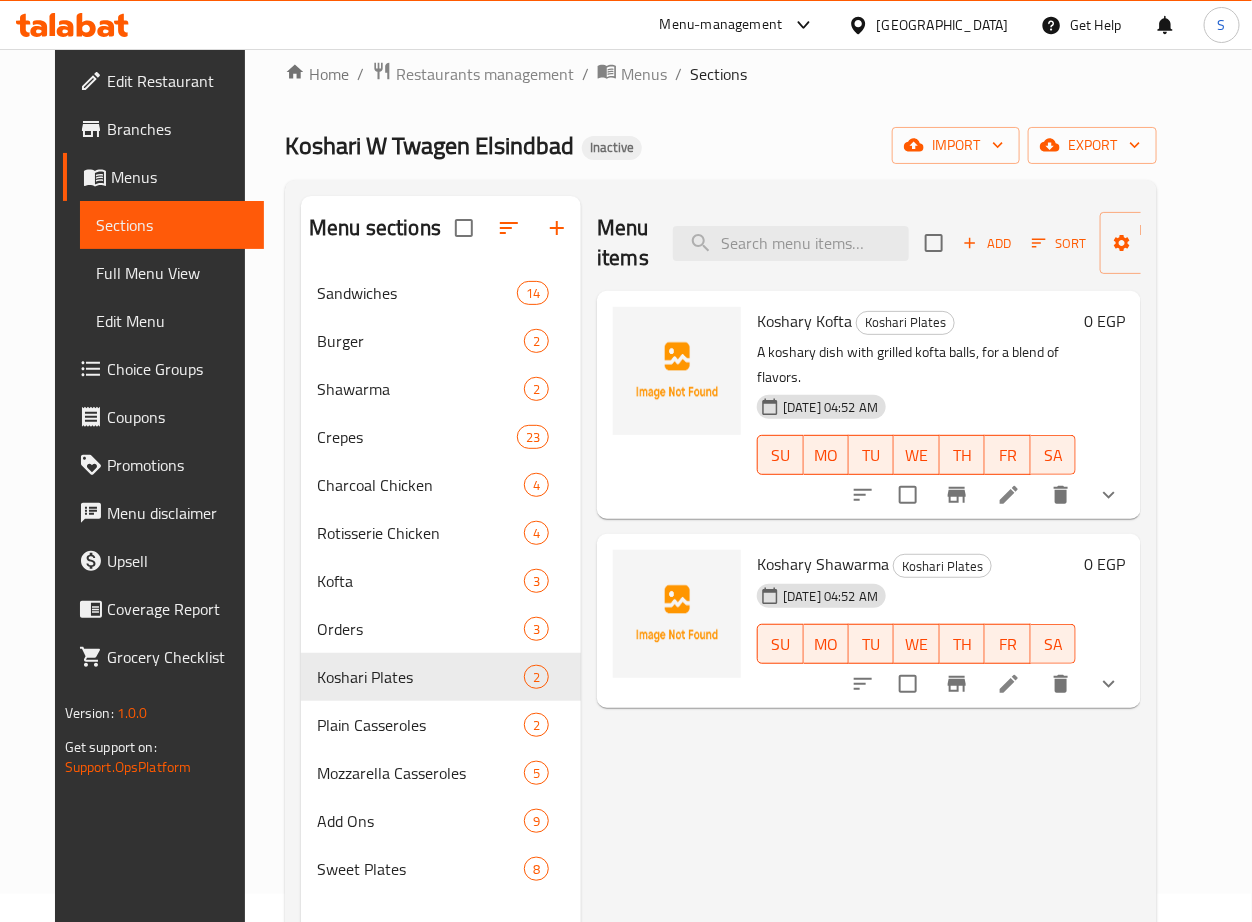 scroll, scrollTop: 0, scrollLeft: 0, axis: both 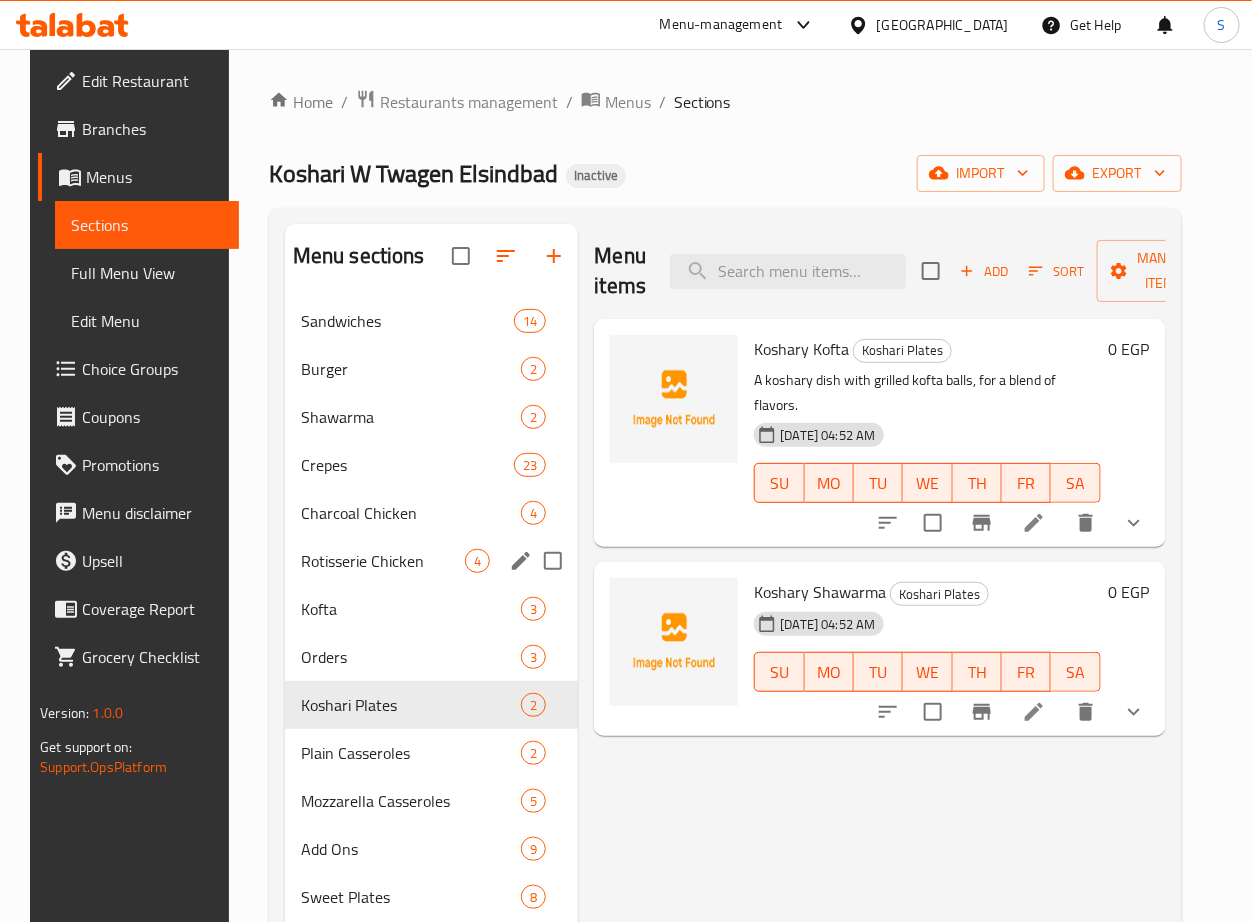 click on "Rotisserie Chicken 4" at bounding box center [432, 561] 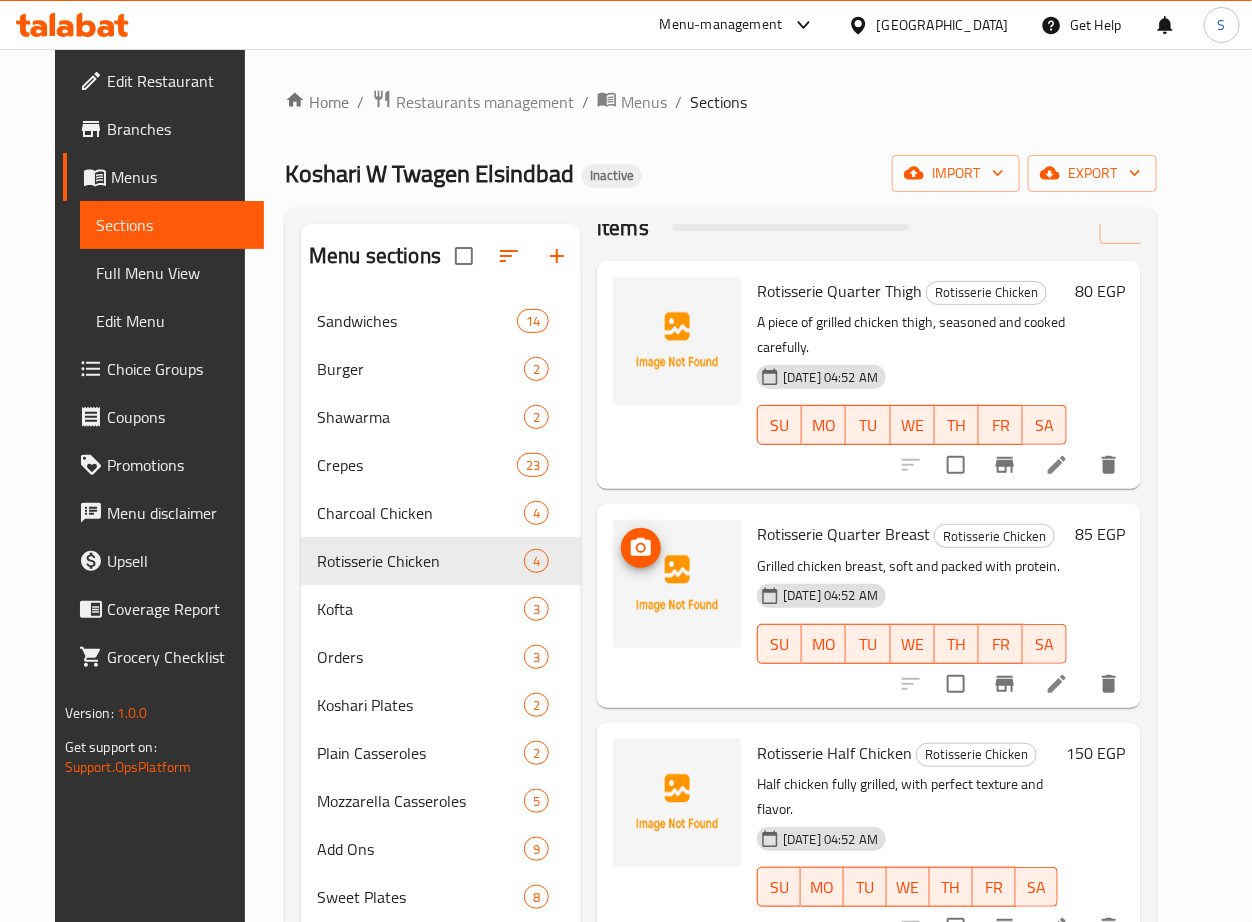 scroll, scrollTop: 78, scrollLeft: 0, axis: vertical 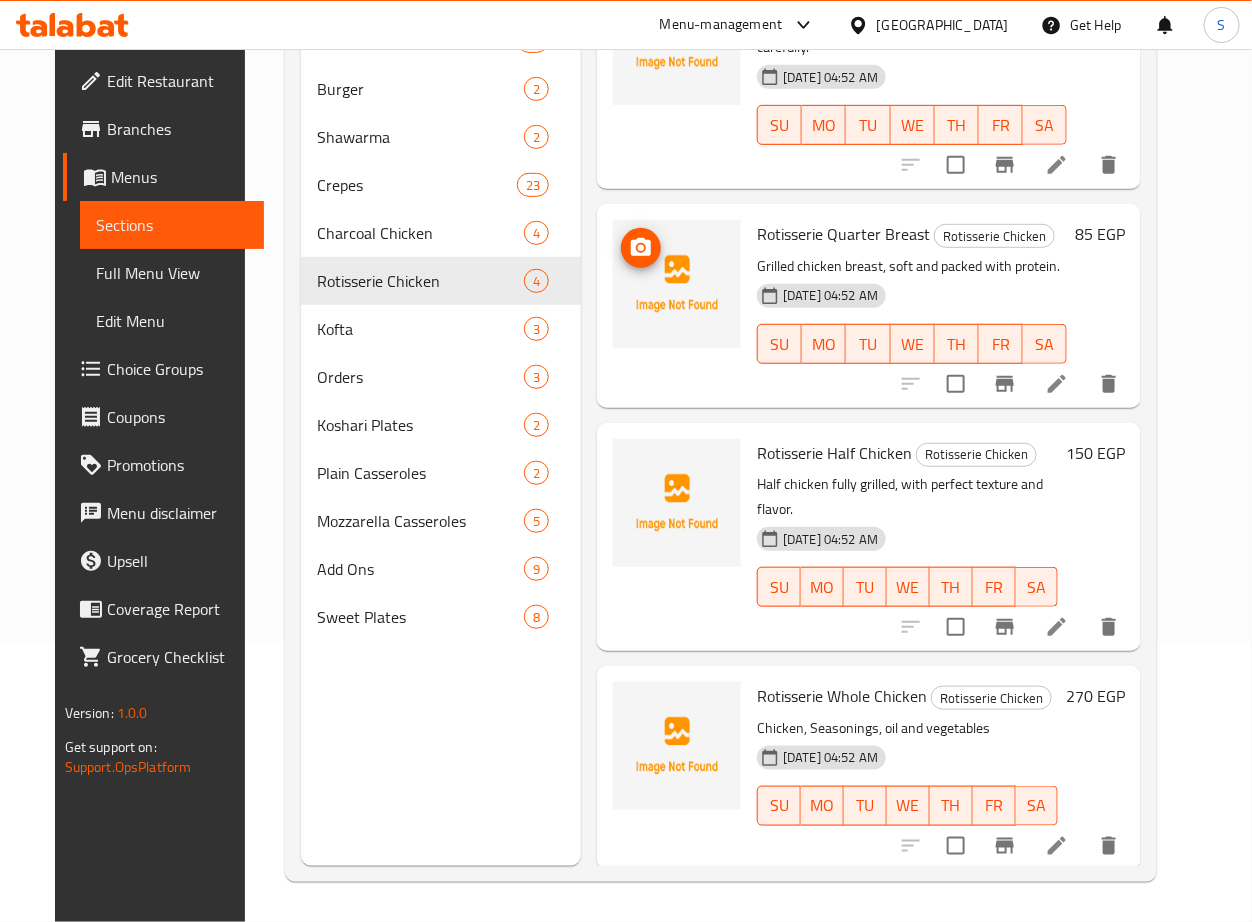 click on "Rotisserie Whole Chicken" at bounding box center (842, 696) 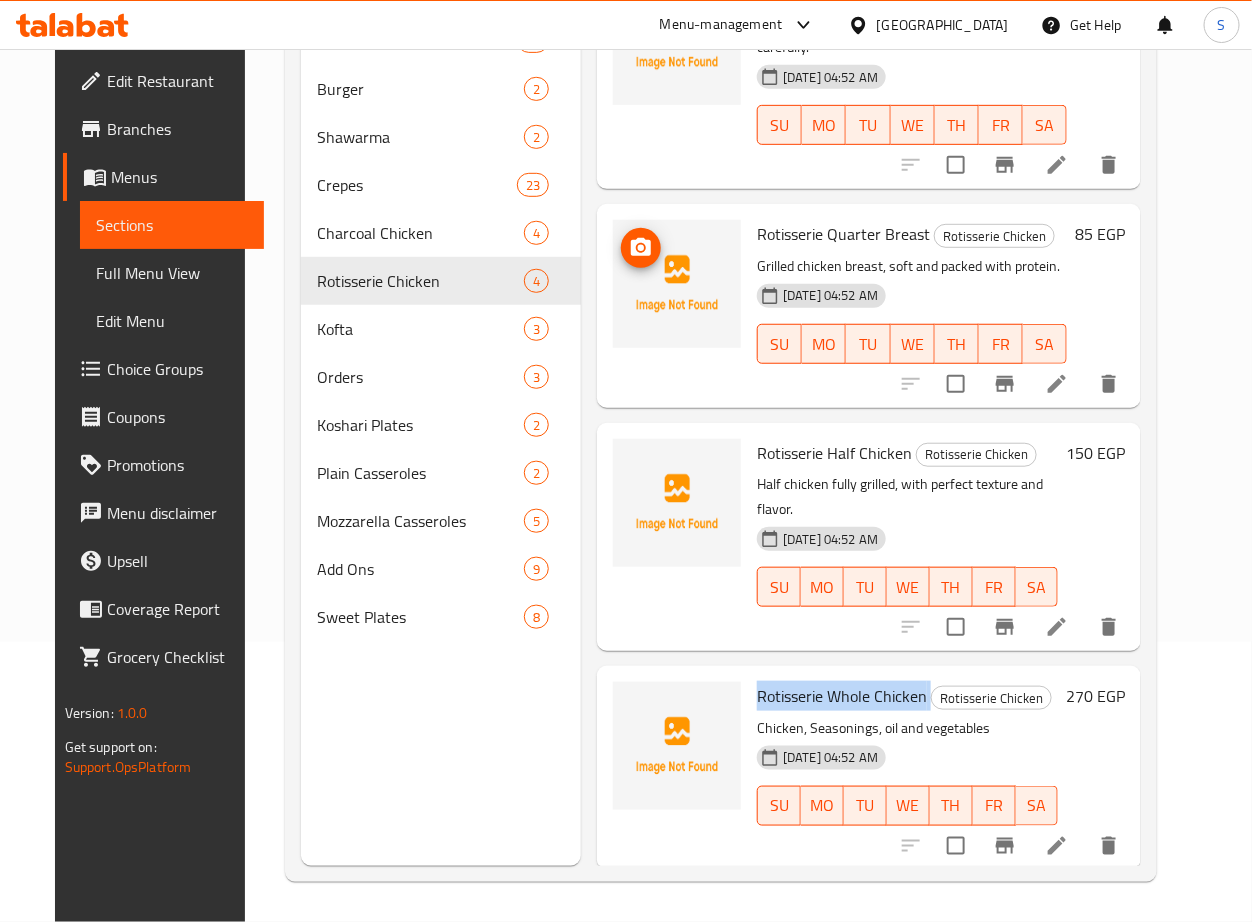 click on "Rotisserie Whole Chicken" at bounding box center [842, 696] 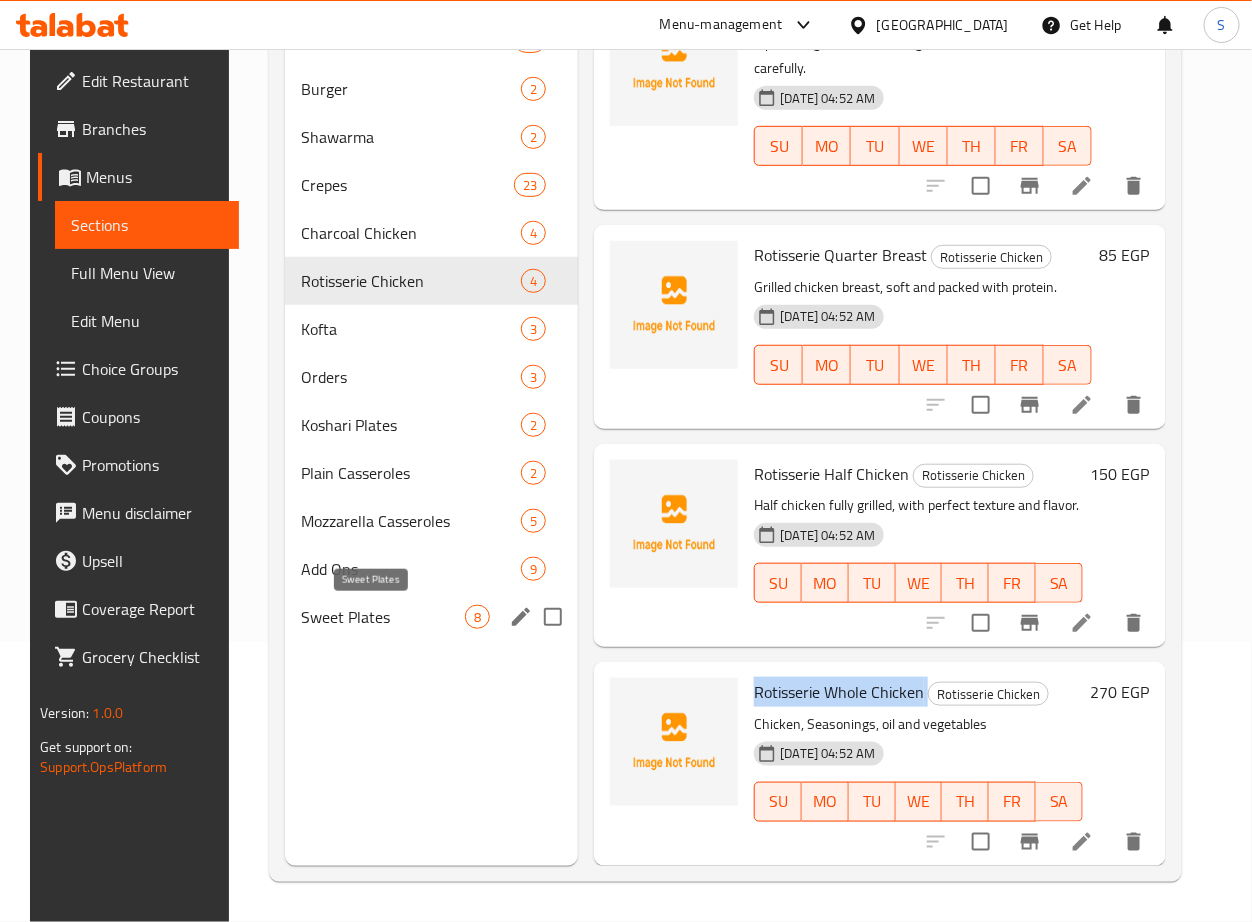 click on "Sweet Plates" at bounding box center (383, 617) 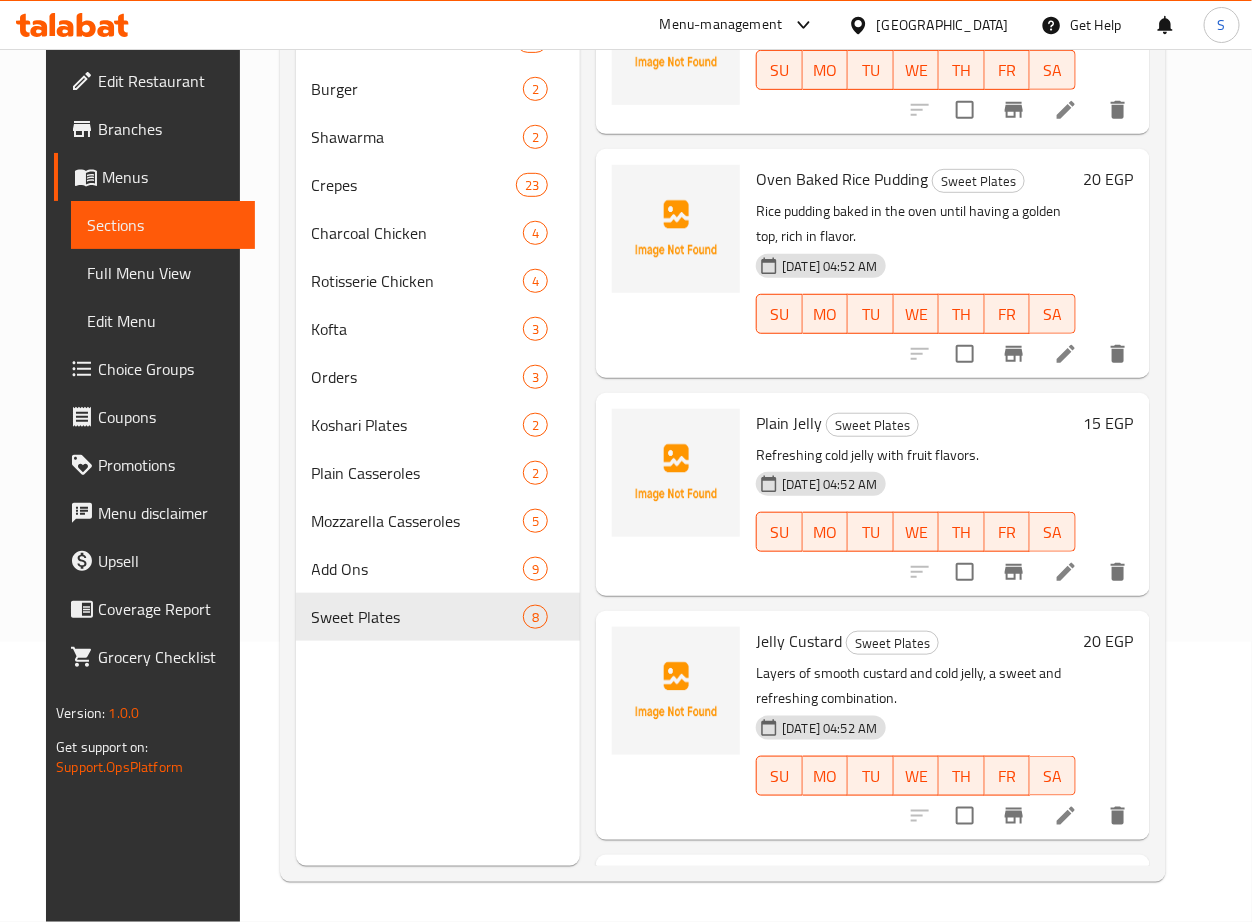 scroll, scrollTop: 0, scrollLeft: 0, axis: both 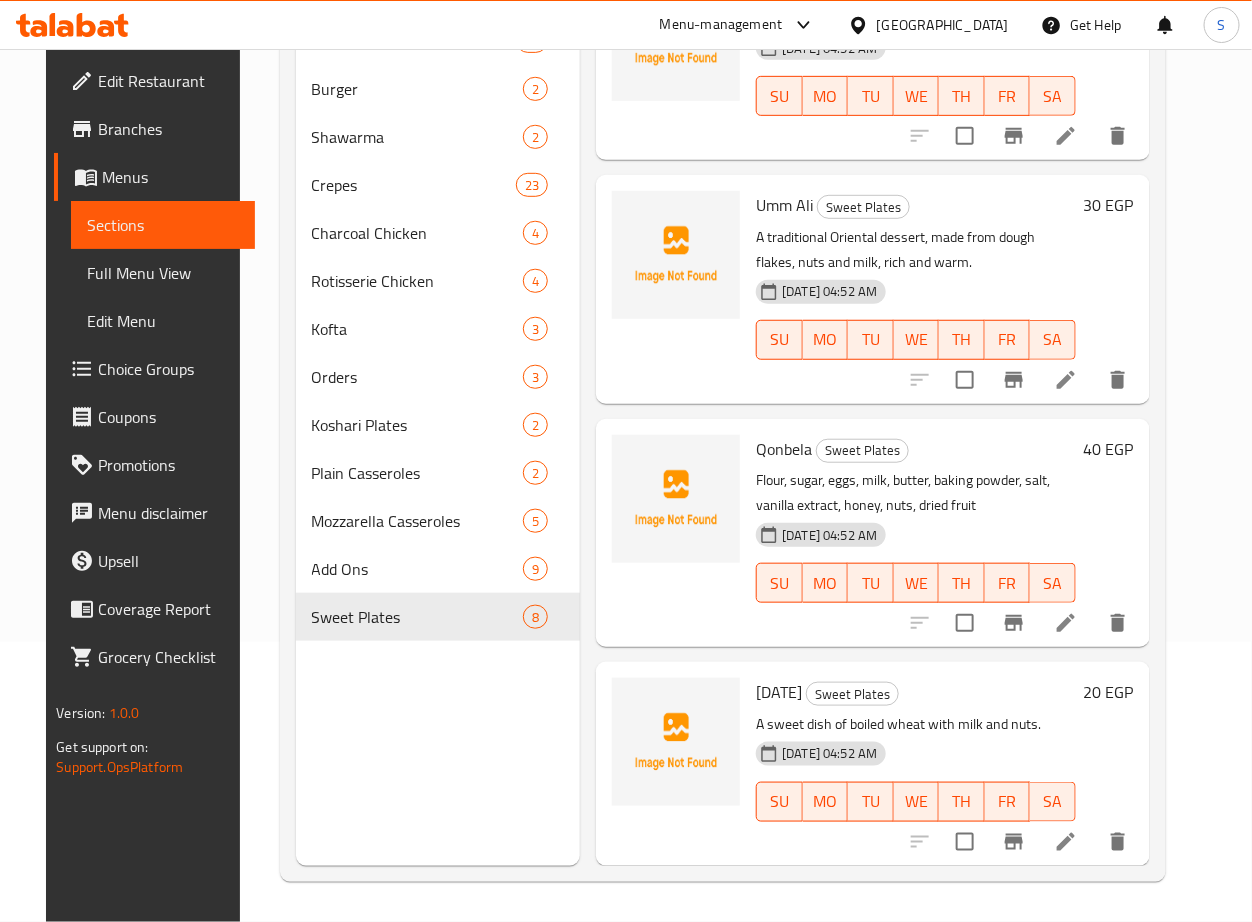 click on "Qonbela" at bounding box center (784, 449) 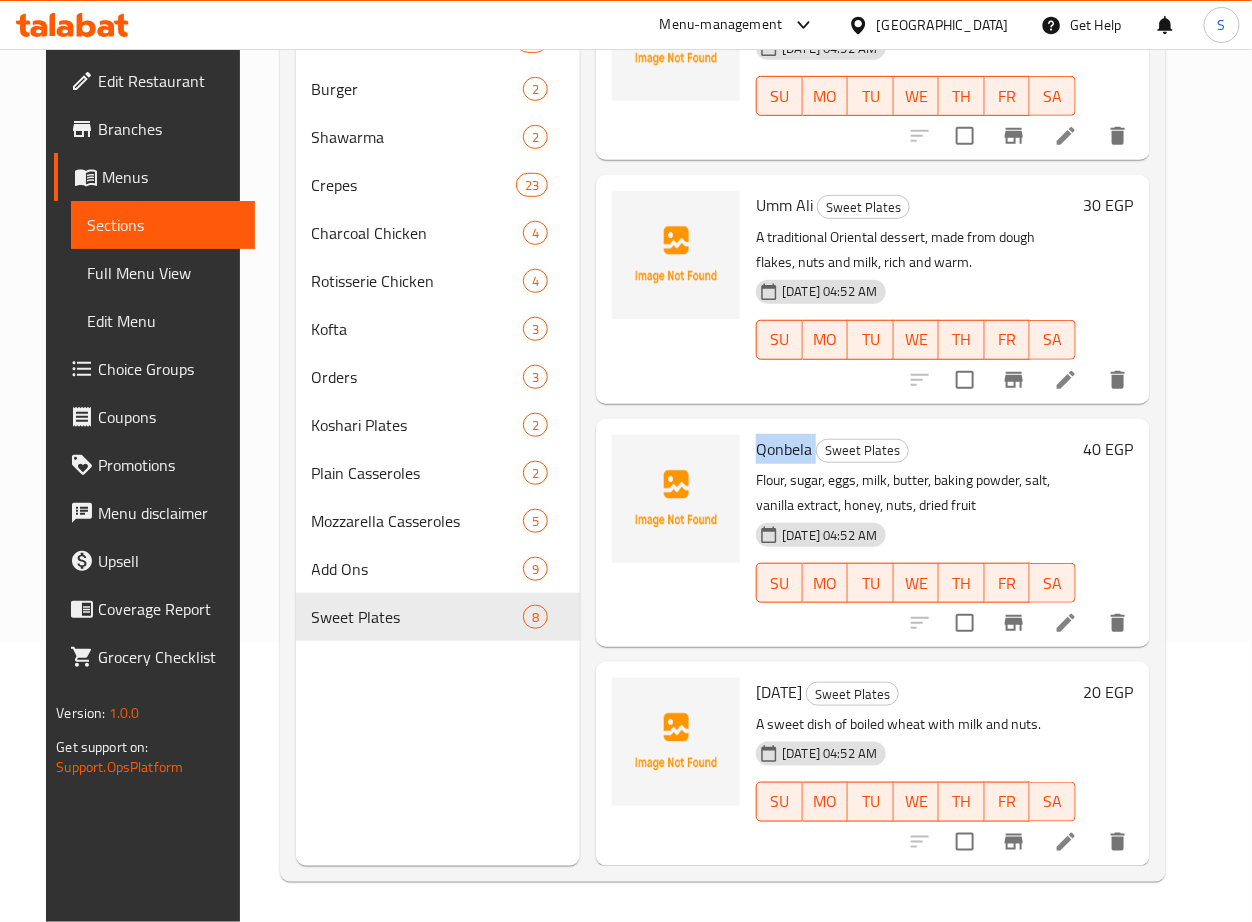 click on "Qonbela" at bounding box center [784, 449] 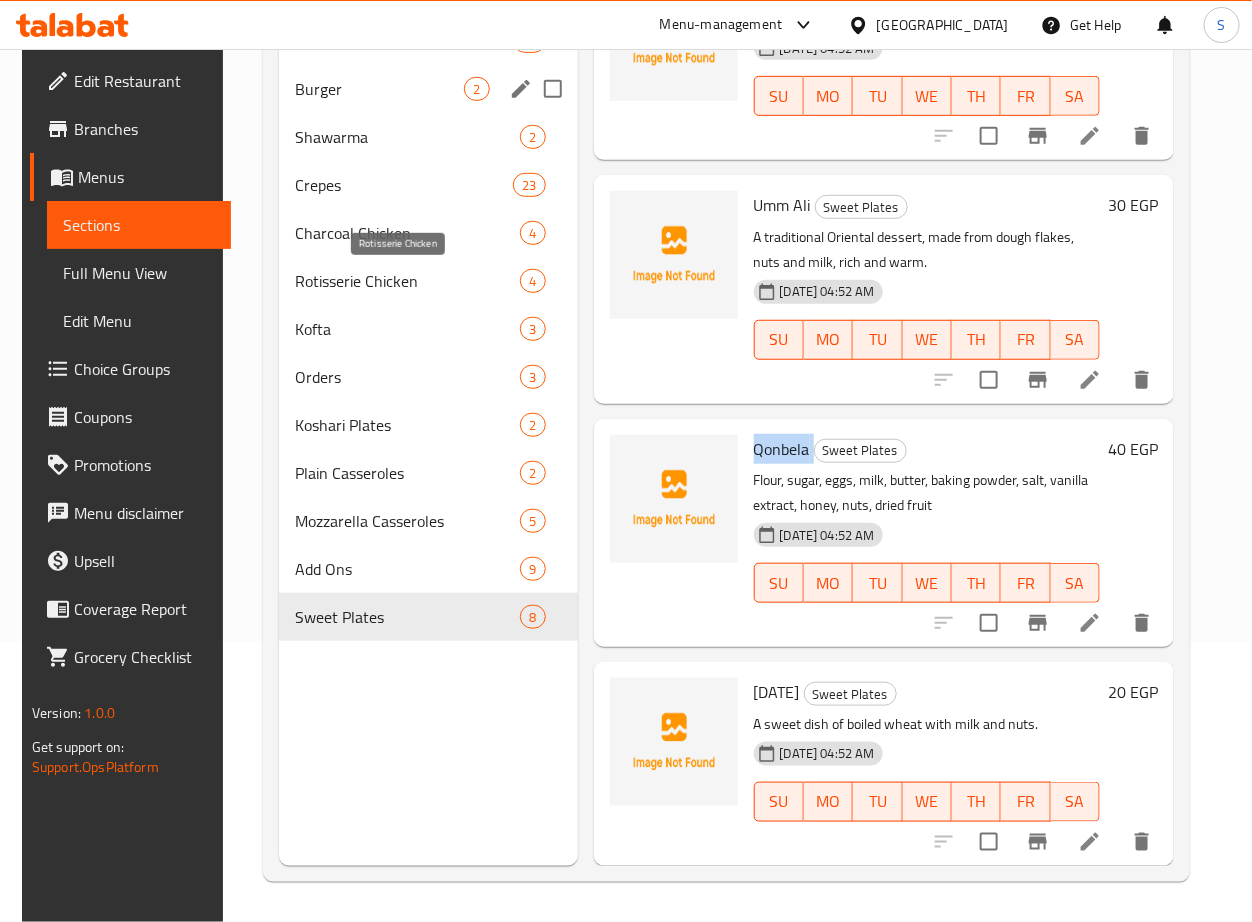 scroll, scrollTop: 21, scrollLeft: 0, axis: vertical 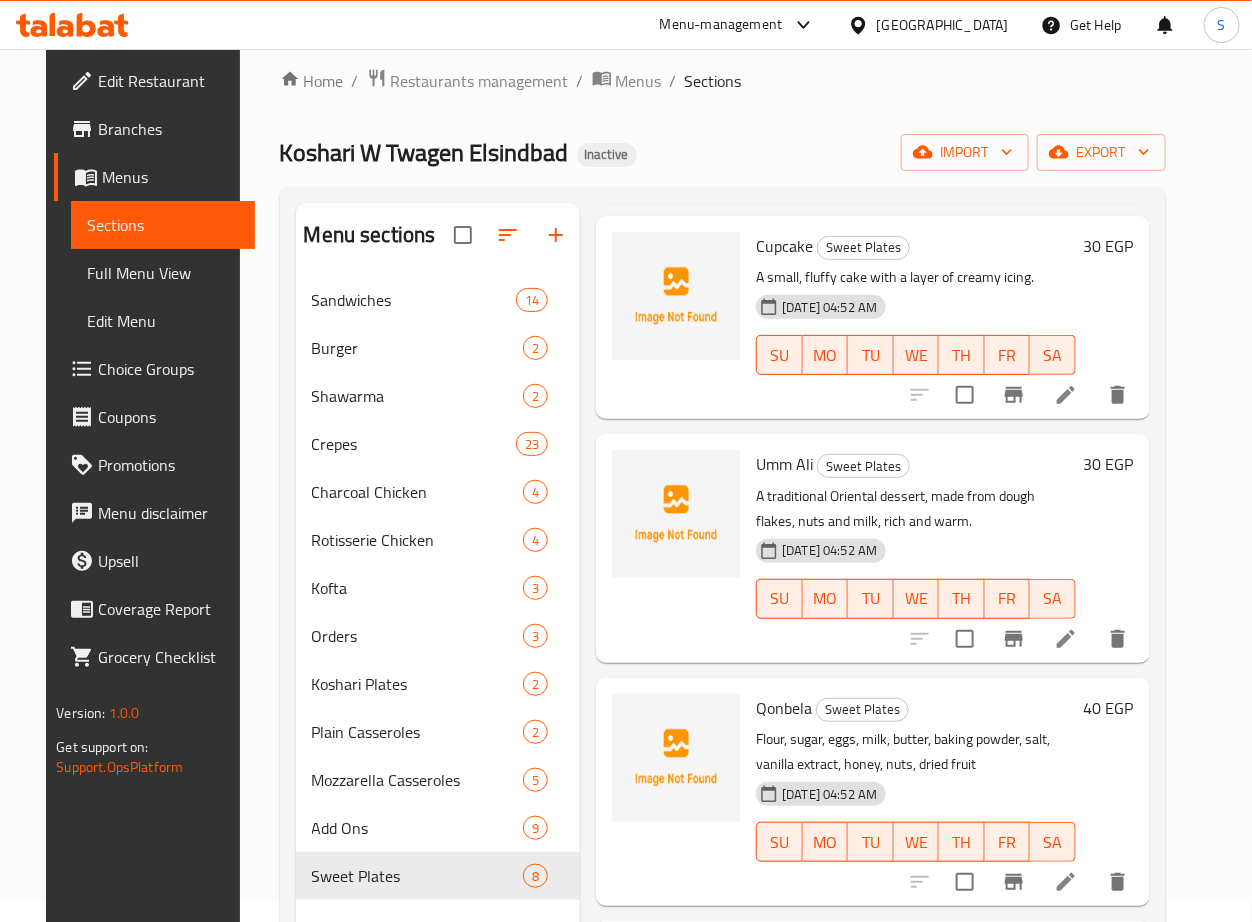 click on "Menu items Add Sort Manage items Regular Rice Pudding   Sweet Plates [DATE] 04:52 AM SU MO TU WE TH FR SA 20   EGP Oven Baked Rice Pudding   Sweet Plates Rice pudding baked in the oven until having a golden top, rich in flavor. [DATE] 04:52 AM SU MO TU WE TH FR SA 20   EGP Plain Jelly   Sweet Plates Refreshing cold jelly with fruit flavors. [DATE] 04:52 AM SU MO TU WE TH FR SA 15   EGP Jelly Custard   Sweet Plates Layers of smooth custard and cold jelly, a sweet and refreshing combination. [DATE] 04:52 AM SU MO TU WE TH FR SA 20   EGP Cupcake   Sweet Plates A small, fluffy cake with a layer of creamy icing. [DATE] 04:52 AM SU MO TU WE TH FR SA 30   EGP Umm Ali   Sweet Plates A traditional Oriental dessert, made from dough flakes, nuts and milk, rich and warm. [DATE] 04:52 AM SU MO TU WE TH FR SA 30   EGP Qonbela   Sweet Plates Flour, sugar, eggs, milk, butter, baking powder, salt, vanilla extract, honey, nuts, dried fruit [DATE] 04:52 AM SU MO TU WE TH FR SA 40   EGP [DATE]   SU MO" at bounding box center [864, 664] 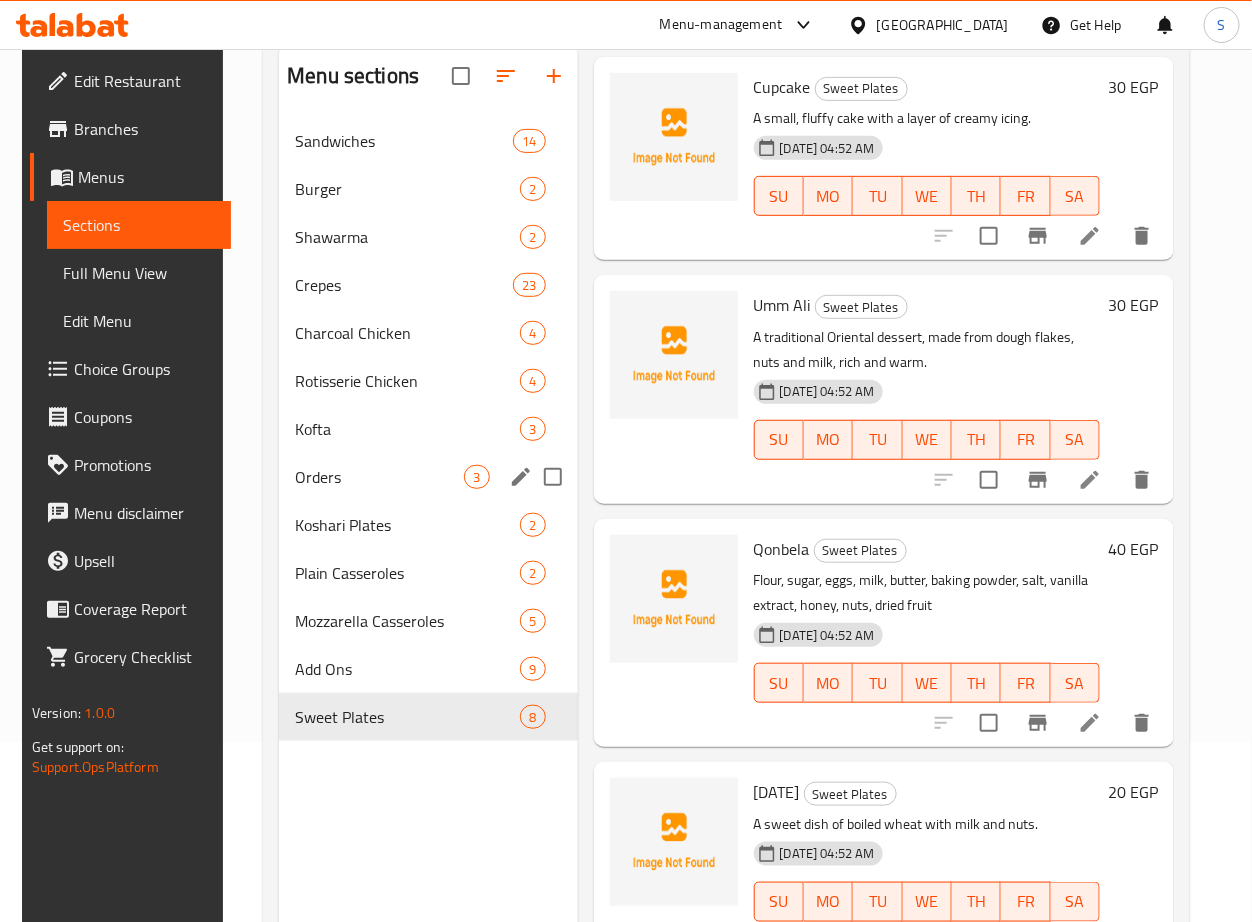 scroll, scrollTop: 177, scrollLeft: 0, axis: vertical 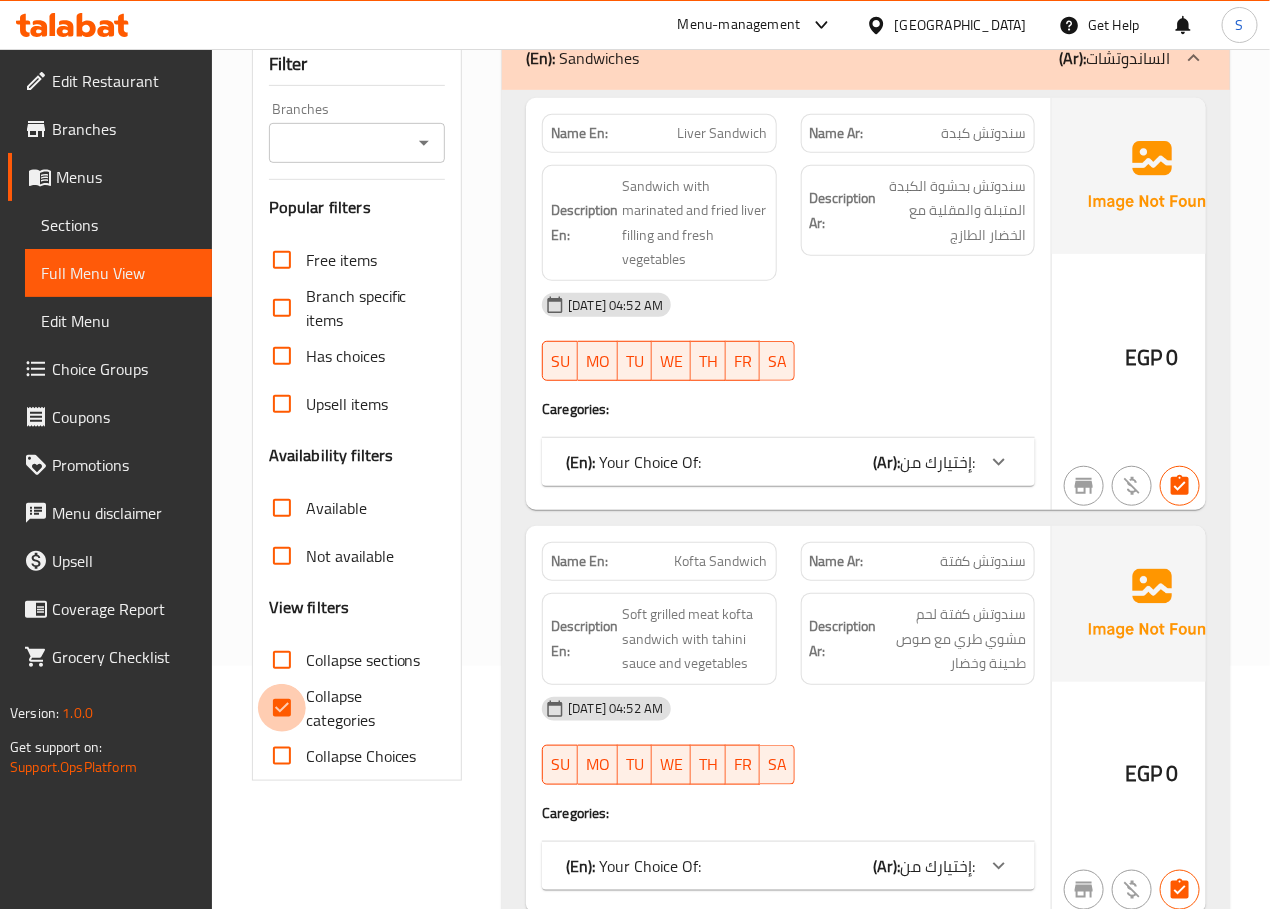click on "Collapse categories" at bounding box center (282, 708) 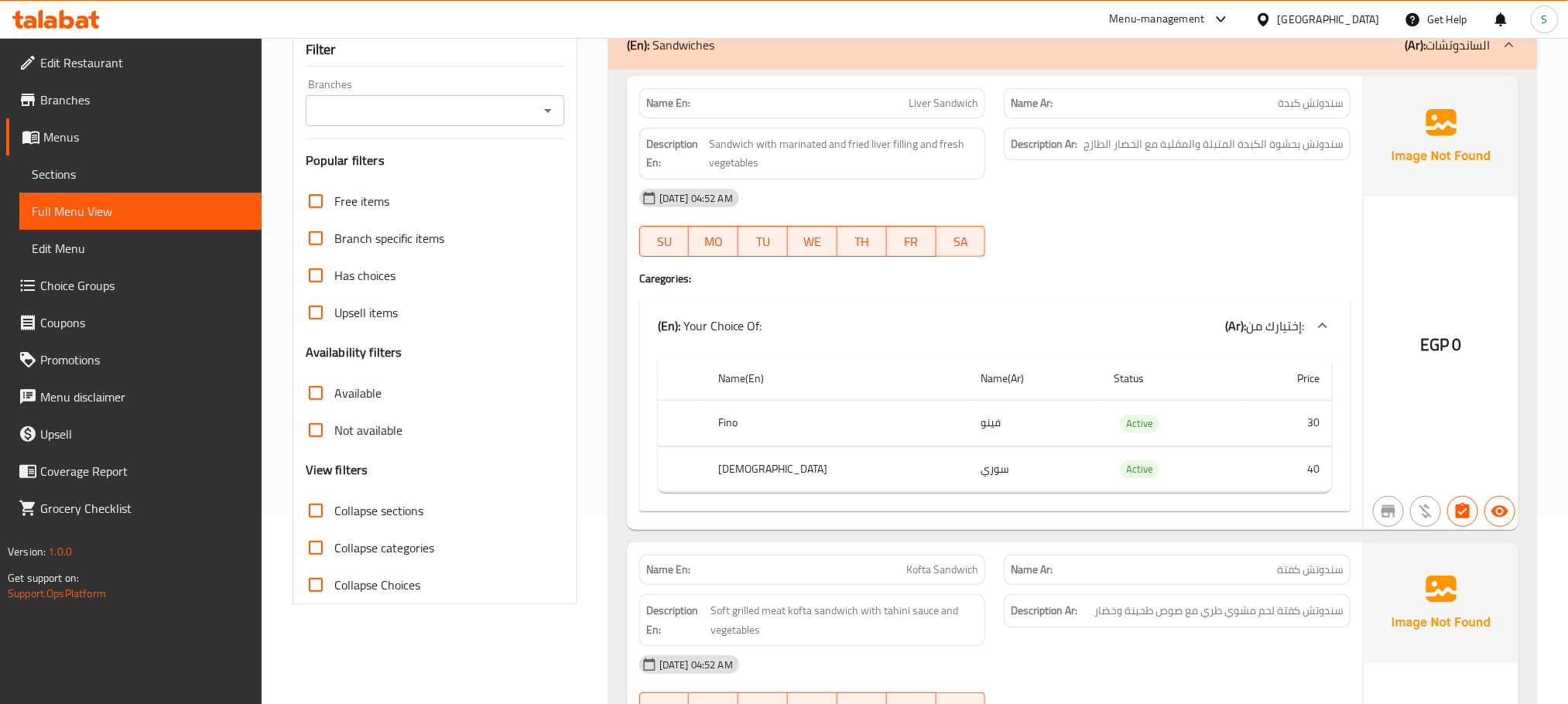 click on "[DATE] 04:52 AM" at bounding box center (995, 198) 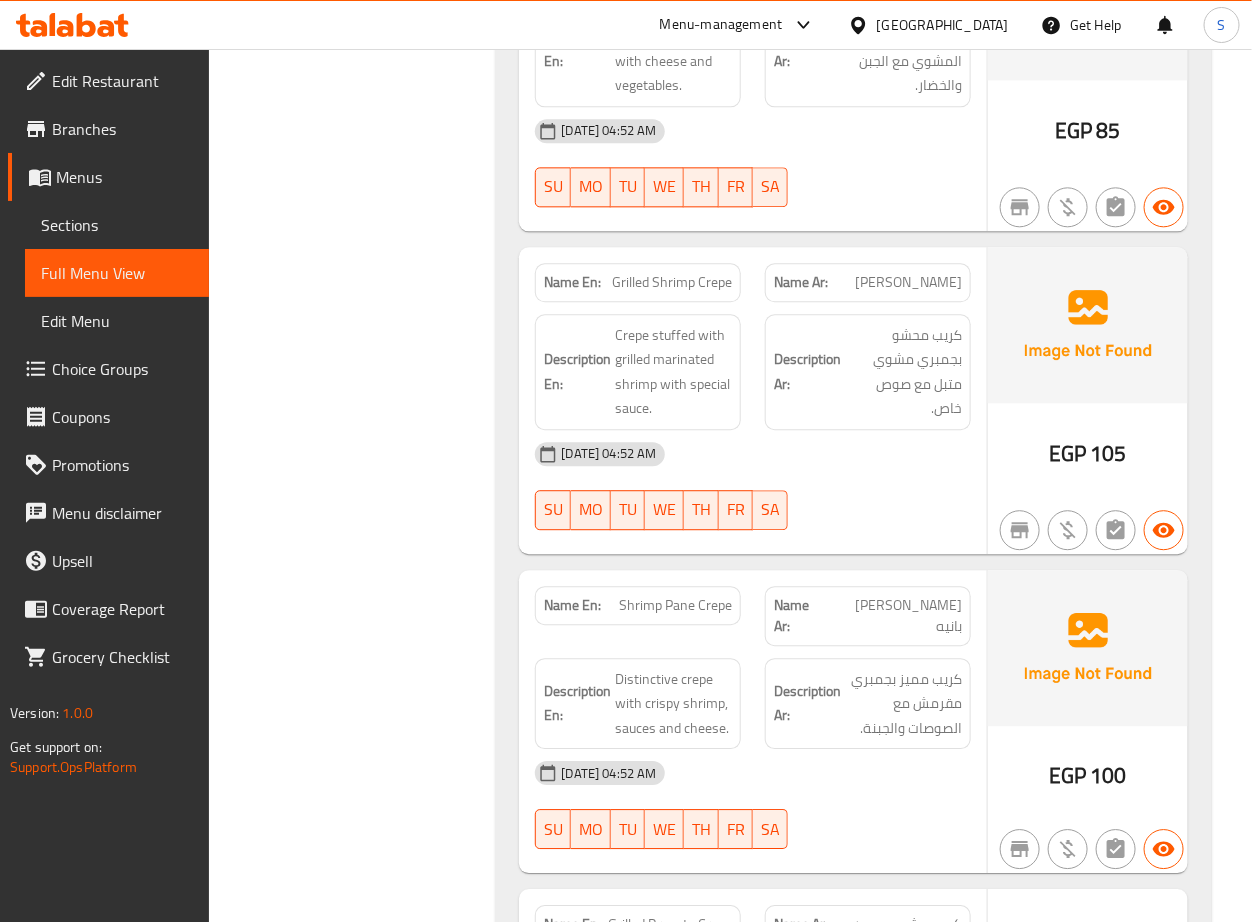 scroll, scrollTop: 14031, scrollLeft: 0, axis: vertical 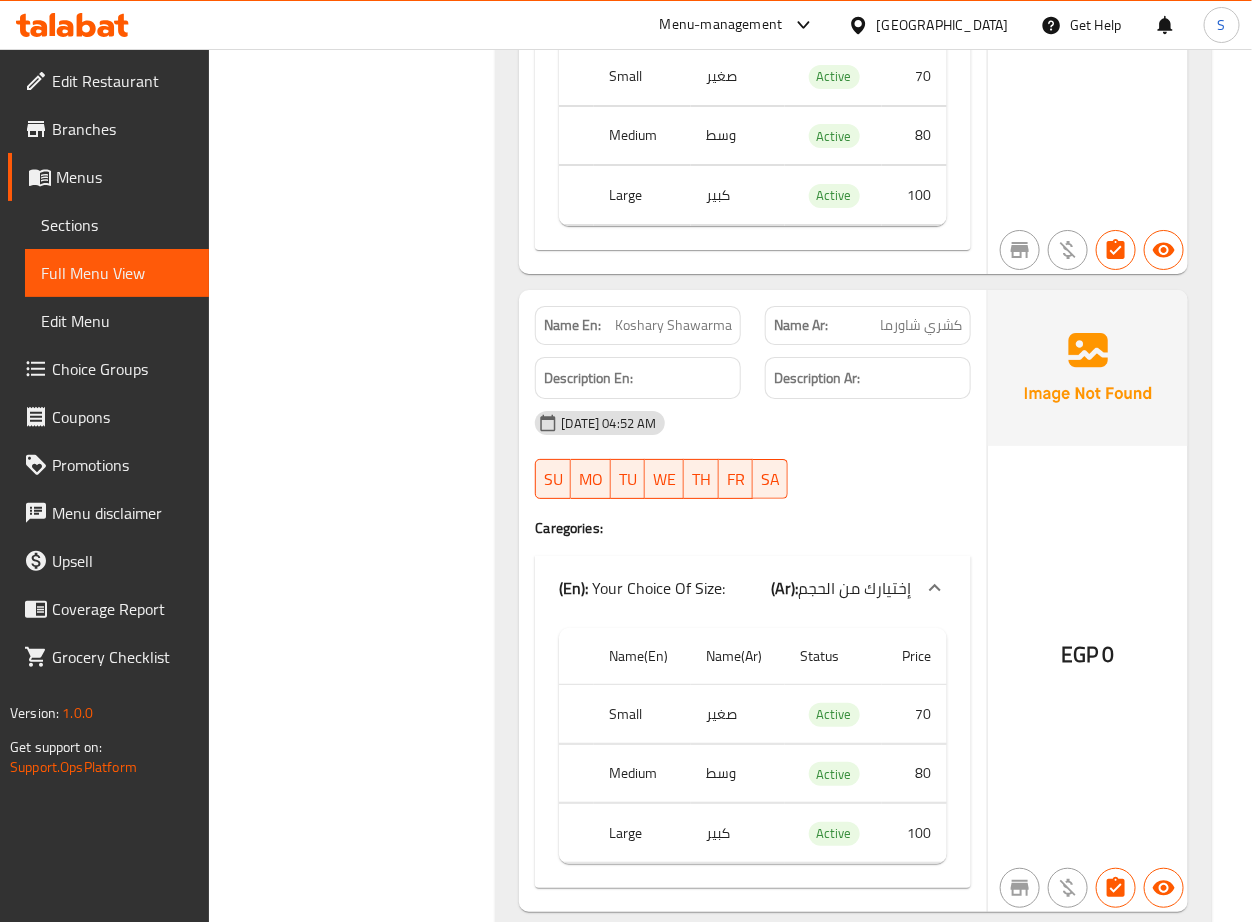 click on "Name En:" at bounding box center [572, -23854] 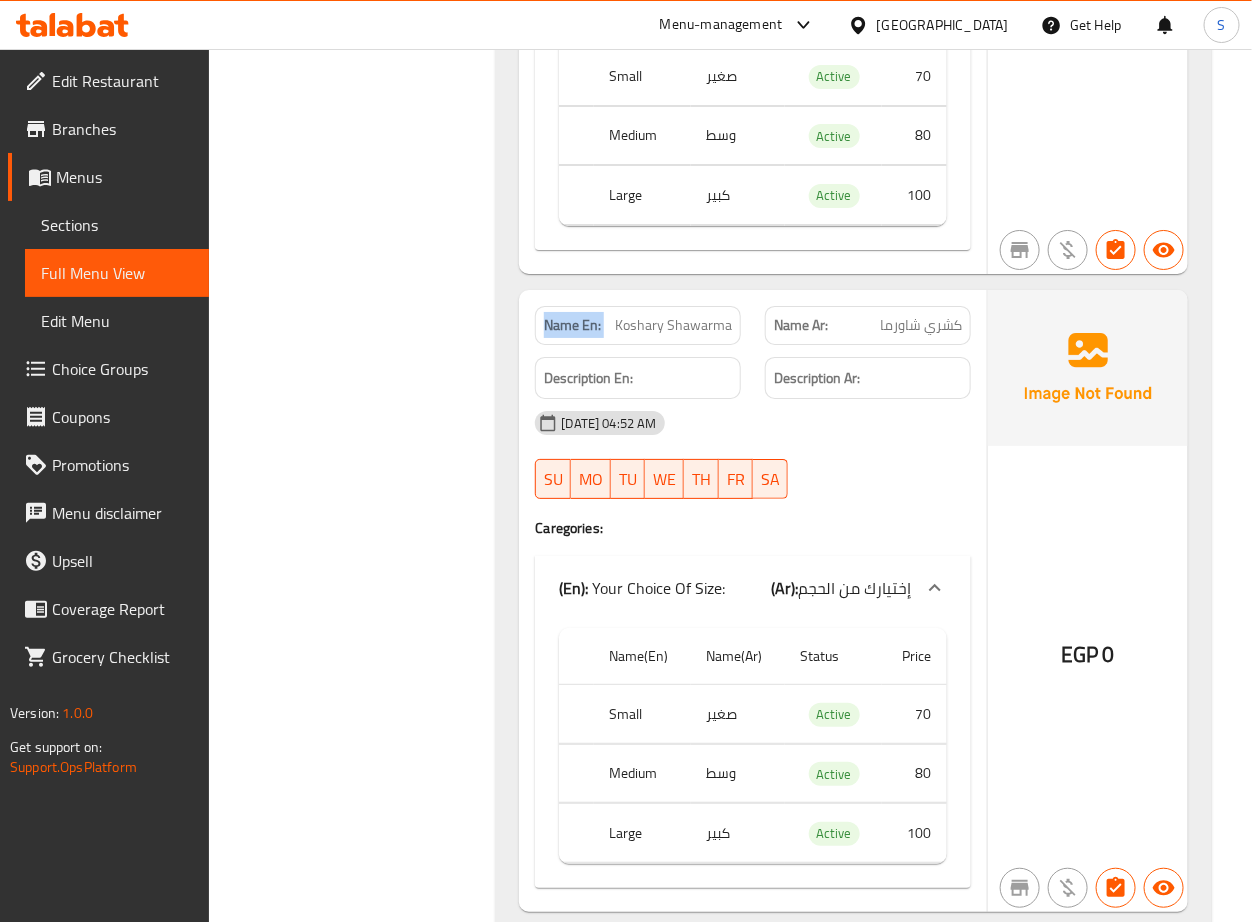 click on "Name En:" at bounding box center (572, -23854) 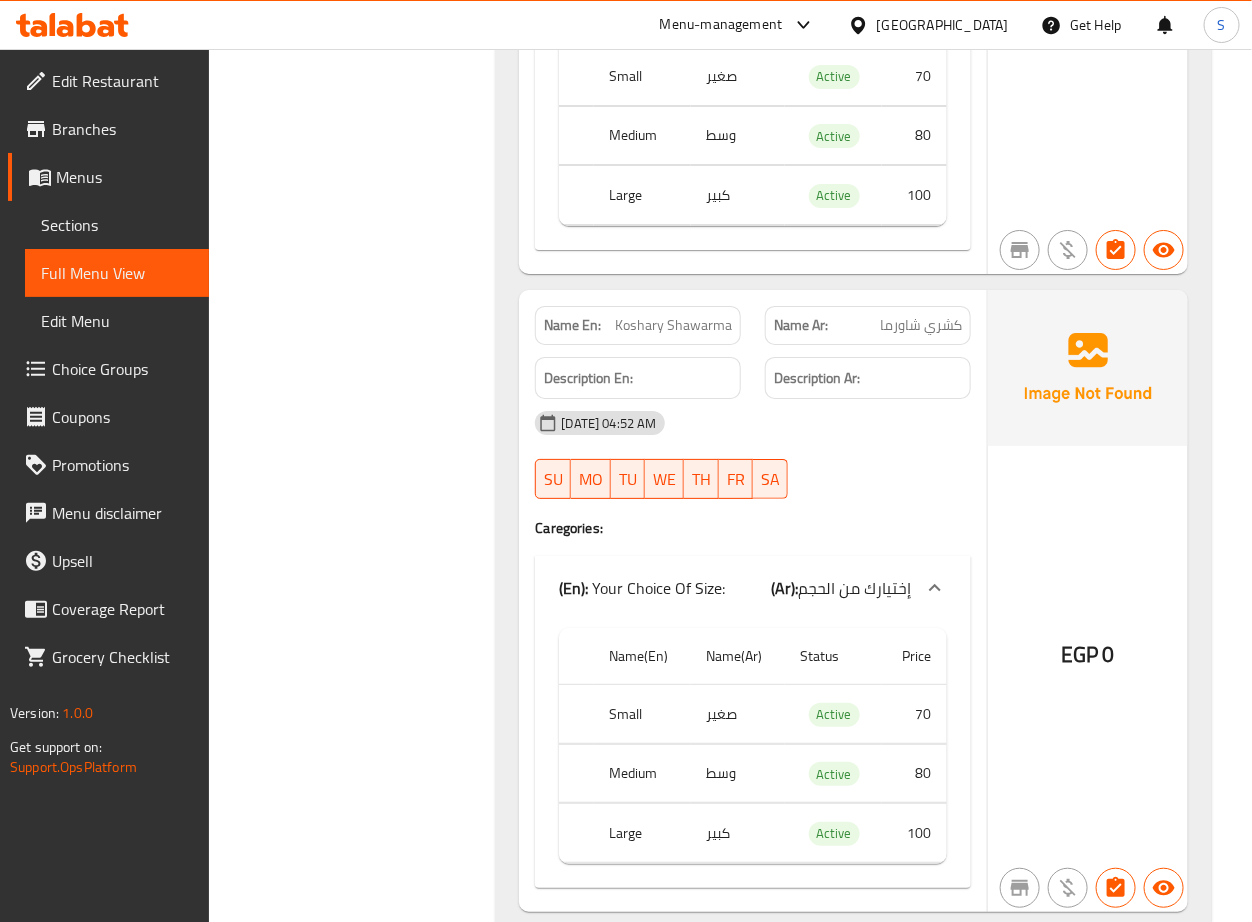 scroll, scrollTop: 25837, scrollLeft: 0, axis: vertical 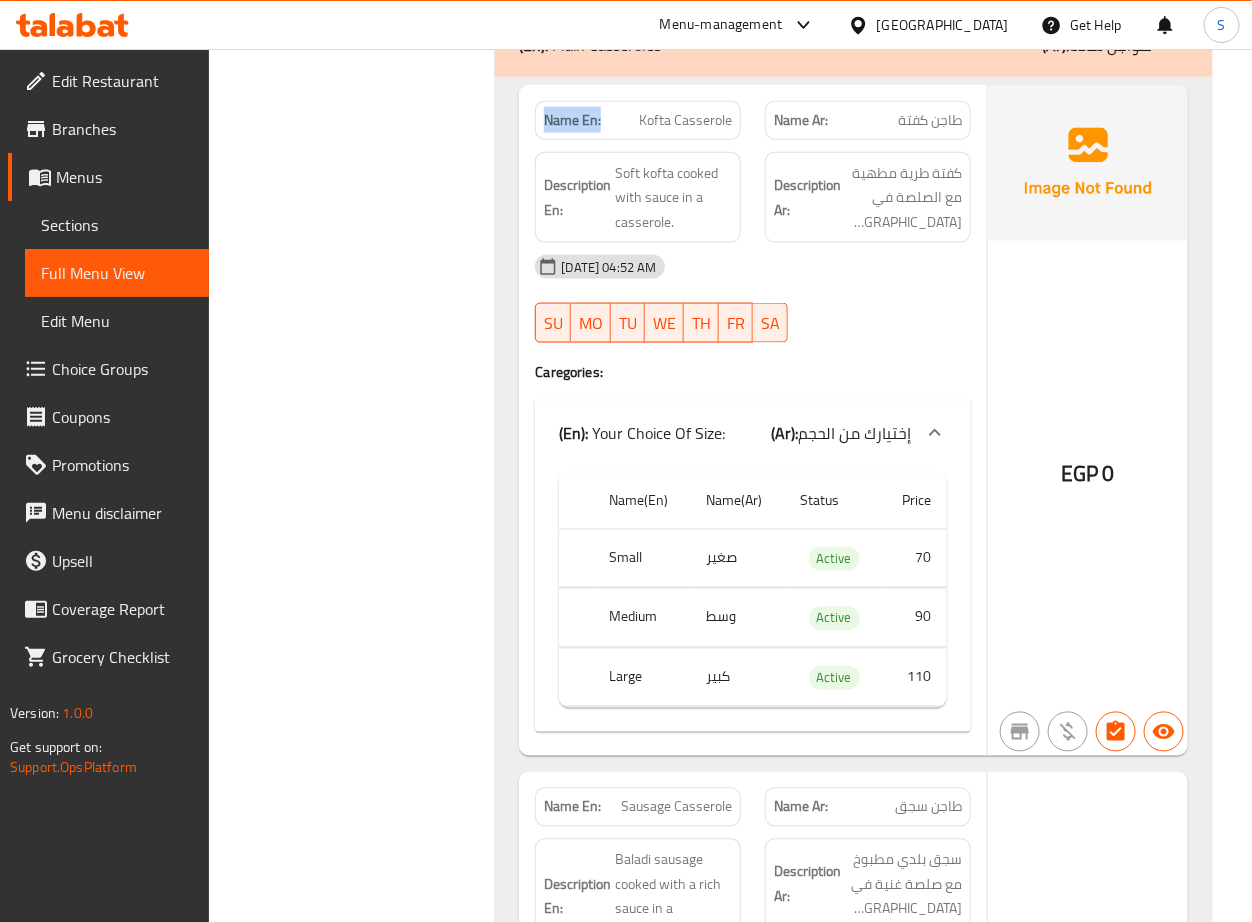 drag, startPoint x: 406, startPoint y: 390, endPoint x: 448, endPoint y: 247, distance: 149.04027 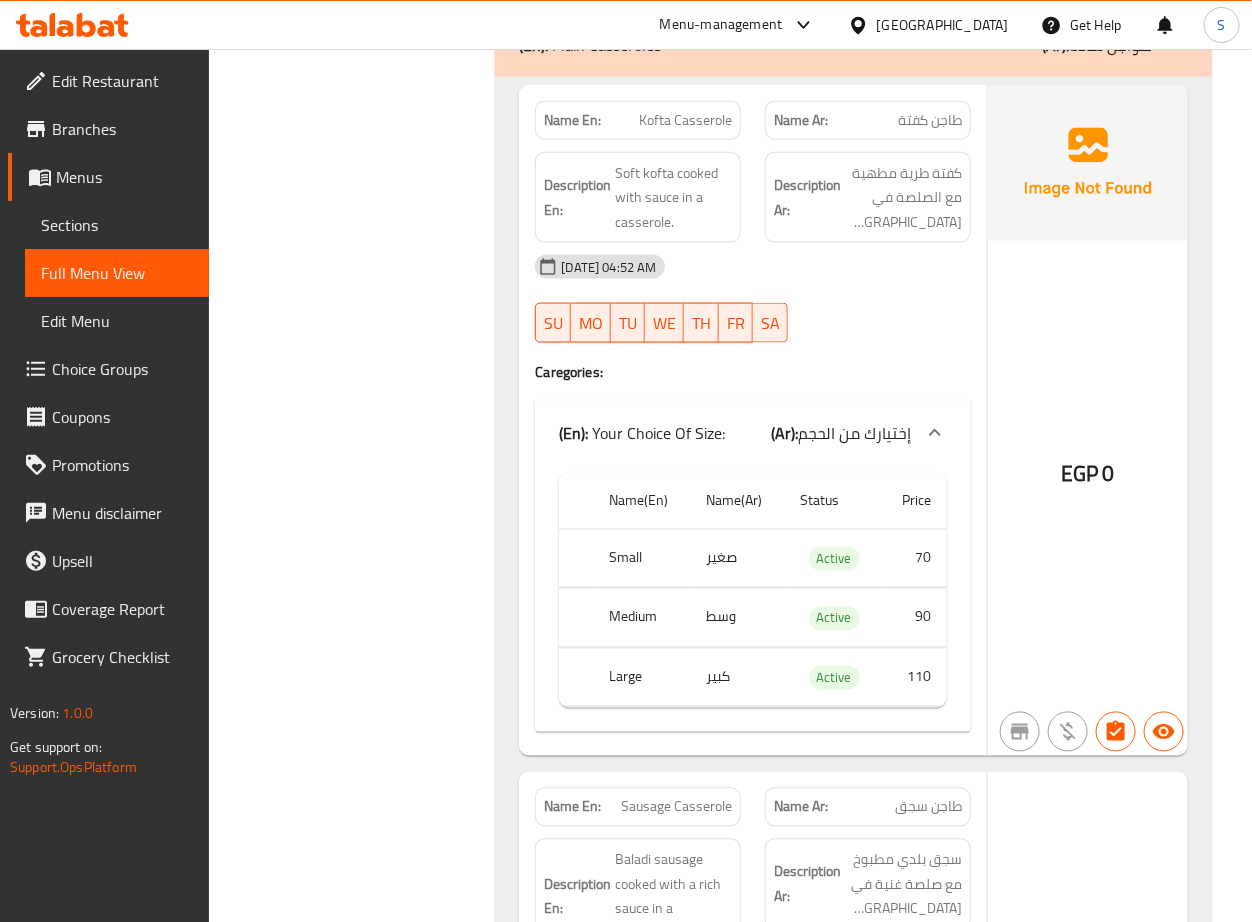 click on "Filter Branches Branches Popular filters Free items Branch specific items Has choices Upsell items Availability filters Available Not available View filters Collapse sections Collapse categories Collapse Choices" at bounding box center [360, -7462] 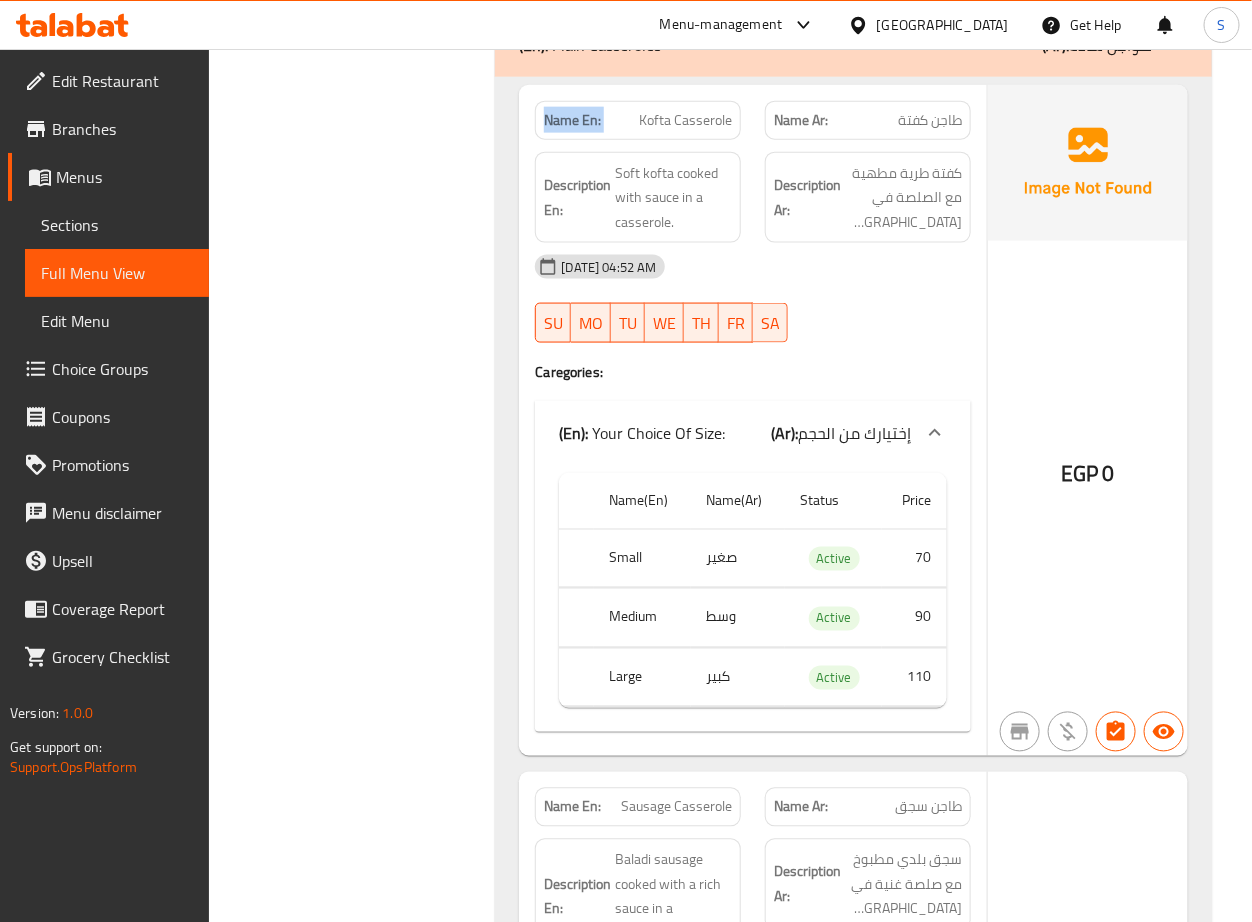 click on "Name En:" at bounding box center (572, -25461) 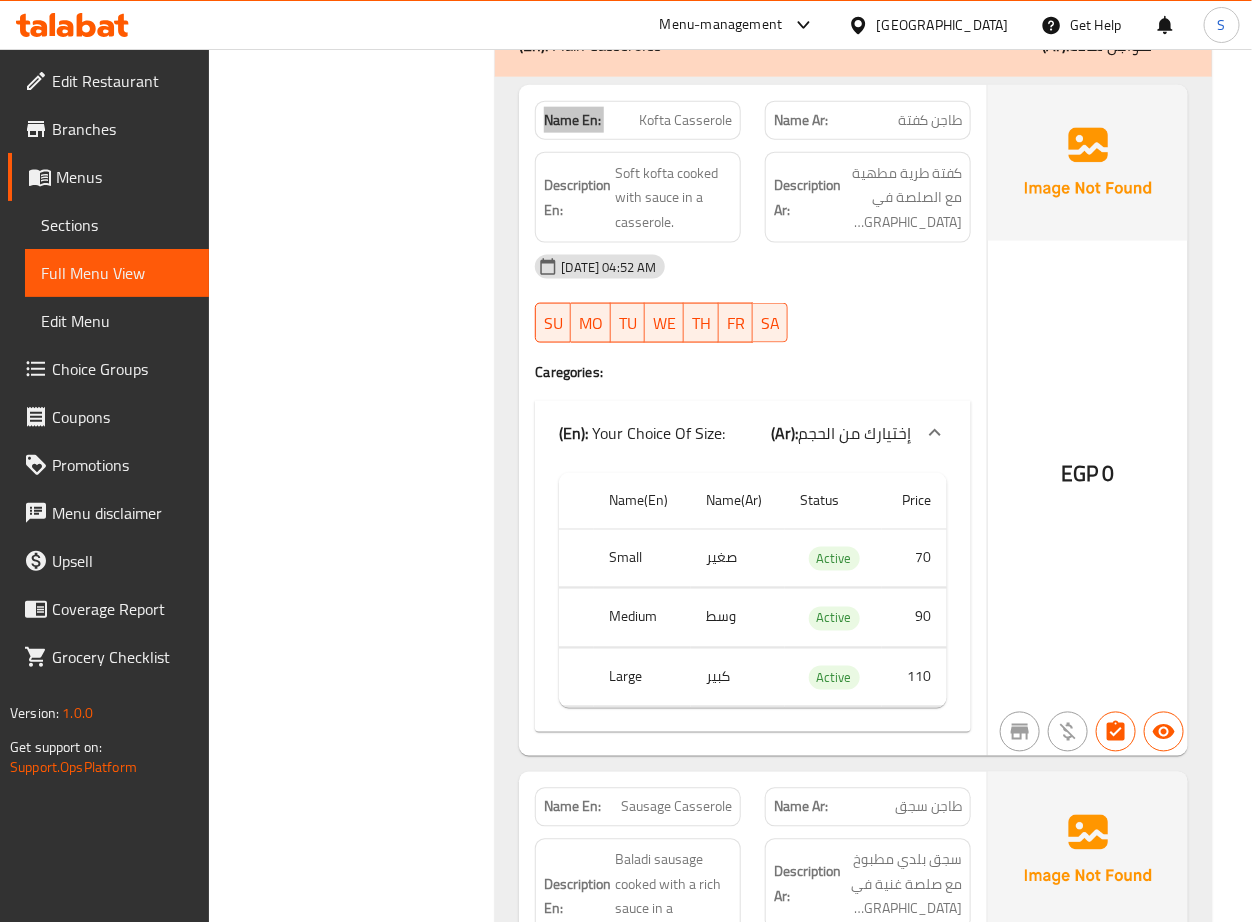 scroll, scrollTop: 26527, scrollLeft: 0, axis: vertical 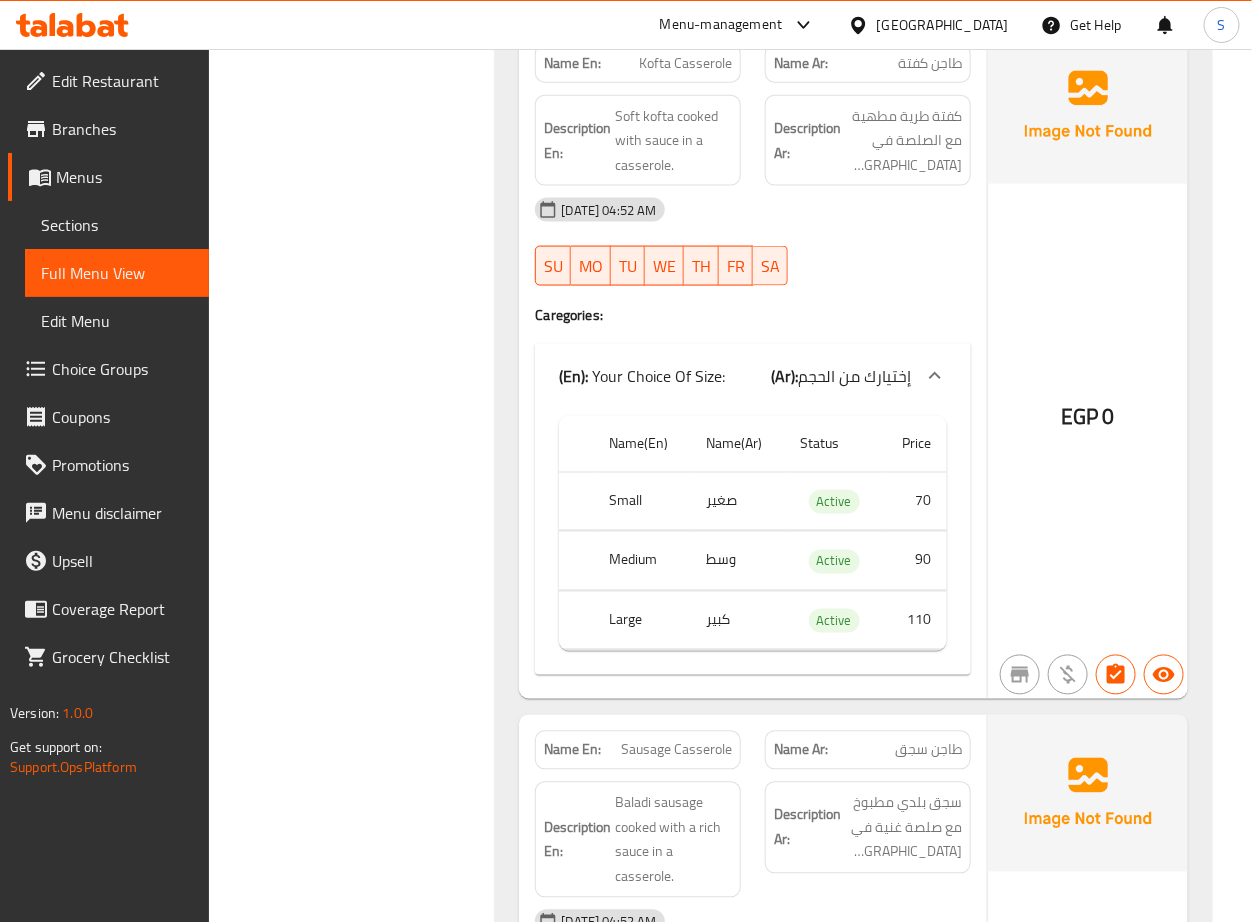 click on "[DATE] 04:52 AM SU MO TU WE TH FR SA" at bounding box center (781, -25314) 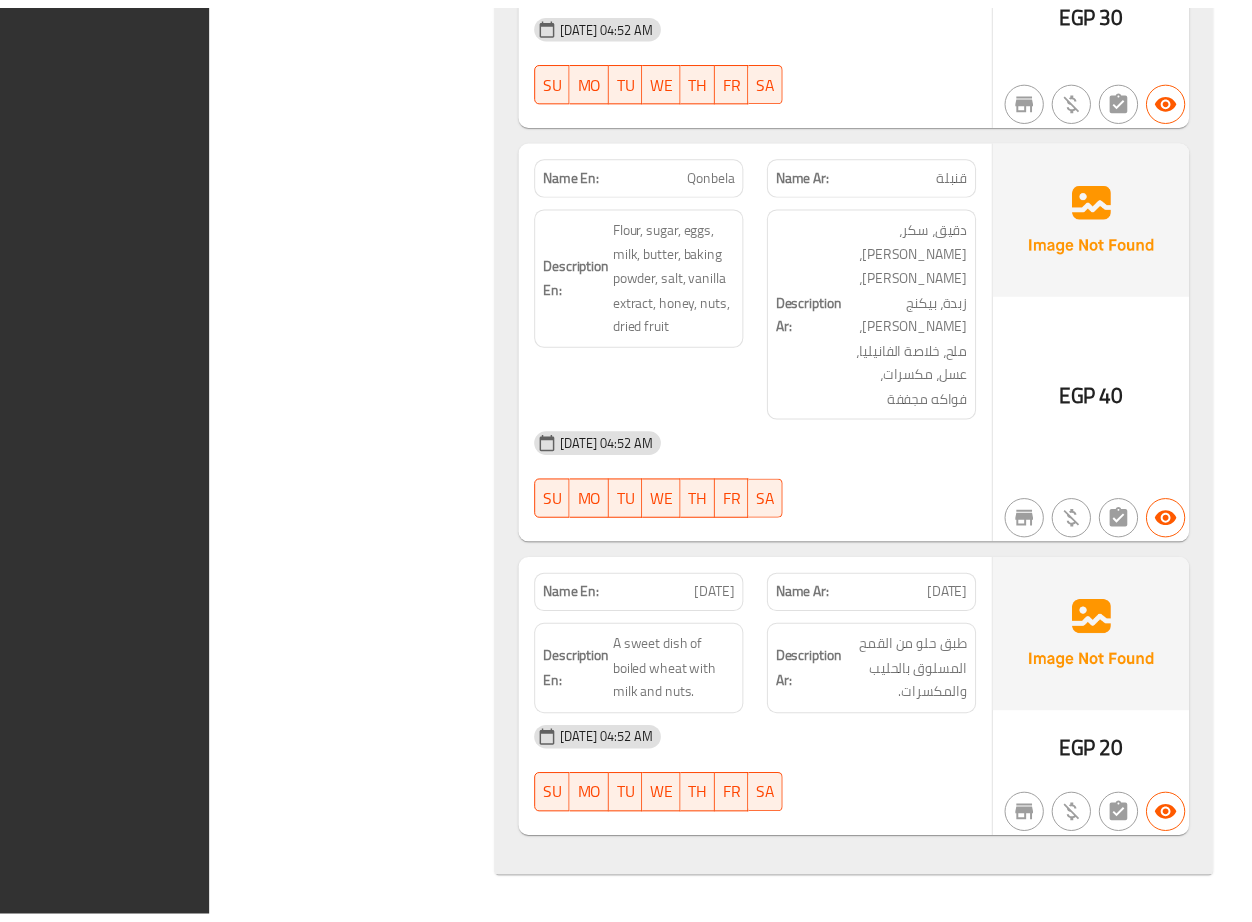 scroll, scrollTop: 35440, scrollLeft: 0, axis: vertical 